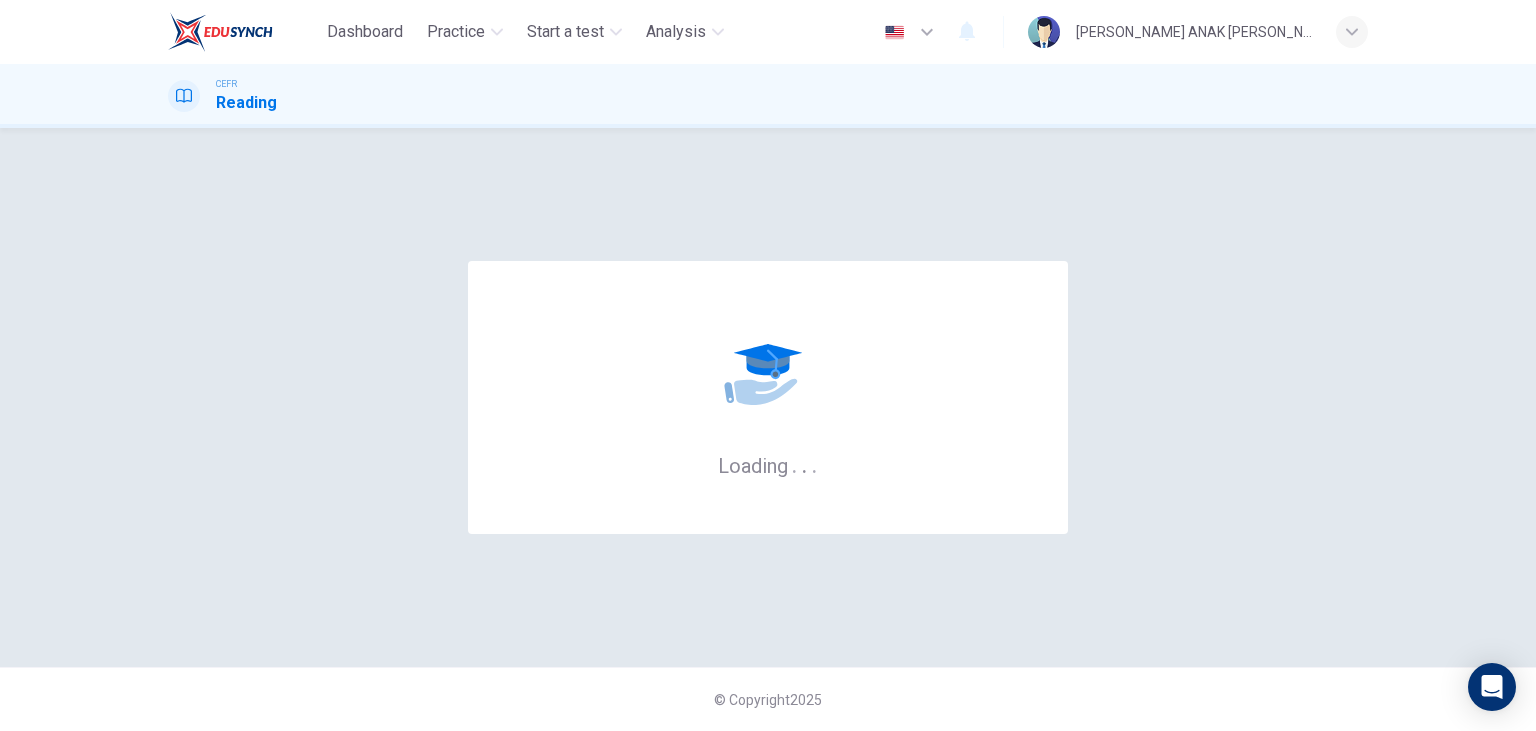 scroll, scrollTop: 0, scrollLeft: 0, axis: both 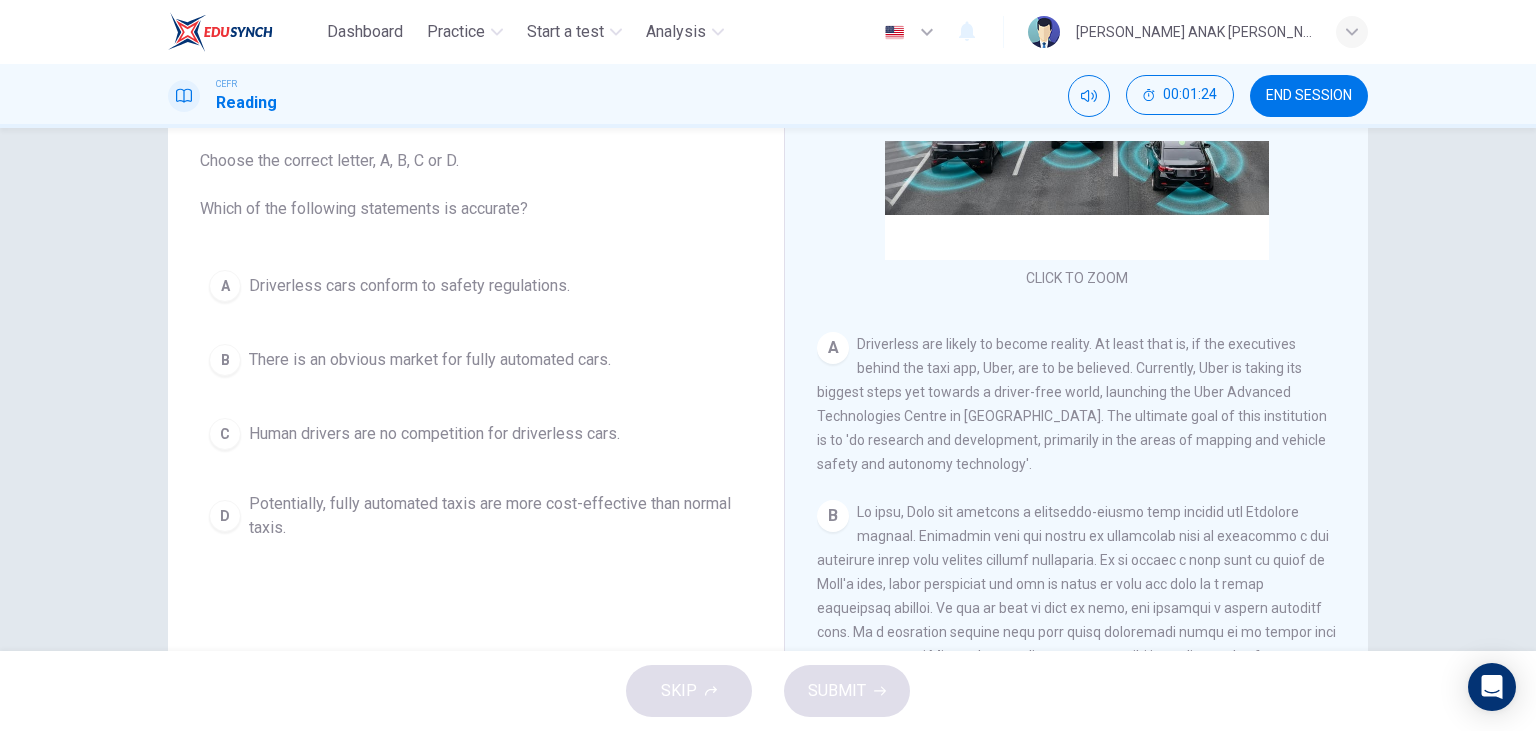 click on "There is an obvious market for fully automated cars." at bounding box center (430, 360) 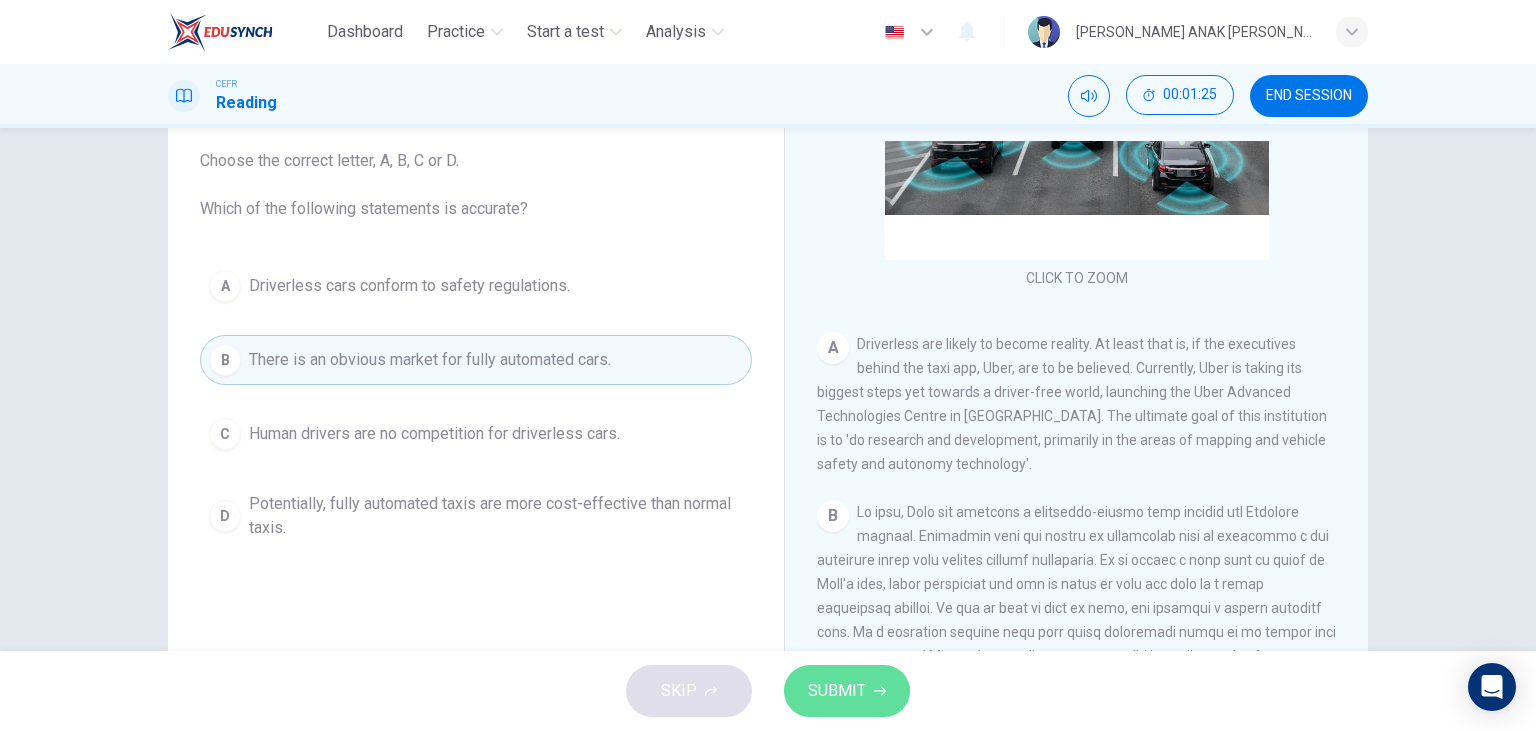 click on "SUBMIT" at bounding box center (837, 691) 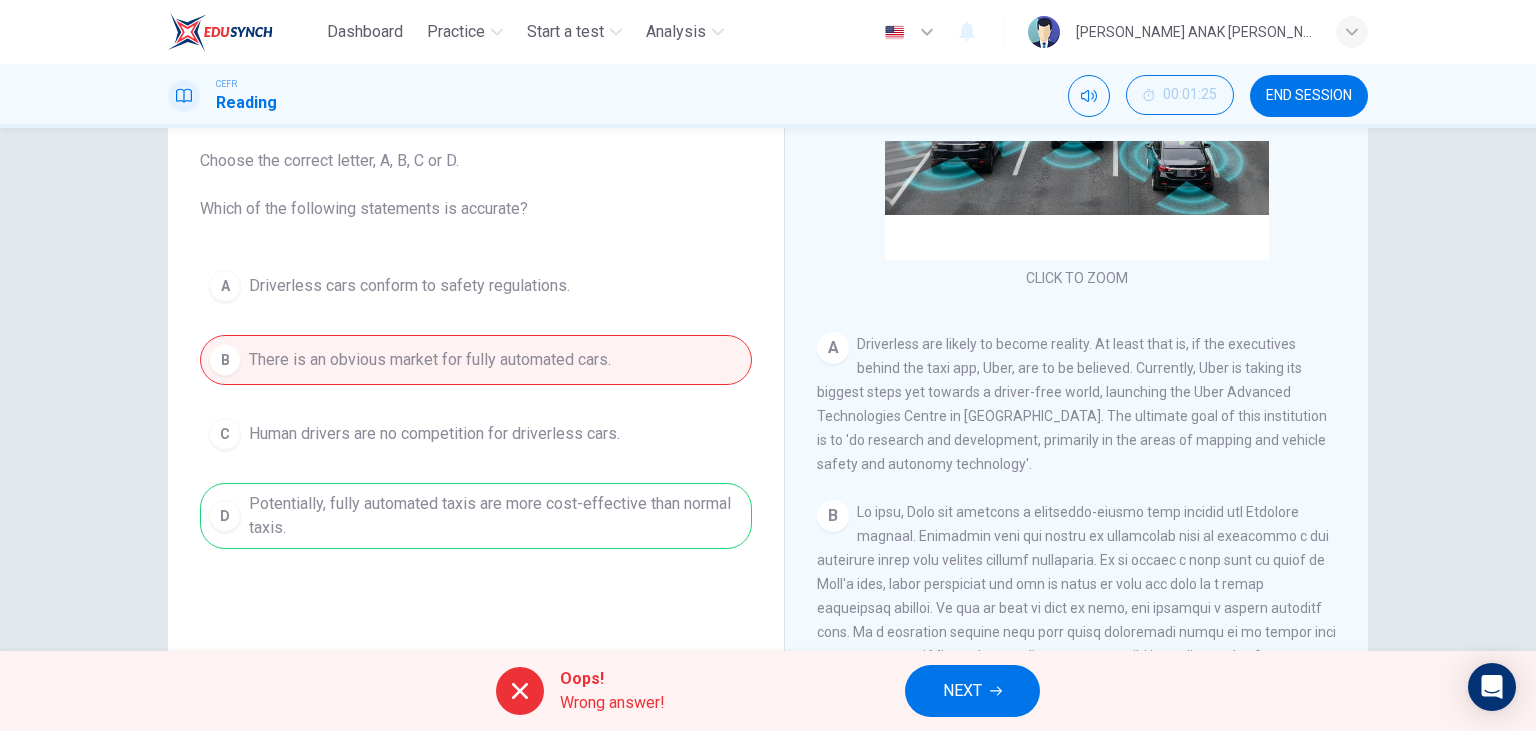 click on "NEXT" at bounding box center (972, 691) 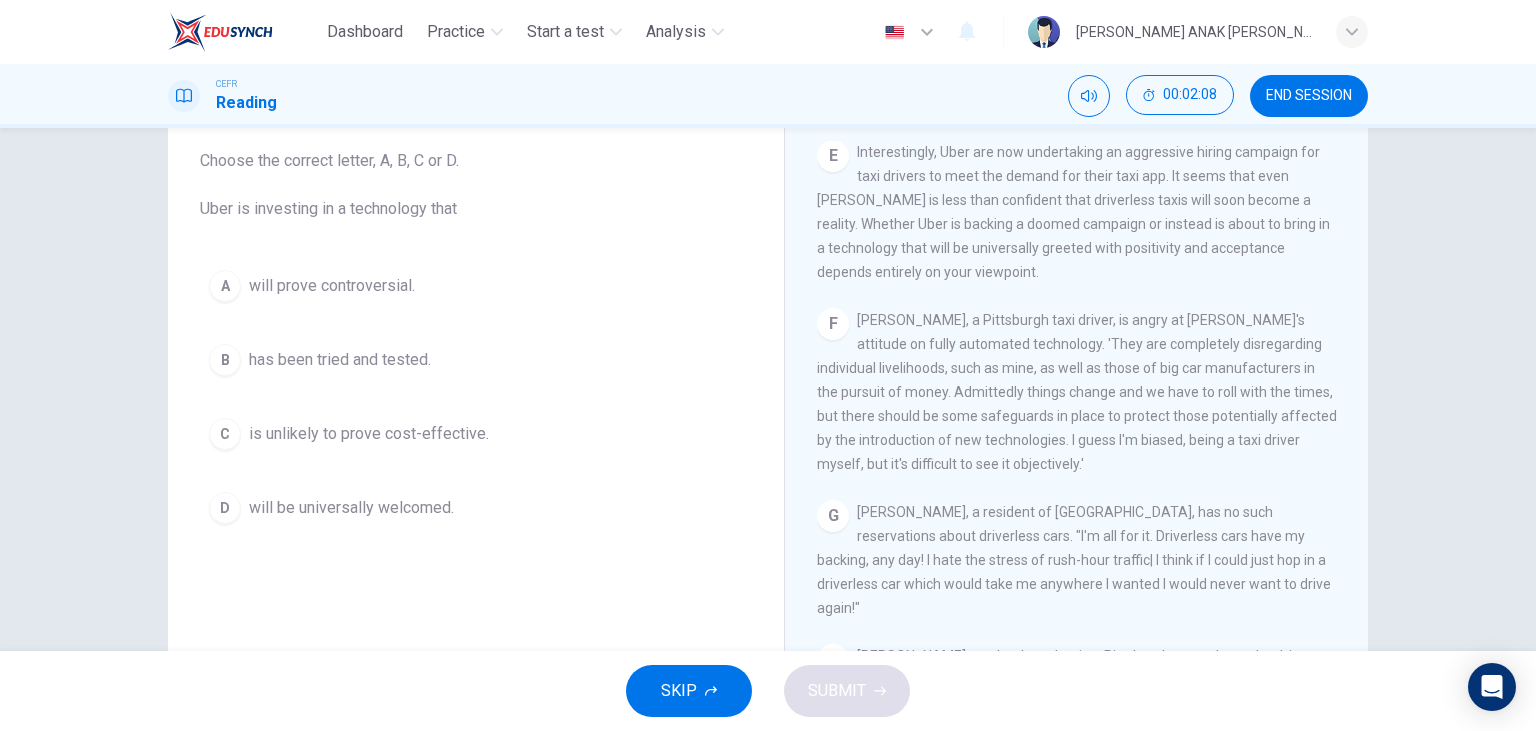 scroll, scrollTop: 1446, scrollLeft: 0, axis: vertical 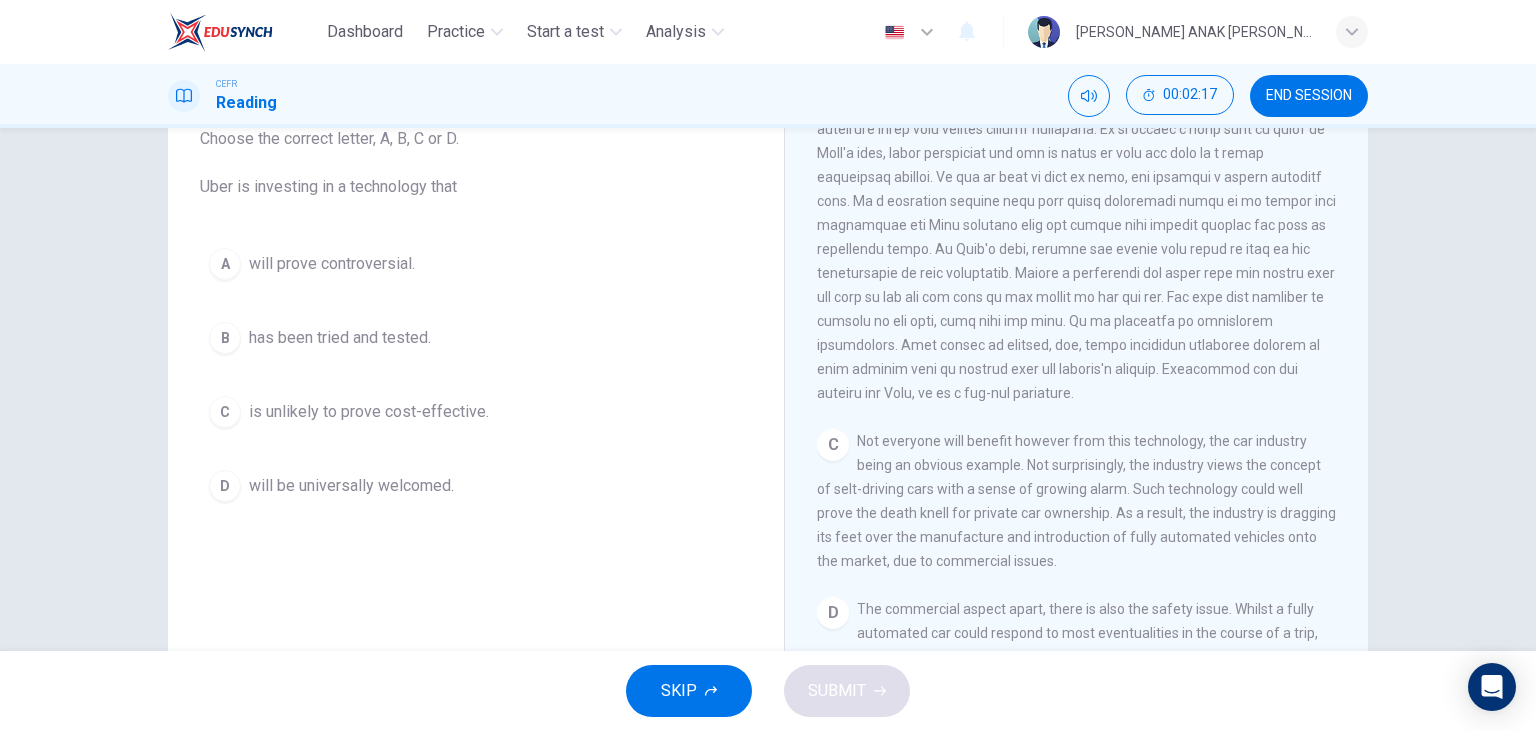 click on "D will be universally welcomed." at bounding box center (476, 486) 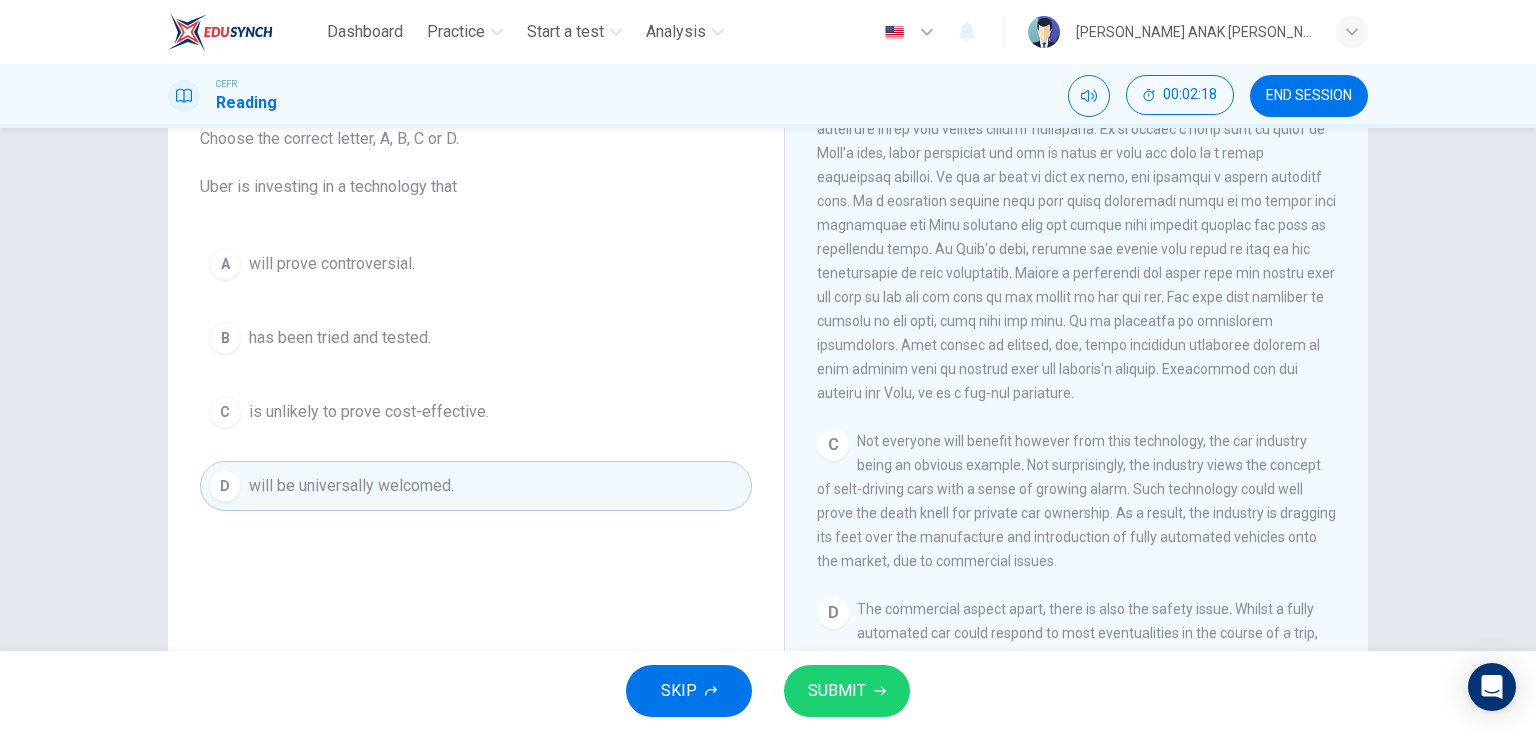 click on "SUBMIT" at bounding box center [847, 691] 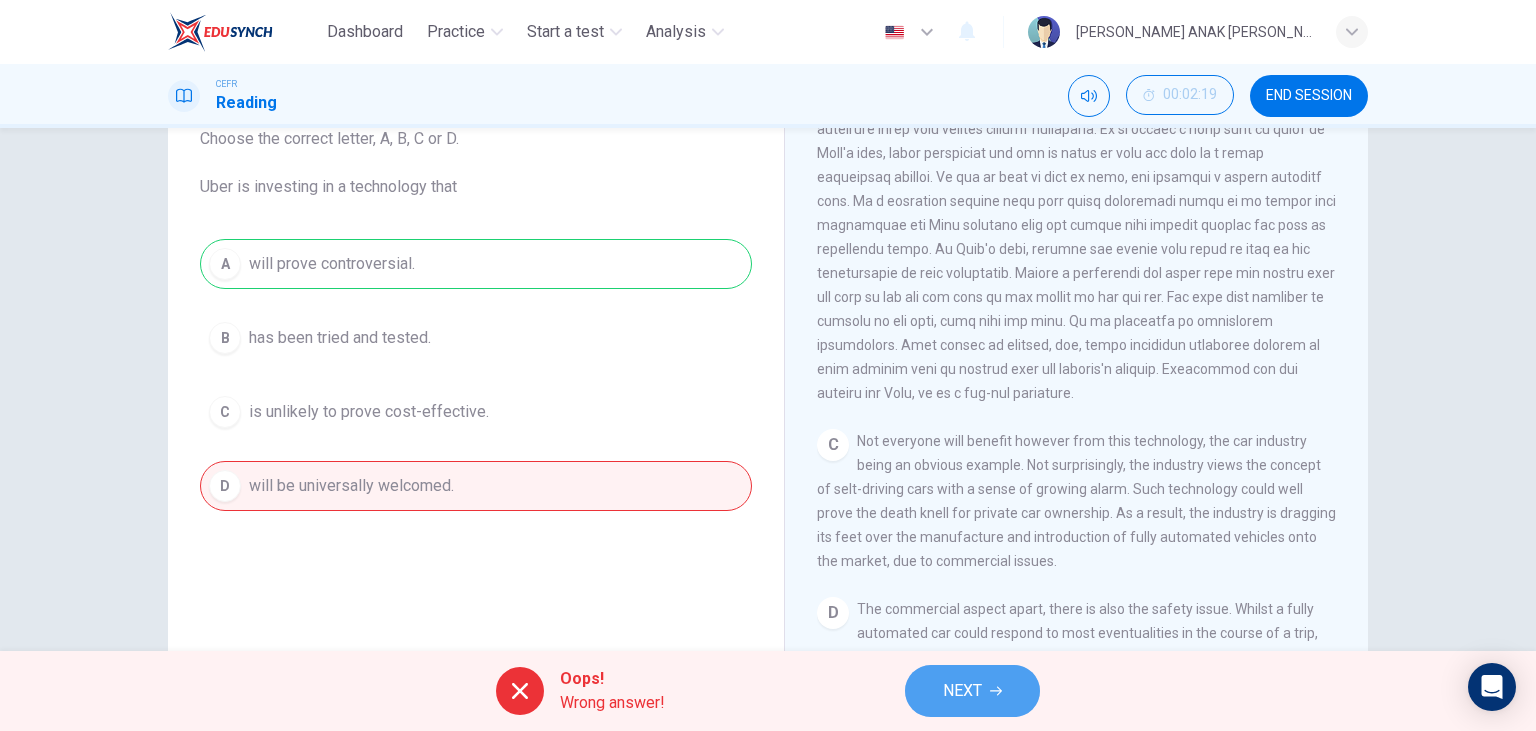 click on "NEXT" at bounding box center [972, 691] 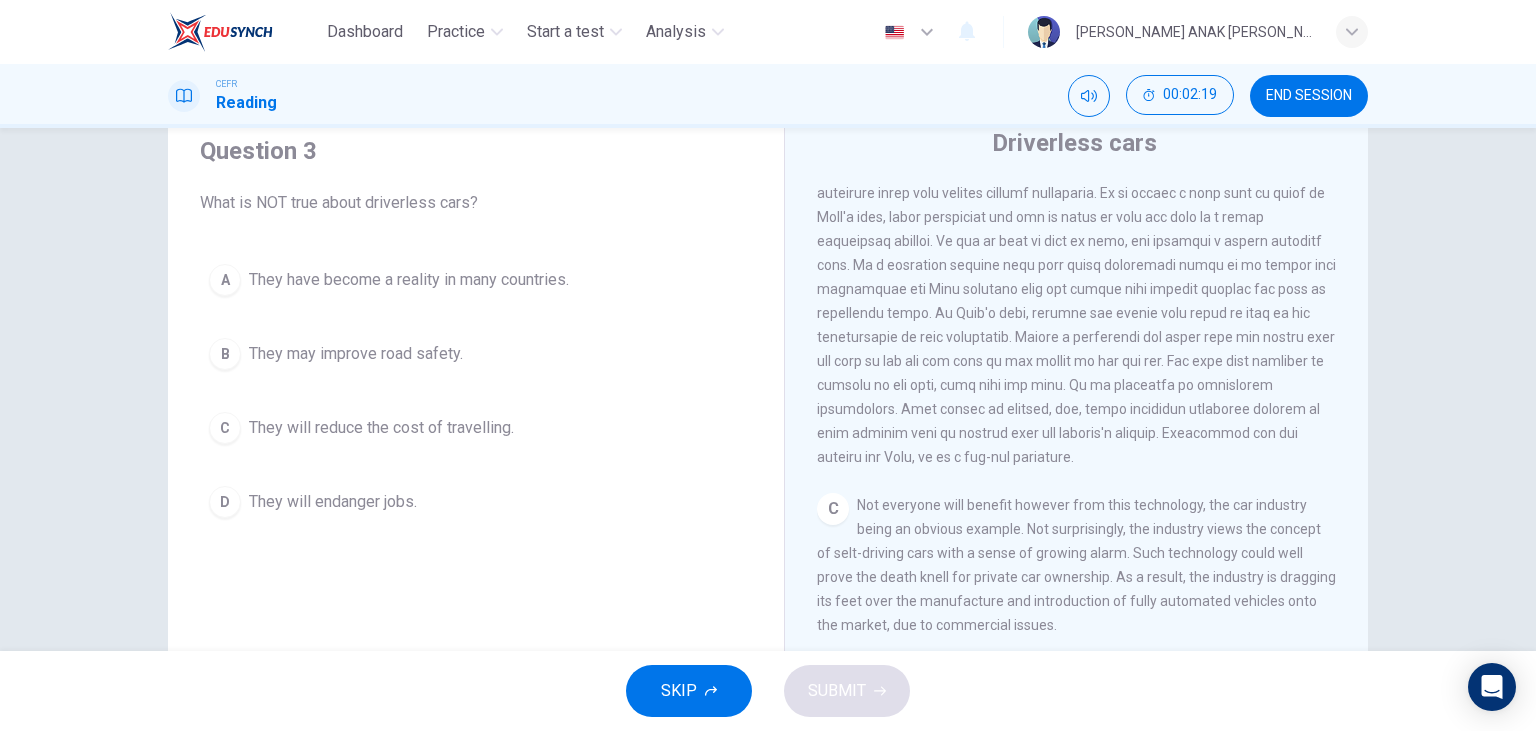 scroll, scrollTop: 22, scrollLeft: 0, axis: vertical 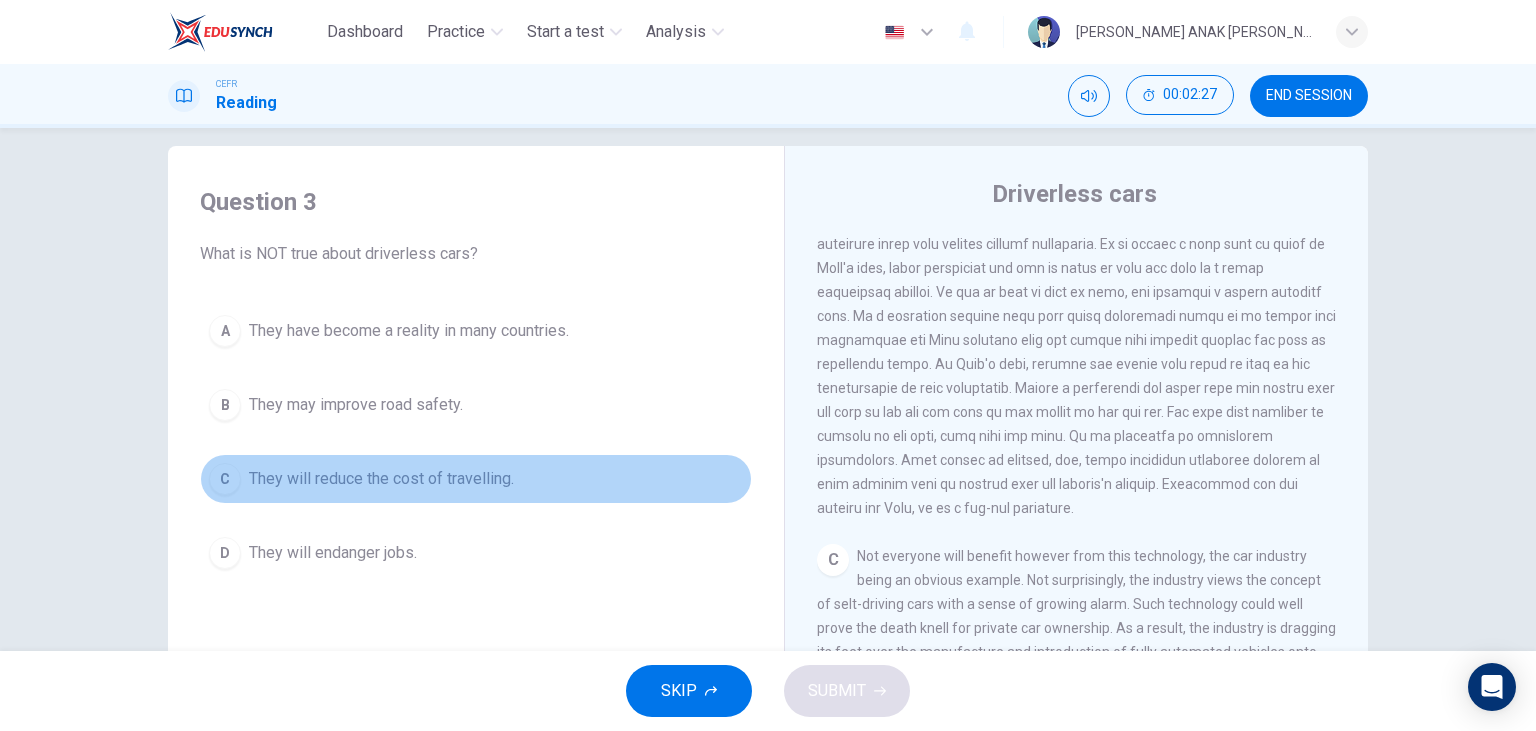 click on "C They will reduce the cost of travelling." at bounding box center [476, 479] 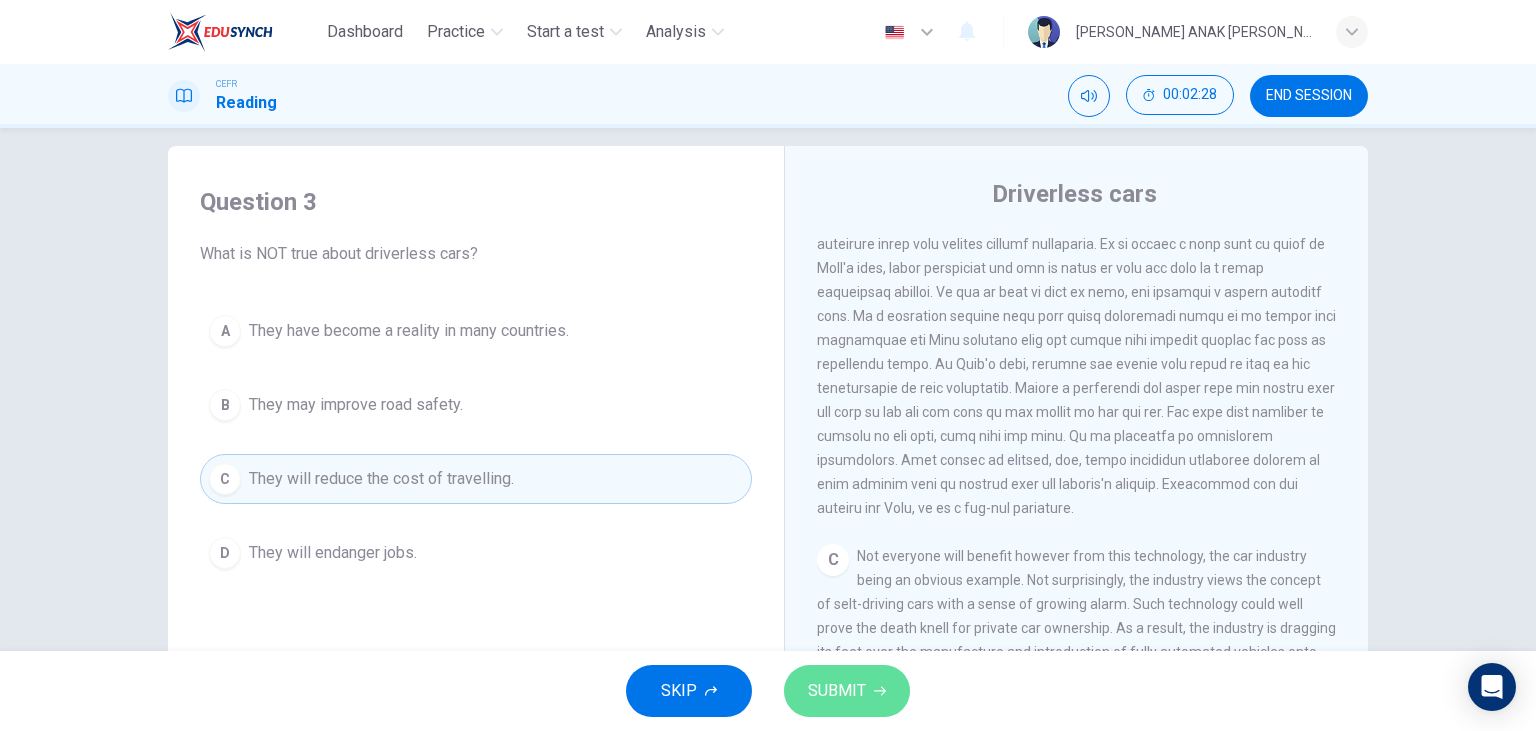 click on "SUBMIT" at bounding box center [847, 691] 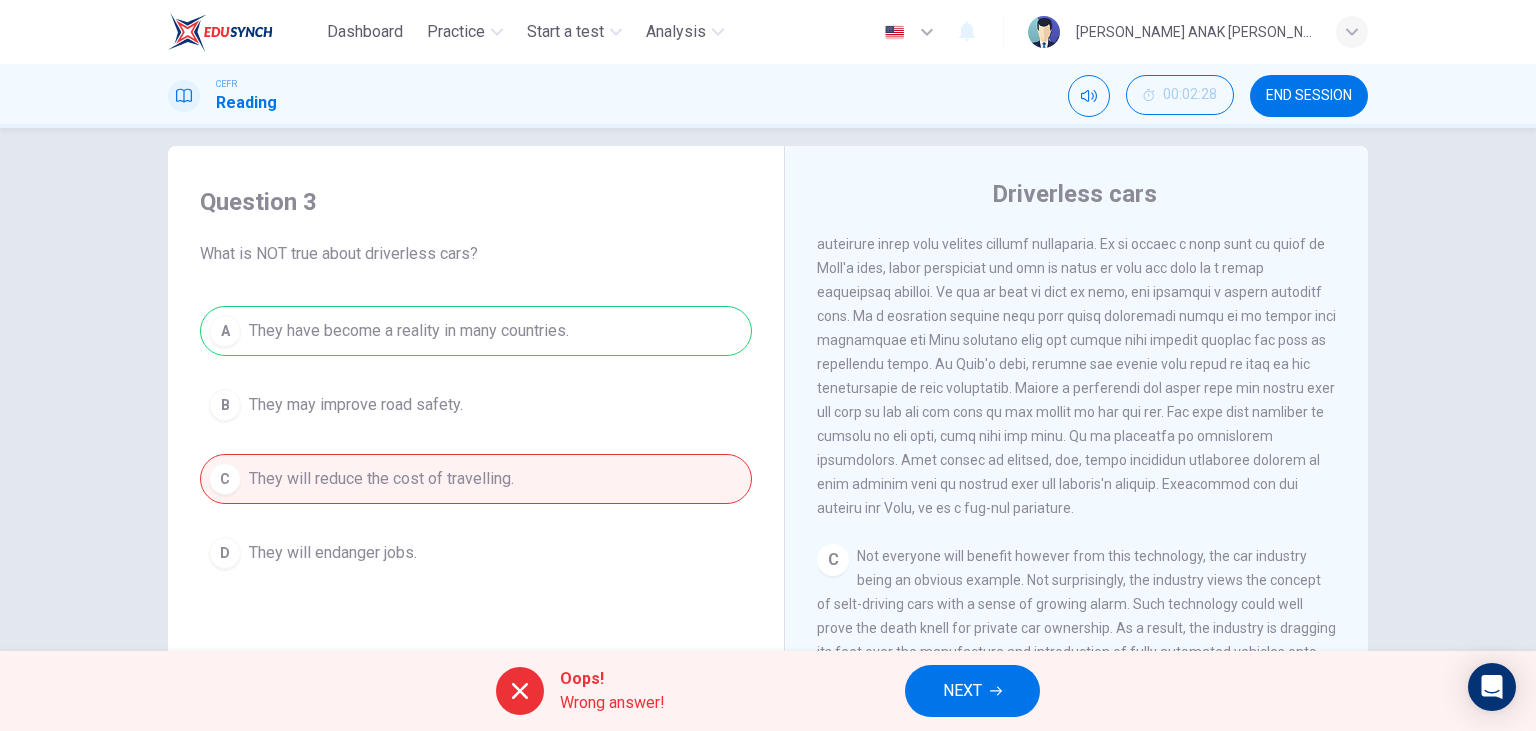 click on "NEXT" at bounding box center (962, 691) 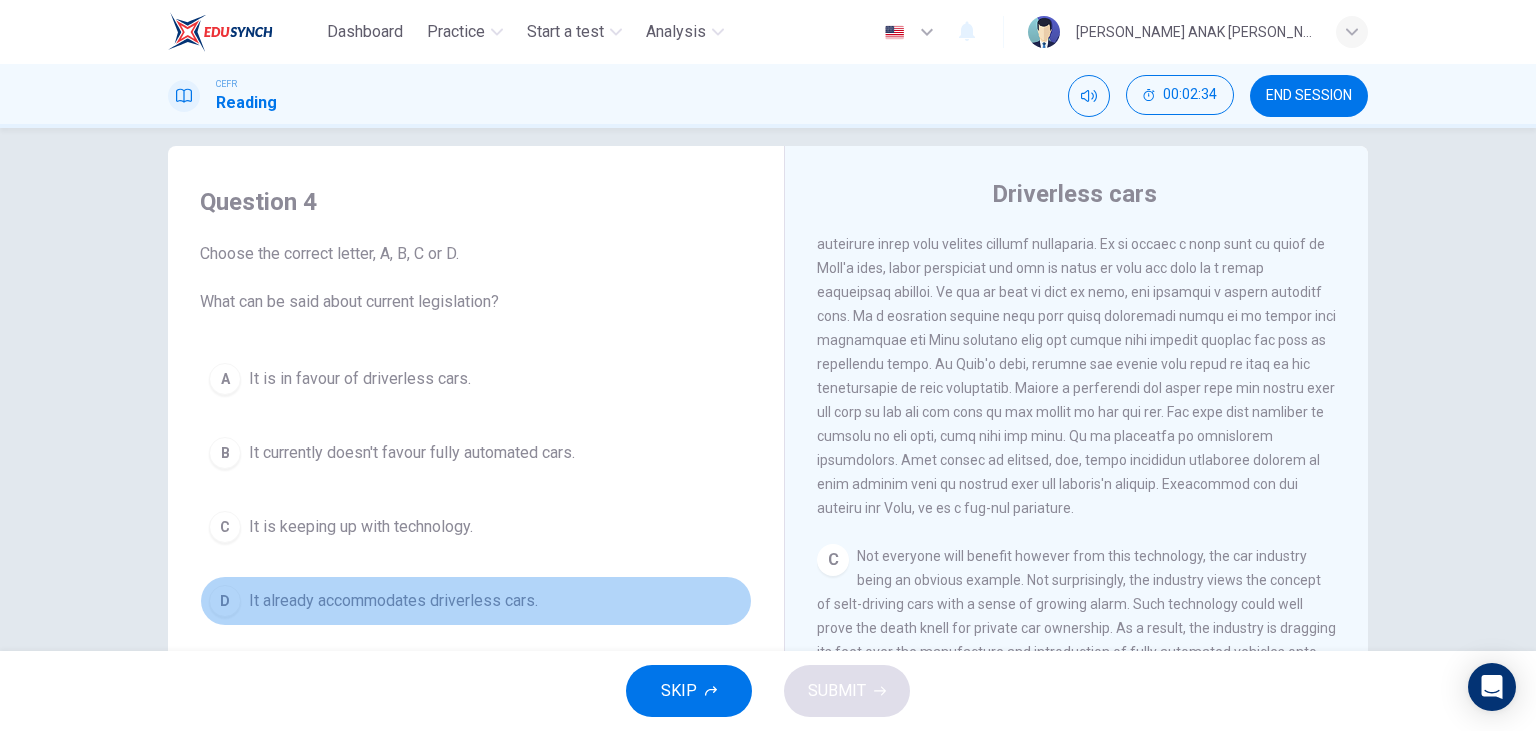 click on "It already accommodates driverless cars." at bounding box center [393, 601] 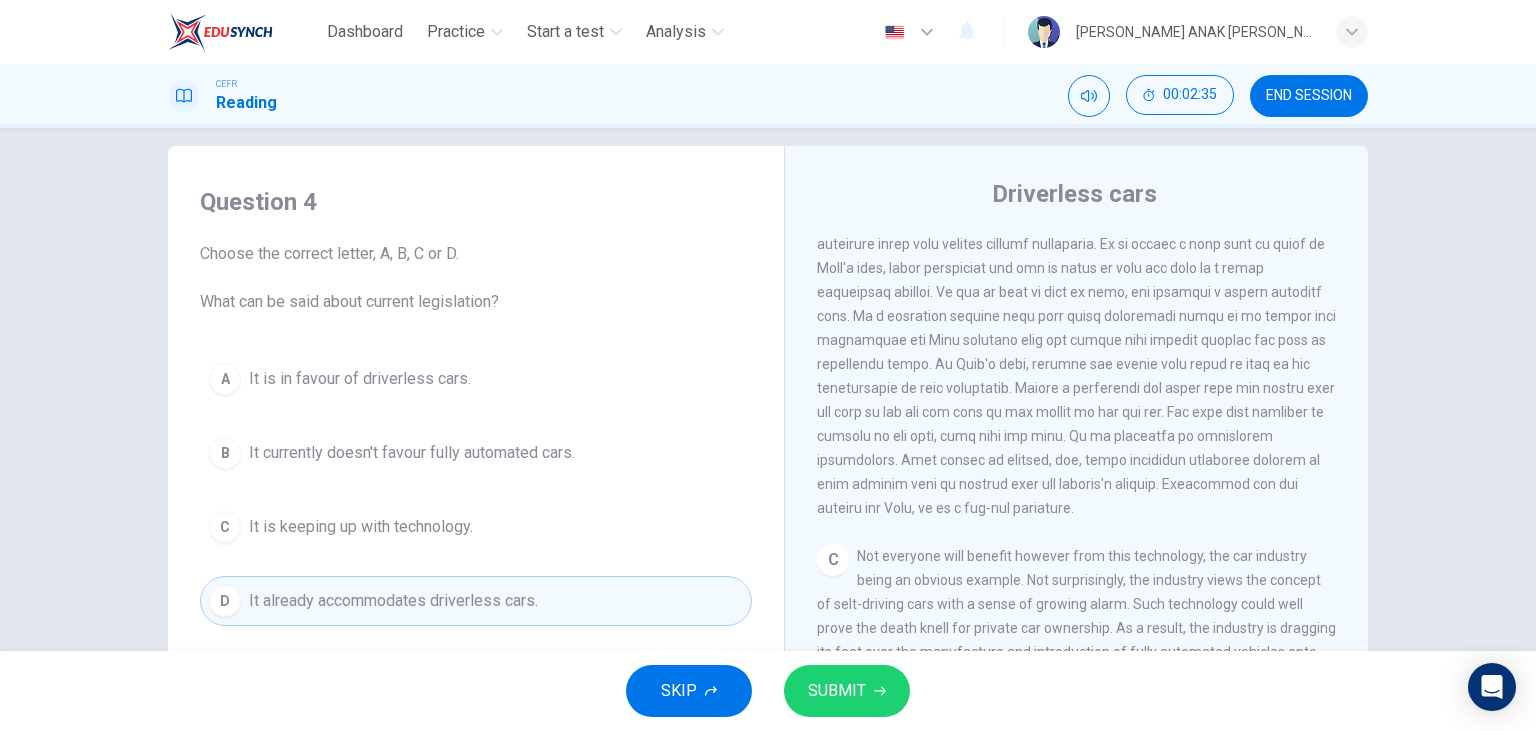 click on "SUBMIT" at bounding box center [837, 691] 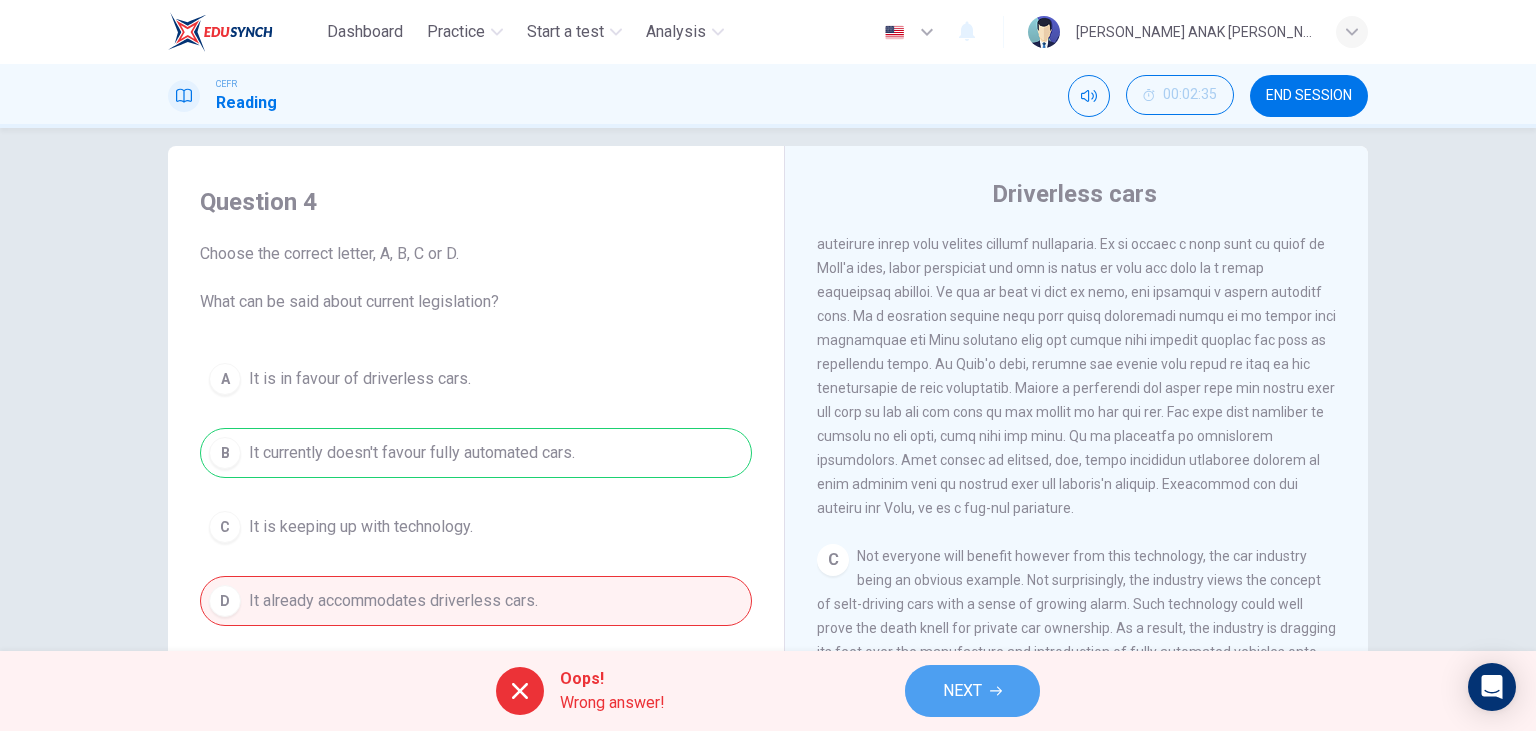 click on "NEXT" at bounding box center [962, 691] 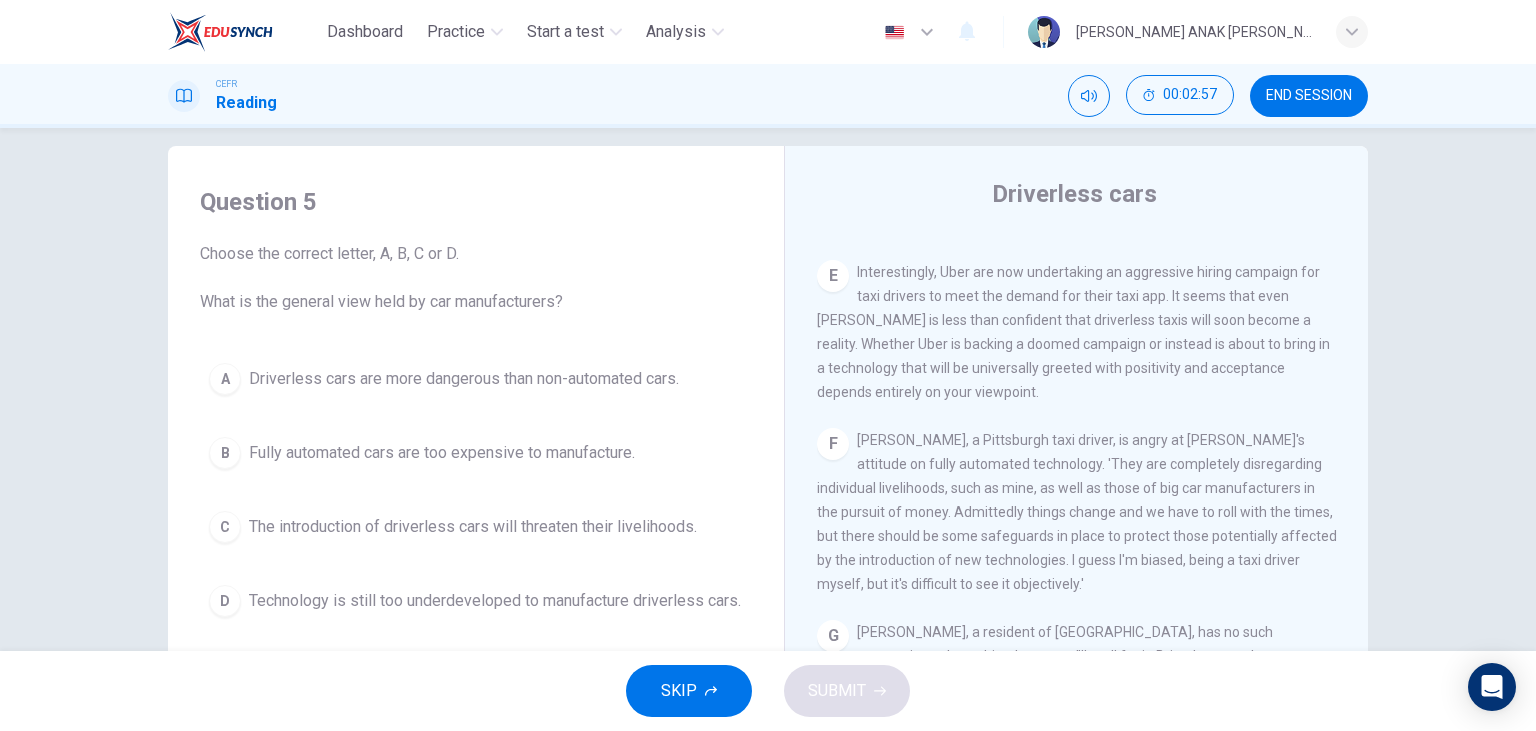 scroll, scrollTop: 1446, scrollLeft: 0, axis: vertical 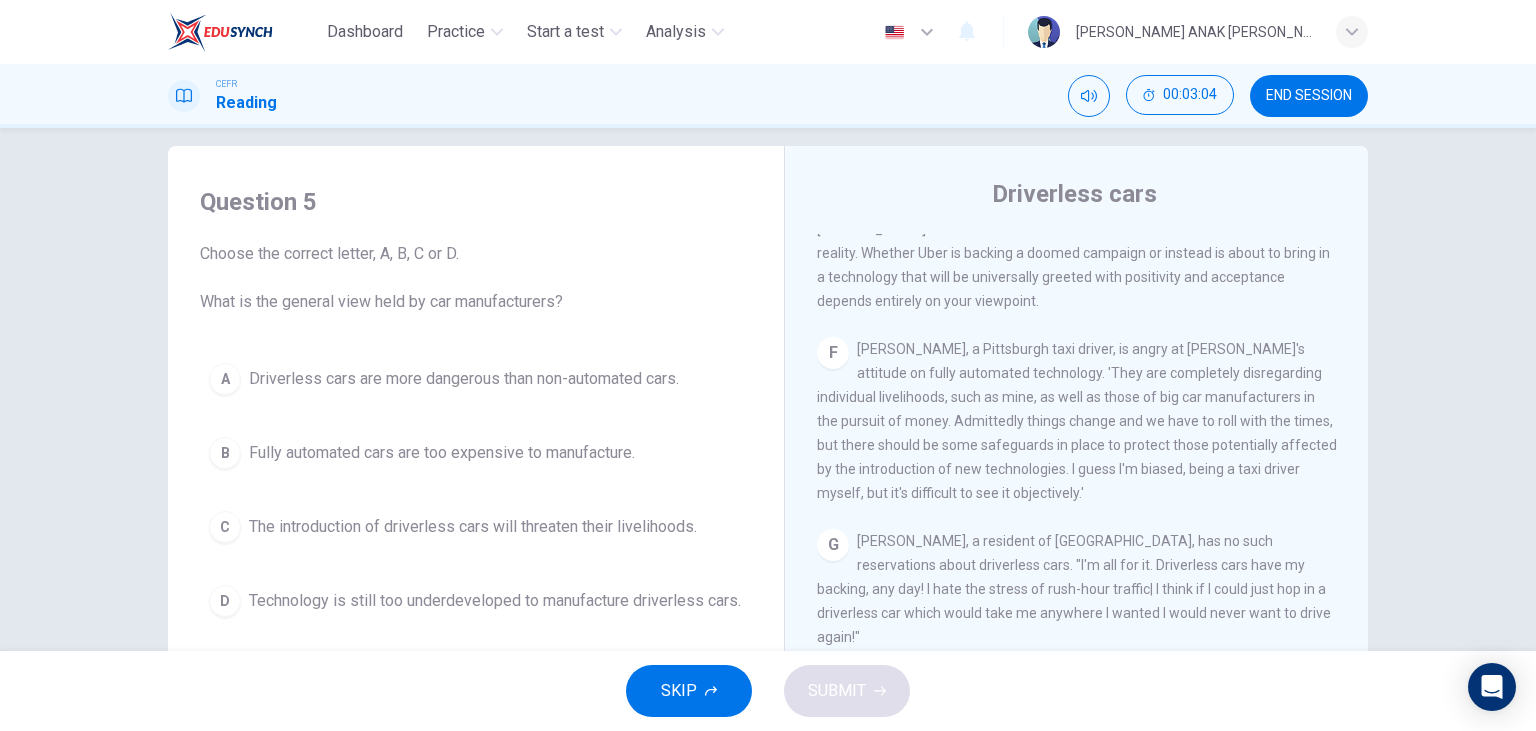 click on "C The introduction of driverless cars will threaten their livelihoods." at bounding box center [476, 527] 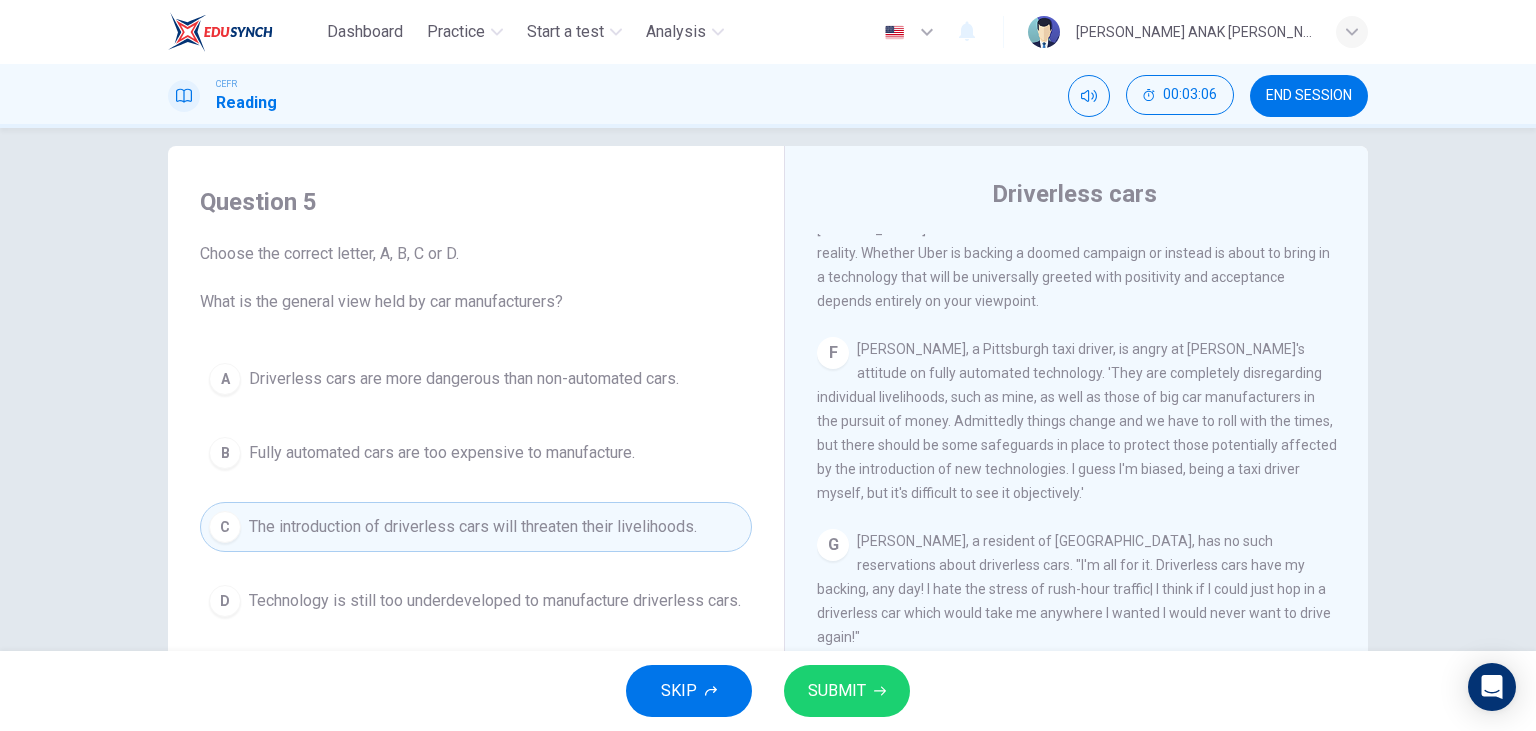 click on "SKIP SUBMIT" at bounding box center (768, 691) 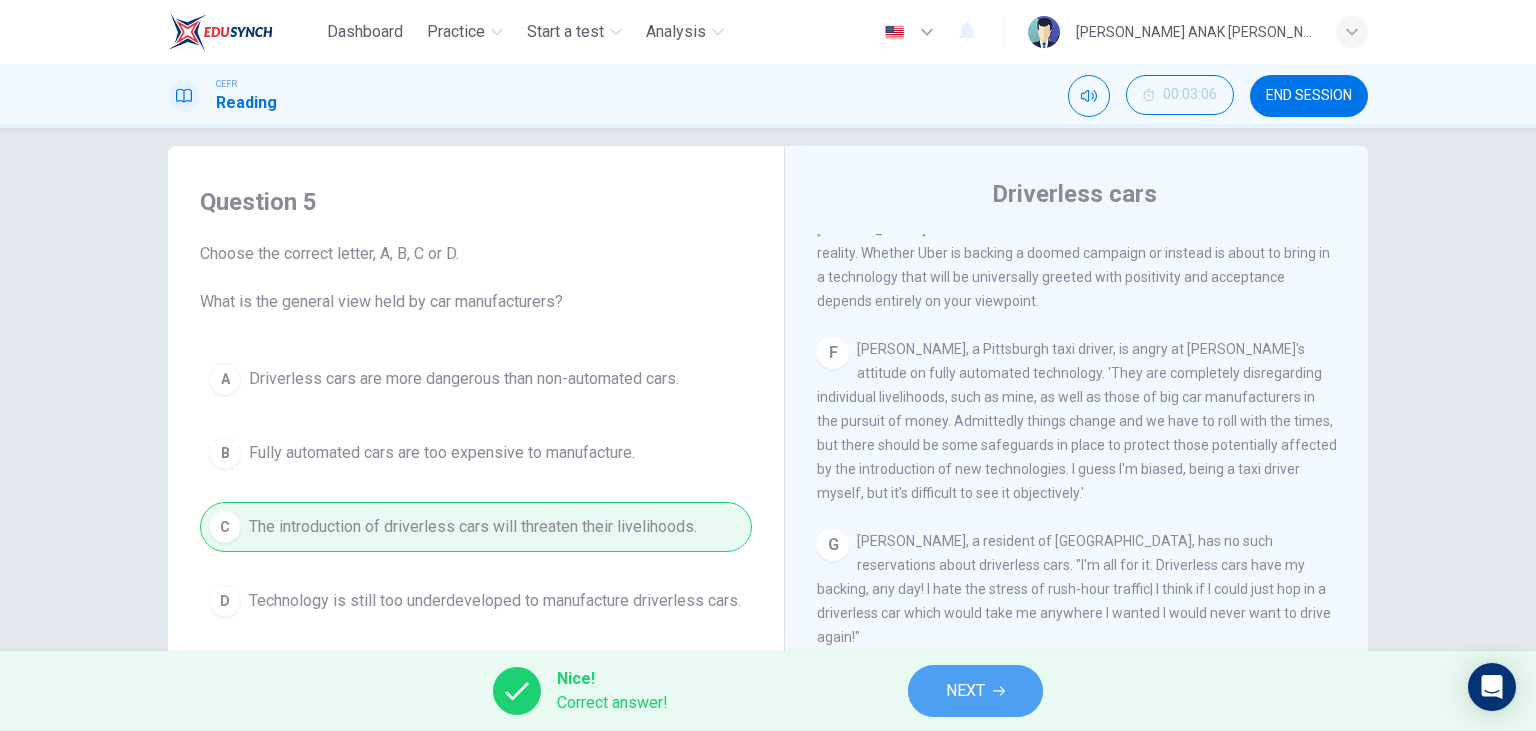 click on "NEXT" at bounding box center [965, 691] 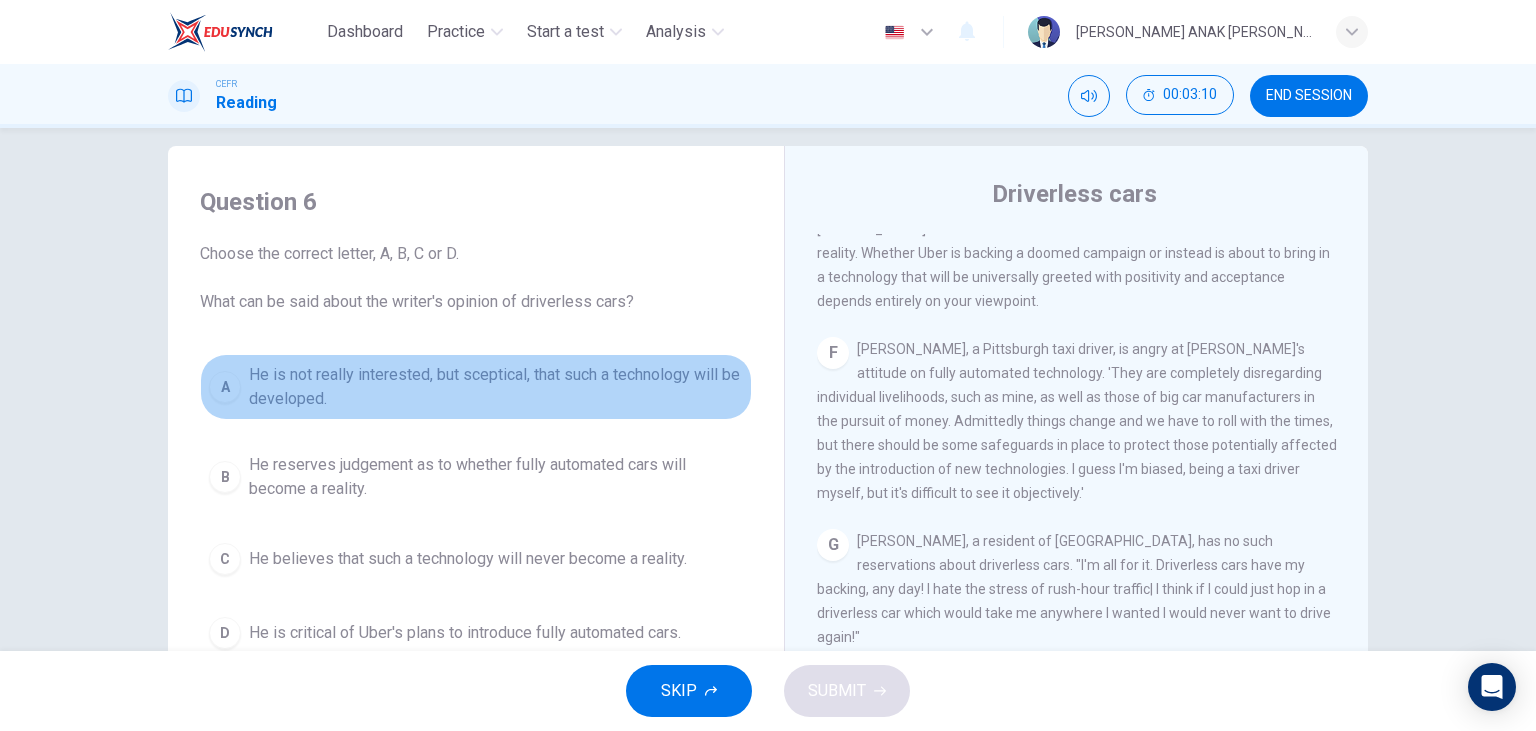 click on "He is not really interested, but sceptical, that such a technology will be developed." at bounding box center (496, 387) 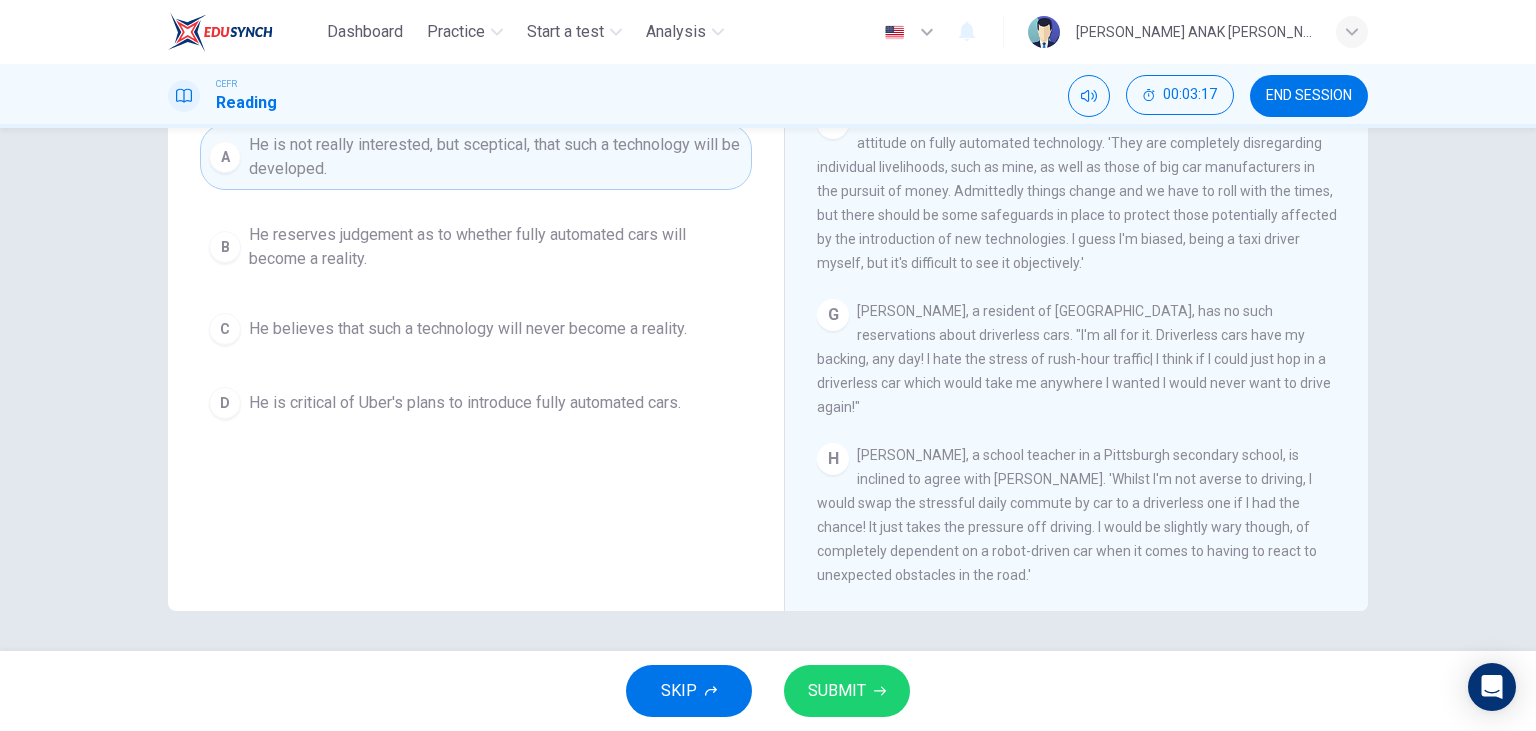 scroll, scrollTop: 22, scrollLeft: 0, axis: vertical 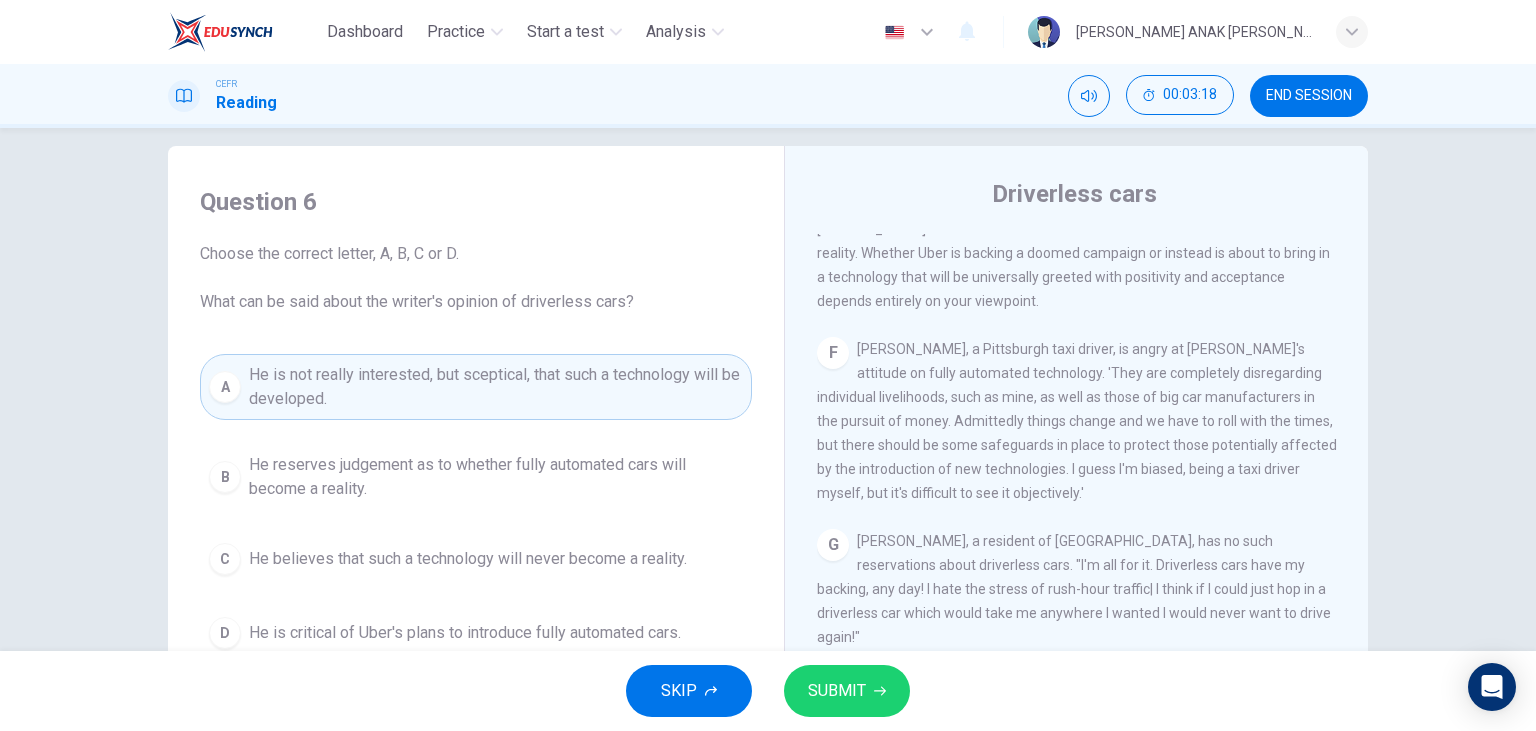 click on "SUBMIT" at bounding box center [837, 691] 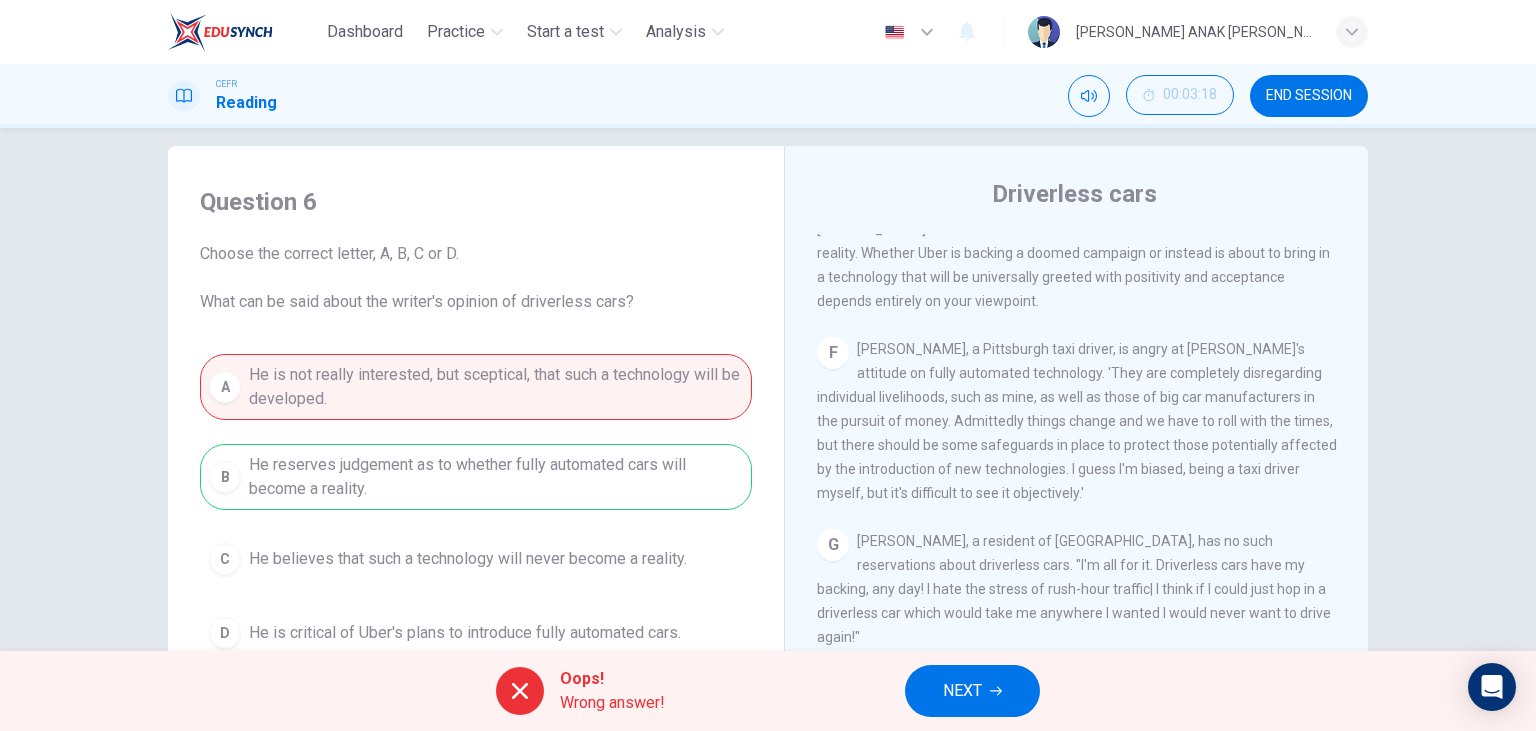 click on "NEXT" at bounding box center [972, 691] 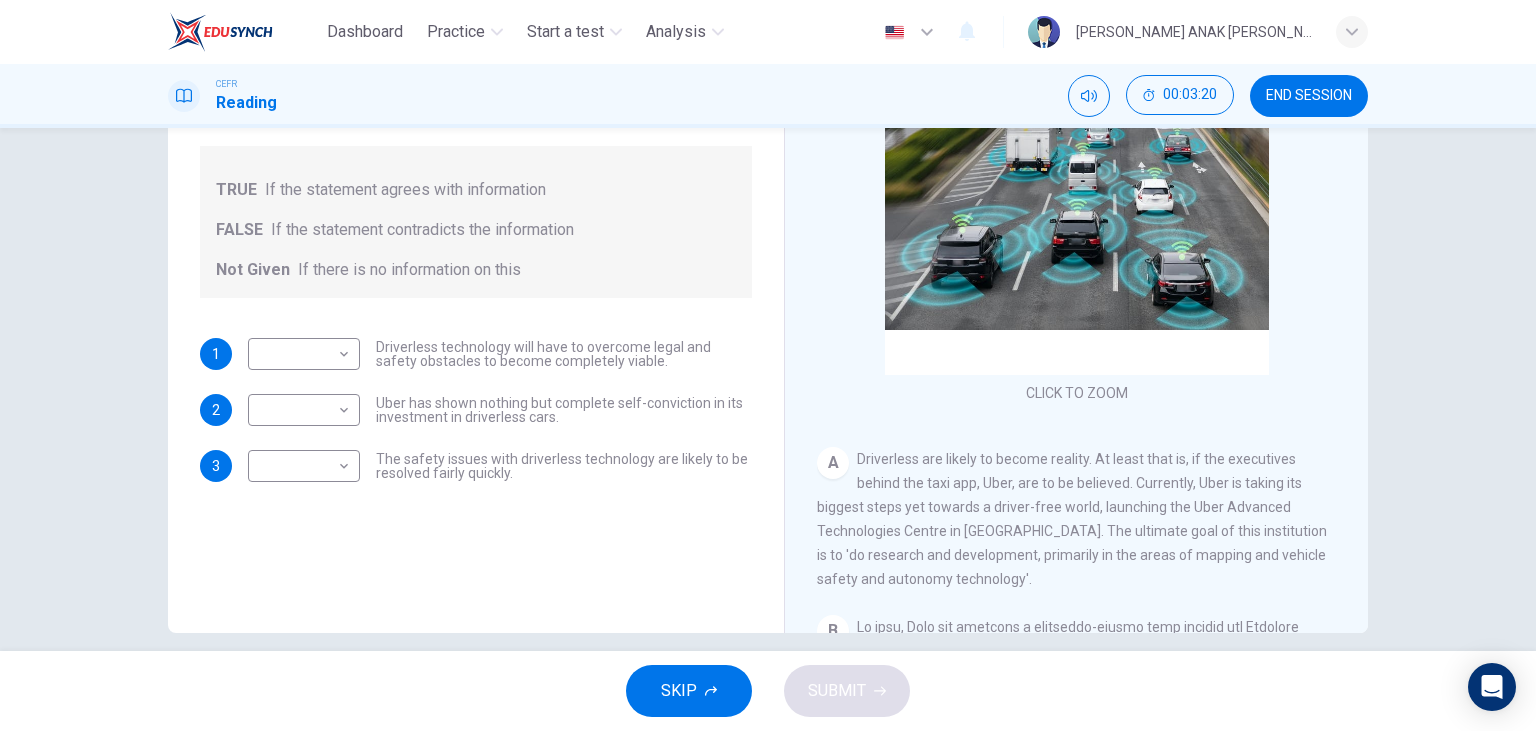 scroll, scrollTop: 252, scrollLeft: 0, axis: vertical 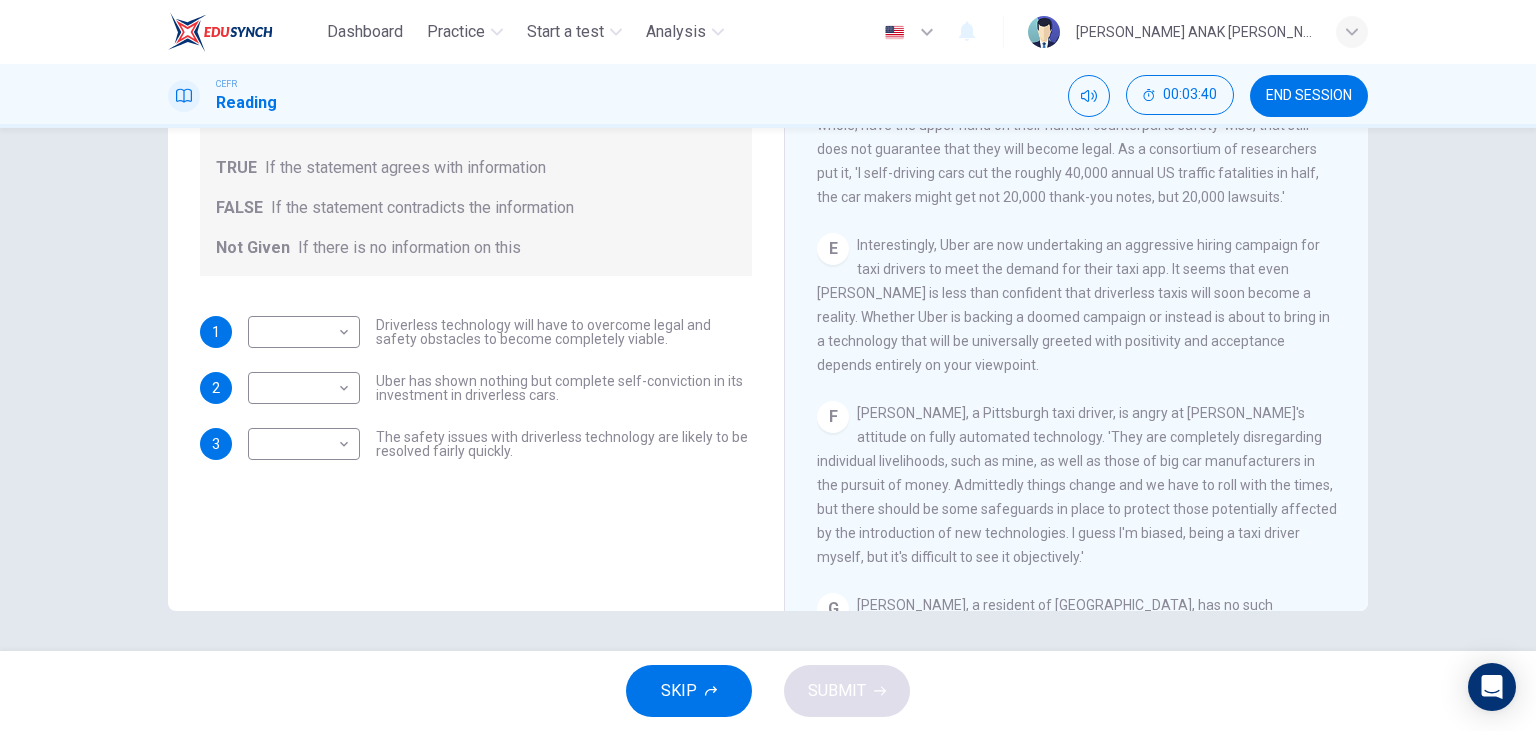 click on "END SESSION" at bounding box center [1309, 96] 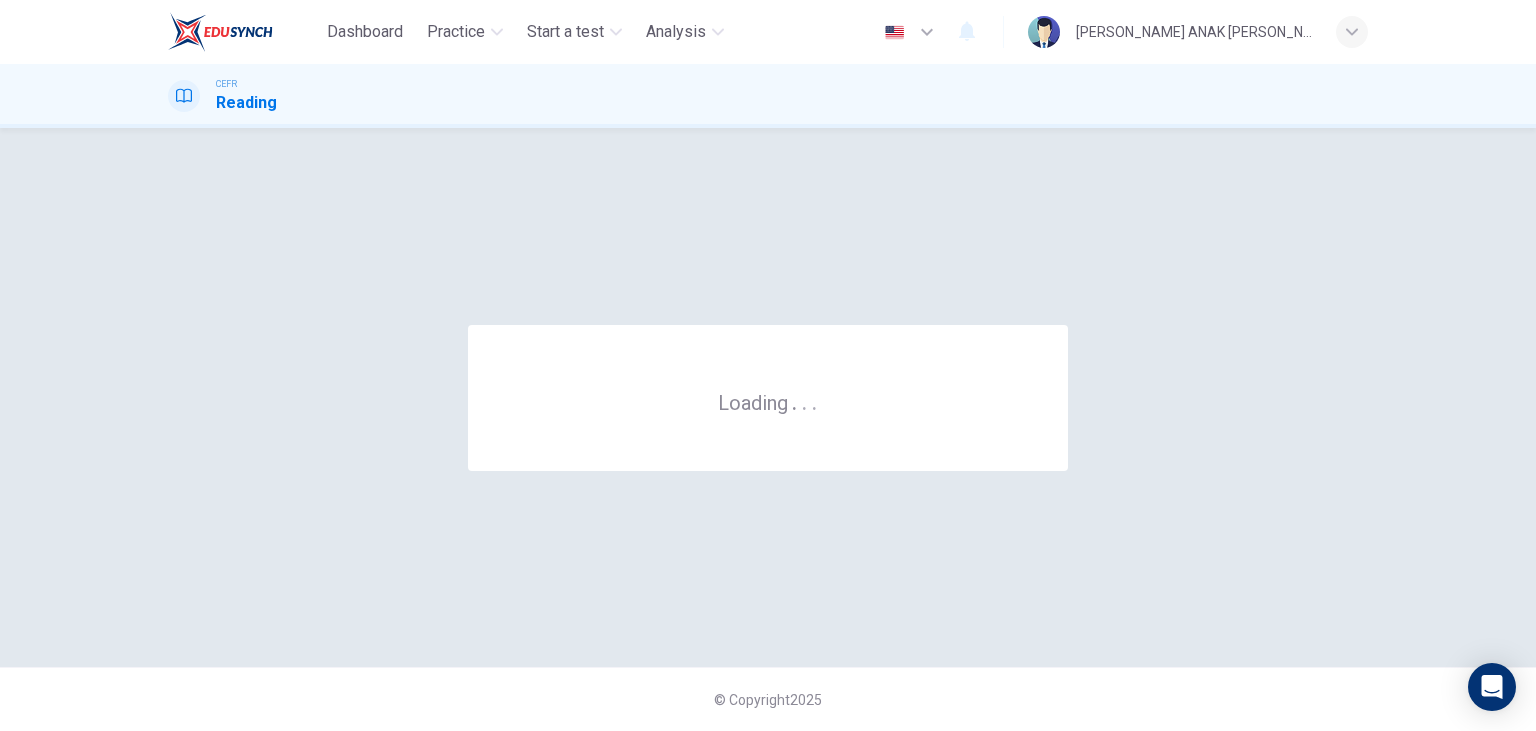 scroll, scrollTop: 0, scrollLeft: 0, axis: both 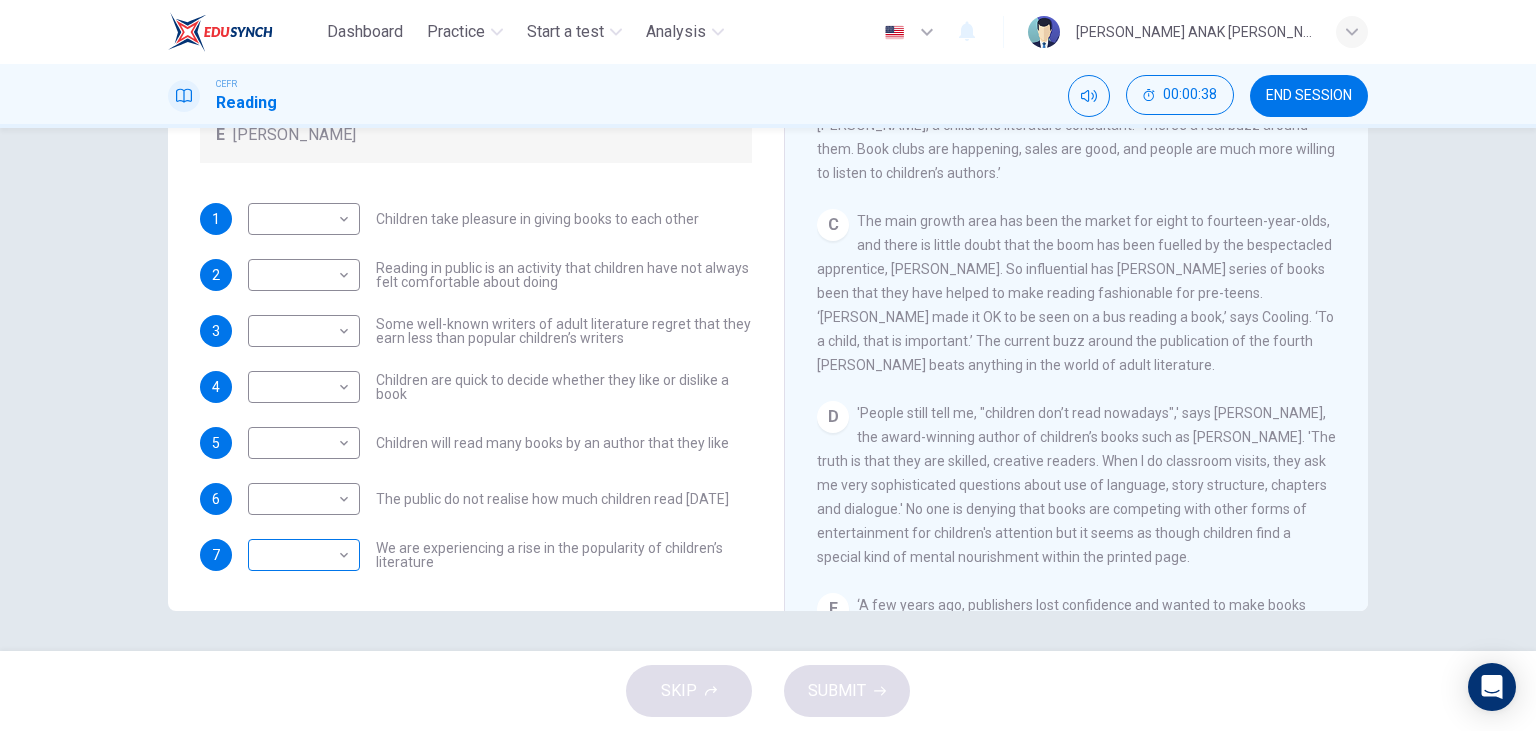 click on "Dashboard Practice Start a test Analysis English en ​ MARYLYNE JUPA ANAK SALIH CEFR Reading 00:00:38 END SESSION Questions 1 - 7 Look at the following list of people A-E and the list of statements. Match each statement with one of the people listed. People A Wendy Cooling B David Almond C Julia Eccleshare D Jacqueline Wilson E Anne Fine 1 ​ ​ Children take pleasure in giving books to each other 2 ​ ​ Reading in public is an activity that children have not always felt comfortable about doing 3 ​ ​ Some well-known writers of adult literature regret that they earn less than popular children’s writers 4 ​ ​ Children are quick to decide whether they like or dislike a book 5 ​ ​ Children will read many books by an author that they like 6 ​ ​ The public do not realise how much children read today 7 ​ ​ We are experiencing a rise in the popularity of children’s literature Twist in the Tale CLICK TO ZOOM Click to Zoom A B C D E F G H I J SKIP SUBMIT
Dashboard Practice Analysis" at bounding box center [768, 365] 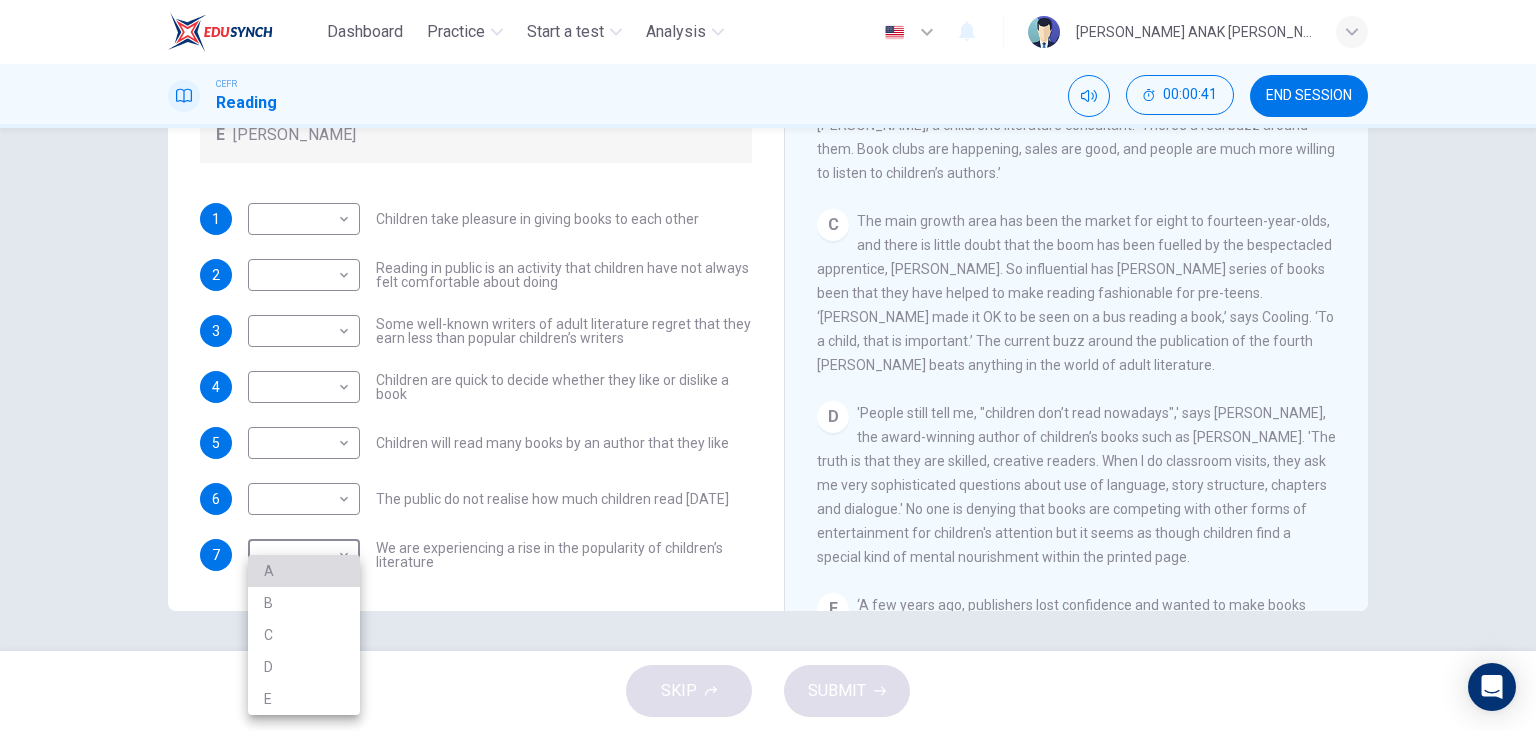 click on "A" at bounding box center (304, 571) 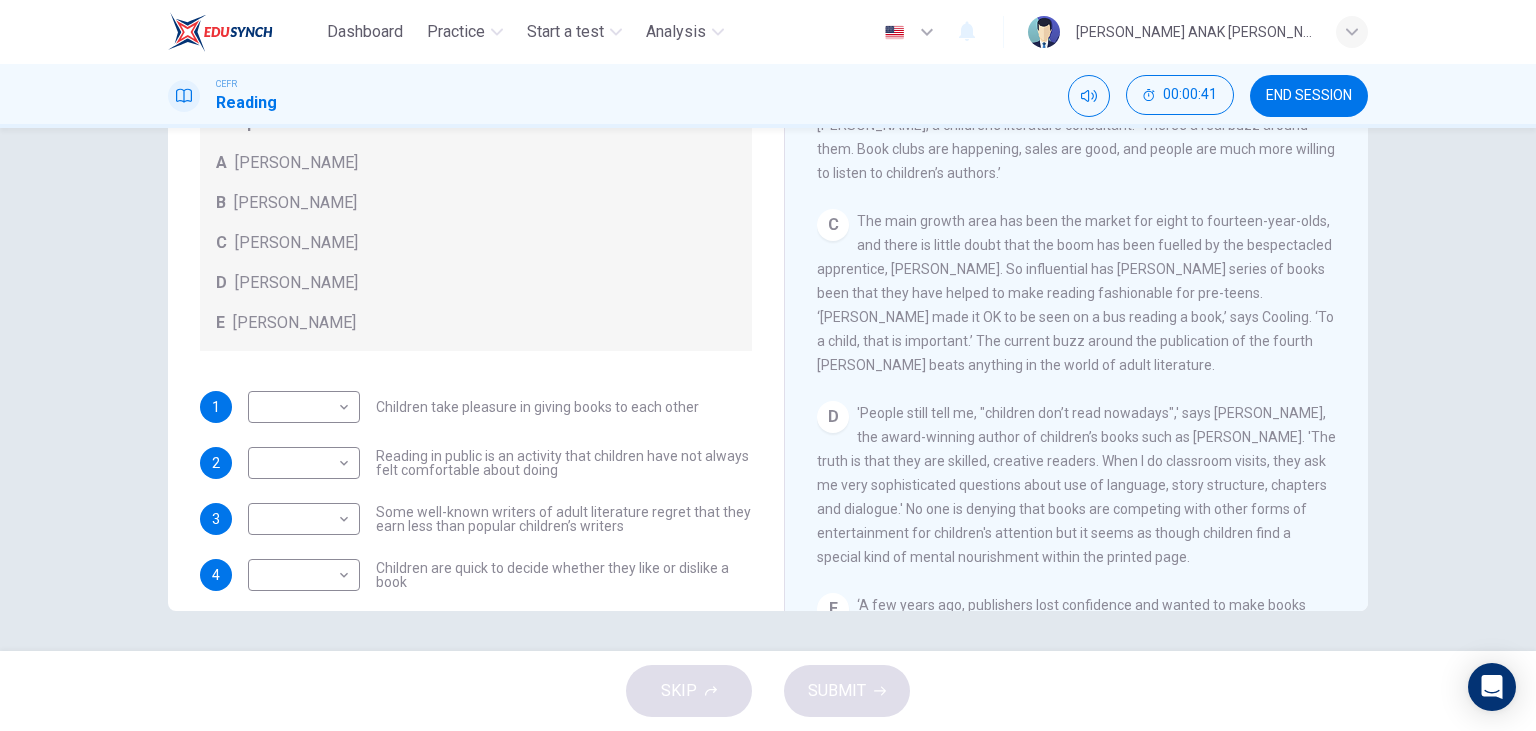 scroll, scrollTop: 0, scrollLeft: 0, axis: both 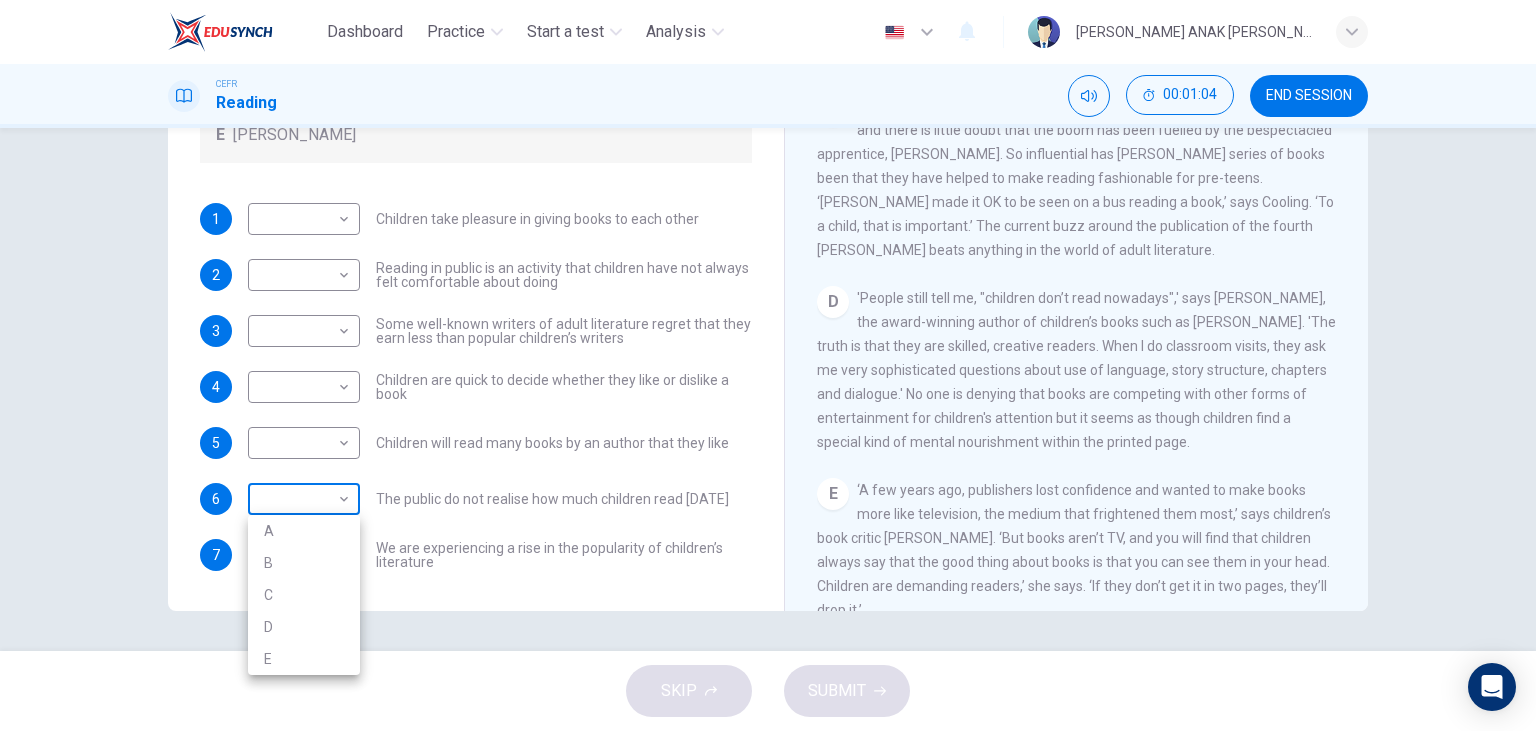 click on "Dashboard Practice Start a test Analysis English en ​ MARYLYNE JUPA ANAK SALIH CEFR Reading 00:01:04 END SESSION Questions 1 - 7 Look at the following list of people A-E and the list of statements. Match each statement with one of the people listed. People A Wendy Cooling B David Almond C Julia Eccleshare D Jacqueline Wilson E Anne Fine 1 ​ ​ Children take pleasure in giving books to each other 2 ​ ​ Reading in public is an activity that children have not always felt comfortable about doing 3 ​ ​ Some well-known writers of adult literature regret that they earn less than popular children’s writers 4 ​ ​ Children are quick to decide whether they like or dislike a book 5 ​ ​ Children will read many books by an author that they like 6 ​ ​ The public do not realise how much children read today 7 A A ​ We are experiencing a rise in the popularity of children’s literature Twist in the Tale CLICK TO ZOOM Click to Zoom A B C D E F G H I J SKIP SUBMIT
Dashboard Practice Analysis" at bounding box center (768, 365) 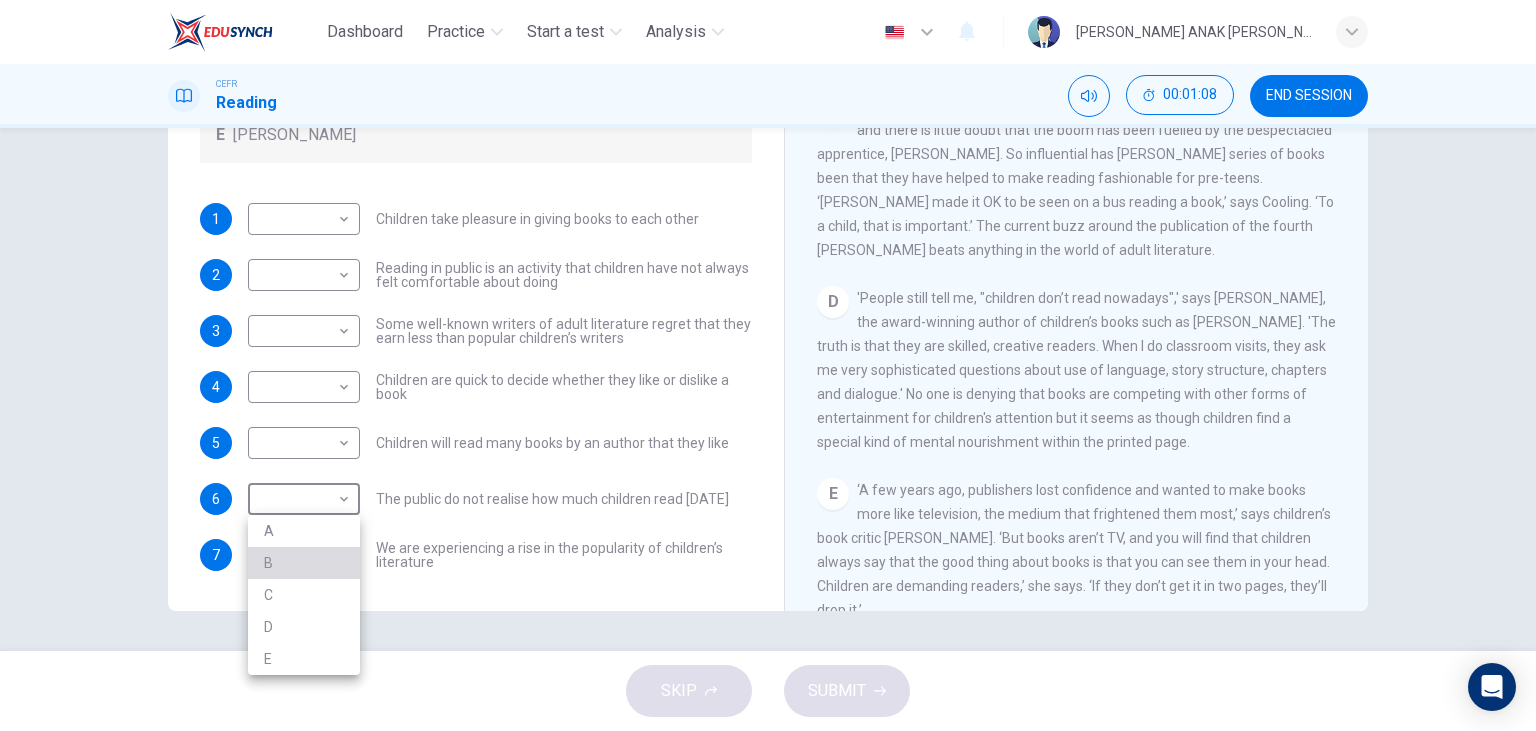 click on "B" at bounding box center (304, 563) 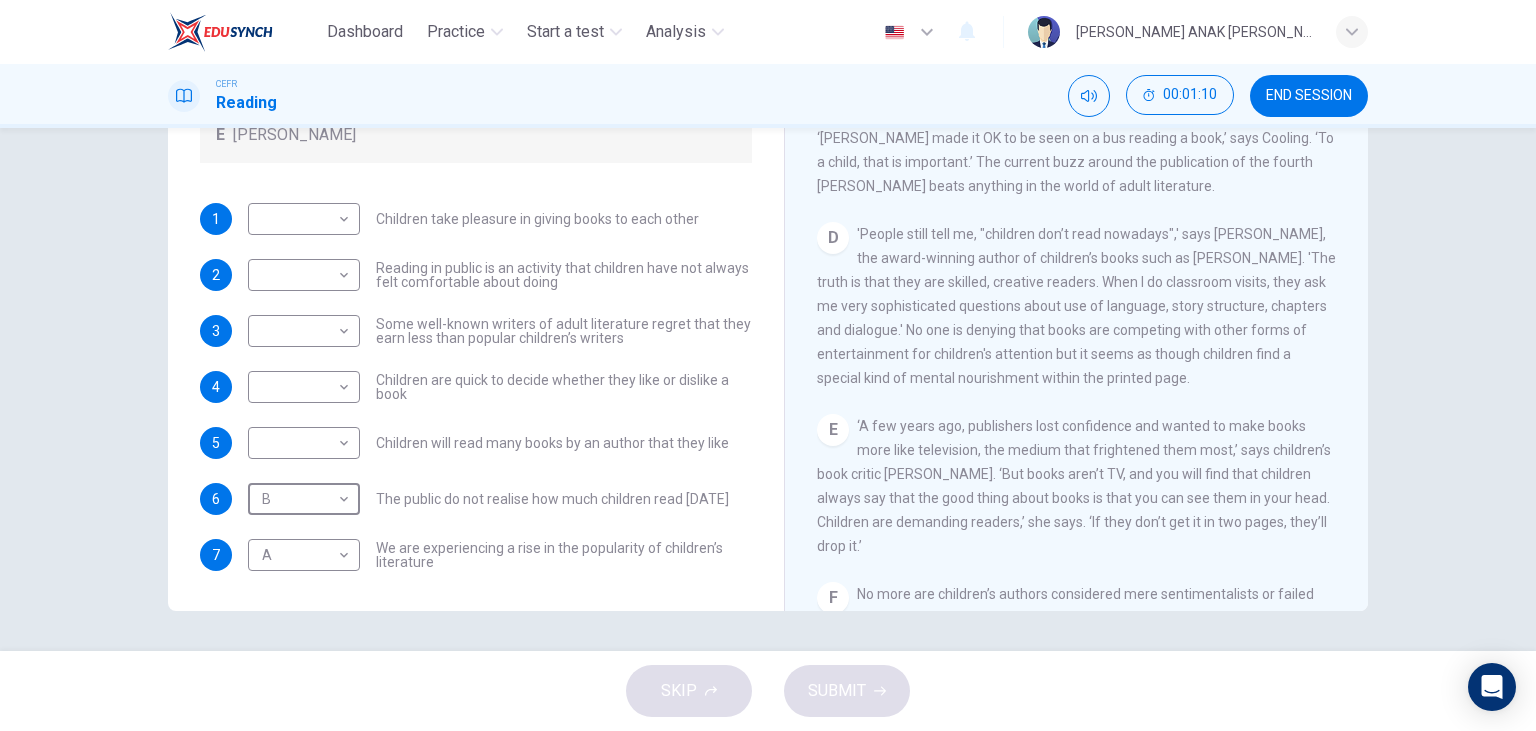 scroll, scrollTop: 806, scrollLeft: 0, axis: vertical 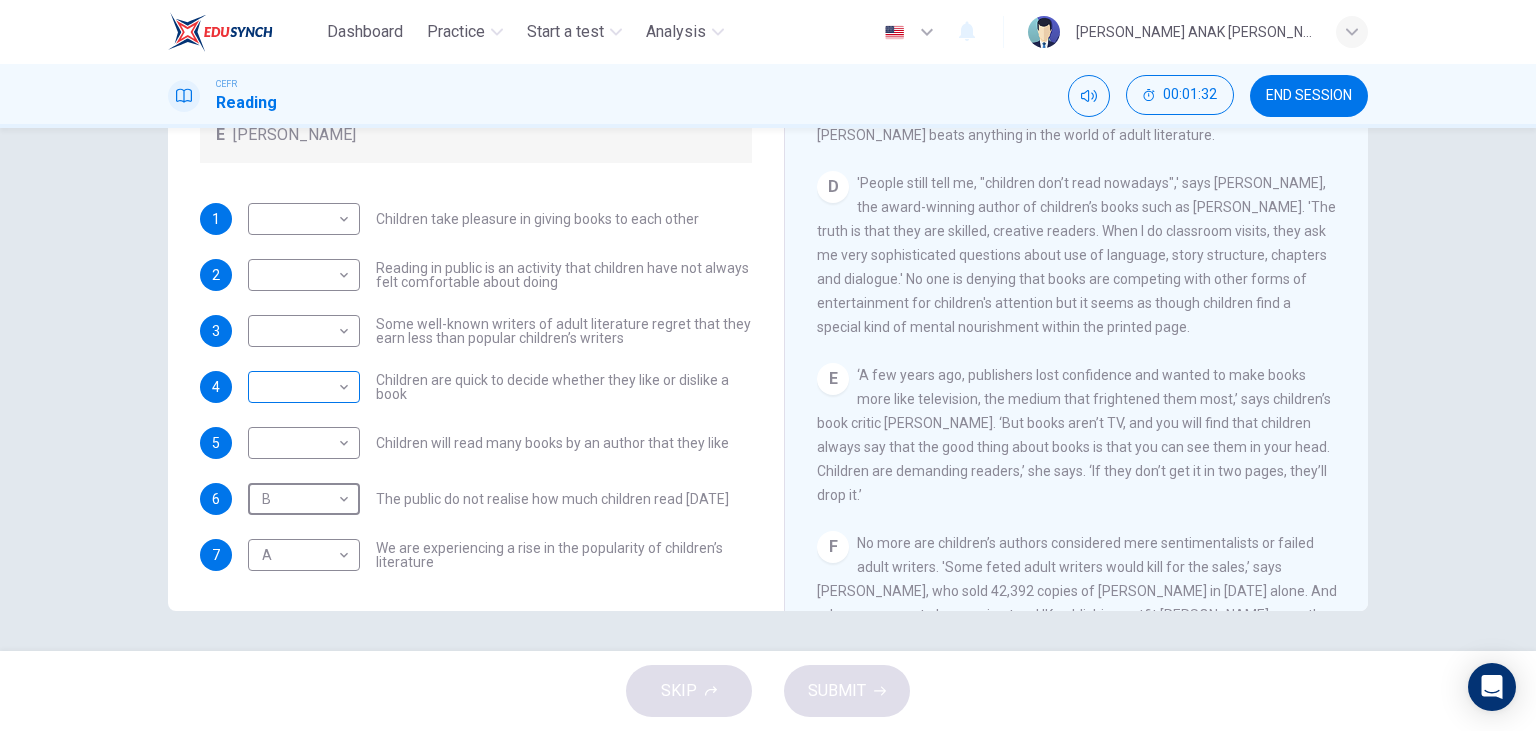 click on "Dashboard Practice Start a test Analysis English en ​ MARYLYNE JUPA ANAK SALIH CEFR Reading 00:01:32 END SESSION Questions 1 - 7 Look at the following list of people A-E and the list of statements. Match each statement with one of the people listed. People A Wendy Cooling B David Almond C Julia Eccleshare D Jacqueline Wilson E Anne Fine 1 ​ ​ Children take pleasure in giving books to each other 2 ​ ​ Reading in public is an activity that children have not always felt comfortable about doing 3 ​ ​ Some well-known writers of adult literature regret that they earn less than popular children’s writers 4 ​ ​ Children are quick to decide whether they like or dislike a book 5 ​ ​ Children will read many books by an author that they like 6 B B ​ The public do not realise how much children read today 7 A A ​ We are experiencing a rise in the popularity of children’s literature Twist in the Tale CLICK TO ZOOM Click to Zoom A B C D E F G H I J SKIP SUBMIT
Dashboard Practice Analysis" at bounding box center [768, 365] 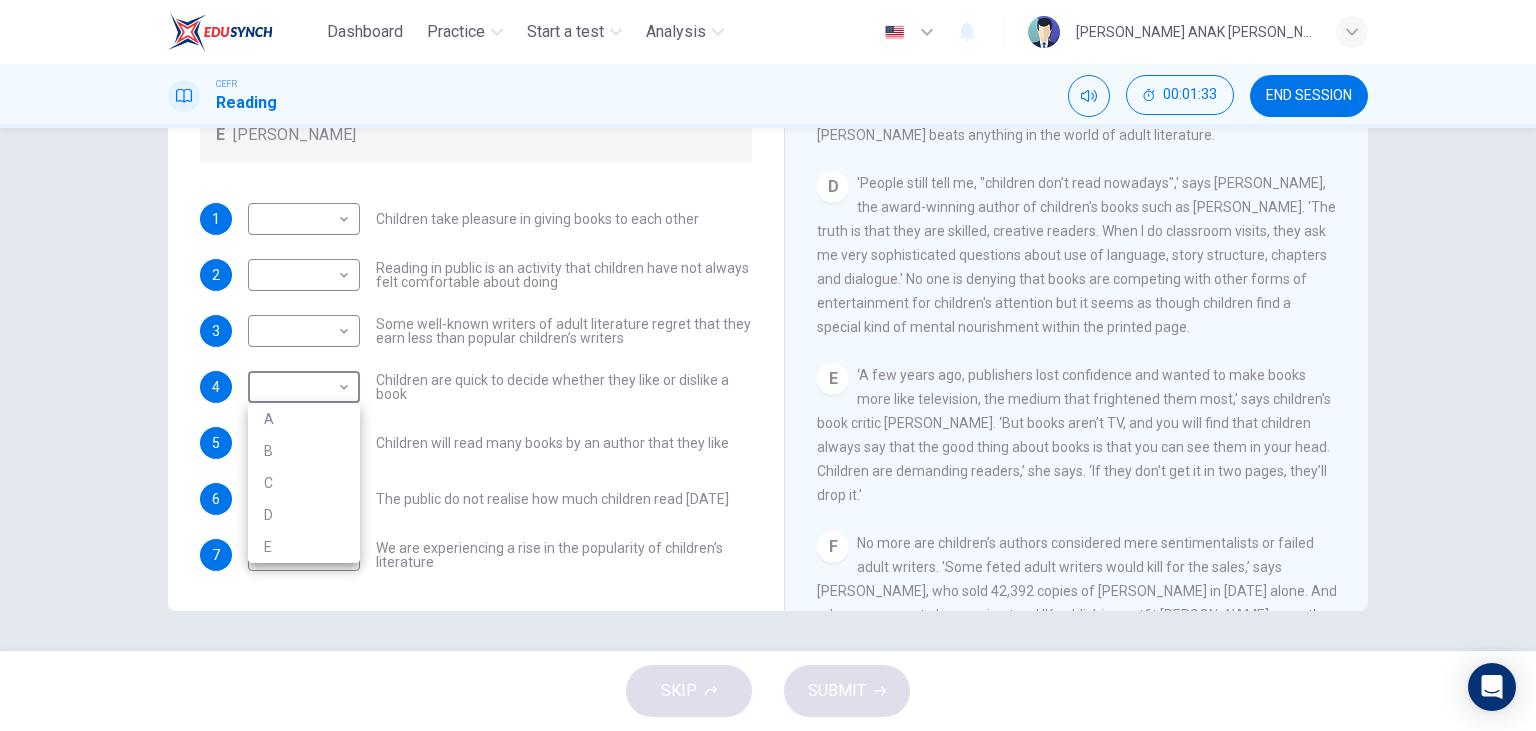 click on "C" at bounding box center (304, 483) 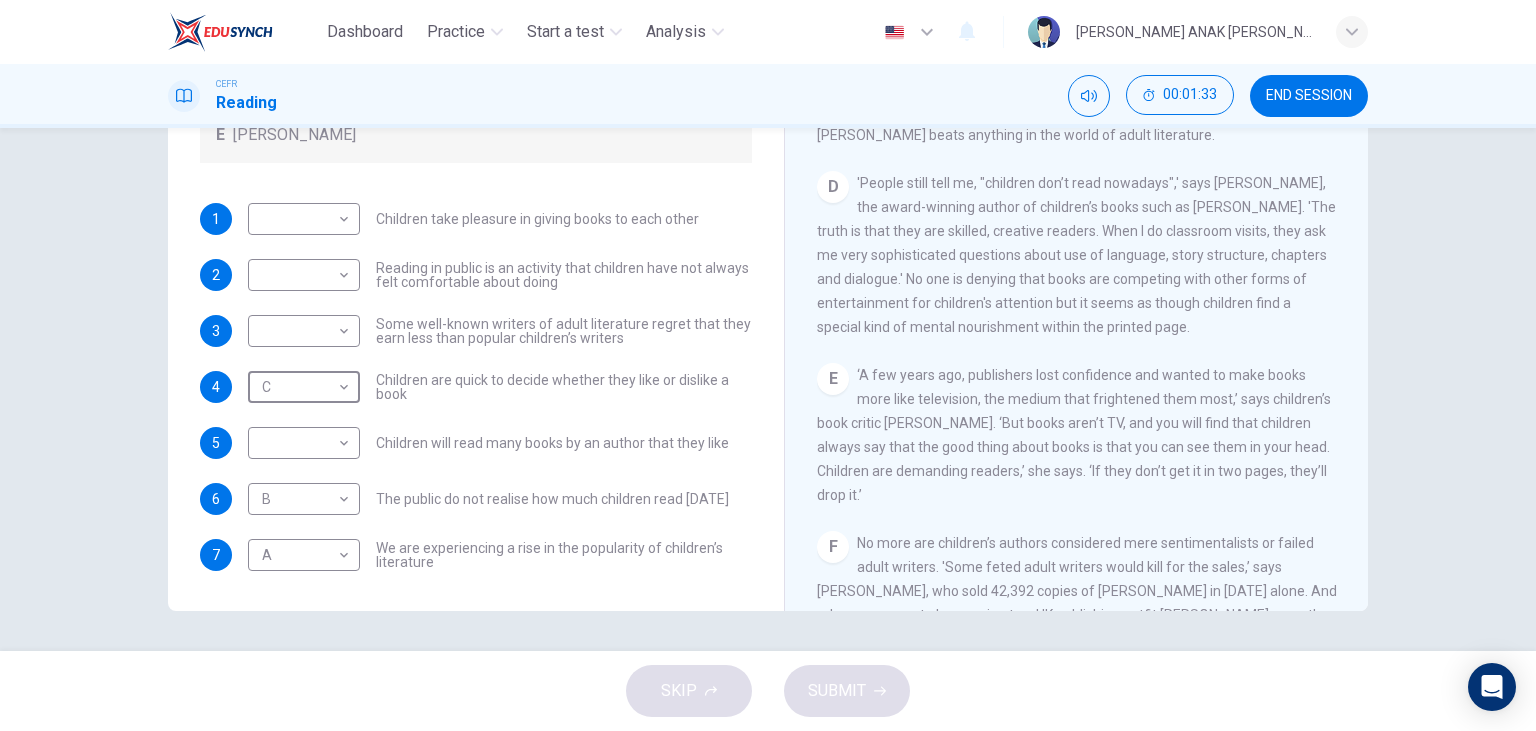 type on "C" 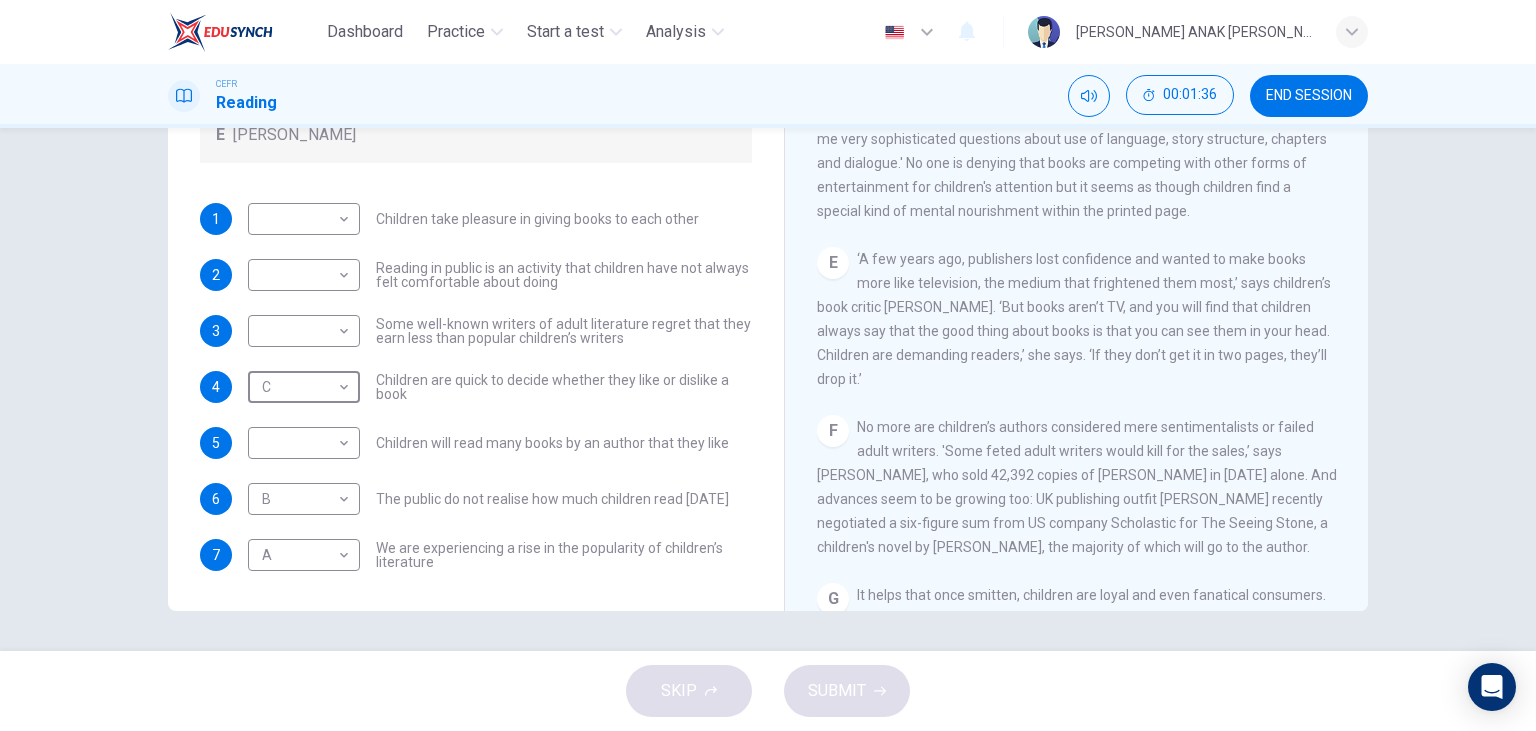 scroll, scrollTop: 1037, scrollLeft: 0, axis: vertical 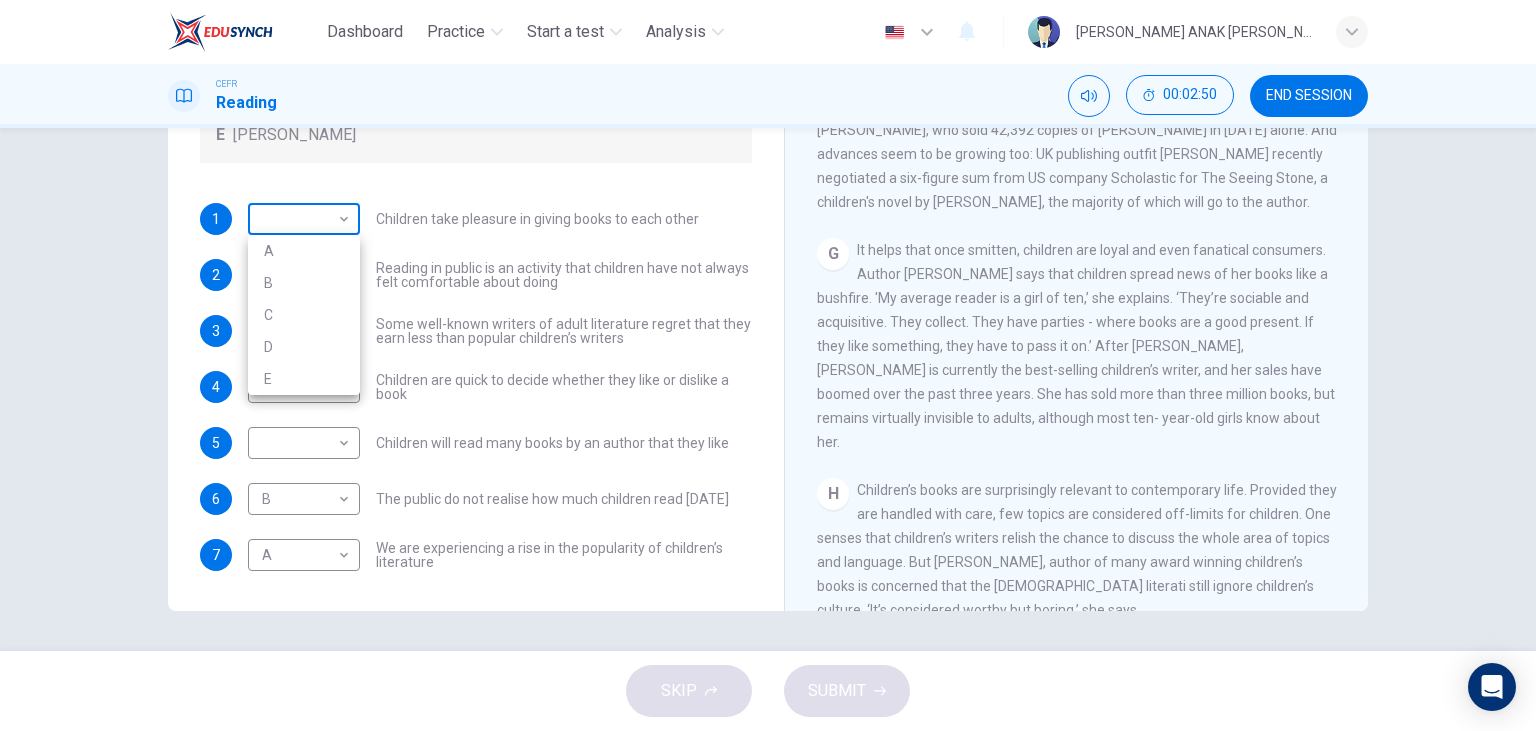 click on "Dashboard Practice Start a test Analysis English en ​ MARYLYNE JUPA ANAK SALIH CEFR Reading 00:02:50 END SESSION Questions 1 - 7 Look at the following list of people A-E and the list of statements. Match each statement with one of the people listed. People A Wendy Cooling B David Almond C Julia Eccleshare D Jacqueline Wilson E Anne Fine 1 ​ ​ Children take pleasure in giving books to each other 2 ​ ​ Reading in public is an activity that children have not always felt comfortable about doing 3 ​ ​ Some well-known writers of adult literature regret that they earn less than popular children’s writers 4 C C ​ Children are quick to decide whether they like or dislike a book 5 ​ ​ Children will read many books by an author that they like 6 B B ​ The public do not realise how much children read today 7 A A ​ We are experiencing a rise in the popularity of children’s literature Twist in the Tale CLICK TO ZOOM Click to Zoom A B C D E F G H I J SKIP SUBMIT
Dashboard Practice Analysis" at bounding box center [768, 365] 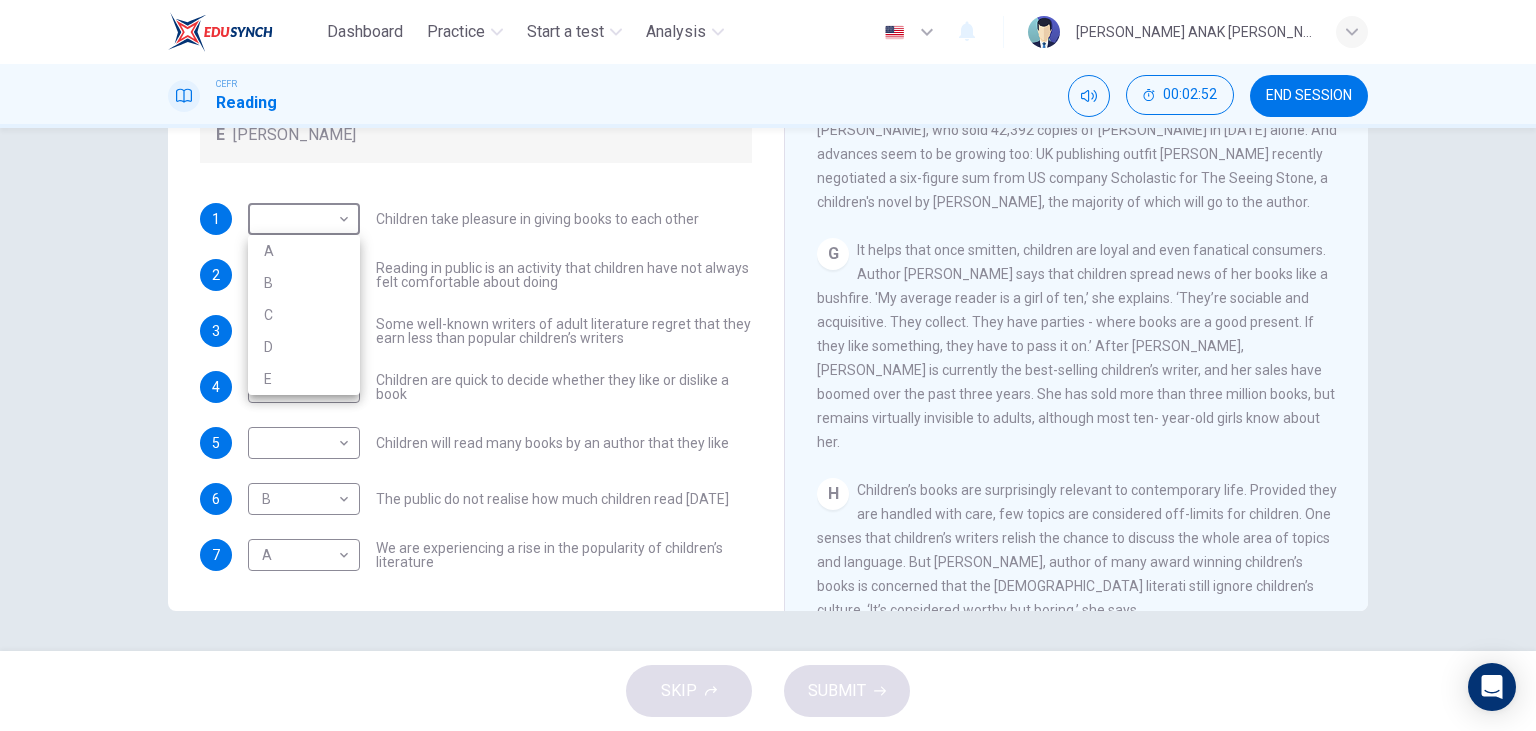 click on "D" at bounding box center (304, 347) 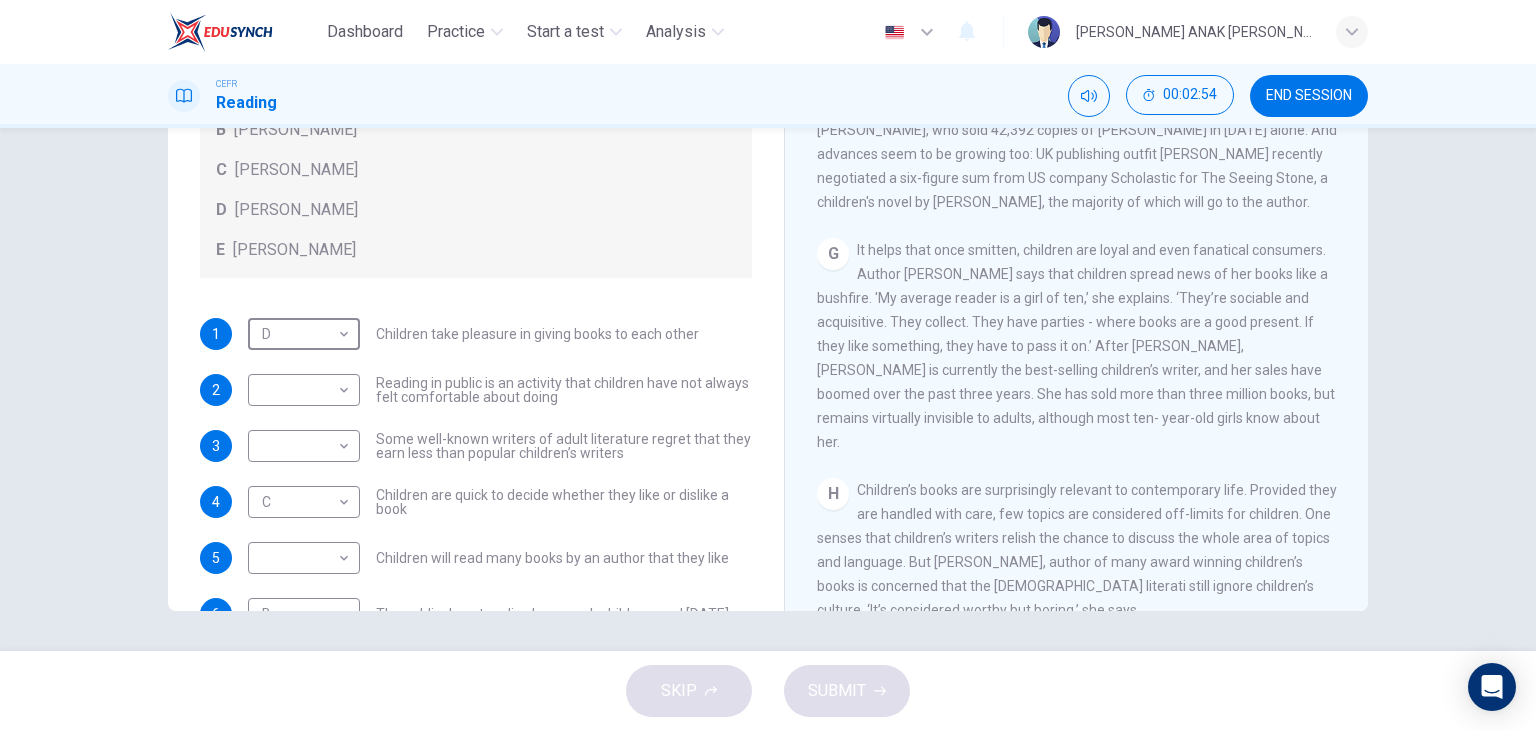 scroll, scrollTop: 193, scrollLeft: 0, axis: vertical 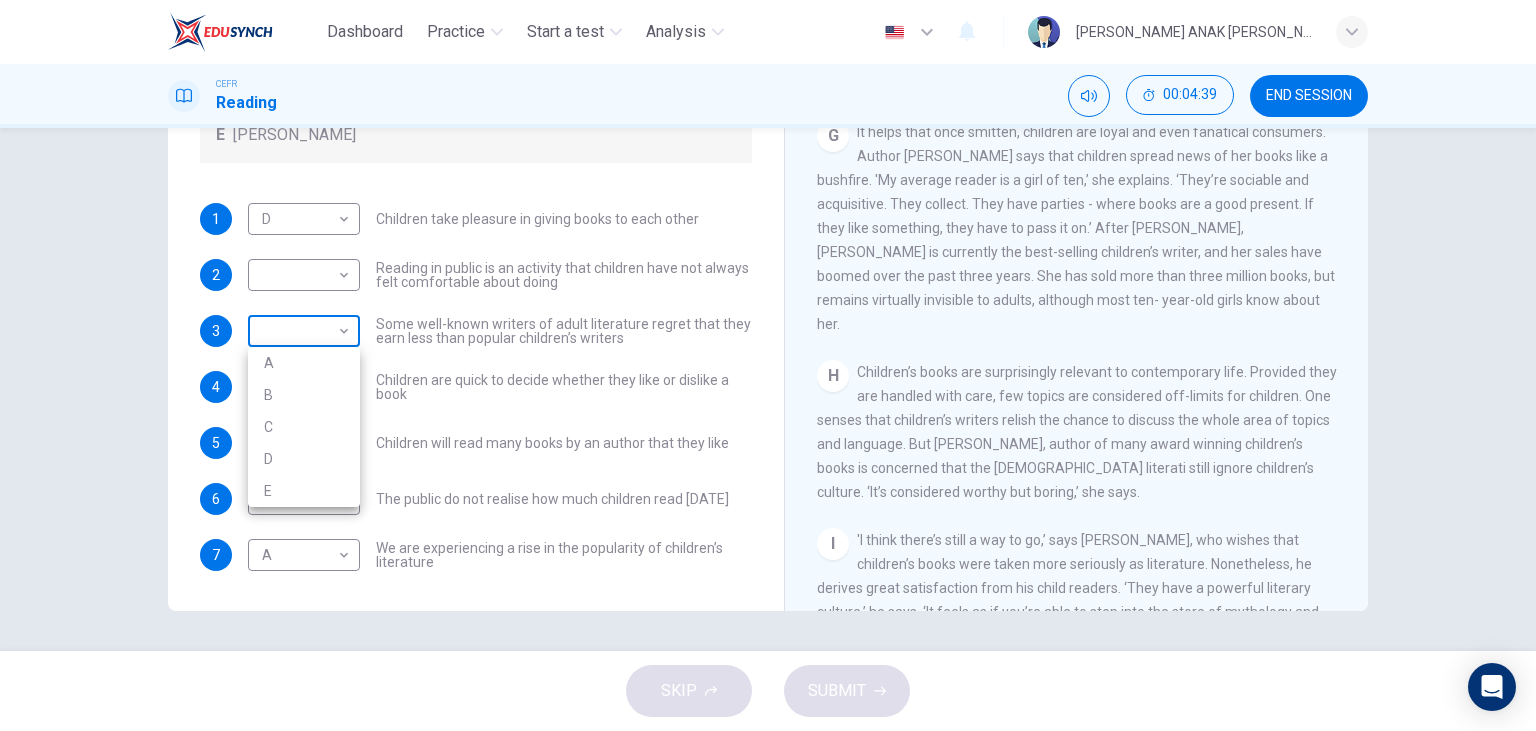click on "Dashboard Practice Start a test Analysis English en ​ MARYLYNE JUPA ANAK SALIH CEFR Reading 00:04:39 END SESSION Questions 1 - 7 Look at the following list of people A-E and the list of statements. Match each statement with one of the people listed. People A Wendy Cooling B David Almond C Julia Eccleshare D Jacqueline Wilson E Anne Fine 1 D D ​ Children take pleasure in giving books to each other 2 ​ ​ Reading in public is an activity that children have not always felt comfortable about doing 3 ​ ​ Some well-known writers of adult literature regret that they earn less than popular children’s writers 4 C C ​ Children are quick to decide whether they like or dislike a book 5 ​ ​ Children will read many books by an author that they like 6 B B ​ The public do not realise how much children read today 7 A A ​ We are experiencing a rise in the popularity of children’s literature Twist in the Tale CLICK TO ZOOM Click to Zoom A B C D E F G H I J SKIP SUBMIT
Dashboard Practice Analysis" at bounding box center [768, 365] 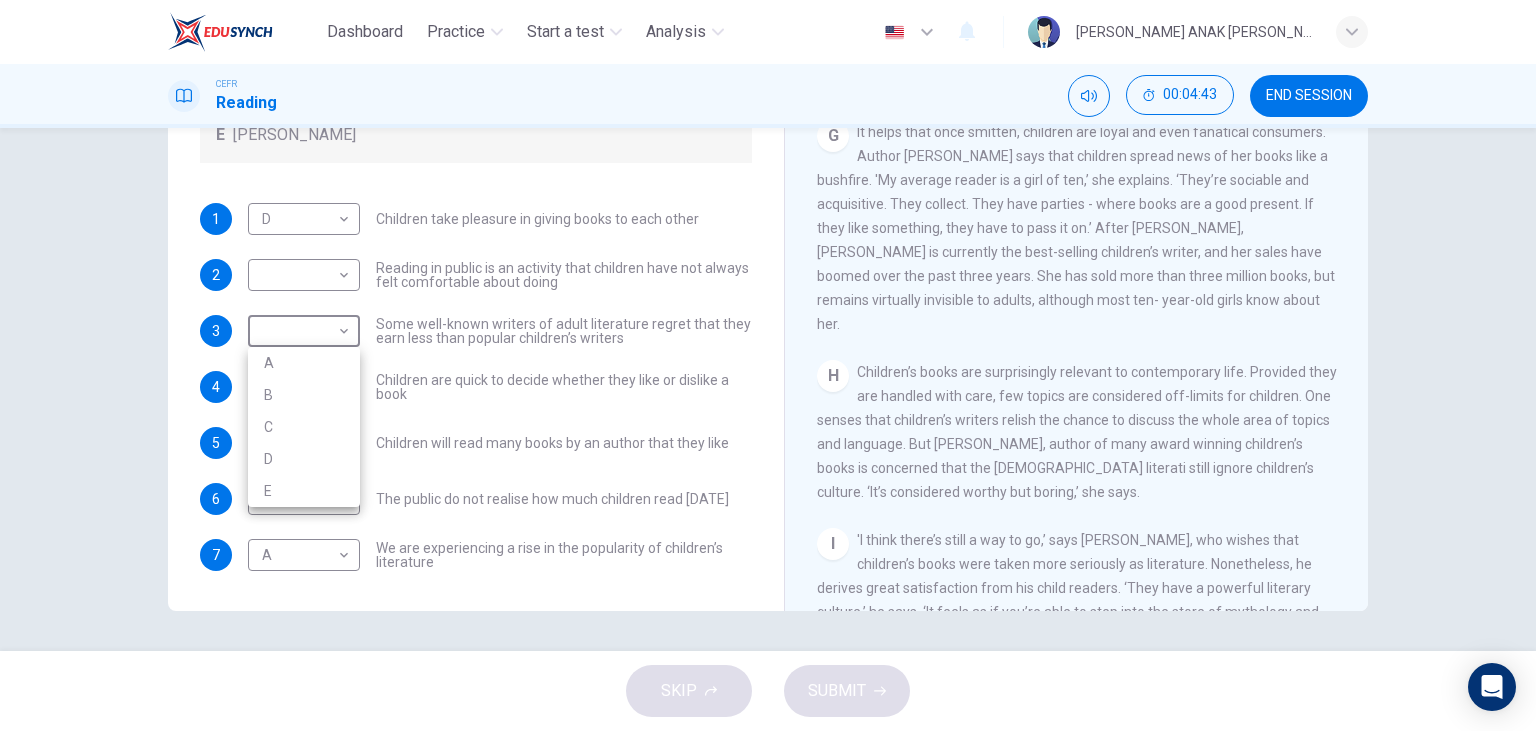 click on "E" at bounding box center (304, 491) 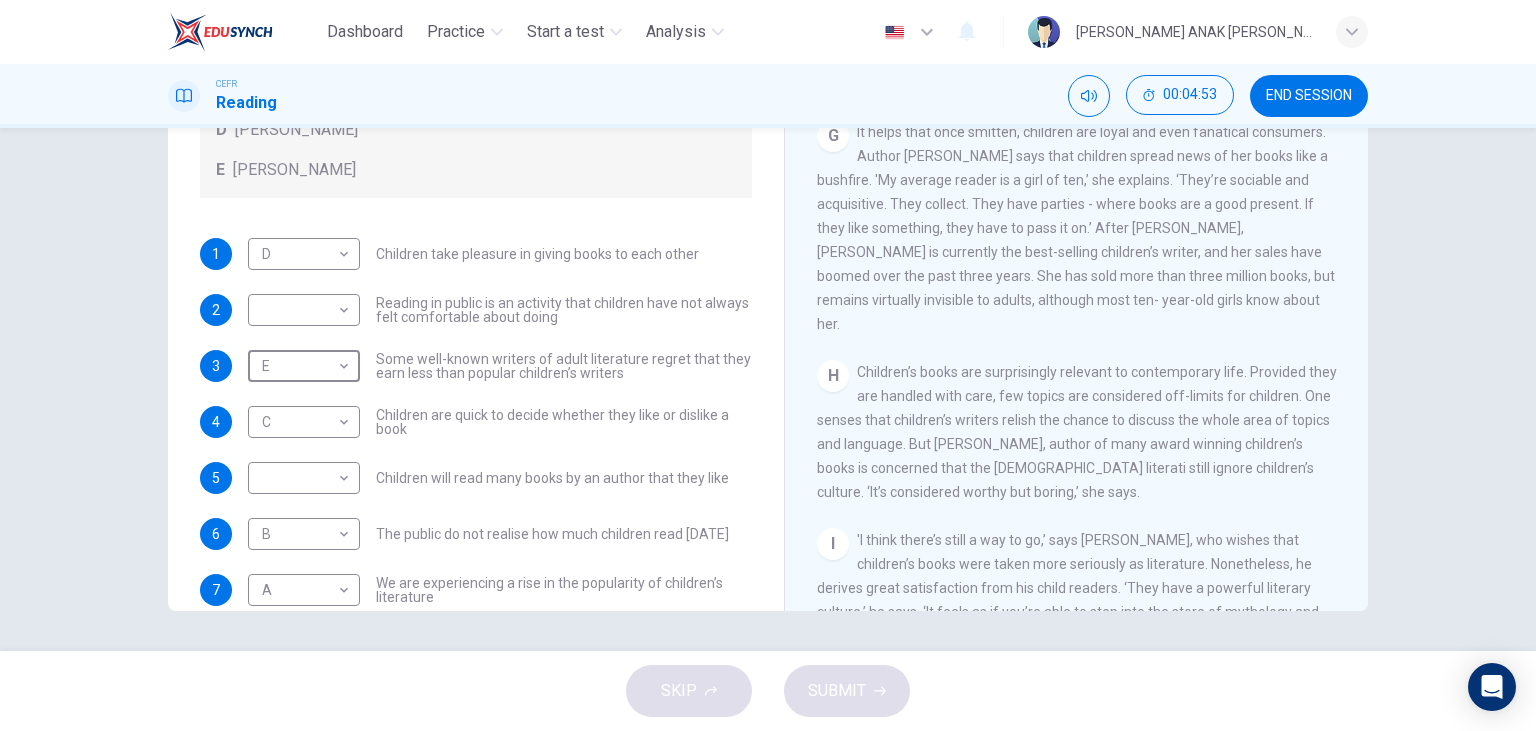 scroll, scrollTop: 193, scrollLeft: 0, axis: vertical 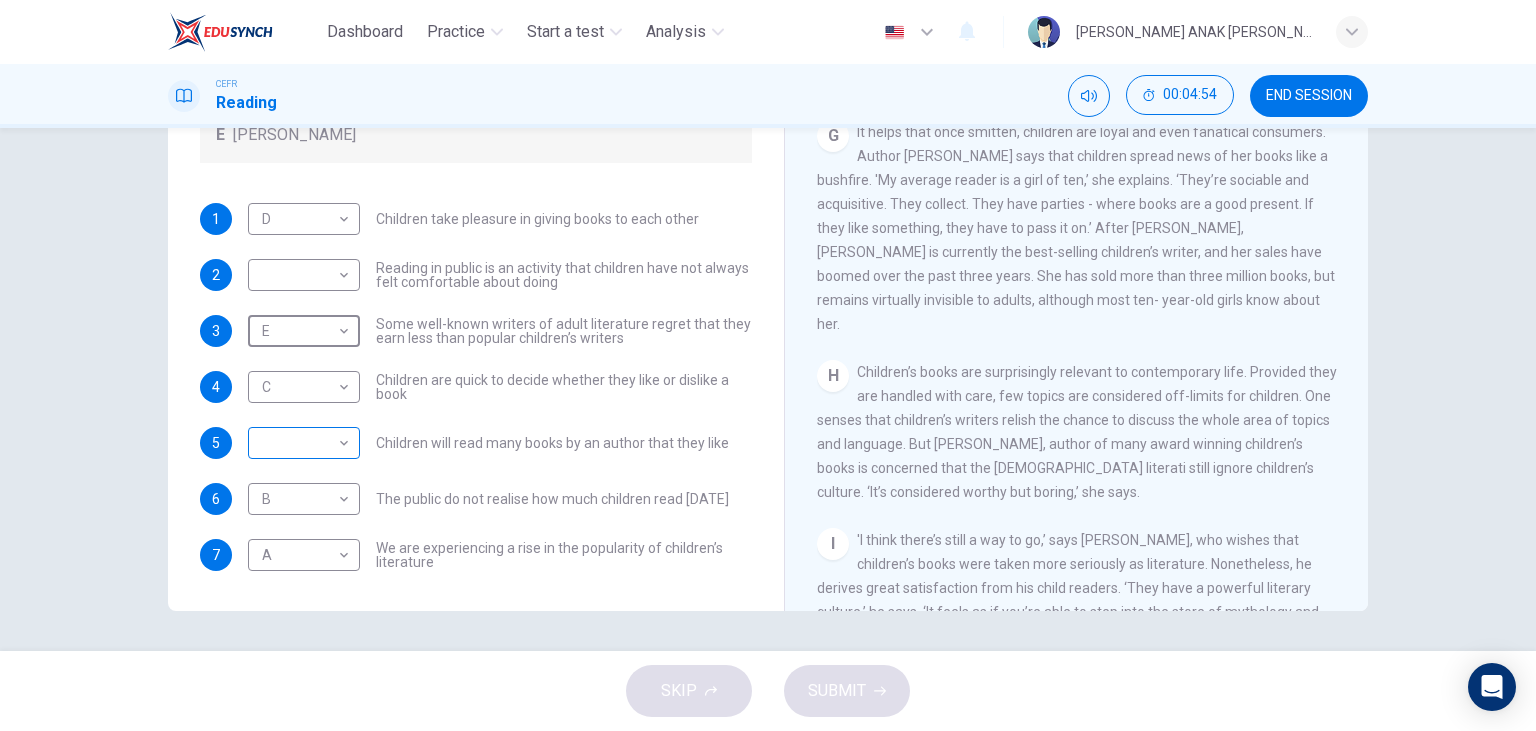 click on "Dashboard Practice Start a test Analysis English en ​ MARYLYNE JUPA ANAK SALIH CEFR Reading 00:04:54 END SESSION Questions 1 - 7 Look at the following list of people A-E and the list of statements. Match each statement with one of the people listed. People A Wendy Cooling B David Almond C Julia Eccleshare D Jacqueline Wilson E Anne Fine 1 D D ​ Children take pleasure in giving books to each other 2 ​ ​ Reading in public is an activity that children have not always felt comfortable about doing 3 E E ​ Some well-known writers of adult literature regret that they earn less than popular children’s writers 4 C C ​ Children are quick to decide whether they like or dislike a book 5 ​ ​ Children will read many books by an author that they like 6 B B ​ The public do not realise how much children read today 7 A A ​ We are experiencing a rise in the popularity of children’s literature Twist in the Tale CLICK TO ZOOM Click to Zoom A B C D E F G H I J SKIP SUBMIT
Dashboard Practice Analysis" at bounding box center [768, 365] 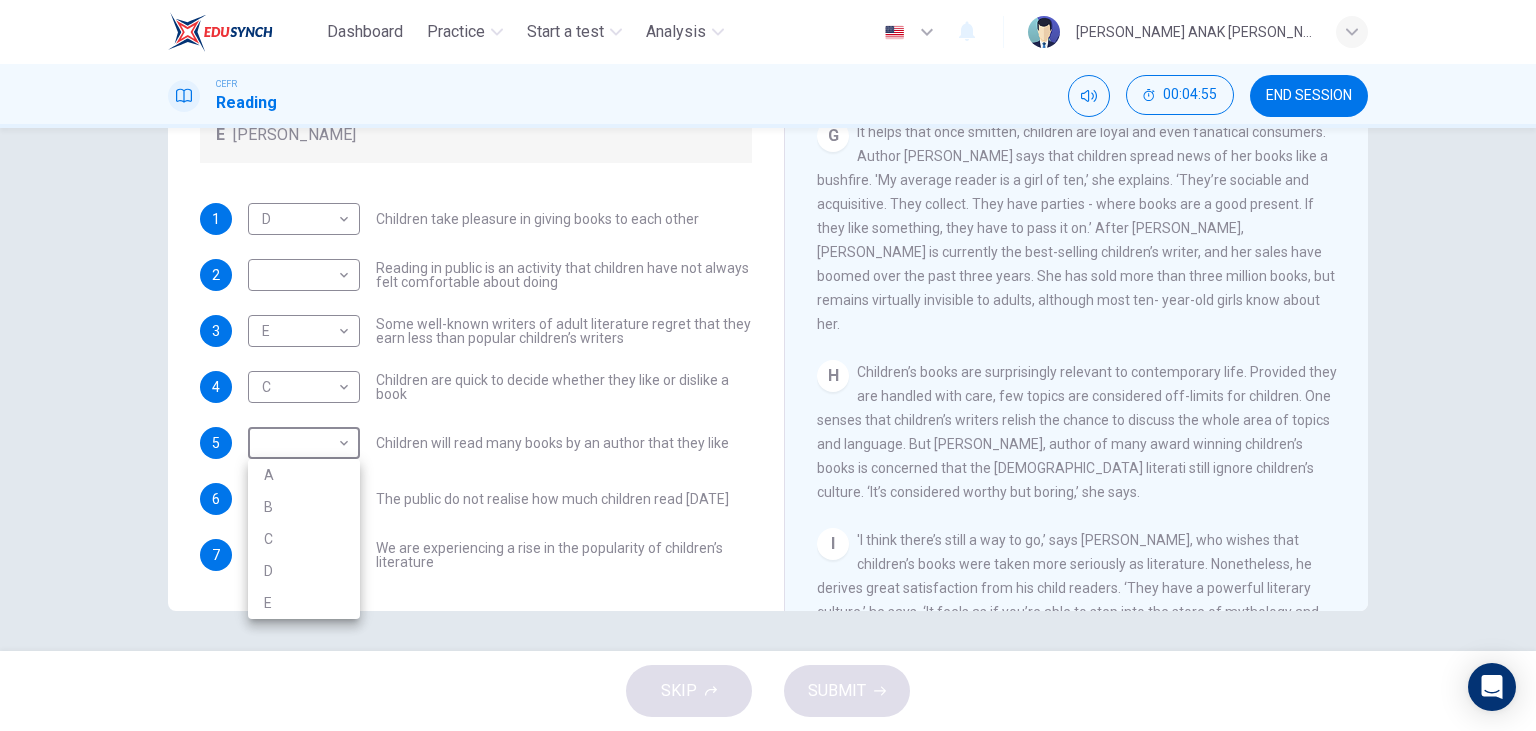 click on "D" at bounding box center (304, 571) 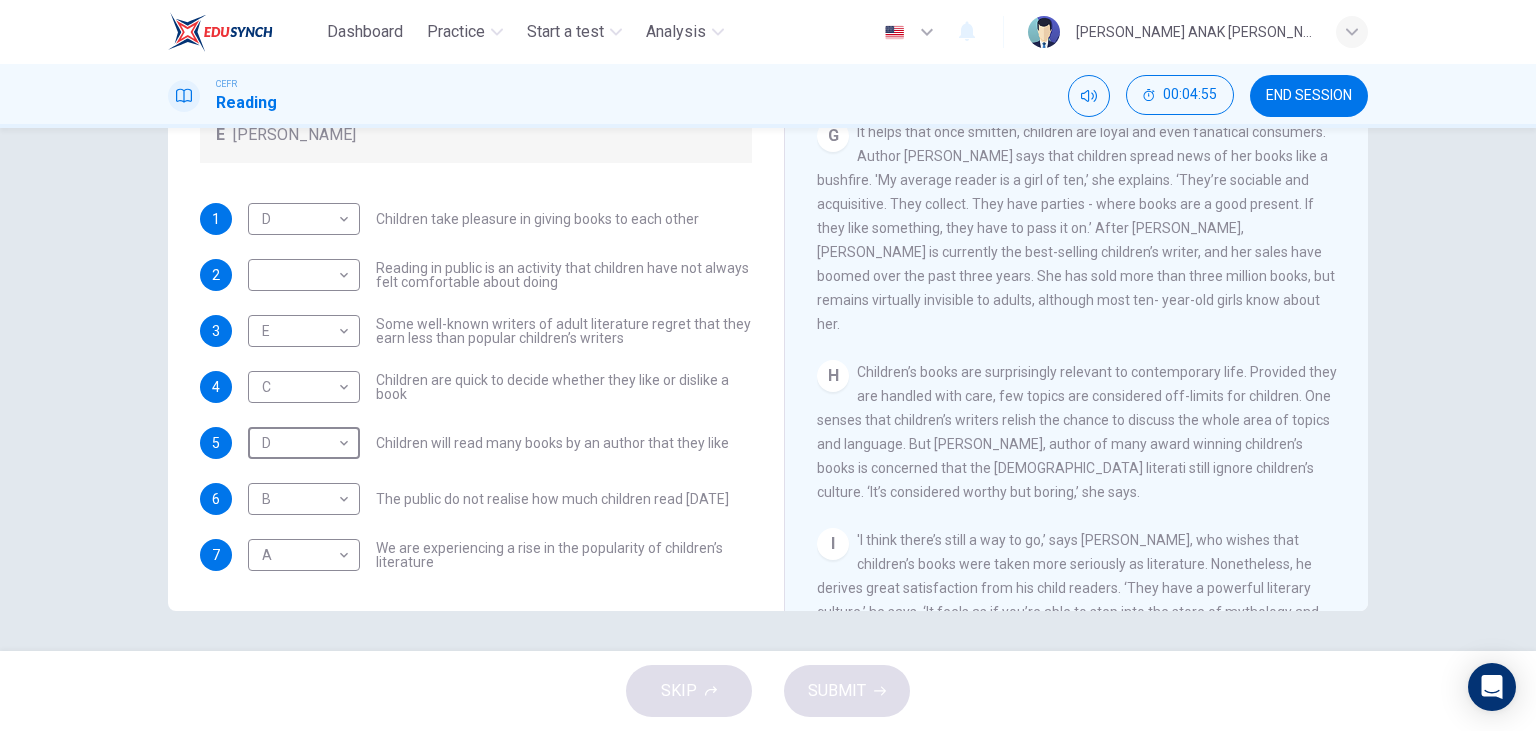 type on "D" 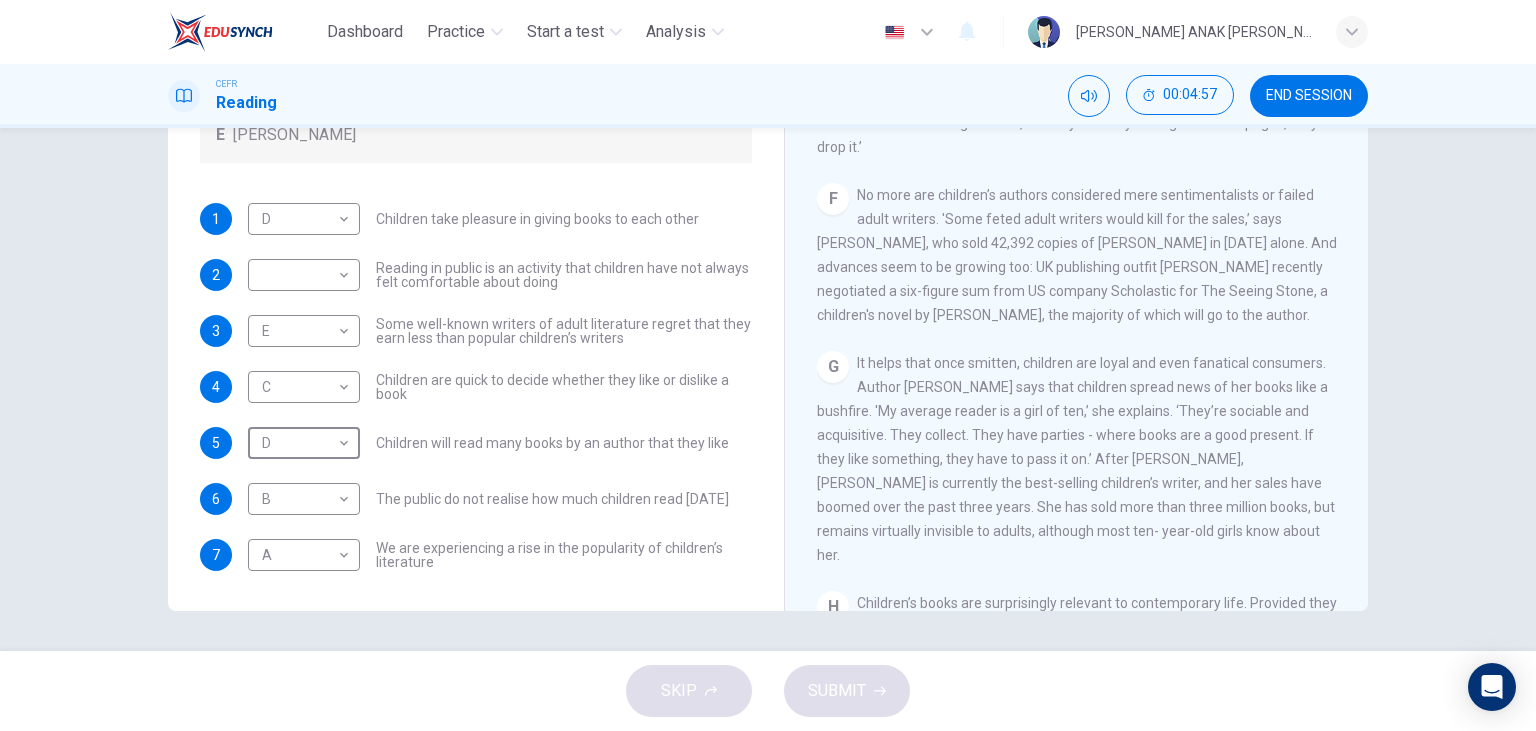 scroll, scrollTop: 1039, scrollLeft: 0, axis: vertical 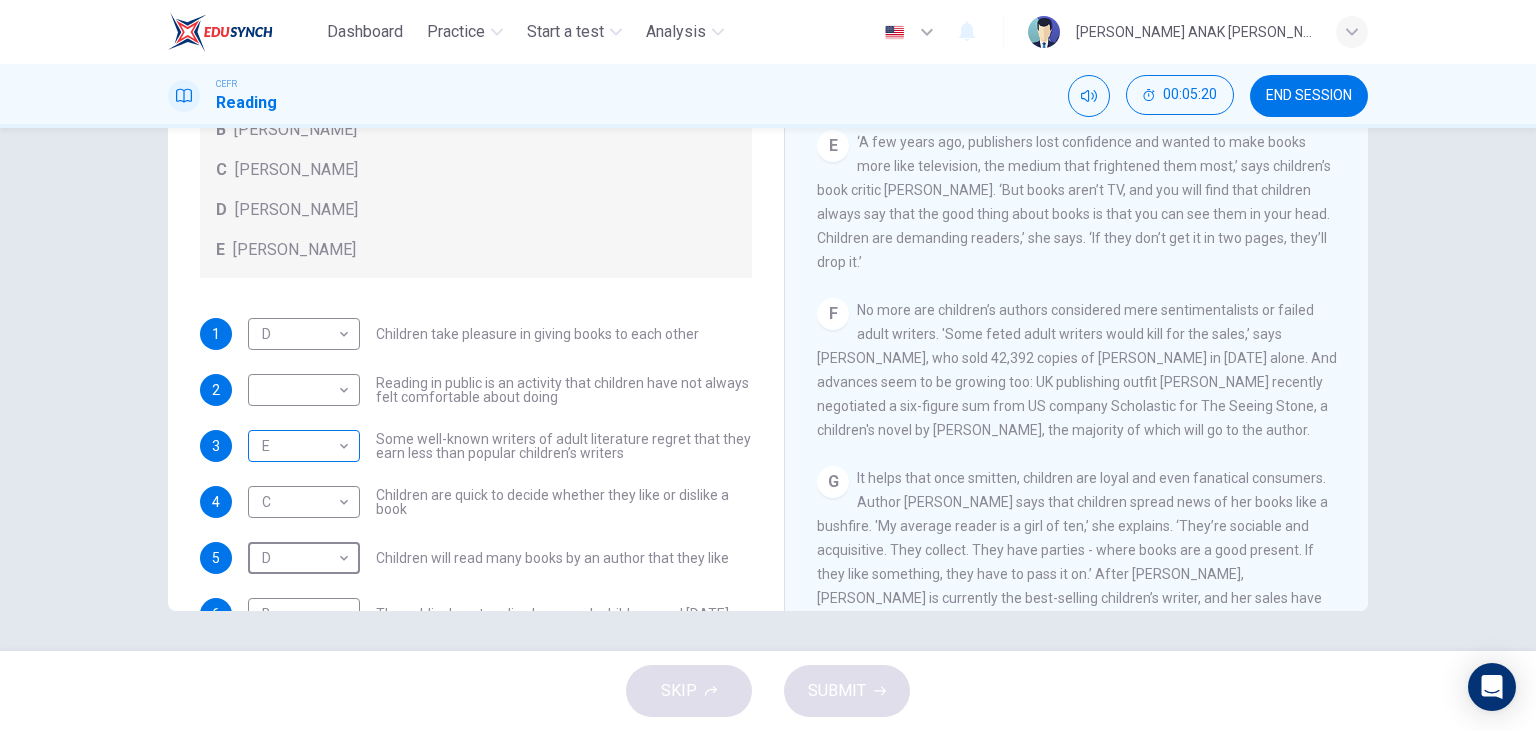 click on "Dashboard Practice Start a test Analysis English en ​ MARYLYNE JUPA ANAK SALIH CEFR Reading 00:05:20 END SESSION Questions 1 - 7 Look at the following list of people A-E and the list of statements. Match each statement with one of the people listed. People A Wendy Cooling B David Almond C Julia Eccleshare D Jacqueline Wilson E Anne Fine 1 D D ​ Children take pleasure in giving books to each other 2 ​ ​ Reading in public is an activity that children have not always felt comfortable about doing 3 E E ​ Some well-known writers of adult literature regret that they earn less than popular children’s writers 4 C C ​ Children are quick to decide whether they like or dislike a book 5 D D ​ Children will read many books by an author that they like 6 B B ​ The public do not realise how much children read today 7 A A ​ We are experiencing a rise in the popularity of children’s literature Twist in the Tale CLICK TO ZOOM Click to Zoom A B C D E F G H I J SKIP SUBMIT
Dashboard Practice Analysis" at bounding box center [768, 365] 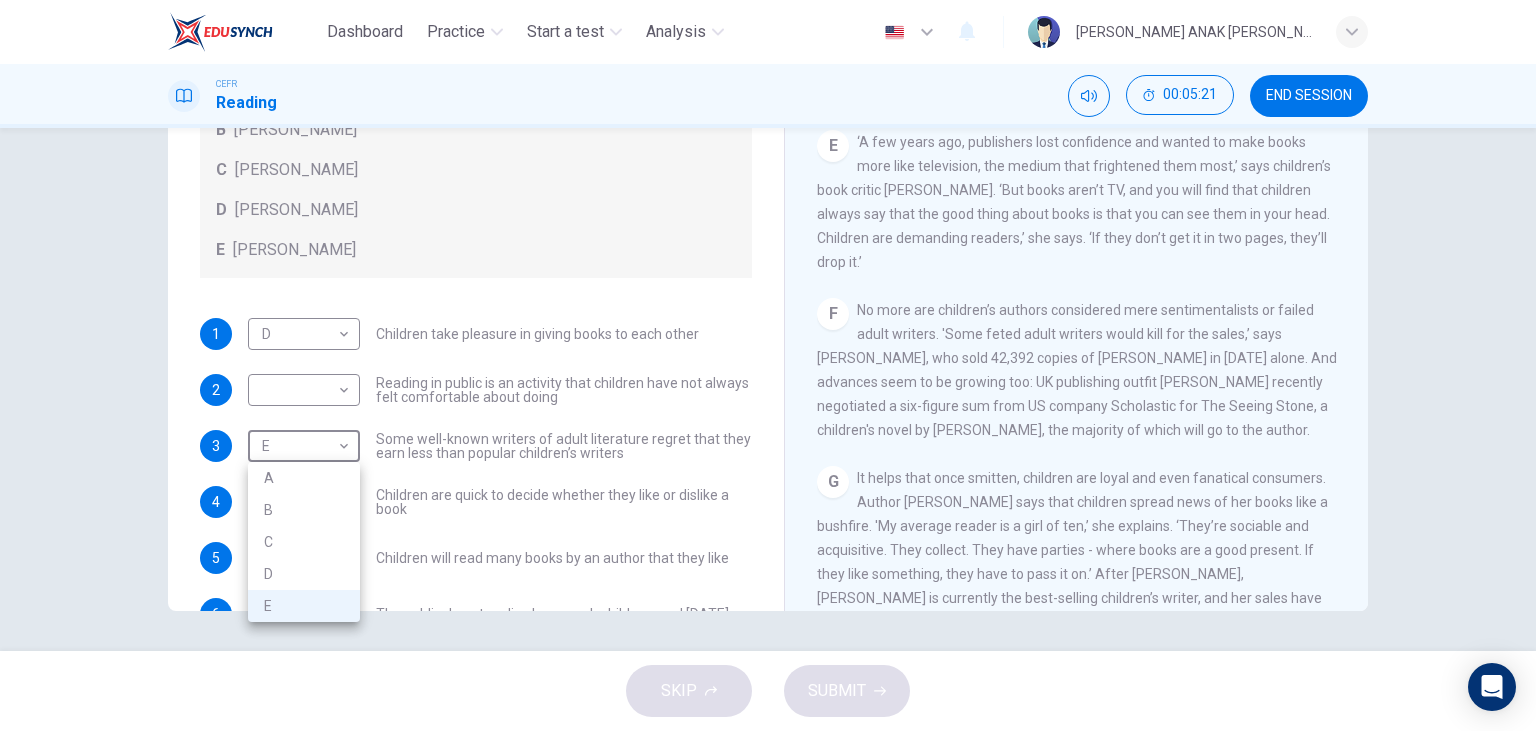 click on "B" at bounding box center [304, 510] 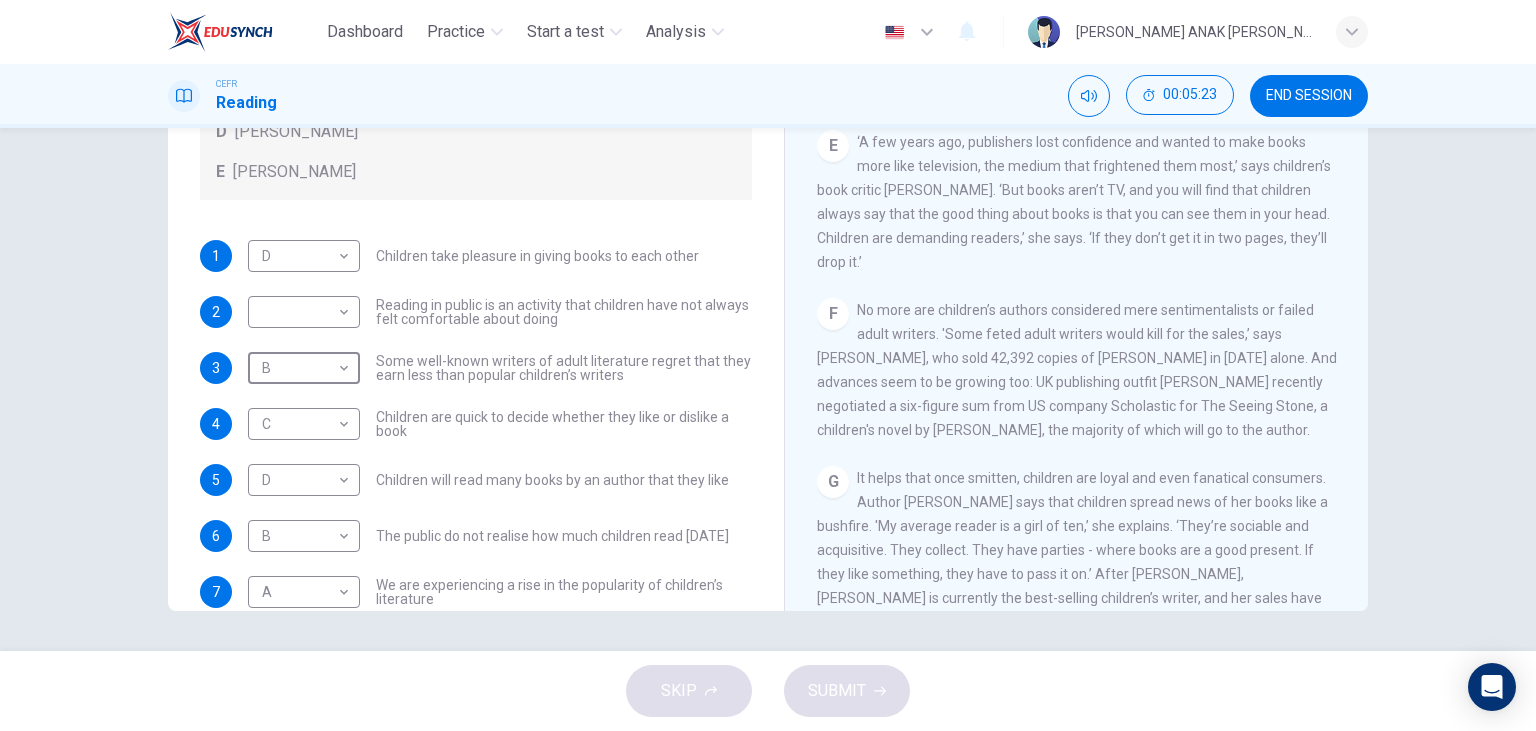 scroll, scrollTop: 193, scrollLeft: 0, axis: vertical 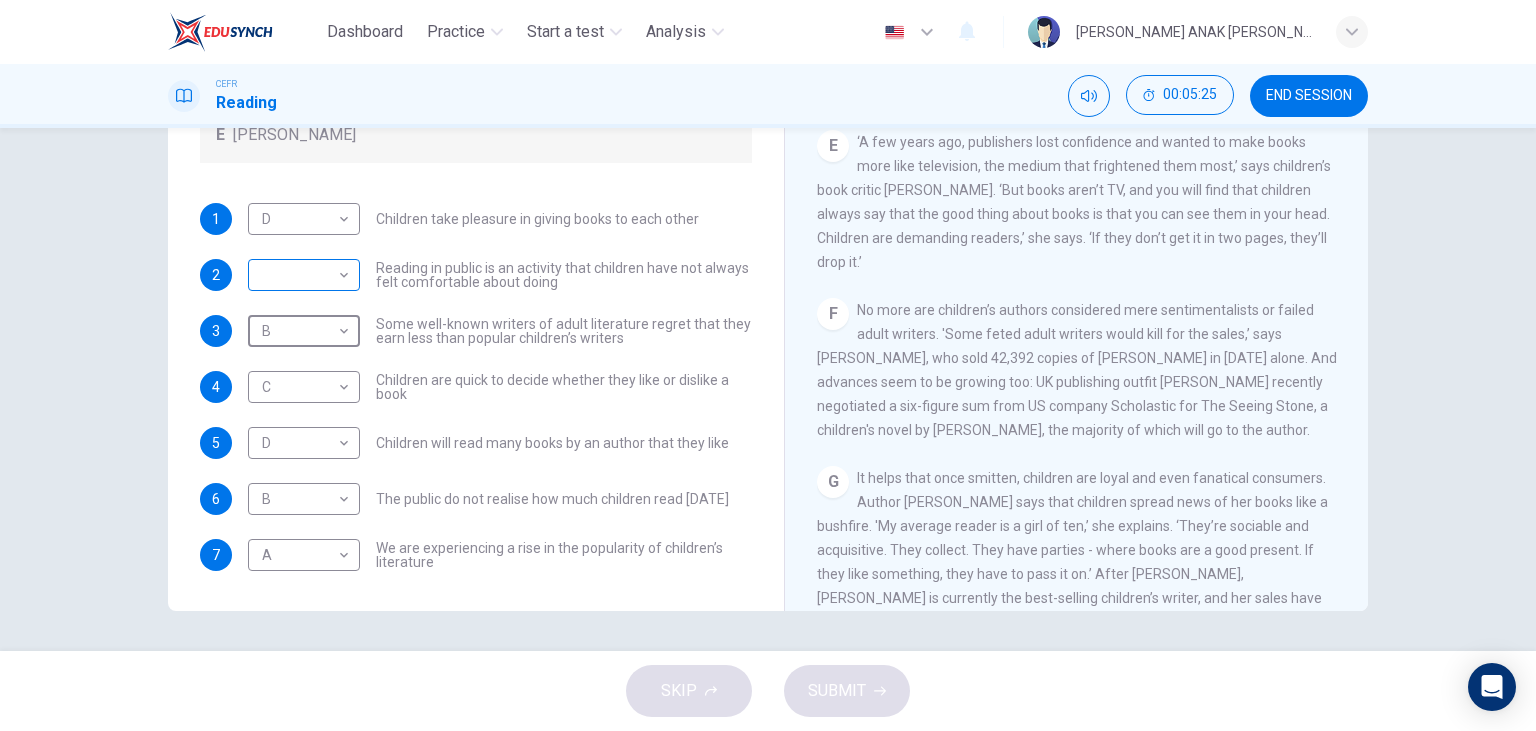 click on "Dashboard Practice Start a test Analysis English en ​ MARYLYNE JUPA ANAK SALIH CEFR Reading 00:05:25 END SESSION Questions 1 - 7 Look at the following list of people A-E and the list of statements. Match each statement with one of the people listed. People A Wendy Cooling B David Almond C Julia Eccleshare D Jacqueline Wilson E Anne Fine 1 D D ​ Children take pleasure in giving books to each other 2 ​ ​ Reading in public is an activity that children have not always felt comfortable about doing 3 B B ​ Some well-known writers of adult literature regret that they earn less than popular children’s writers 4 C C ​ Children are quick to decide whether they like or dislike a book 5 D D ​ Children will read many books by an author that they like 6 B B ​ The public do not realise how much children read today 7 A A ​ We are experiencing a rise in the popularity of children’s literature Twist in the Tale CLICK TO ZOOM Click to Zoom A B C D E F G H I J SKIP SUBMIT
Dashboard Practice Analysis" at bounding box center (768, 365) 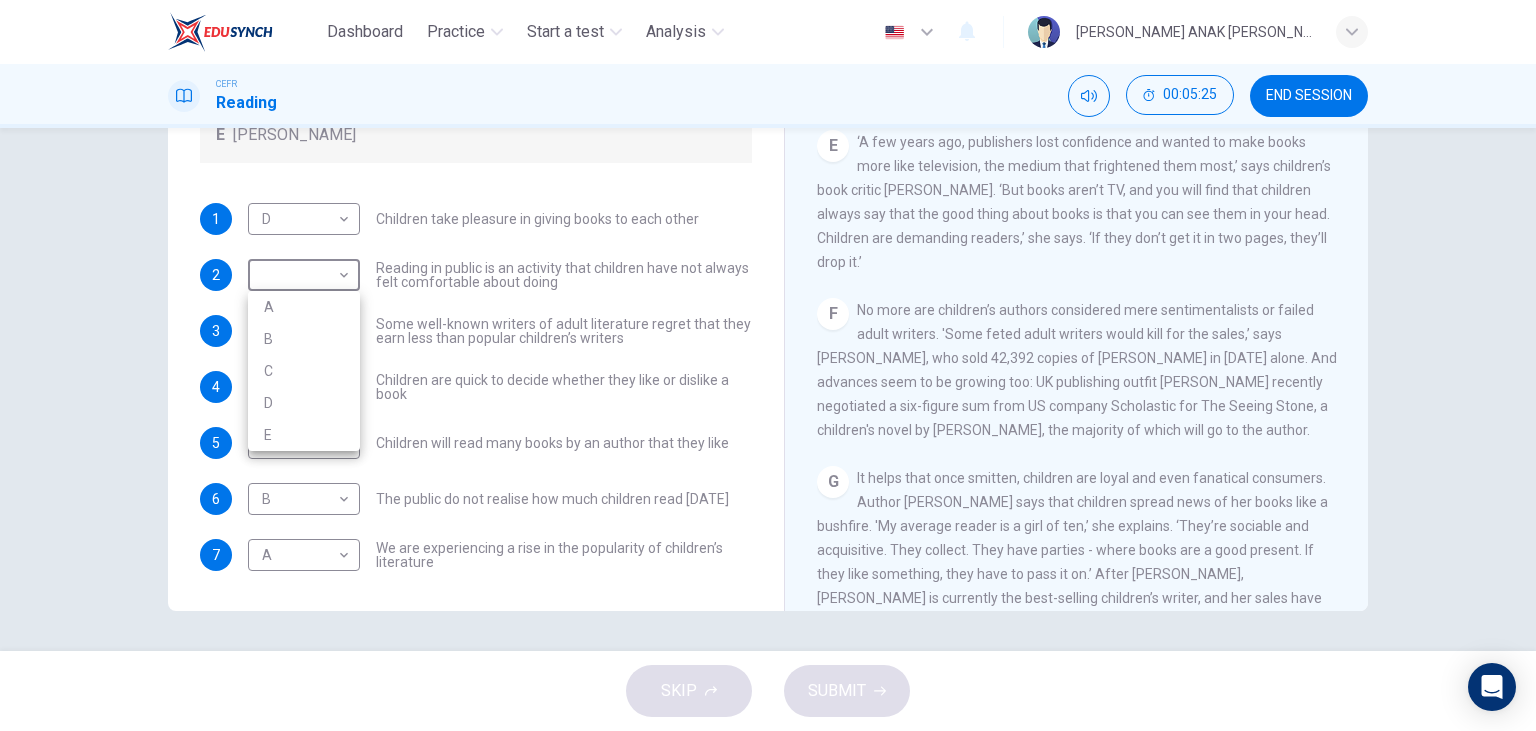 click on "E" at bounding box center (304, 435) 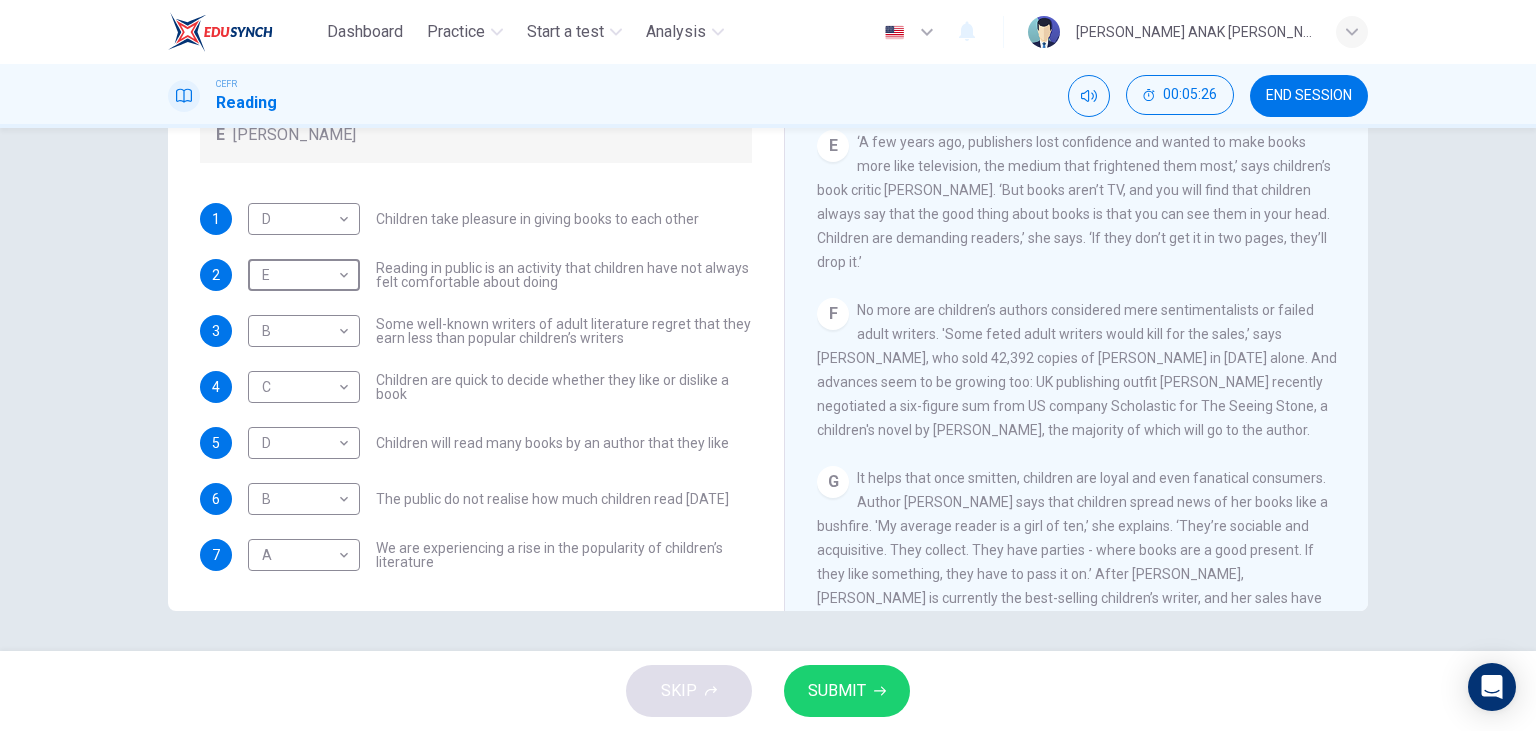 type on "E" 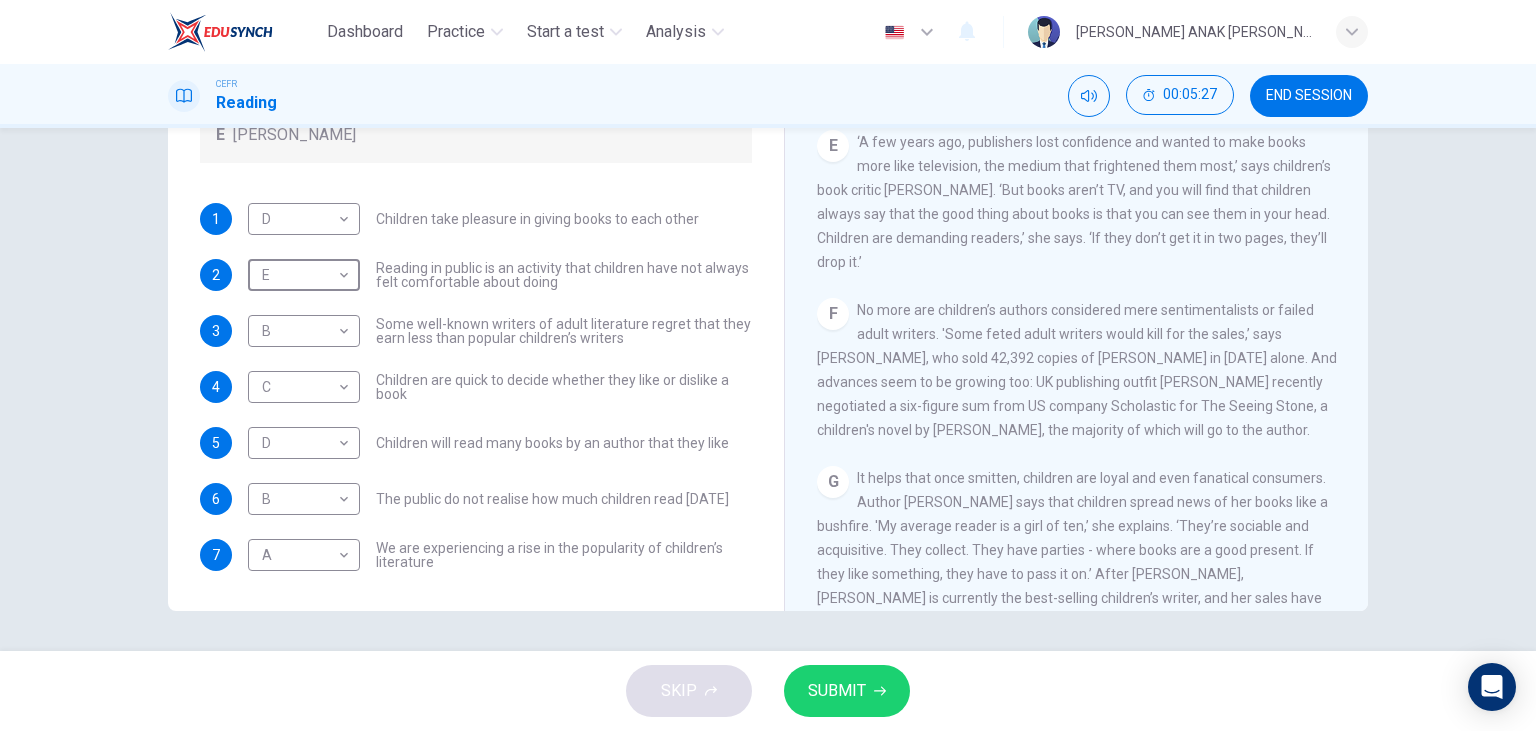 scroll, scrollTop: 1270, scrollLeft: 0, axis: vertical 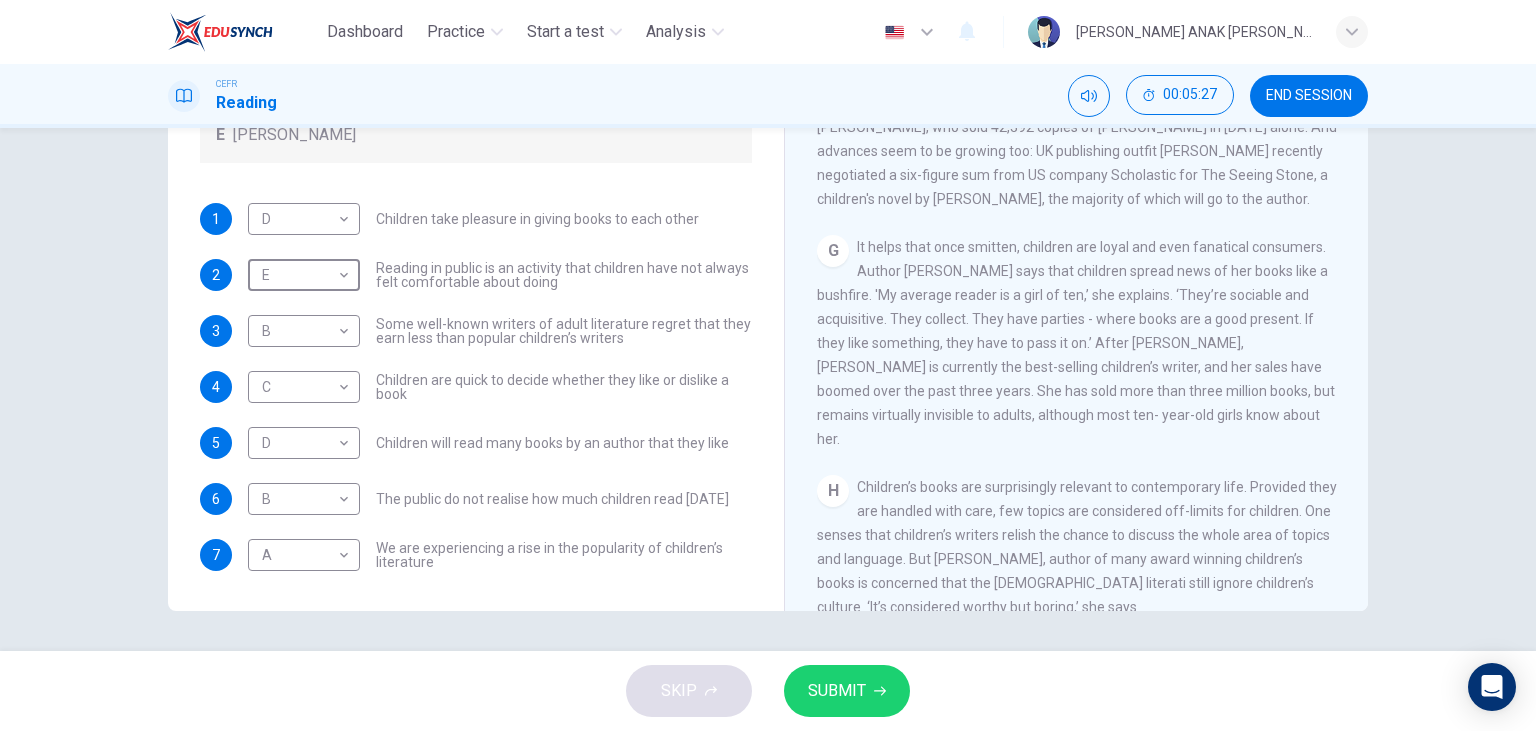 click on "SUBMIT" at bounding box center [837, 691] 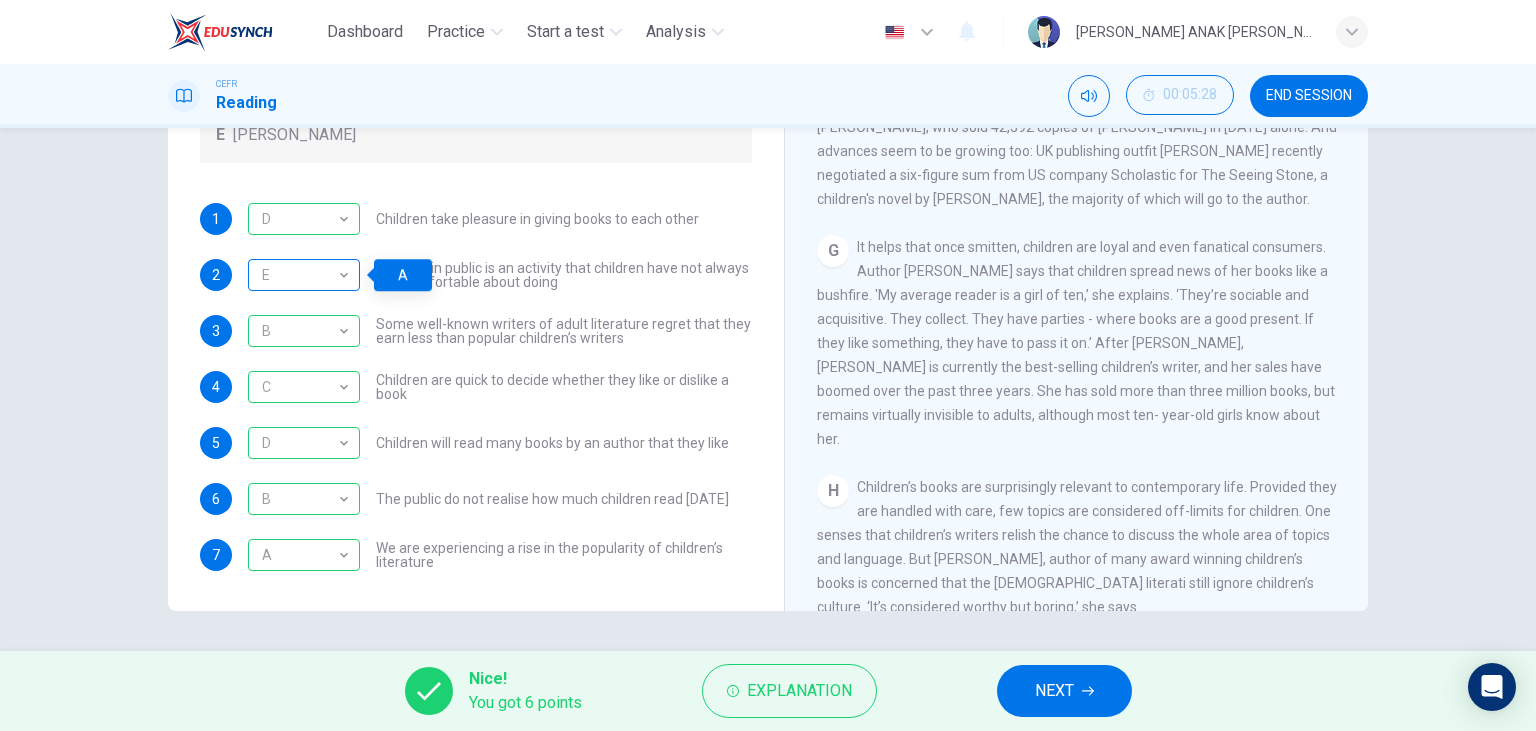 click on "E" at bounding box center [300, 275] 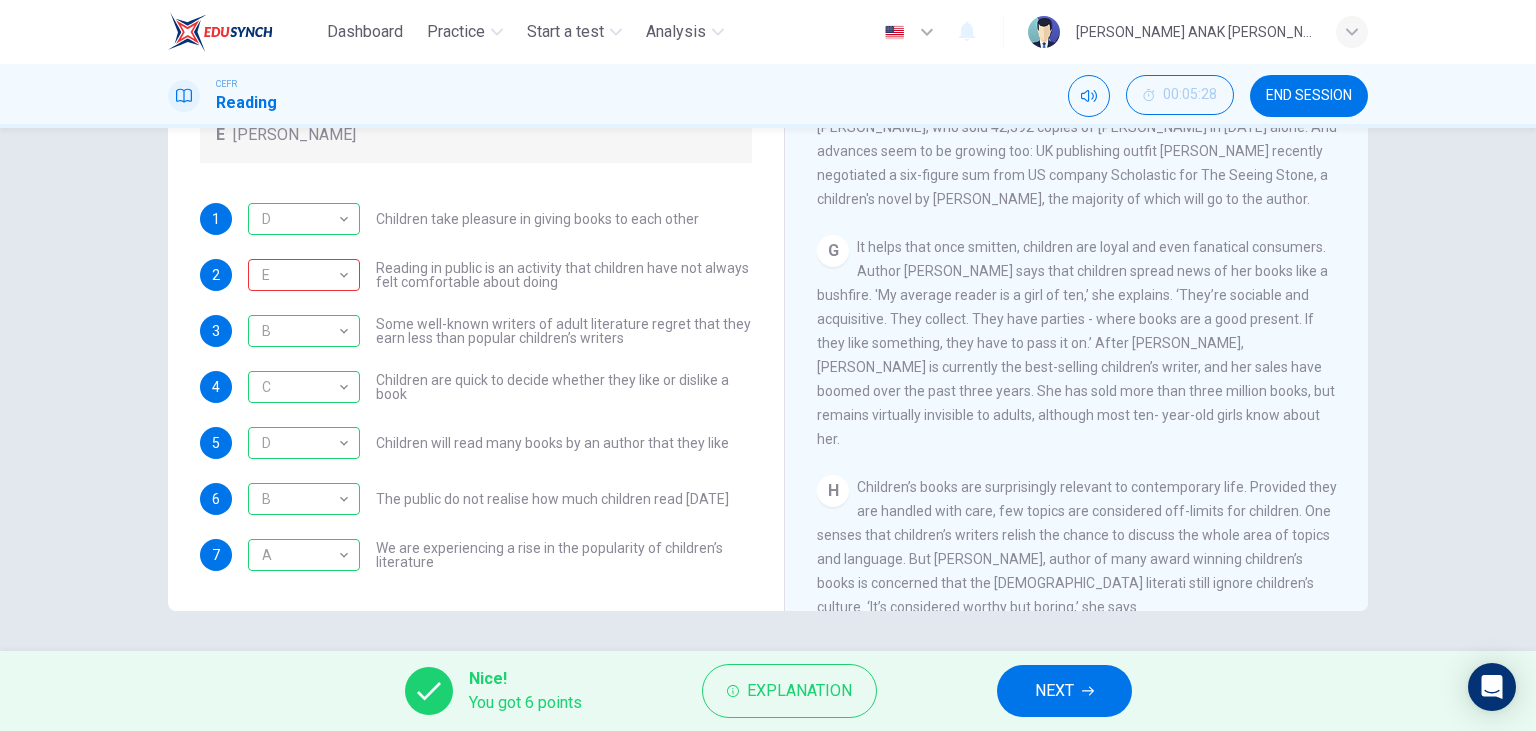 click on "NEXT" at bounding box center [1064, 691] 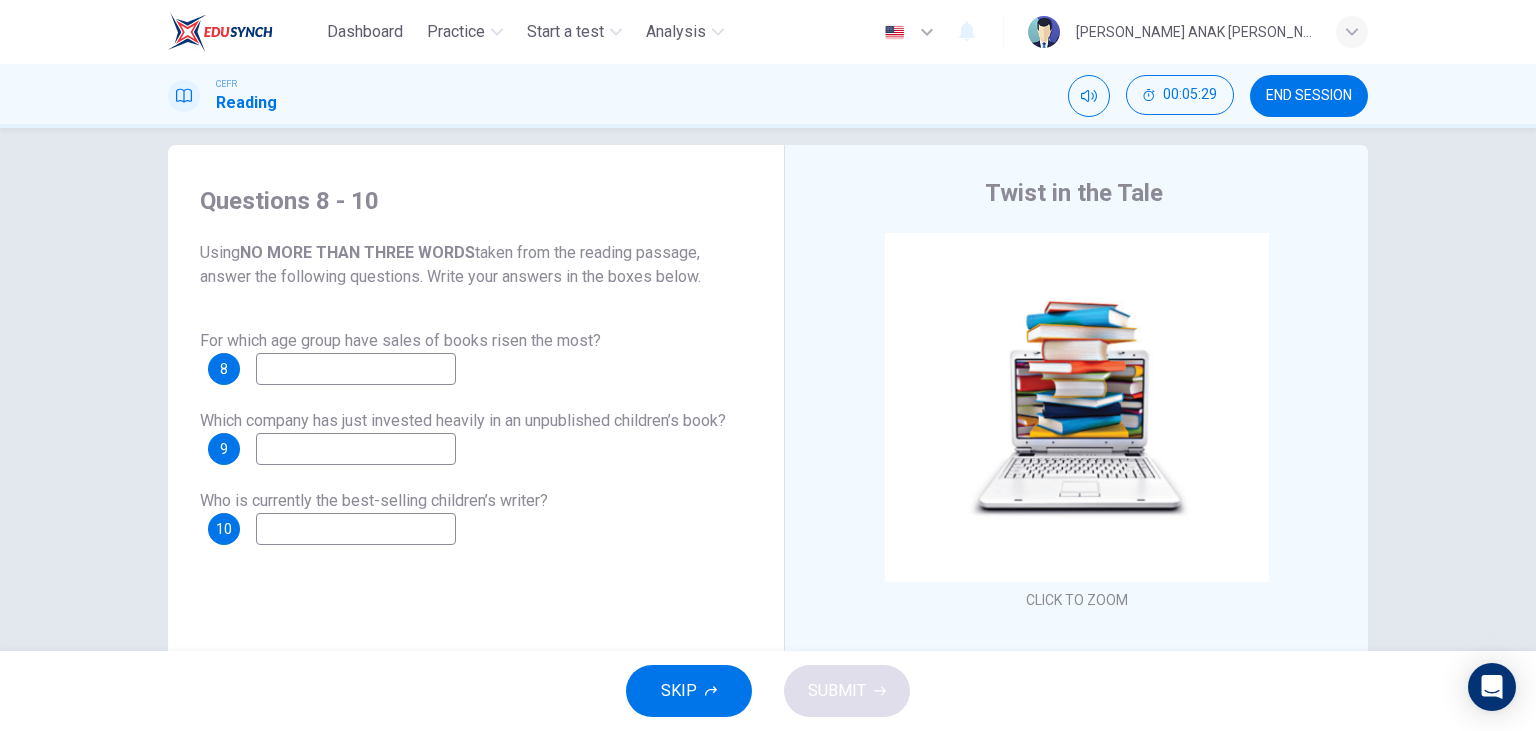 scroll, scrollTop: 22, scrollLeft: 0, axis: vertical 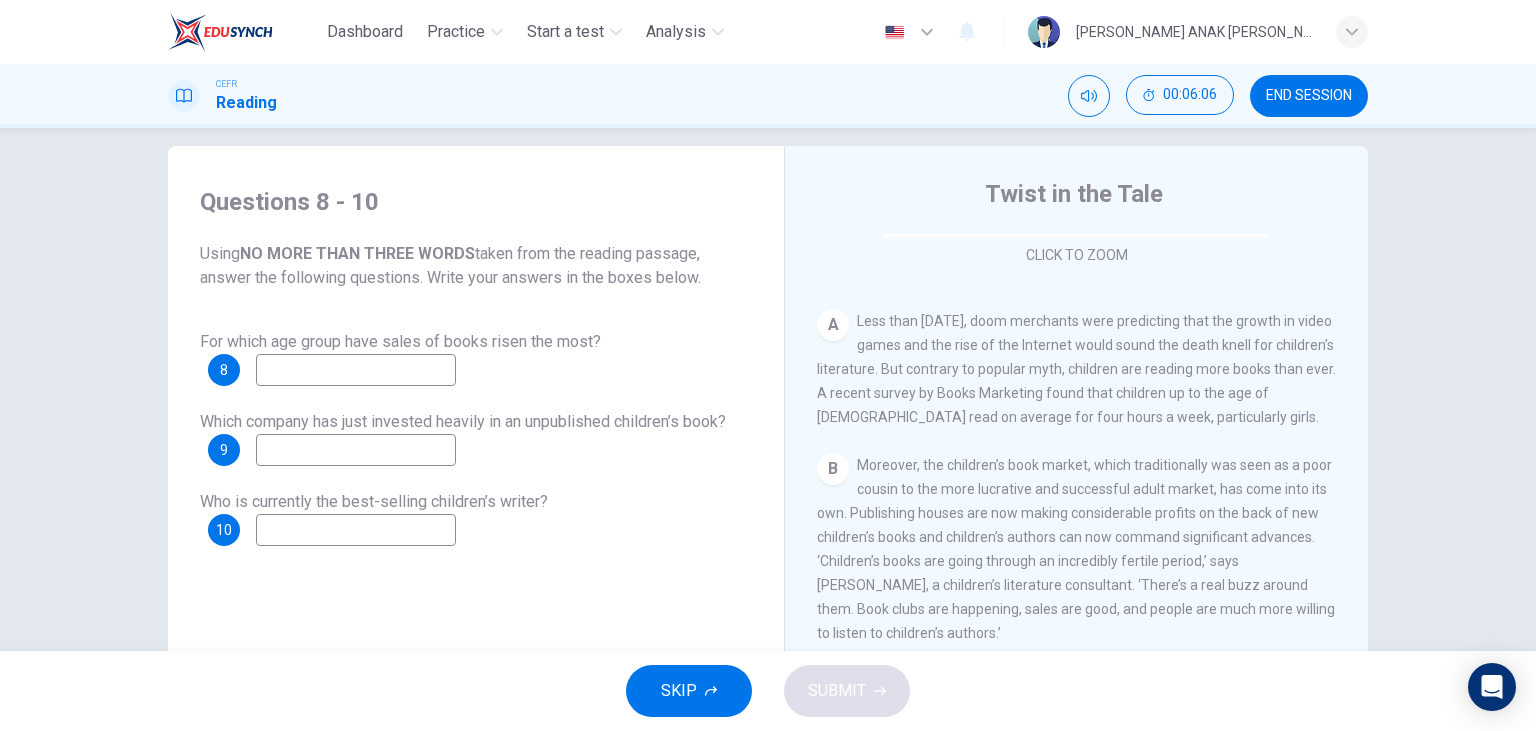 click at bounding box center [356, 370] 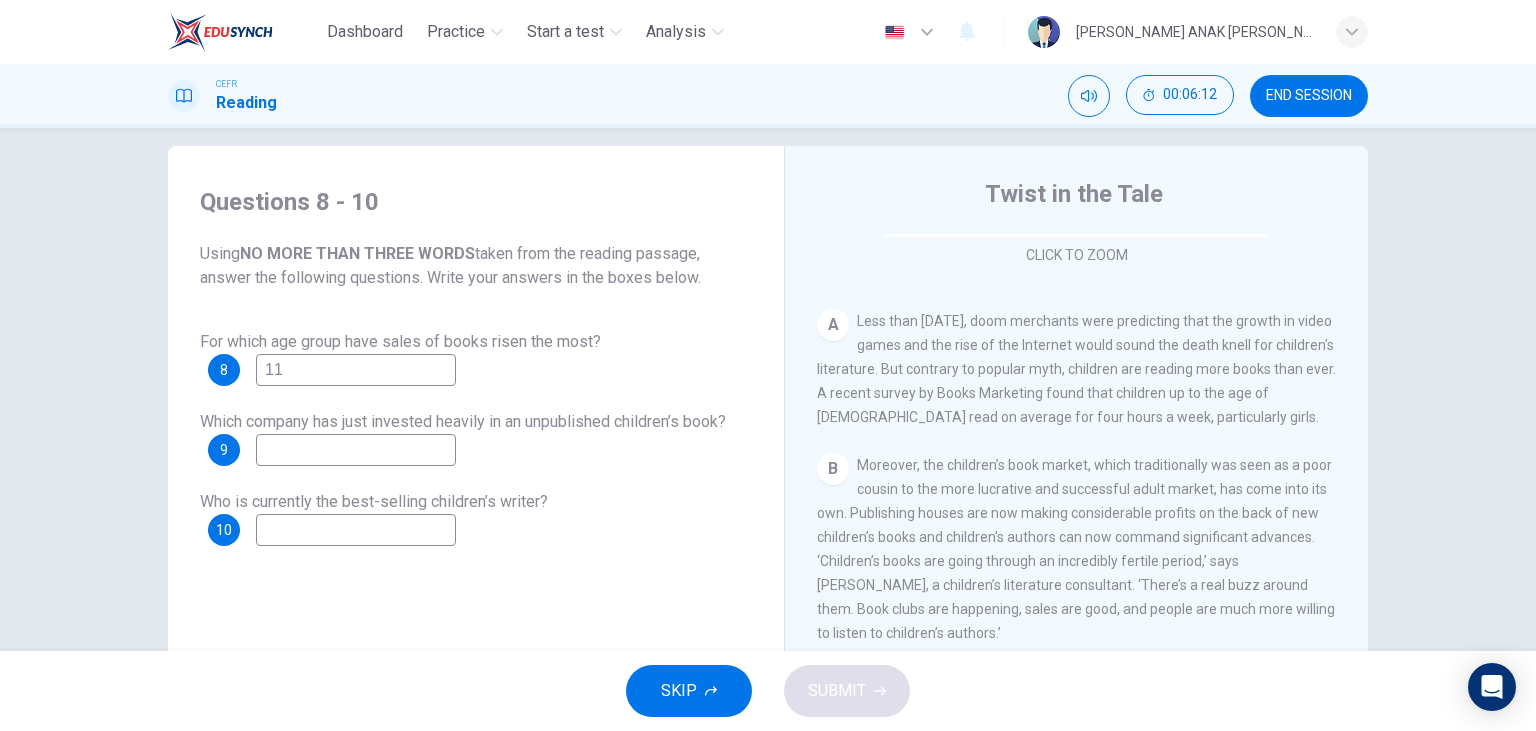 type on "11" 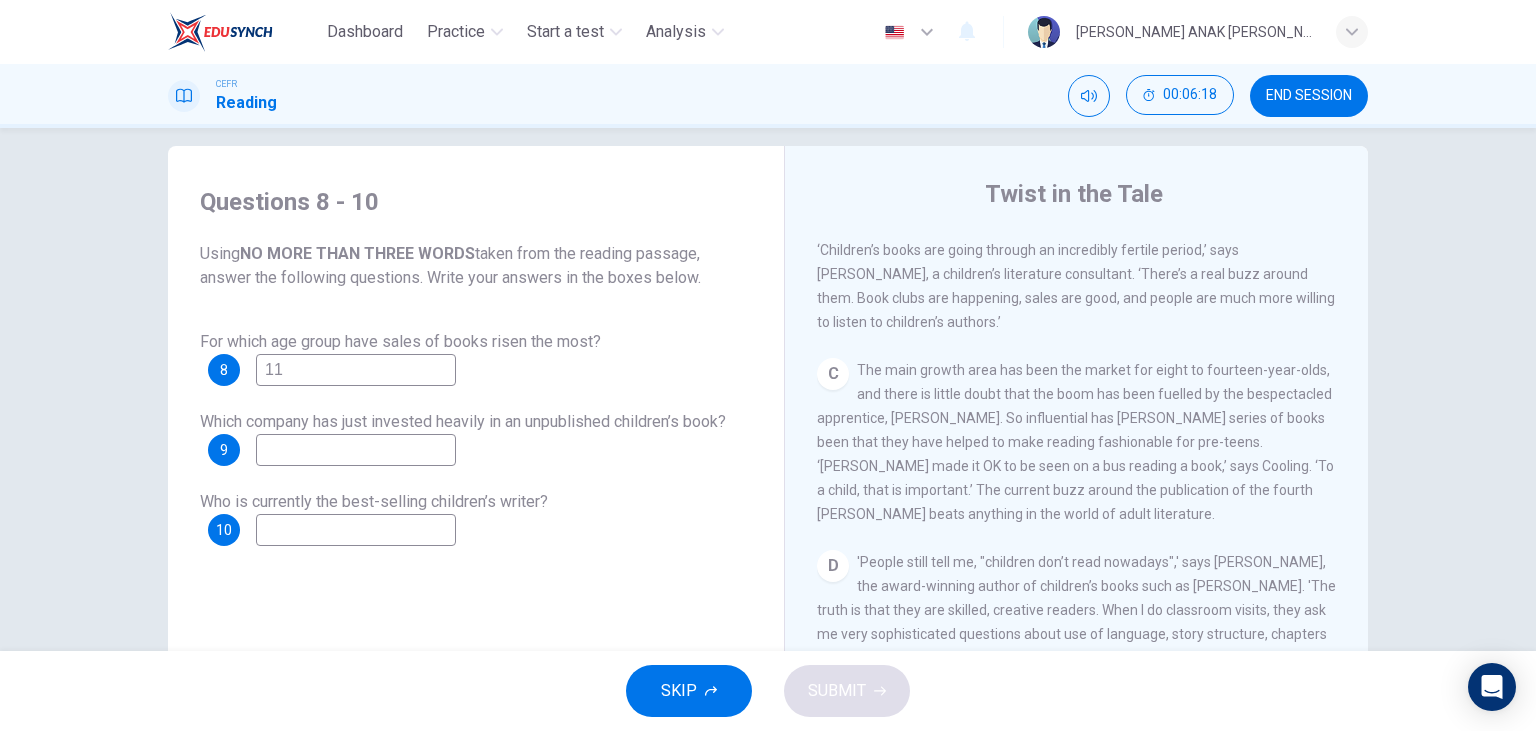 scroll, scrollTop: 691, scrollLeft: 0, axis: vertical 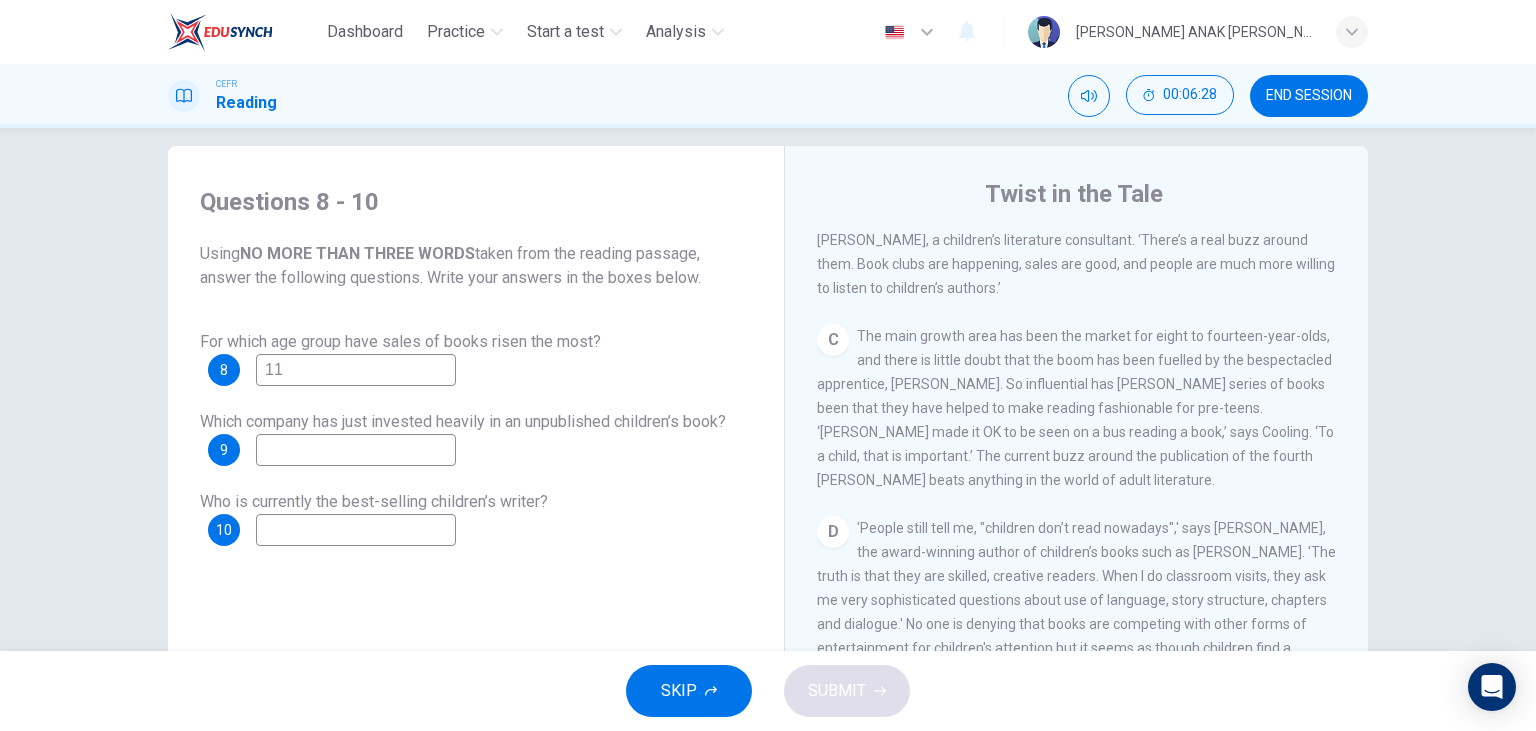 drag, startPoint x: 424, startPoint y: 370, endPoint x: 216, endPoint y: 368, distance: 208.00961 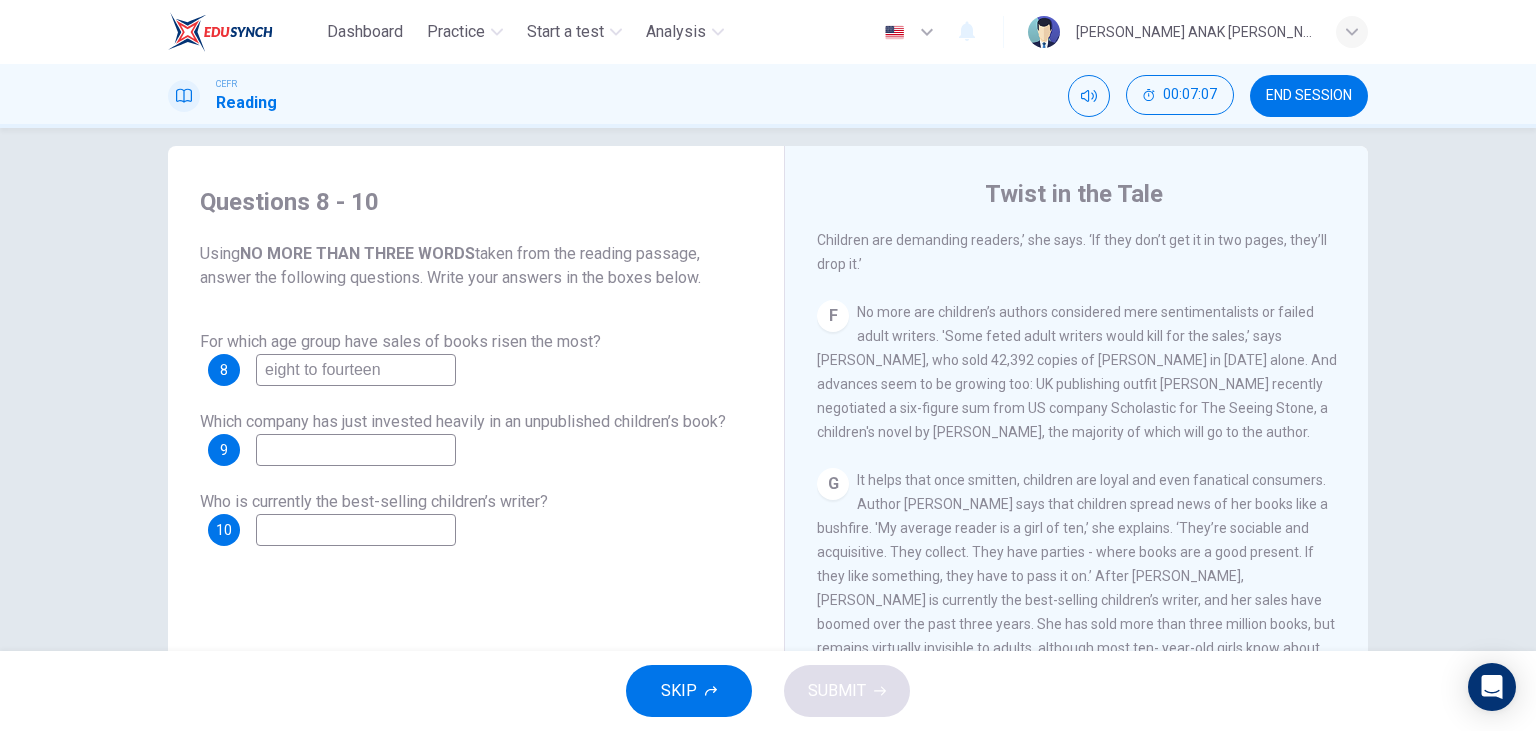 scroll, scrollTop: 1152, scrollLeft: 0, axis: vertical 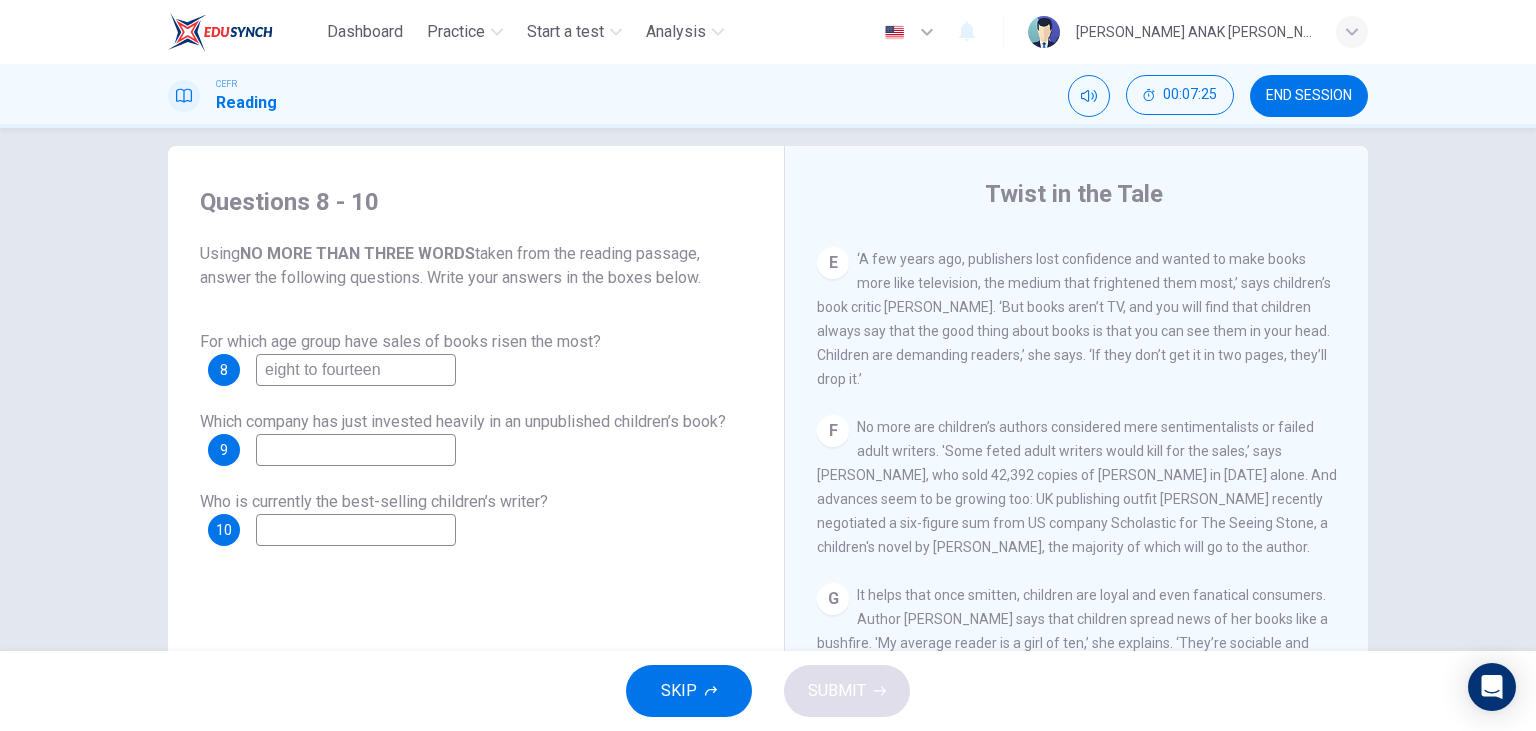 type on "eight to fourteen" 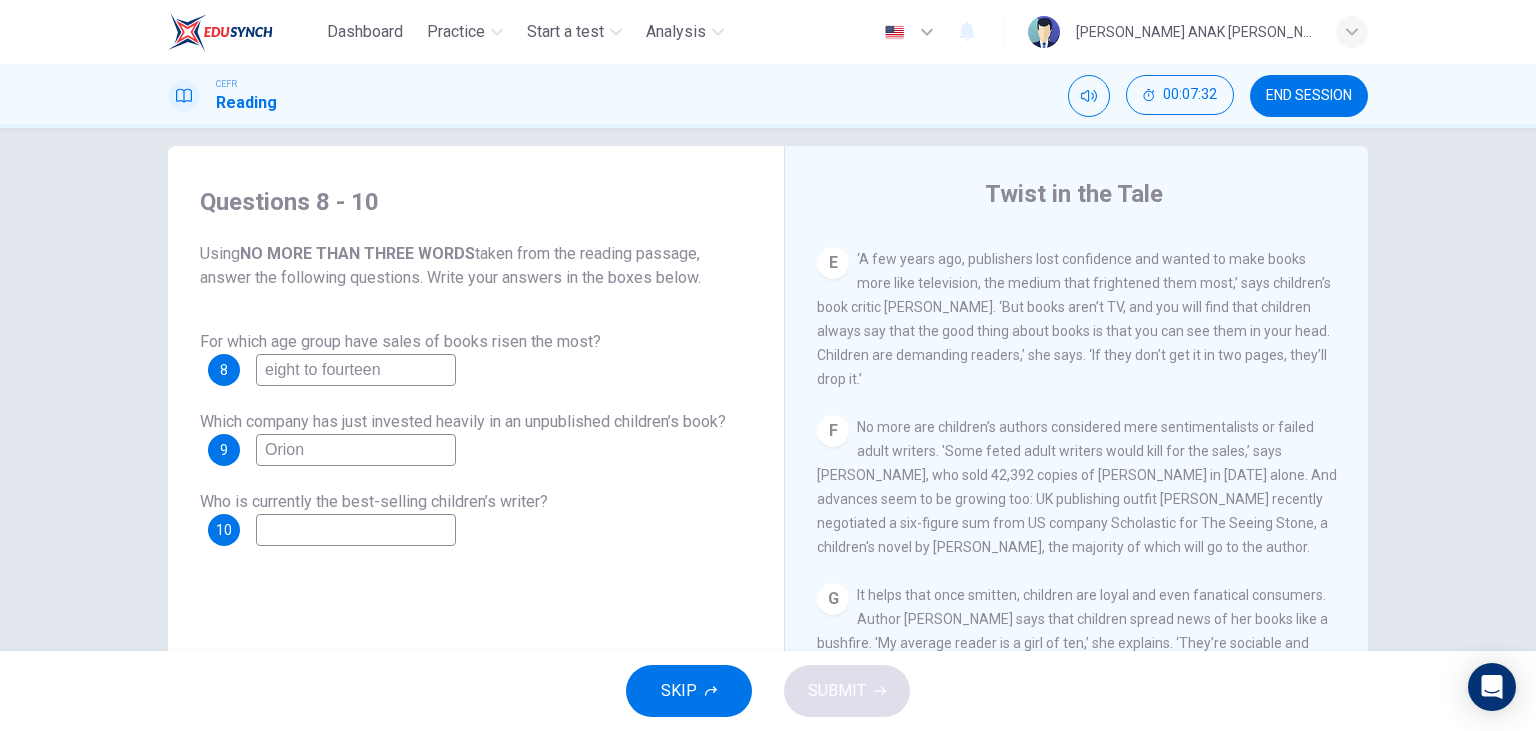 type on "Orion" 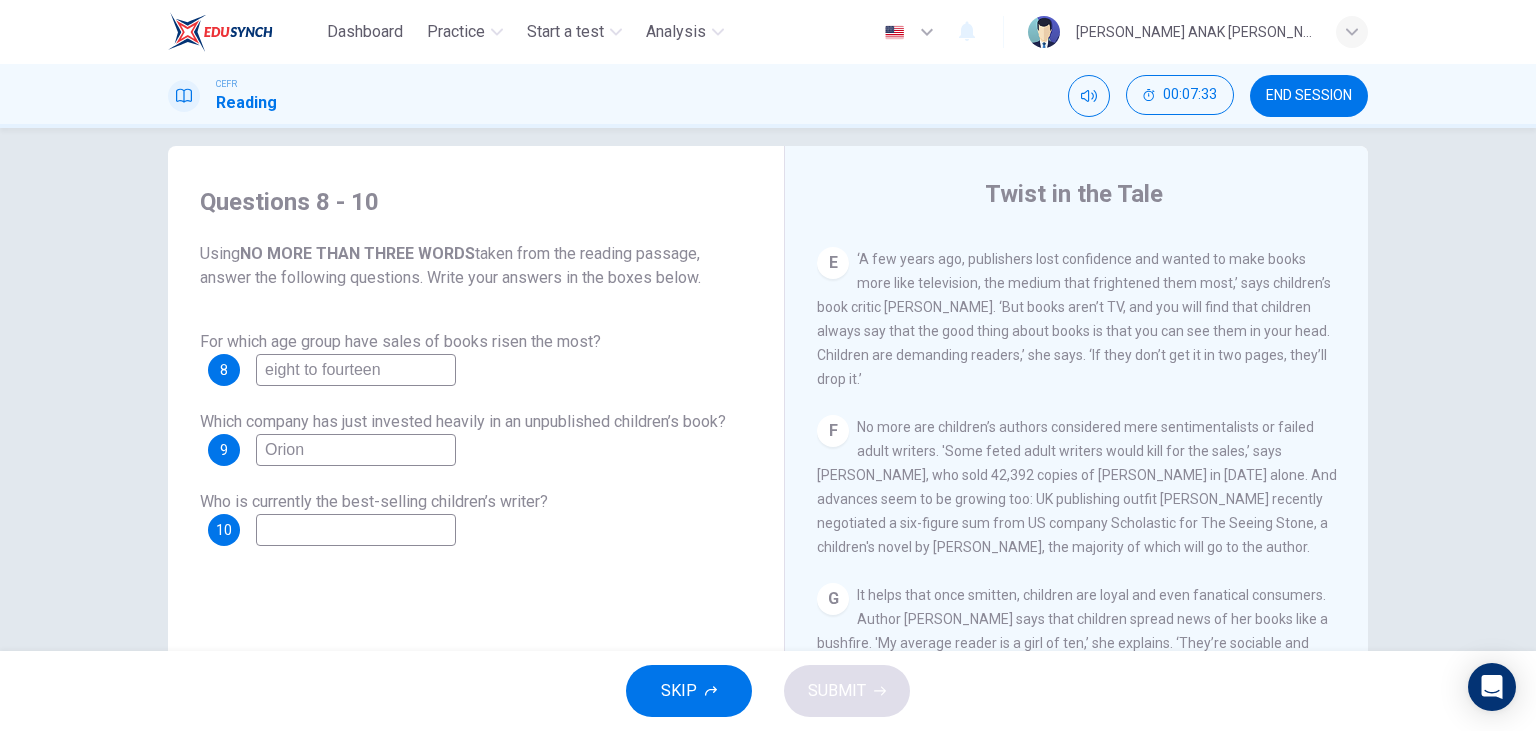 click at bounding box center [356, 530] 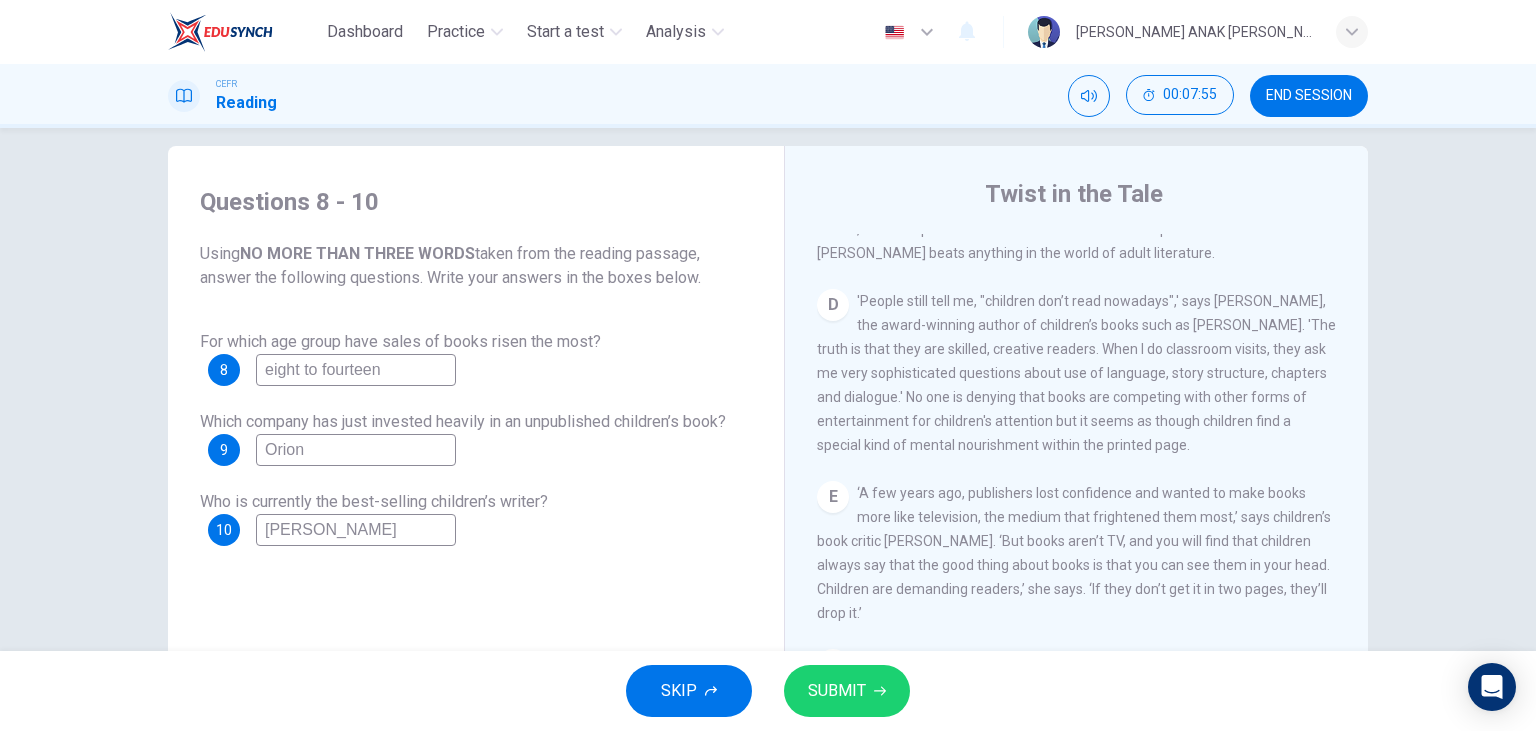 scroll, scrollTop: 809, scrollLeft: 0, axis: vertical 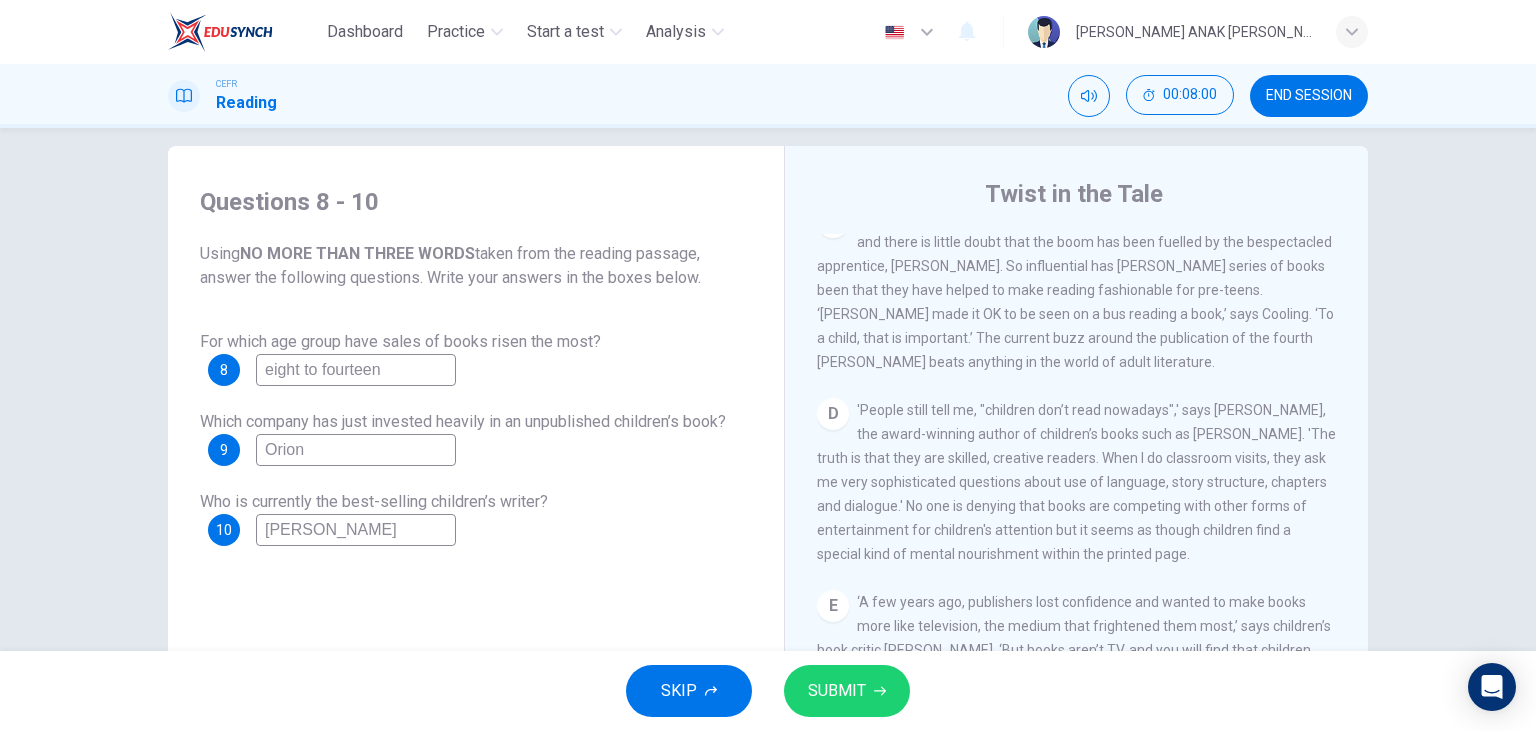 type on "Anne Fine" 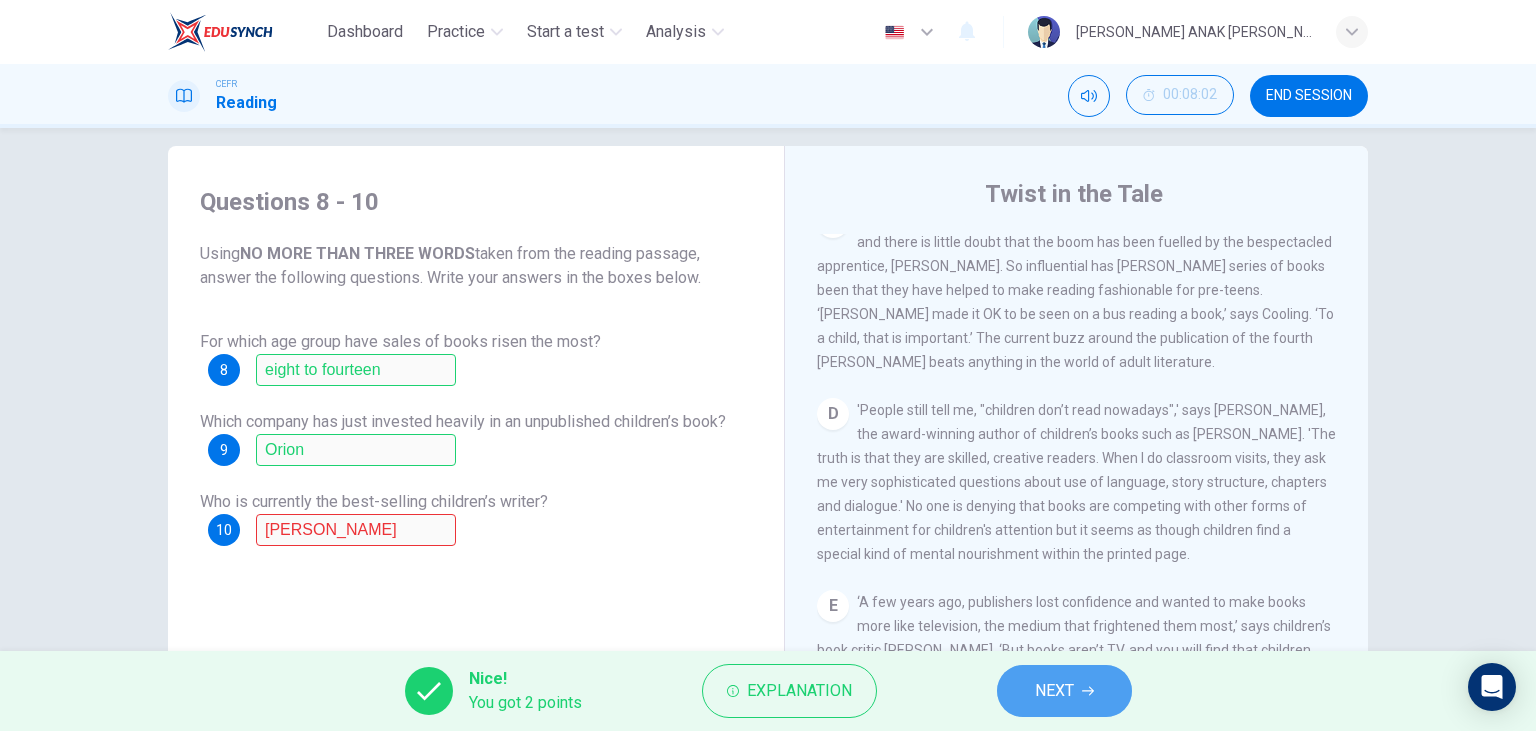 click on "NEXT" at bounding box center [1064, 691] 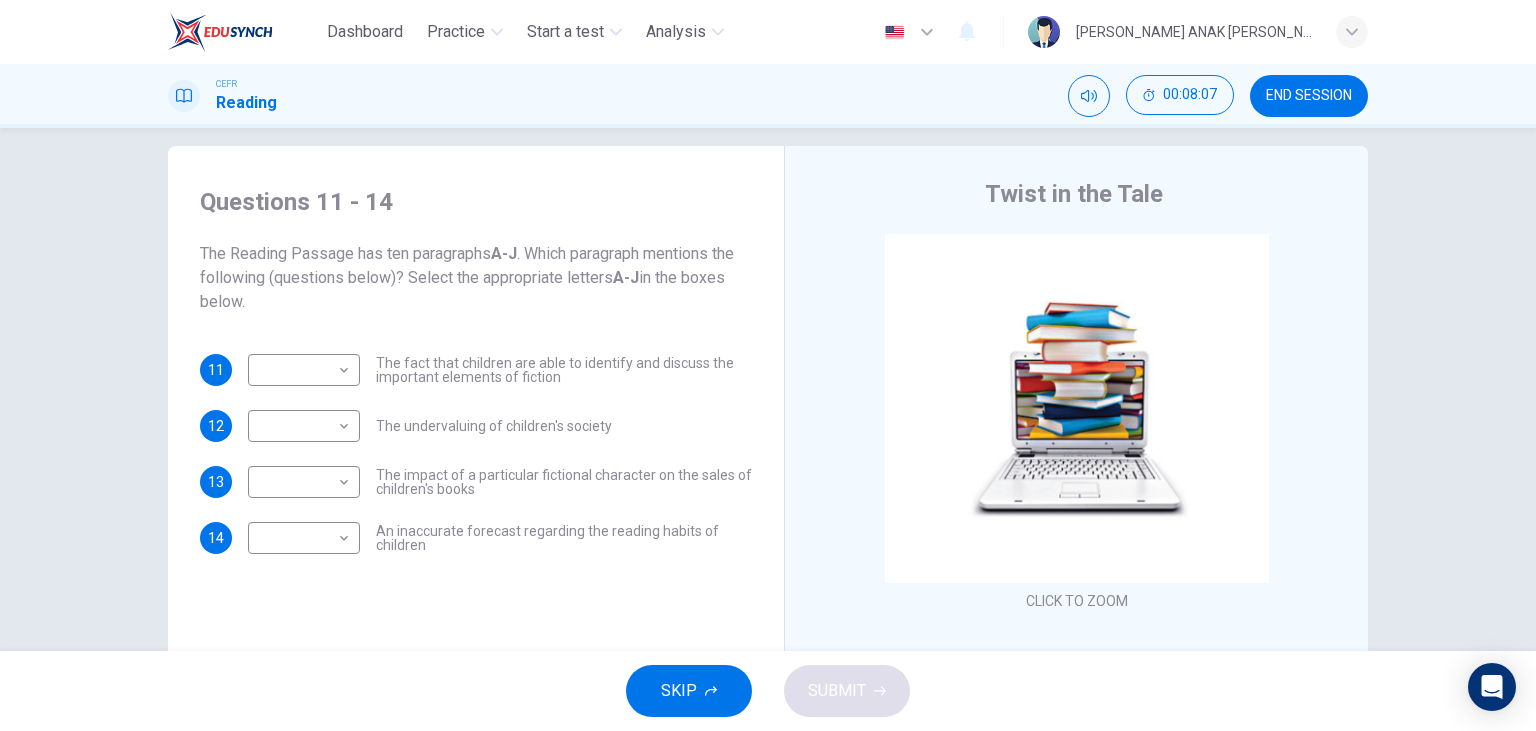 scroll, scrollTop: 137, scrollLeft: 0, axis: vertical 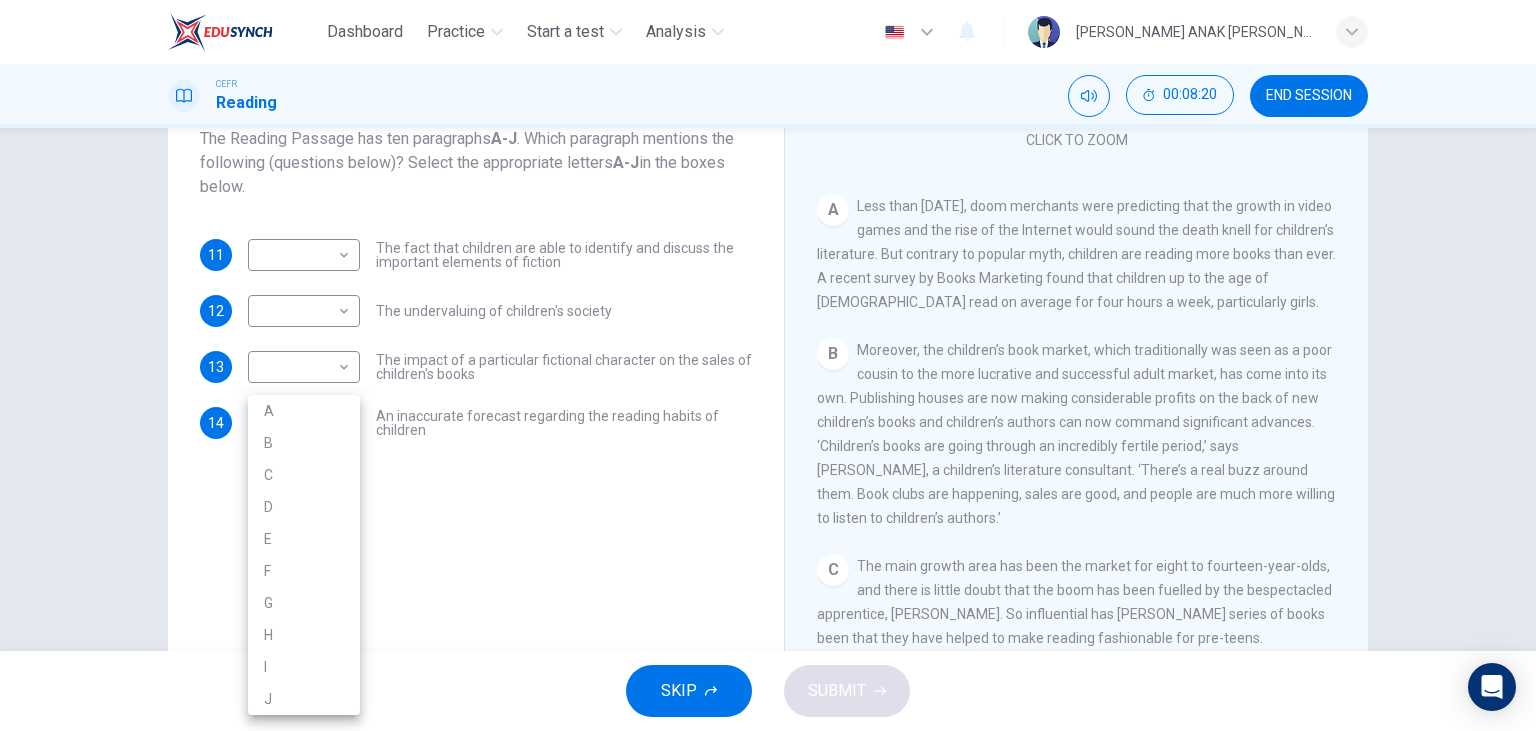 click on "Dashboard Practice Start a test Analysis English en ​ MARYLYNE JUPA ANAK SALIH CEFR Reading 00:08:20 END SESSION Questions 11 - 14 The Reading Passage has ten paragraphs  A-J .
Which paragraph mentions the following (questions below)?
Select the appropriate letters  A-J  in the boxes below. 11 ​ ​ The fact that children are able to identify and discuss the important elements of fiction 12 ​ ​ The undervaluing of children's society 13 ​ ​ The impact of a particular fictional character on the sales of children's books 14 ​ ​ An inaccurate forecast regarding the reading habits of children Twist in the Tale CLICK TO ZOOM Click to Zoom A B C D E F G H I J SKIP SUBMIT EduSynch - Online Language Proficiency Testing
Dashboard Practice Start a test Analysis Notifications © Copyright  2025 A B C D E F G H I J" at bounding box center [768, 365] 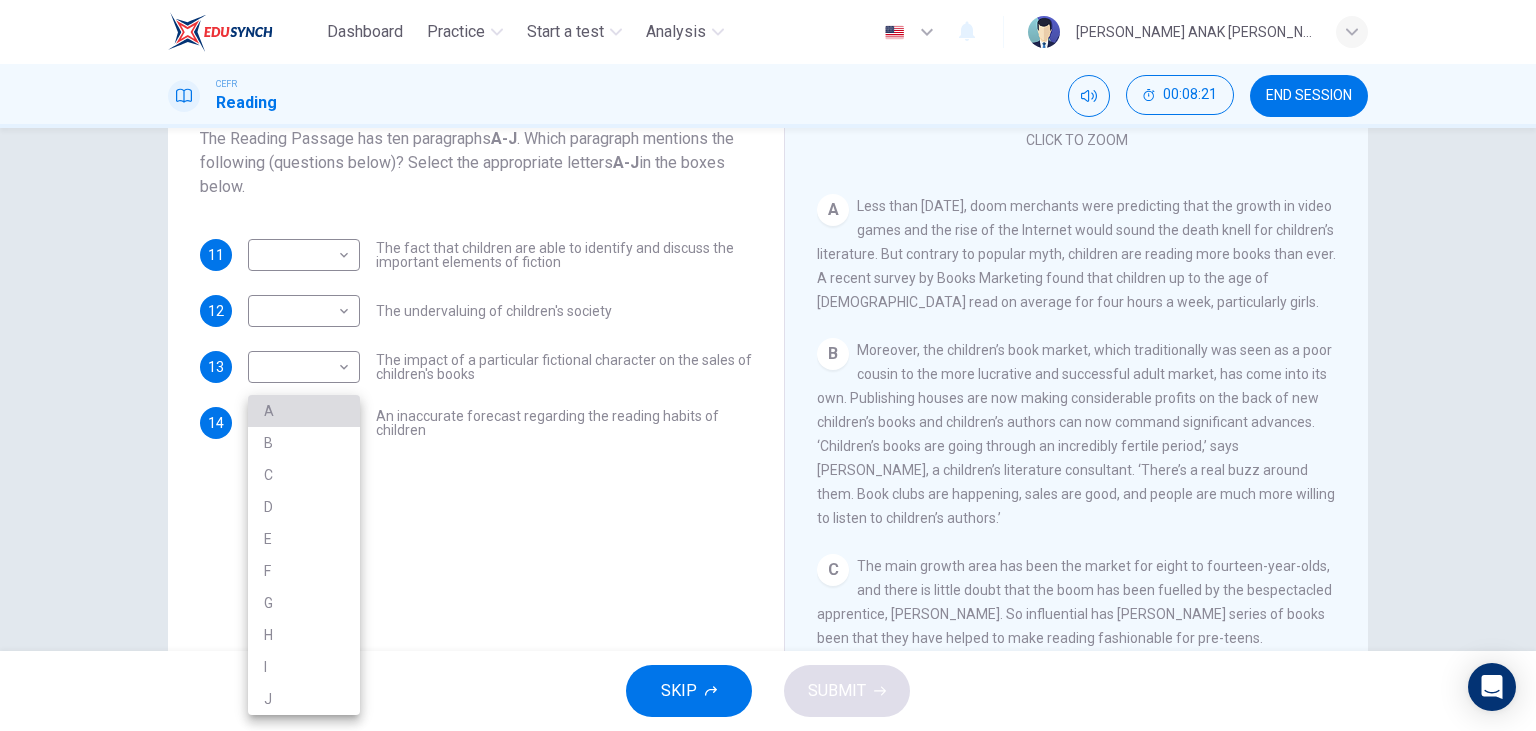 click on "A" at bounding box center (304, 411) 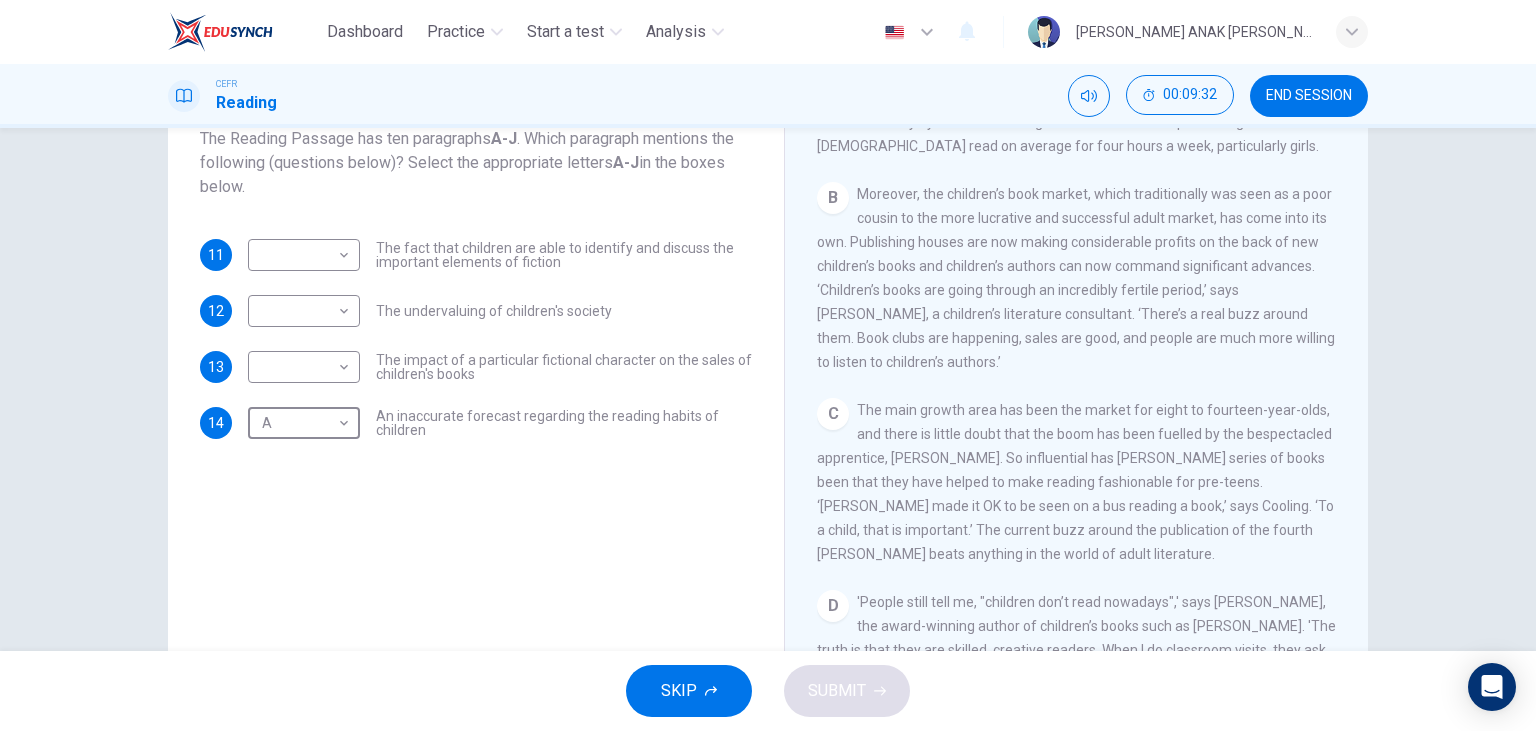 scroll, scrollTop: 576, scrollLeft: 0, axis: vertical 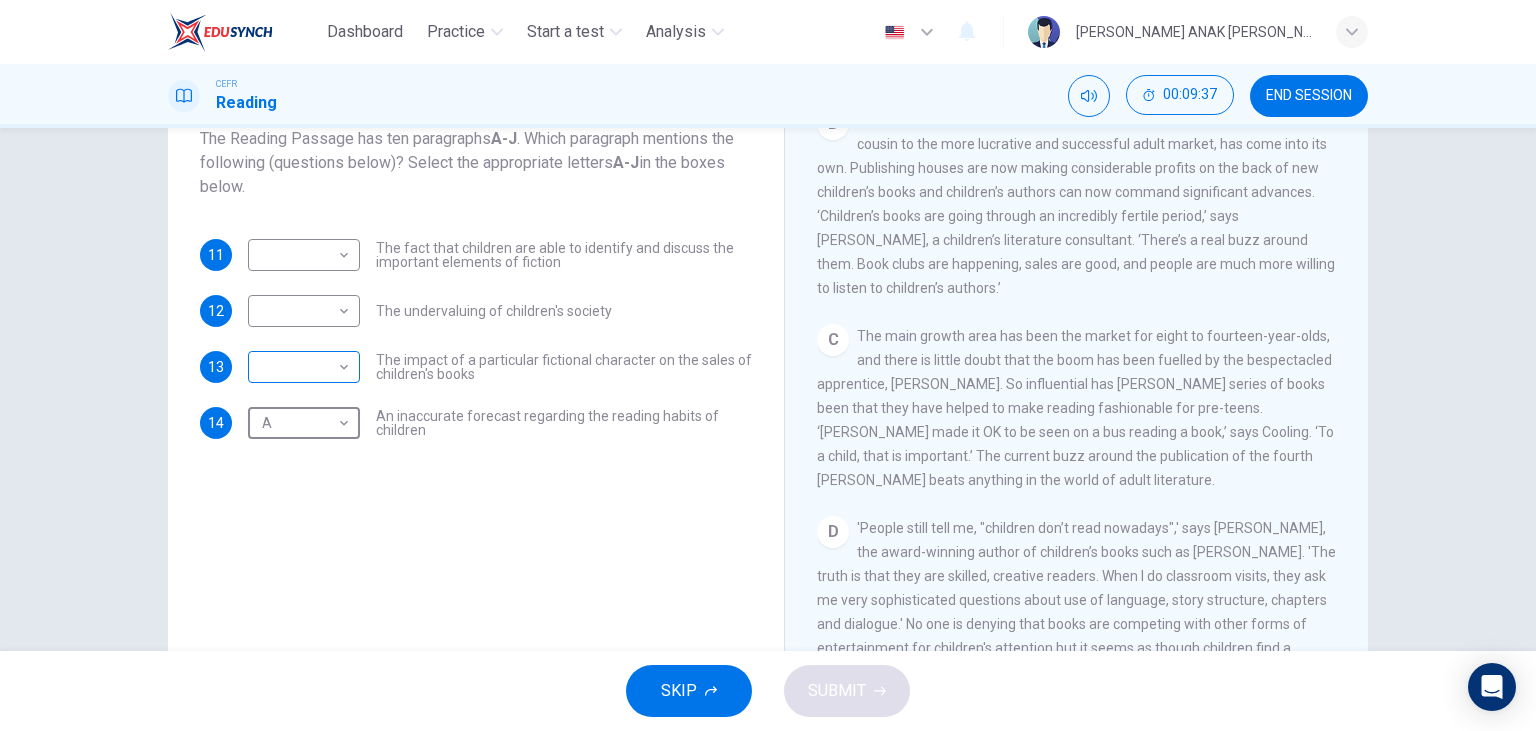 click on "Dashboard Practice Start a test Analysis English en ​ MARYLYNE JUPA ANAK SALIH CEFR Reading 00:09:37 END SESSION Questions 11 - 14 The Reading Passage has ten paragraphs  A-J .
Which paragraph mentions the following (questions below)?
Select the appropriate letters  A-J  in the boxes below. 11 ​ ​ The fact that children are able to identify and discuss the important elements of fiction 12 ​ ​ The undervaluing of children's society 13 ​ ​ The impact of a particular fictional character on the sales of children's books 14 A A ​ An inaccurate forecast regarding the reading habits of children Twist in the Tale CLICK TO ZOOM Click to Zoom A B C D E F G H I J SKIP SUBMIT EduSynch - Online Language Proficiency Testing
Dashboard Practice Start a test Analysis Notifications © Copyright  2025" at bounding box center [768, 365] 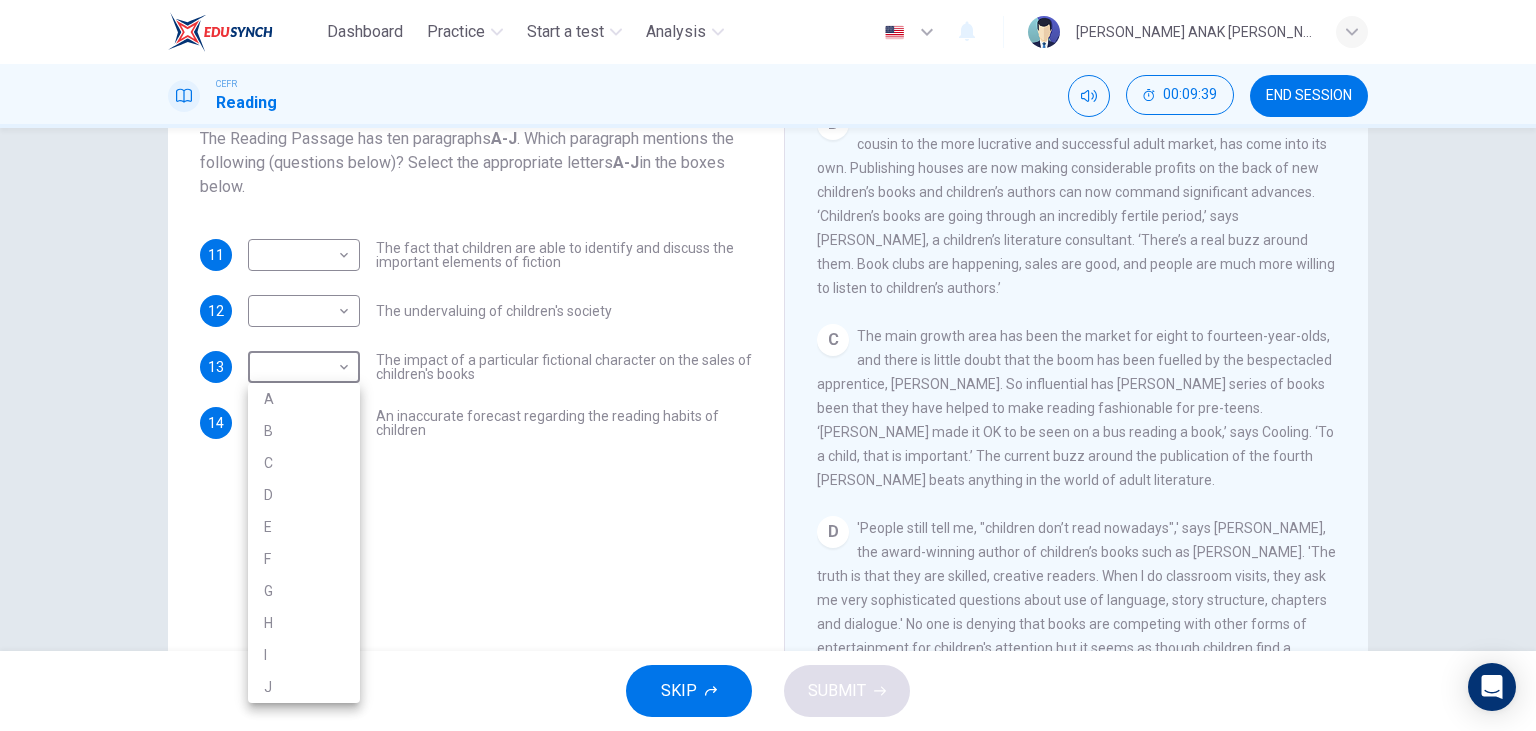 click on "C" at bounding box center [304, 463] 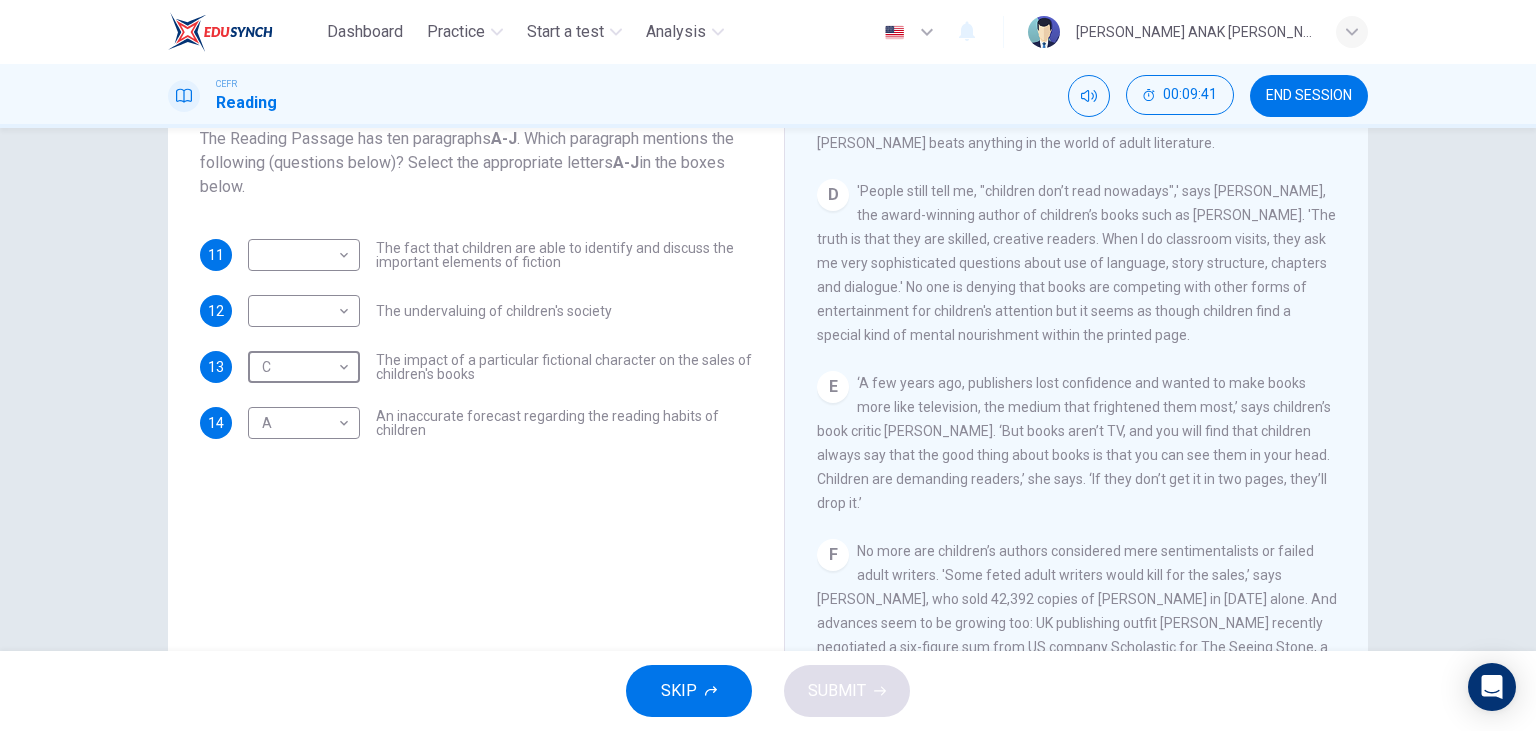 scroll, scrollTop: 922, scrollLeft: 0, axis: vertical 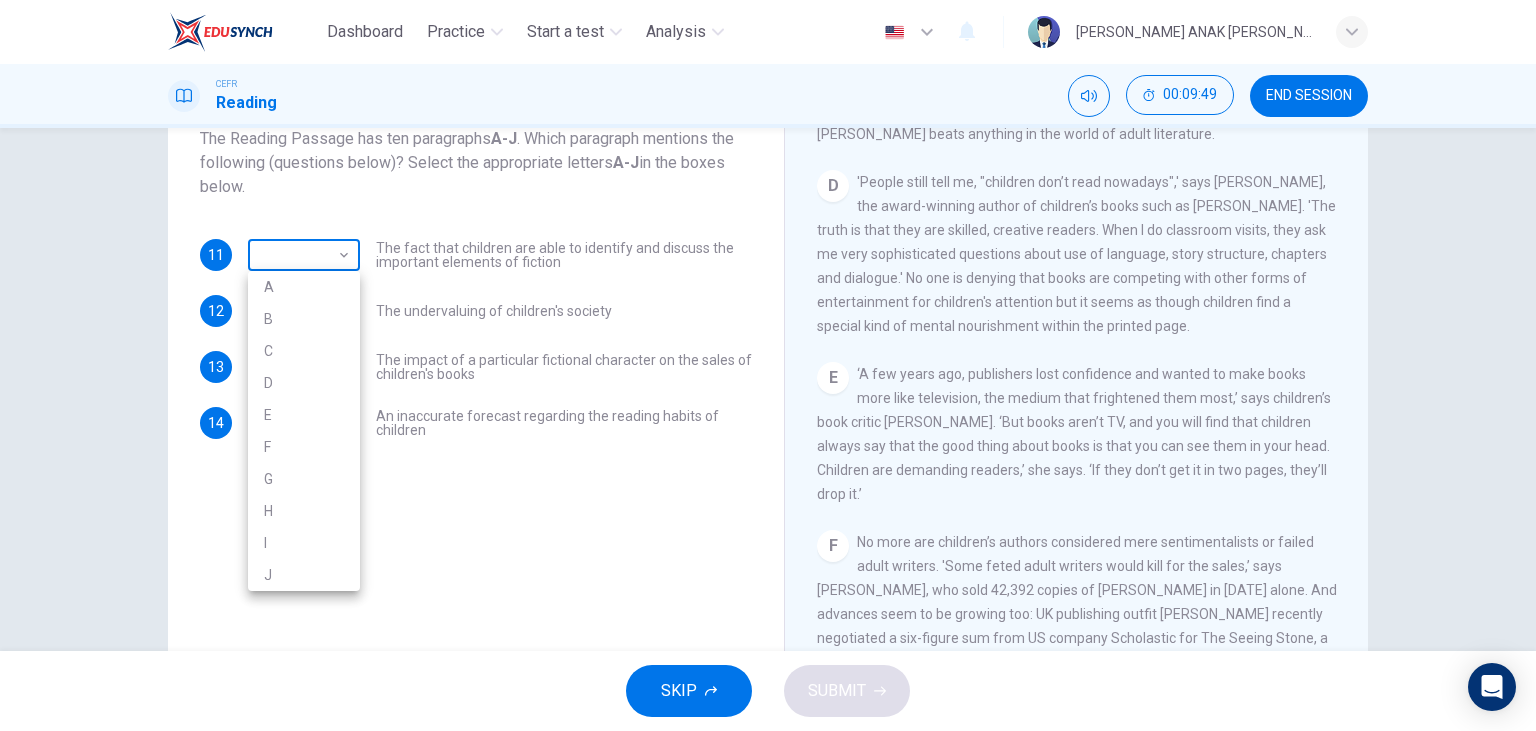click on "Dashboard Practice Start a test Analysis English en ​ MARYLYNE JUPA ANAK SALIH CEFR Reading 00:09:49 END SESSION Questions 11 - 14 The Reading Passage has ten paragraphs  A-J .
Which paragraph mentions the following (questions below)?
Select the appropriate letters  A-J  in the boxes below. 11 ​ ​ The fact that children are able to identify and discuss the important elements of fiction 12 ​ ​ The undervaluing of children's society 13 C C ​ The impact of a particular fictional character on the sales of children's books 14 A A ​ An inaccurate forecast regarding the reading habits of children Twist in the Tale CLICK TO ZOOM Click to Zoom A B C D E F G H I J SKIP SUBMIT EduSynch - Online Language Proficiency Testing
Dashboard Practice Start a test Analysis Notifications © Copyright  2025 A B C D E F G H I J" at bounding box center [768, 365] 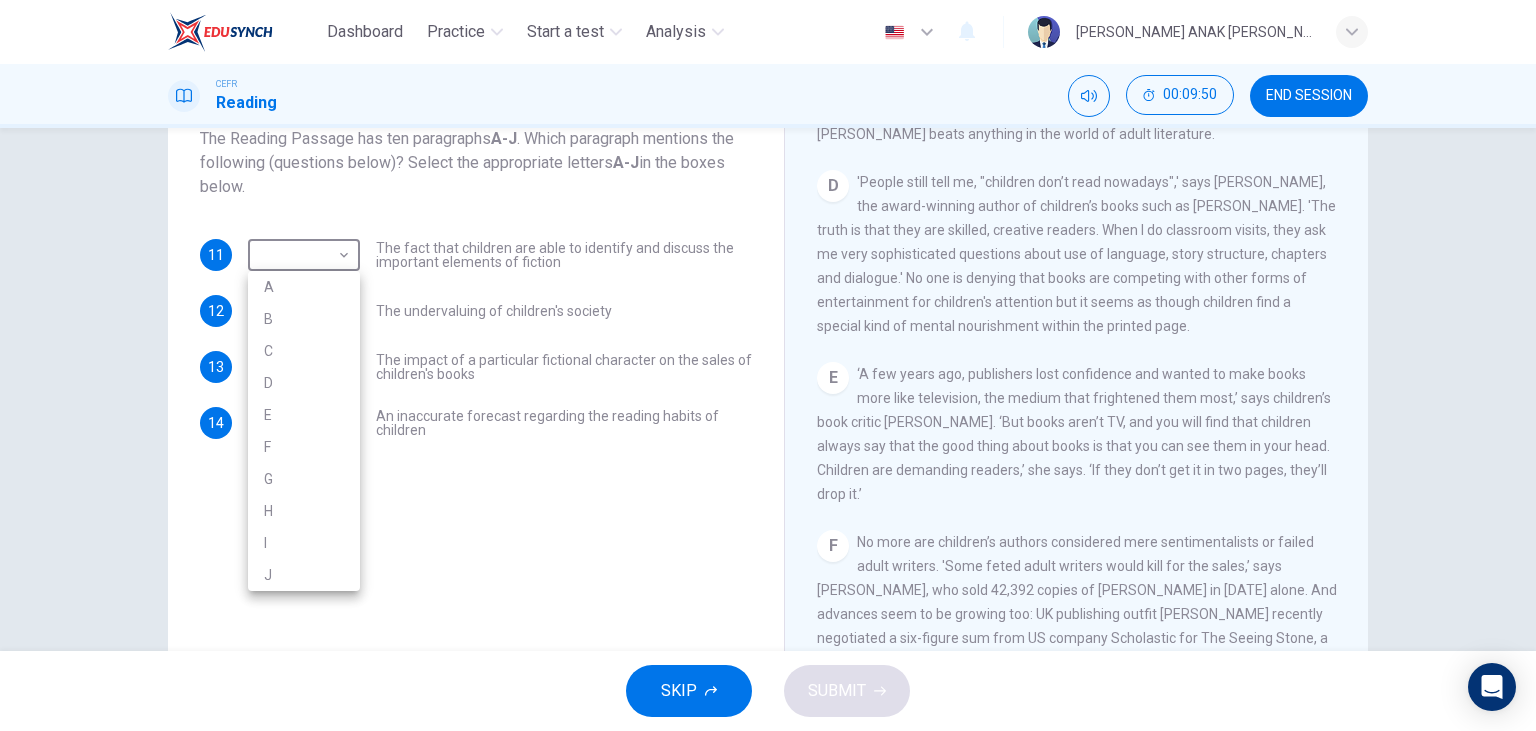 click on "D" at bounding box center [304, 383] 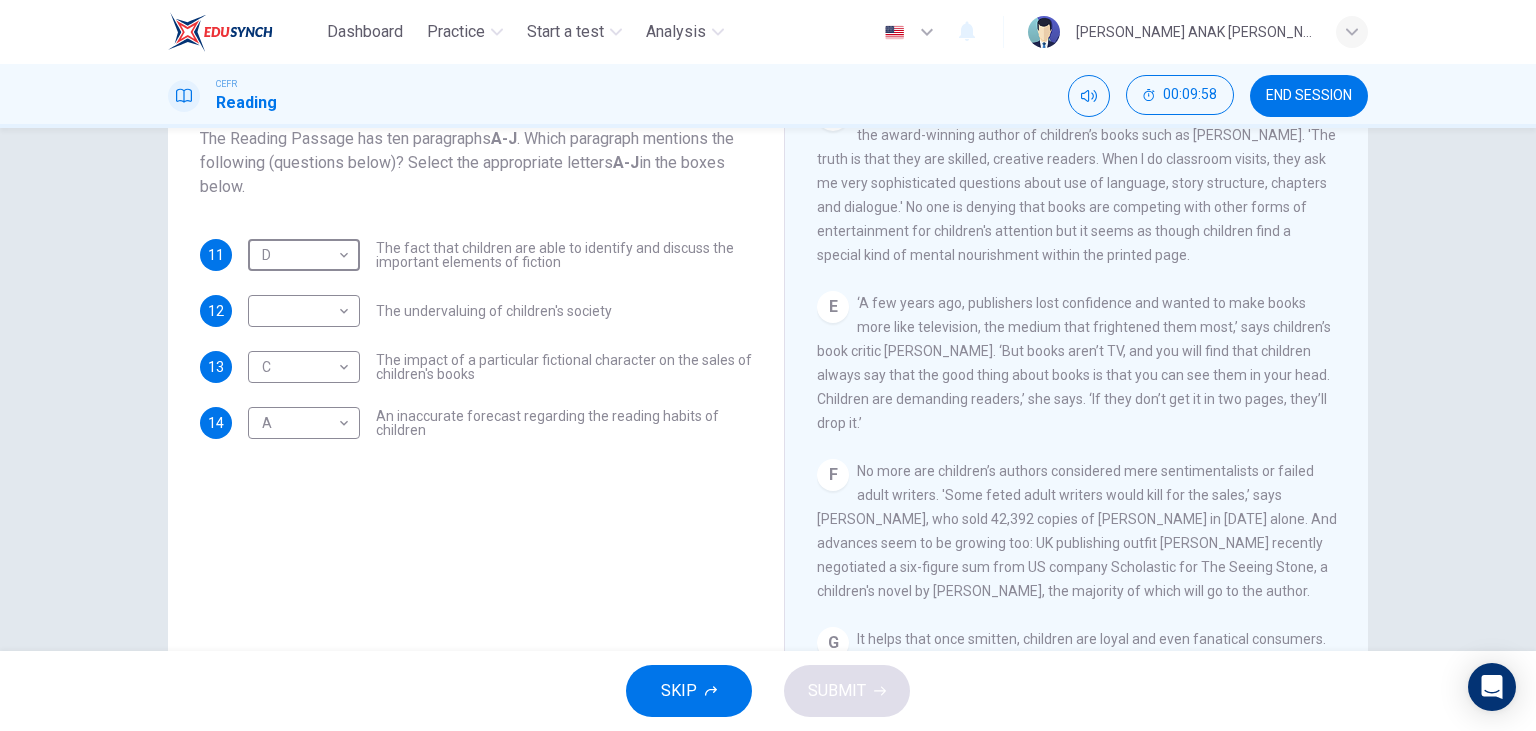 scroll, scrollTop: 1037, scrollLeft: 0, axis: vertical 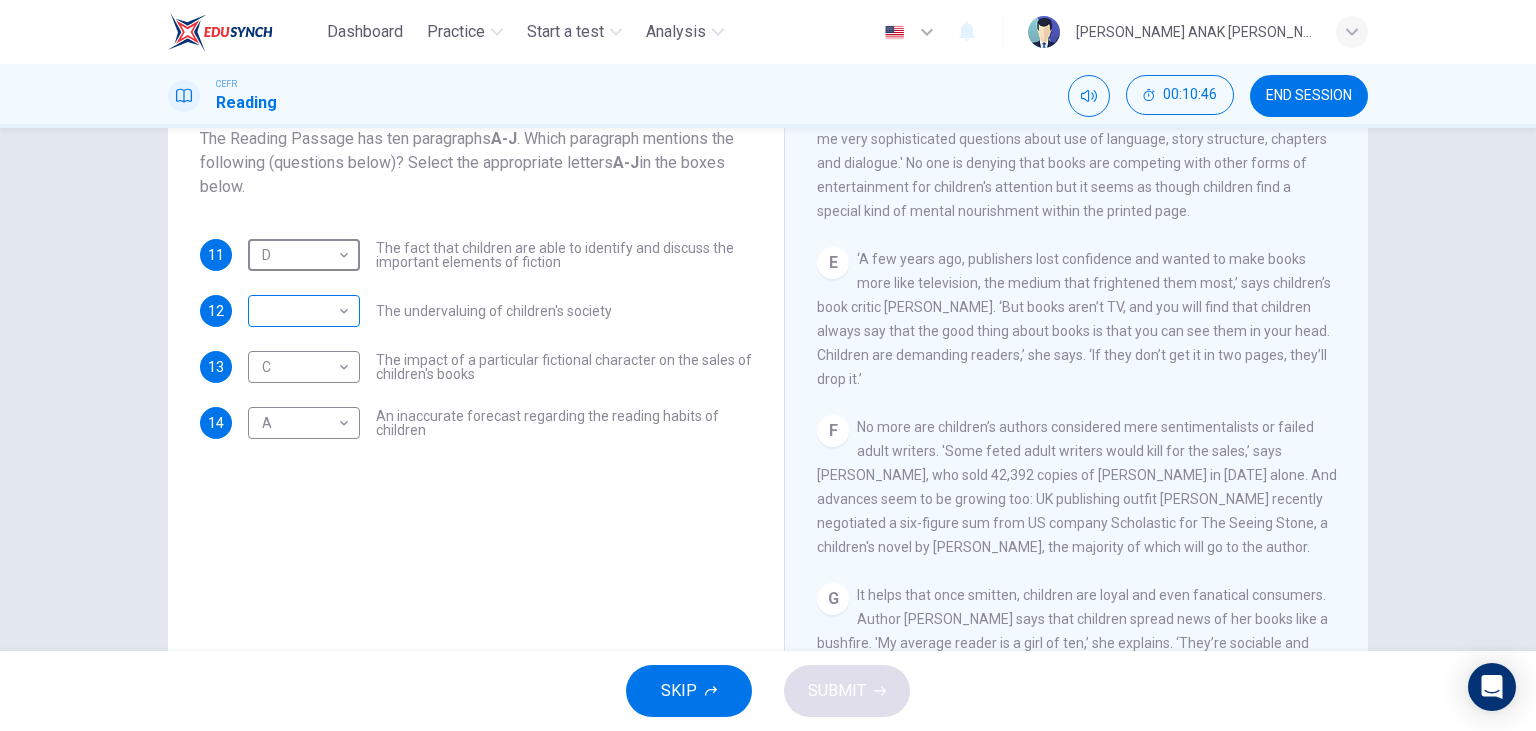 click on "Dashboard Practice Start a test Analysis English en ​ MARYLYNE JUPA ANAK SALIH CEFR Reading 00:10:46 END SESSION Questions 11 - 14 The Reading Passage has ten paragraphs  A-J .
Which paragraph mentions the following (questions below)?
Select the appropriate letters  A-J  in the boxes below. 11 D D ​ The fact that children are able to identify and discuss the important elements of fiction 12 ​ ​ The undervaluing of children's society 13 C C ​ The impact of a particular fictional character on the sales of children's books 14 A A ​ An inaccurate forecast regarding the reading habits of children Twist in the Tale CLICK TO ZOOM Click to Zoom A B C D E F G H I J SKIP SUBMIT EduSynch - Online Language Proficiency Testing
Dashboard Practice Start a test Analysis Notifications © Copyright  2025" at bounding box center [768, 365] 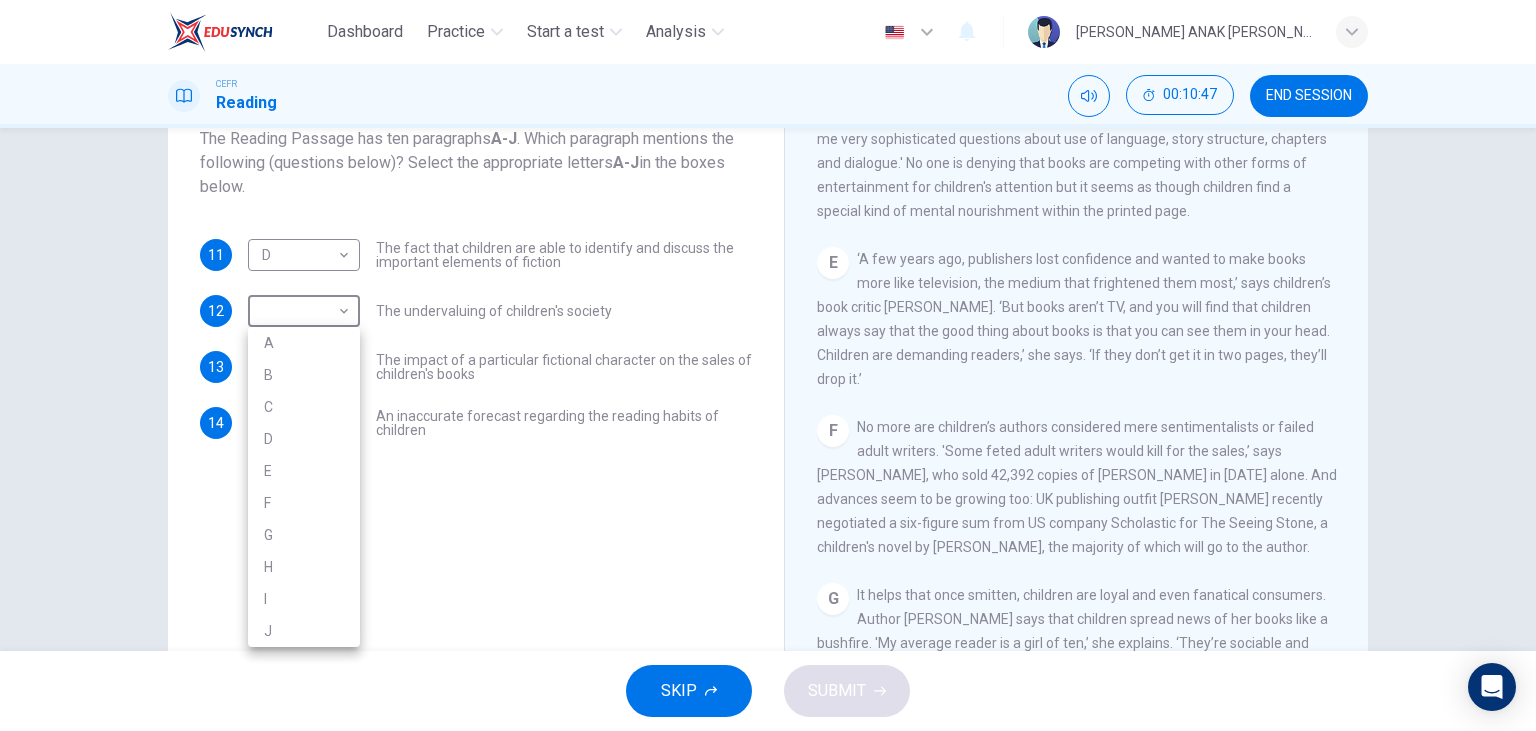 click on "E" at bounding box center [304, 471] 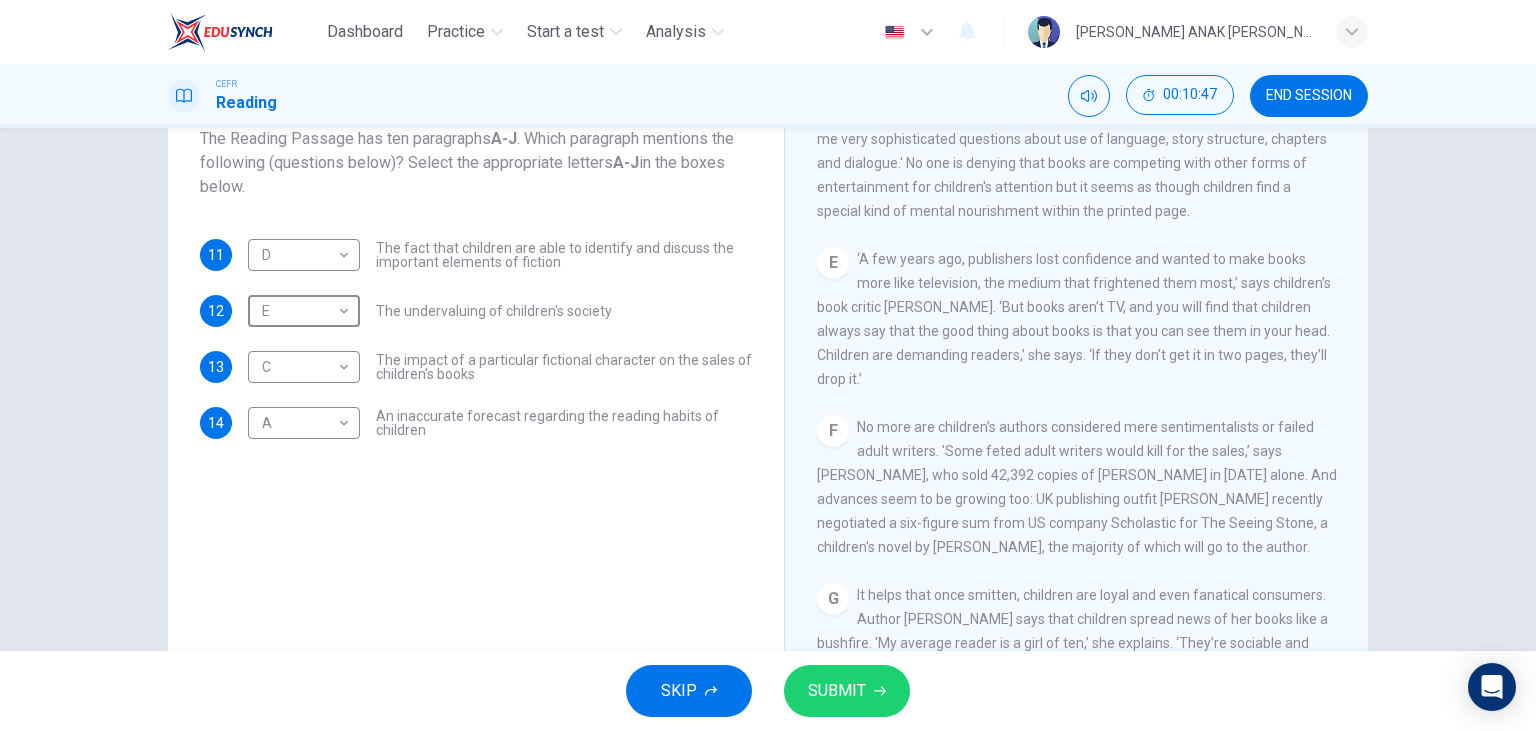type on "E" 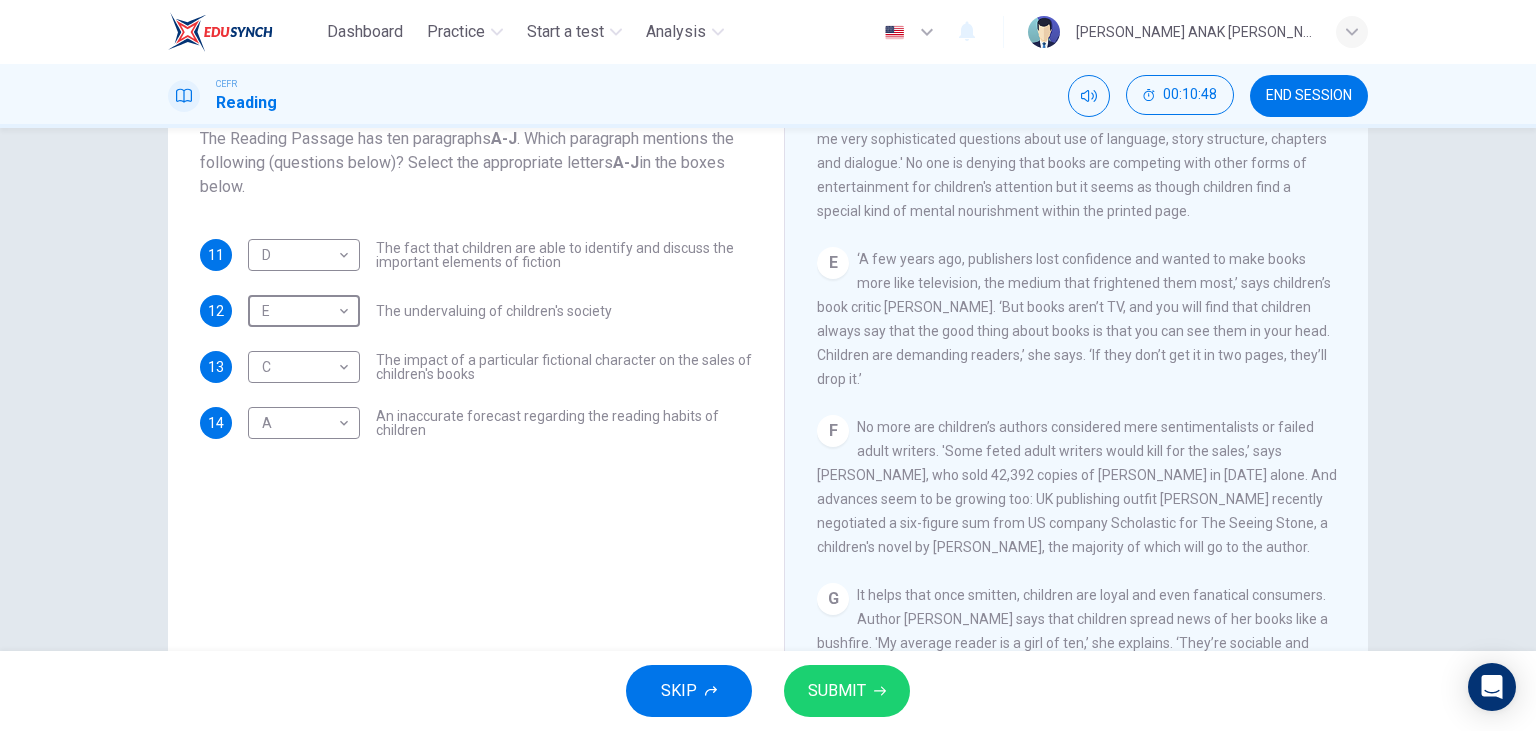 click on "SUBMIT" at bounding box center (847, 691) 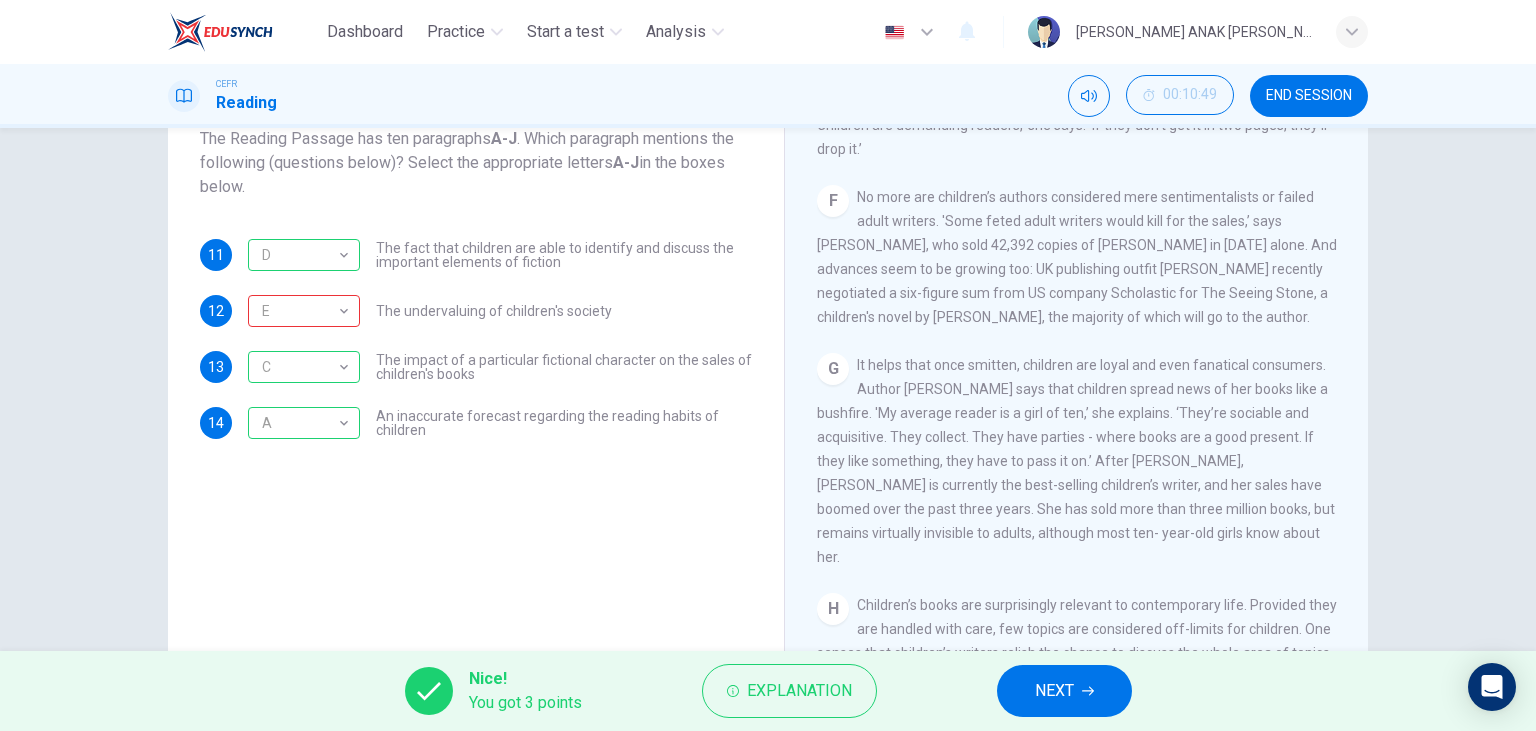 scroll, scrollTop: 1615, scrollLeft: 0, axis: vertical 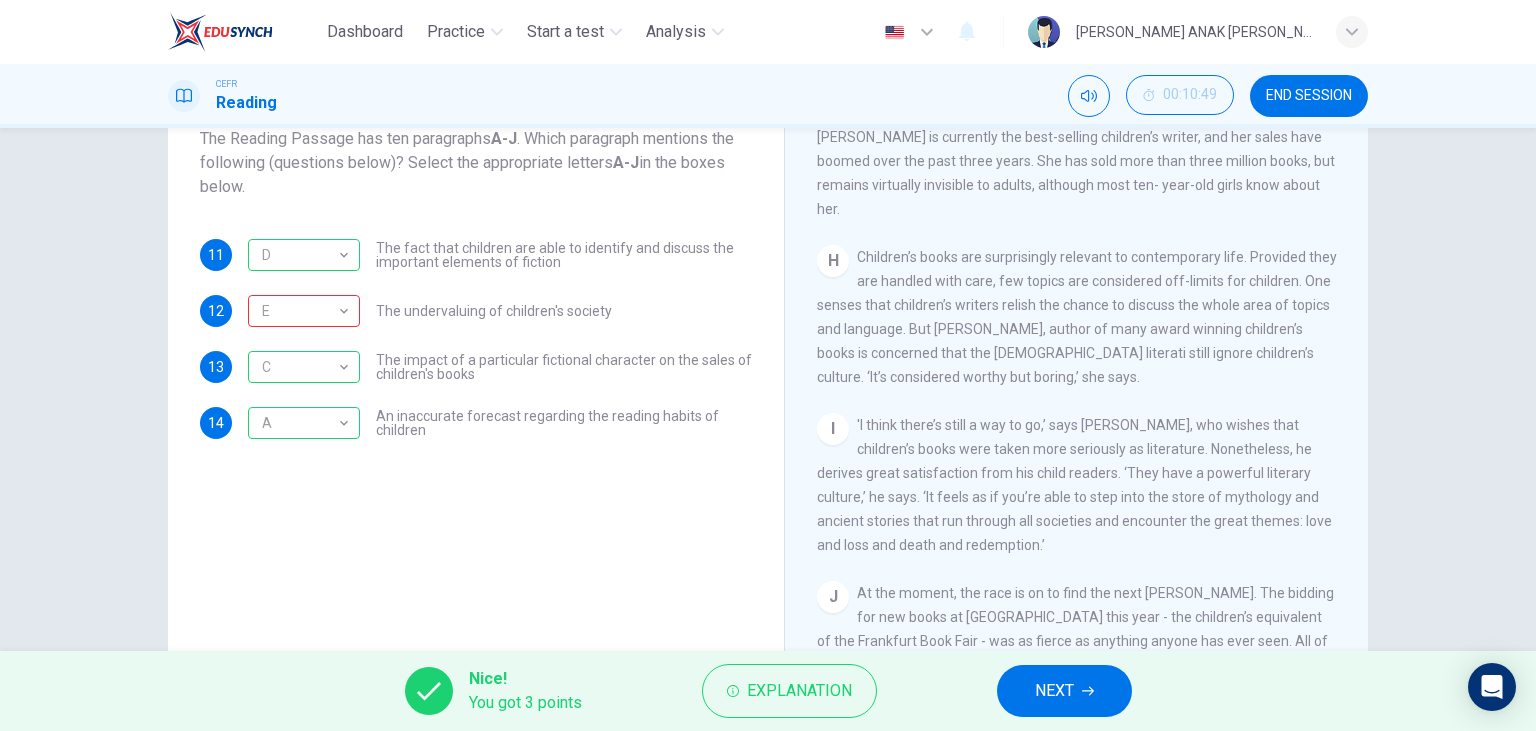 click on "NEXT" at bounding box center [1054, 691] 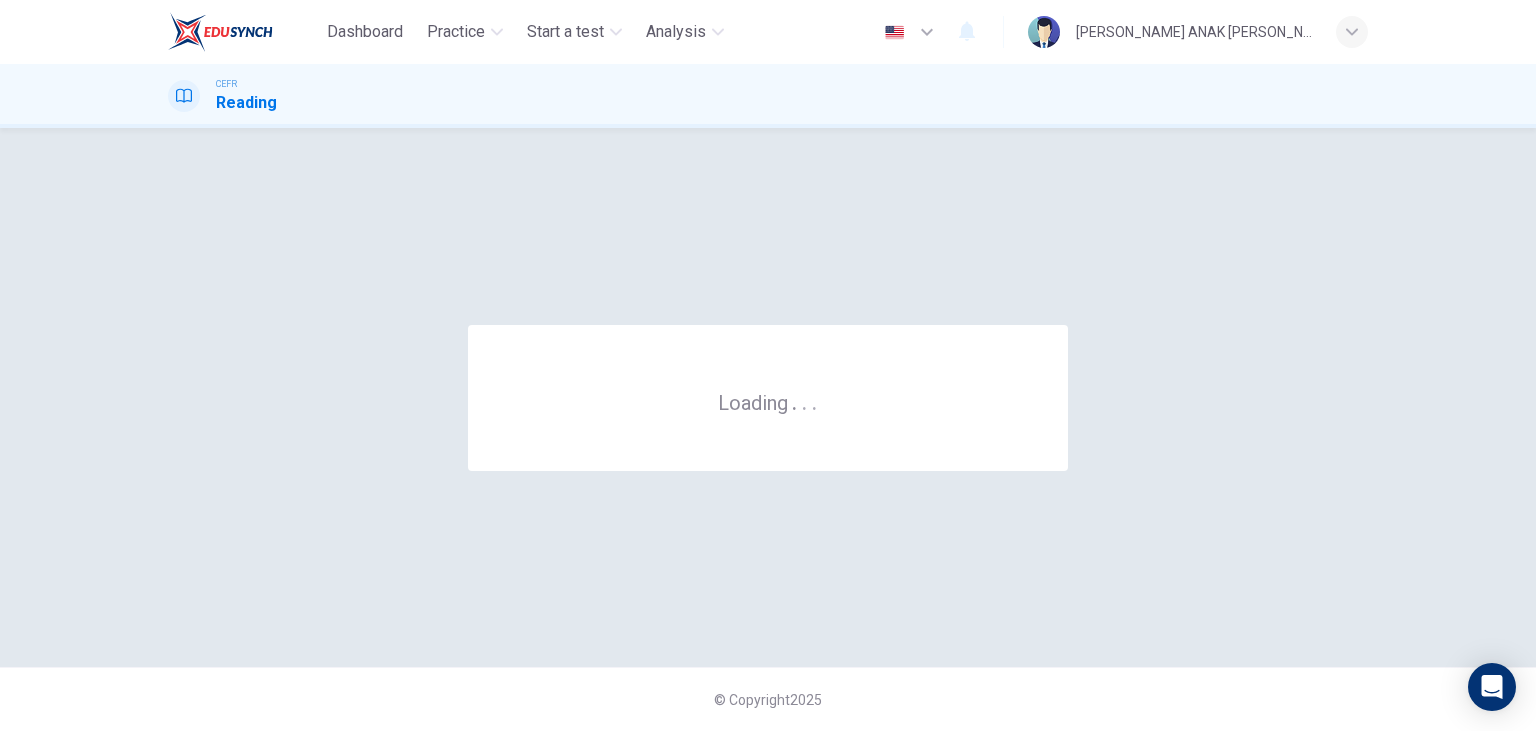scroll, scrollTop: 0, scrollLeft: 0, axis: both 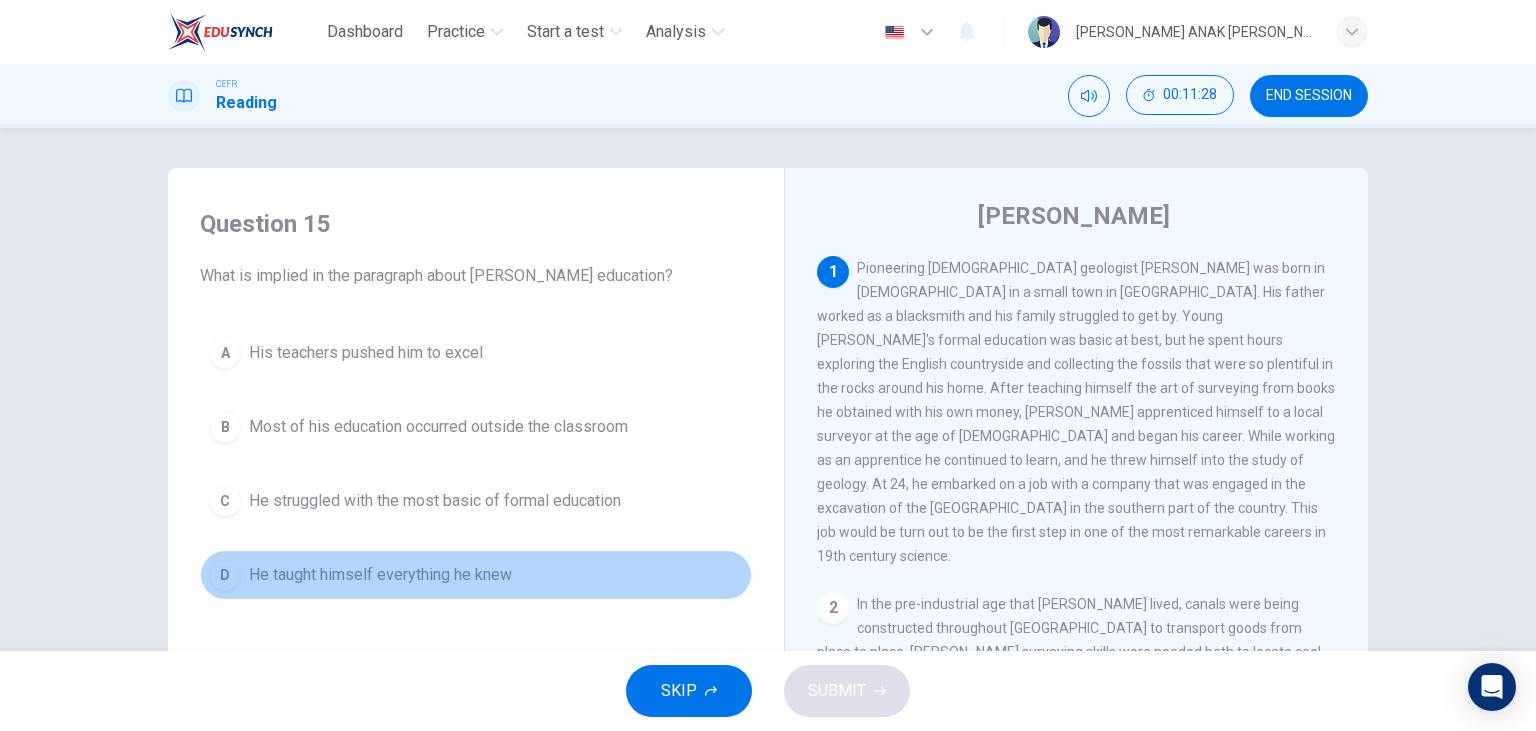 click on "He taught himself everything he knew" at bounding box center [380, 575] 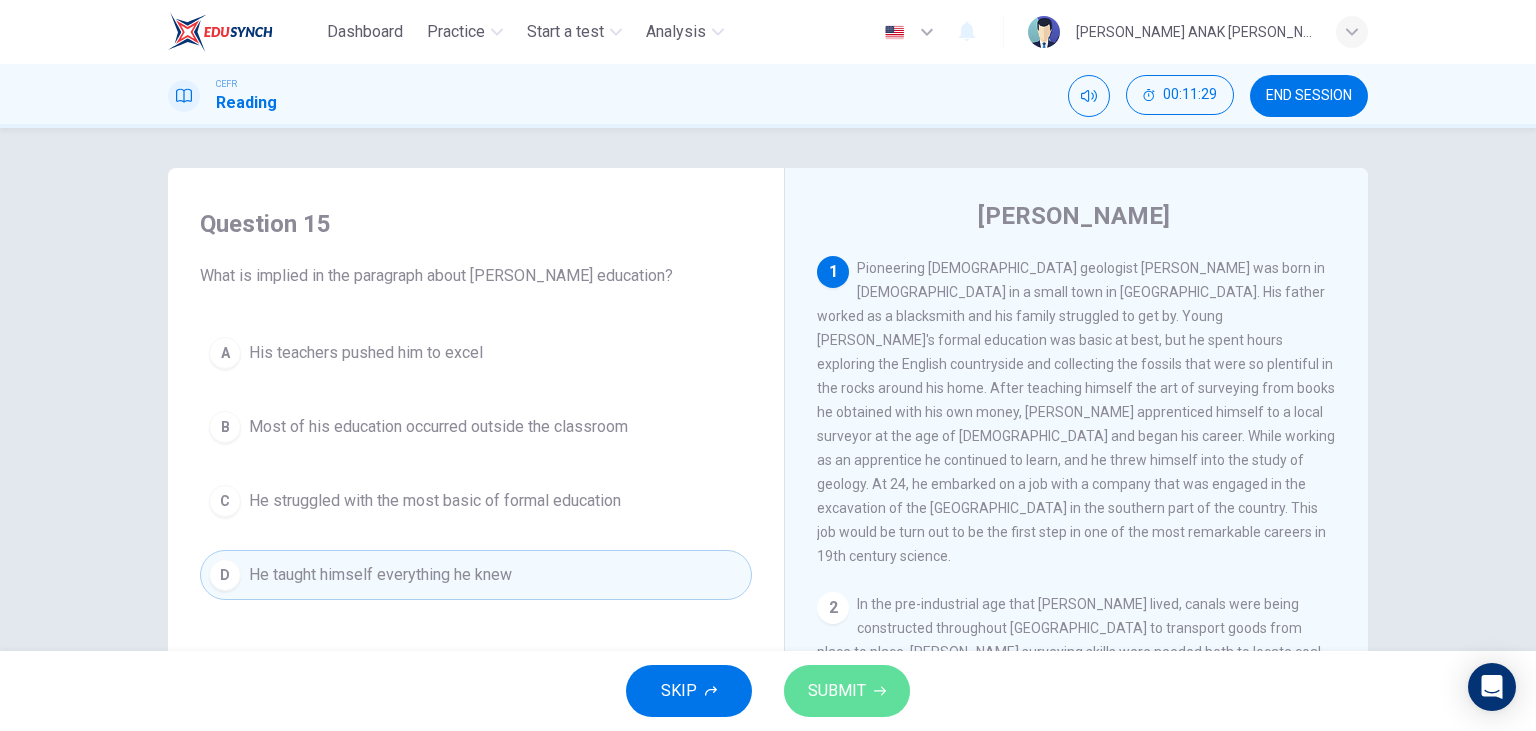 click on "SUBMIT" at bounding box center (837, 691) 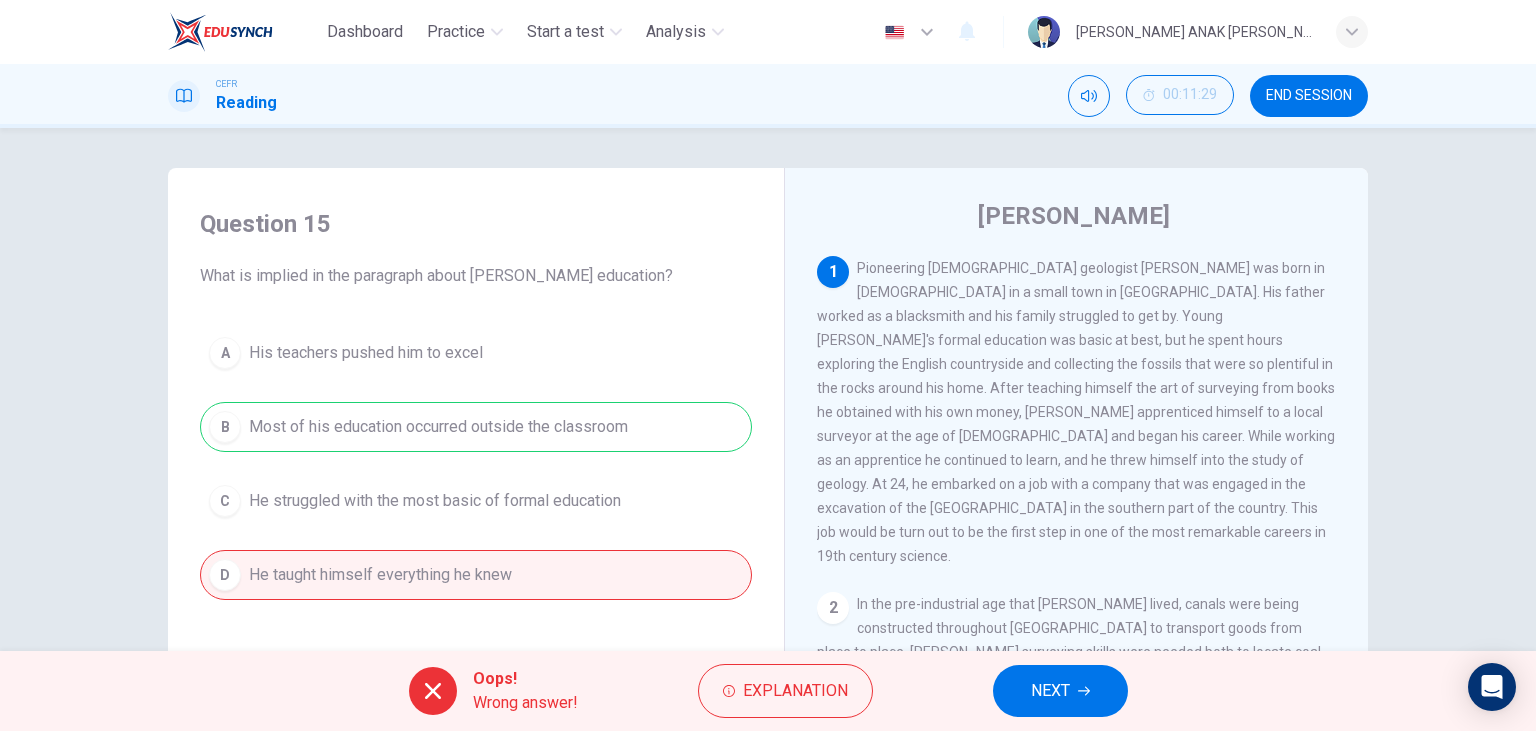 click on "NEXT" at bounding box center (1060, 691) 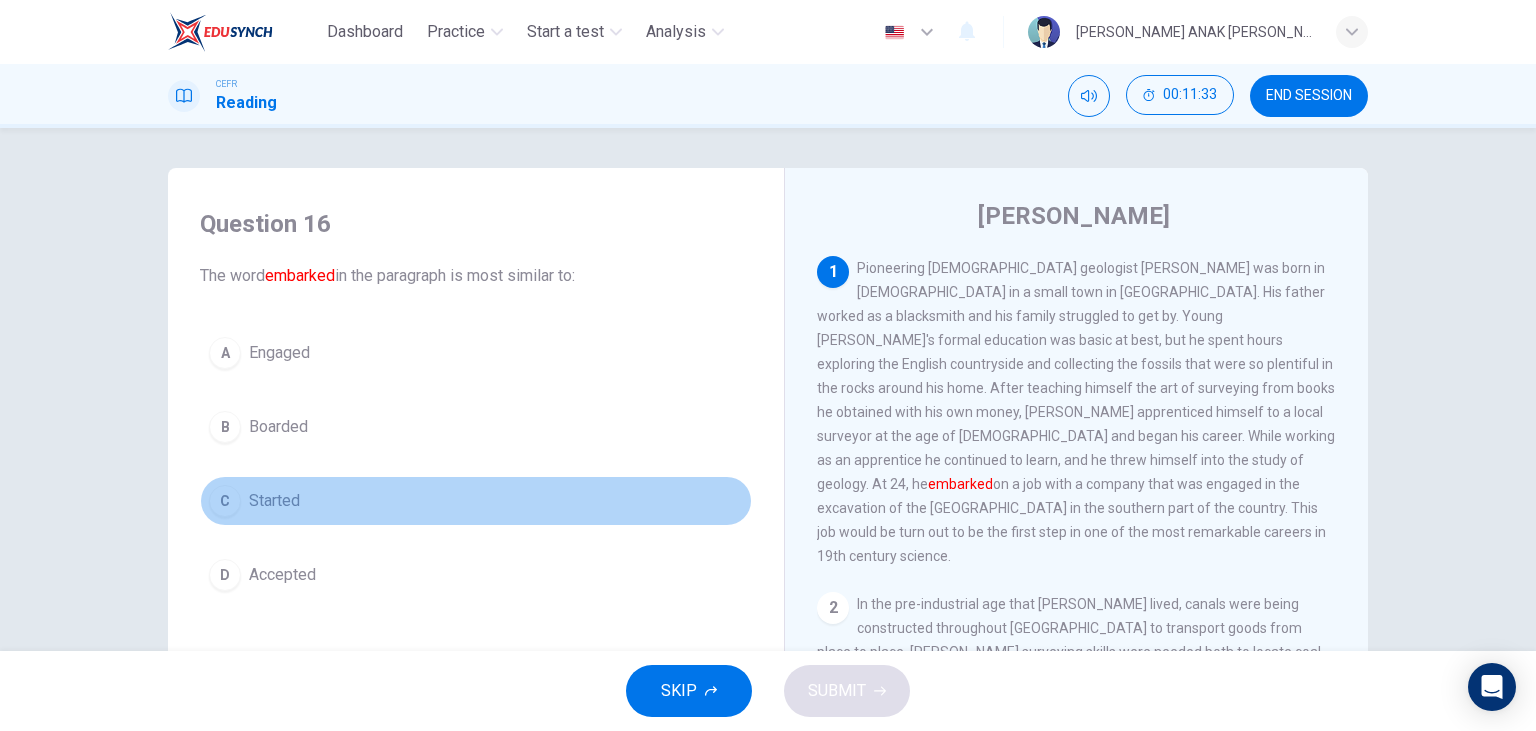 click on "Started" at bounding box center [274, 501] 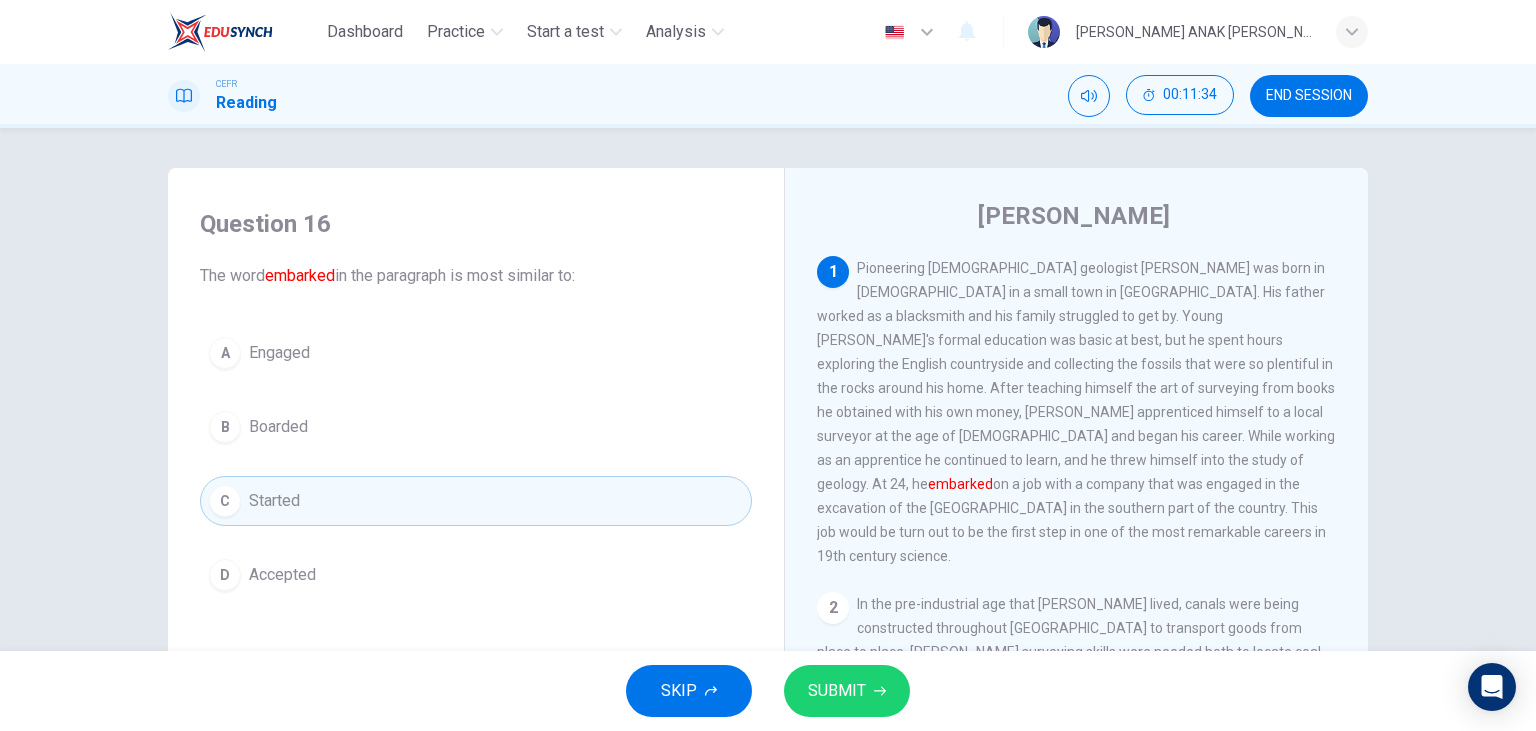 click on "SUBMIT" at bounding box center [847, 691] 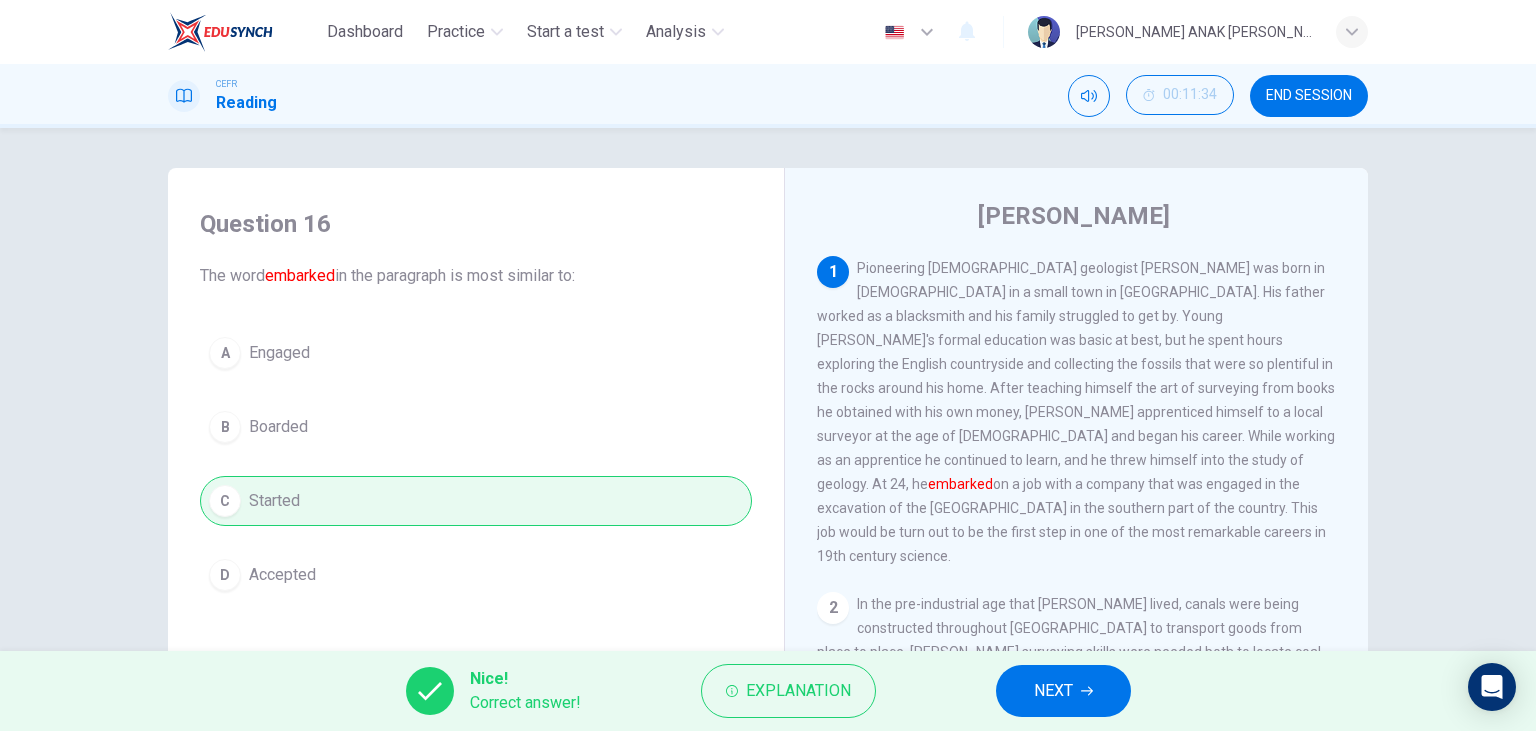click on "NEXT" at bounding box center (1063, 691) 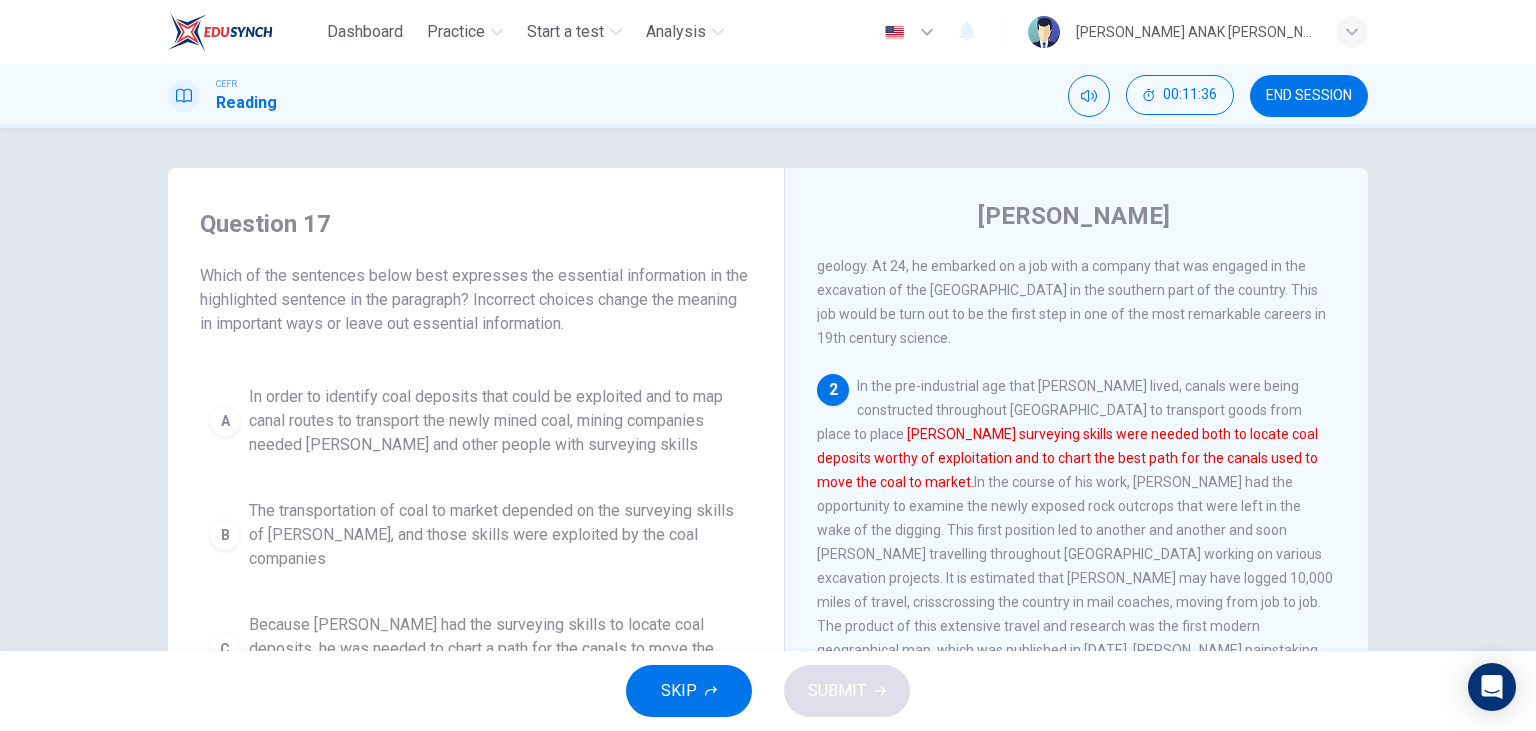 scroll, scrollTop: 230, scrollLeft: 0, axis: vertical 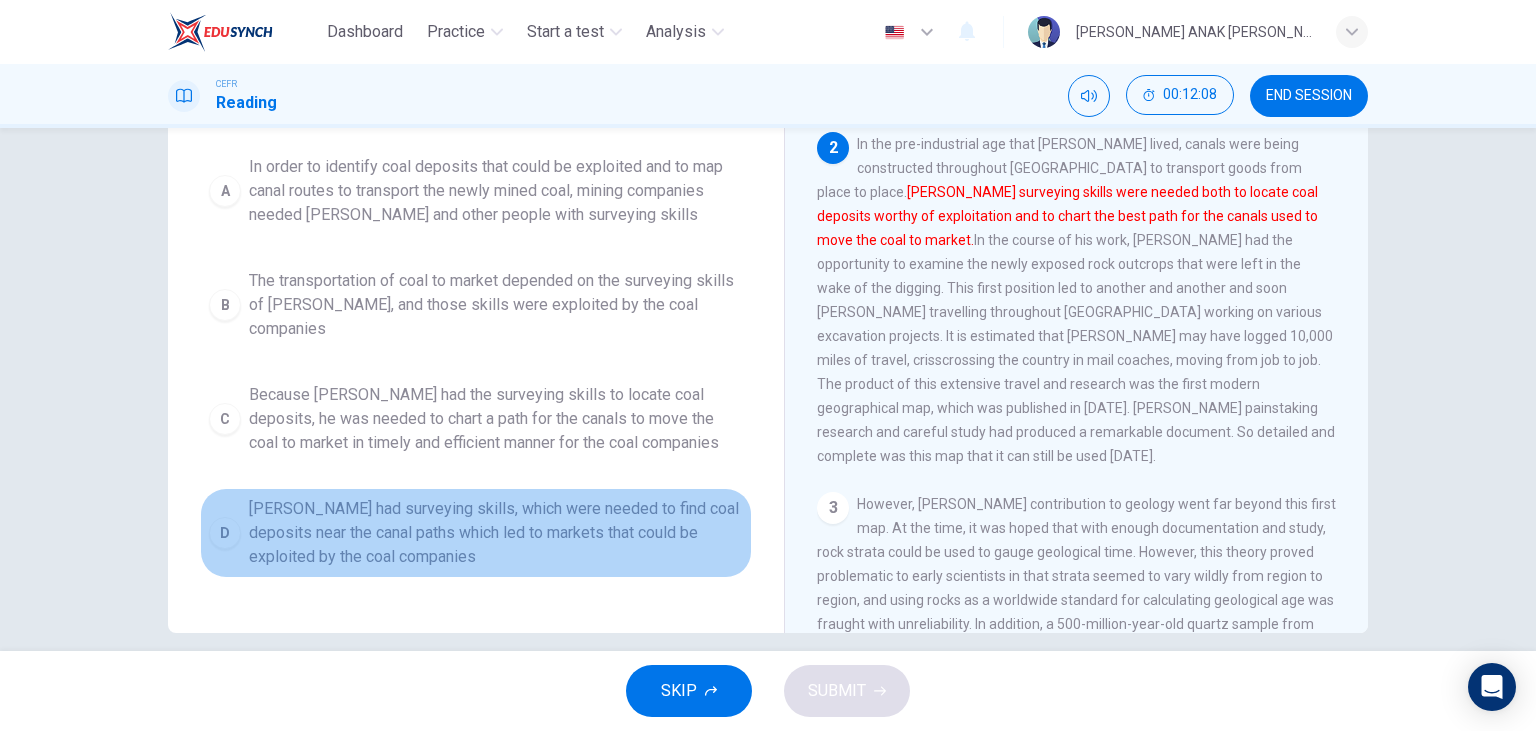 click on "Smith had surveying skills, which were needed to find coal deposits near the canal paths which led to markets that could be exploited by the coal companies" at bounding box center [496, 533] 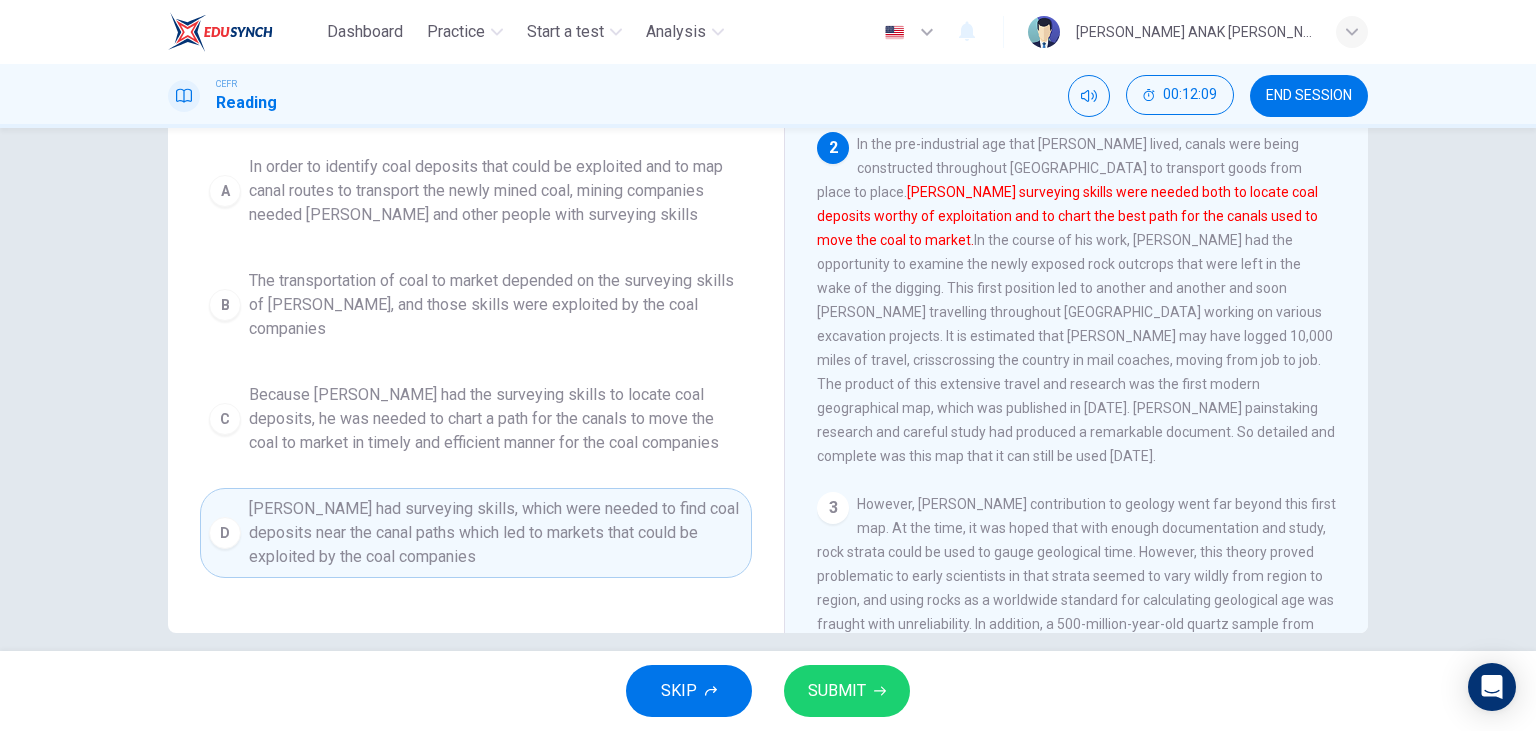 click on "SUBMIT" at bounding box center (847, 691) 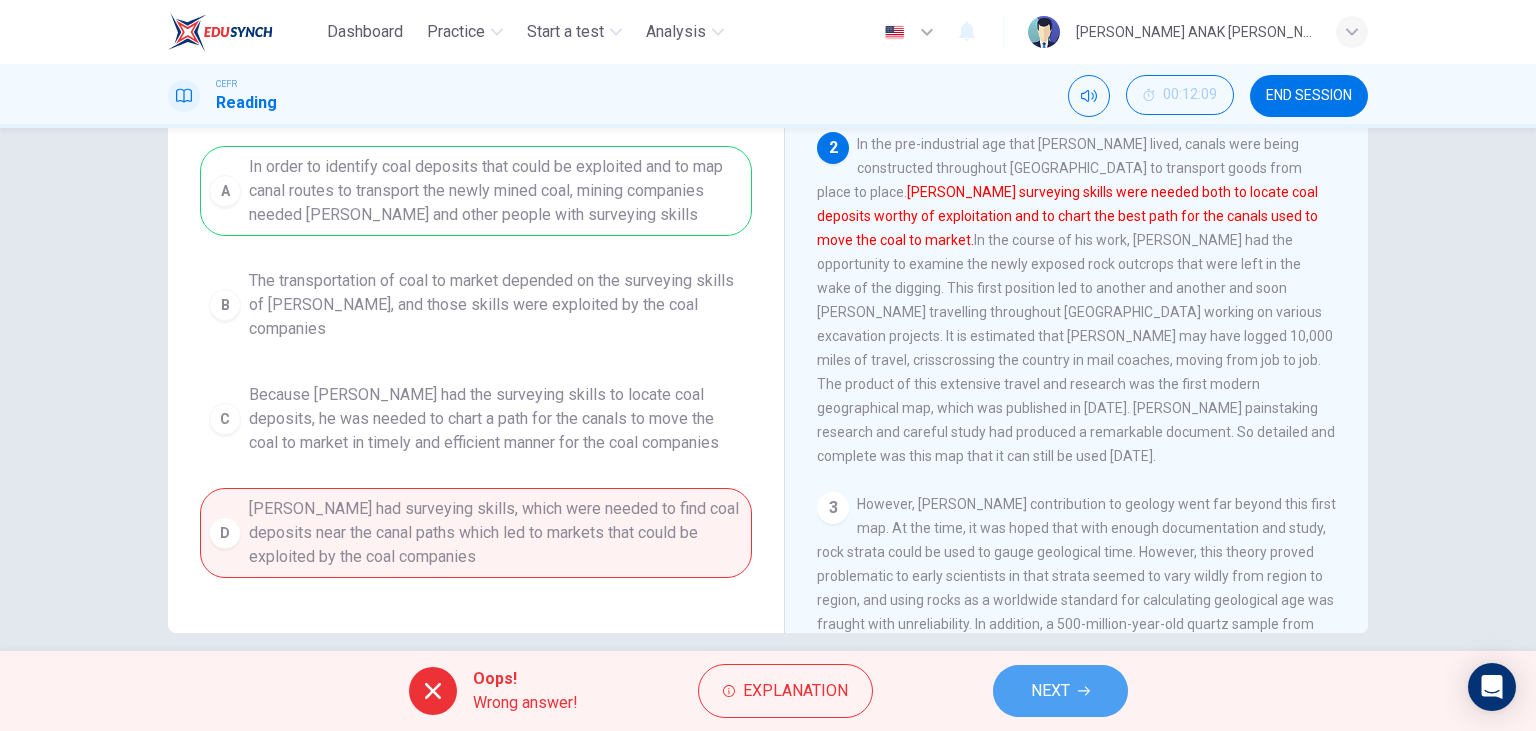 click on "NEXT" at bounding box center [1060, 691] 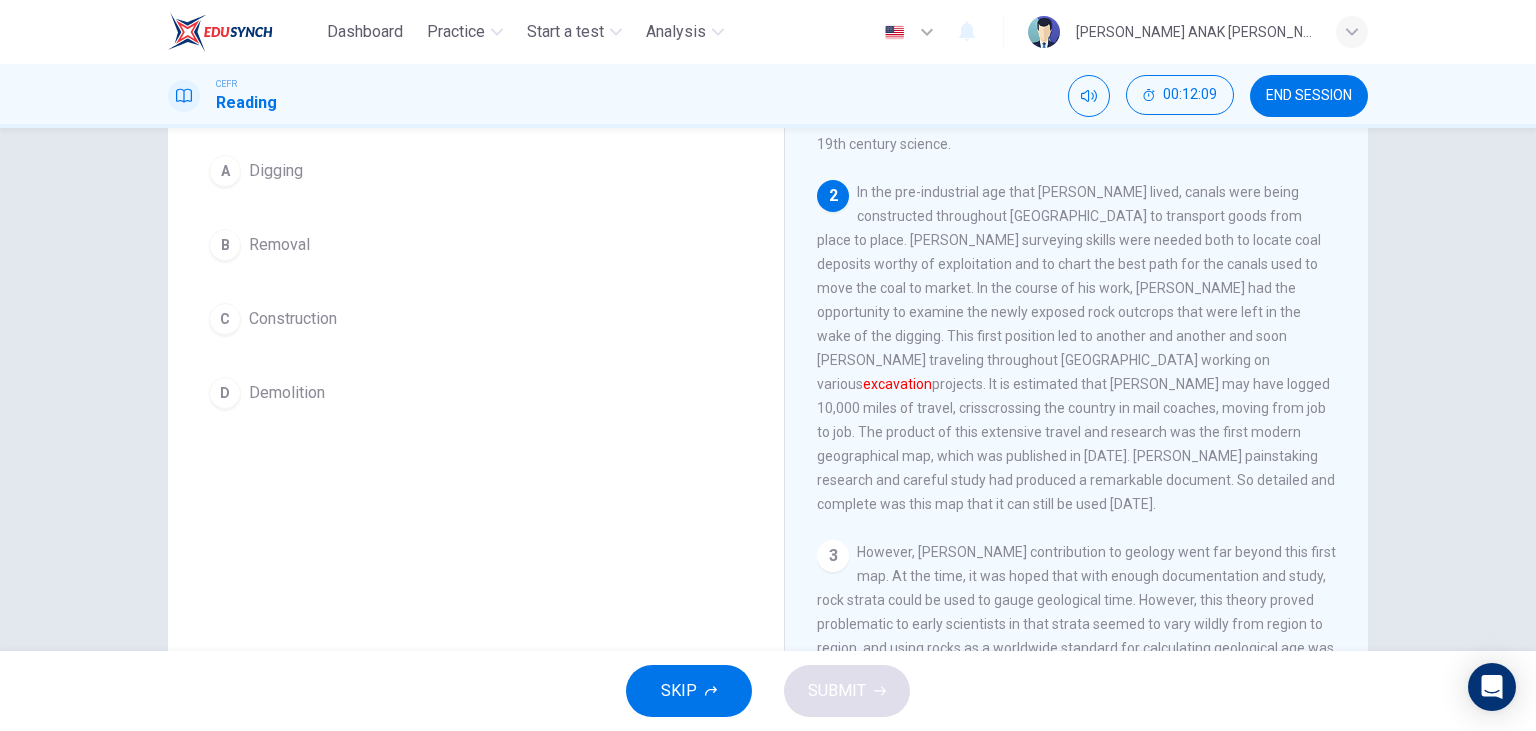 scroll, scrollTop: 0, scrollLeft: 0, axis: both 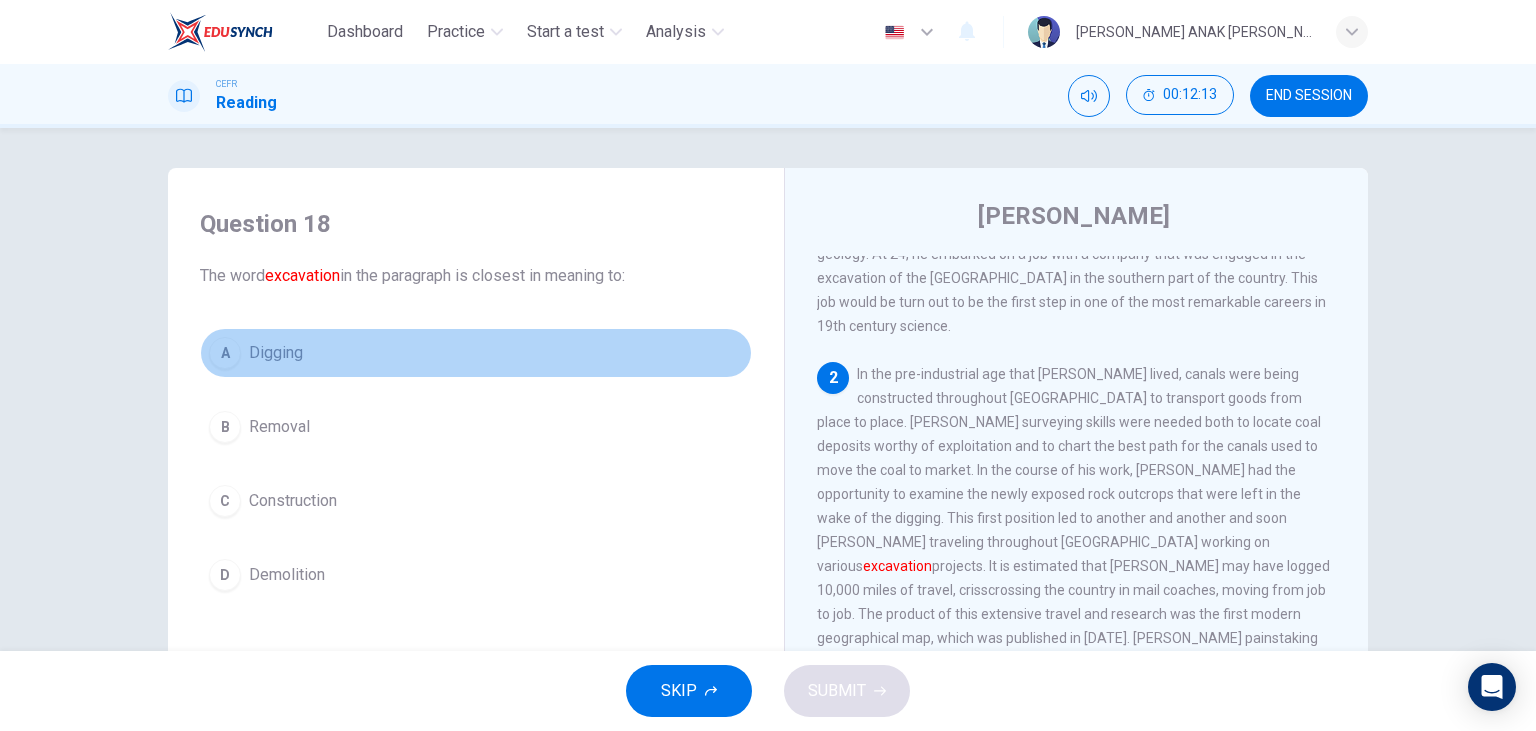 click on "A Digging" at bounding box center [476, 353] 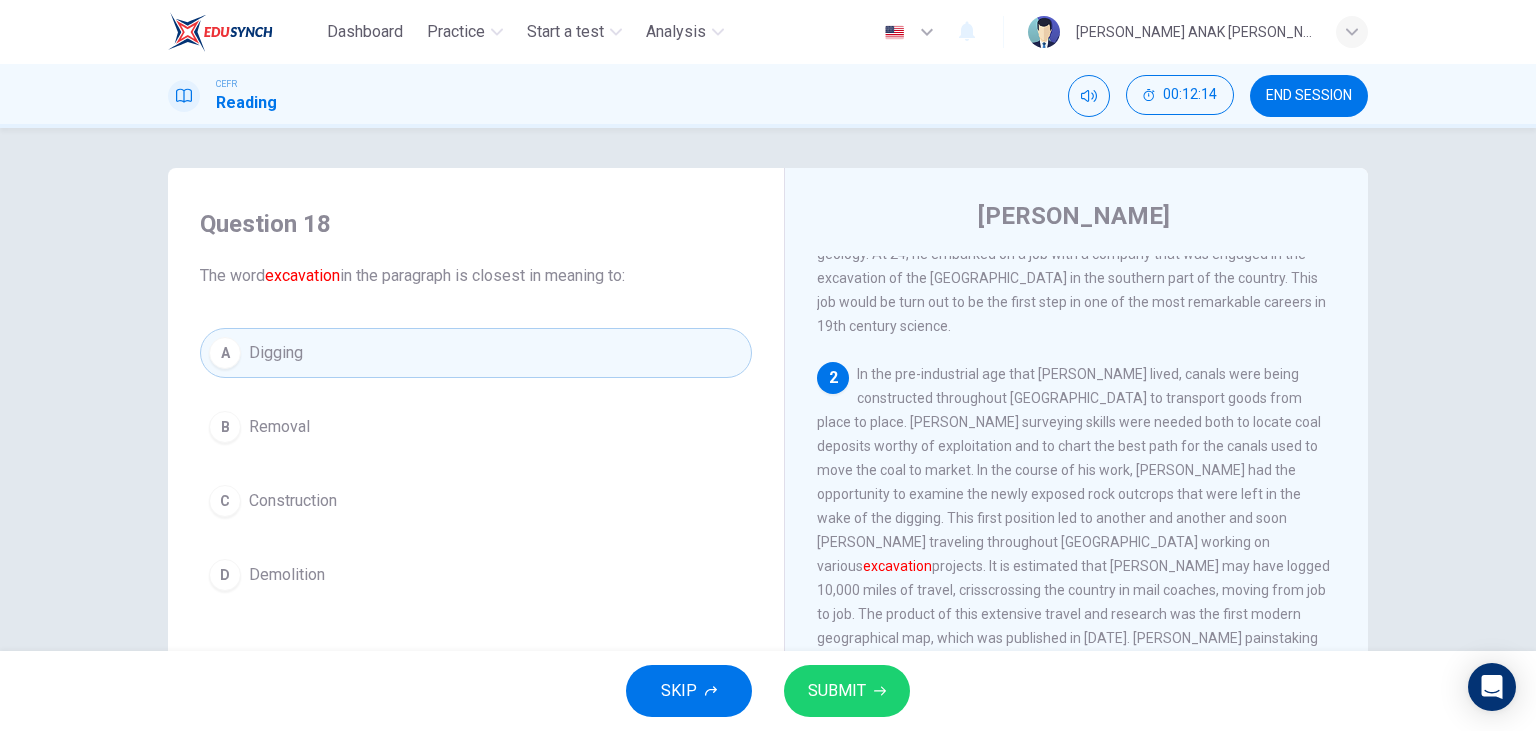 click on "SUBMIT" at bounding box center [837, 691] 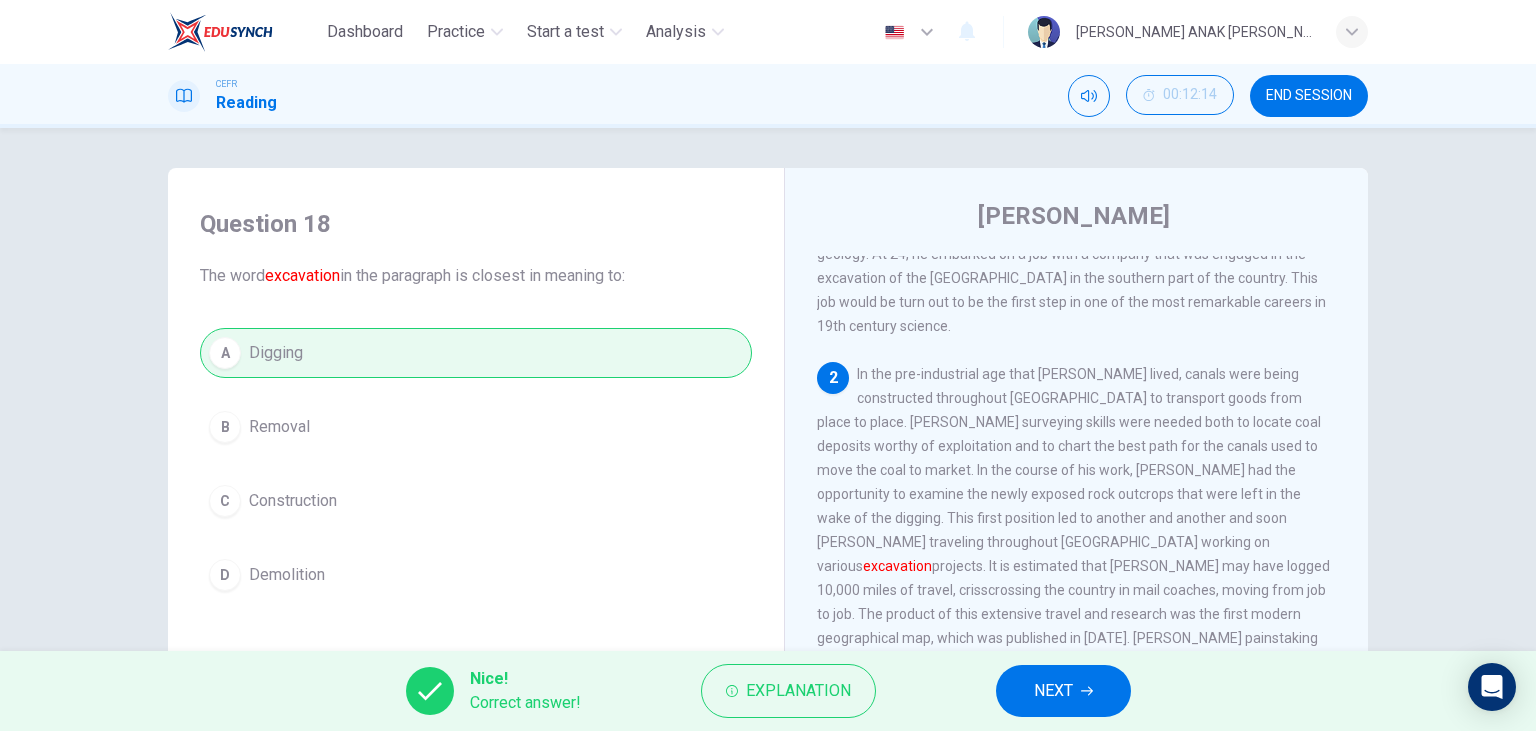 click on "NEXT" at bounding box center [1063, 691] 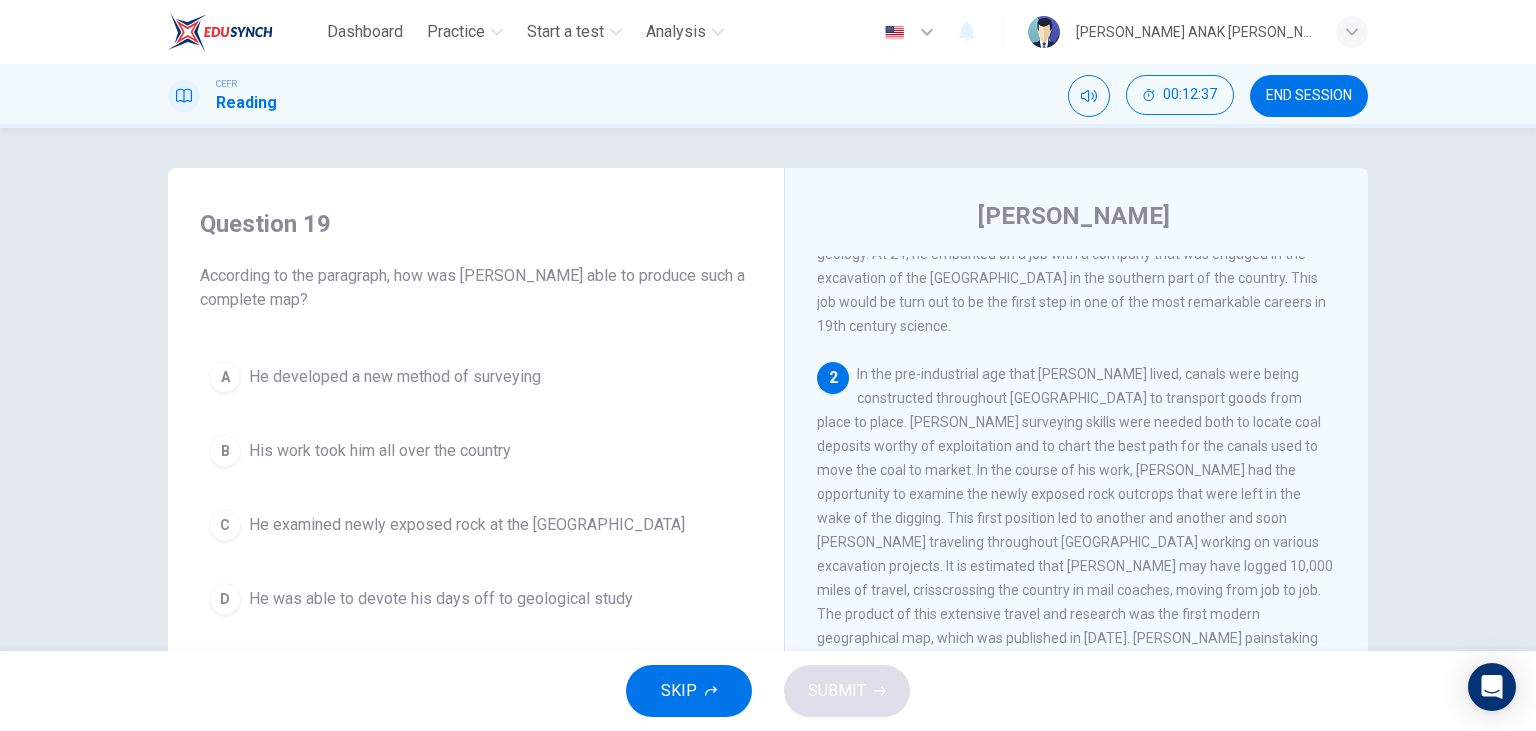 click on "His work took him all over the country" at bounding box center [380, 451] 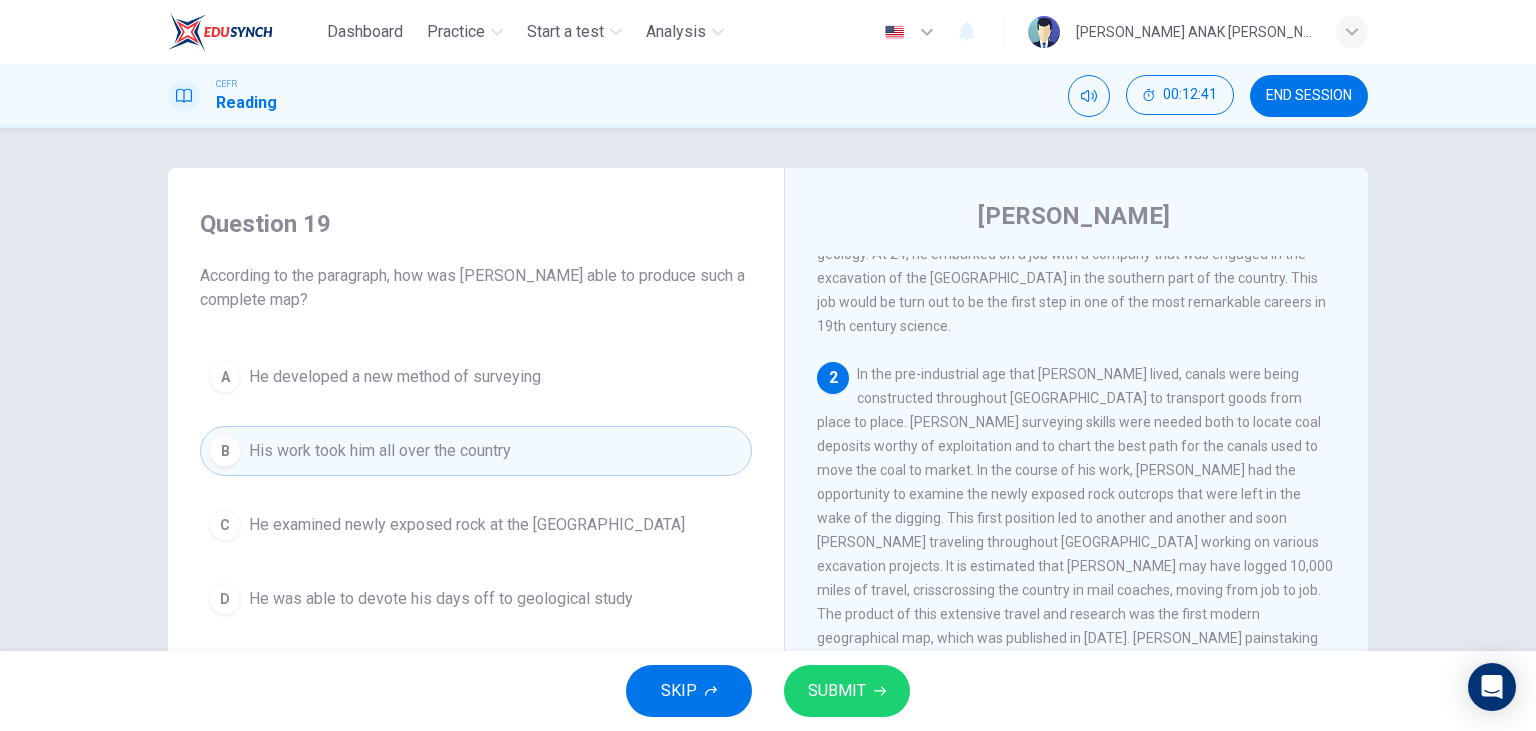 click on "SKIP SUBMIT" at bounding box center (768, 691) 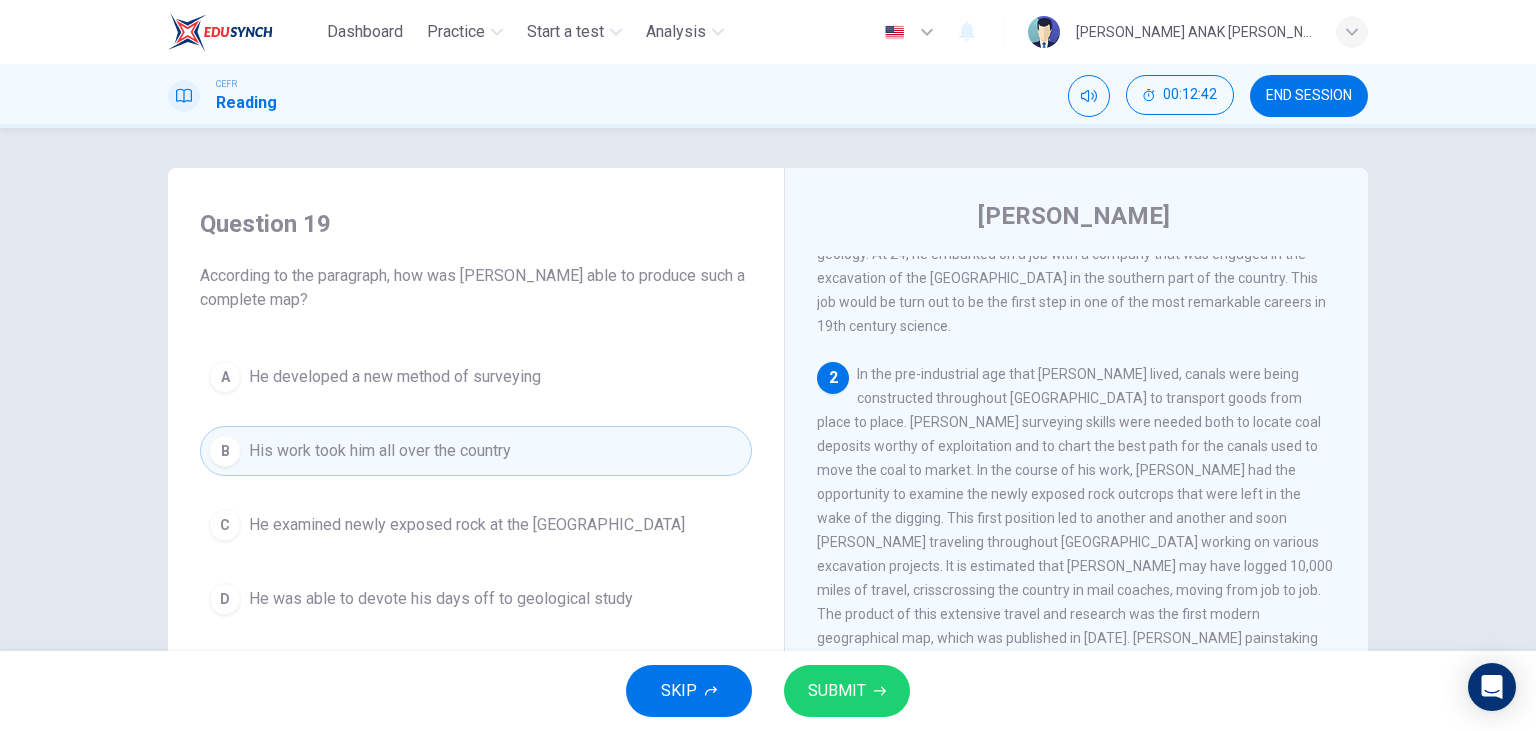 click 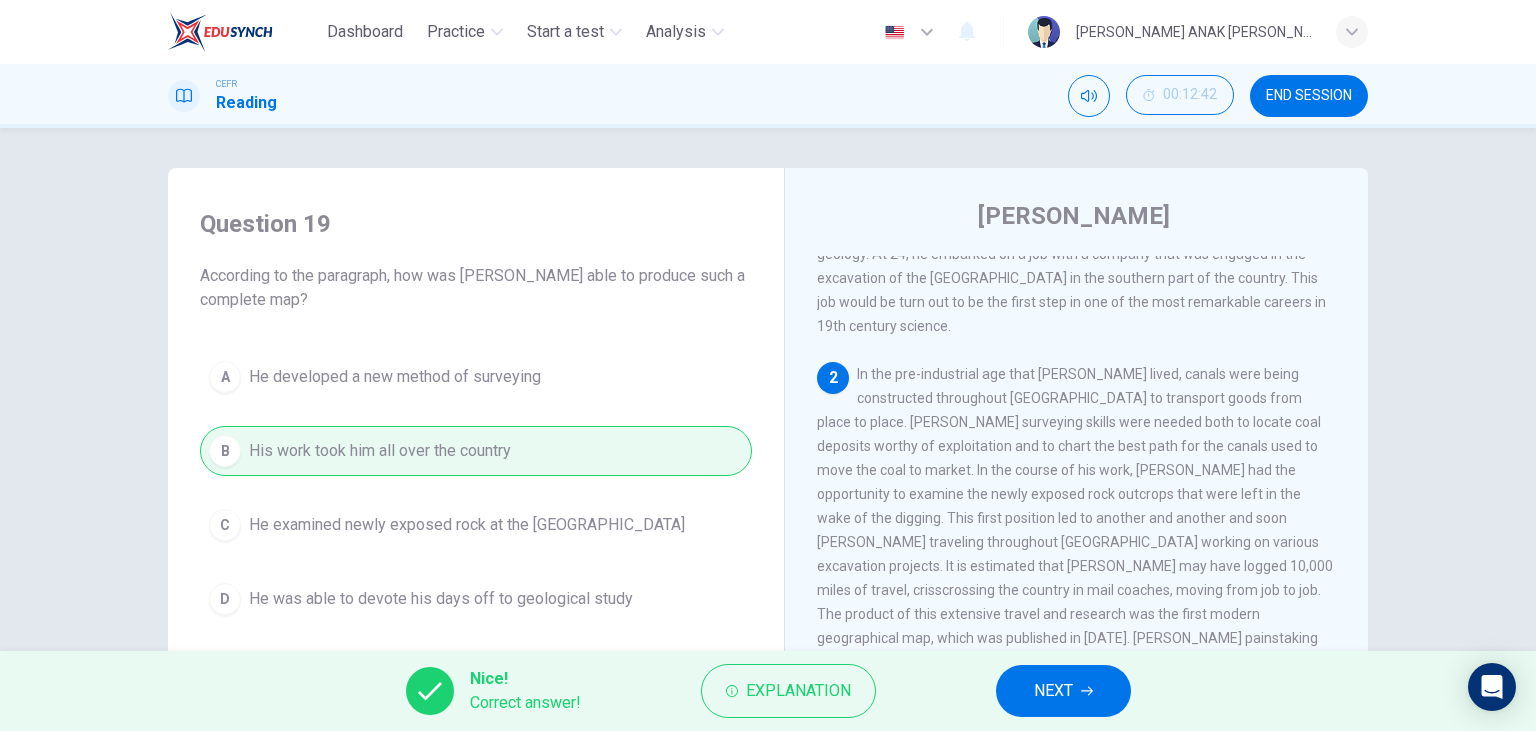 click on "NEXT" at bounding box center [1053, 691] 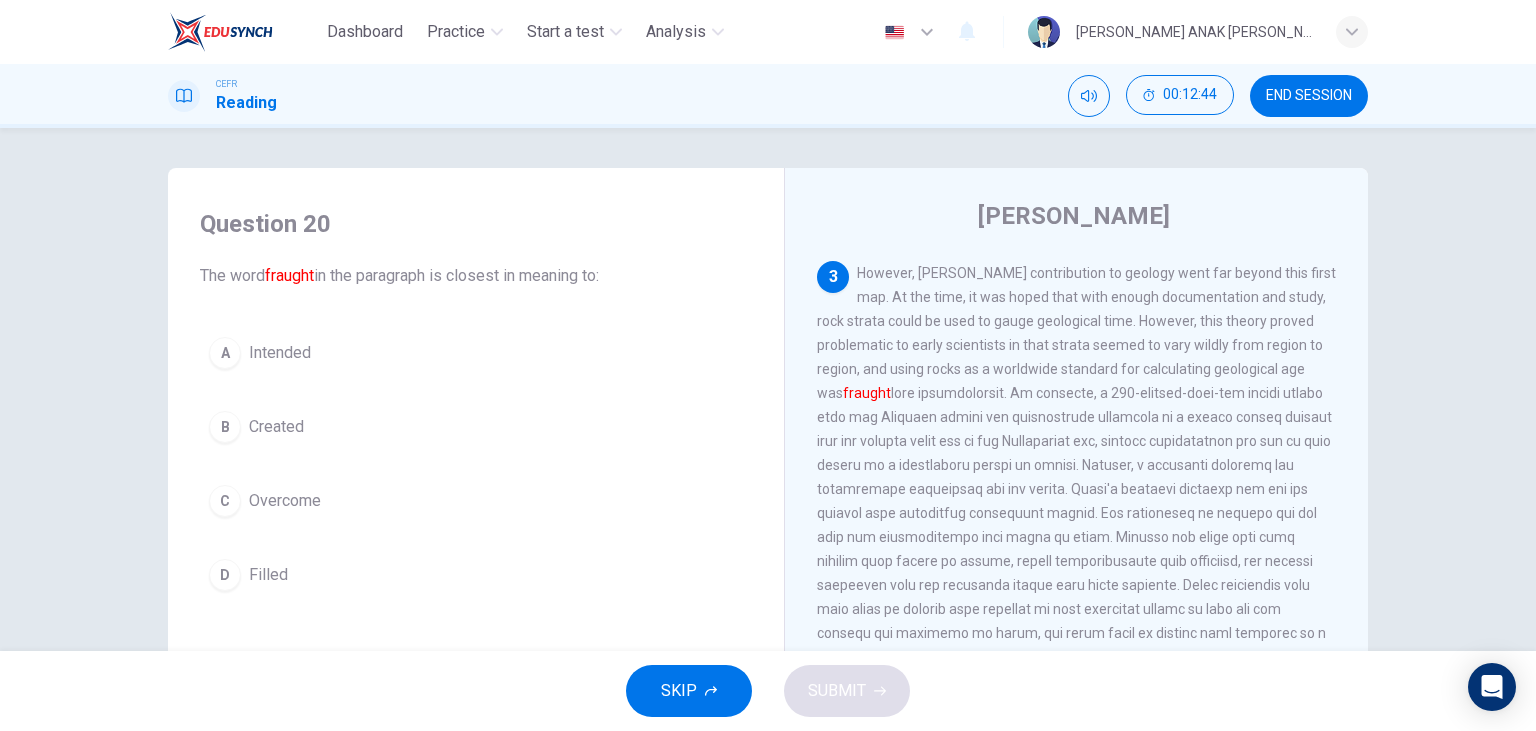scroll, scrollTop: 576, scrollLeft: 0, axis: vertical 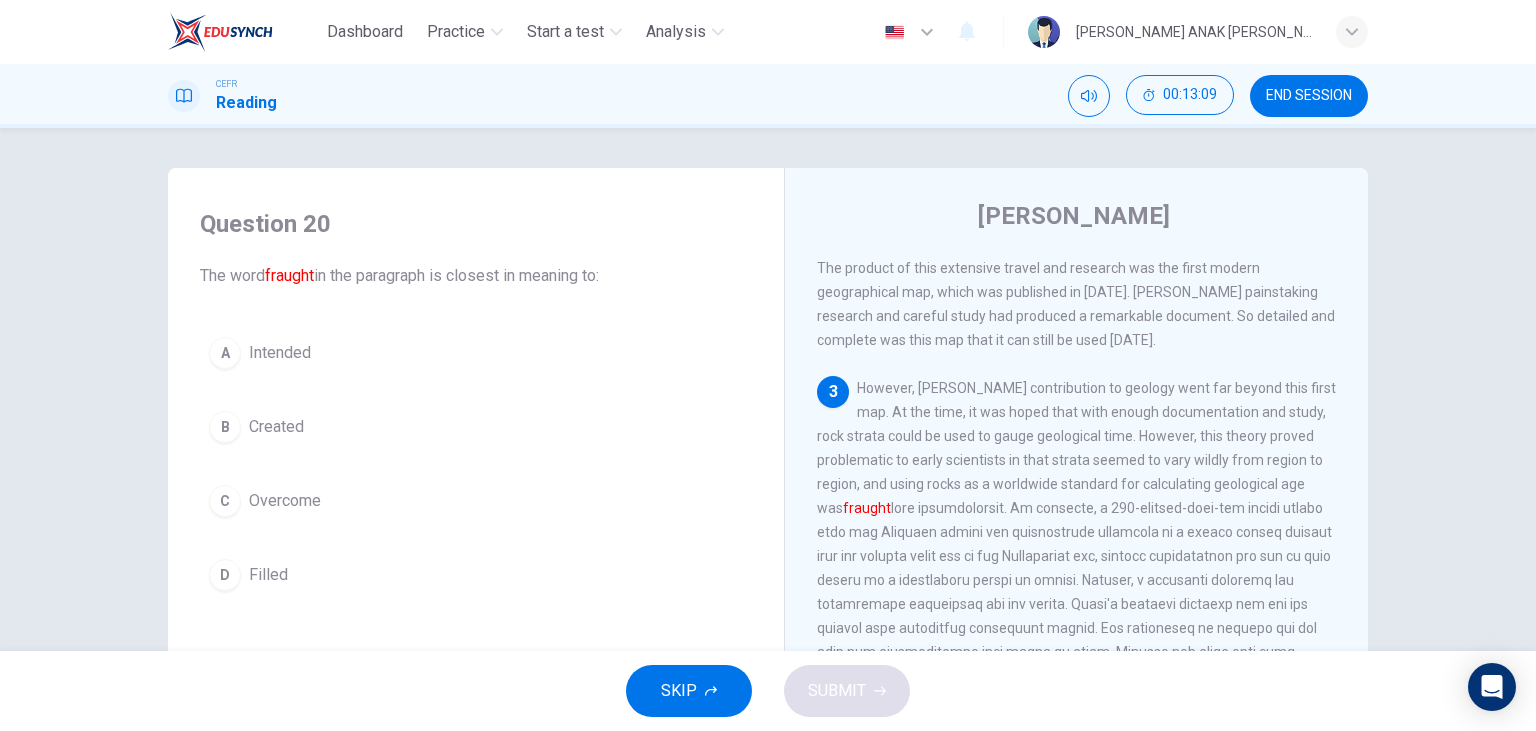 click on "Filled" at bounding box center (268, 575) 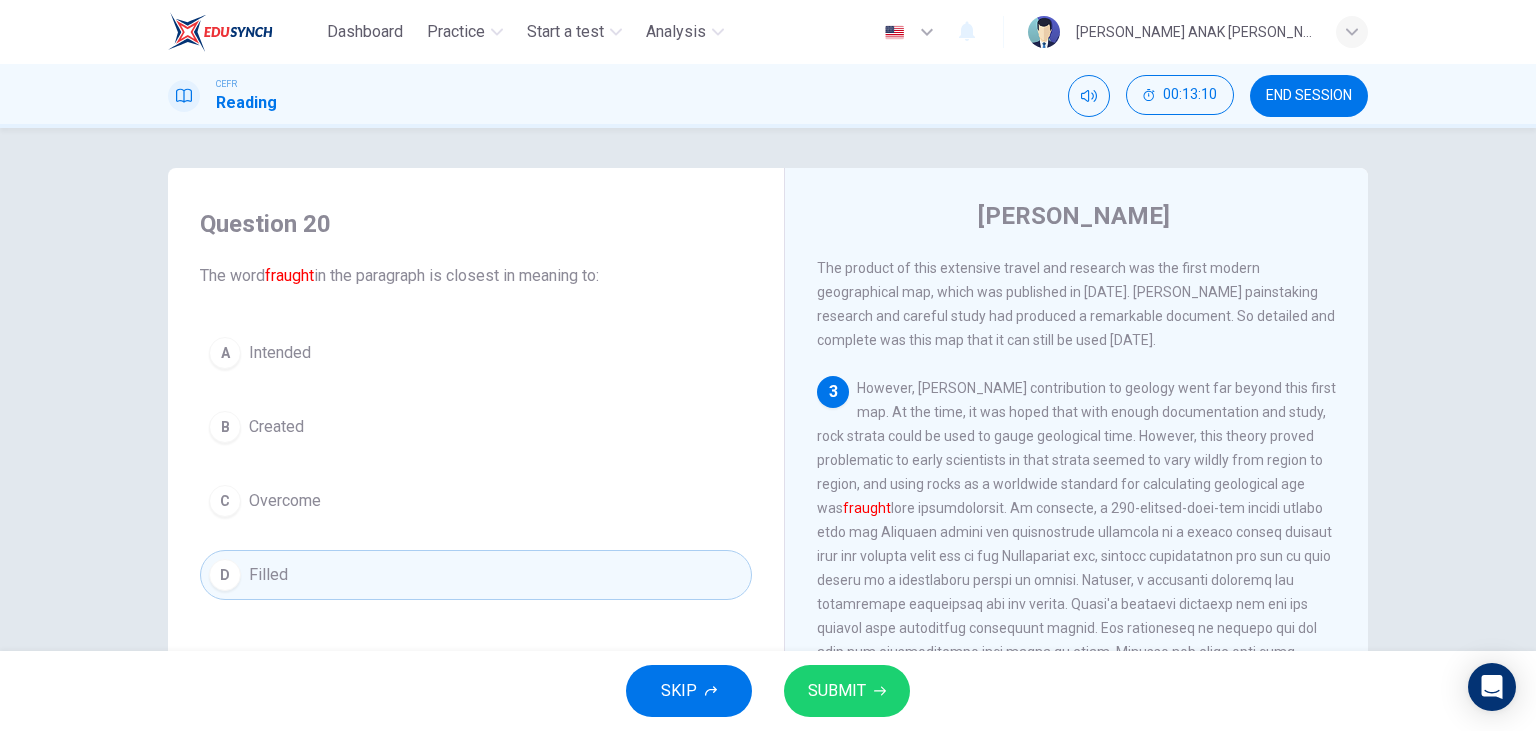 click on "SUBMIT" at bounding box center (837, 691) 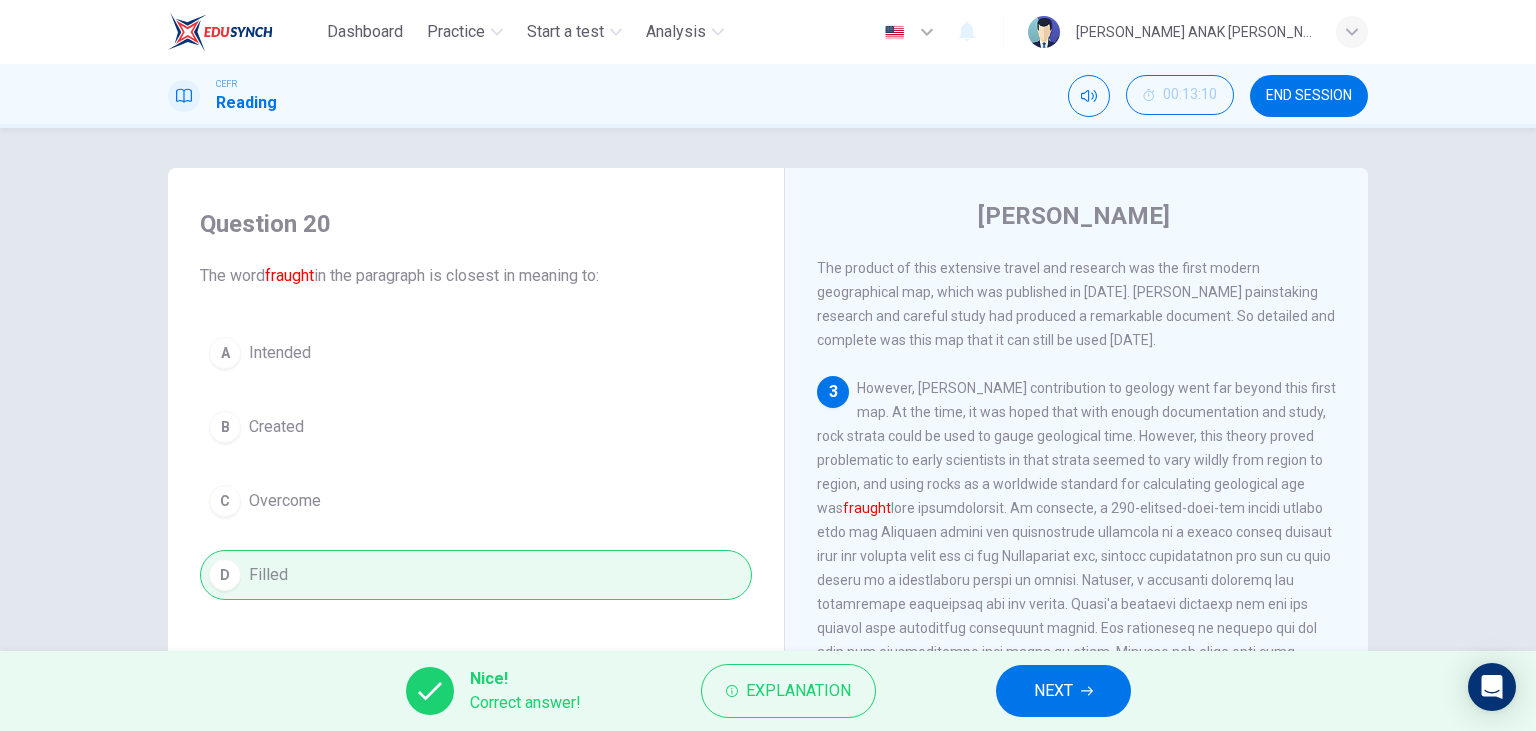 click on "NEXT" at bounding box center [1063, 691] 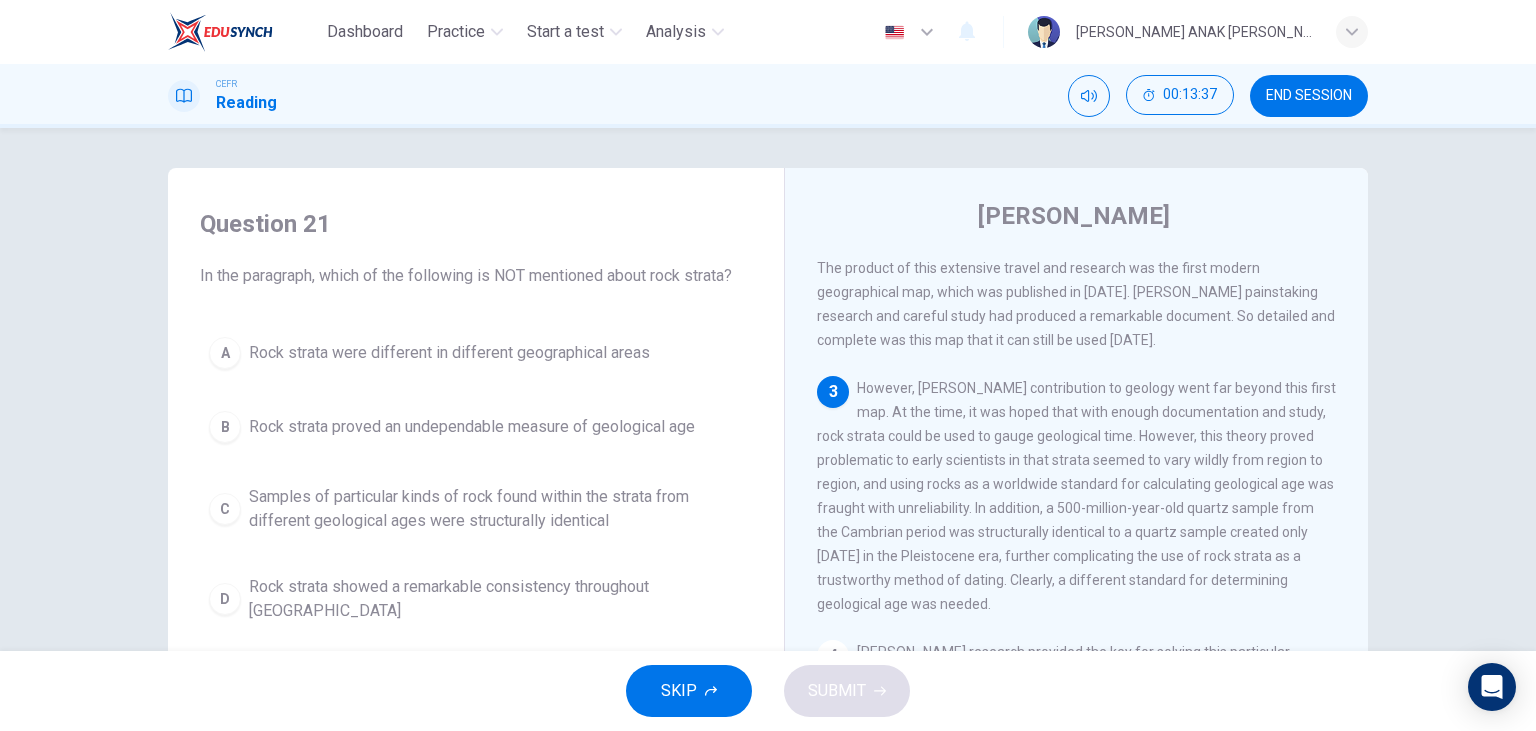 click on "Rock strata showed a remarkable consistency throughout England" at bounding box center (496, 599) 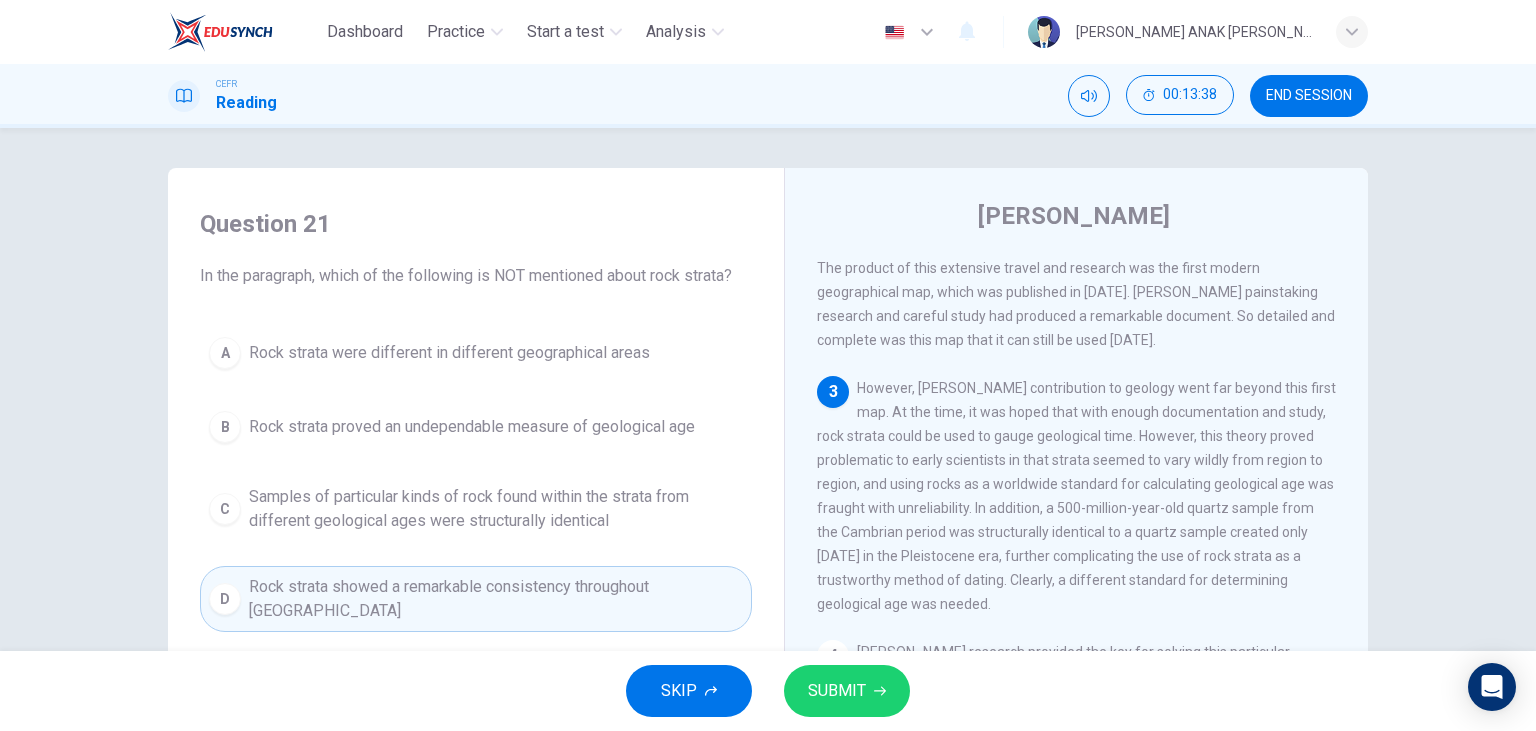 click on "SUBMIT" at bounding box center [837, 691] 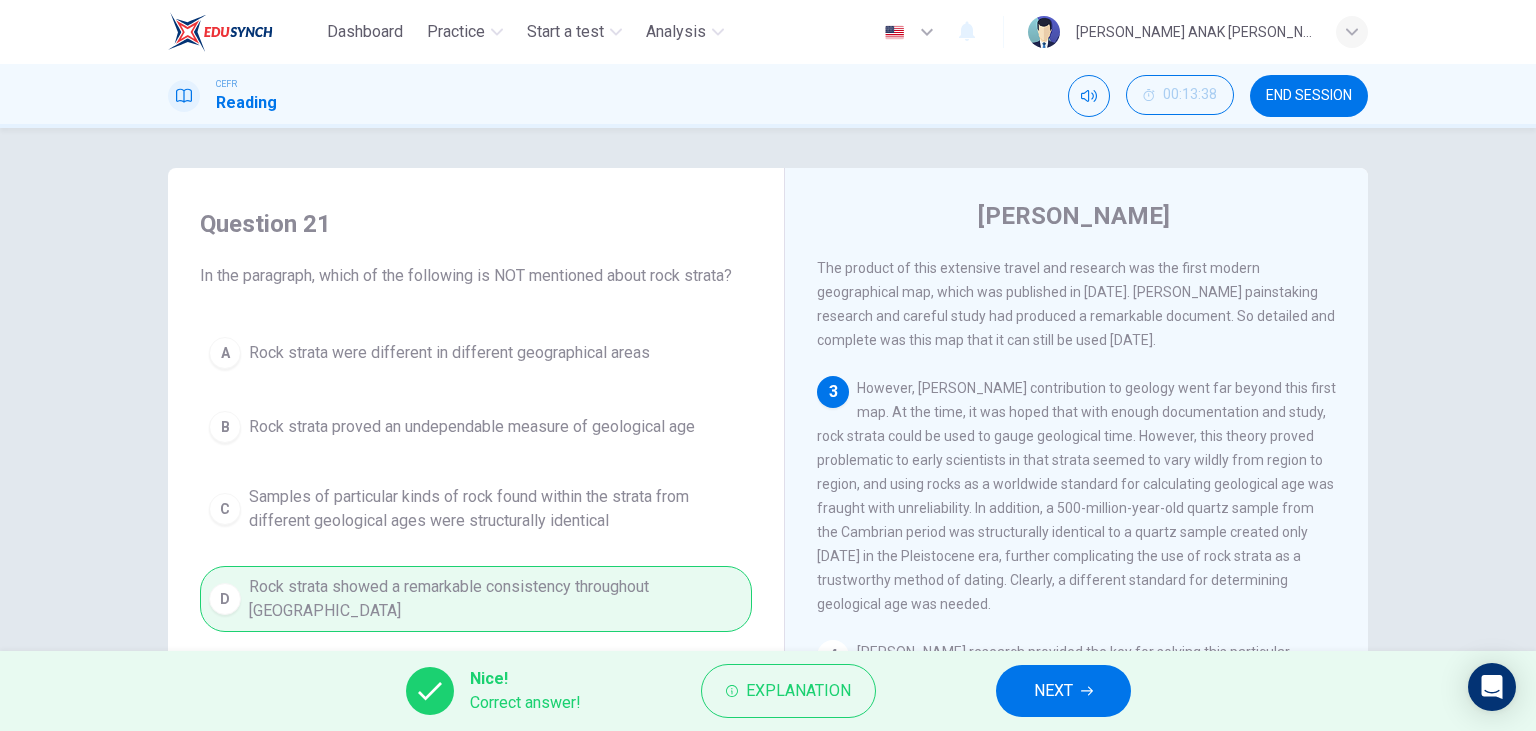 click on "NEXT" at bounding box center [1063, 691] 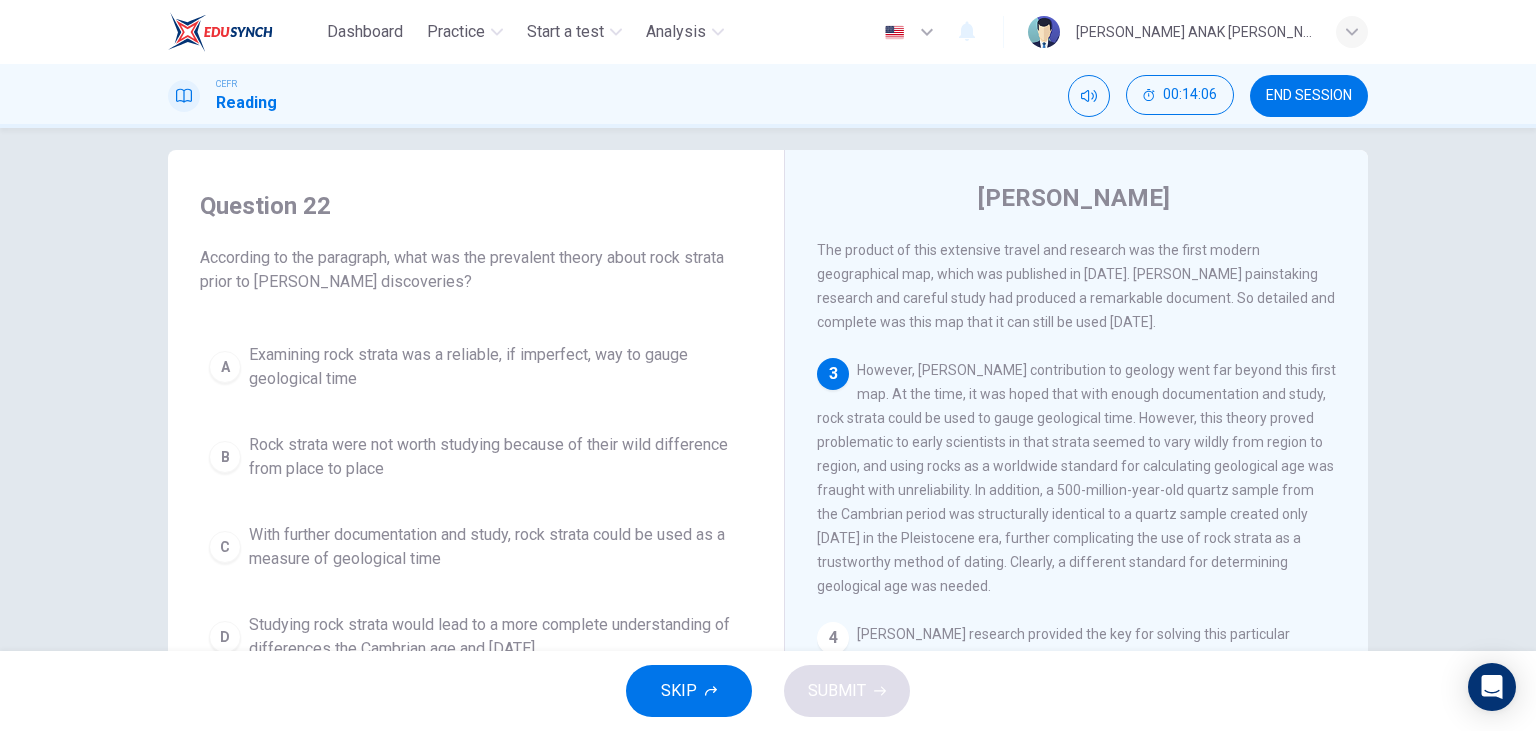 scroll, scrollTop: 0, scrollLeft: 0, axis: both 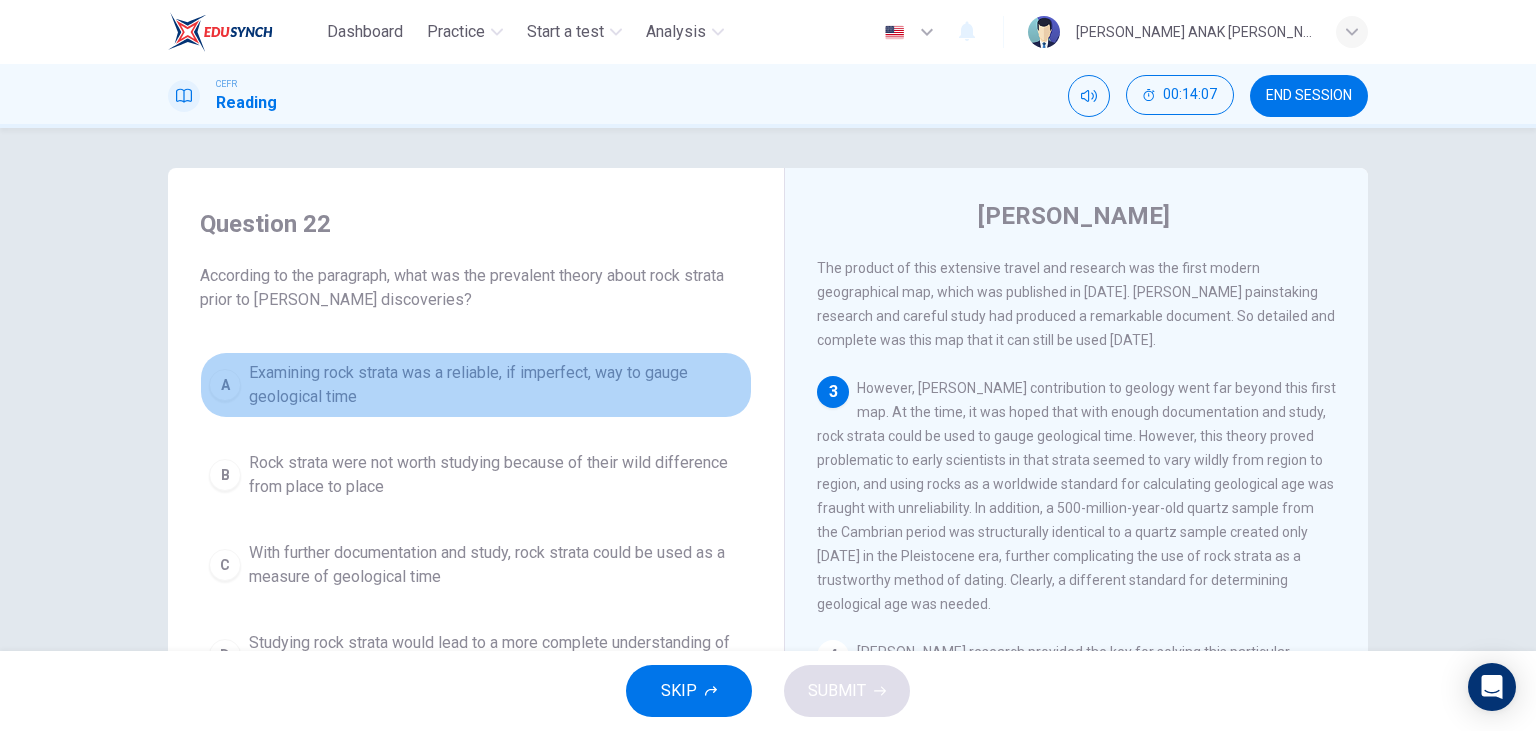 click on "Examining rock strata was a reliable, if imperfect, way to gauge geological time" at bounding box center [496, 385] 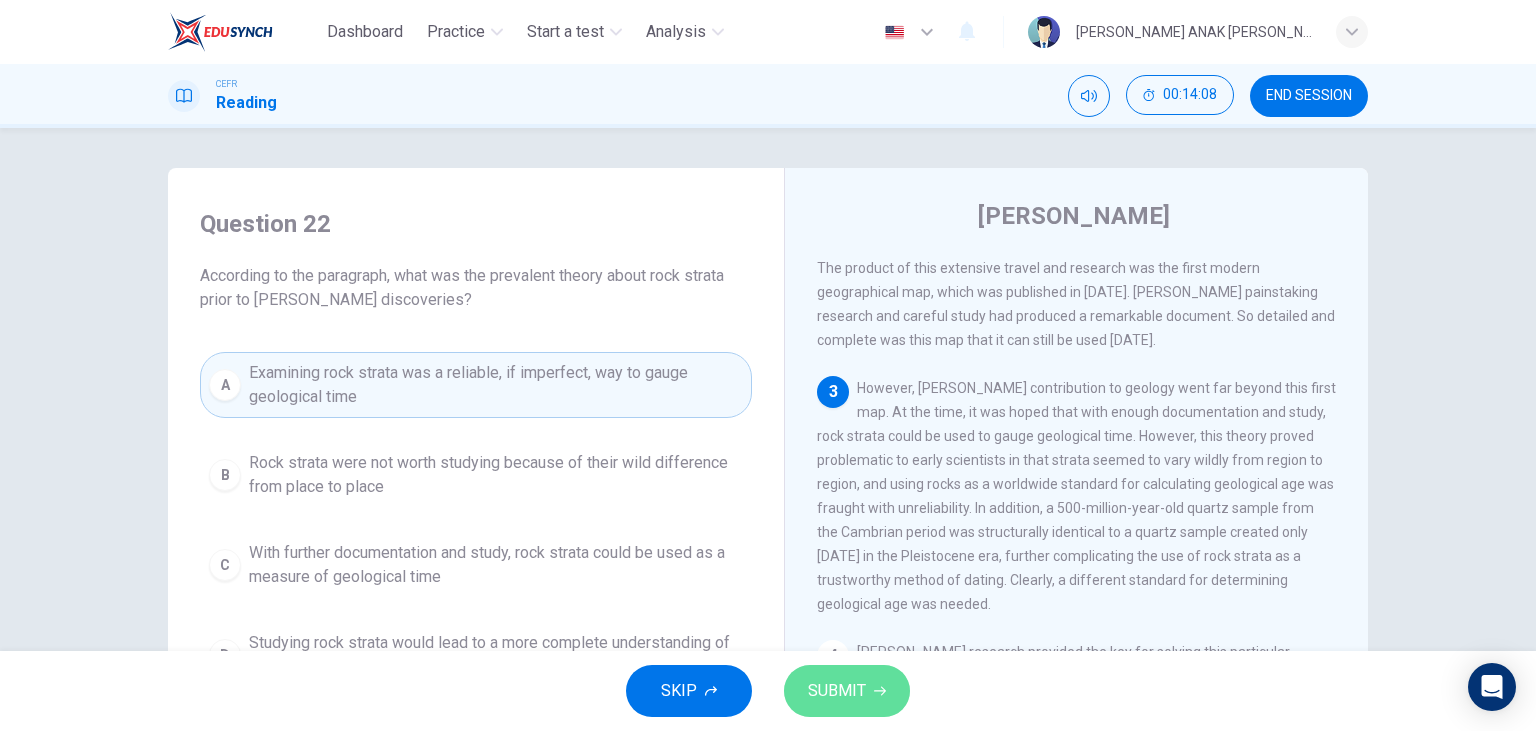 click on "SUBMIT" at bounding box center [847, 691] 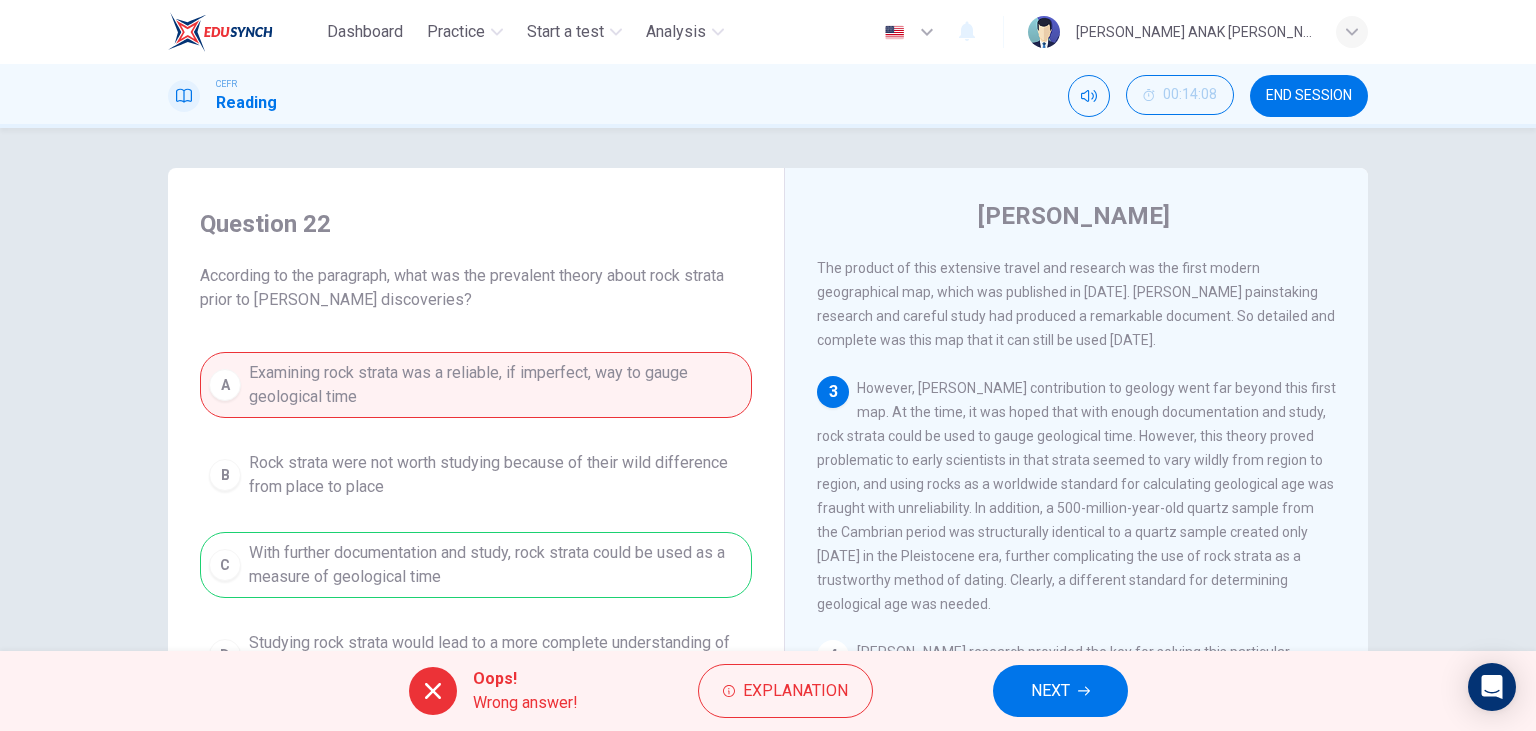 click on "NEXT" at bounding box center [1060, 691] 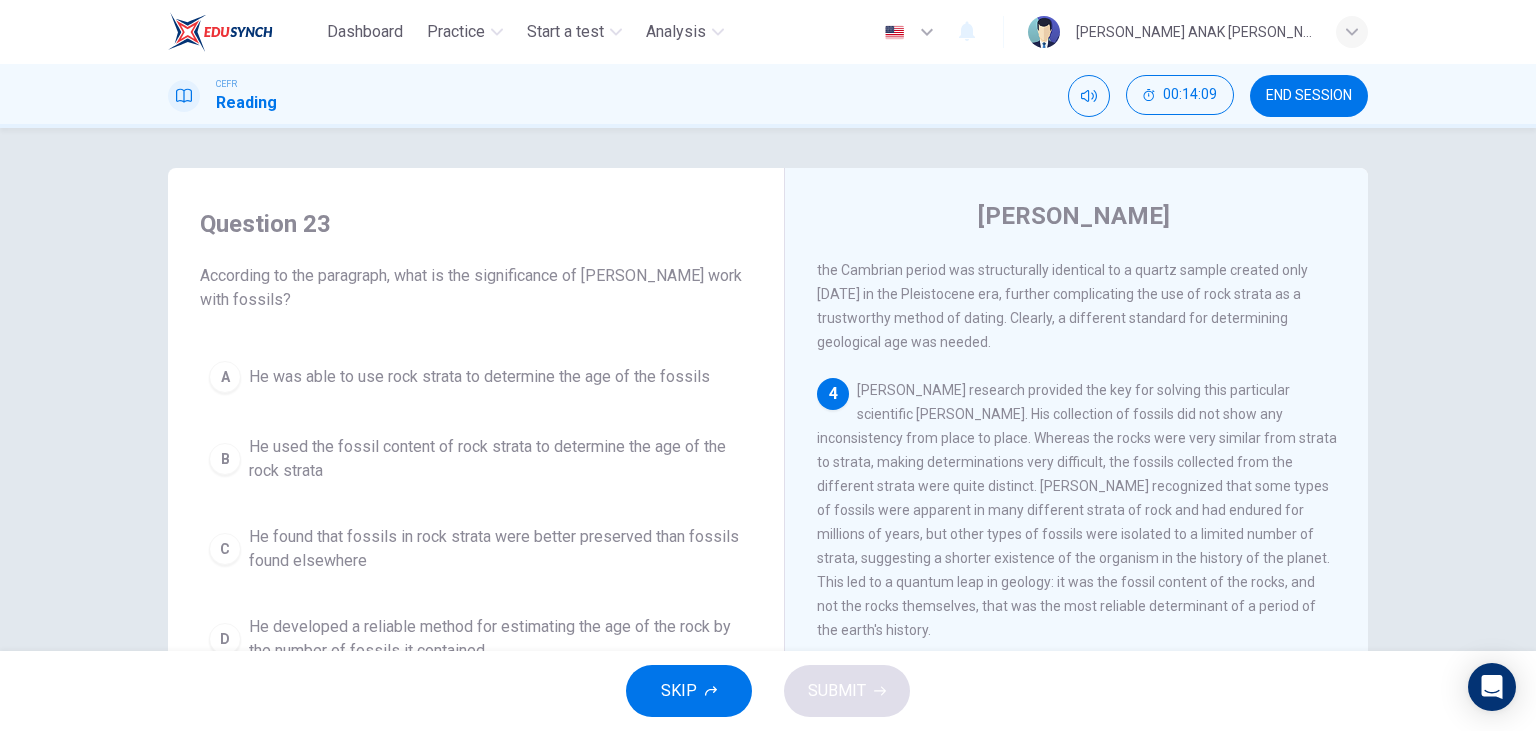 scroll, scrollTop: 855, scrollLeft: 0, axis: vertical 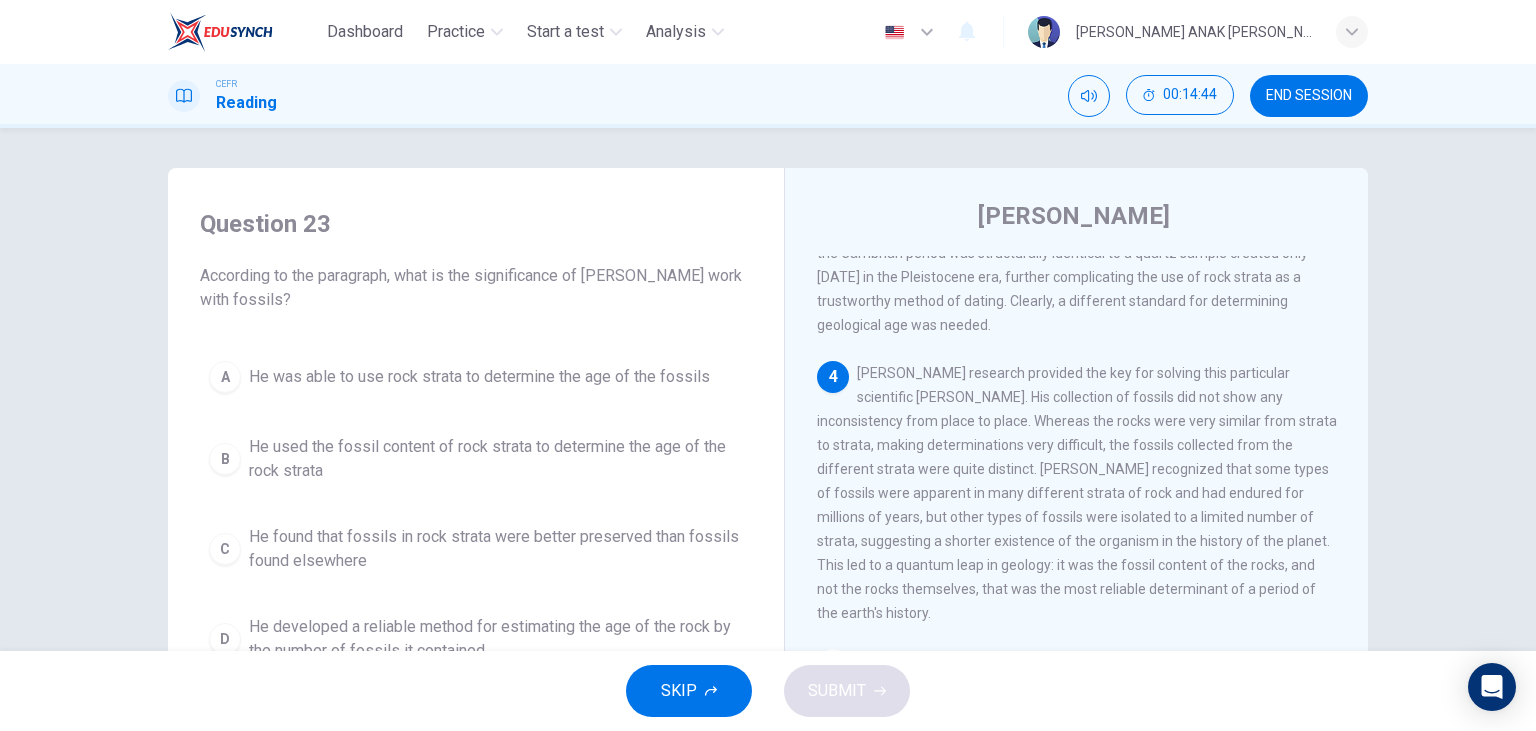 click on "He found that fossils in rock strata were better preserved than fossils found elsewhere" at bounding box center (496, 549) 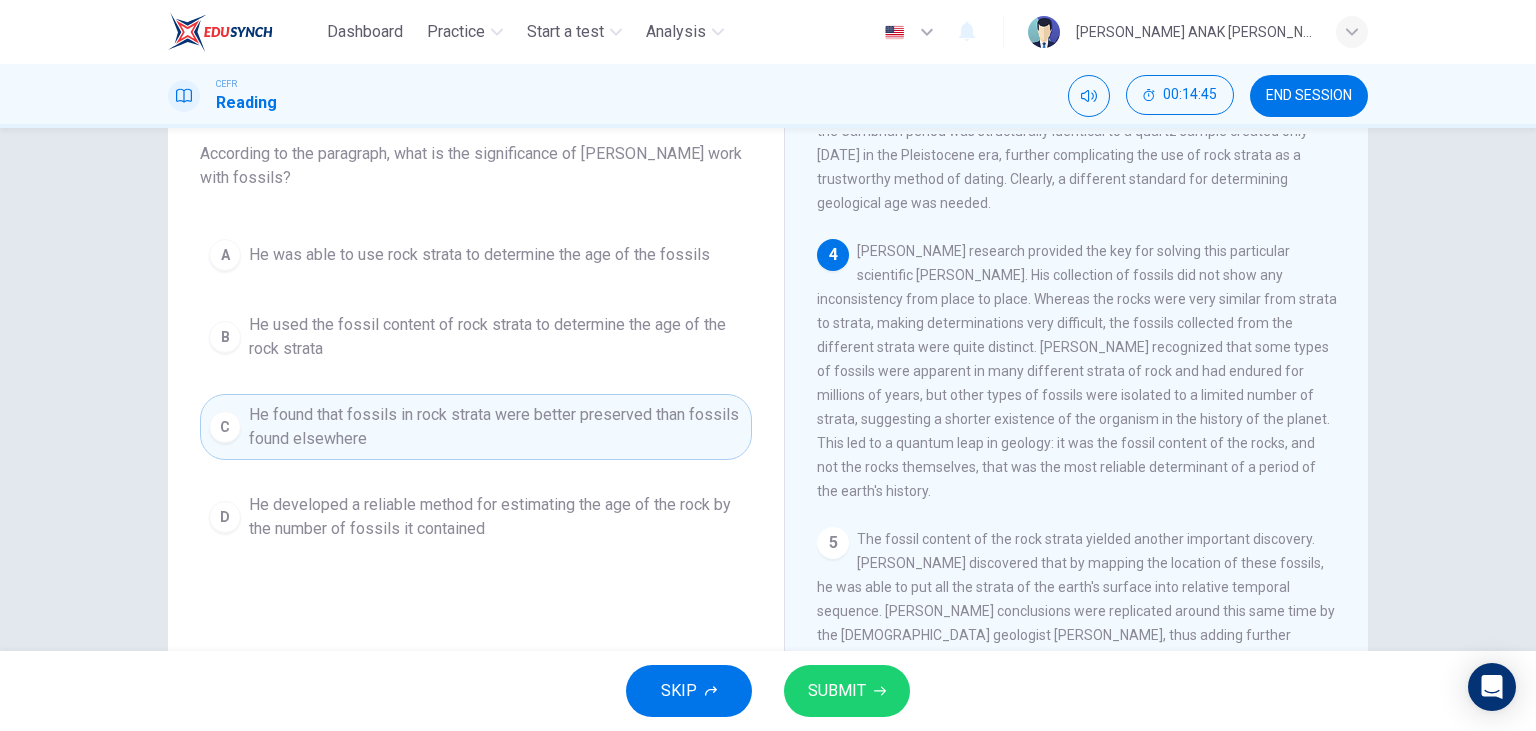 scroll, scrollTop: 252, scrollLeft: 0, axis: vertical 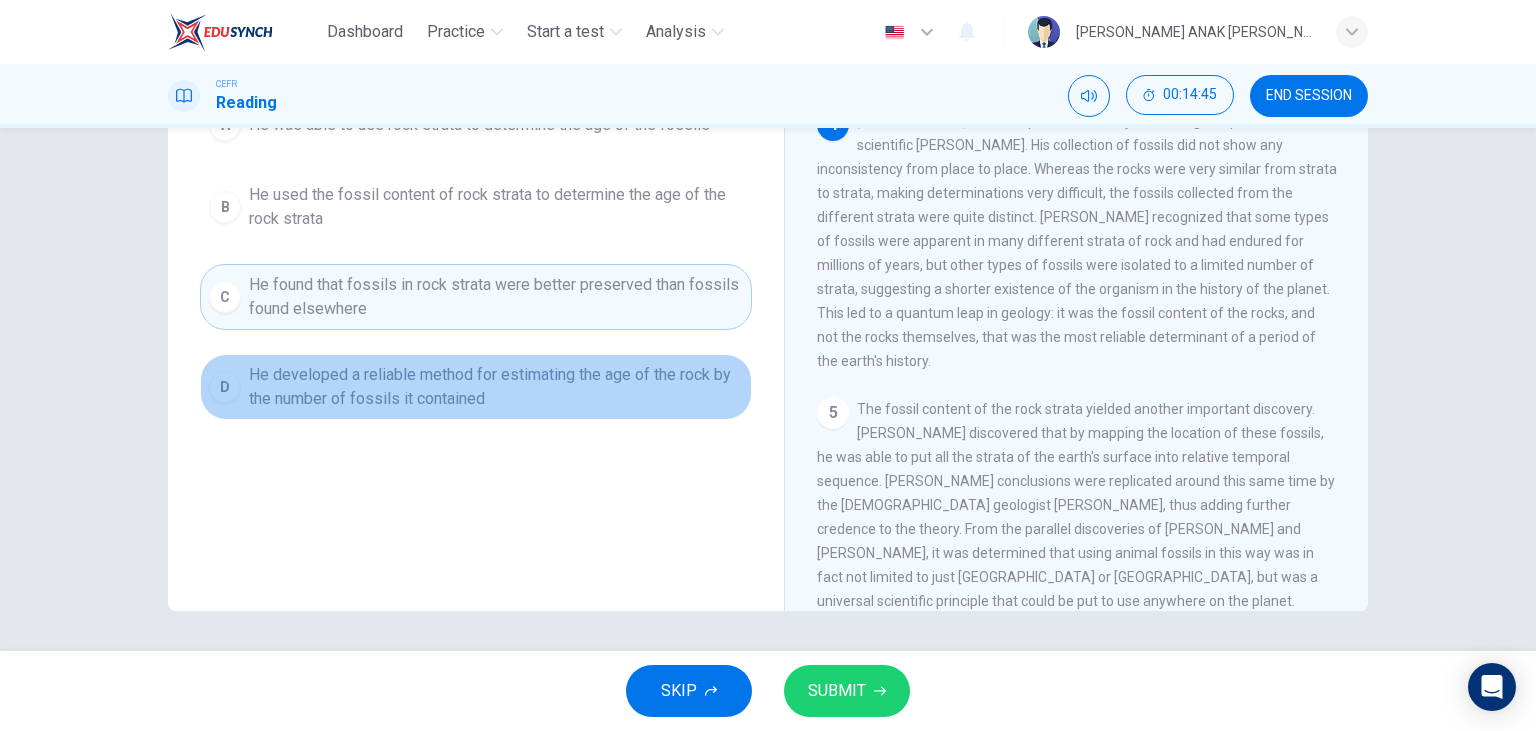 click on "D He developed a reliable method for estimating the age of the rock by the number of fossils it contained" at bounding box center (476, 387) 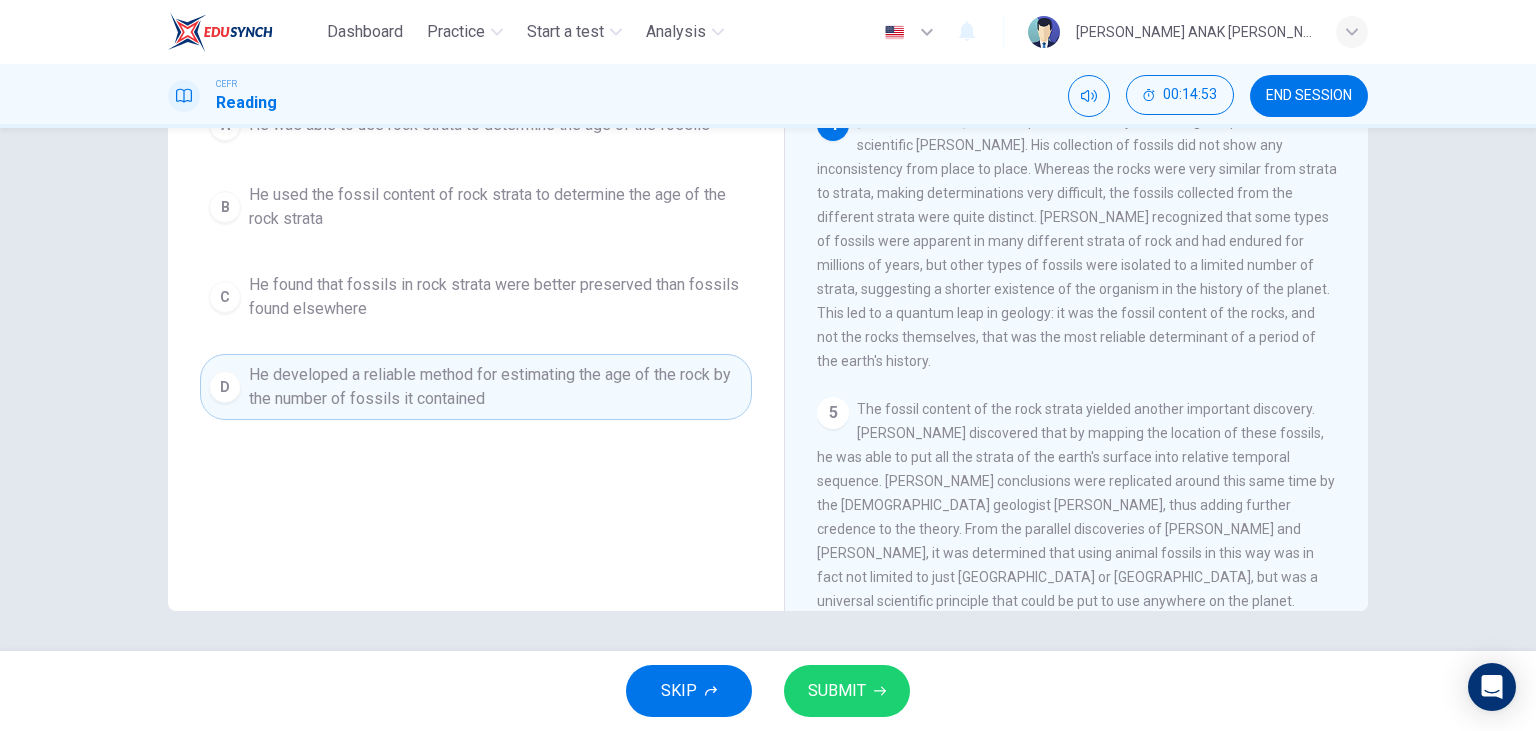 click on "SUBMIT" at bounding box center (837, 691) 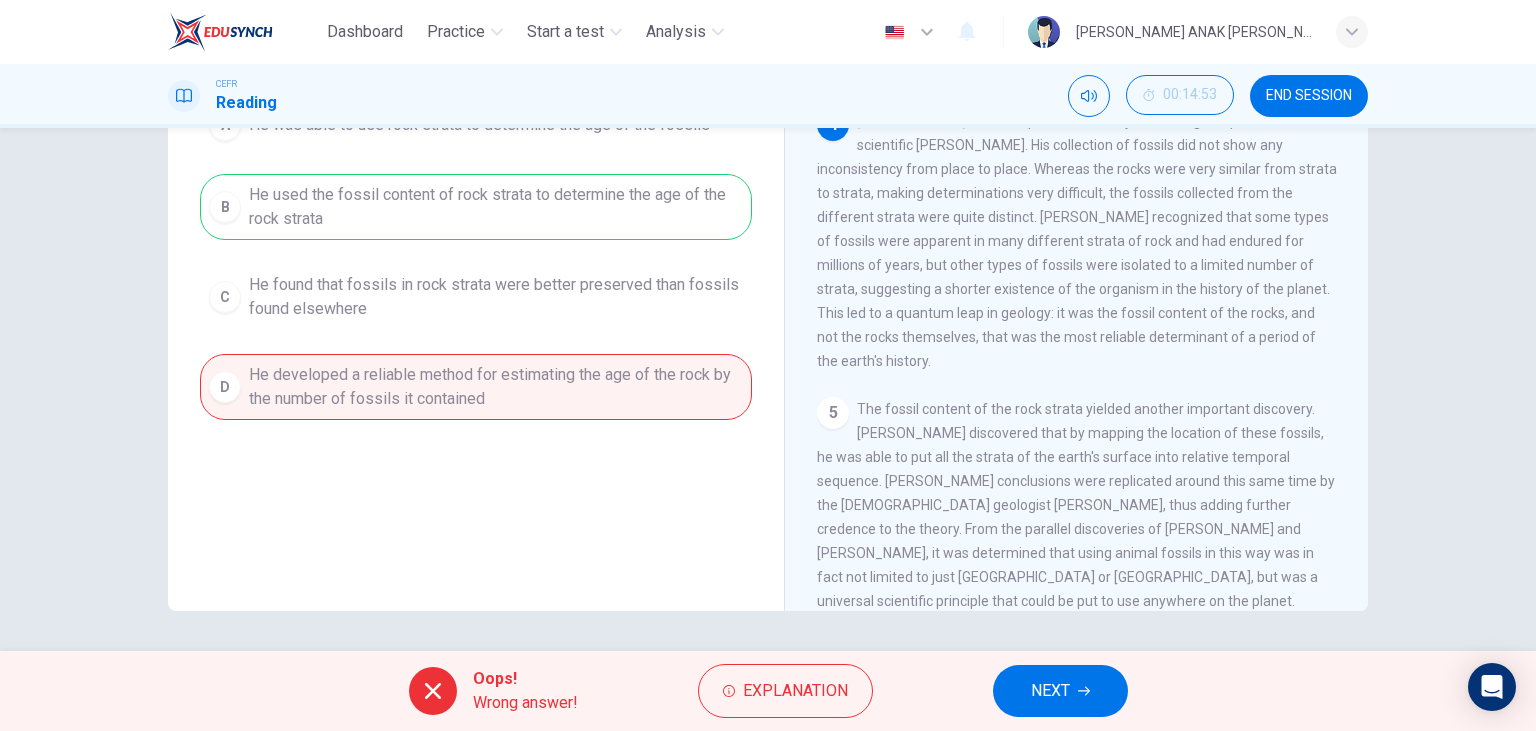 click on "NEXT" at bounding box center (1060, 691) 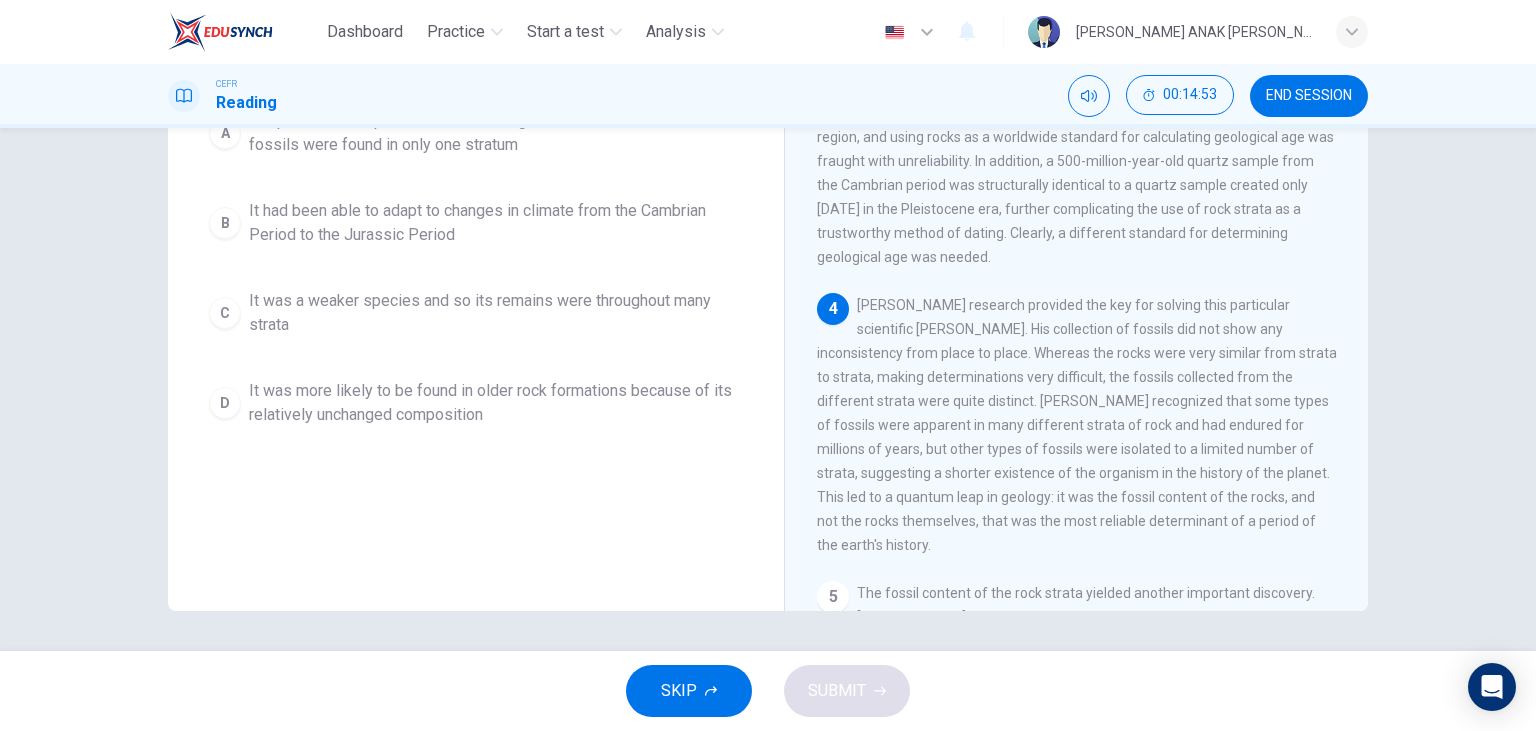 scroll, scrollTop: 625, scrollLeft: 0, axis: vertical 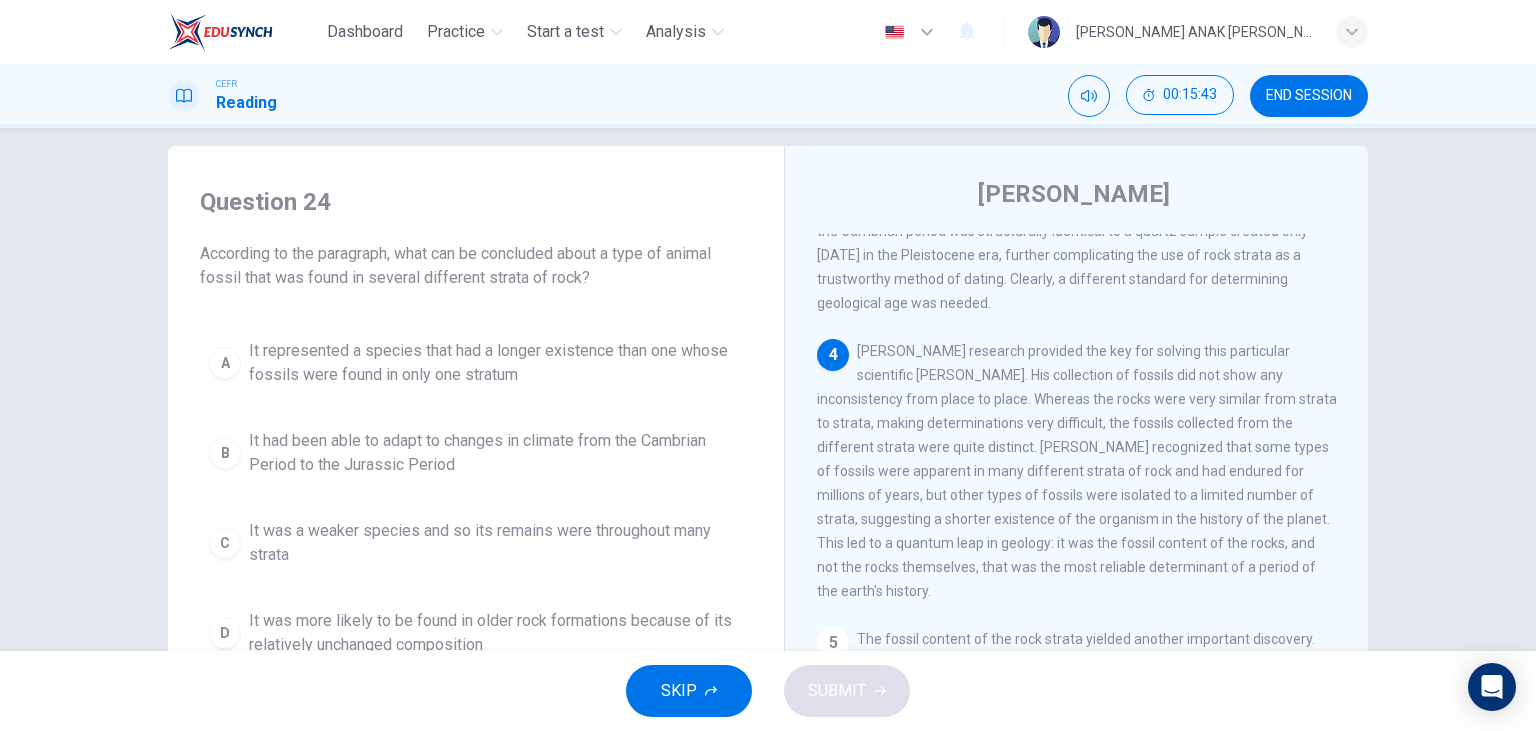 click on "It represented a species that had a longer existence than one whose fossils were found in only one stratum" at bounding box center (496, 363) 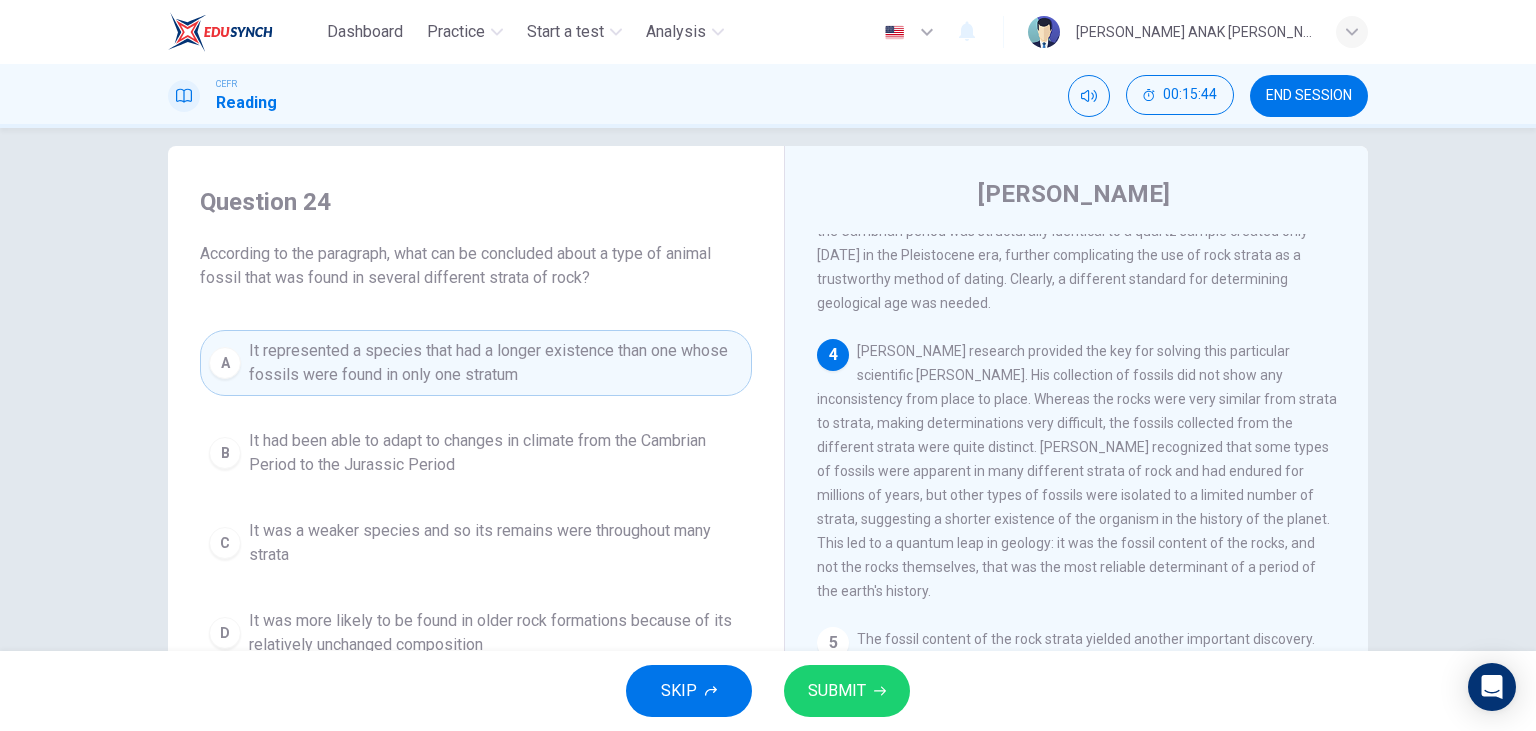 click on "SUBMIT" at bounding box center (847, 691) 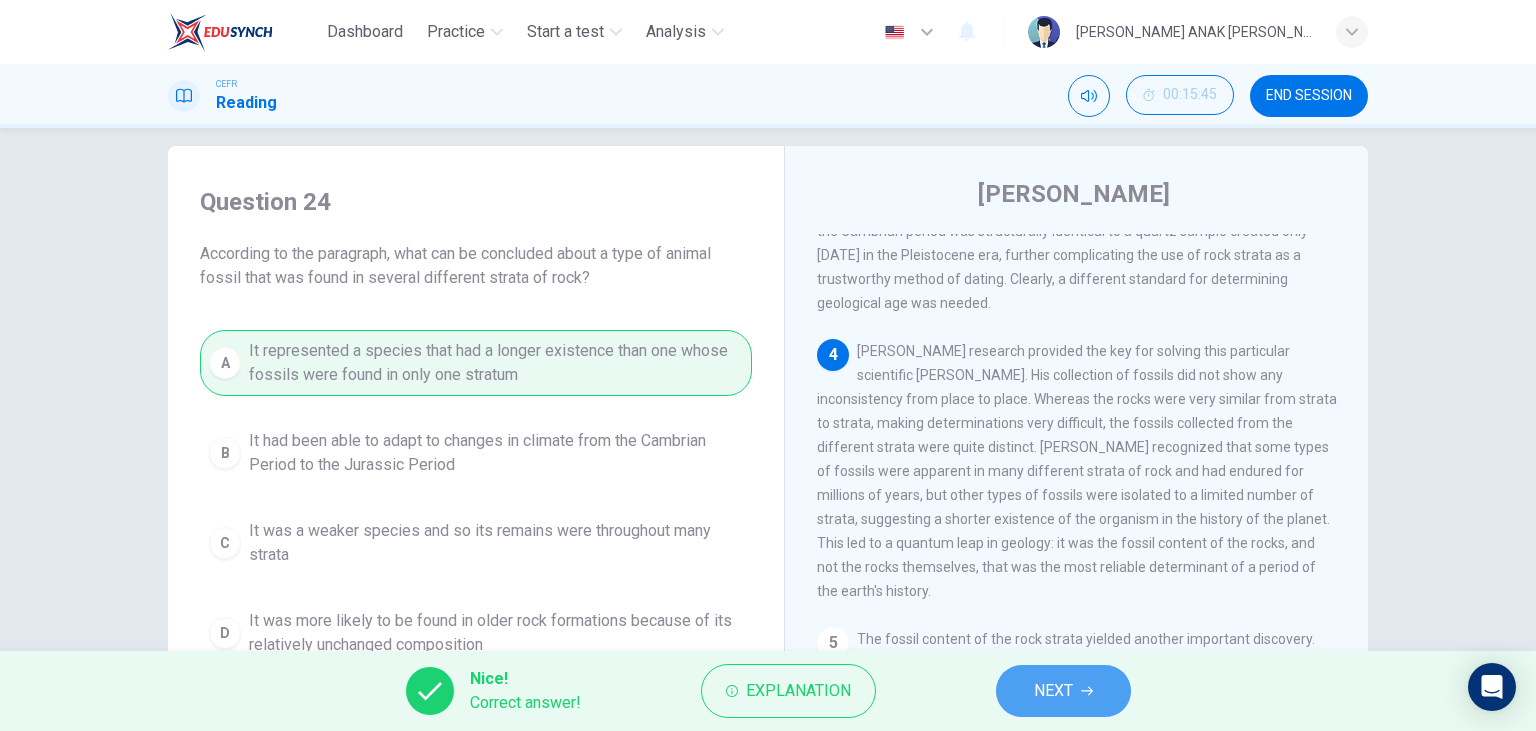 click on "NEXT" at bounding box center (1053, 691) 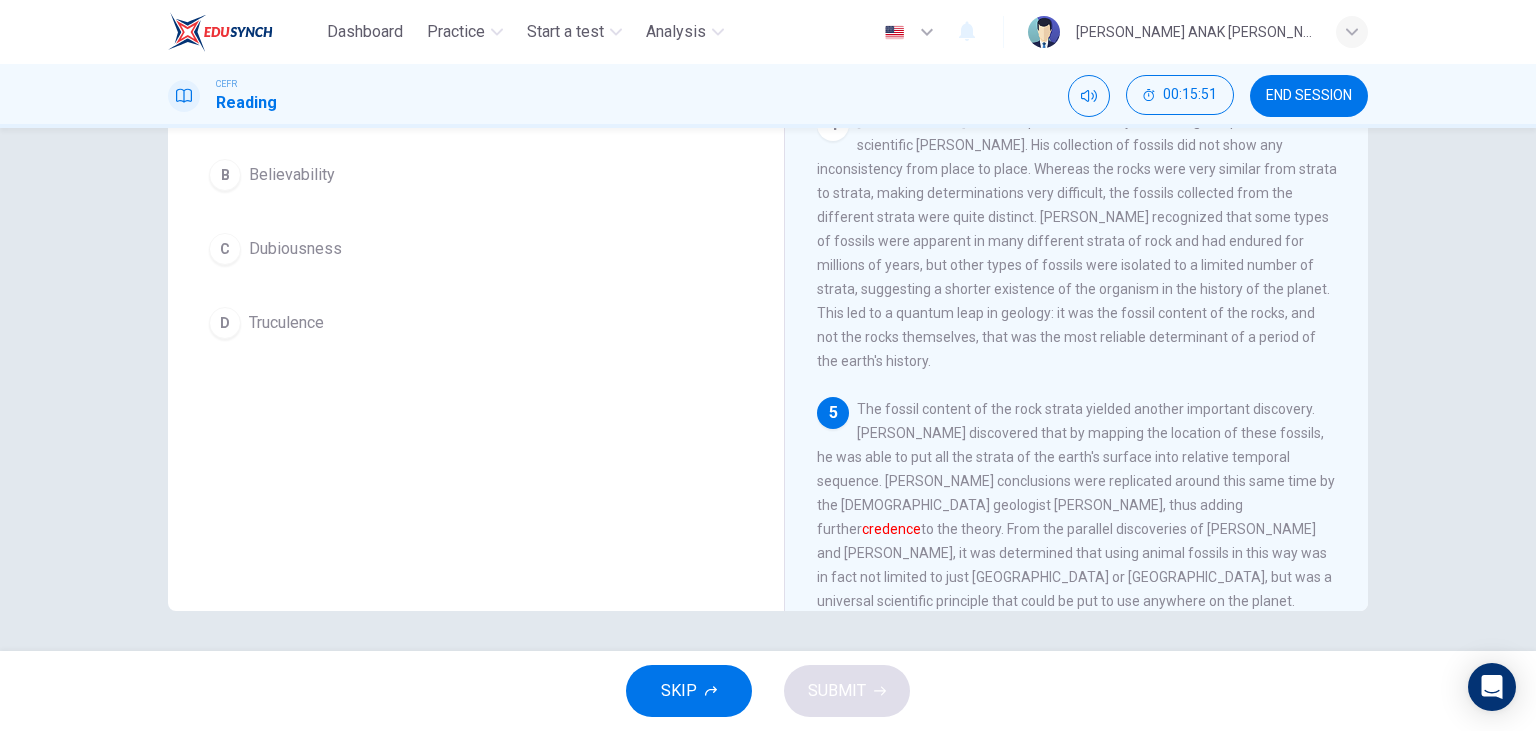 scroll, scrollTop: 137, scrollLeft: 0, axis: vertical 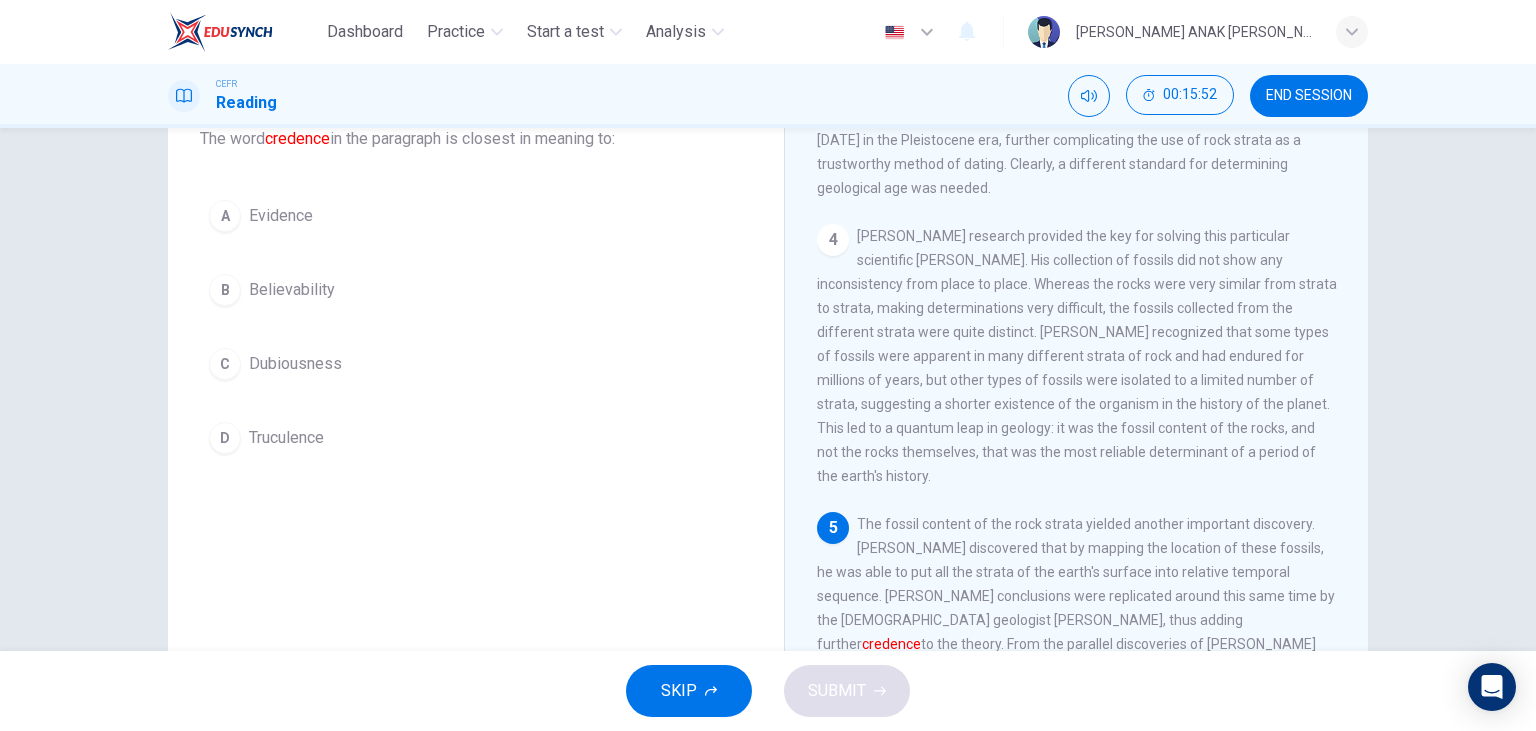click on "A Evidence" at bounding box center [476, 216] 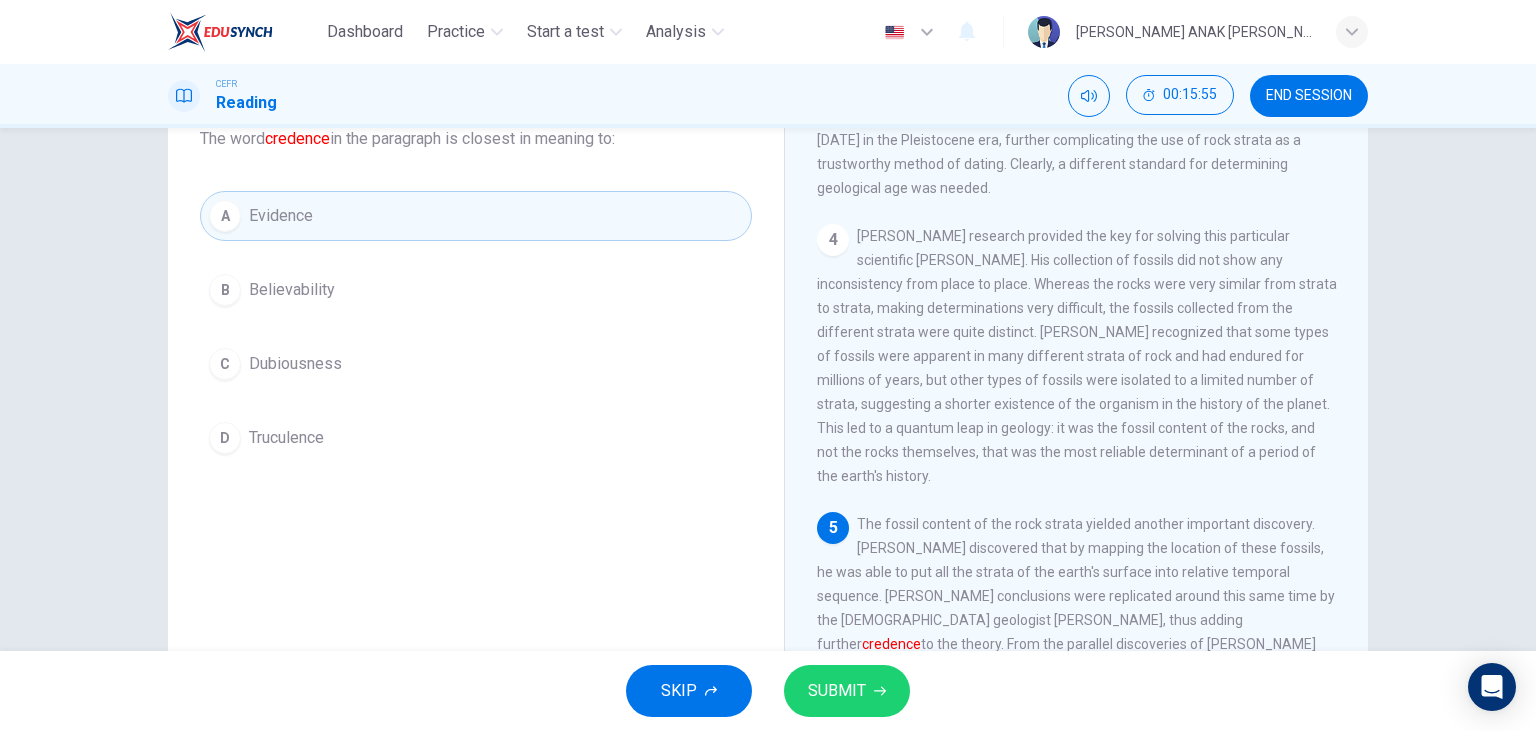 click on "SUBMIT" at bounding box center (847, 691) 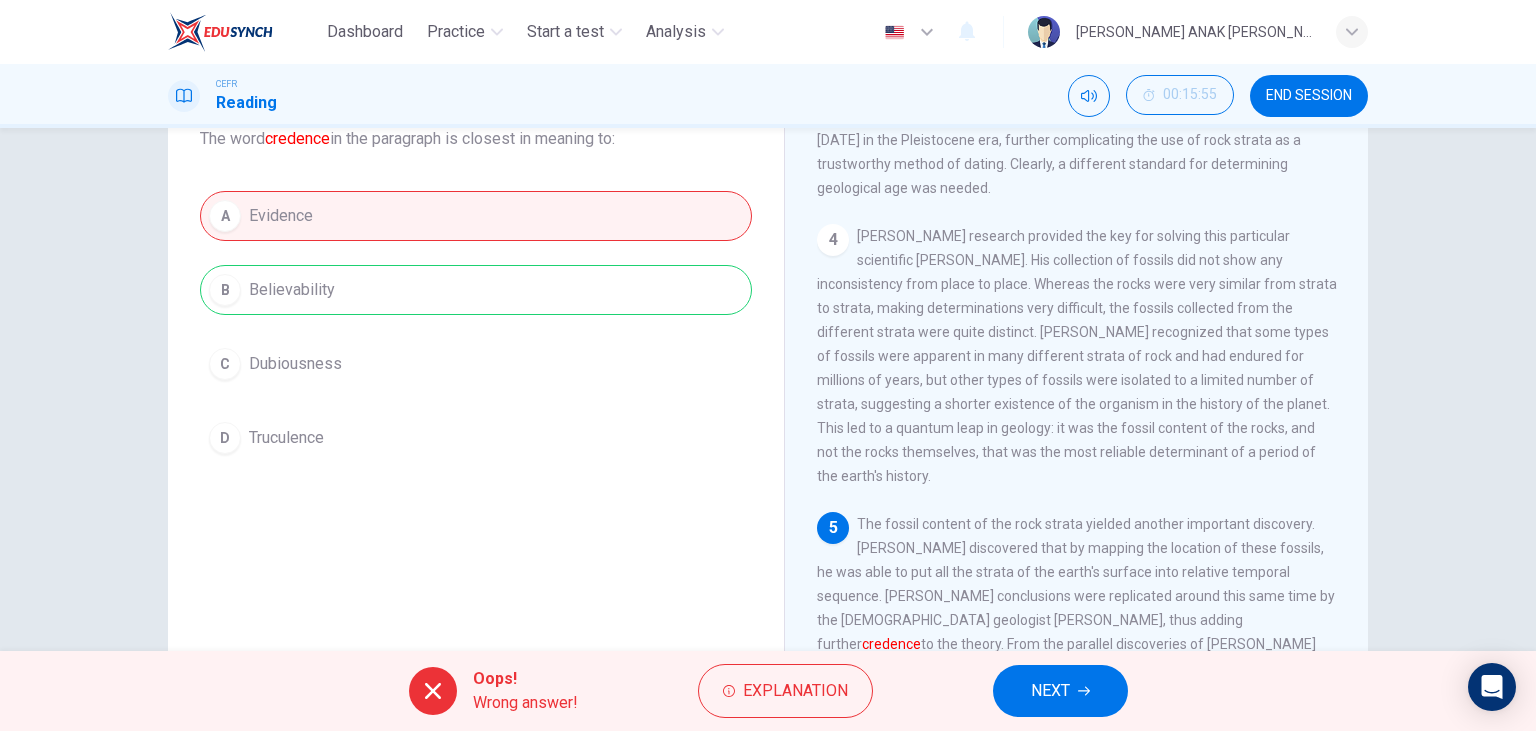 click on "NEXT" at bounding box center [1060, 691] 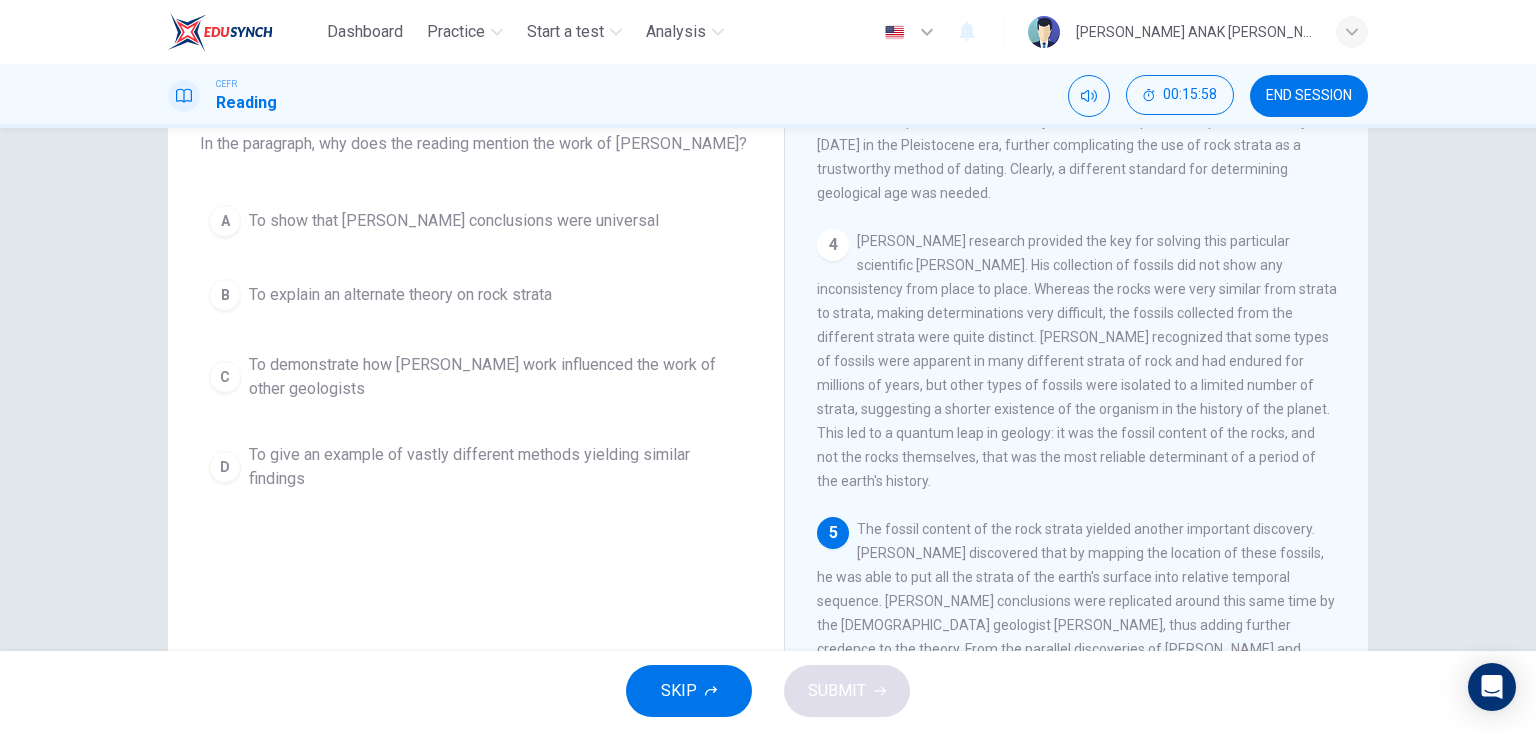 scroll, scrollTop: 137, scrollLeft: 0, axis: vertical 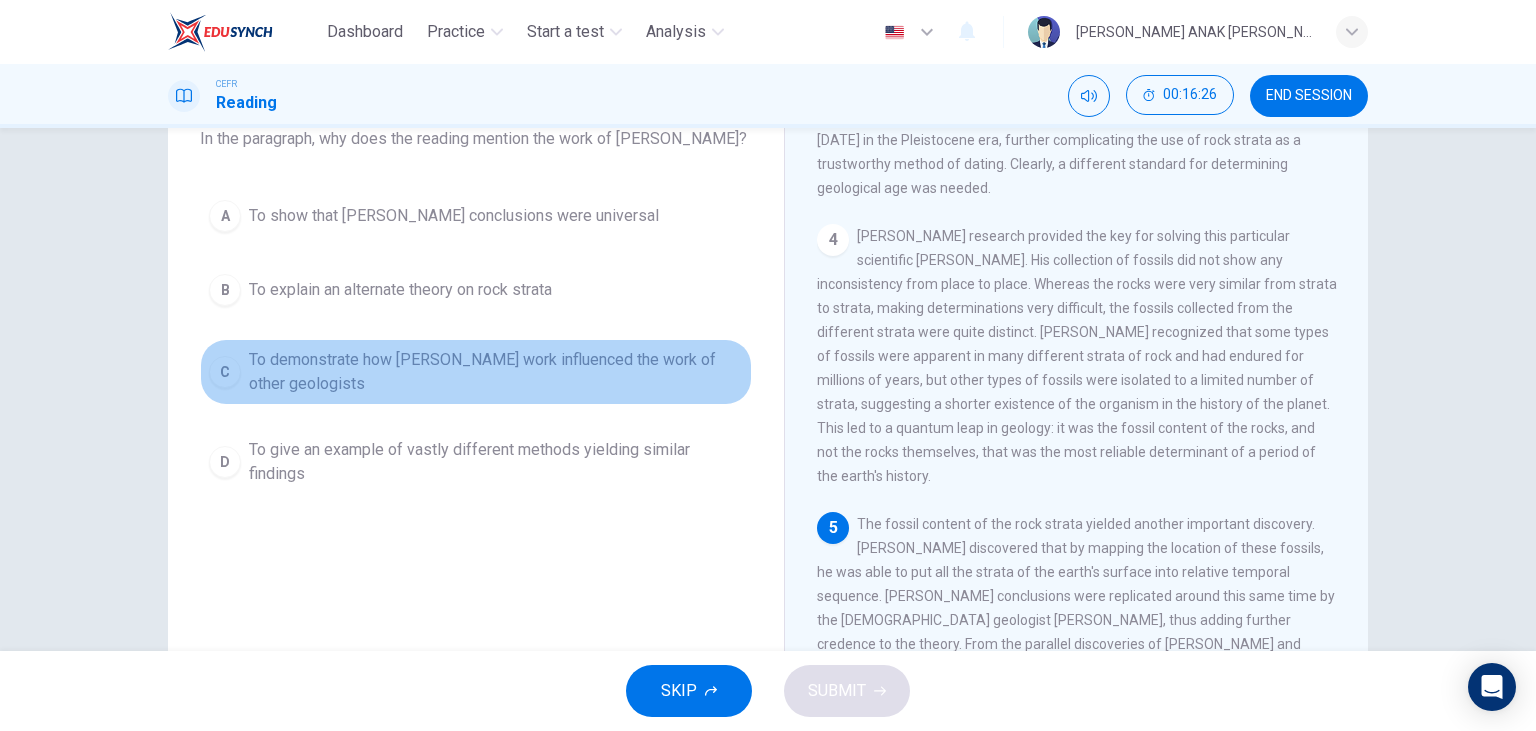 click on "To demonstrate how Smith's work influenced the work of other geologists" at bounding box center [496, 372] 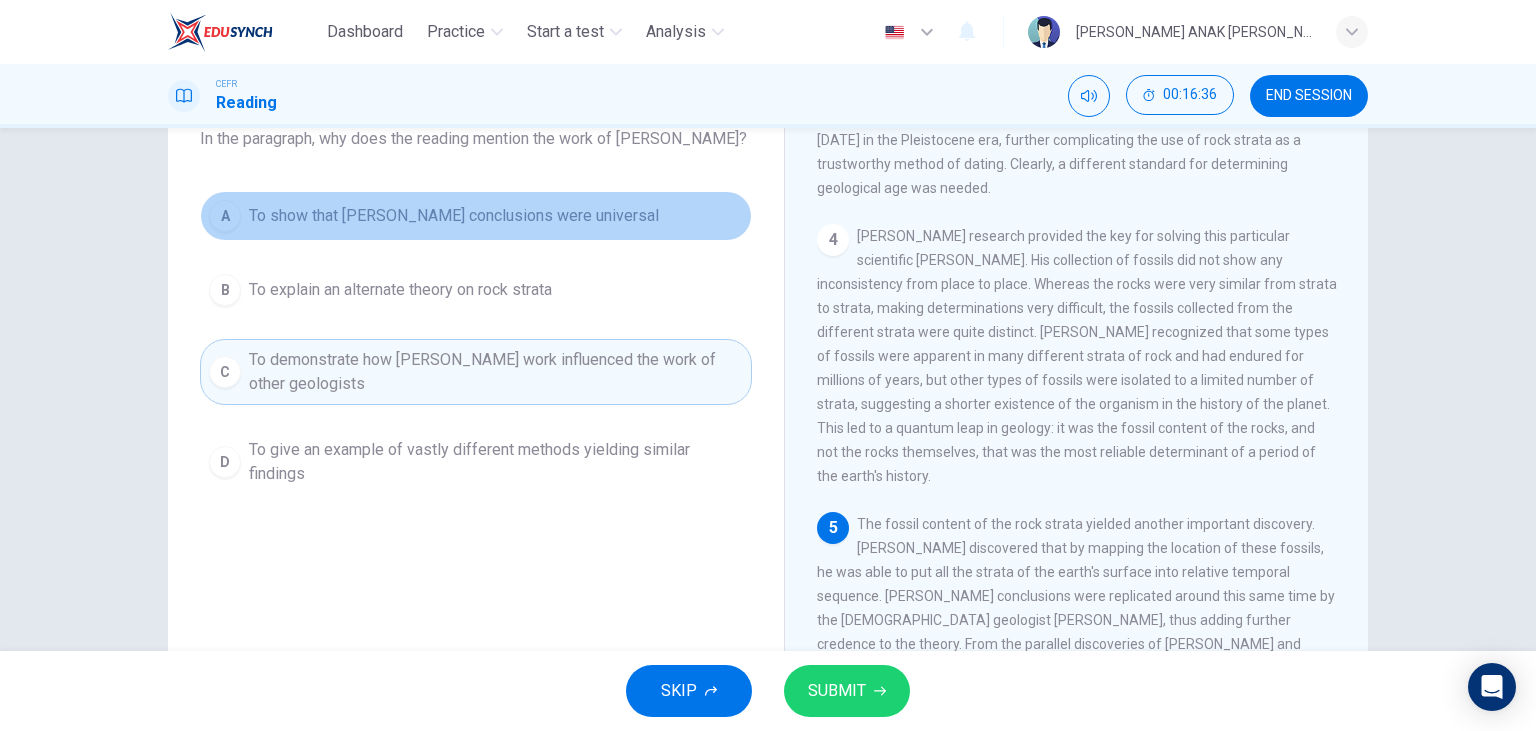 drag, startPoint x: 655, startPoint y: 214, endPoint x: 657, endPoint y: 245, distance: 31.06445 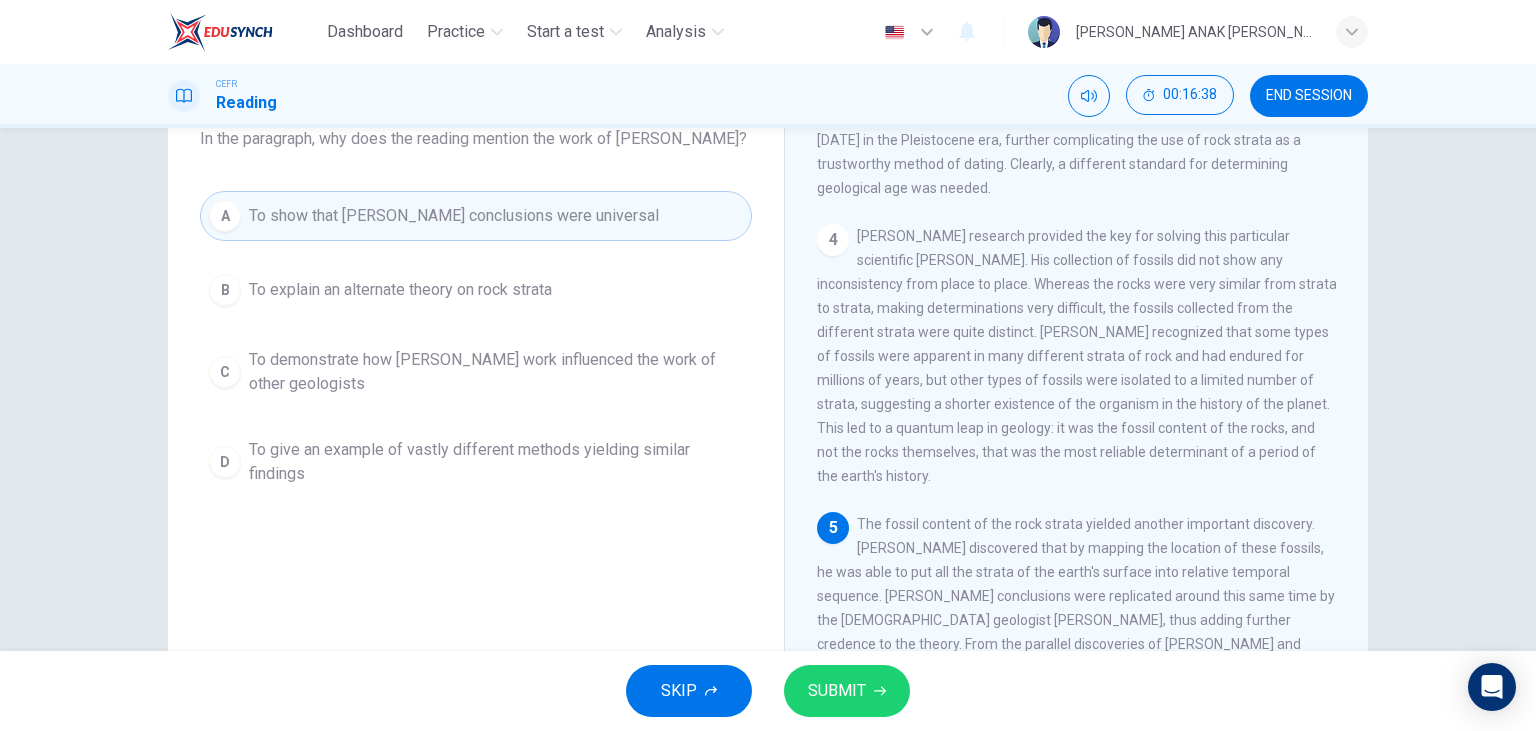 click on "SUBMIT" at bounding box center [837, 691] 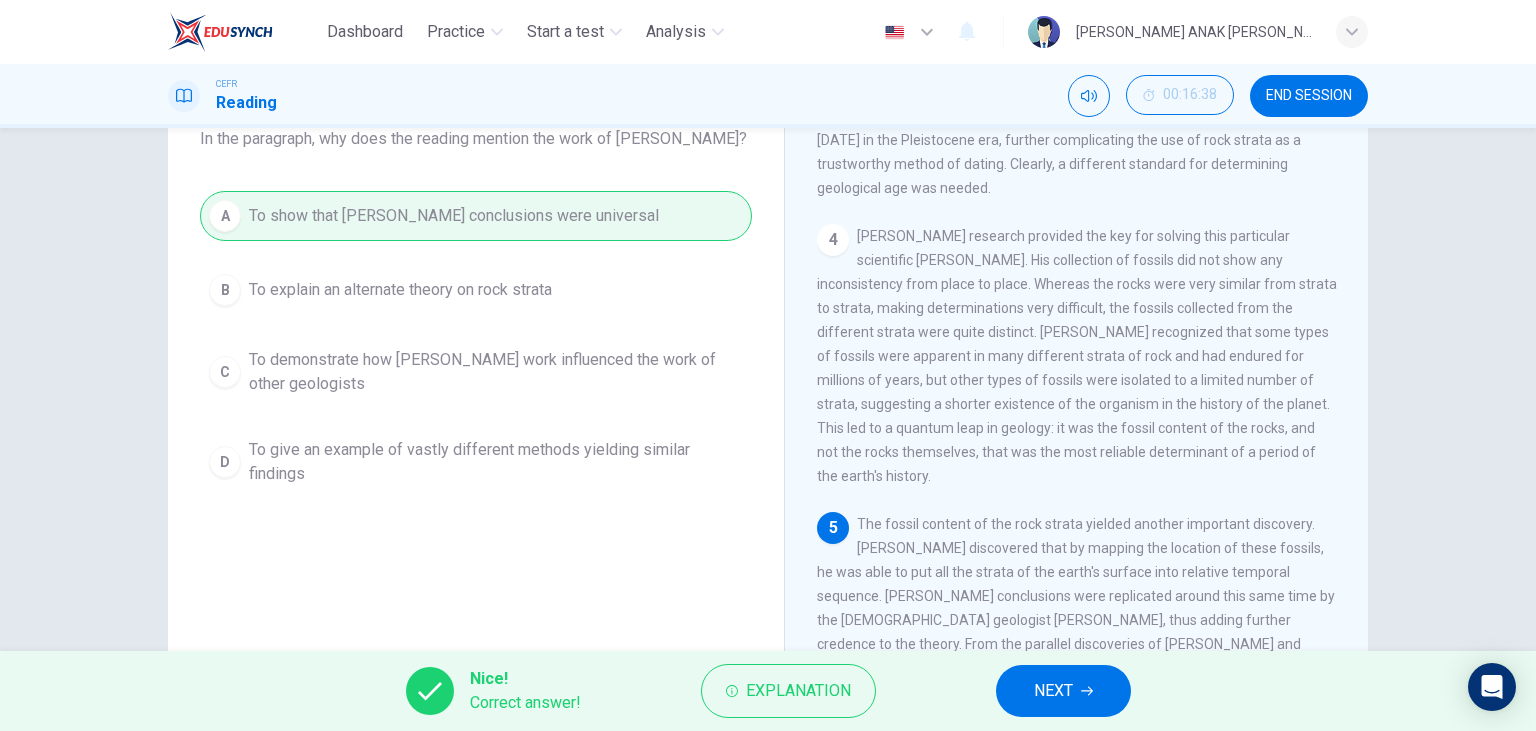 click on "NEXT" at bounding box center [1053, 691] 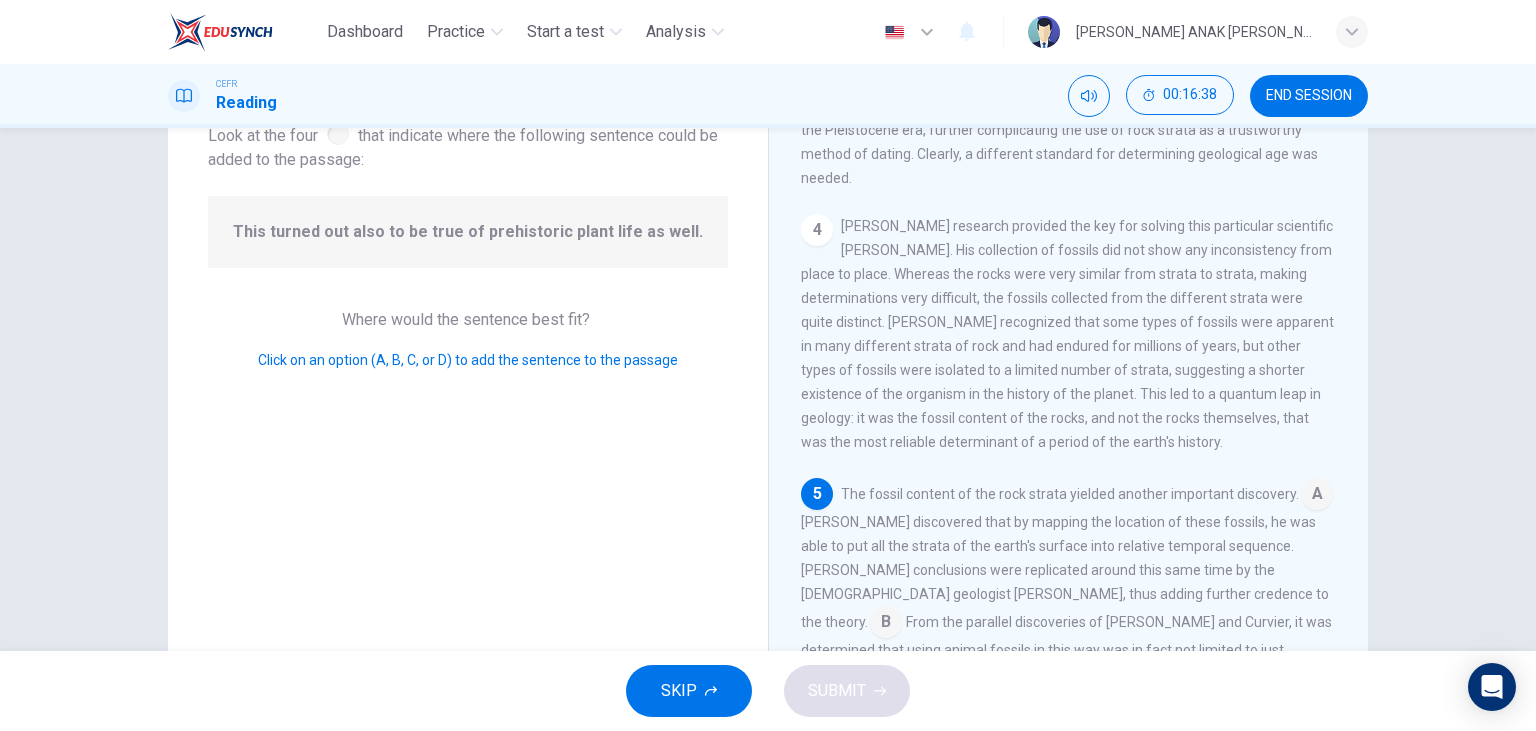 scroll, scrollTop: 842, scrollLeft: 0, axis: vertical 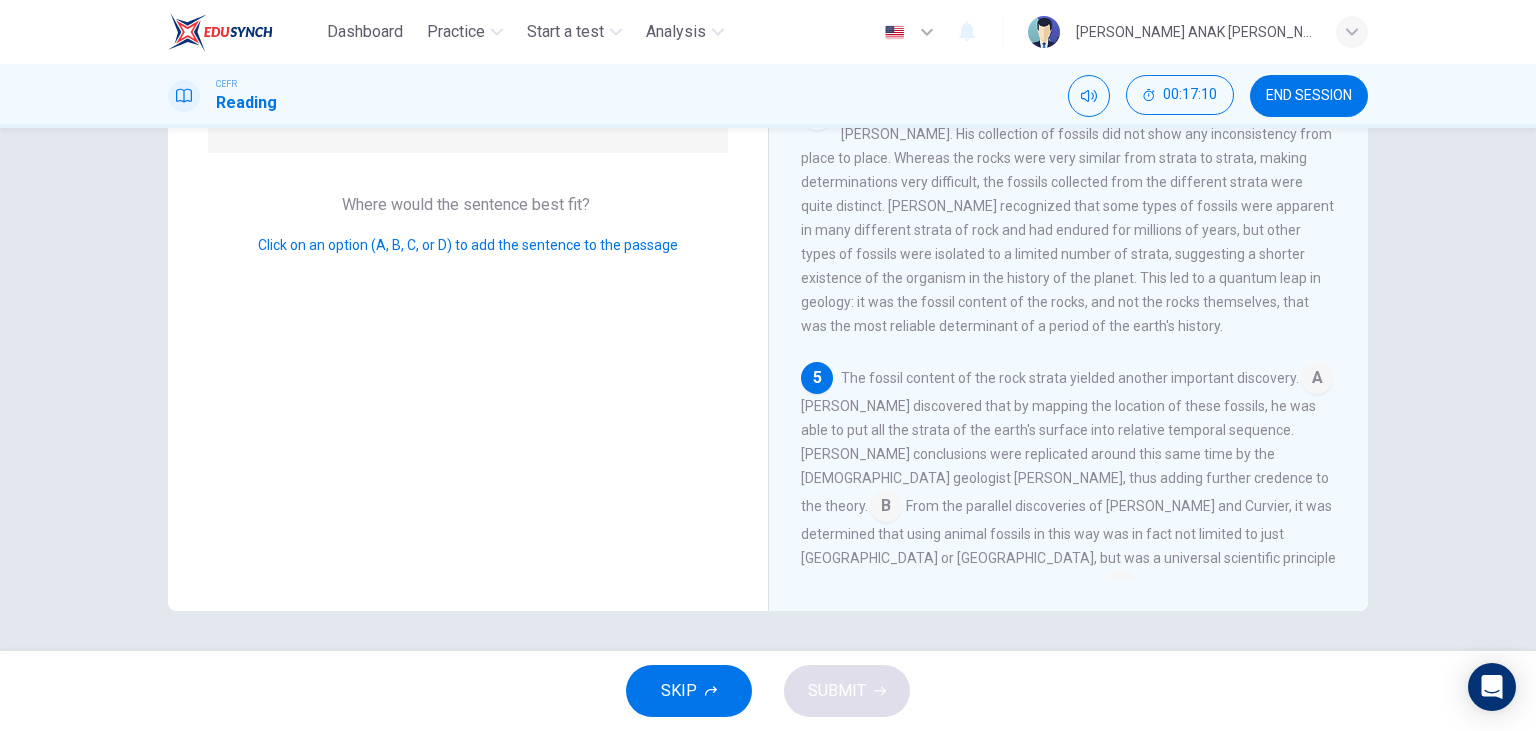 click at bounding box center (1164, 620) 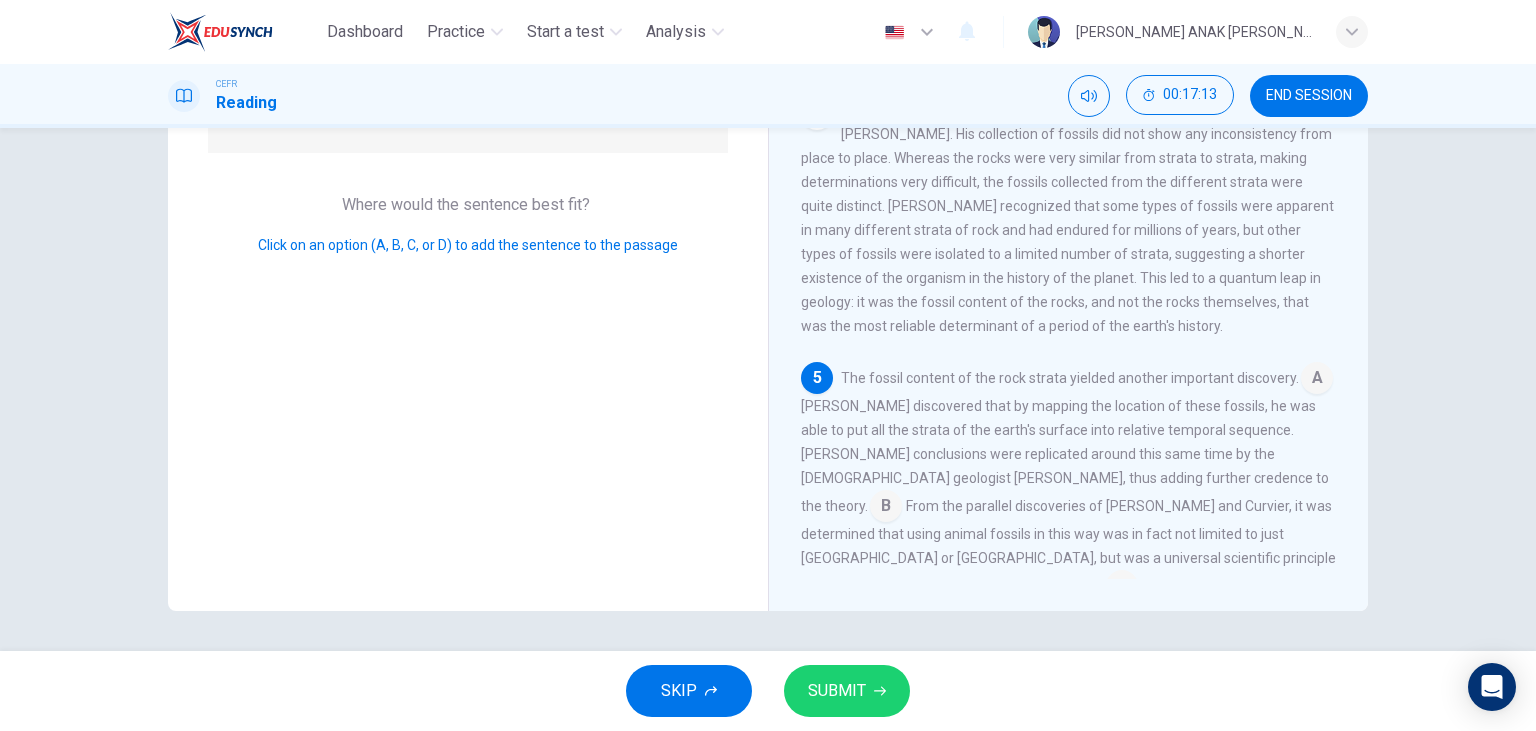 click on "SUBMIT" at bounding box center [847, 691] 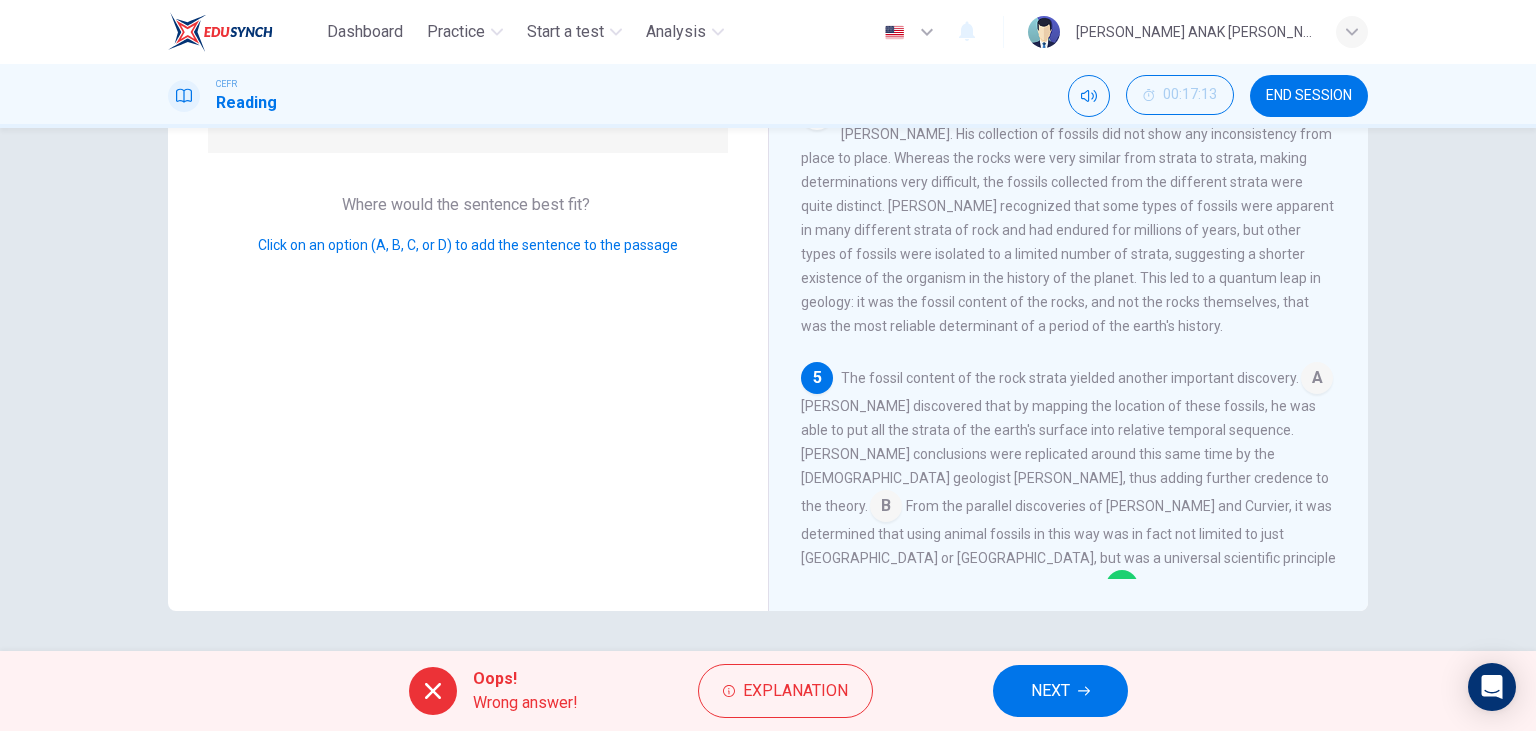 click on "NEXT" at bounding box center (1060, 691) 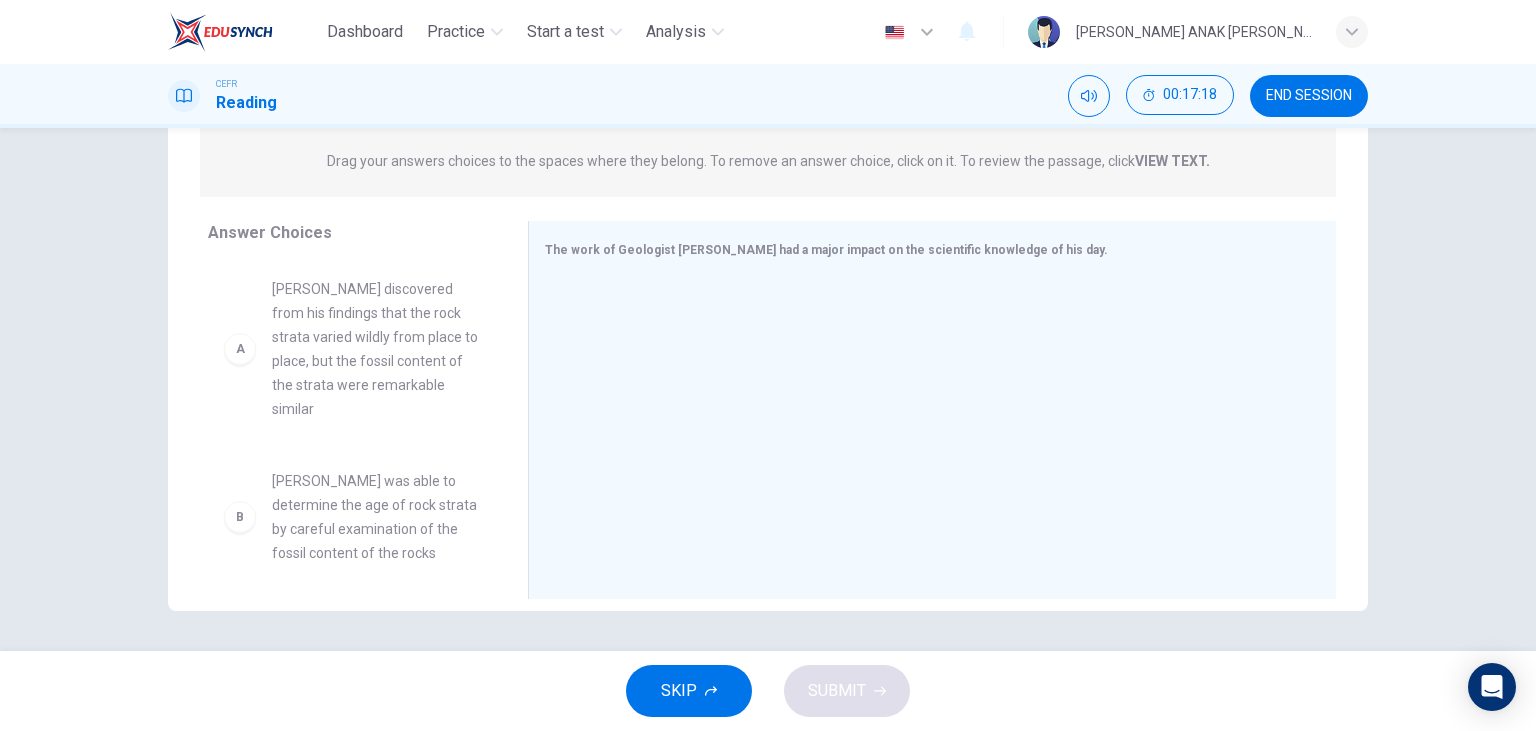 scroll, scrollTop: 137, scrollLeft: 0, axis: vertical 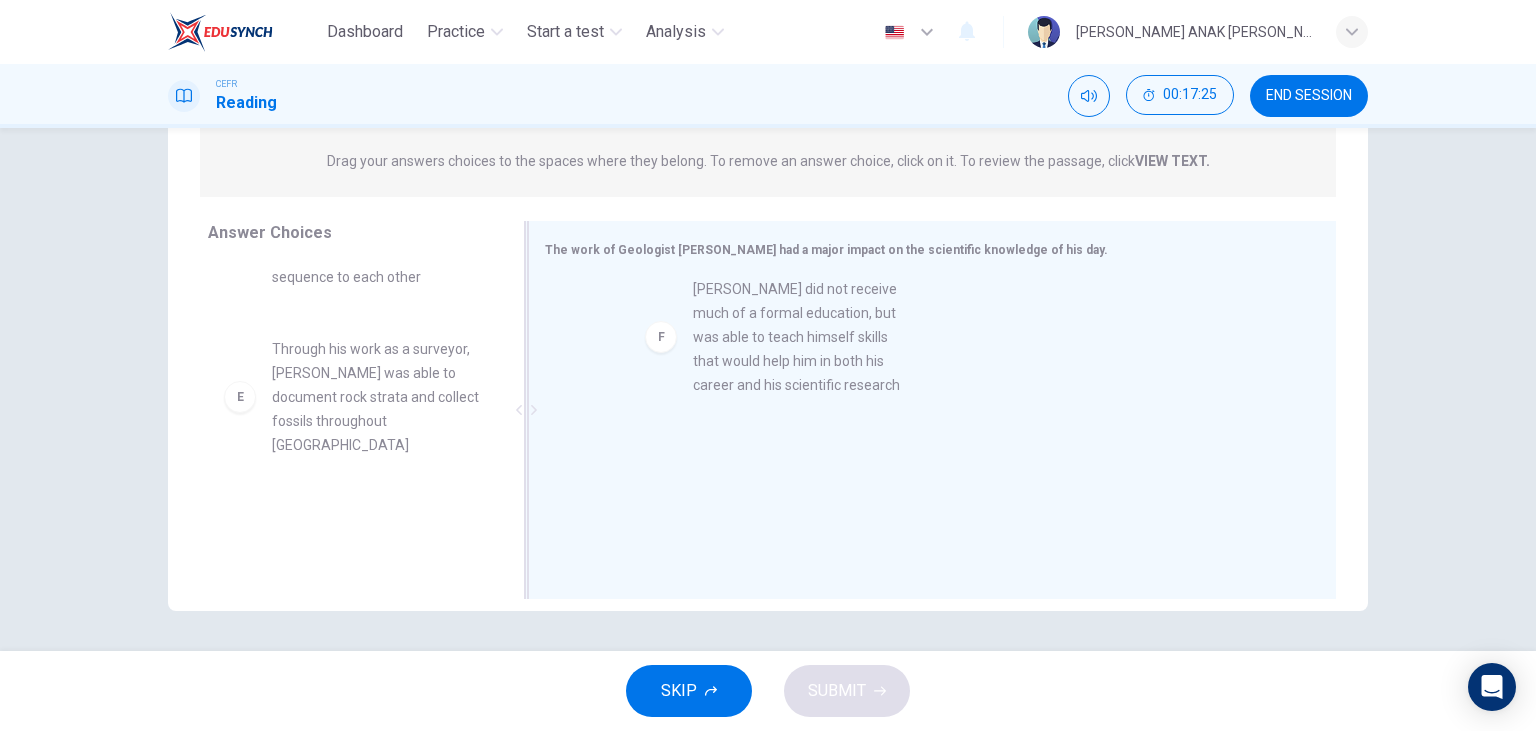 drag, startPoint x: 427, startPoint y: 494, endPoint x: 855, endPoint y: 340, distance: 454.8626 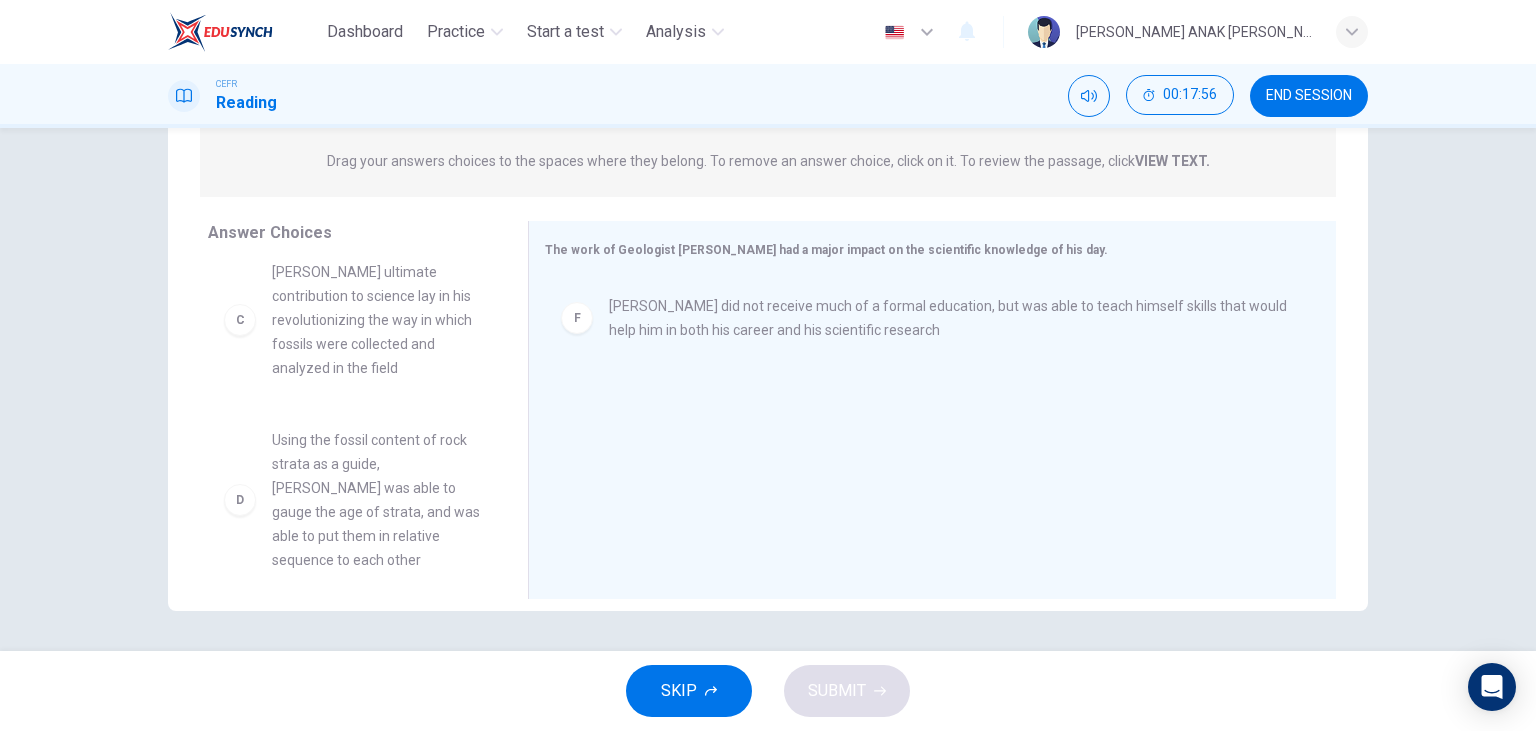 scroll, scrollTop: 0, scrollLeft: 0, axis: both 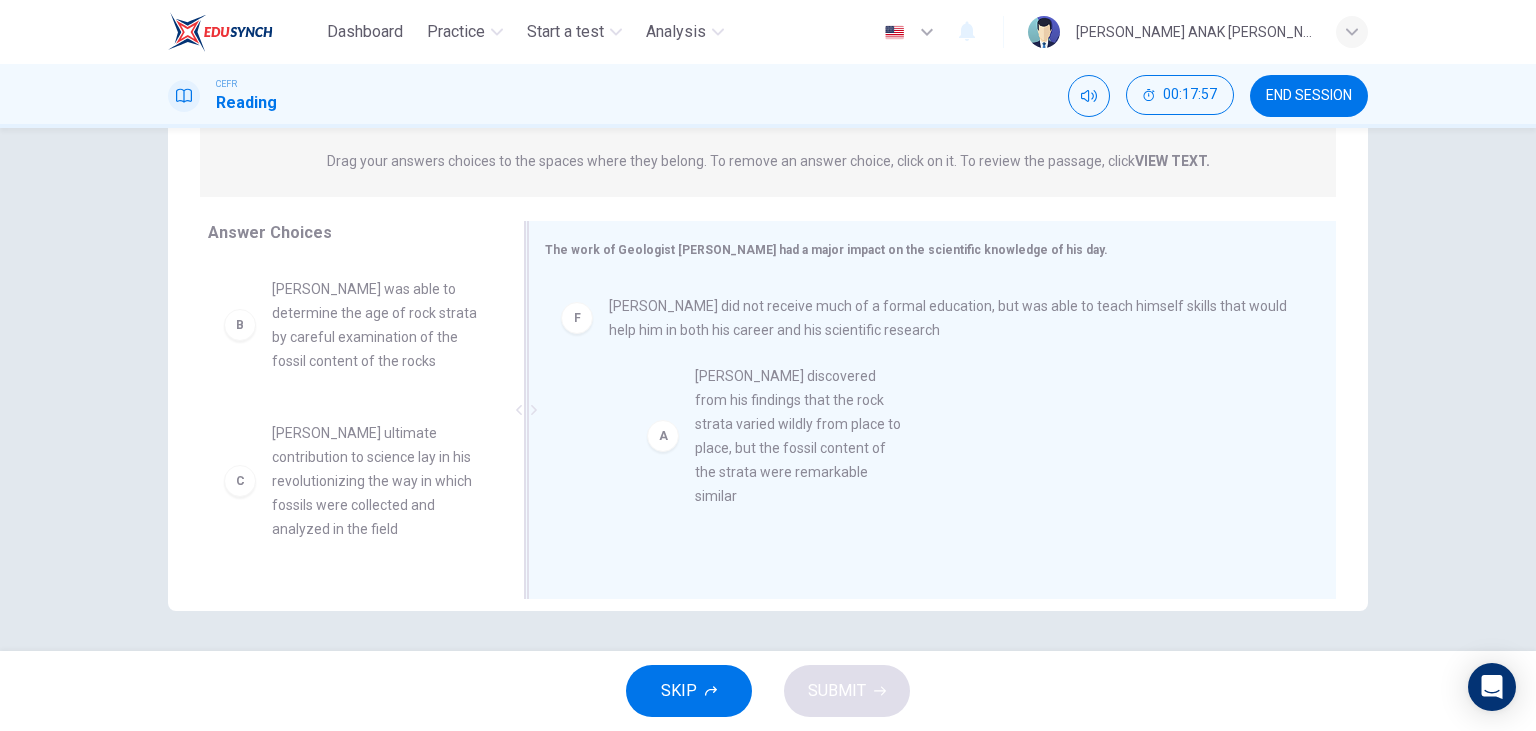 drag, startPoint x: 436, startPoint y: 326, endPoint x: 862, endPoint y: 424, distance: 437.12698 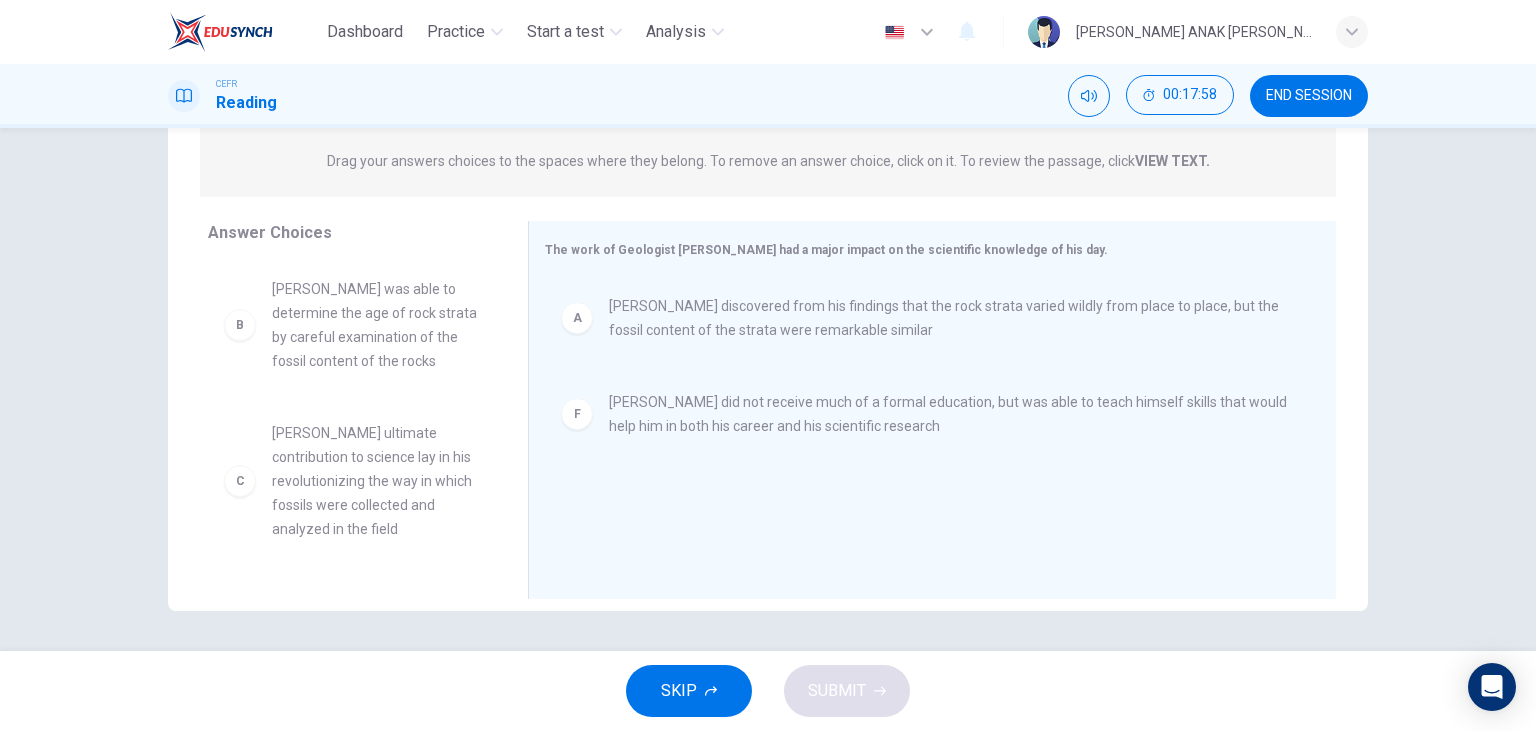 scroll, scrollTop: 300, scrollLeft: 0, axis: vertical 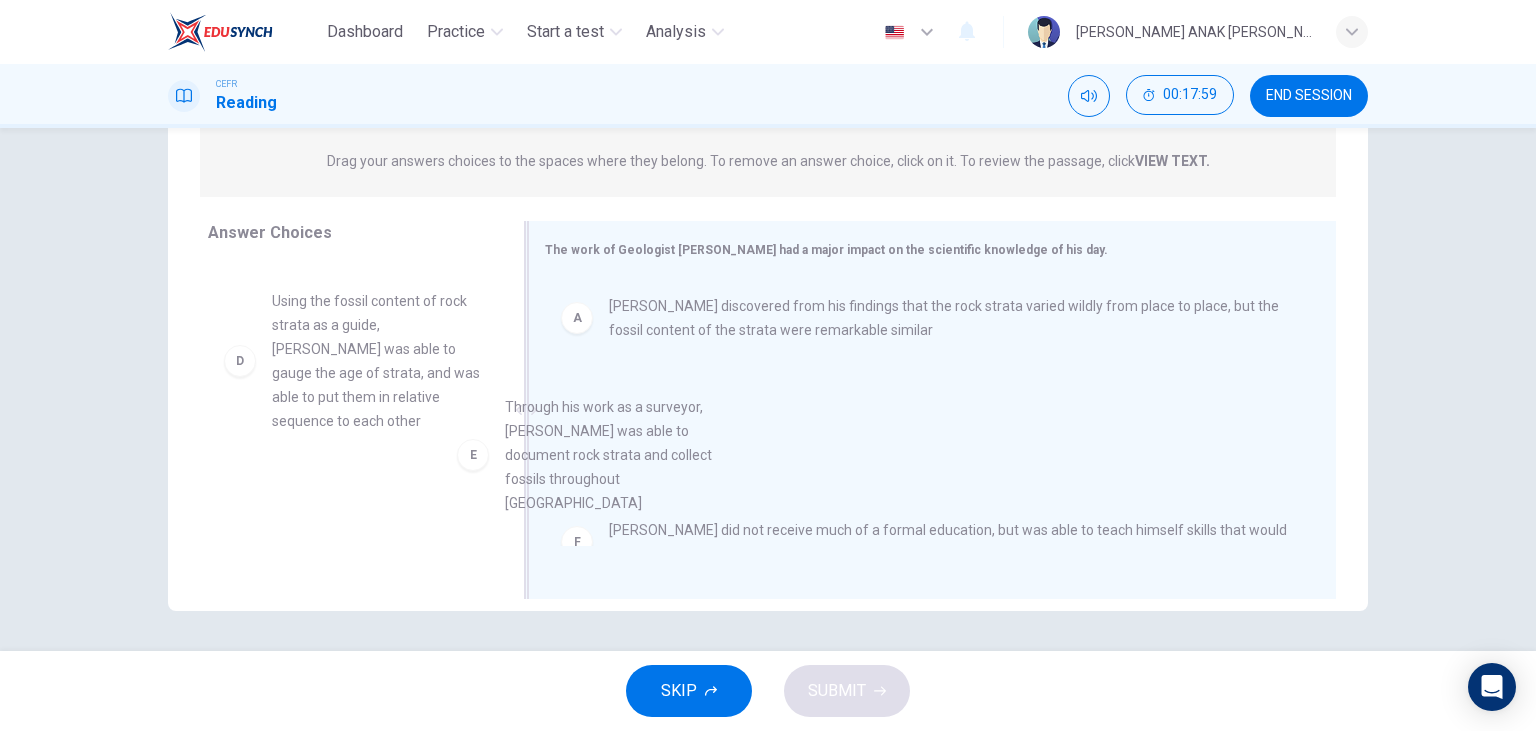 drag, startPoint x: 326, startPoint y: 542, endPoint x: 621, endPoint y: 487, distance: 300.0833 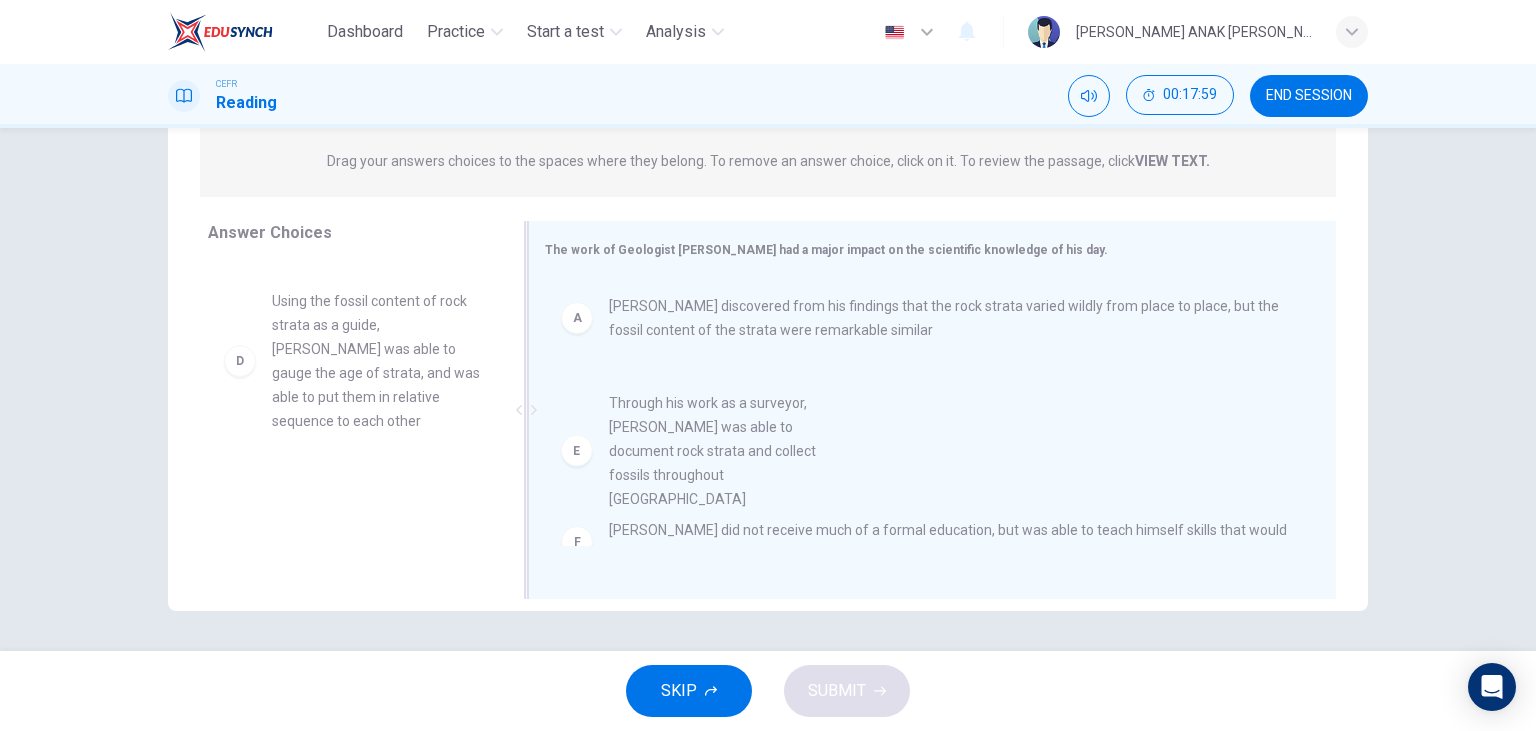 click on "The work of Geologist William Smith had a major impact on the scientific knowledge of his day. A Smith discovered from his findings that the rock strata varied wildly from place to place, but the fossil content of the strata were remarkable similar F Smith did not receive much of a formal education, but was able to teach himself skills that would help him in both his career and his scientific research" at bounding box center (932, 410) 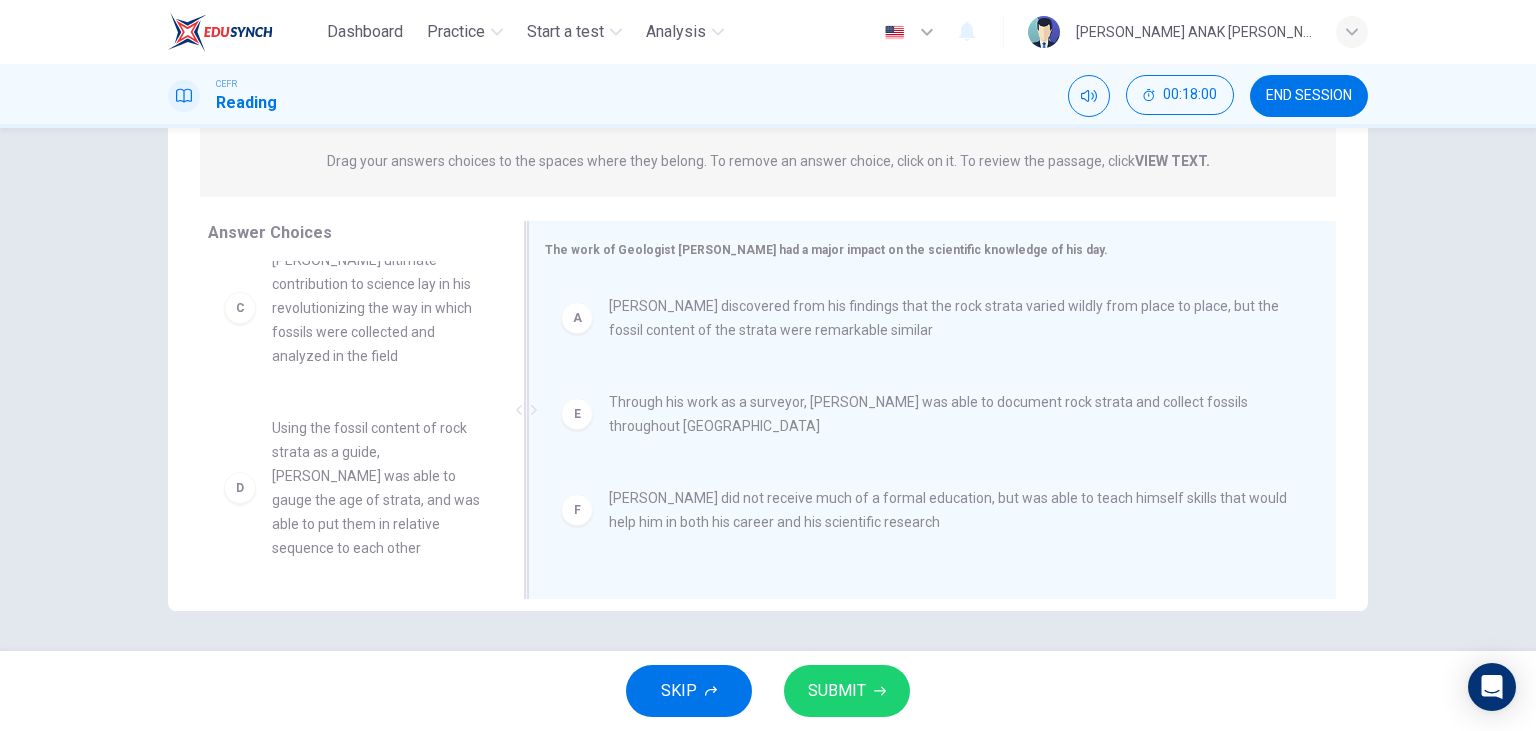 scroll, scrollTop: 156, scrollLeft: 0, axis: vertical 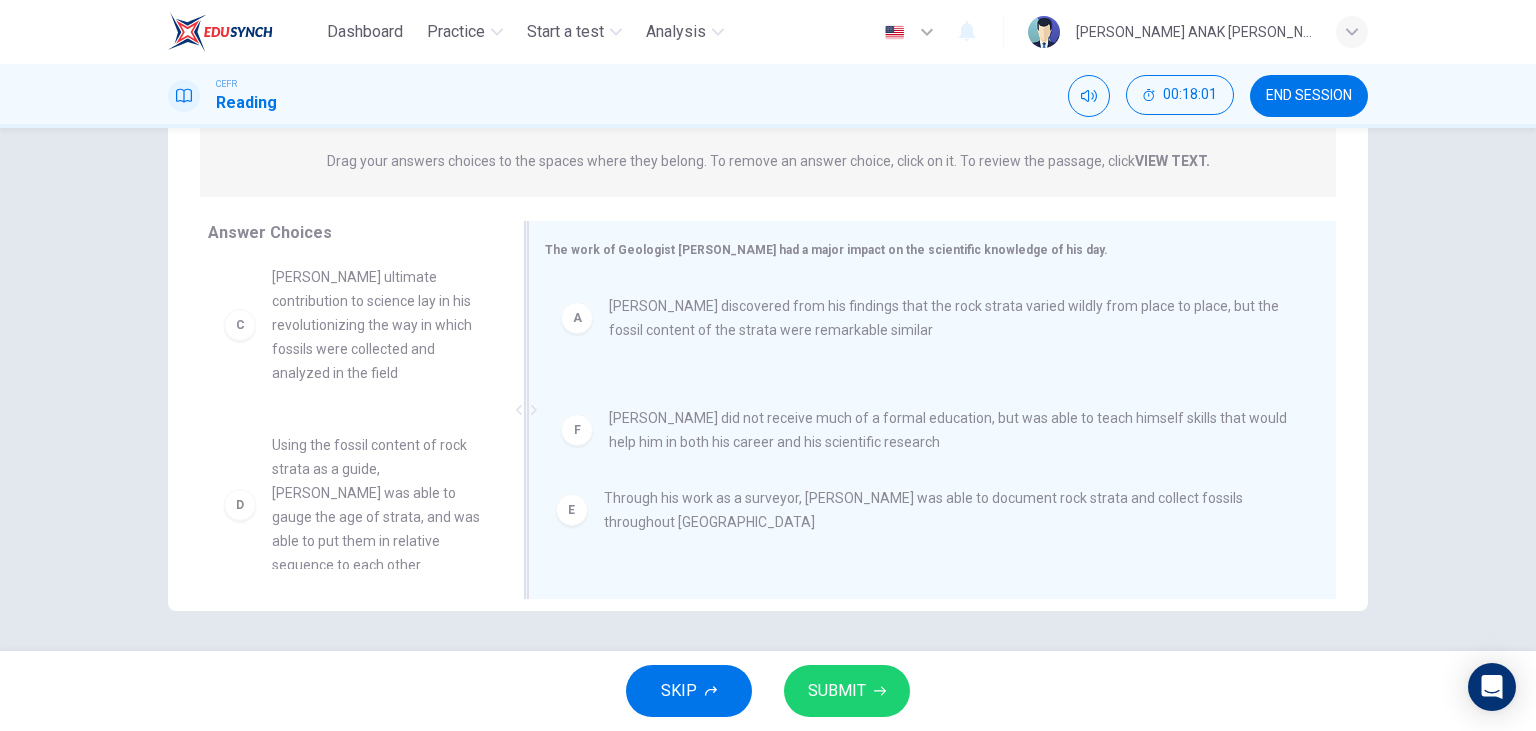 drag, startPoint x: 690, startPoint y: 430, endPoint x: 882, endPoint y: 564, distance: 234.13672 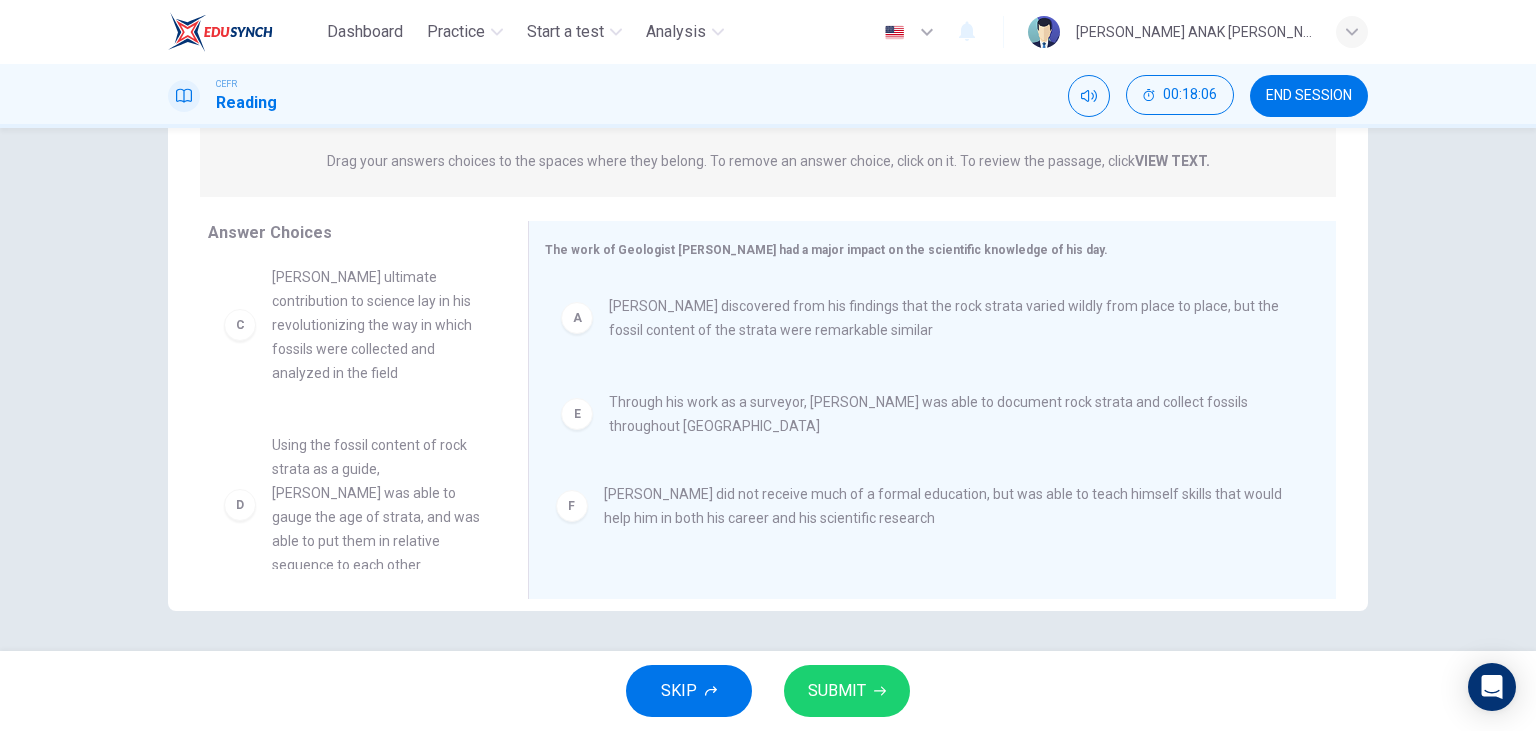 scroll, scrollTop: 1, scrollLeft: 0, axis: vertical 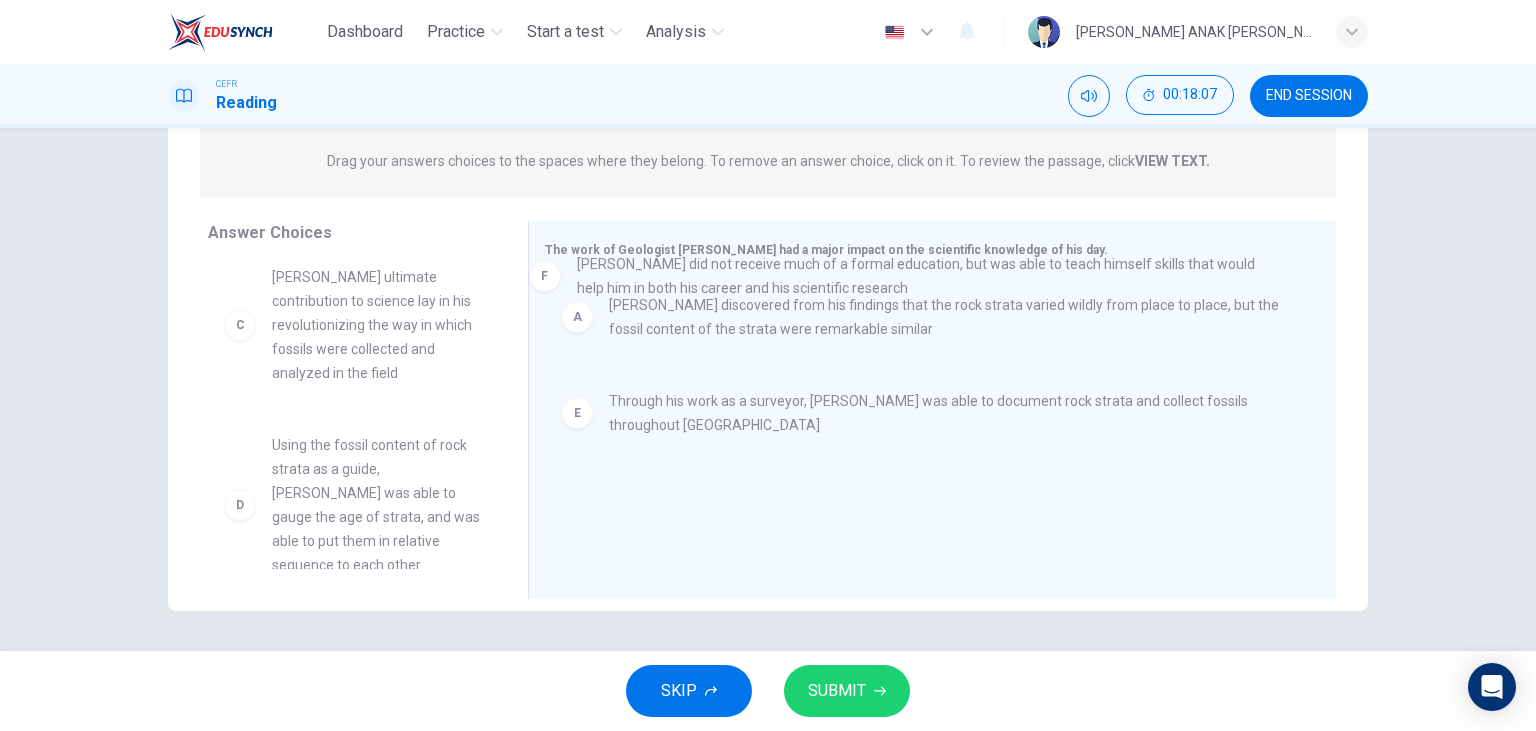 drag, startPoint x: 726, startPoint y: 522, endPoint x: 690, endPoint y: 280, distance: 244.66304 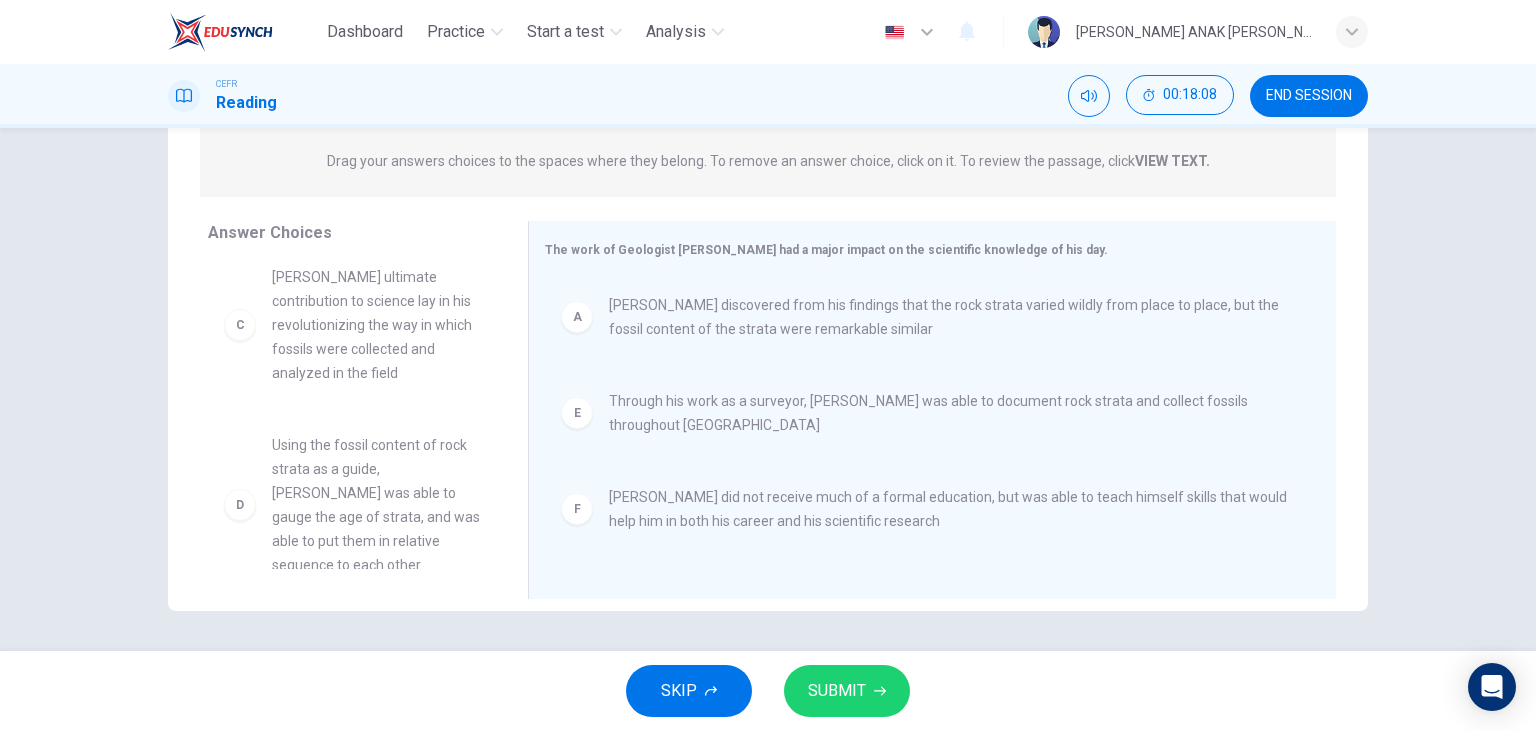 click on "Smith discovered from his findings that the rock strata varied wildly from place to place, but the fossil content of the strata were remarkable similar" at bounding box center (948, 317) 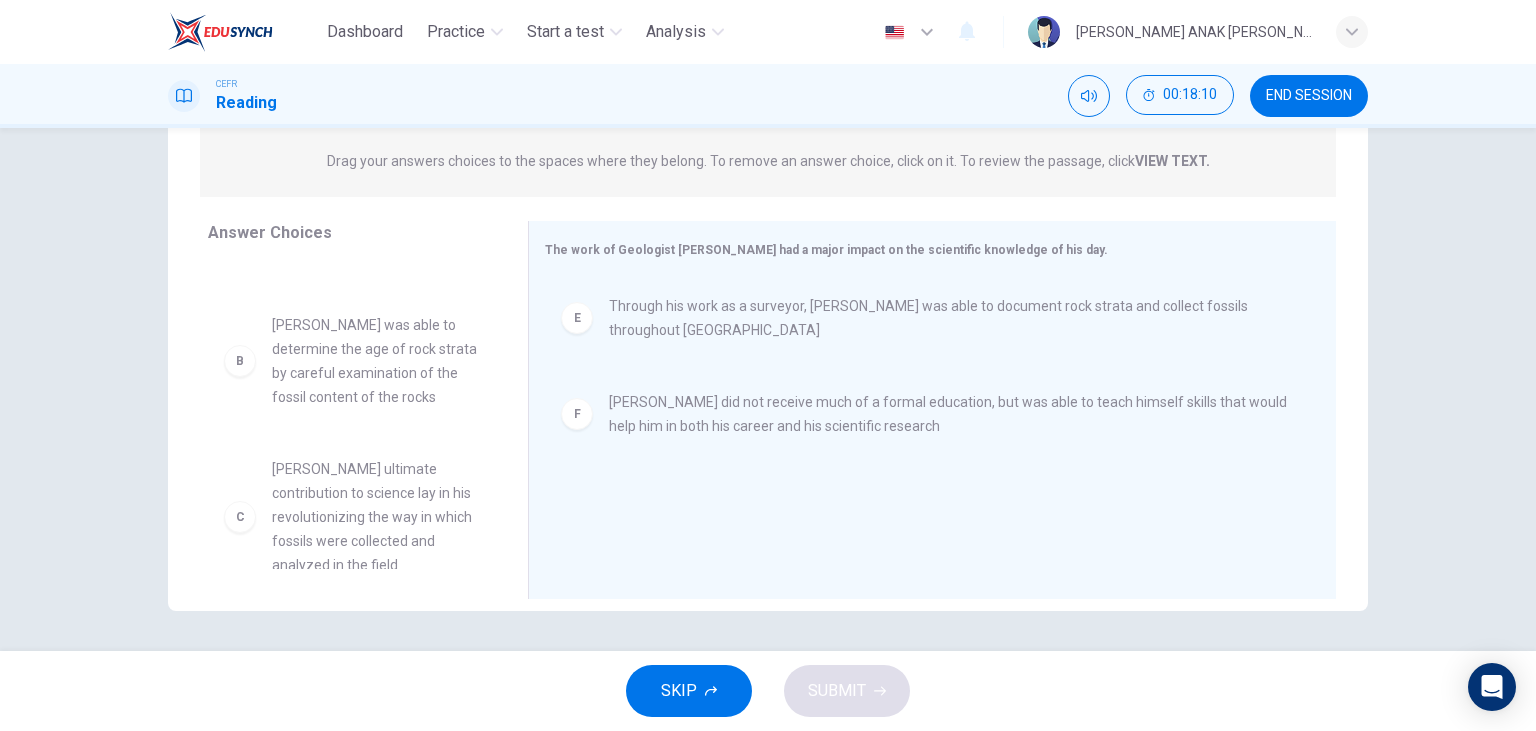 scroll, scrollTop: 0, scrollLeft: 0, axis: both 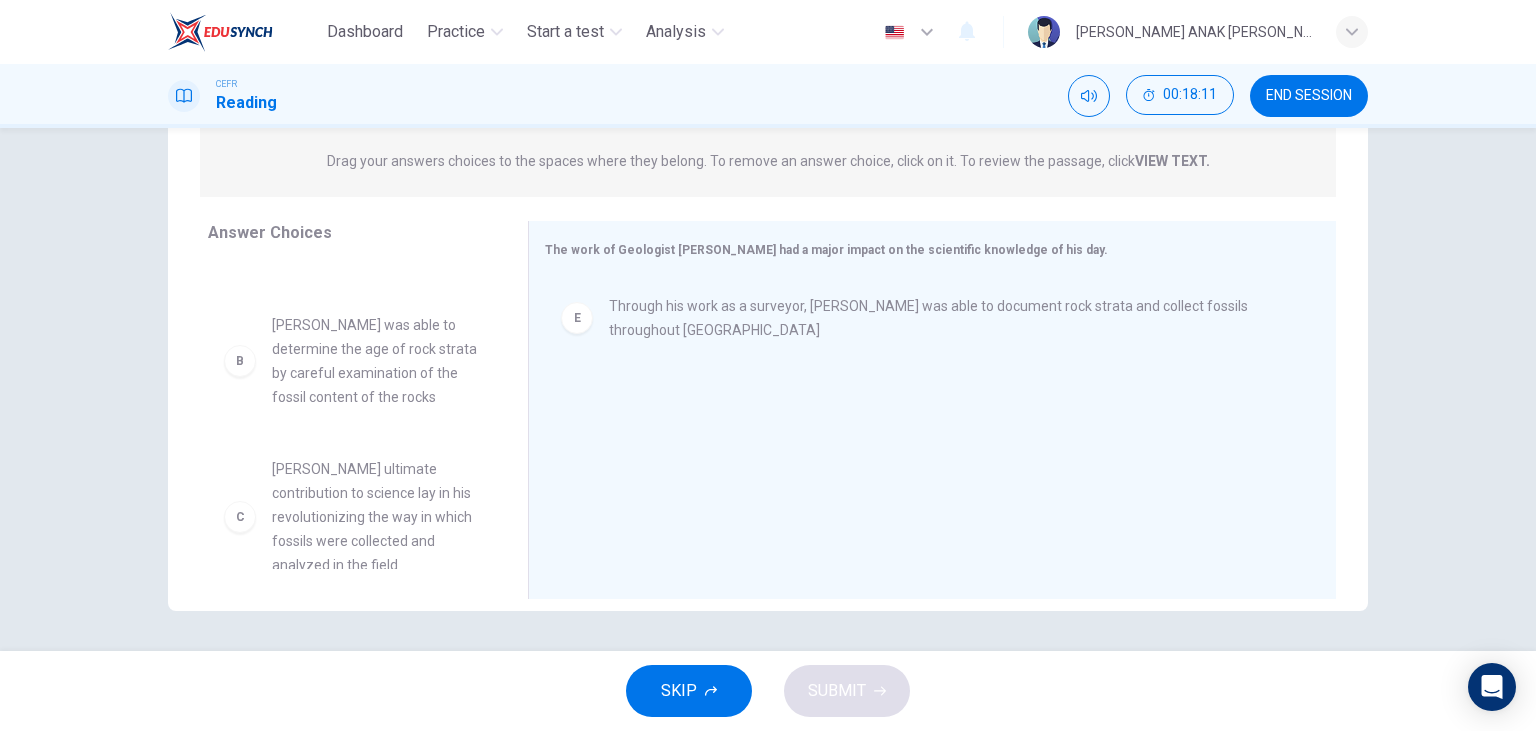 click on "Through his work as a surveyor, Smith was able to document rock strata and collect fossils throughout England" at bounding box center (948, 318) 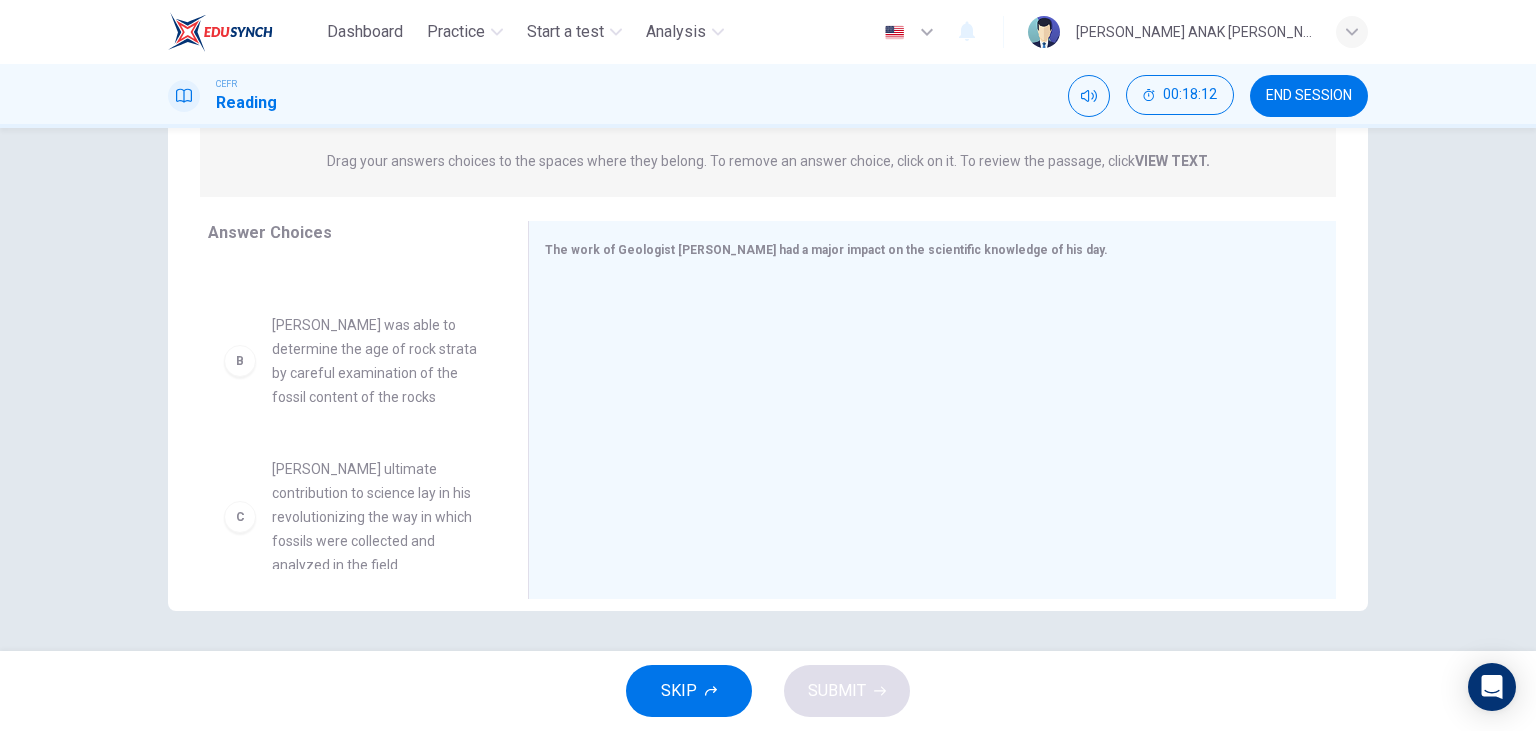 scroll, scrollTop: 636, scrollLeft: 0, axis: vertical 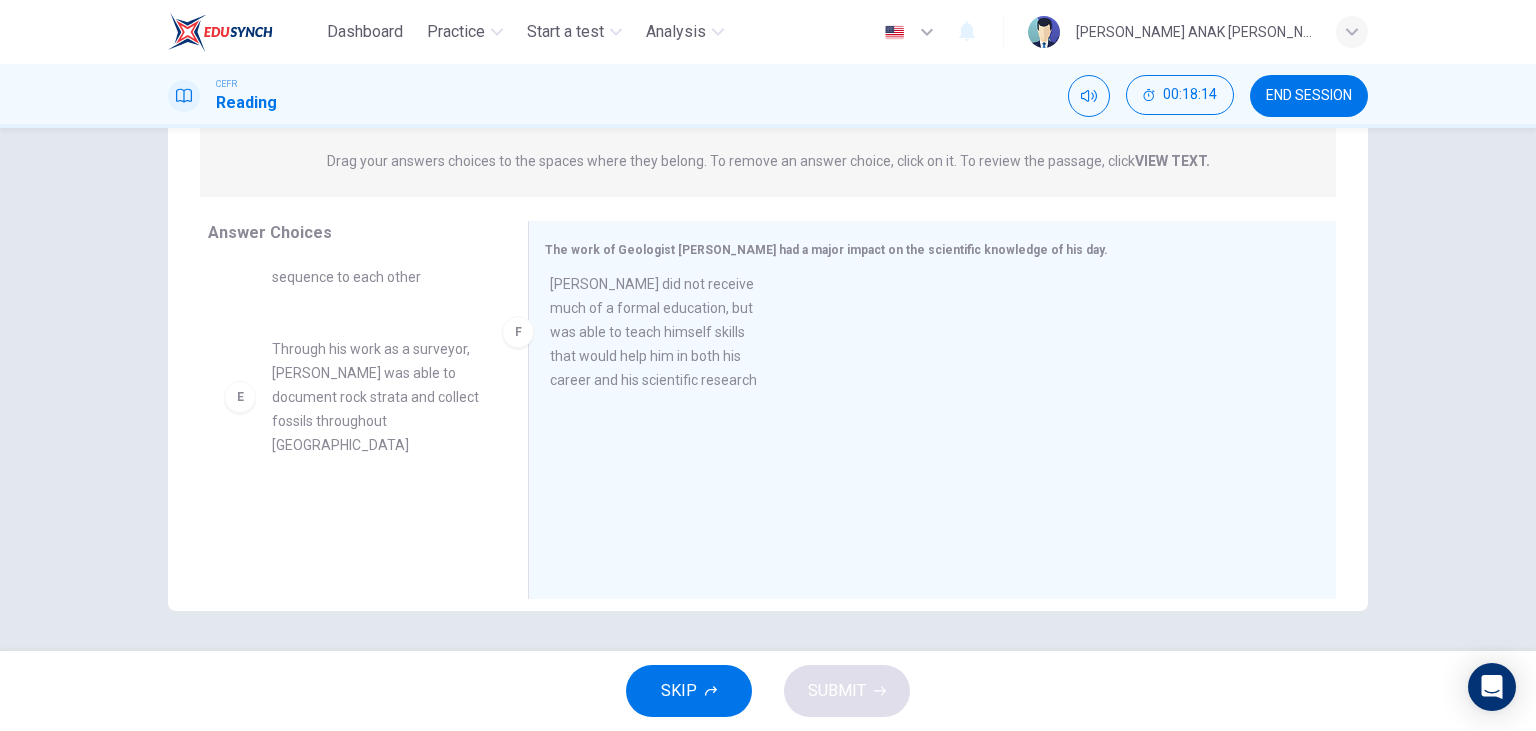 drag, startPoint x: 398, startPoint y: 523, endPoint x: 697, endPoint y: 339, distance: 351.07977 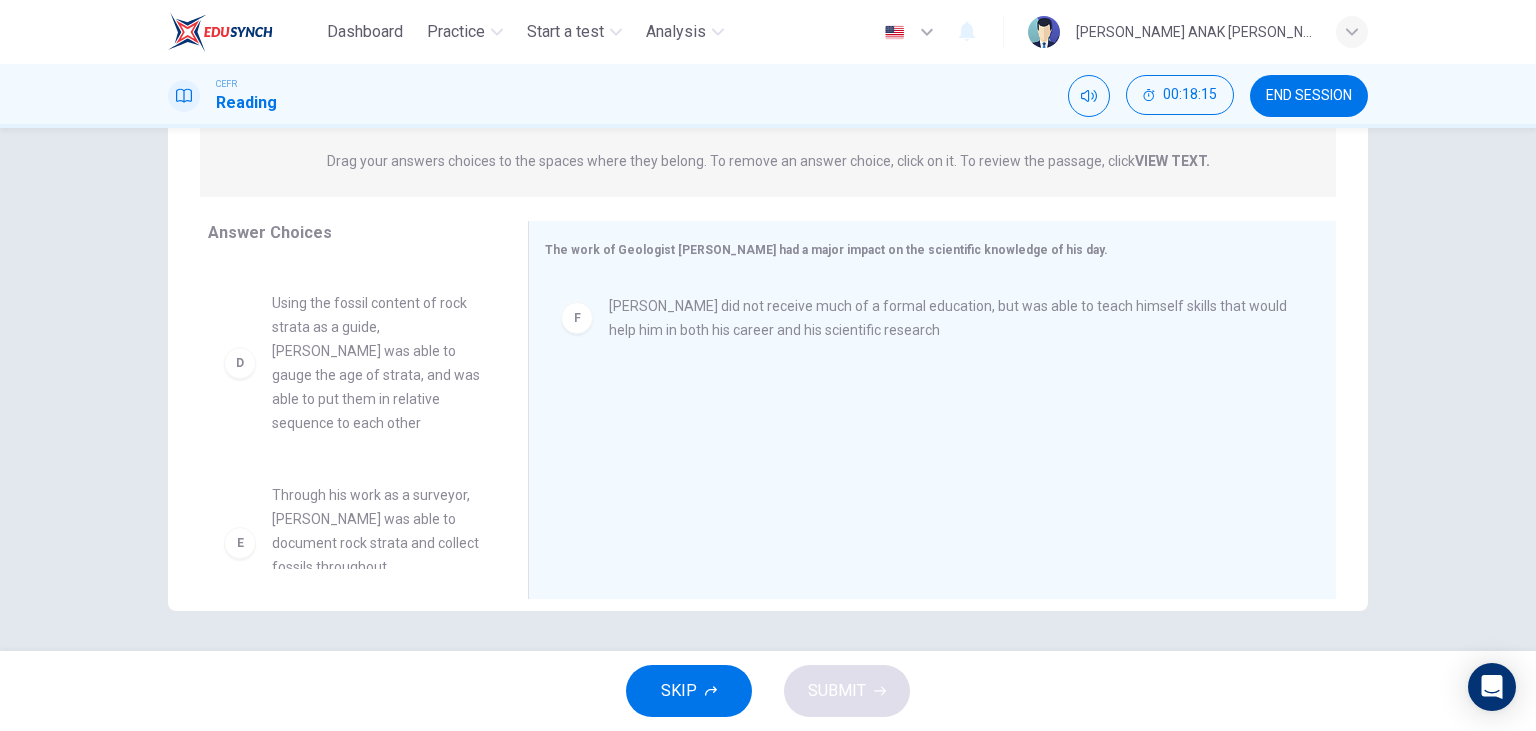 scroll, scrollTop: 468, scrollLeft: 0, axis: vertical 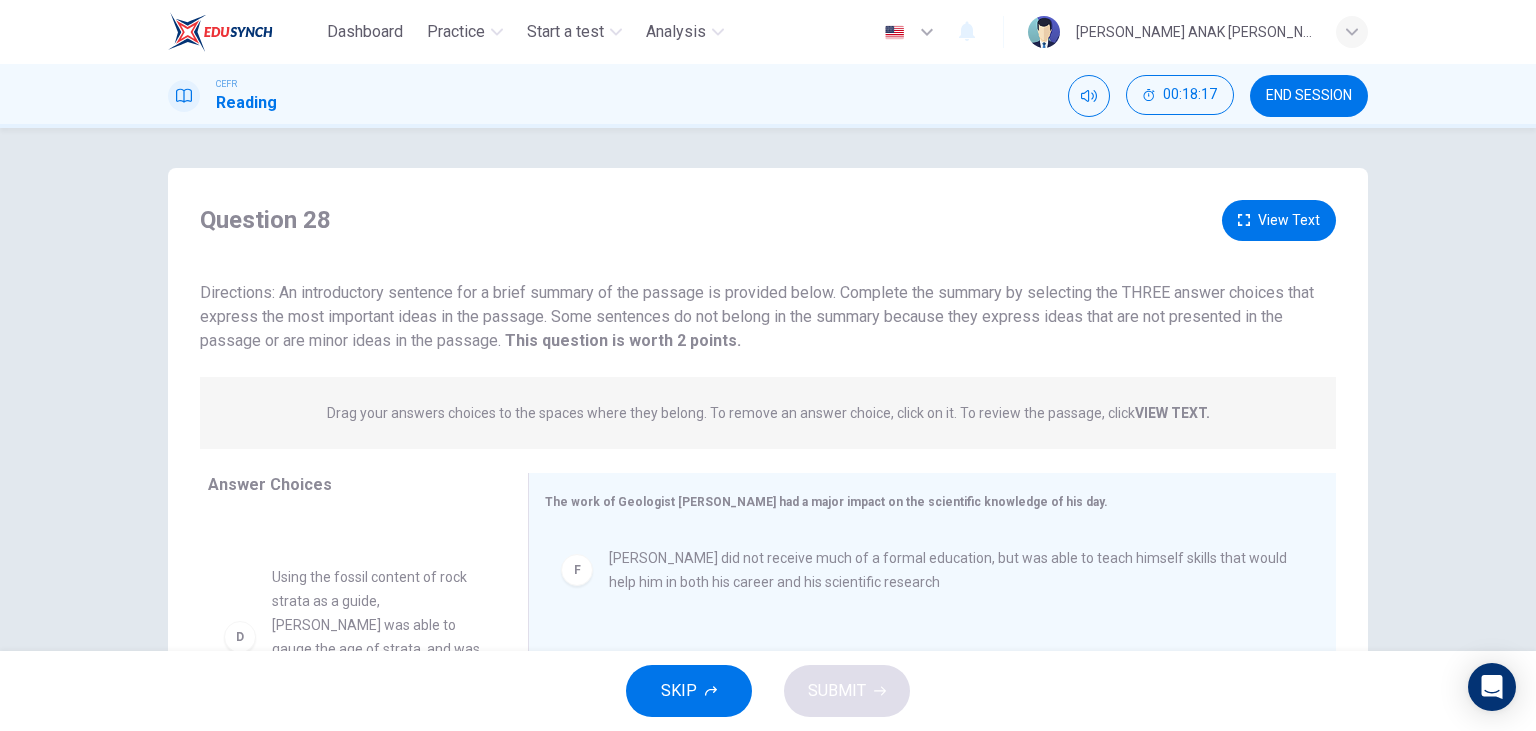 click on "View Text" at bounding box center (1279, 220) 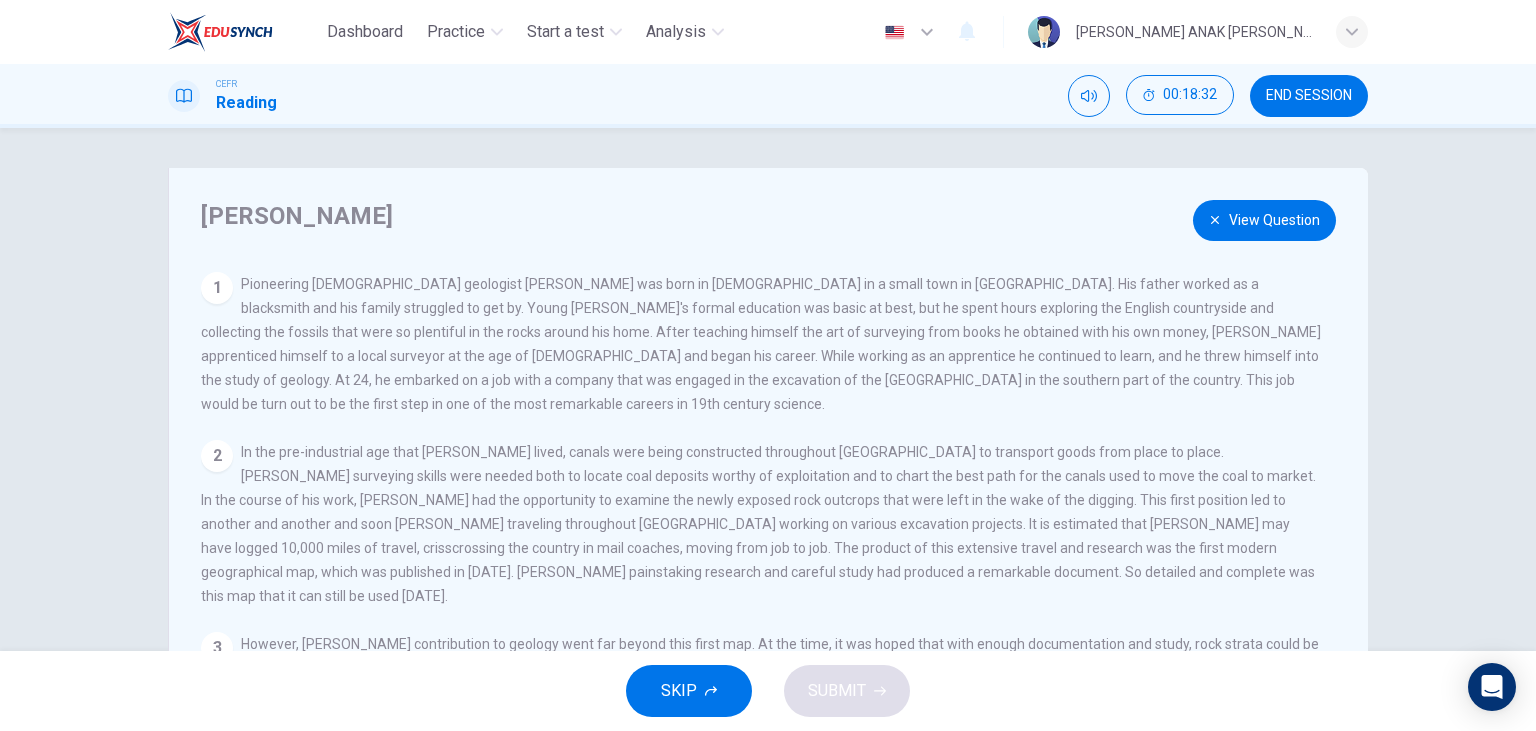 click on "View Question" at bounding box center [1264, 220] 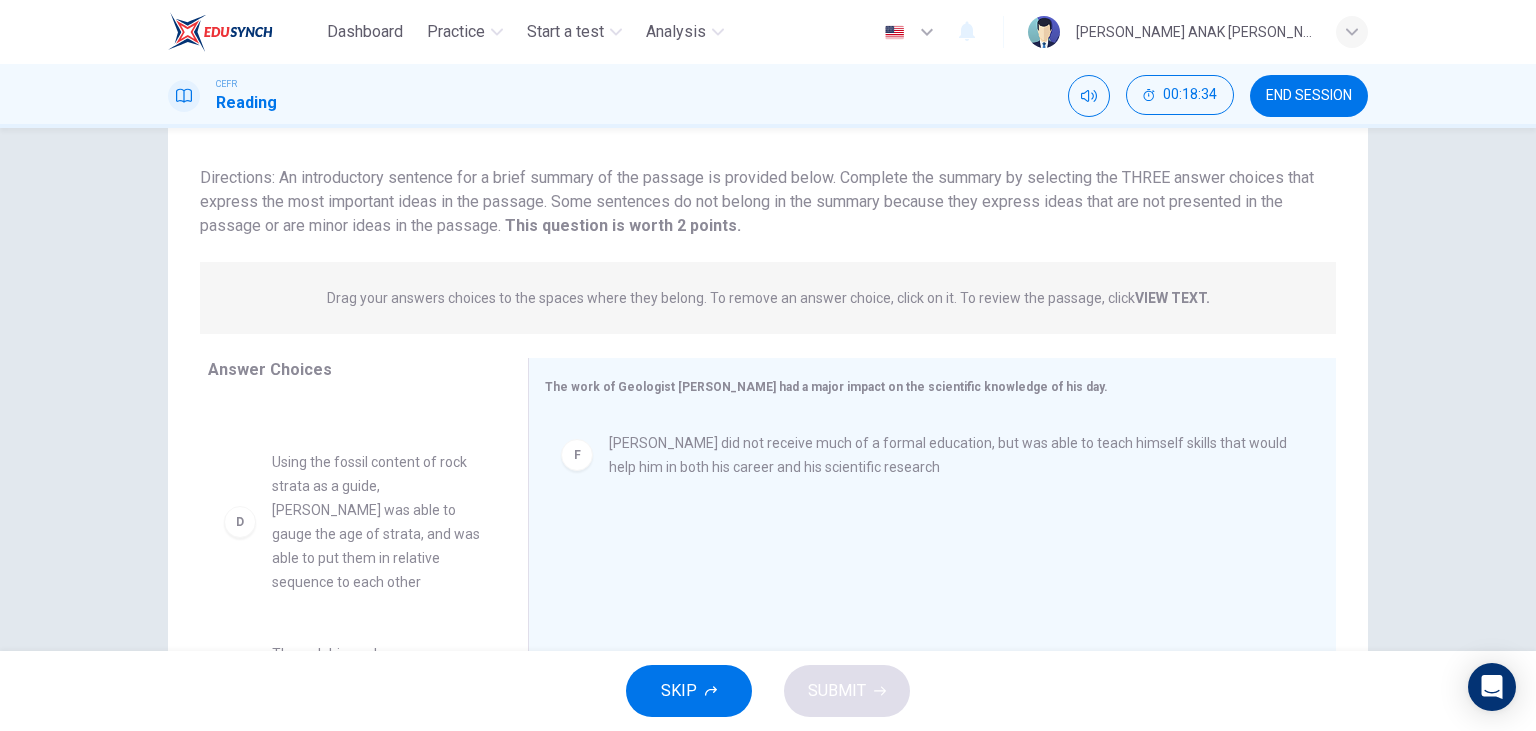 scroll, scrollTop: 252, scrollLeft: 0, axis: vertical 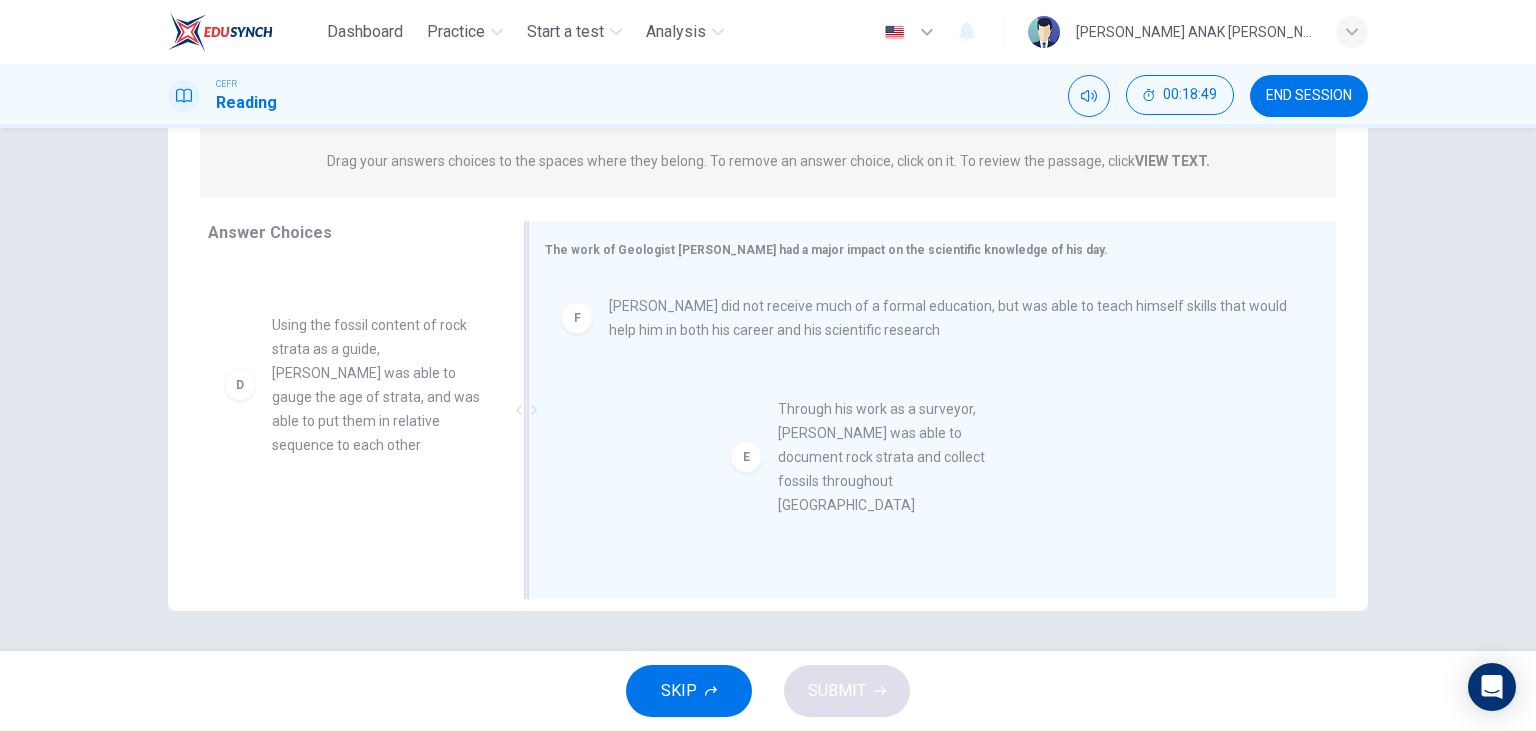 drag, startPoint x: 407, startPoint y: 491, endPoint x: 922, endPoint y: 430, distance: 518.60004 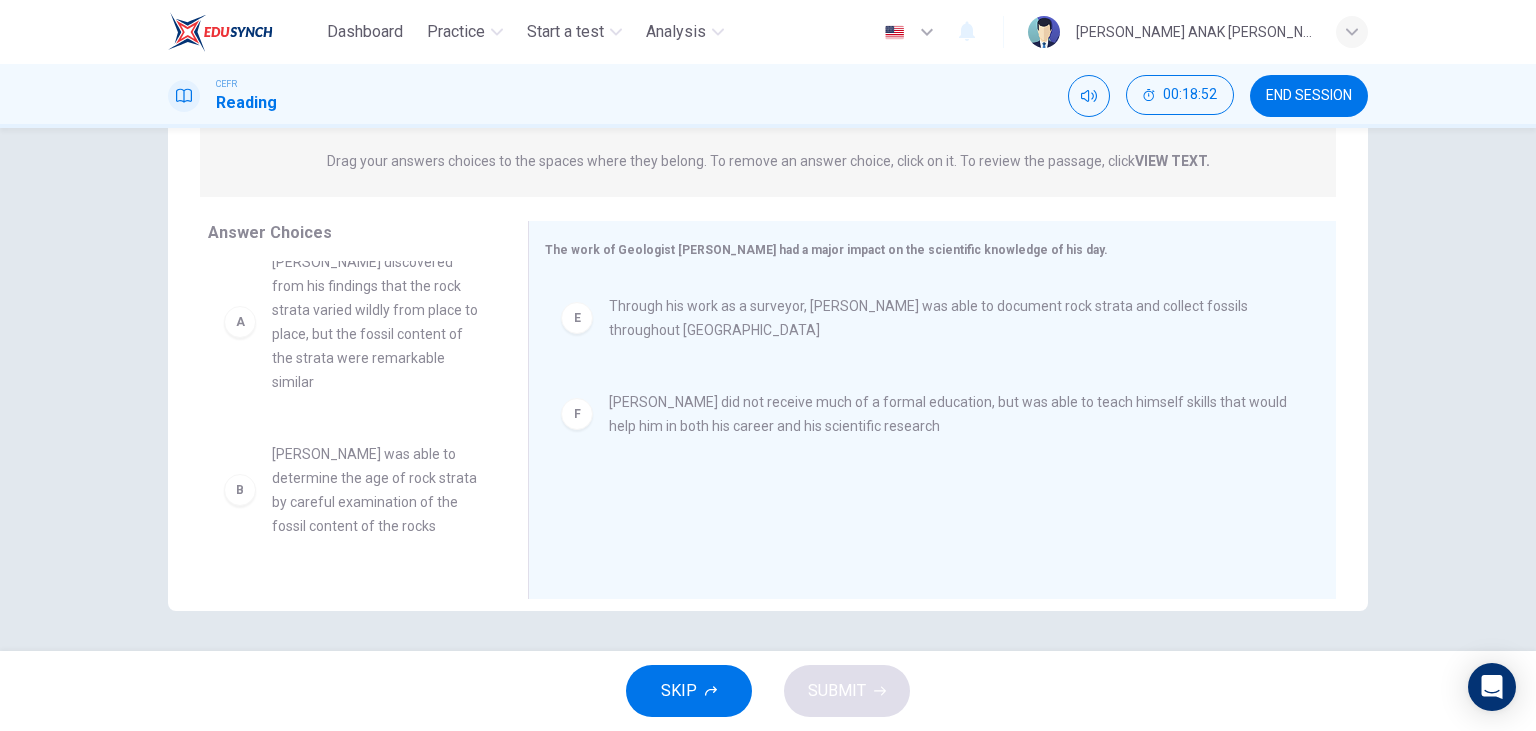 scroll, scrollTop: 0, scrollLeft: 0, axis: both 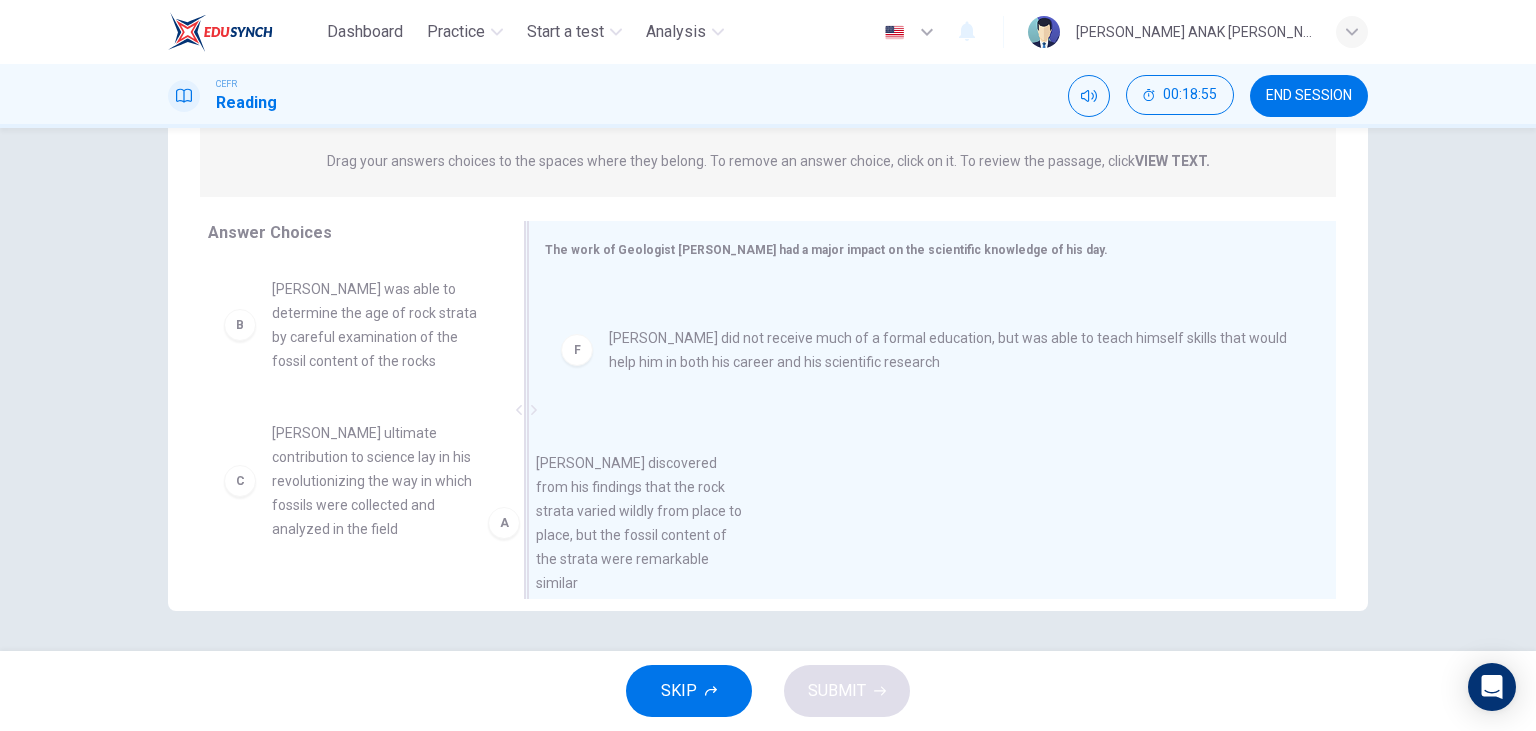drag, startPoint x: 390, startPoint y: 336, endPoint x: 674, endPoint y: 530, distance: 343.93604 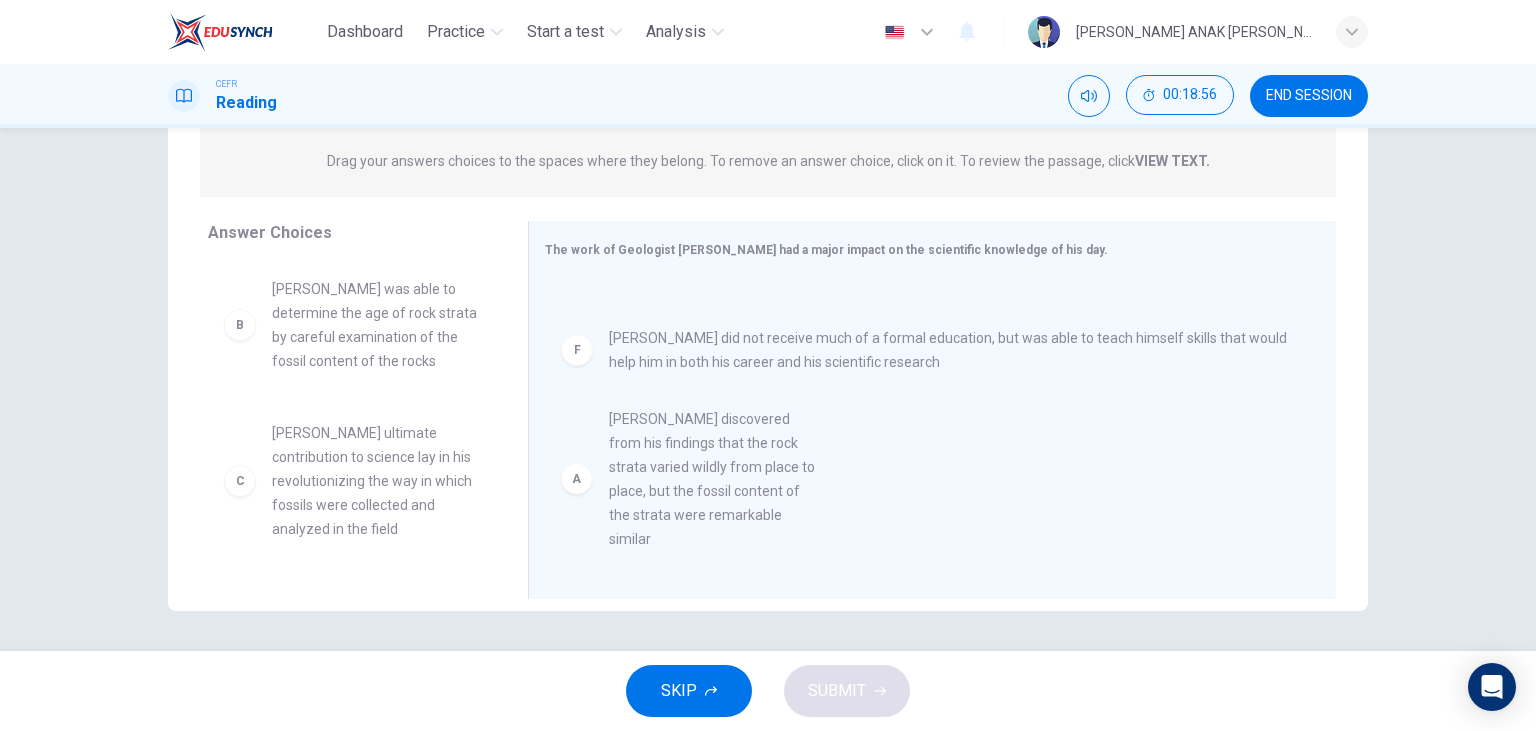 scroll, scrollTop: 4, scrollLeft: 0, axis: vertical 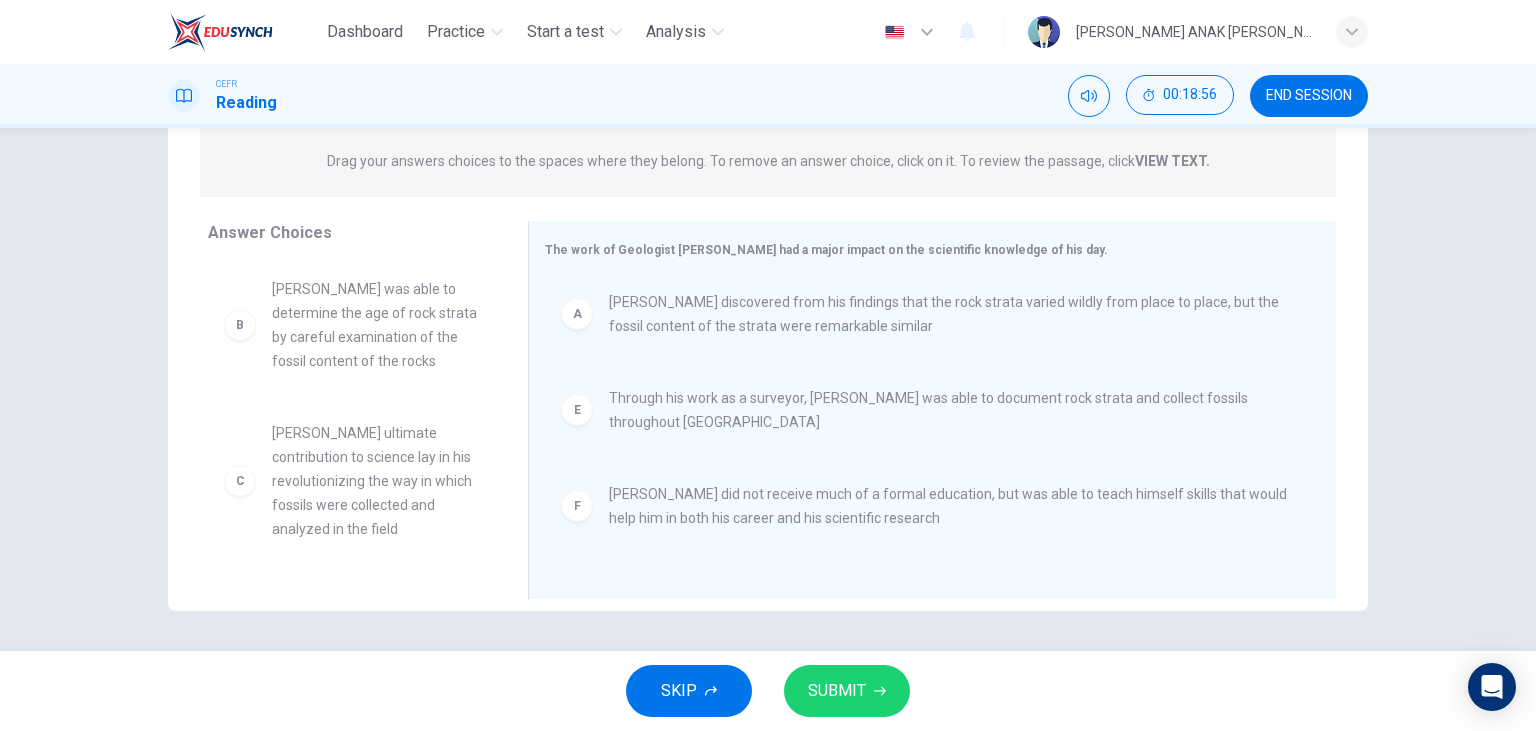 click on "SUBMIT" at bounding box center (837, 691) 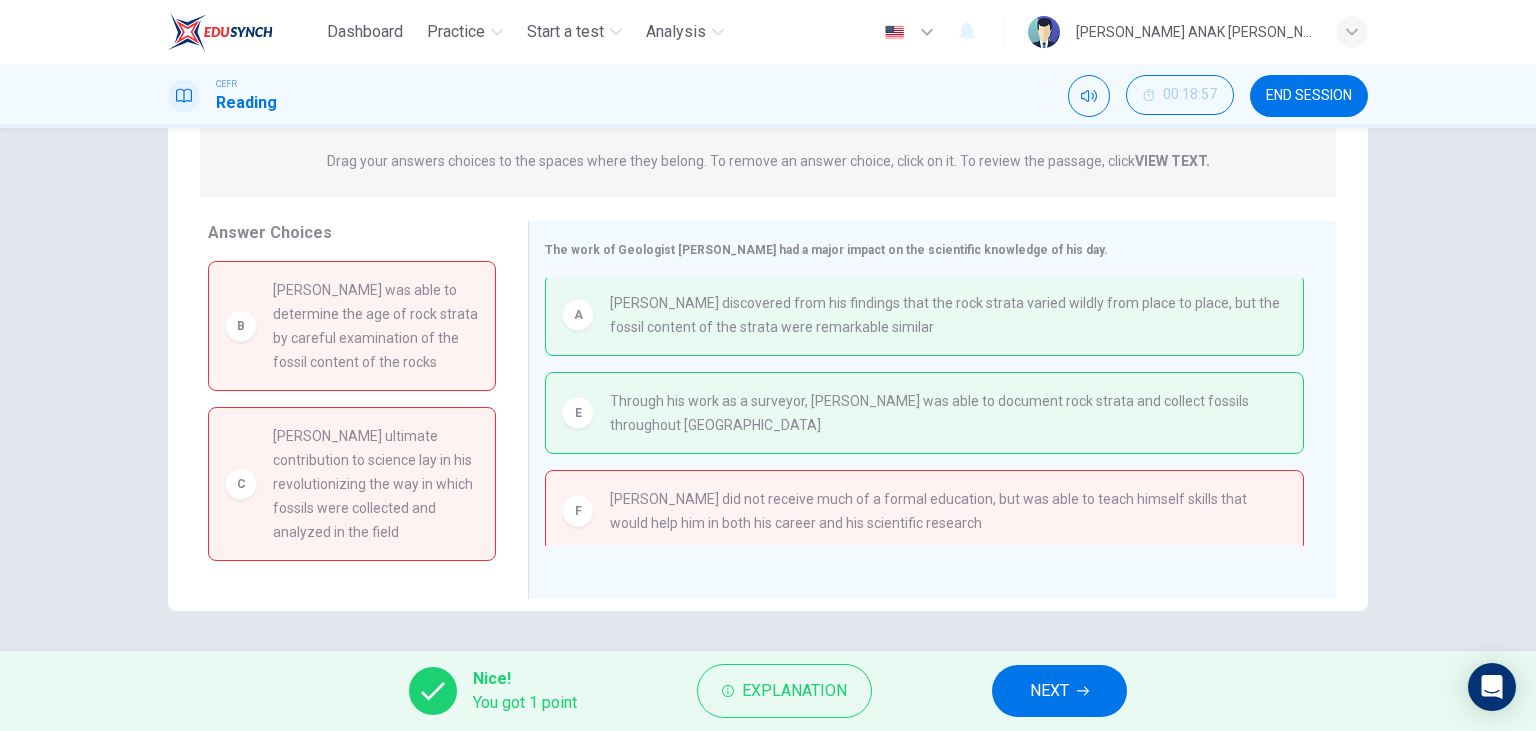 click on "NEXT" at bounding box center (1049, 691) 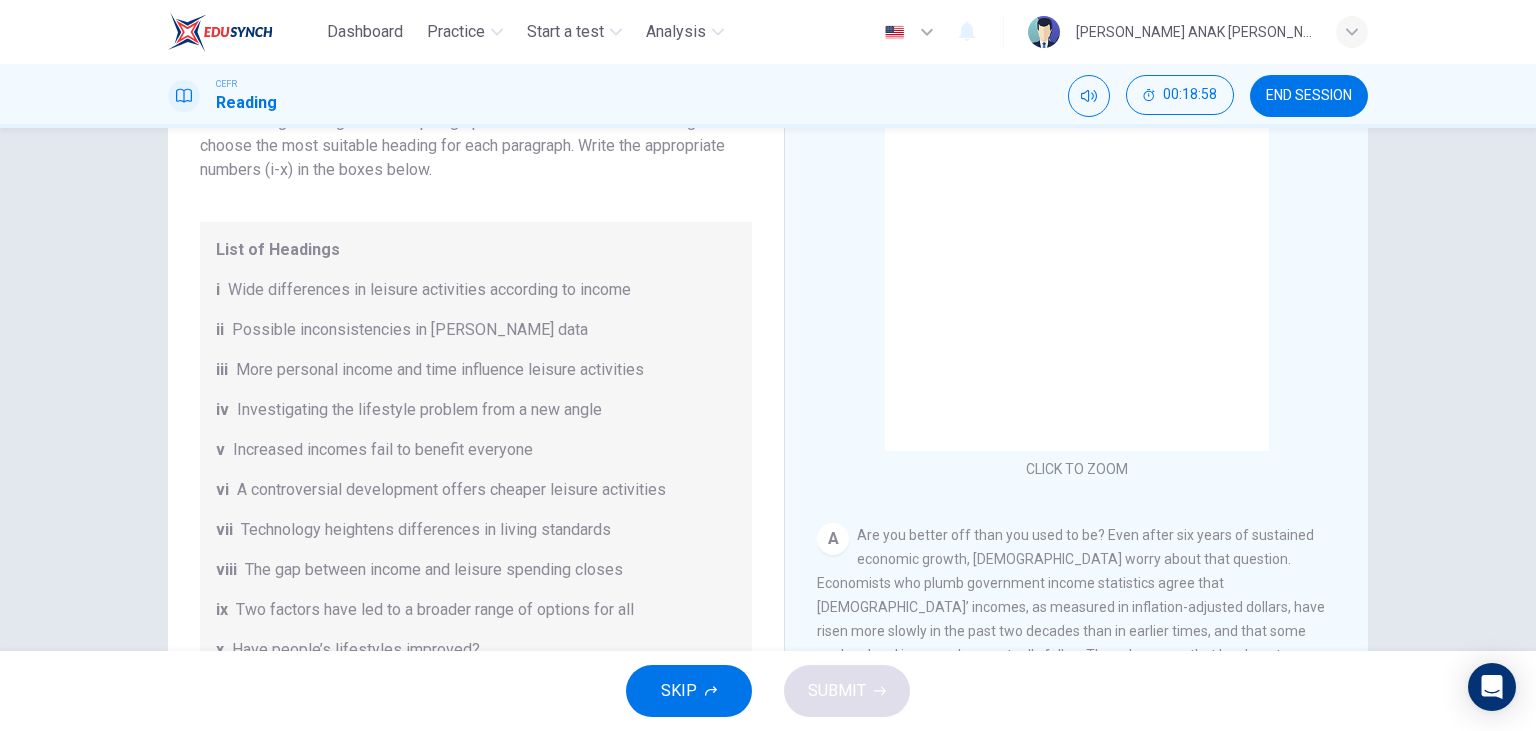 scroll, scrollTop: 252, scrollLeft: 0, axis: vertical 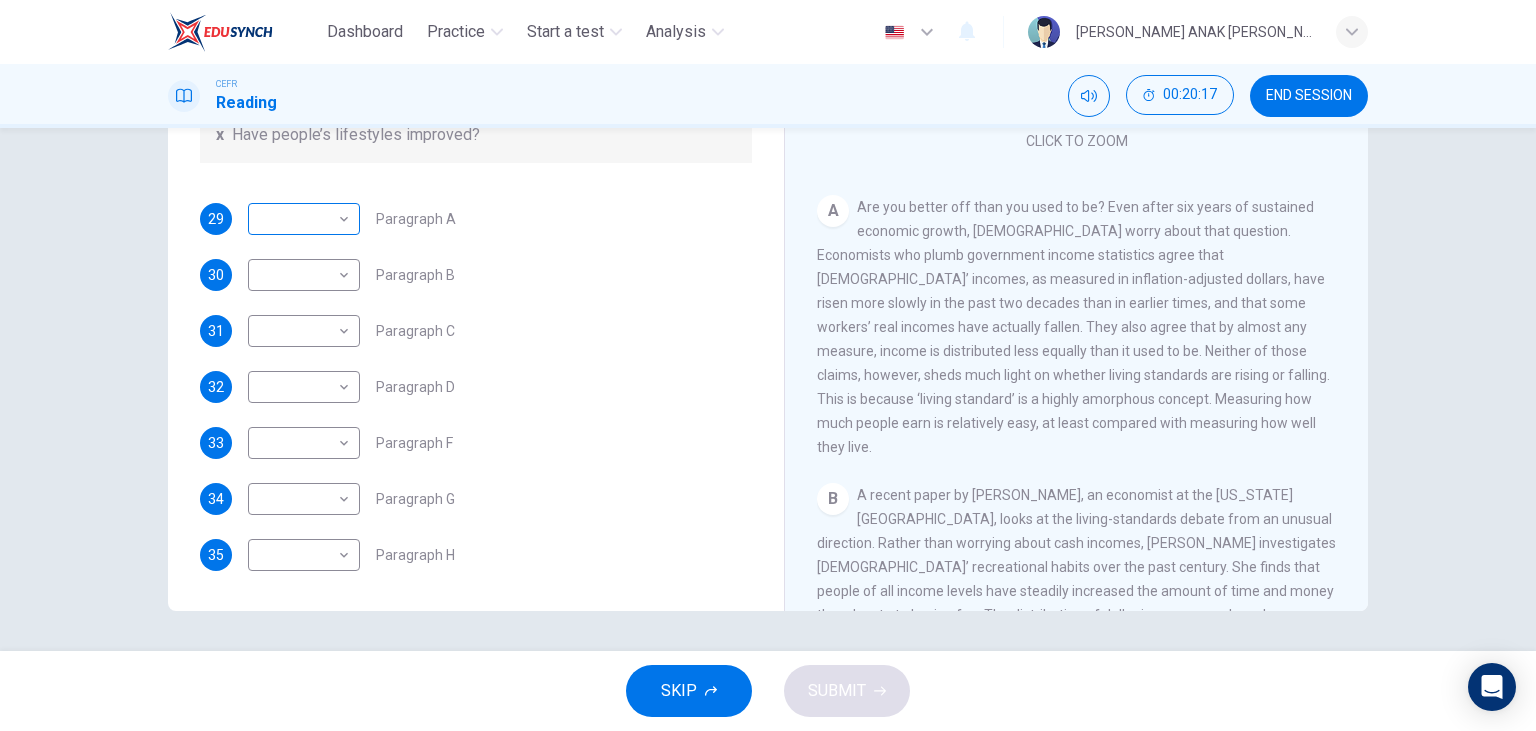 click on "Dashboard Practice Start a test Analysis English en ​ MARYLYNE JUPA ANAK SALIH CEFR Reading 00:20:17 END SESSION Questions 29 - 35 The Reading Passage has nine paragraphs A-I.
From the list of headings below choose the most suitable heading for each paragraph.
Write the appropriate numbers (i-x) in the boxes below. List of Headings i Wide differences in leisure activities according to income ii Possible inconsistencies in Ms Costa’s data iii More personal income and time influence leisure activities iv Investigating the lifestyle problem from a new angle v Increased incomes fail to benefit everyone vi A controversial development offers cheaper leisure activities vii Technology heightens differences in living standards viii The gap between income and leisure spending closes ix Two factors have led to a broader range of options for all x Have people’s lifestyles improved? 29 ​ ​ Paragraph A 30 ​ ​ Paragraph B 31 ​ ​ Paragraph C 32 ​ ​ Paragraph D 33 ​ ​ Paragraph F 34 ​ ​ 35 ​" at bounding box center (768, 365) 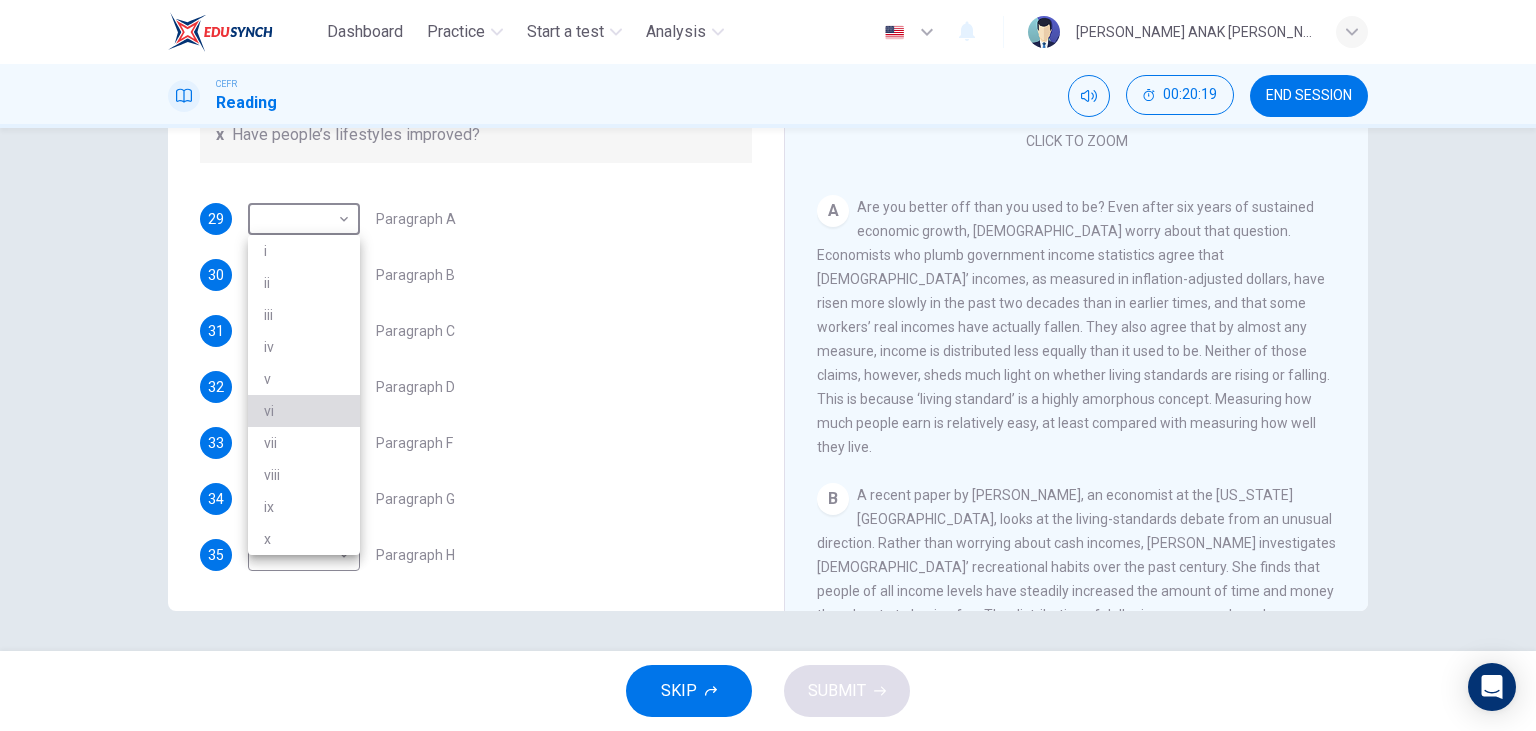 click on "vi" at bounding box center [304, 411] 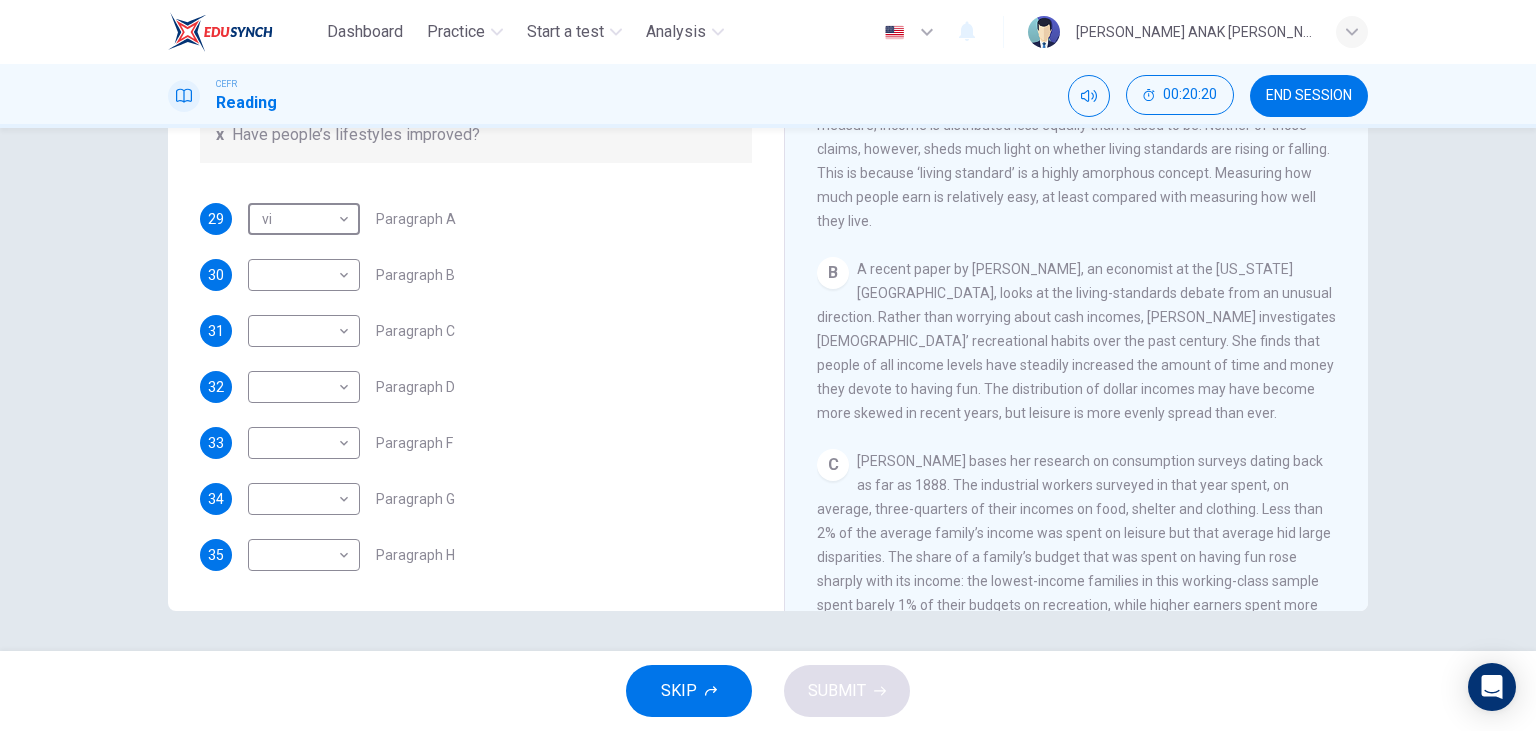 scroll, scrollTop: 461, scrollLeft: 0, axis: vertical 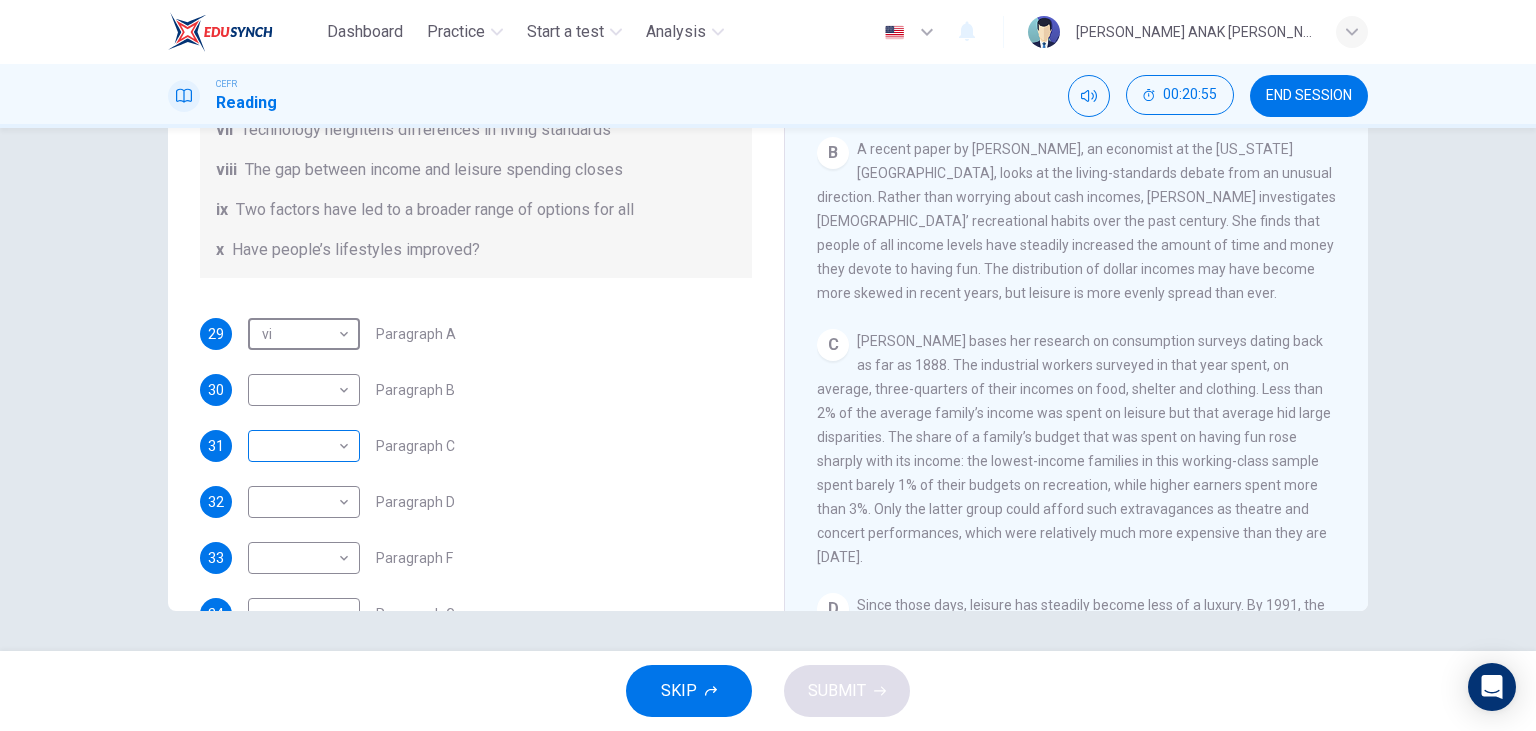 click on "Dashboard Practice Start a test Analysis English en ​ MARYLYNE JUPA ANAK SALIH CEFR Reading 00:20:55 END SESSION Questions 29 - 35 The Reading Passage has nine paragraphs A-I.
From the list of headings below choose the most suitable heading for each paragraph.
Write the appropriate numbers (i-x) in the boxes below. List of Headings i Wide differences in leisure activities according to income ii Possible inconsistencies in Ms Costa’s data iii More personal income and time influence leisure activities iv Investigating the lifestyle problem from a new angle v Increased incomes fail to benefit everyone vi A controversial development offers cheaper leisure activities vii Technology heightens differences in living standards viii The gap between income and leisure spending closes ix Two factors have led to a broader range of options for all x Have people’s lifestyles improved? 29 vi vi ​ Paragraph A 30 ​ ​ Paragraph B 31 ​ ​ Paragraph C 32 ​ ​ Paragraph D 33 ​ ​ Paragraph F 34 ​ ​ 35 A" at bounding box center (768, 365) 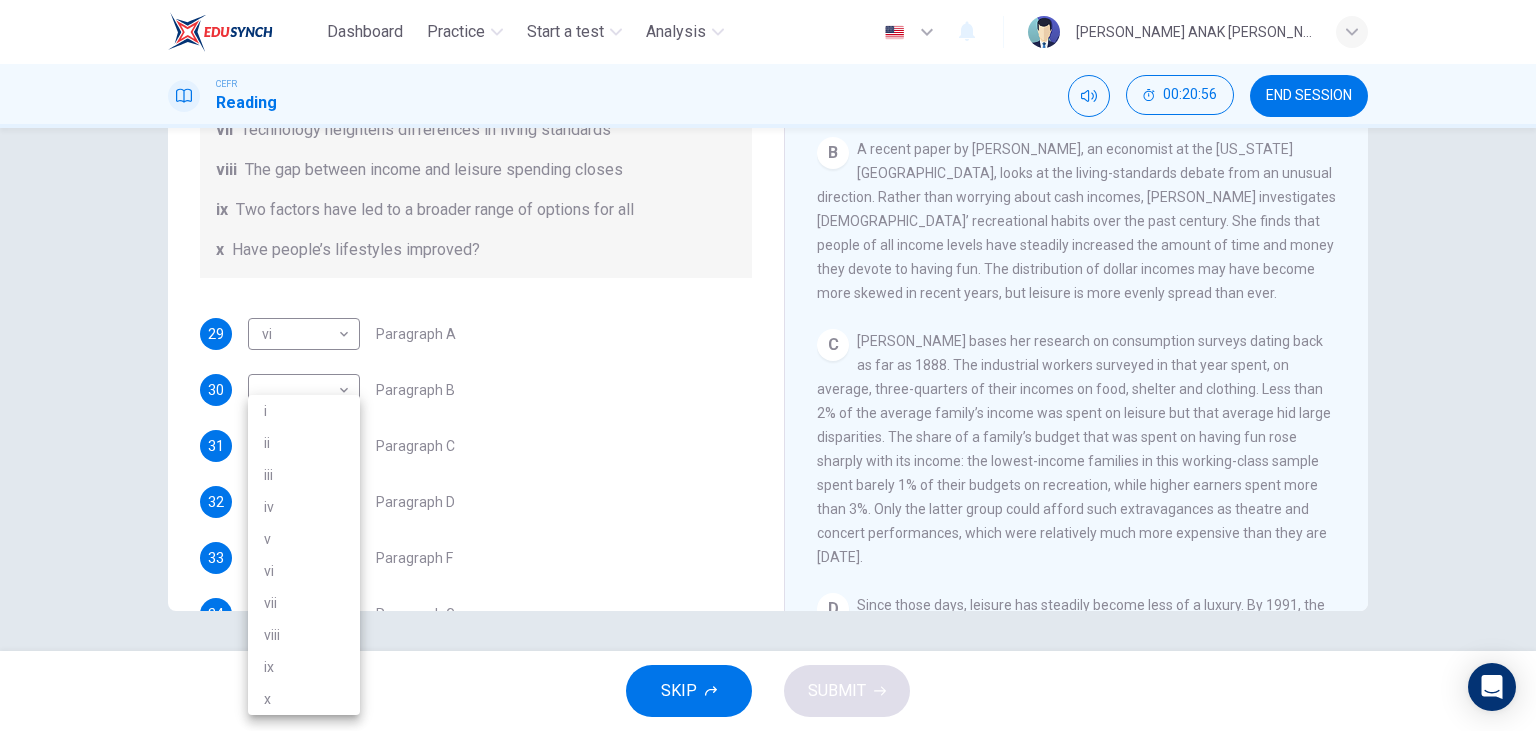 click on "ii" at bounding box center [304, 443] 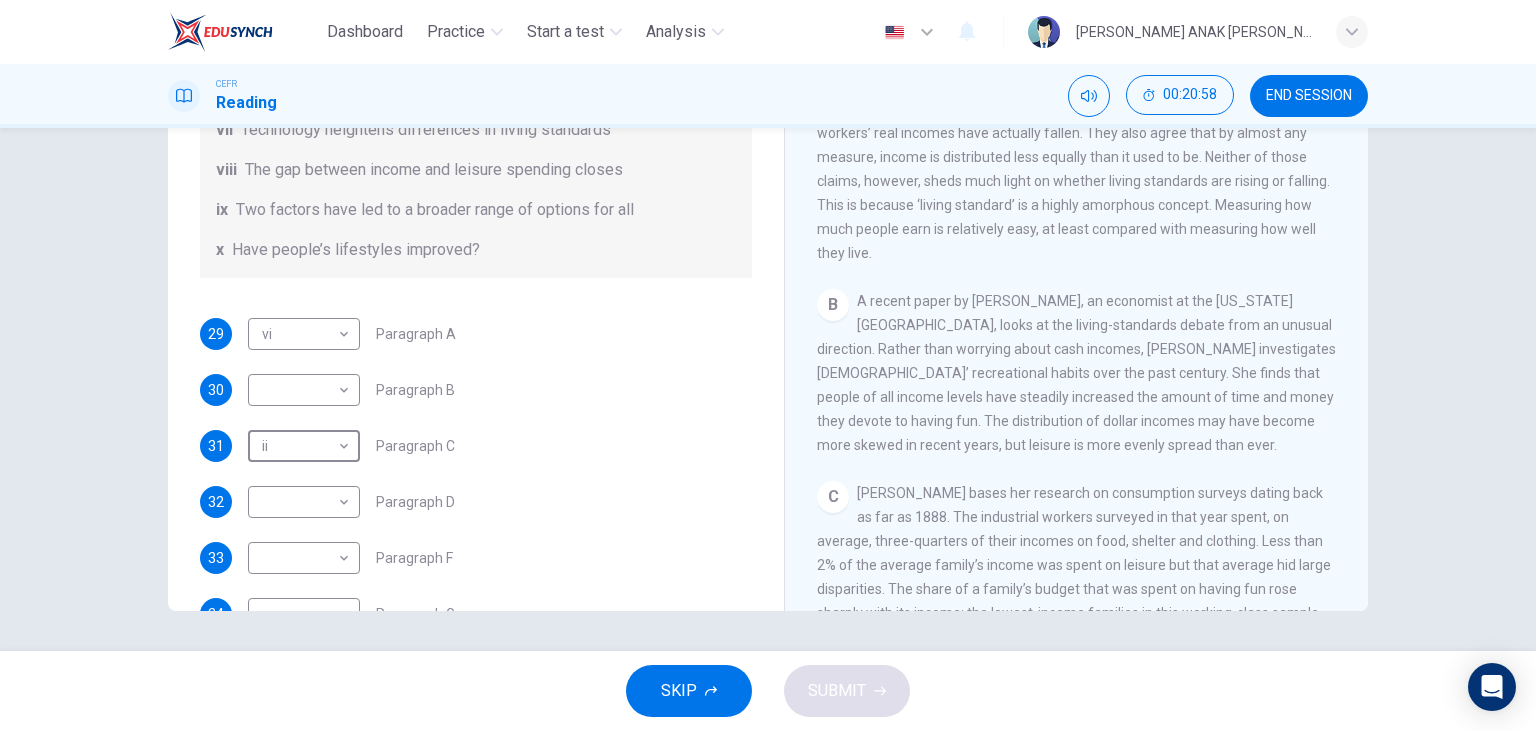 scroll, scrollTop: 346, scrollLeft: 0, axis: vertical 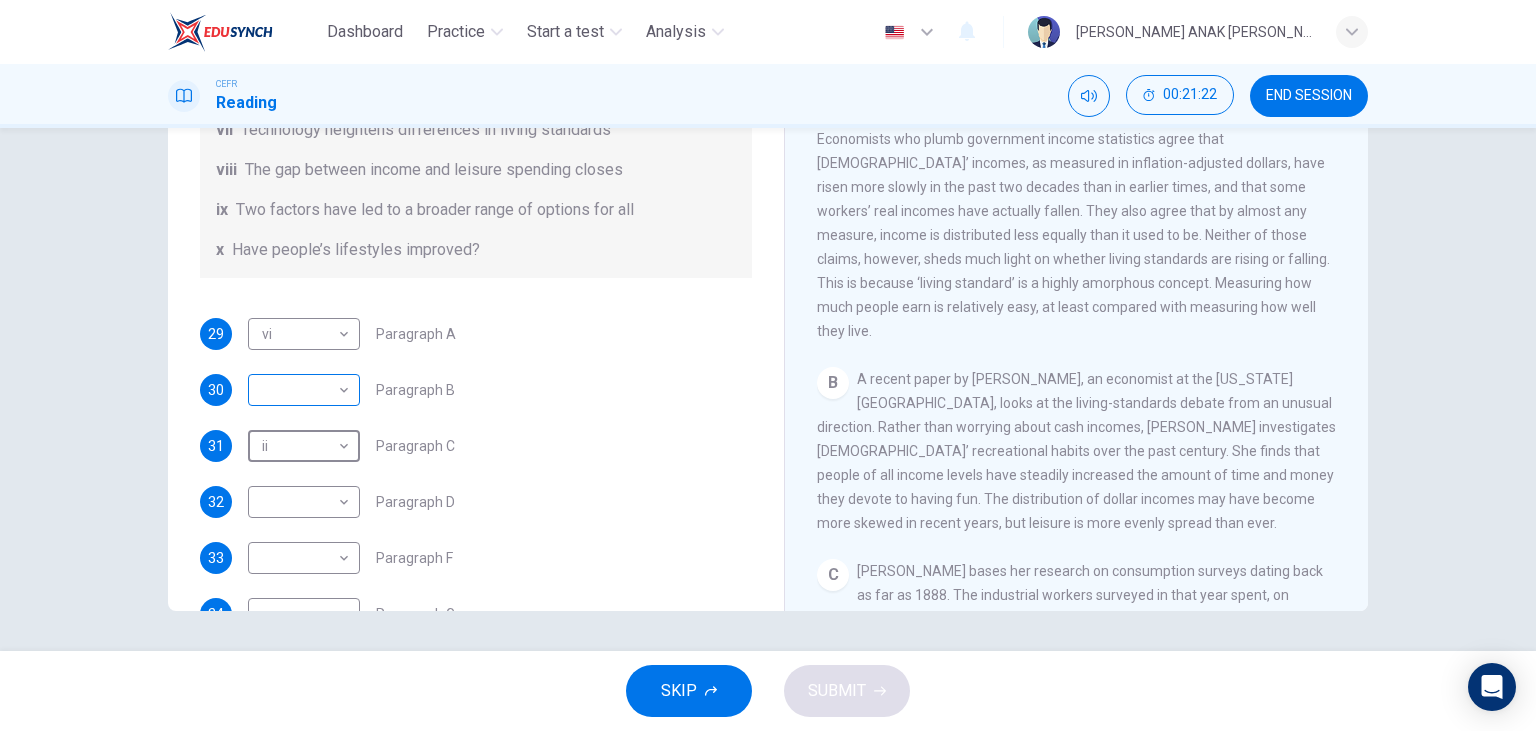 click on "Dashboard Practice Start a test Analysis English en ​ MARYLYNE JUPA ANAK SALIH CEFR Reading 00:21:22 END SESSION Questions 29 - 35 The Reading Passage has nine paragraphs A-I.
From the list of headings below choose the most suitable heading for each paragraph.
Write the appropriate numbers (i-x) in the boxes below. List of Headings i Wide differences in leisure activities according to income ii Possible inconsistencies in Ms Costa’s data iii More personal income and time influence leisure activities iv Investigating the lifestyle problem from a new angle v Increased incomes fail to benefit everyone vi A controversial development offers cheaper leisure activities vii Technology heightens differences in living standards viii The gap between income and leisure spending closes ix Two factors have led to a broader range of options for all x Have people’s lifestyles improved? 29 vi vi ​ Paragraph A 30 ​ ​ Paragraph B 31 ii ii ​ Paragraph C 32 ​ ​ Paragraph D 33 ​ ​ Paragraph F 34 ​ ​ 35" at bounding box center (768, 365) 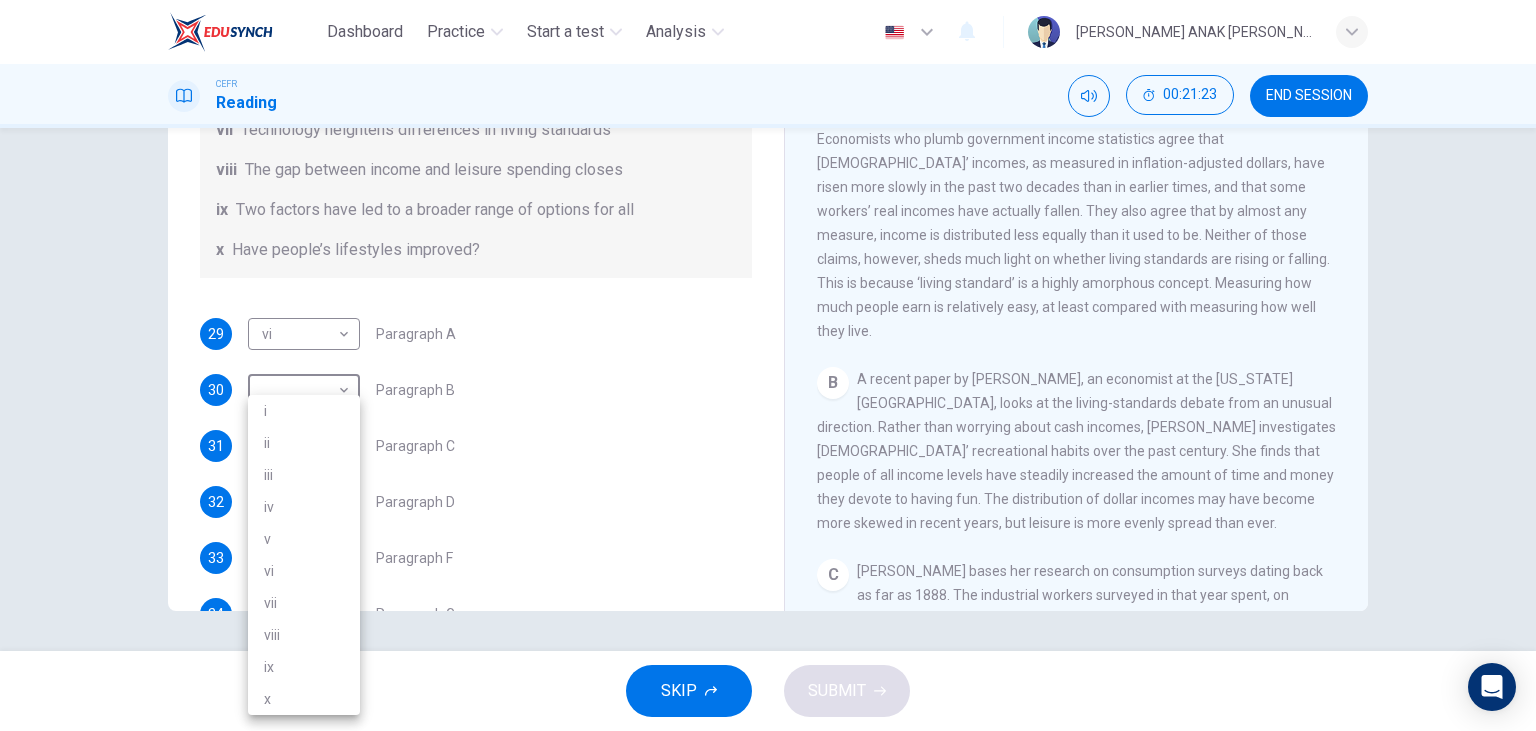 click on "iii" at bounding box center [304, 475] 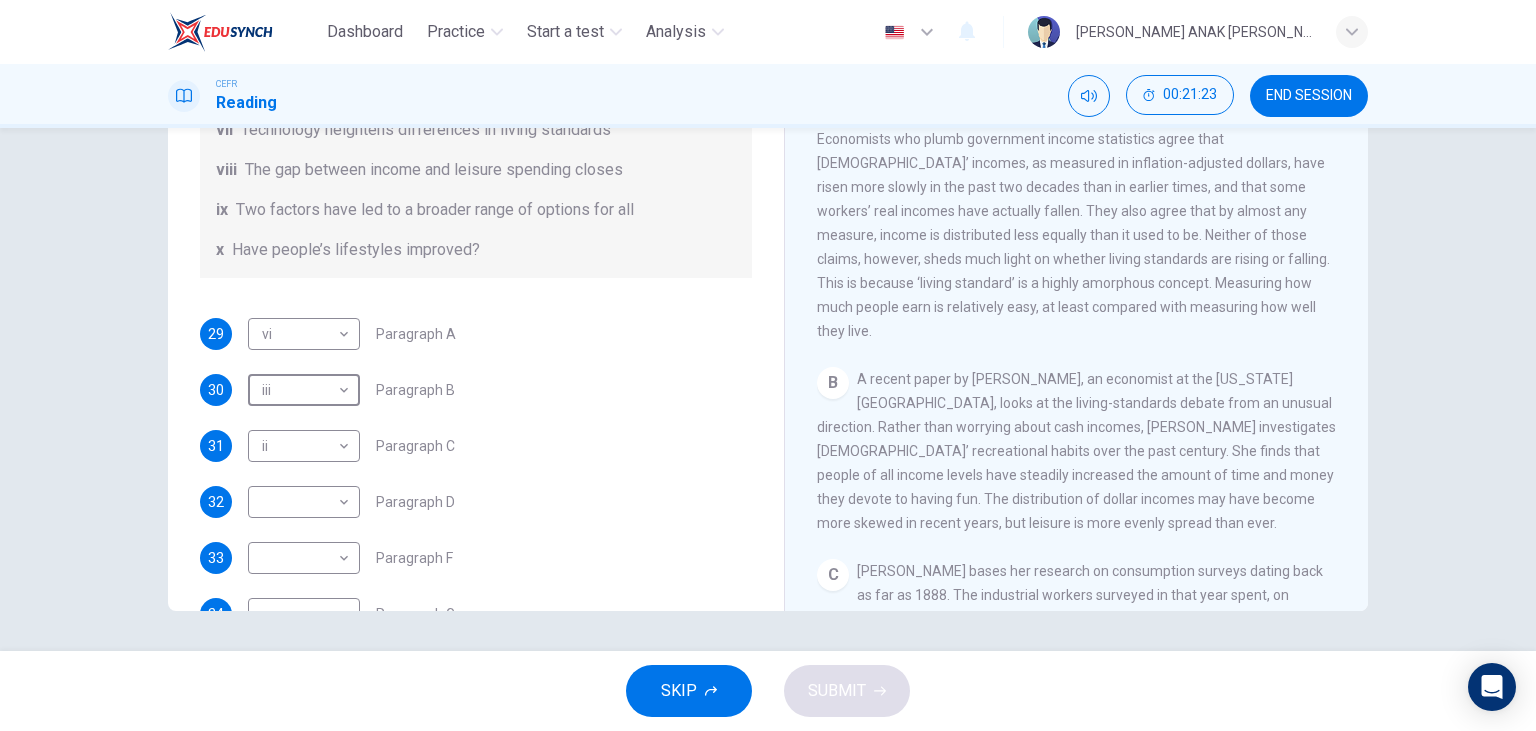type on "iii" 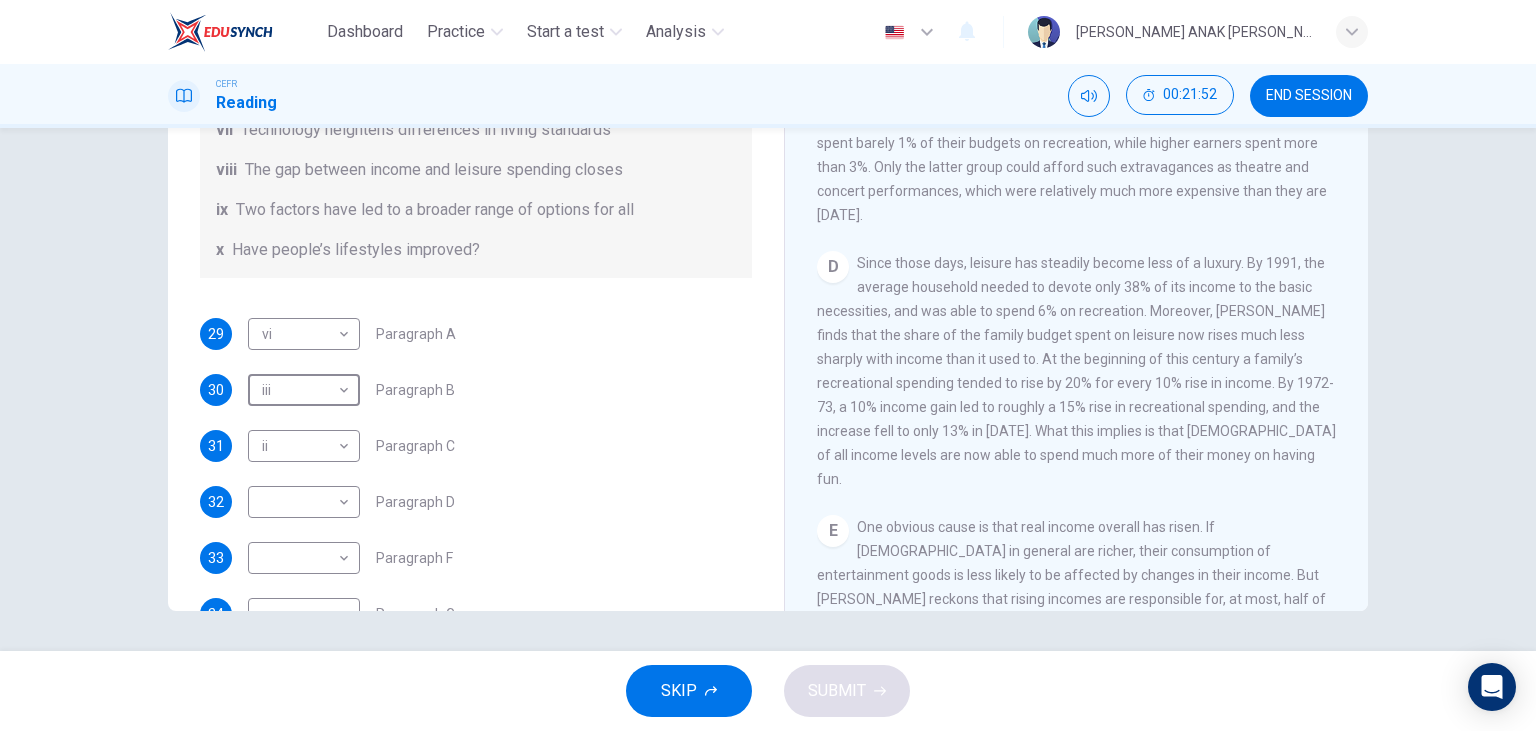 scroll, scrollTop: 1037, scrollLeft: 0, axis: vertical 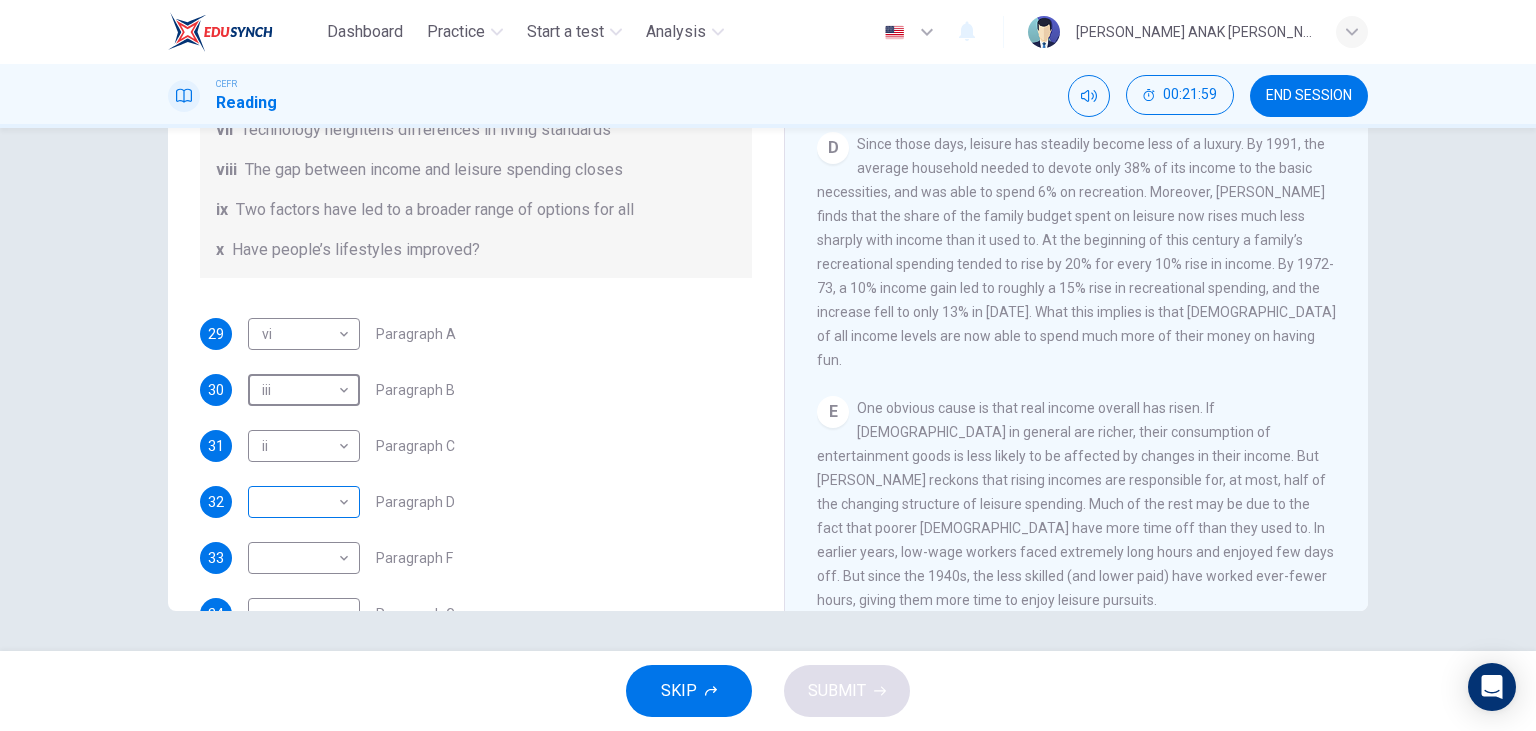 click on "Dashboard Practice Start a test Analysis English en ​ MARYLYNE JUPA ANAK SALIH CEFR Reading 00:21:59 END SESSION Questions 29 - 35 The Reading Passage has nine paragraphs A-I.
From the list of headings below choose the most suitable heading for each paragraph.
Write the appropriate numbers (i-x) in the boxes below. List of Headings i Wide differences in leisure activities according to income ii Possible inconsistencies in Ms Costa’s data iii More personal income and time influence leisure activities iv Investigating the lifestyle problem from a new angle v Increased incomes fail to benefit everyone vi A controversial development offers cheaper leisure activities vii Technology heightens differences in living standards viii The gap between income and leisure spending closes ix Two factors have led to a broader range of options for all x Have people’s lifestyles improved? 29 vi vi ​ Paragraph A 30 iii iii ​ Paragraph B 31 ii ii ​ Paragraph C 32 ​ ​ Paragraph D 33 ​ ​ Paragraph F 34 ​ 35" at bounding box center (768, 365) 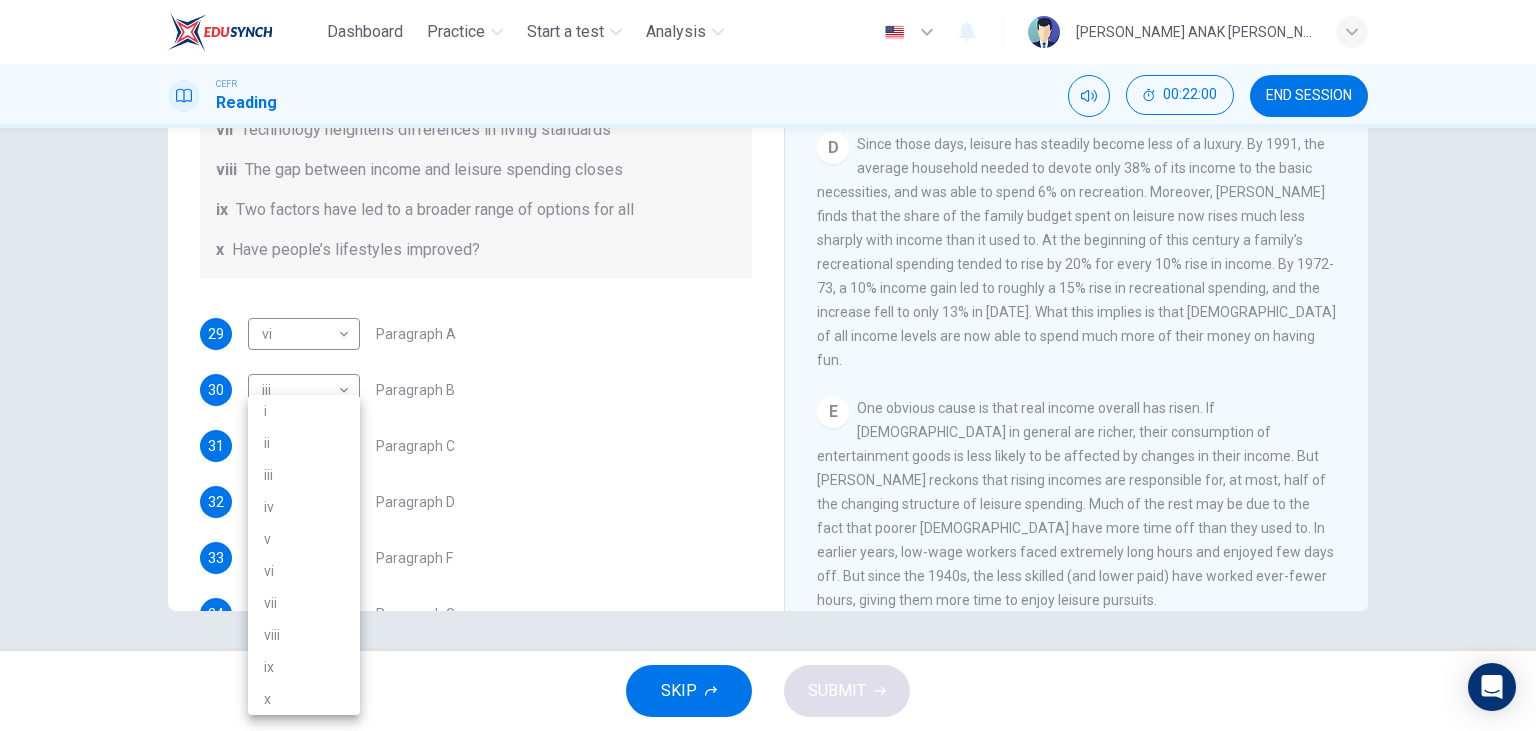 click on "viii" at bounding box center [304, 635] 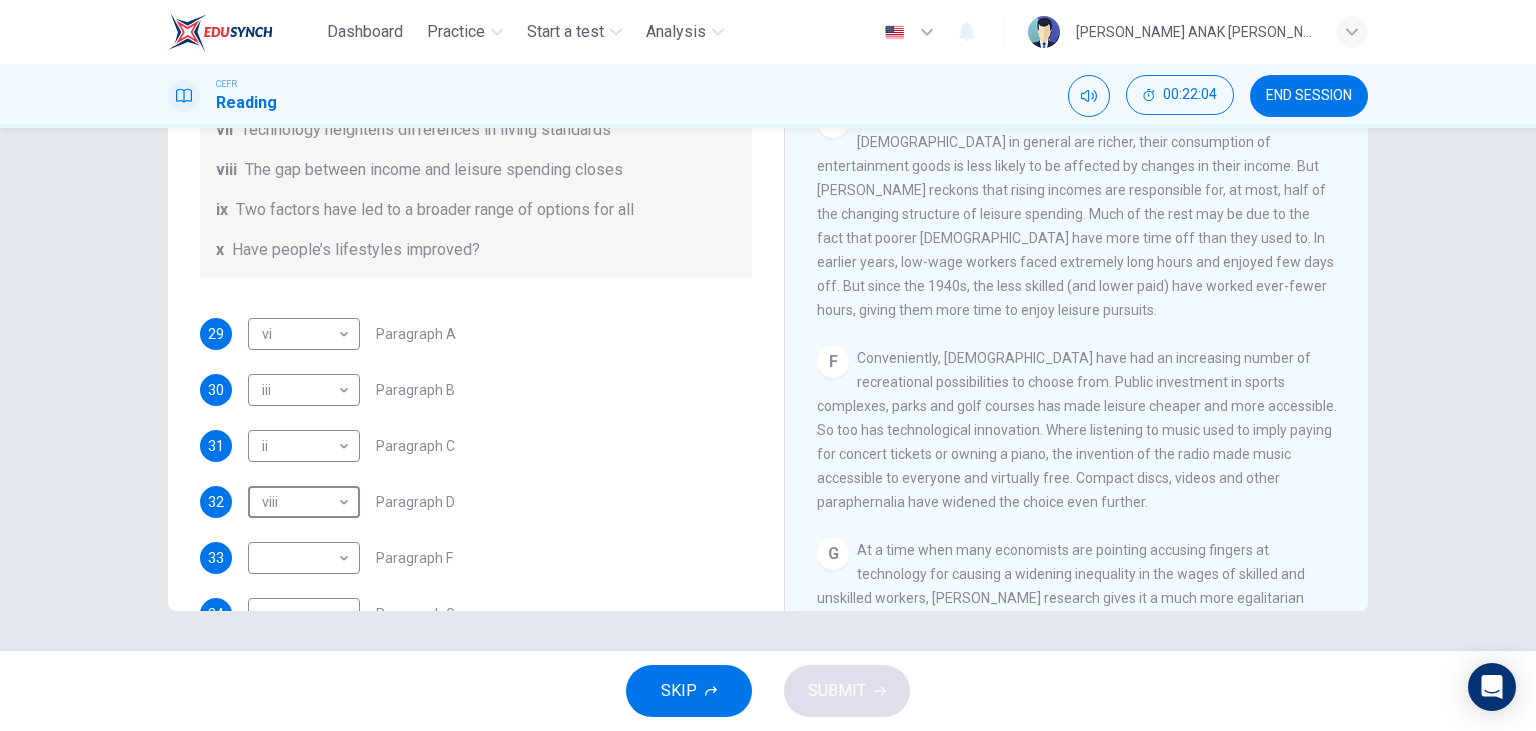 scroll, scrollTop: 1382, scrollLeft: 0, axis: vertical 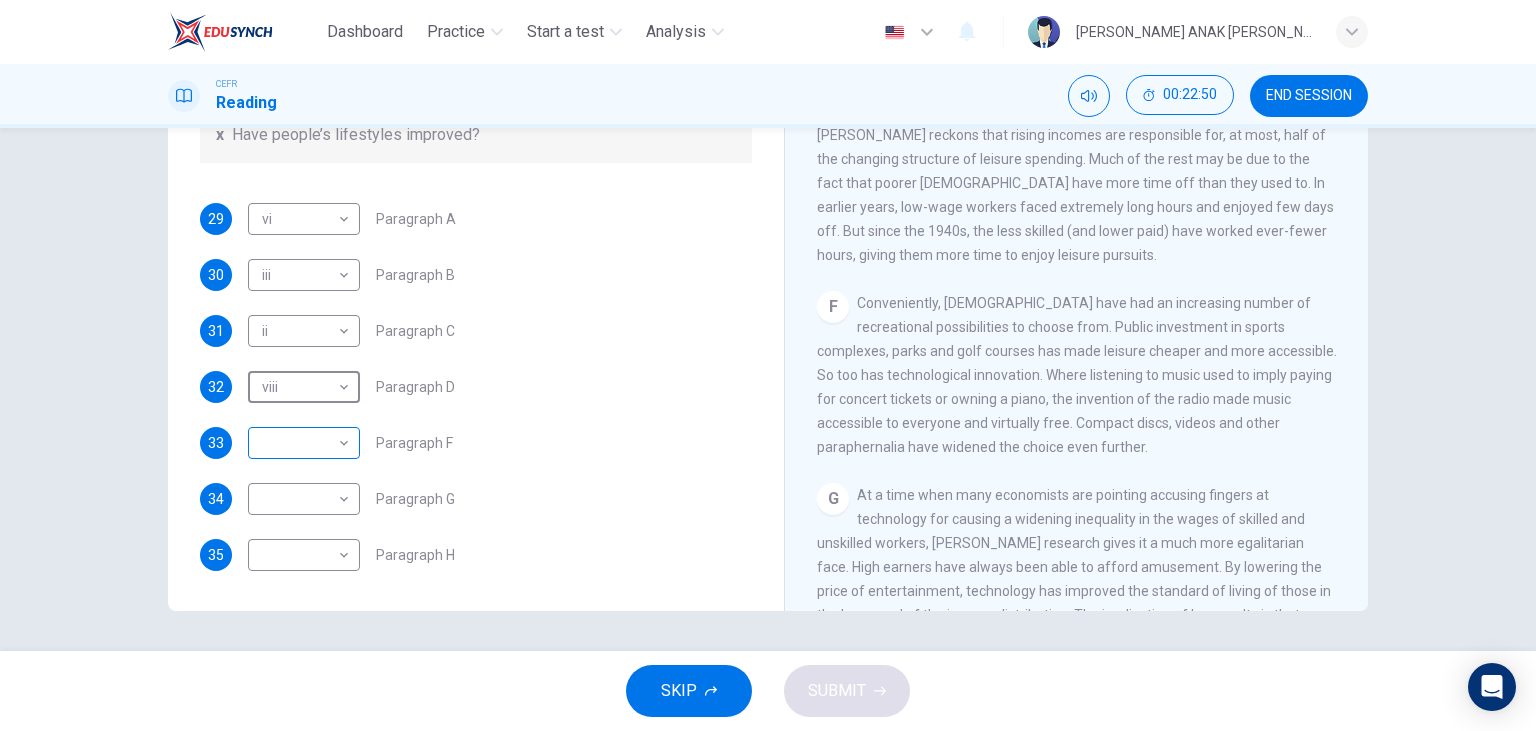 click on "Dashboard Practice Start a test Analysis English en ​ MARYLYNE JUPA ANAK SALIH CEFR Reading 00:22:50 END SESSION Questions 29 - 35 The Reading Passage has nine paragraphs A-I.
From the list of headings below choose the most suitable heading for each paragraph.
Write the appropriate numbers (i-x) in the boxes below. List of Headings i Wide differences in leisure activities according to income ii Possible inconsistencies in Ms Costa’s data iii More personal income and time influence leisure activities iv Investigating the lifestyle problem from a new angle v Increased incomes fail to benefit everyone vi A controversial development offers cheaper leisure activities vii Technology heightens differences in living standards viii The gap between income and leisure spending closes ix Two factors have led to a broader range of options for all x Have people’s lifestyles improved? 29 vi vi ​ Paragraph A 30 iii iii ​ Paragraph B 31 ii ii ​ Paragraph C 32 viii viii ​ Paragraph D 33 ​ ​ Paragraph F 34" at bounding box center (768, 365) 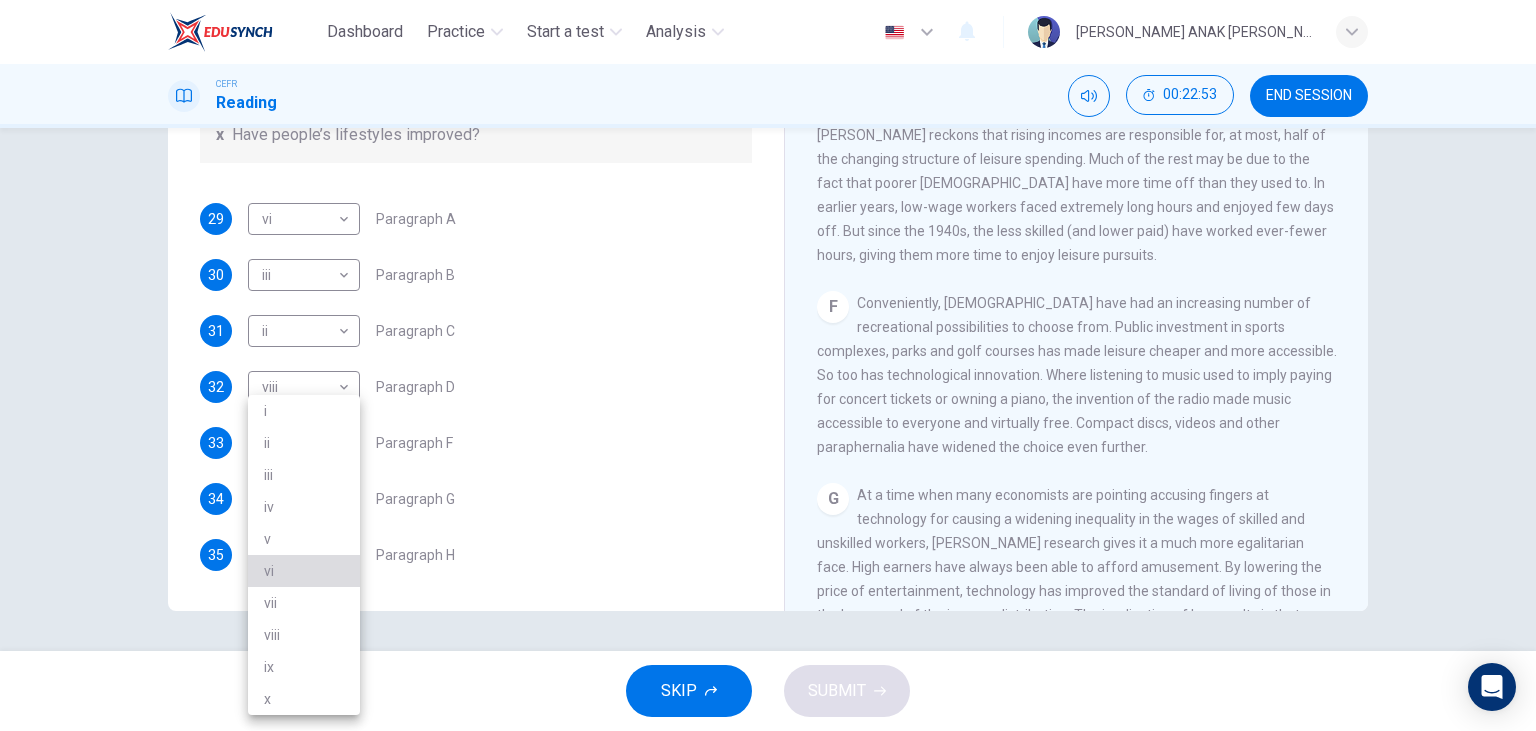 click on "vi" at bounding box center (304, 571) 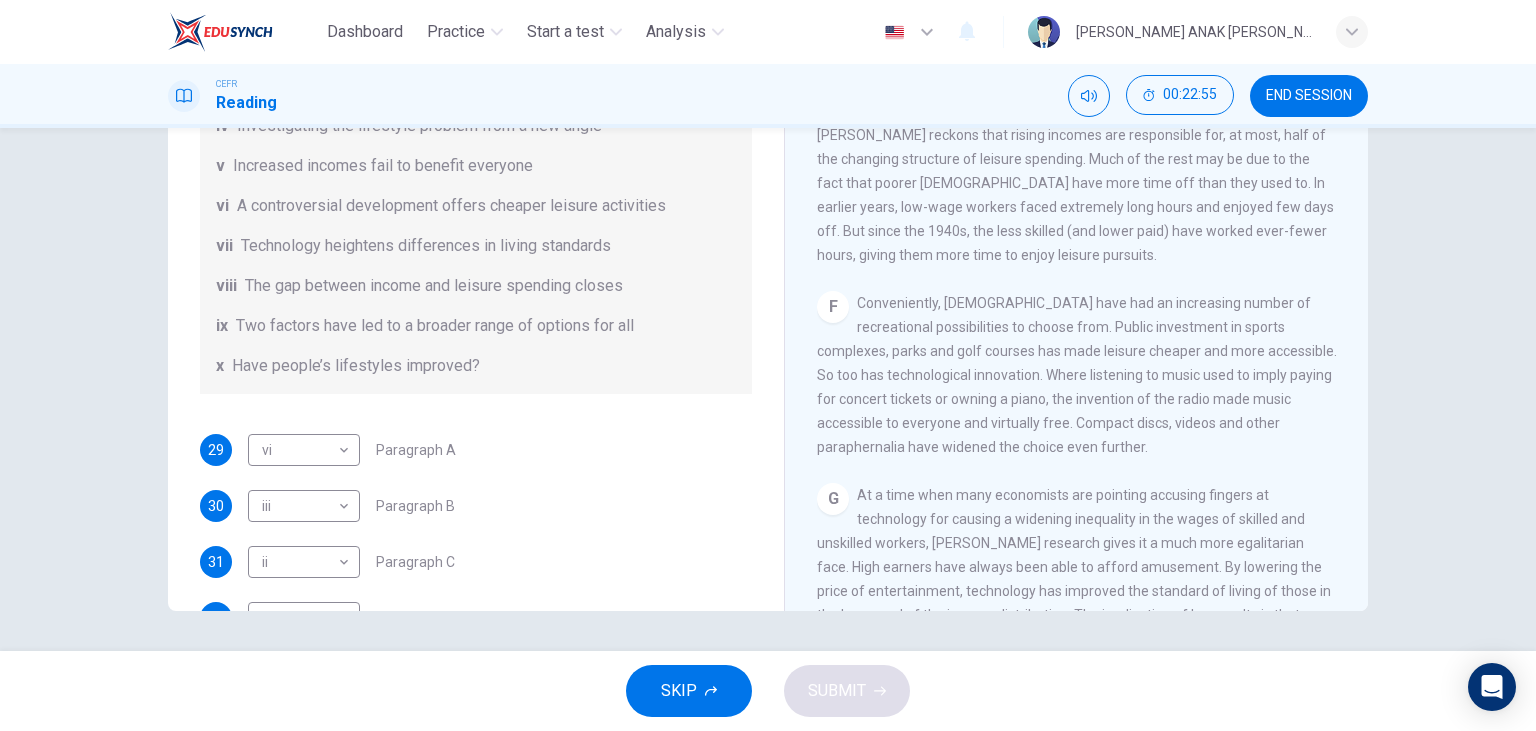 scroll, scrollTop: 71, scrollLeft: 0, axis: vertical 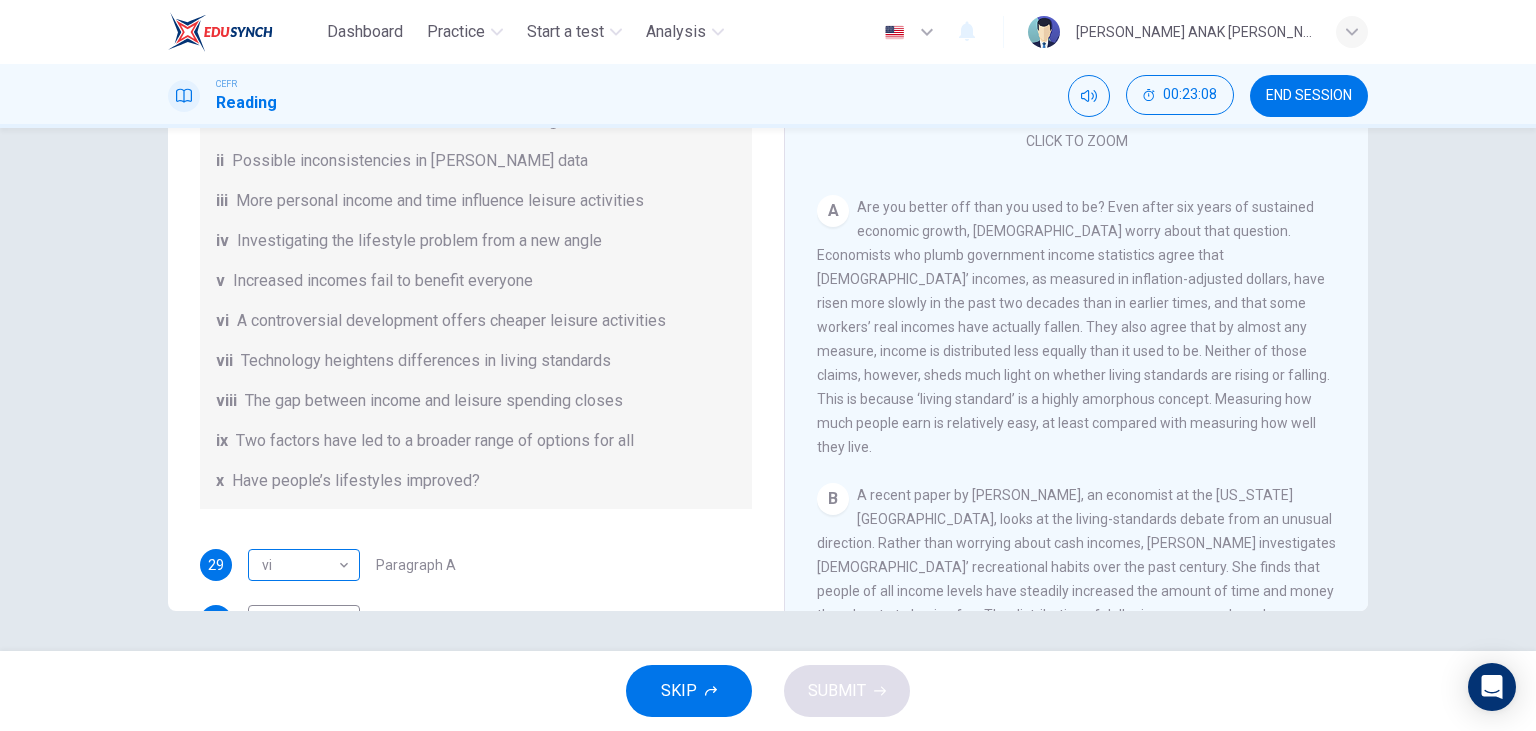 click on "Dashboard Practice Start a test Analysis English en ​ MARYLYNE JUPA ANAK SALIH CEFR Reading 00:23:08 END SESSION Questions 29 - 35 The Reading Passage has nine paragraphs A-I.
From the list of headings below choose the most suitable heading for each paragraph.
Write the appropriate numbers (i-x) in the boxes below. List of Headings i Wide differences in leisure activities according to income ii Possible inconsistencies in Ms Costa’s data iii More personal income and time influence leisure activities iv Investigating the lifestyle problem from a new angle v Increased incomes fail to benefit everyone vi A controversial development offers cheaper leisure activities vii Technology heightens differences in living standards viii The gap between income and leisure spending closes ix Two factors have led to a broader range of options for all x Have people’s lifestyles improved? 29 vi vi ​ Paragraph A 30 iii iii ​ Paragraph B 31 ii ii ​ Paragraph C 32 viii viii ​ Paragraph D 33 vi vi ​ Paragraph F A" at bounding box center (768, 365) 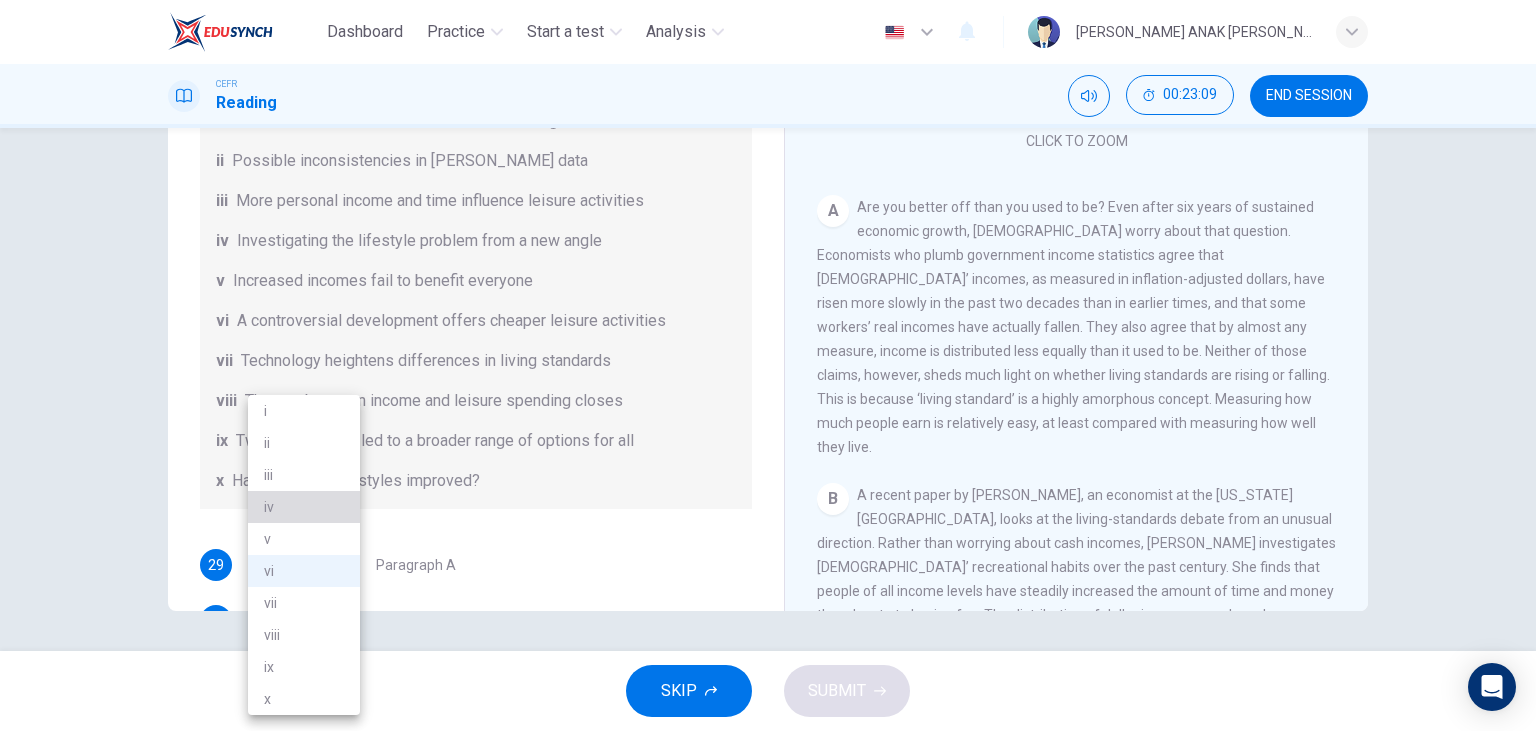 click on "iv" at bounding box center [304, 507] 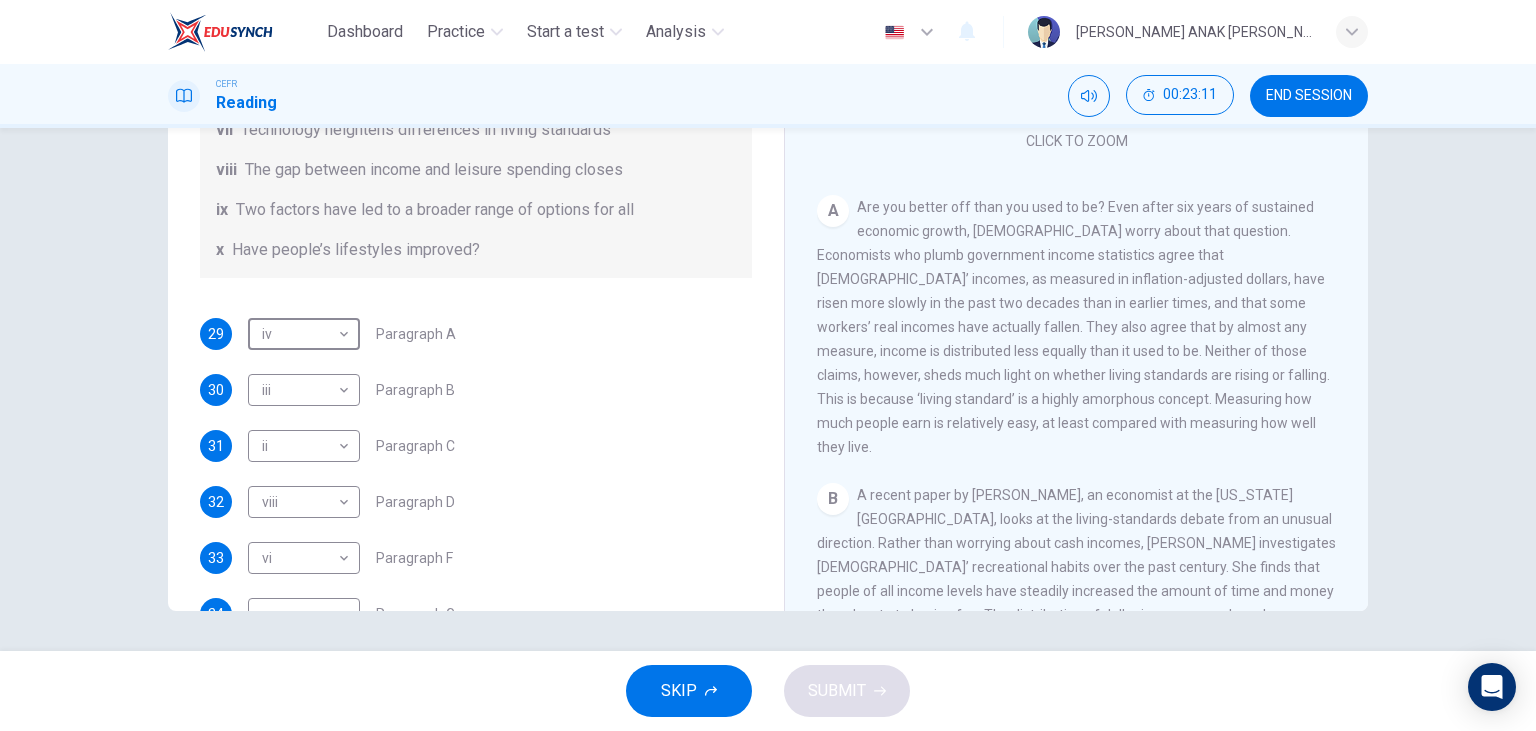 scroll, scrollTop: 417, scrollLeft: 0, axis: vertical 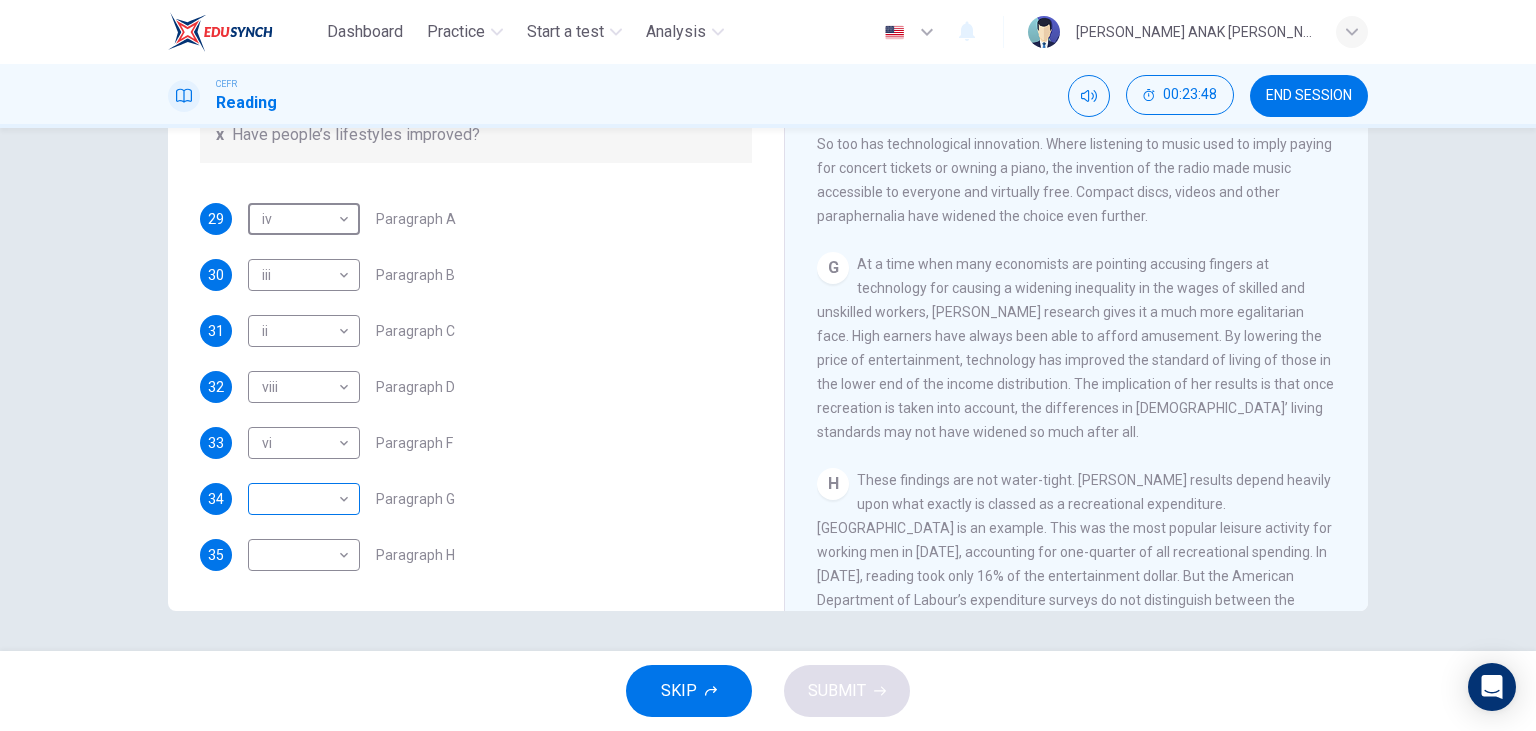 click on "Dashboard Practice Start a test Analysis English en ​ MARYLYNE JUPA ANAK SALIH CEFR Reading 00:23:48 END SESSION Questions 29 - 35 The Reading Passage has nine paragraphs A-I.
From the list of headings below choose the most suitable heading for each paragraph.
Write the appropriate numbers (i-x) in the boxes below. List of Headings i Wide differences in leisure activities according to income ii Possible inconsistencies in Ms Costa’s data iii More personal income and time influence leisure activities iv Investigating the lifestyle problem from a new angle v Increased incomes fail to benefit everyone vi A controversial development offers cheaper leisure activities vii Technology heightens differences in living standards viii The gap between income and leisure spending closes ix Two factors have led to a broader range of options for all x Have people’s lifestyles improved? 29 iv iv ​ Paragraph A 30 iii iii ​ Paragraph B 31 ii ii ​ Paragraph C 32 viii viii ​ Paragraph D 33 vi vi ​ Paragraph F A" at bounding box center (768, 365) 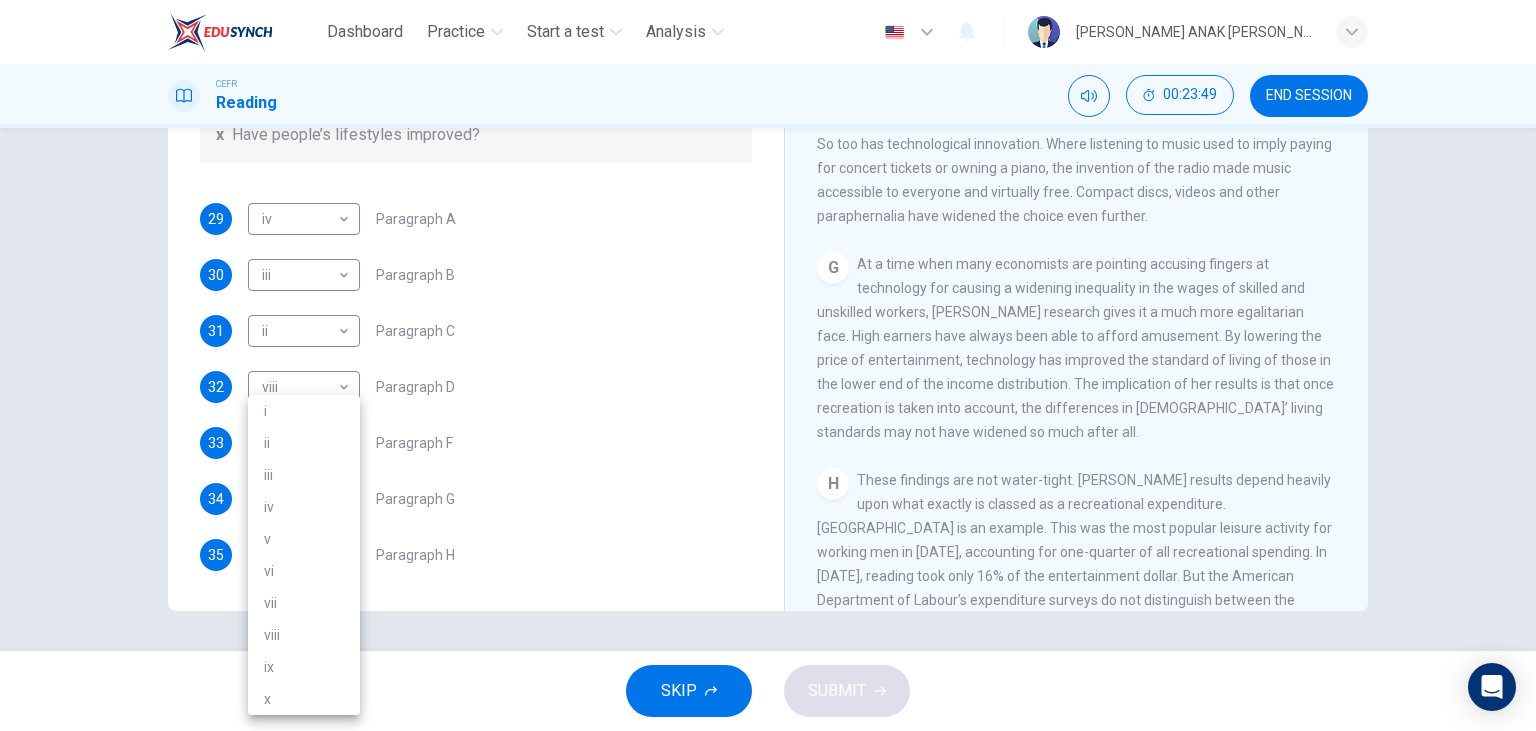 click on "vii" at bounding box center [304, 603] 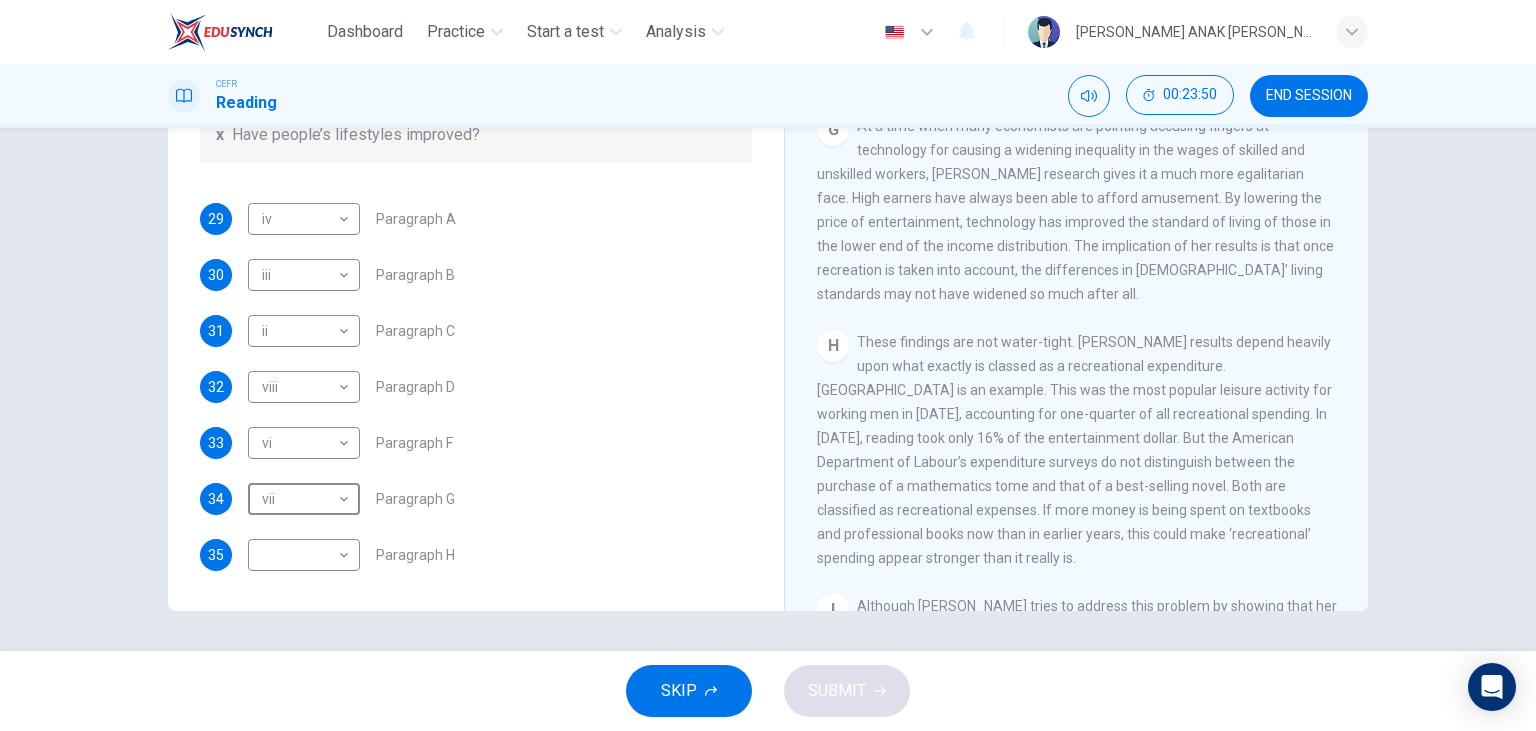 scroll, scrollTop: 1786, scrollLeft: 0, axis: vertical 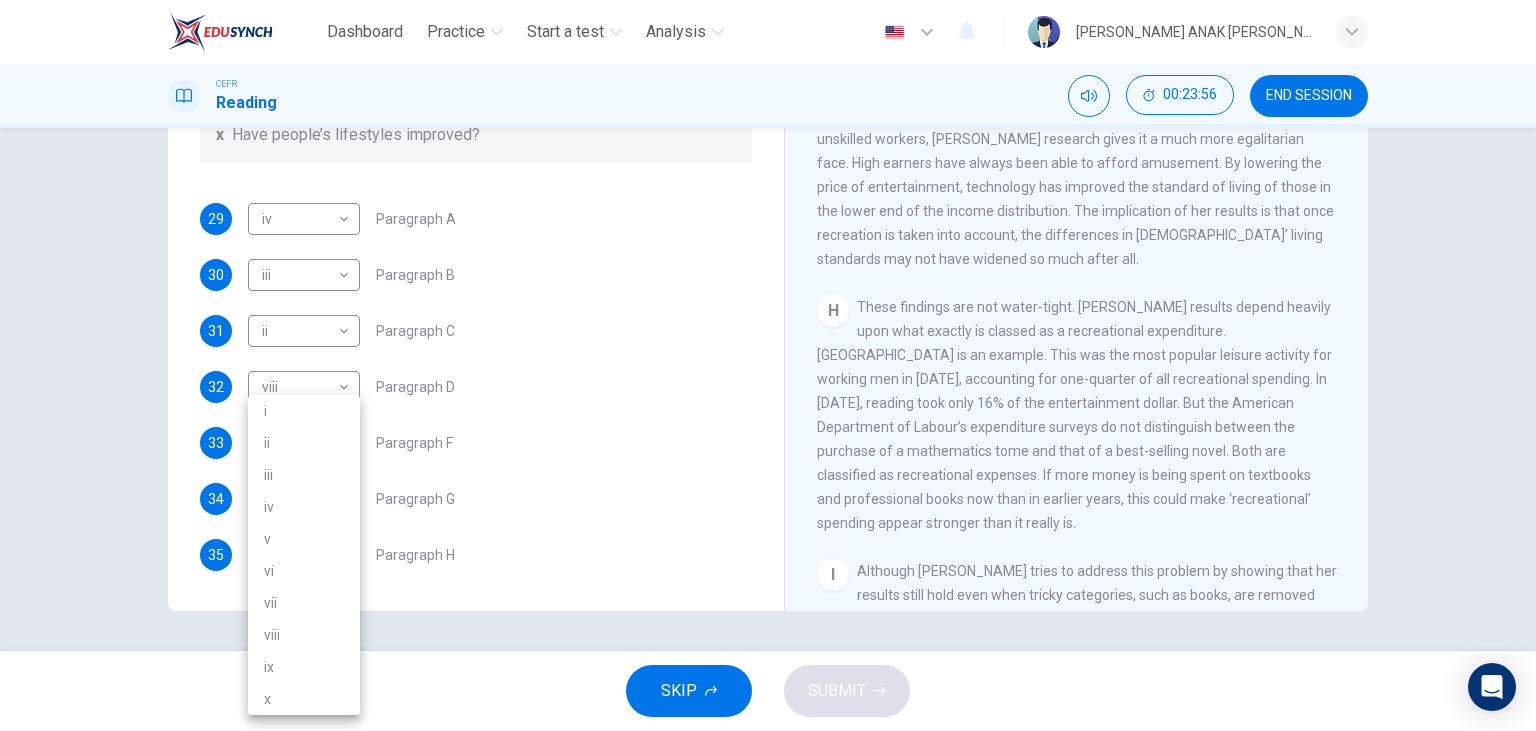 click on "Dashboard Practice Start a test Analysis English en ​ MARYLYNE JUPA ANAK SALIH CEFR Reading 00:23:56 END SESSION Questions 29 - 35 The Reading Passage has nine paragraphs A-I.
From the list of headings below choose the most suitable heading for each paragraph.
Write the appropriate numbers (i-x) in the boxes below. List of Headings i Wide differences in leisure activities according to income ii Possible inconsistencies in Ms Costa’s data iii More personal income and time influence leisure activities iv Investigating the lifestyle problem from a new angle v Increased incomes fail to benefit everyone vi A controversial development offers cheaper leisure activities vii Technology heightens differences in living standards viii The gap between income and leisure spending closes ix Two factors have led to a broader range of options for all x Have people’s lifestyles improved? 29 iv iv ​ Paragraph A 30 iii iii ​ Paragraph B 31 ii ii ​ Paragraph C 32 viii viii ​ Paragraph D 33 vi vi ​ Paragraph F A" at bounding box center [768, 365] 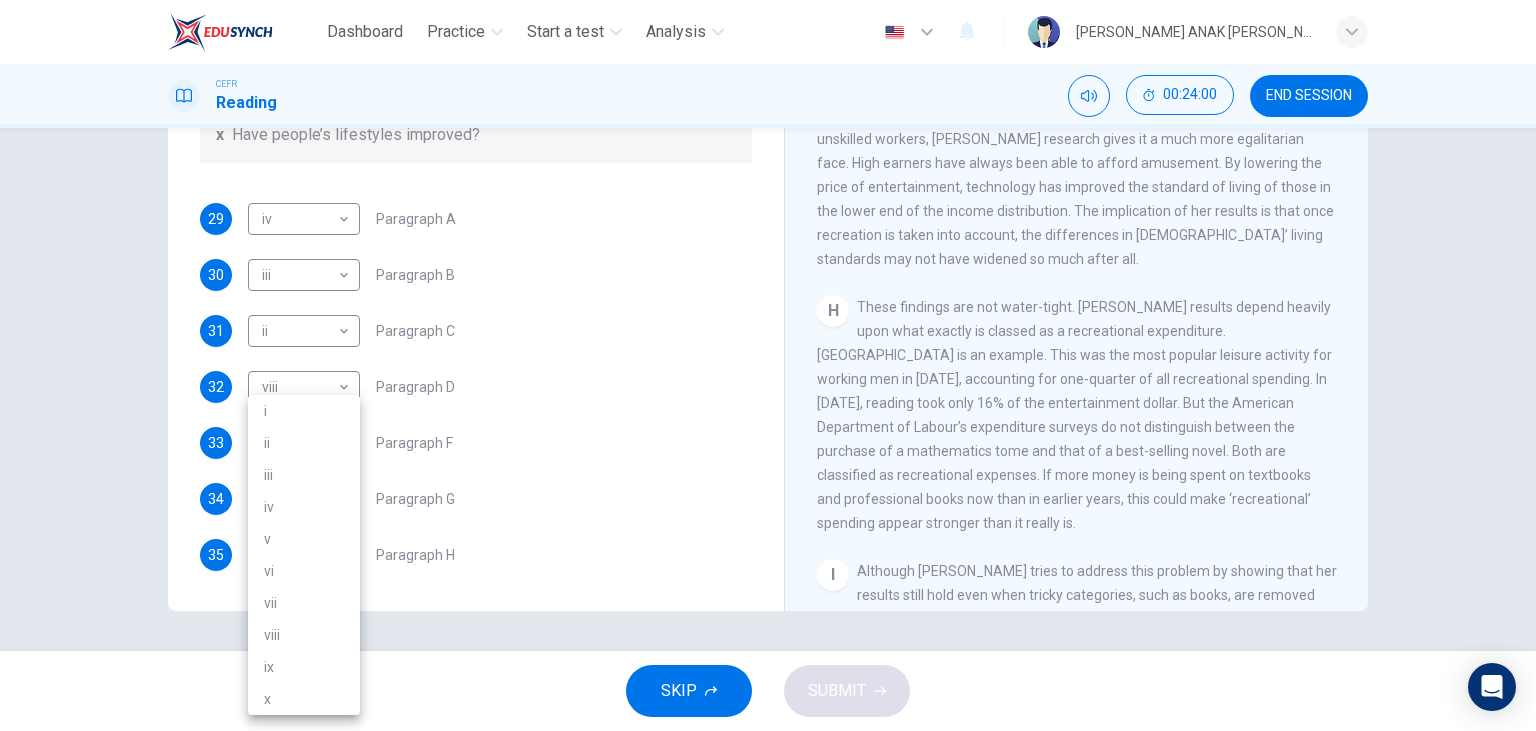 click on "ii" at bounding box center (304, 443) 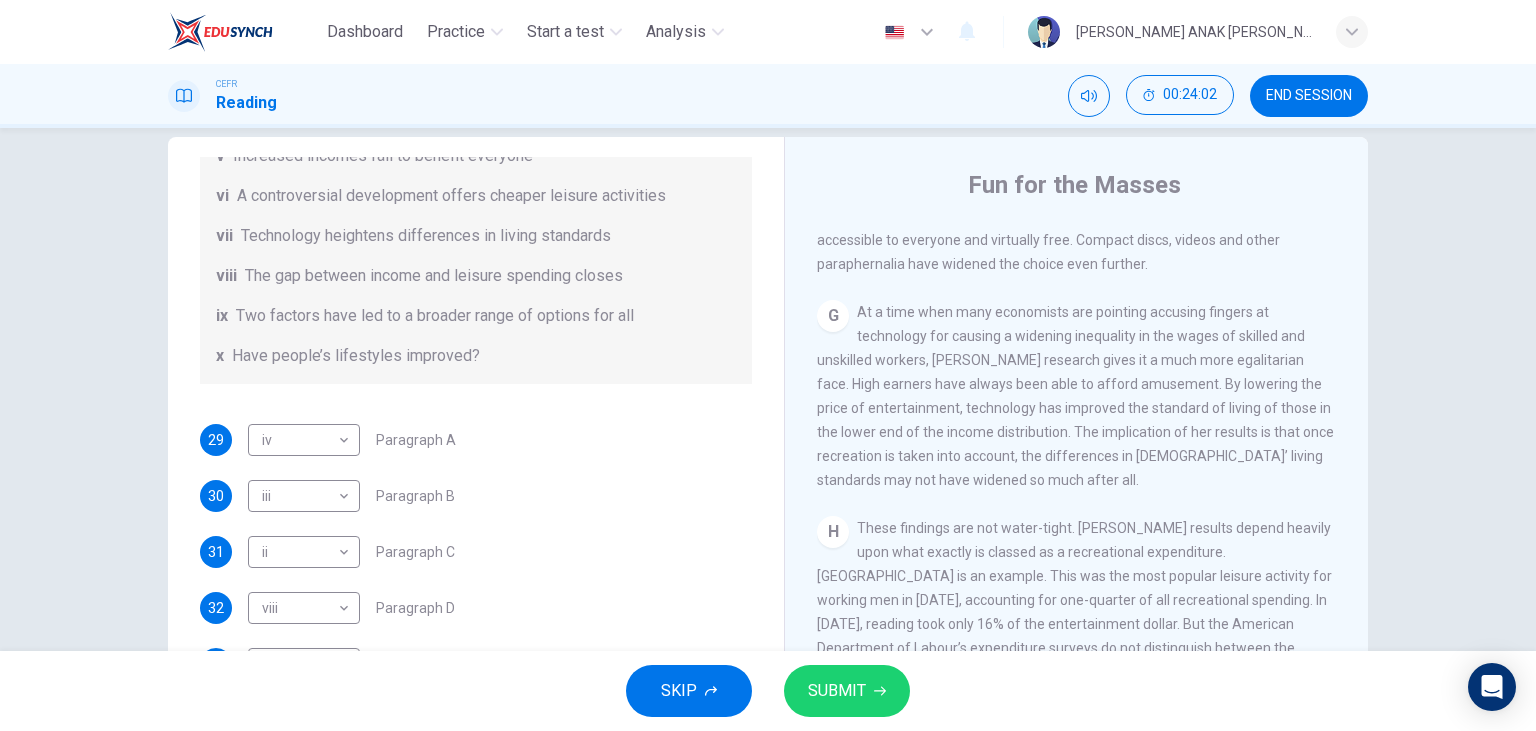 scroll, scrollTop: 22, scrollLeft: 0, axis: vertical 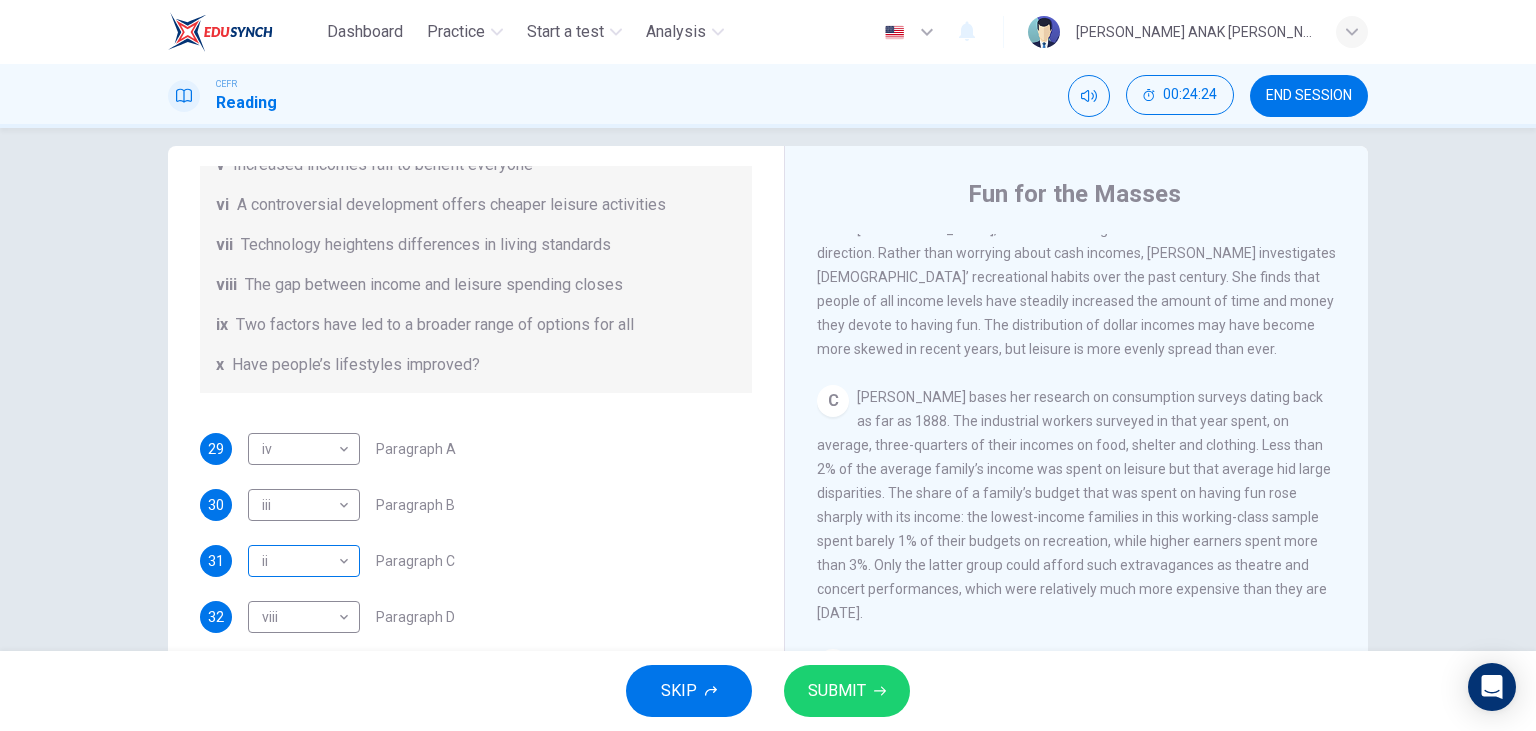 click on "Dashboard Practice Start a test Analysis English en ​ MARYLYNE JUPA ANAK SALIH CEFR Reading 00:24:24 END SESSION Questions 29 - 35 The Reading Passage has nine paragraphs A-I.
From the list of headings below choose the most suitable heading for each paragraph.
Write the appropriate numbers (i-x) in the boxes below. List of Headings i Wide differences in leisure activities according to income ii Possible inconsistencies in Ms Costa’s data iii More personal income and time influence leisure activities iv Investigating the lifestyle problem from a new angle v Increased incomes fail to benefit everyone vi A controversial development offers cheaper leisure activities vii Technology heightens differences in living standards viii The gap between income and leisure spending closes ix Two factors have led to a broader range of options for all x Have people’s lifestyles improved? 29 iv iv ​ Paragraph A 30 iii iii ​ Paragraph B 31 ii ii ​ Paragraph C 32 viii viii ​ Paragraph D 33 vi vi ​ Paragraph F A" at bounding box center [768, 365] 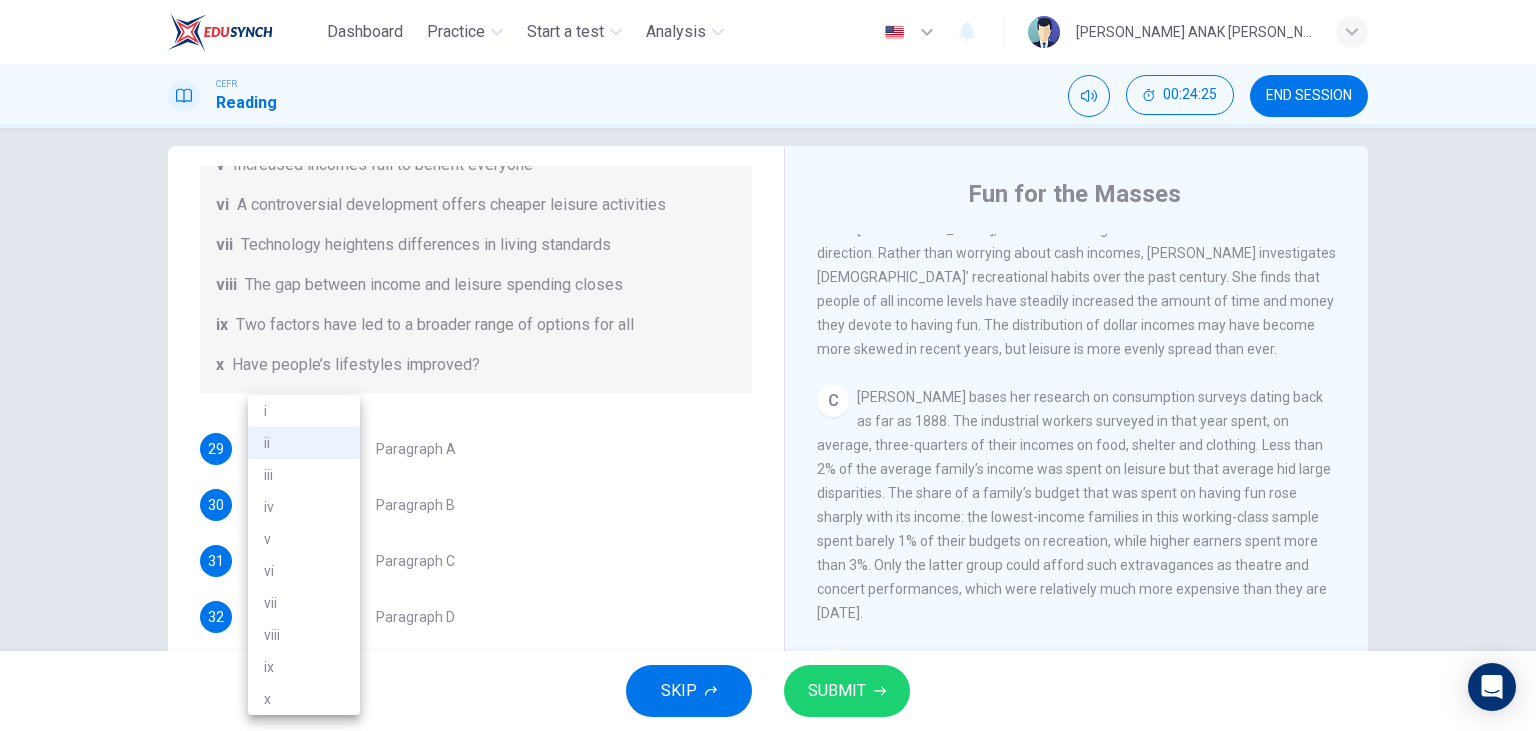 click on "i" at bounding box center [304, 411] 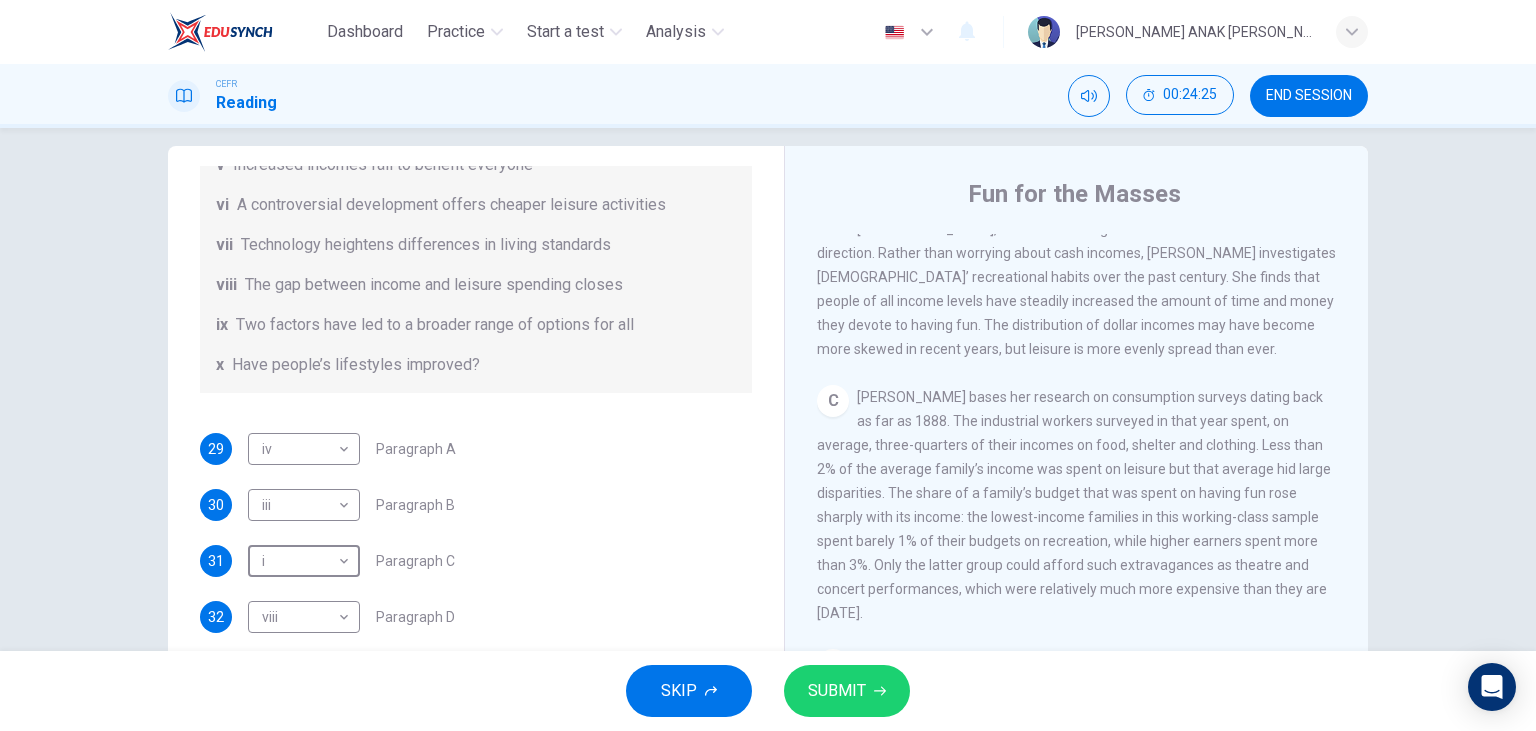 type on "i" 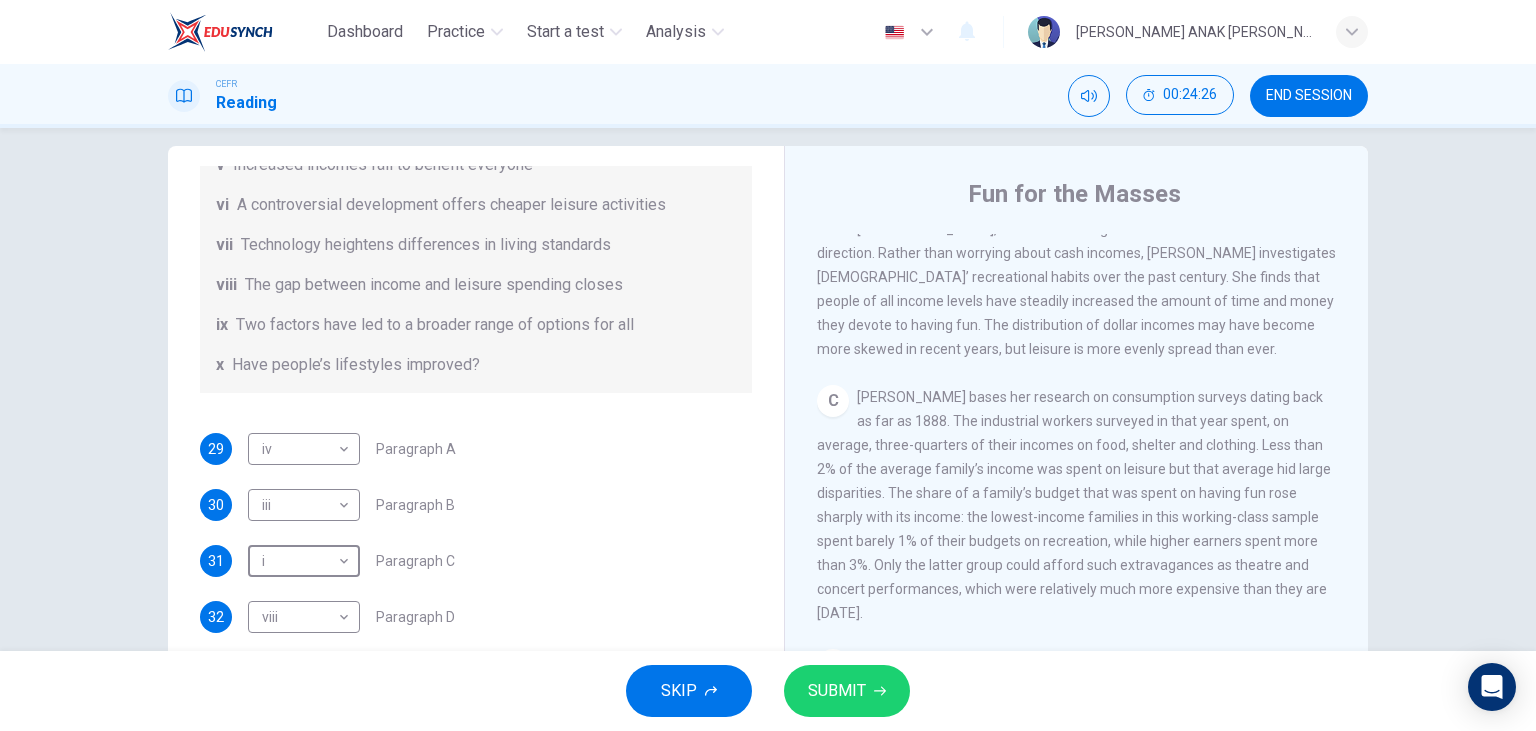 click on "SUBMIT" at bounding box center [837, 691] 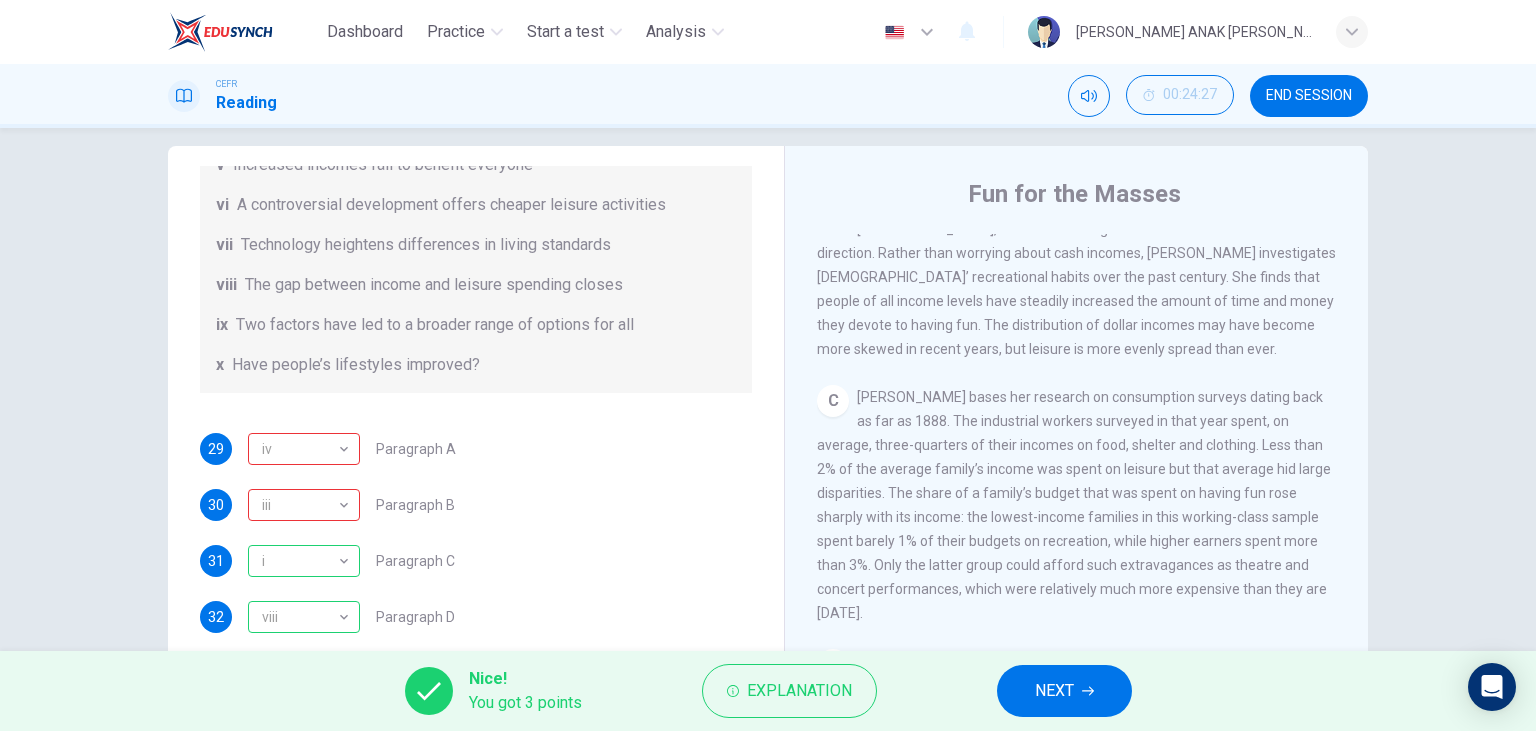 scroll, scrollTop: 252, scrollLeft: 0, axis: vertical 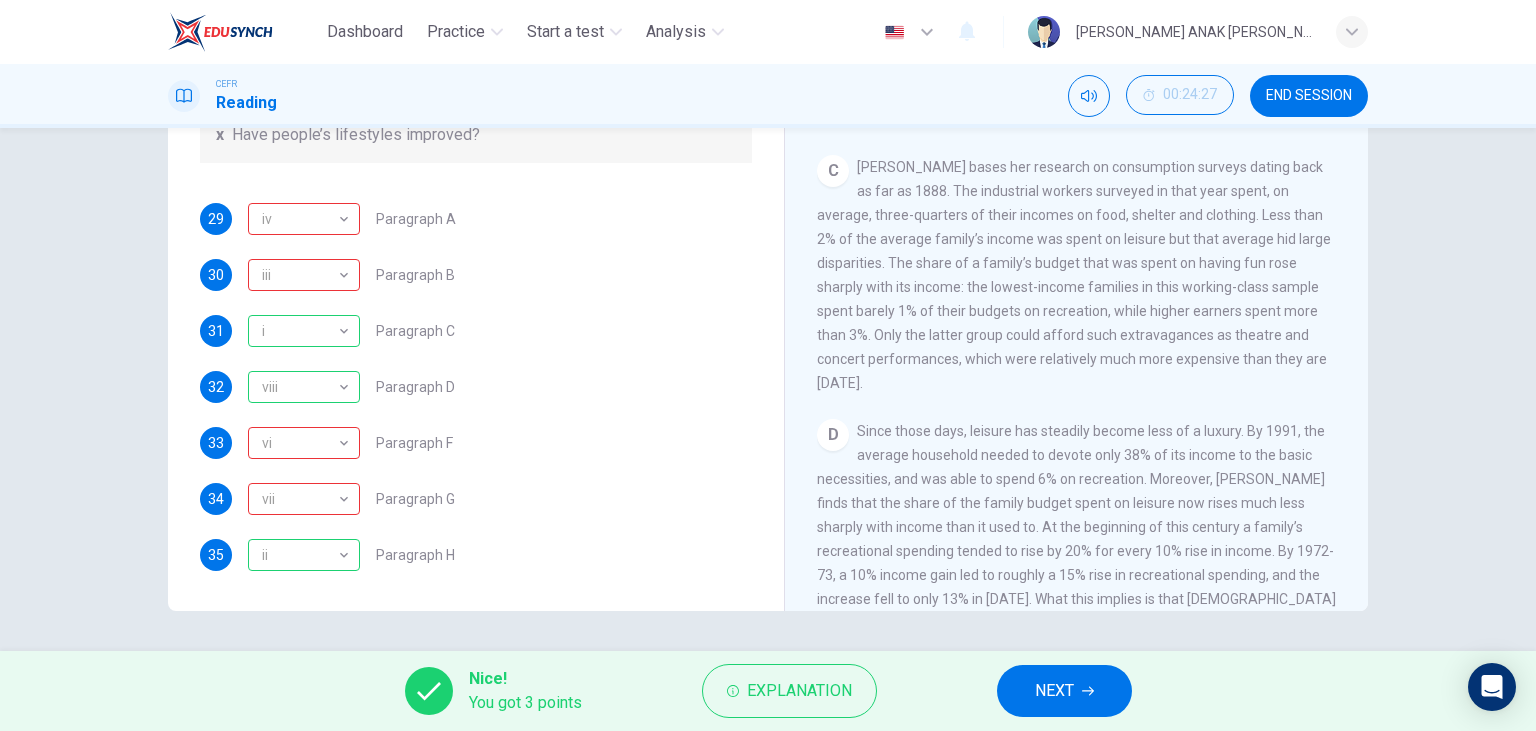 click on "NEXT" at bounding box center [1054, 691] 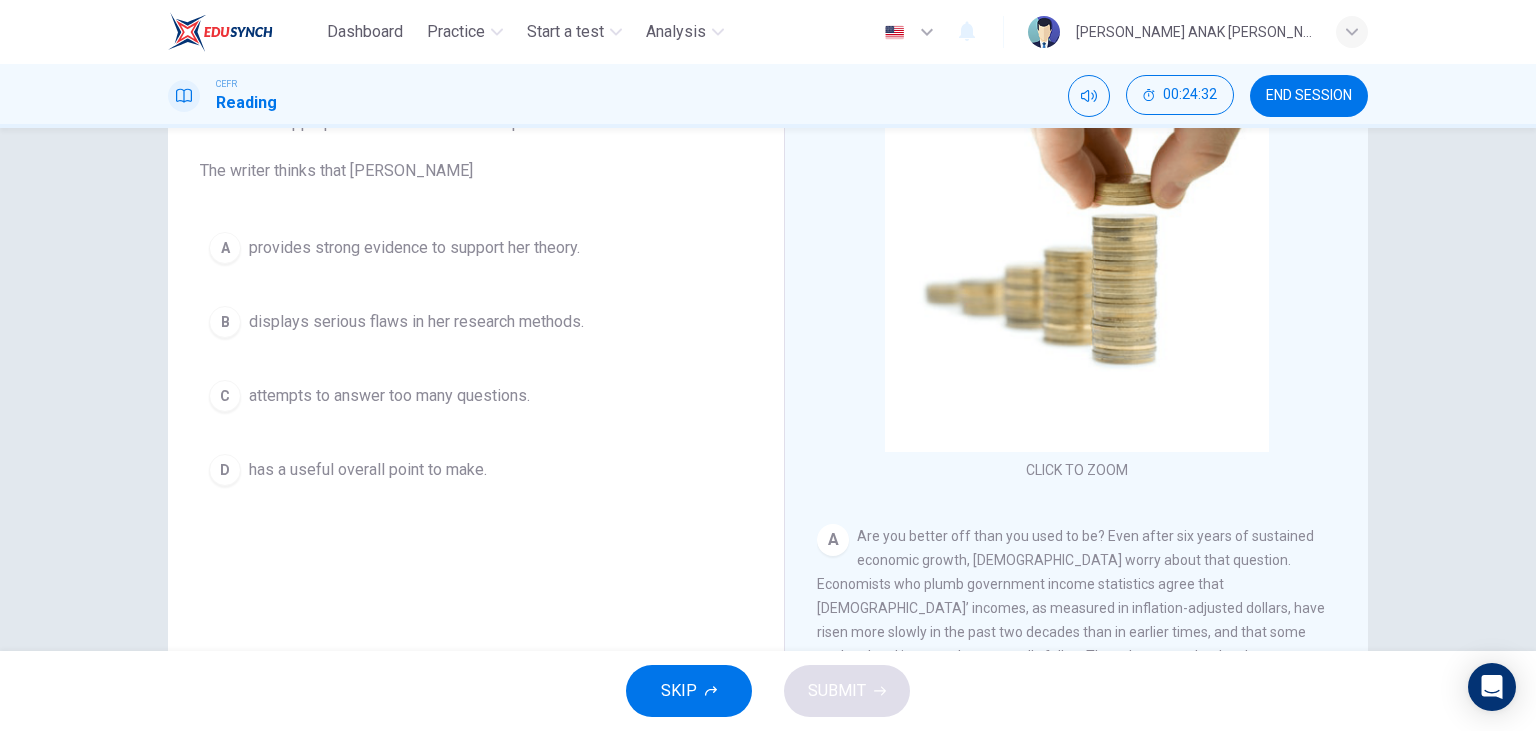 scroll, scrollTop: 230, scrollLeft: 0, axis: vertical 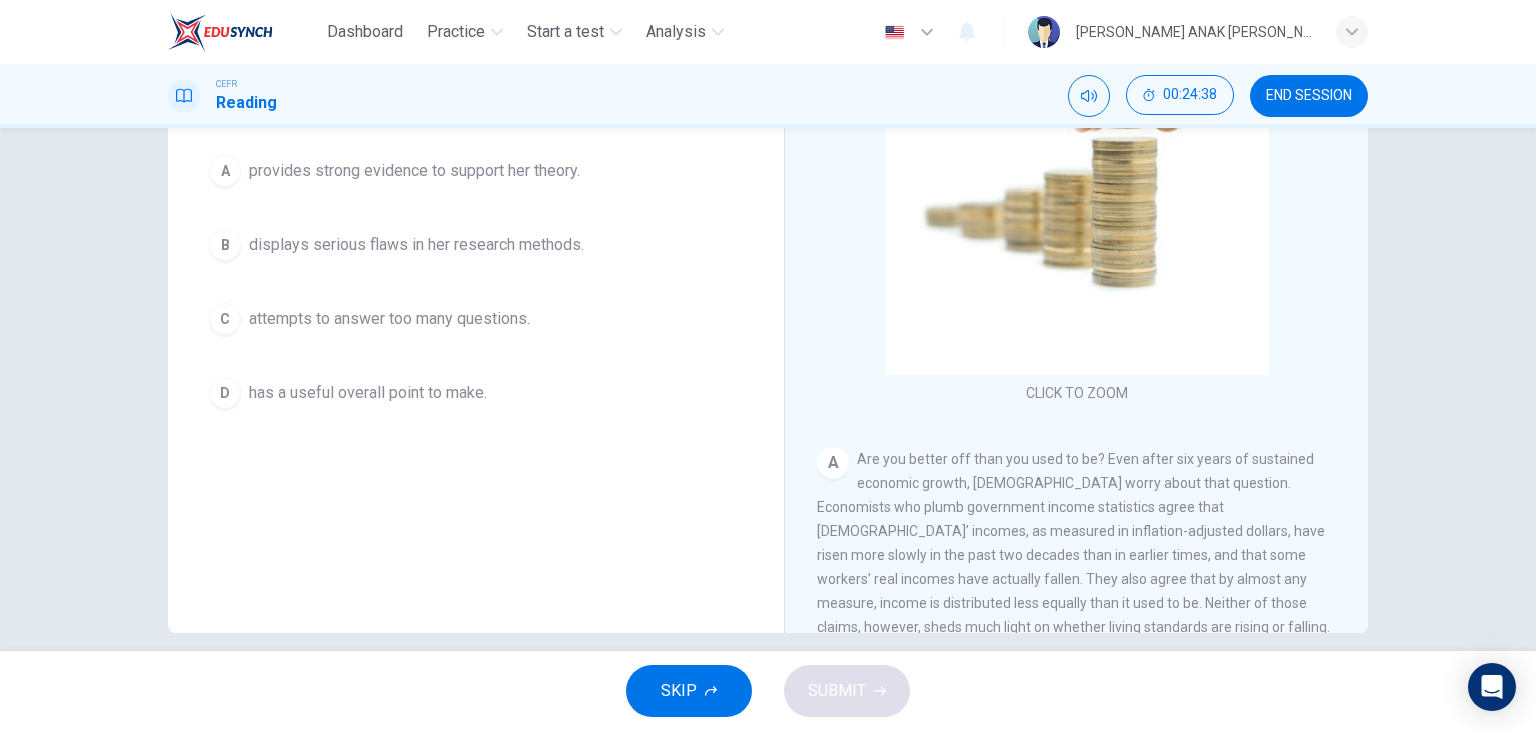 click on "A provides strong evidence to support her theory." at bounding box center [476, 171] 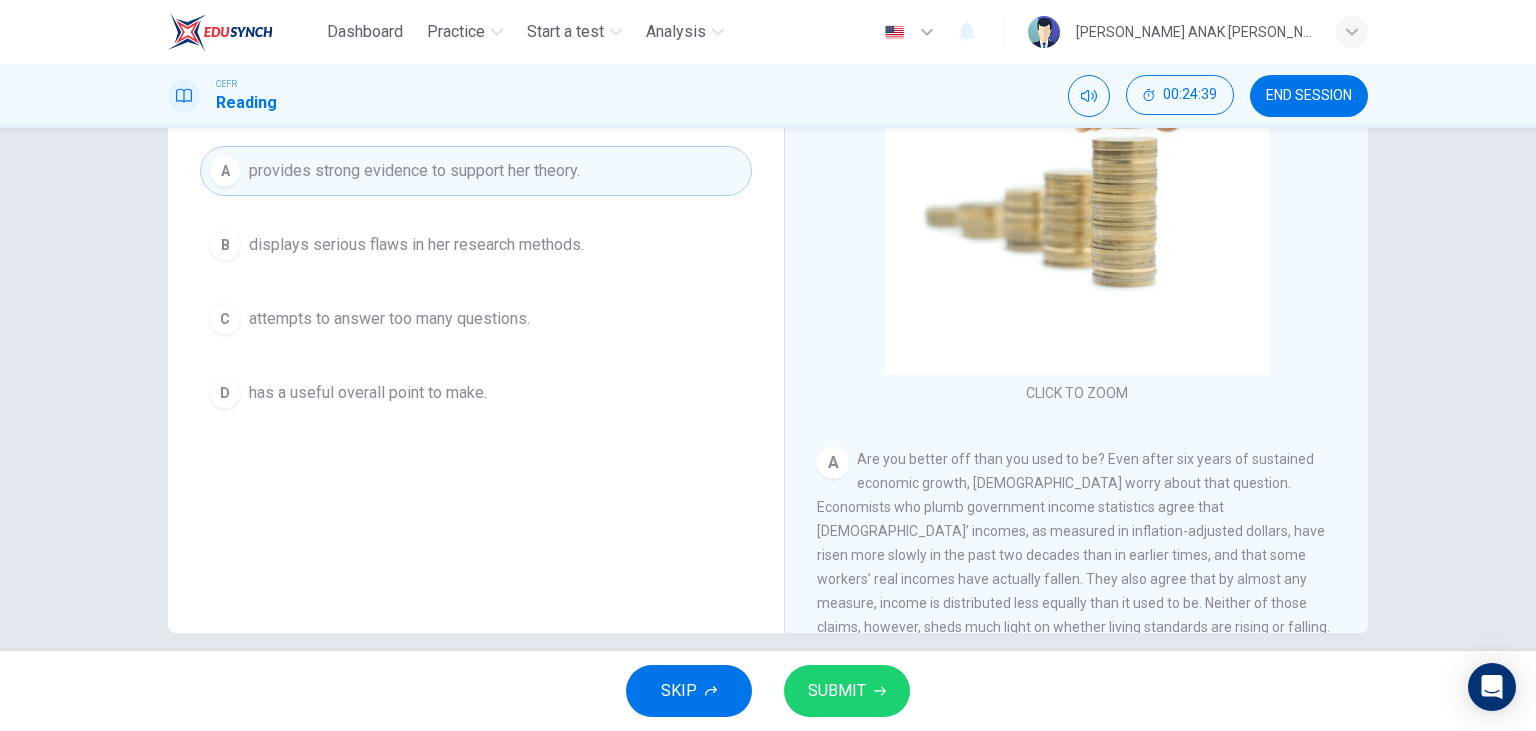 click on "SUBMIT" at bounding box center (837, 691) 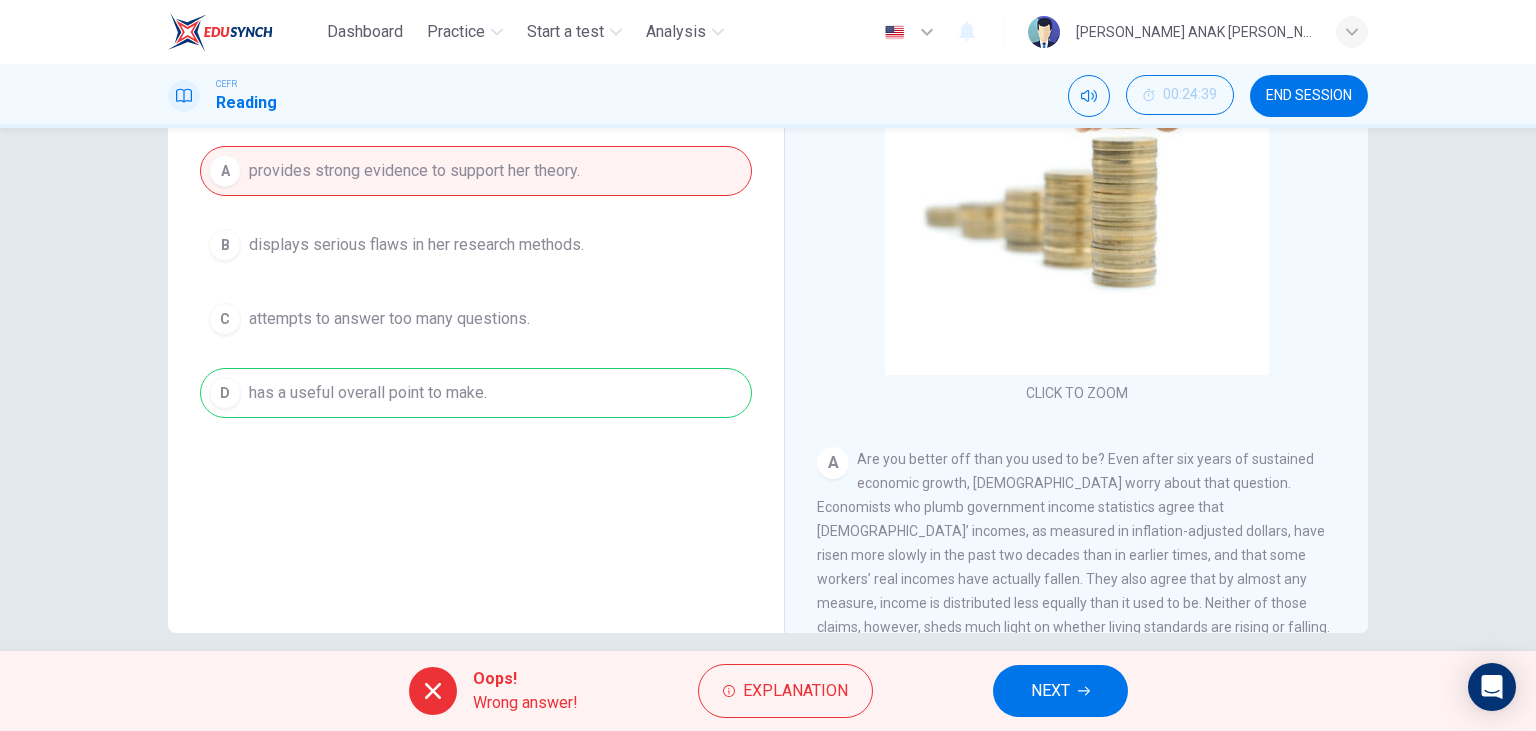 click on "NEXT" at bounding box center (1060, 691) 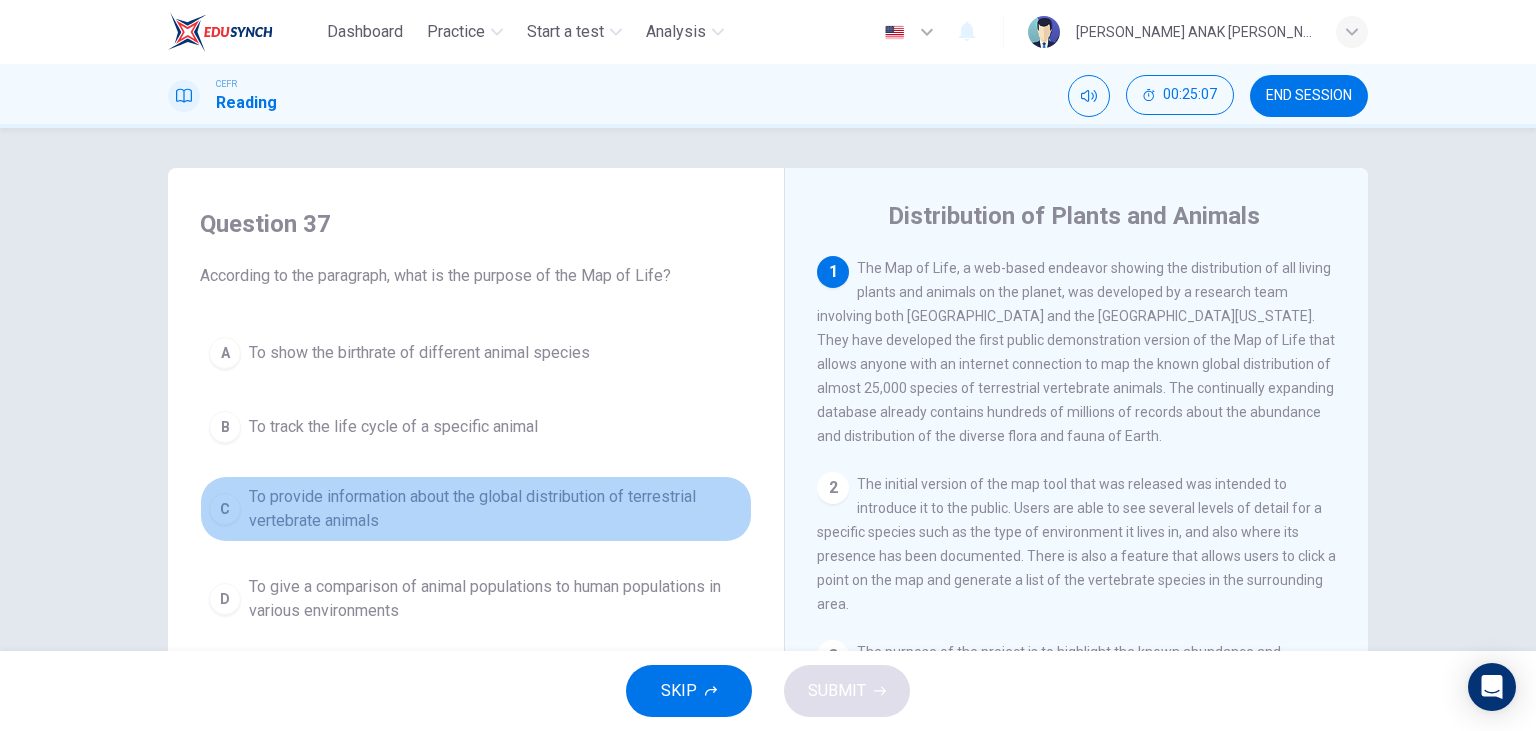 click on "To provide information about the global distribution of terrestrial vertebrate animals" at bounding box center (496, 509) 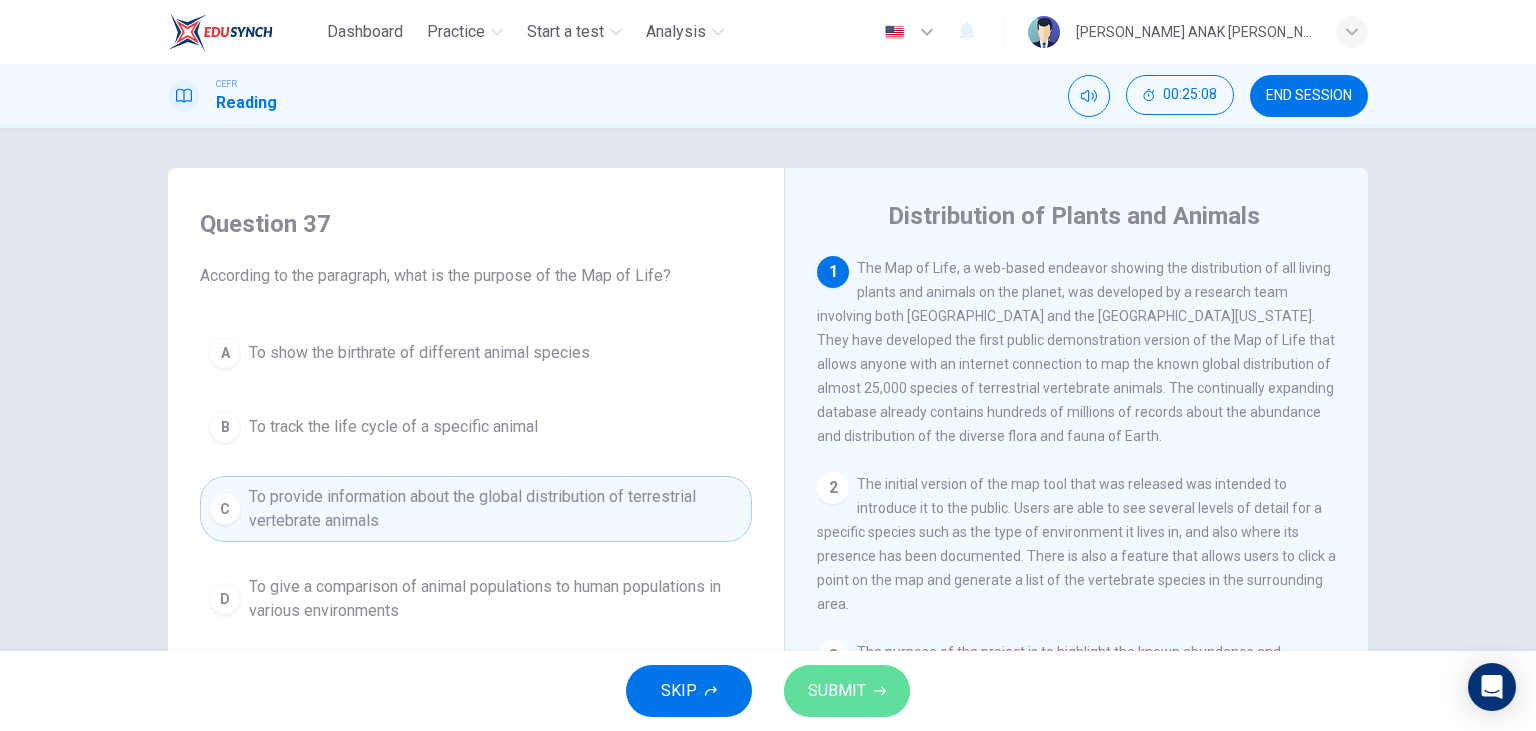 click on "SUBMIT" at bounding box center (847, 691) 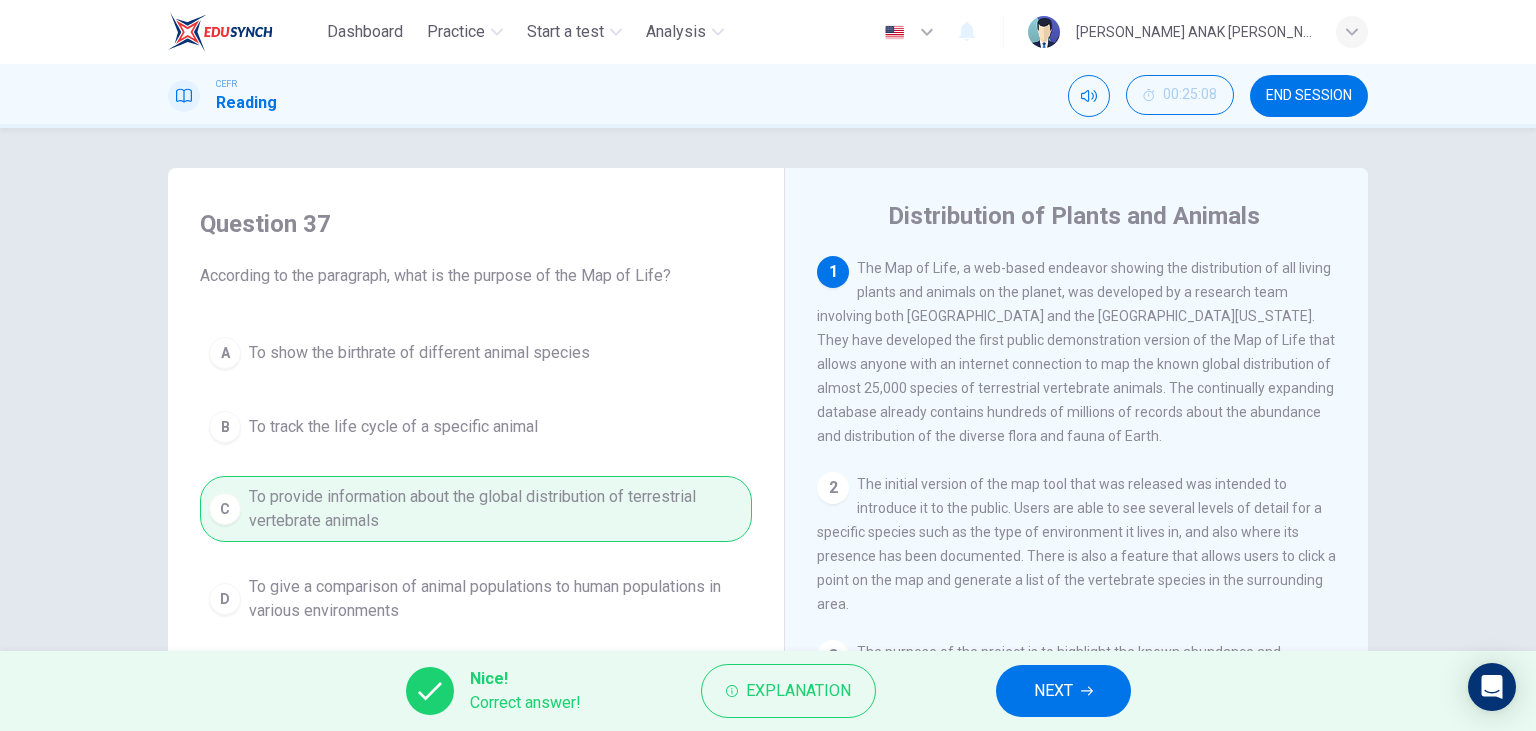 click on "NEXT" at bounding box center [1053, 691] 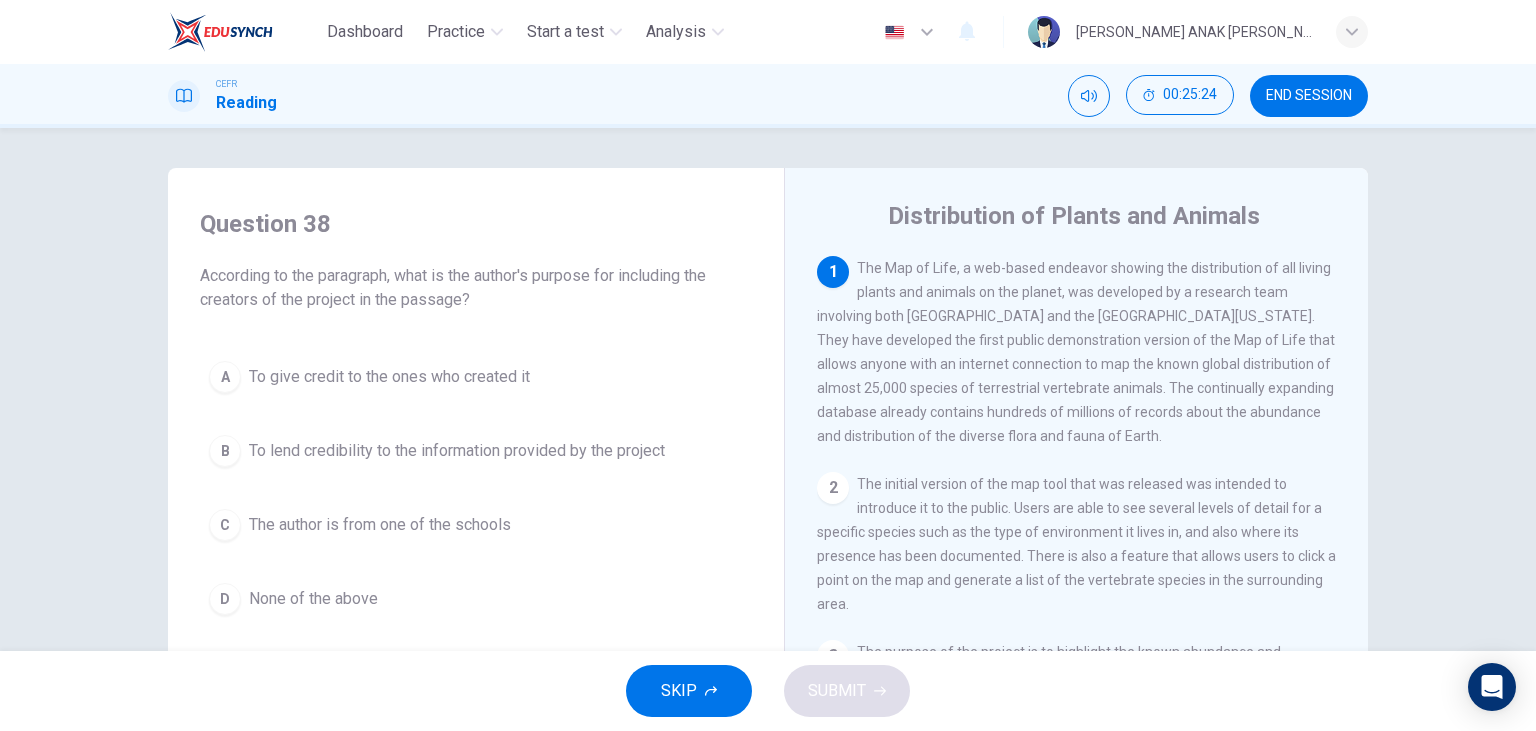 click on "A To give credit to the ones who created it" at bounding box center (476, 377) 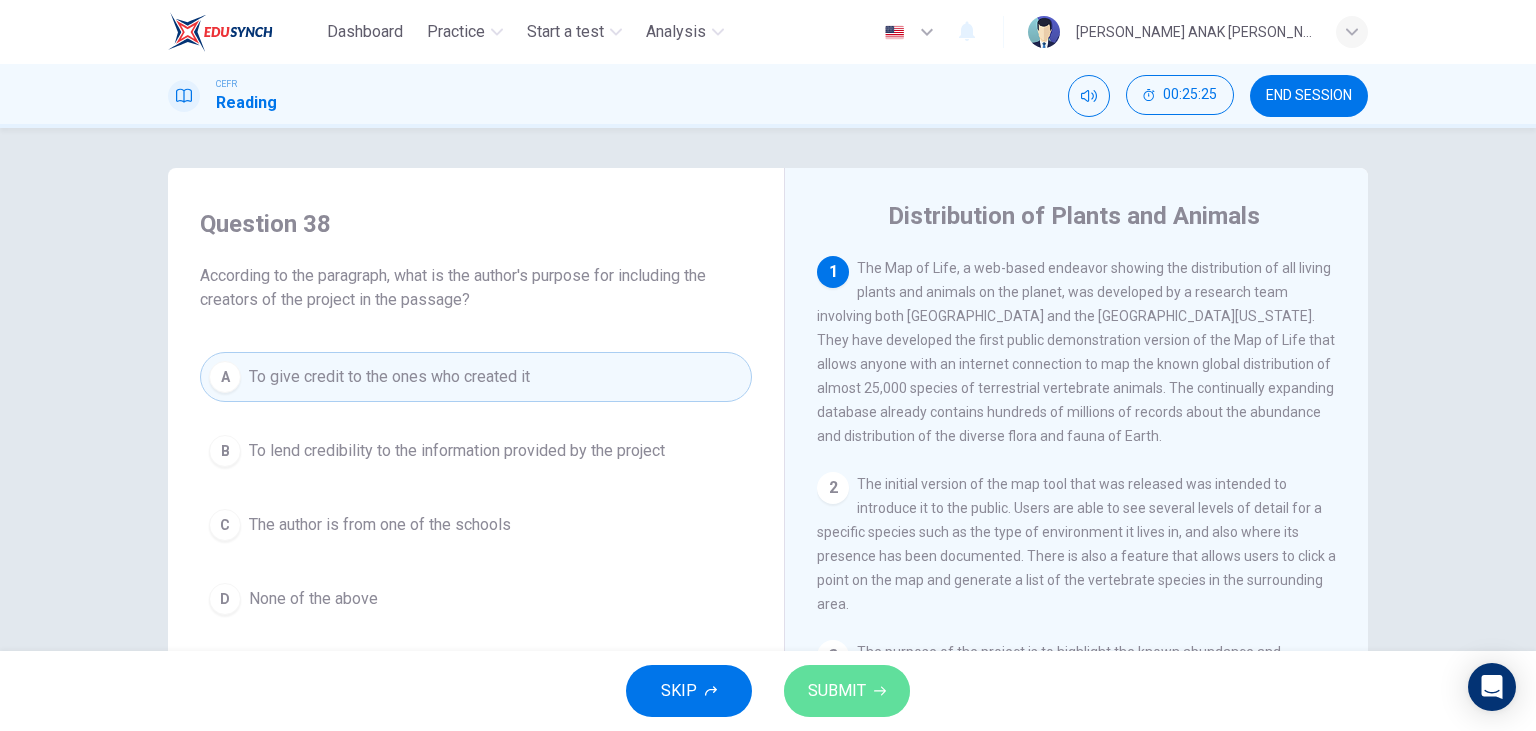 click on "SUBMIT" at bounding box center [847, 691] 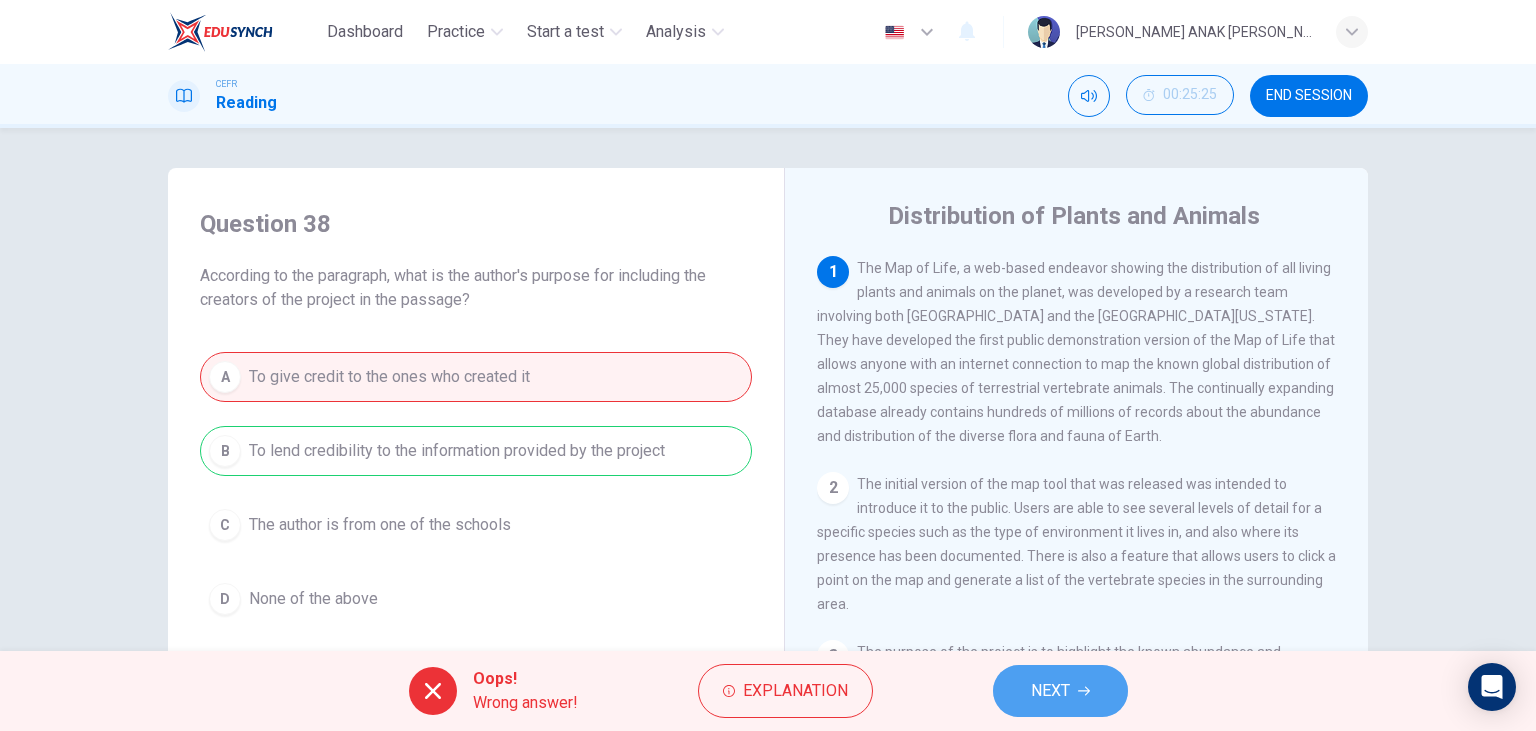 click on "NEXT" at bounding box center [1060, 691] 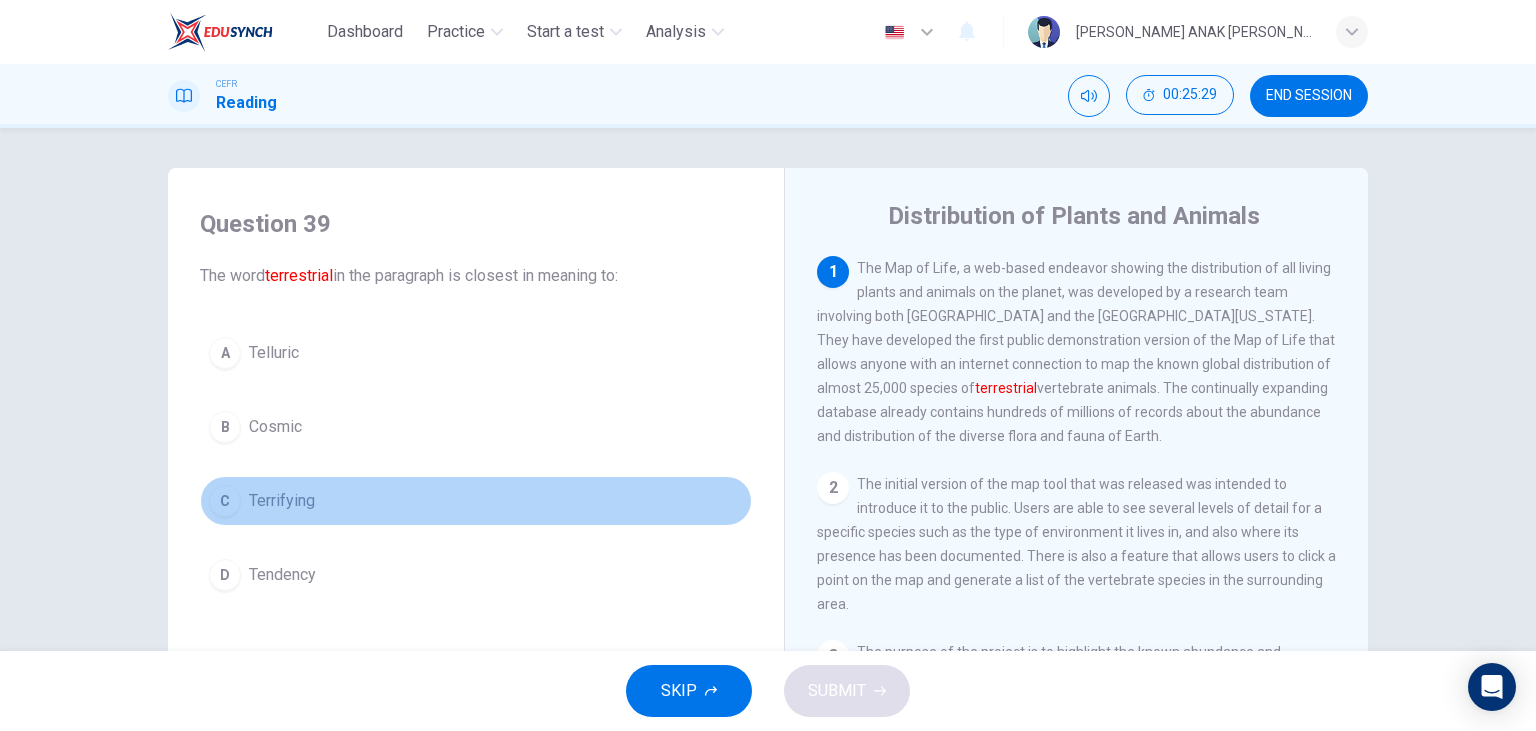 click on "C Terrifying" at bounding box center (476, 501) 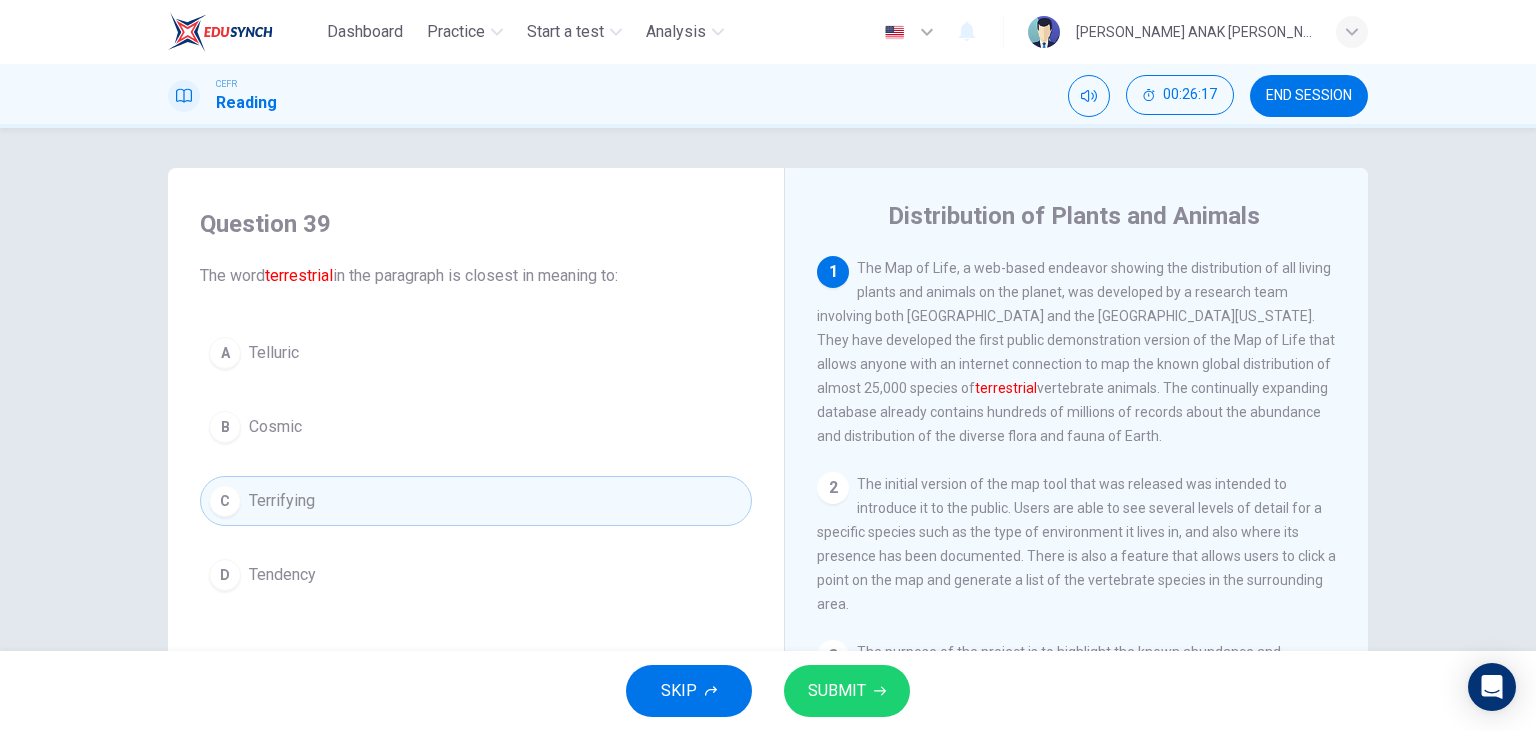 click on "A Telluric" at bounding box center [476, 353] 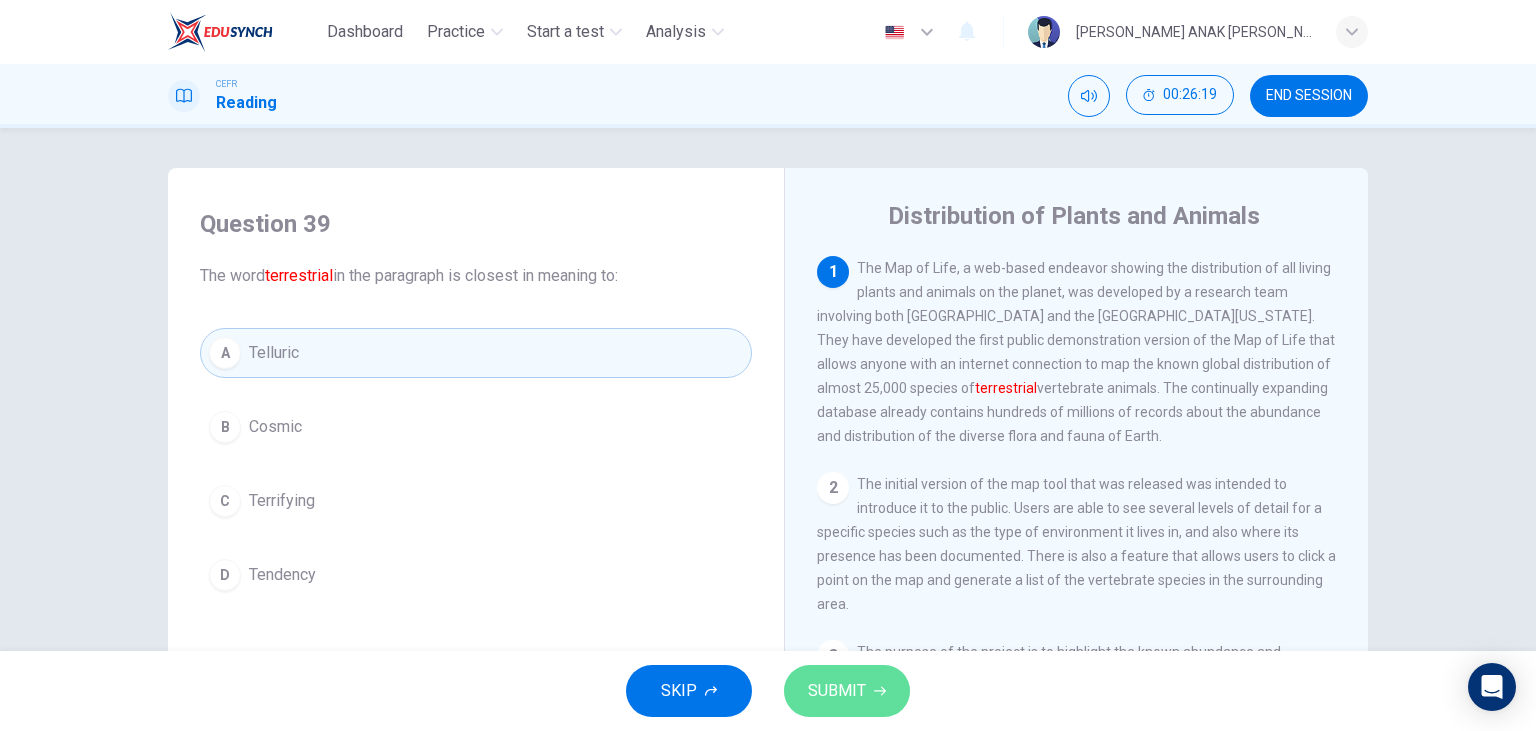click on "SUBMIT" at bounding box center (847, 691) 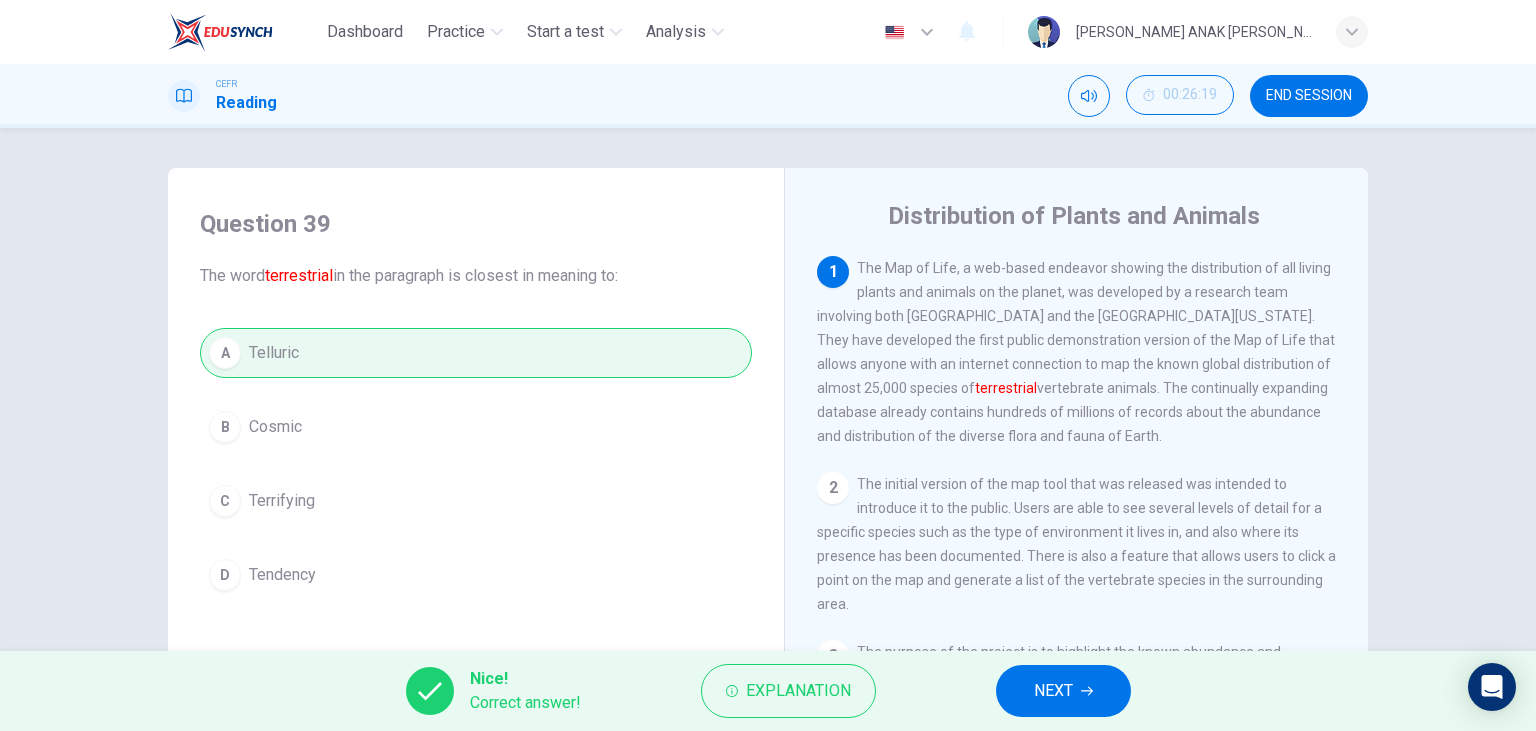 click on "NEXT" at bounding box center (1063, 691) 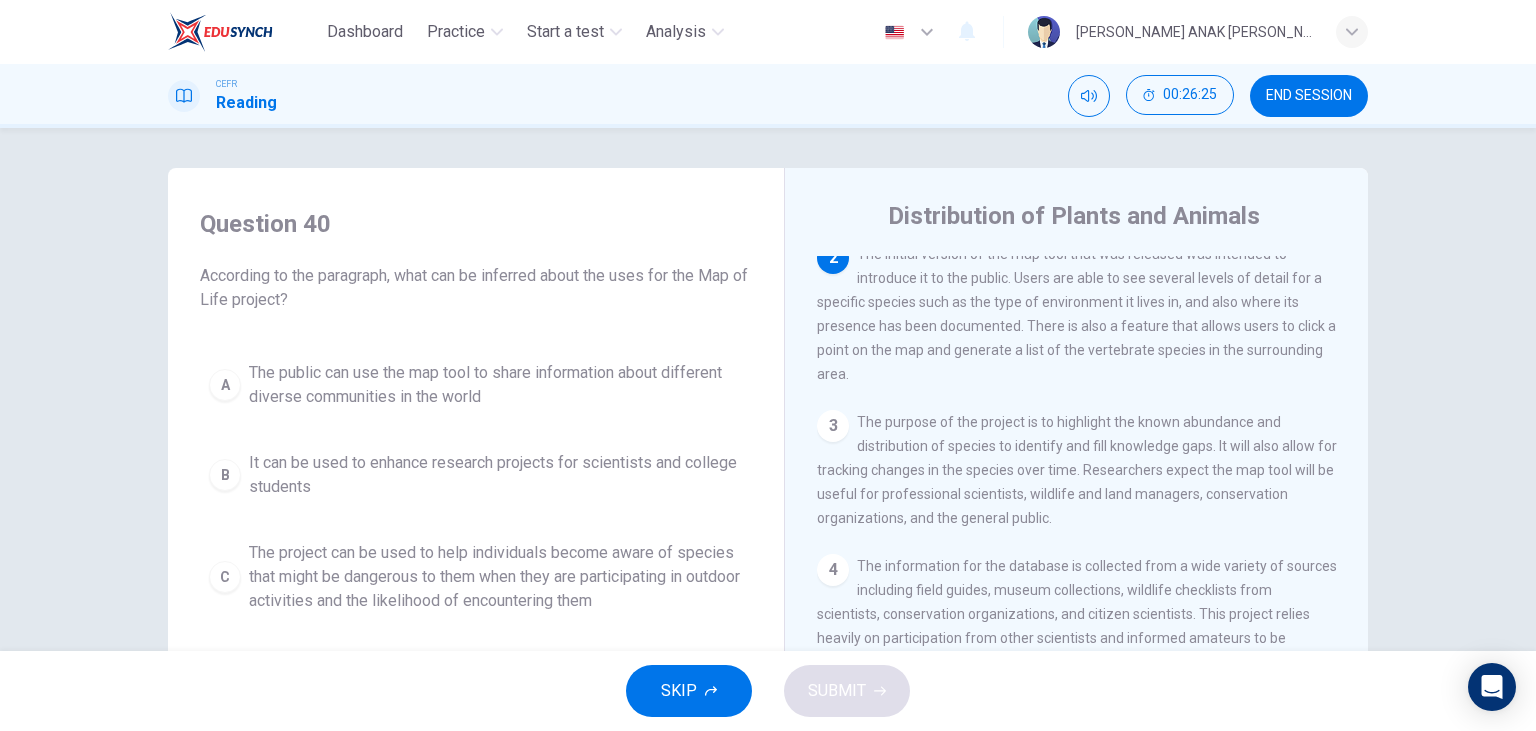 scroll, scrollTop: 0, scrollLeft: 0, axis: both 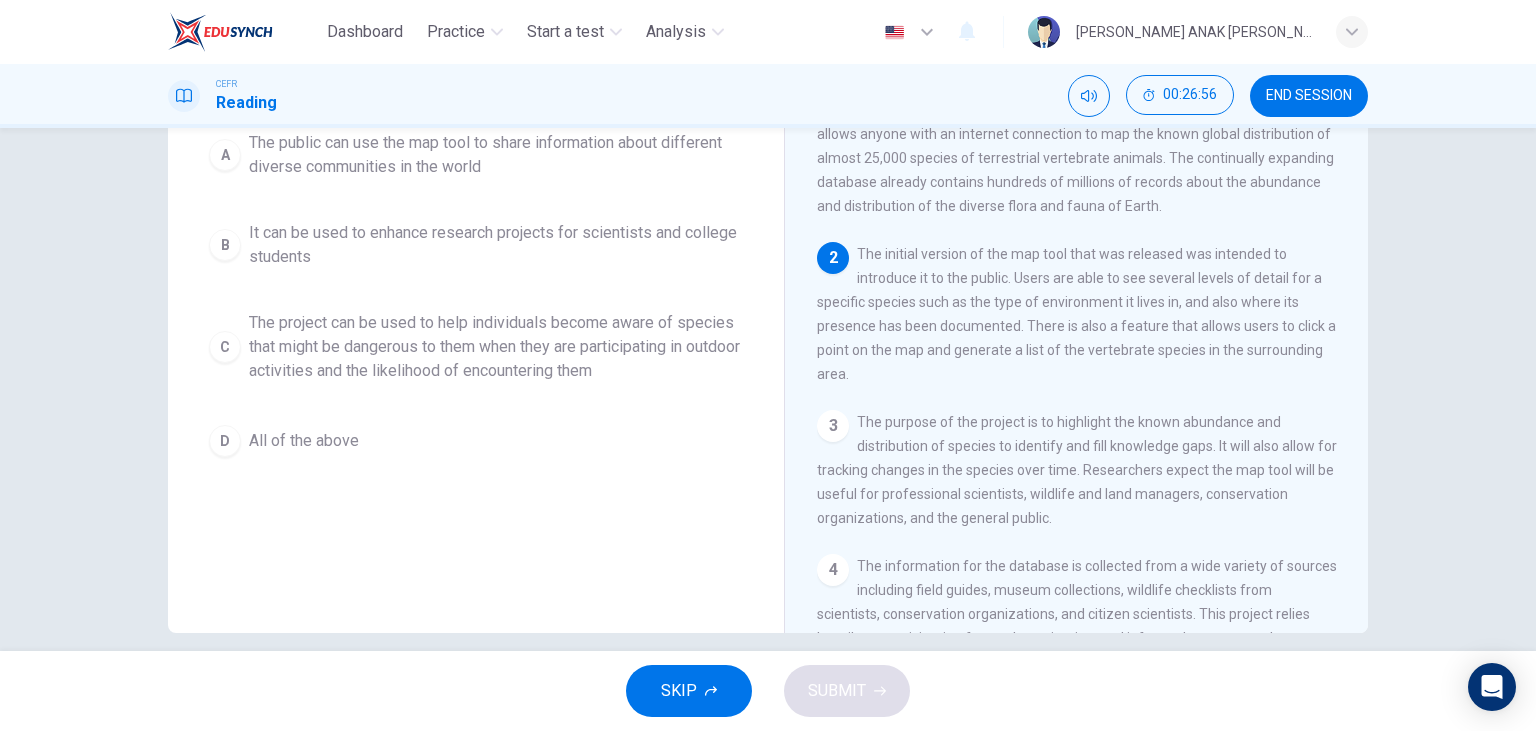 click on "D All of the above" at bounding box center (476, 441) 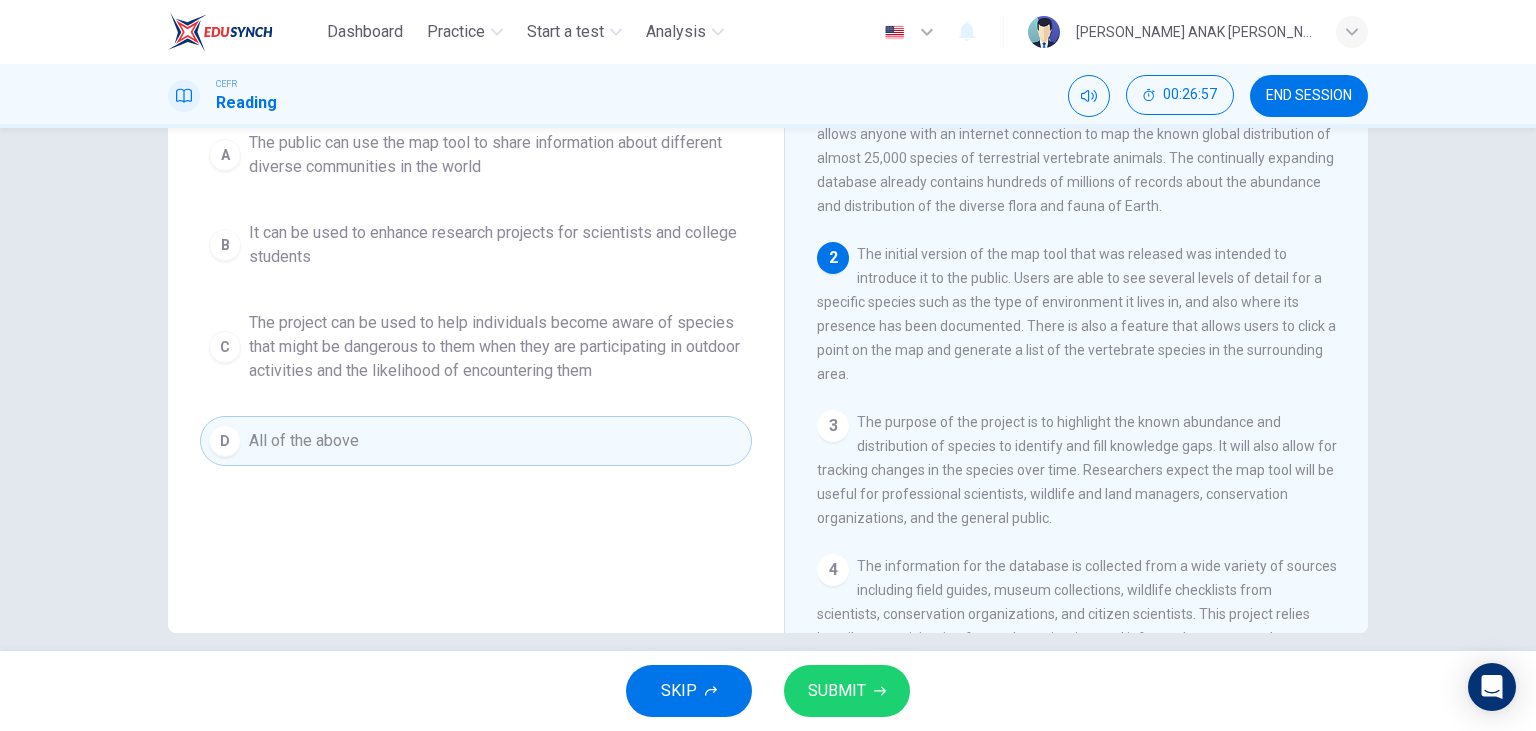 click on "SUBMIT" at bounding box center (837, 691) 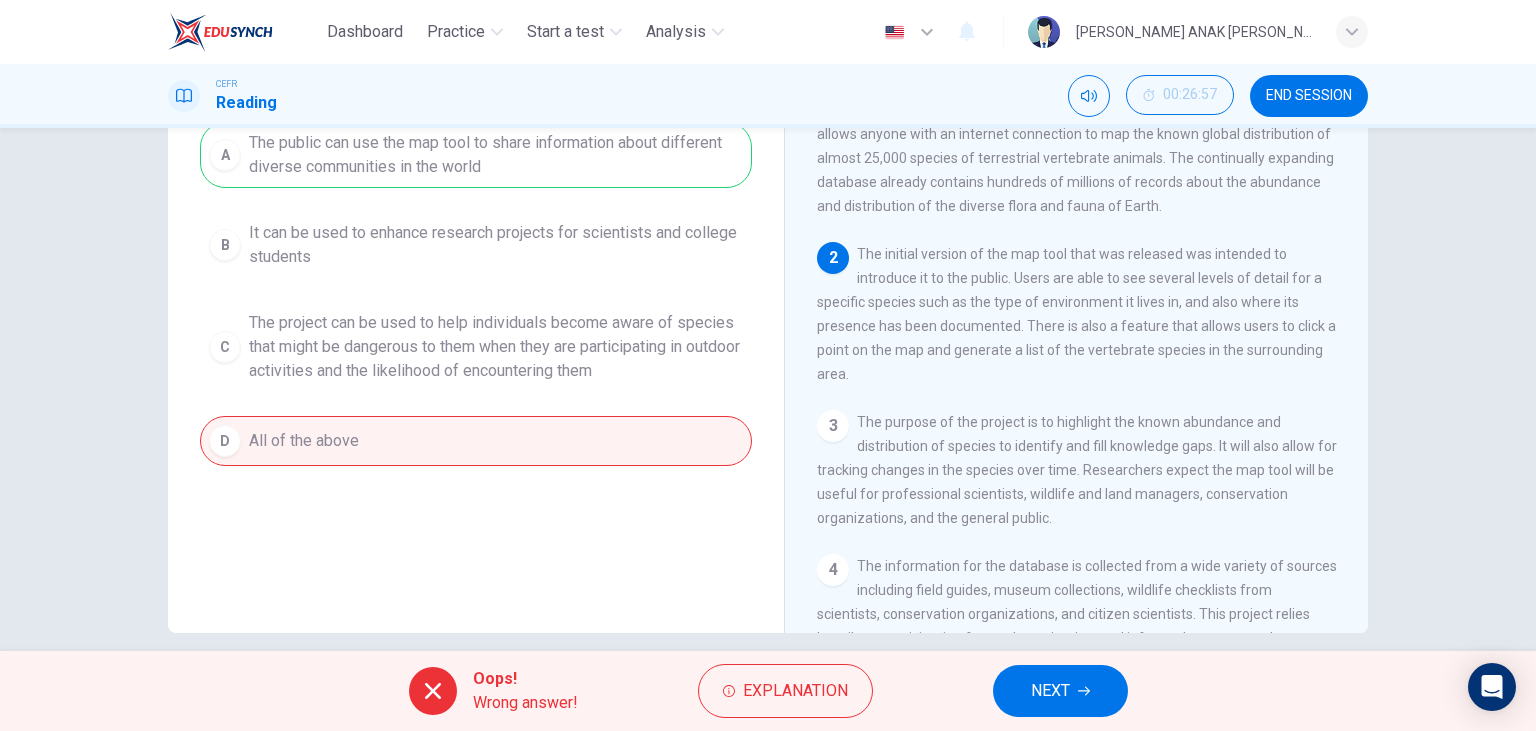 click on "NEXT" at bounding box center [1060, 691] 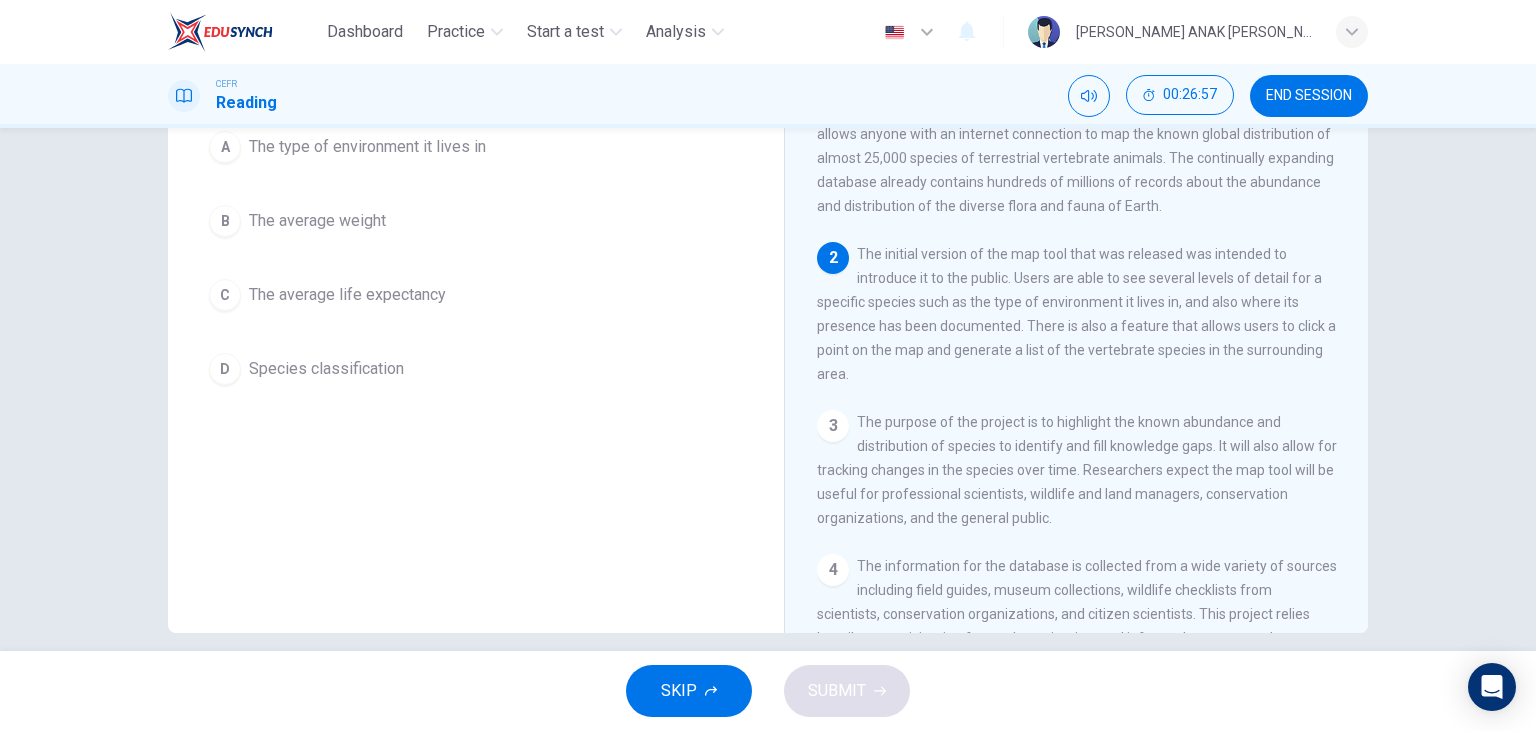 scroll, scrollTop: 0, scrollLeft: 0, axis: both 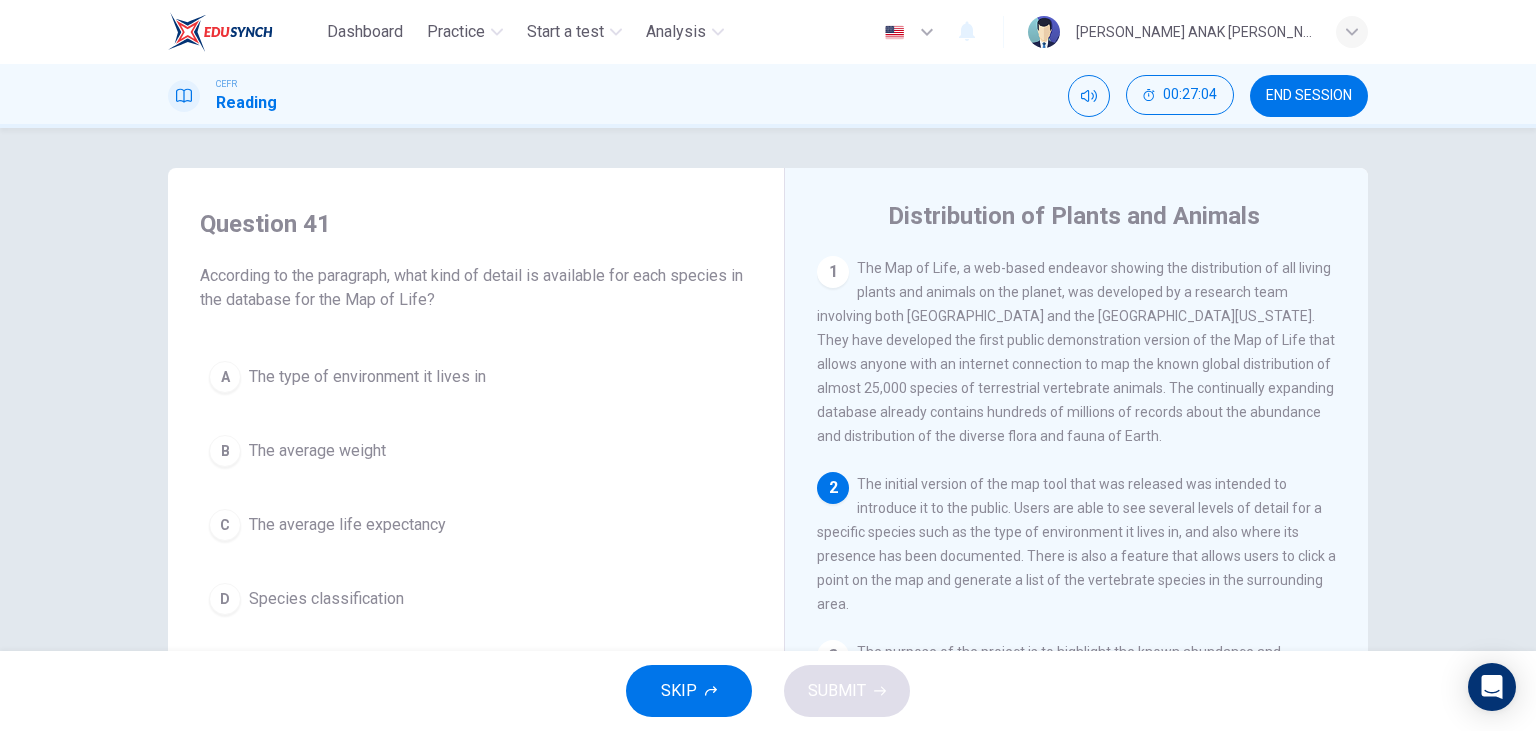 click on "A The type of environment it lives in" at bounding box center [476, 377] 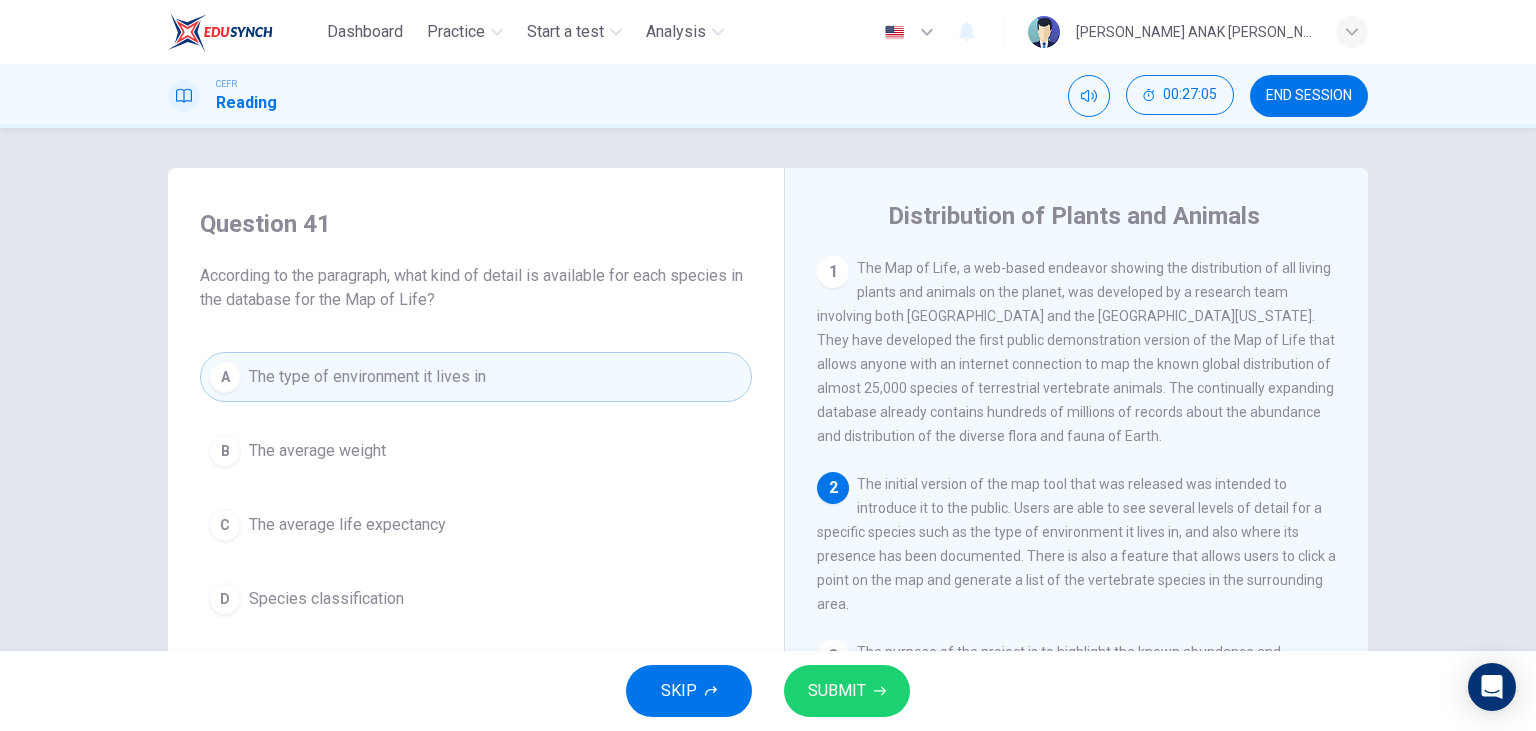 click on "SUBMIT" at bounding box center (837, 691) 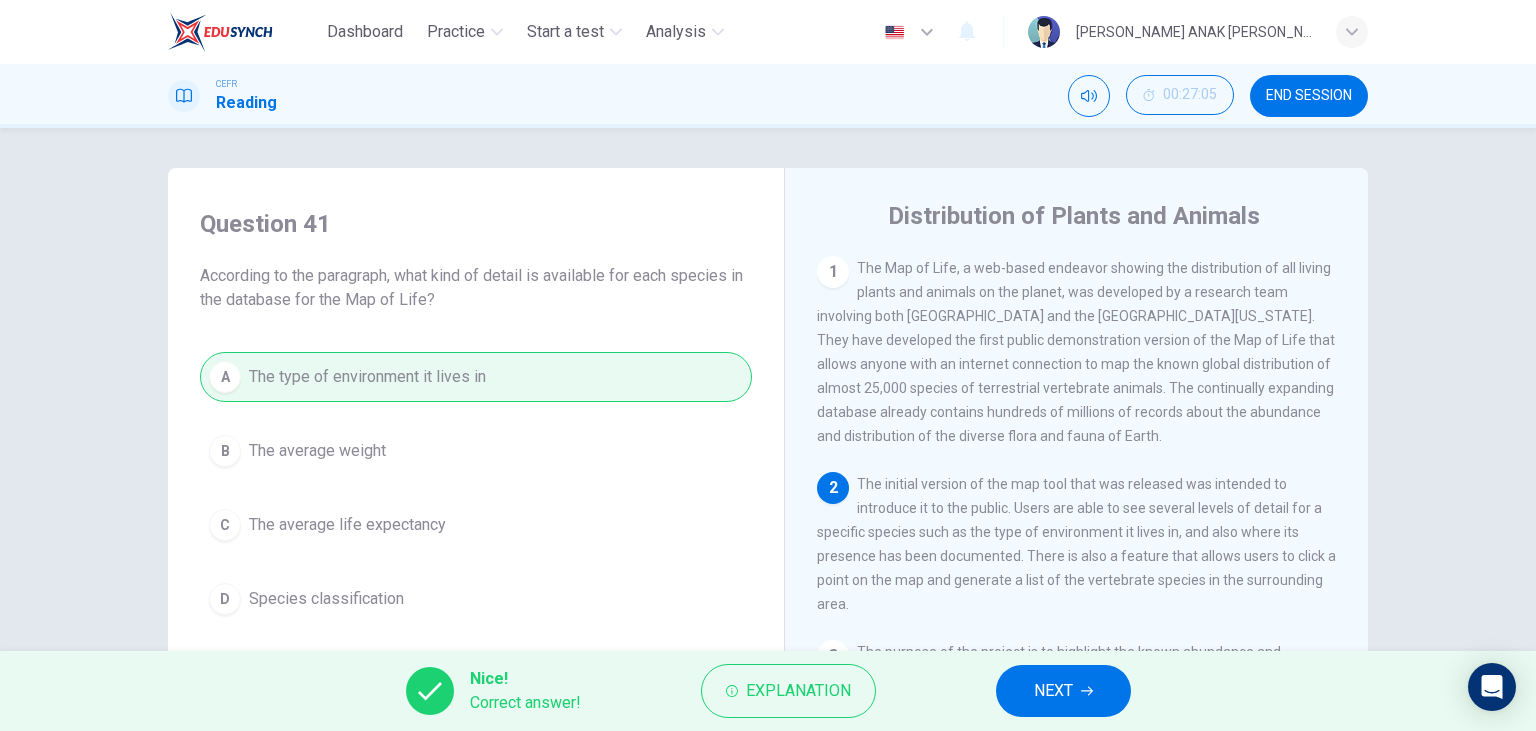 click on "NEXT" at bounding box center [1063, 691] 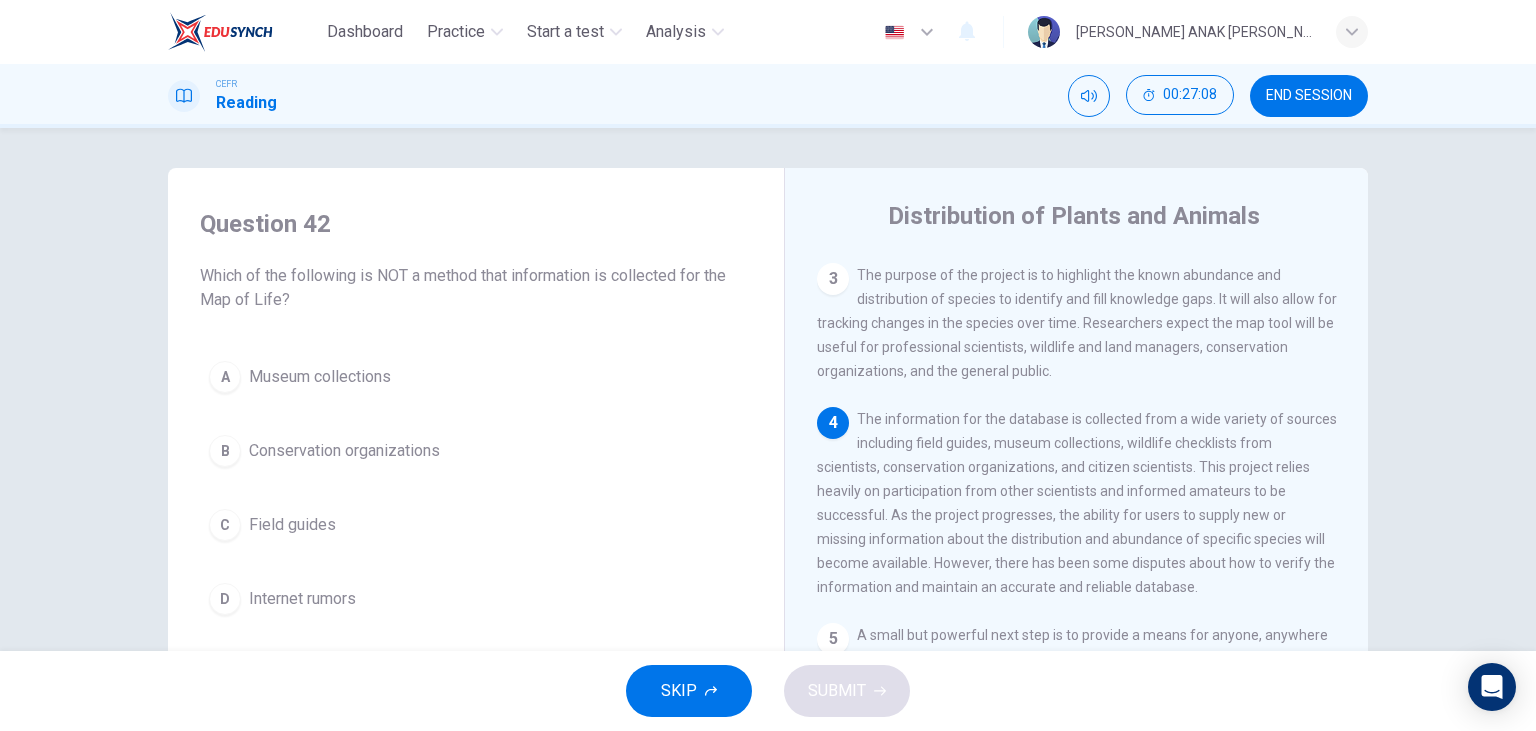 scroll, scrollTop: 391, scrollLeft: 0, axis: vertical 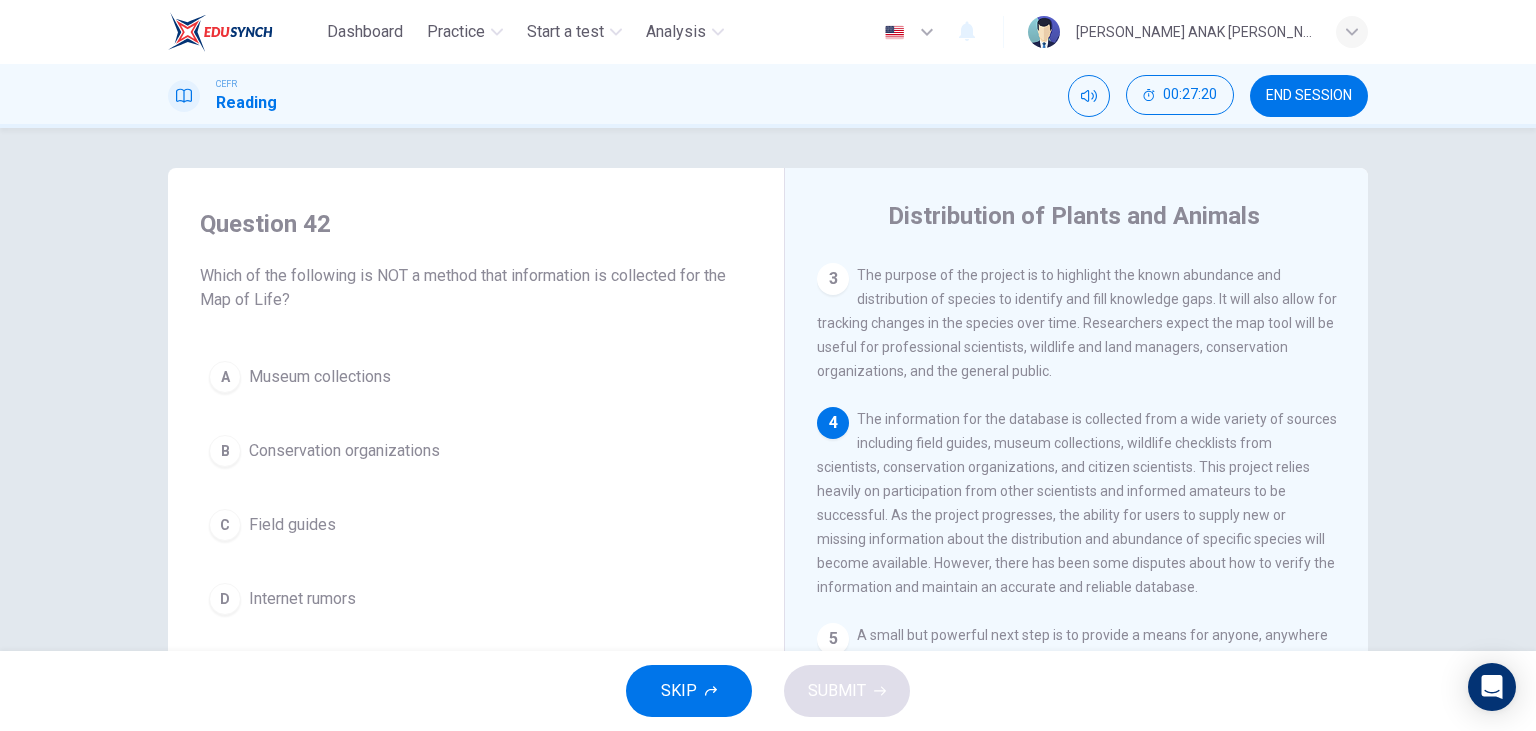 click on "Internet rumors" at bounding box center (302, 599) 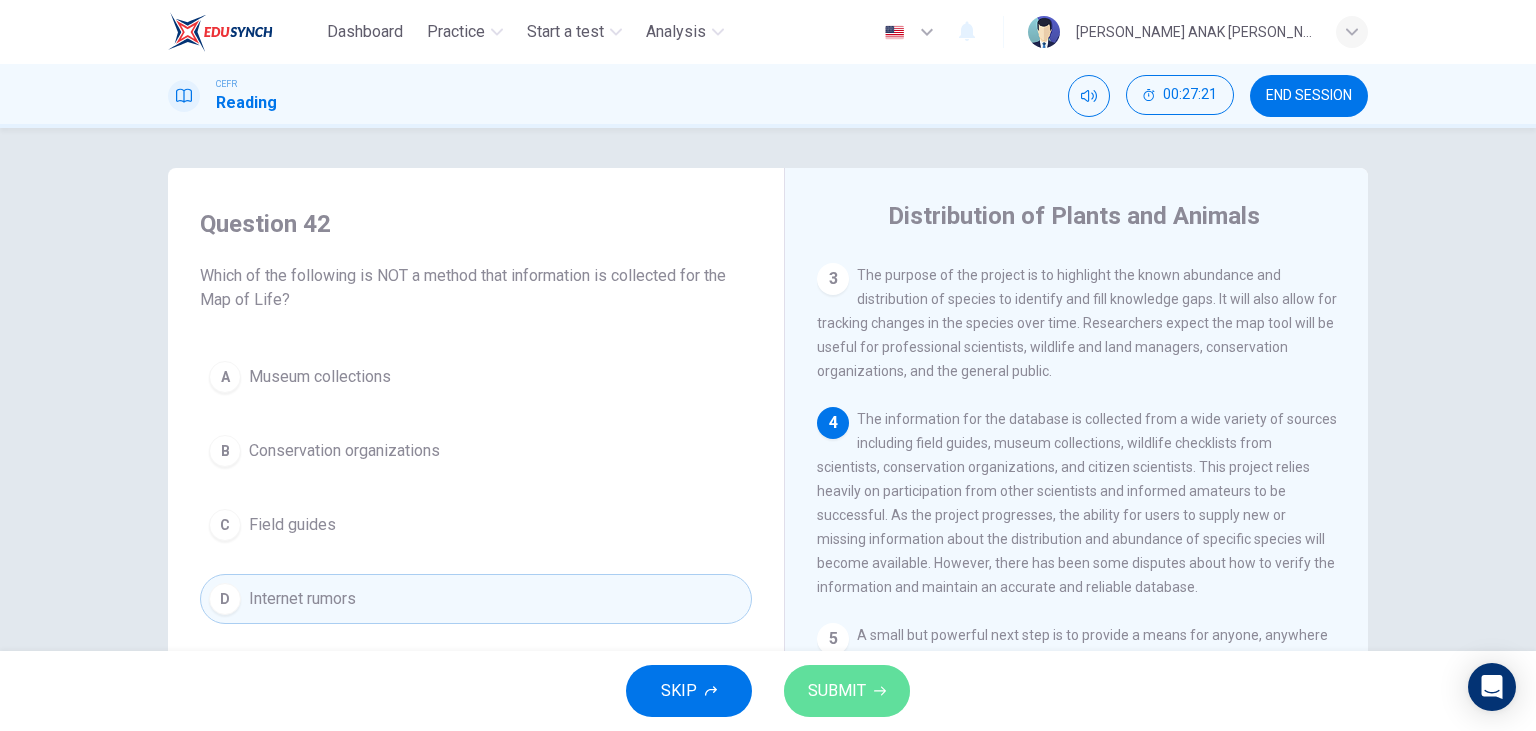 click on "SUBMIT" at bounding box center (837, 691) 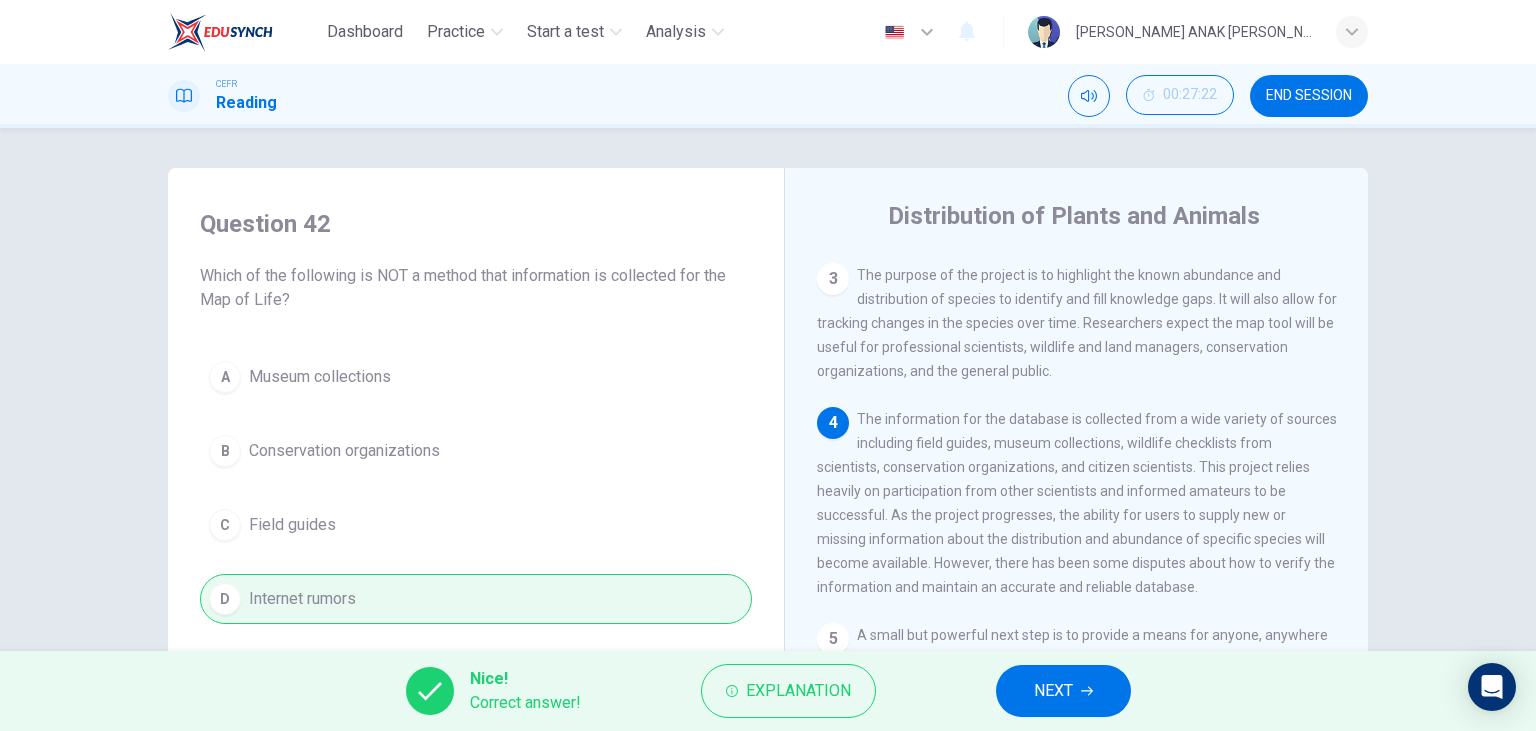 click on "NEXT" at bounding box center (1063, 691) 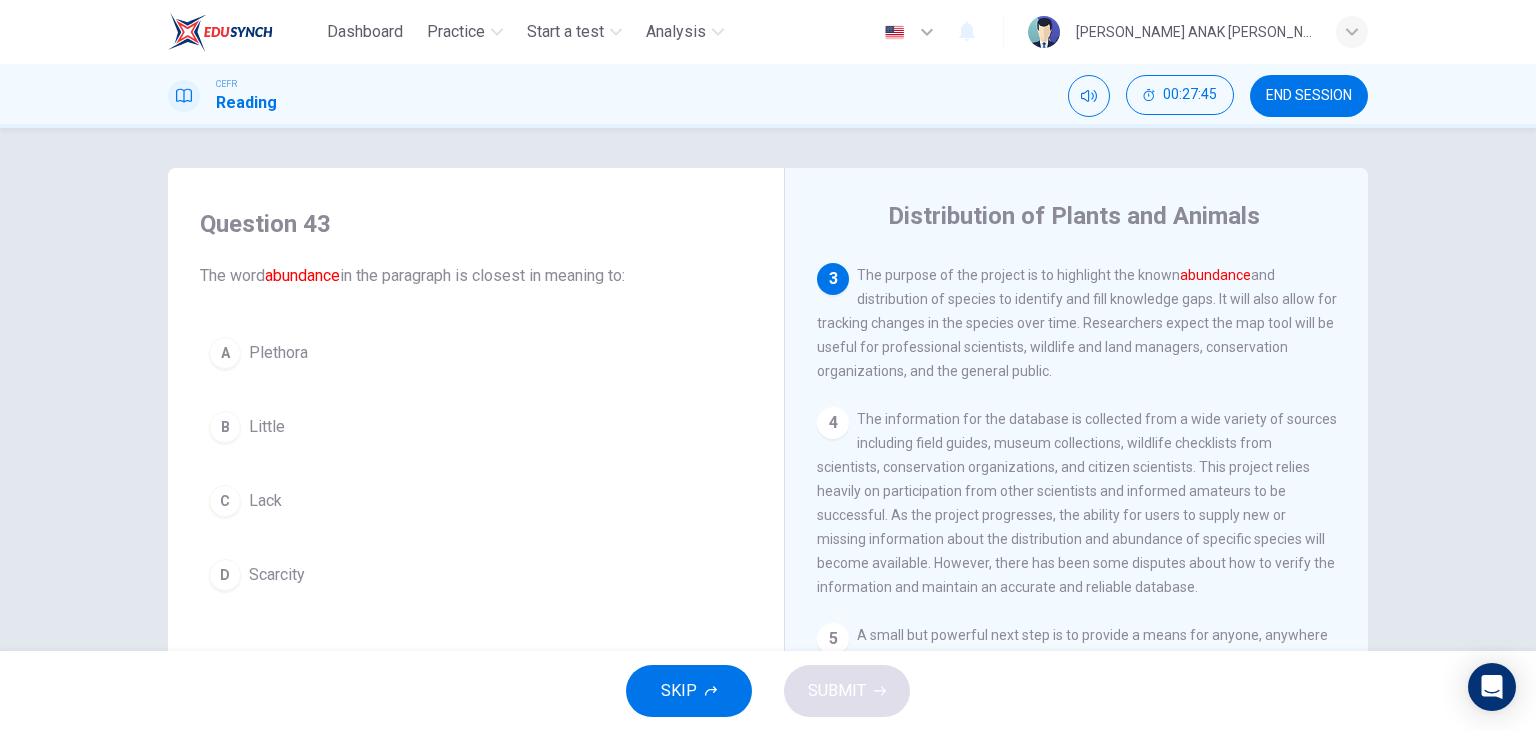 click on "Plethora" at bounding box center [278, 353] 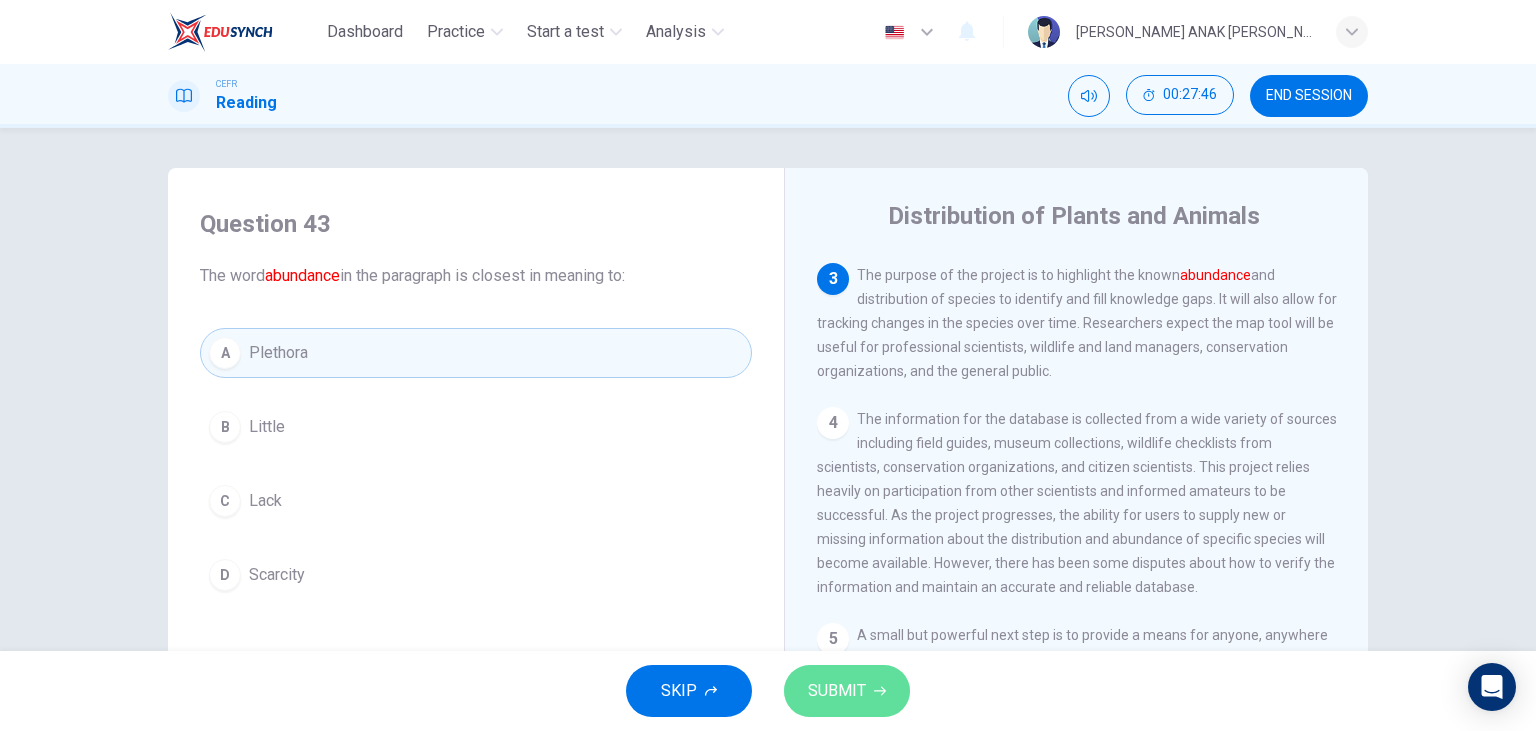 click on "SUBMIT" at bounding box center [847, 691] 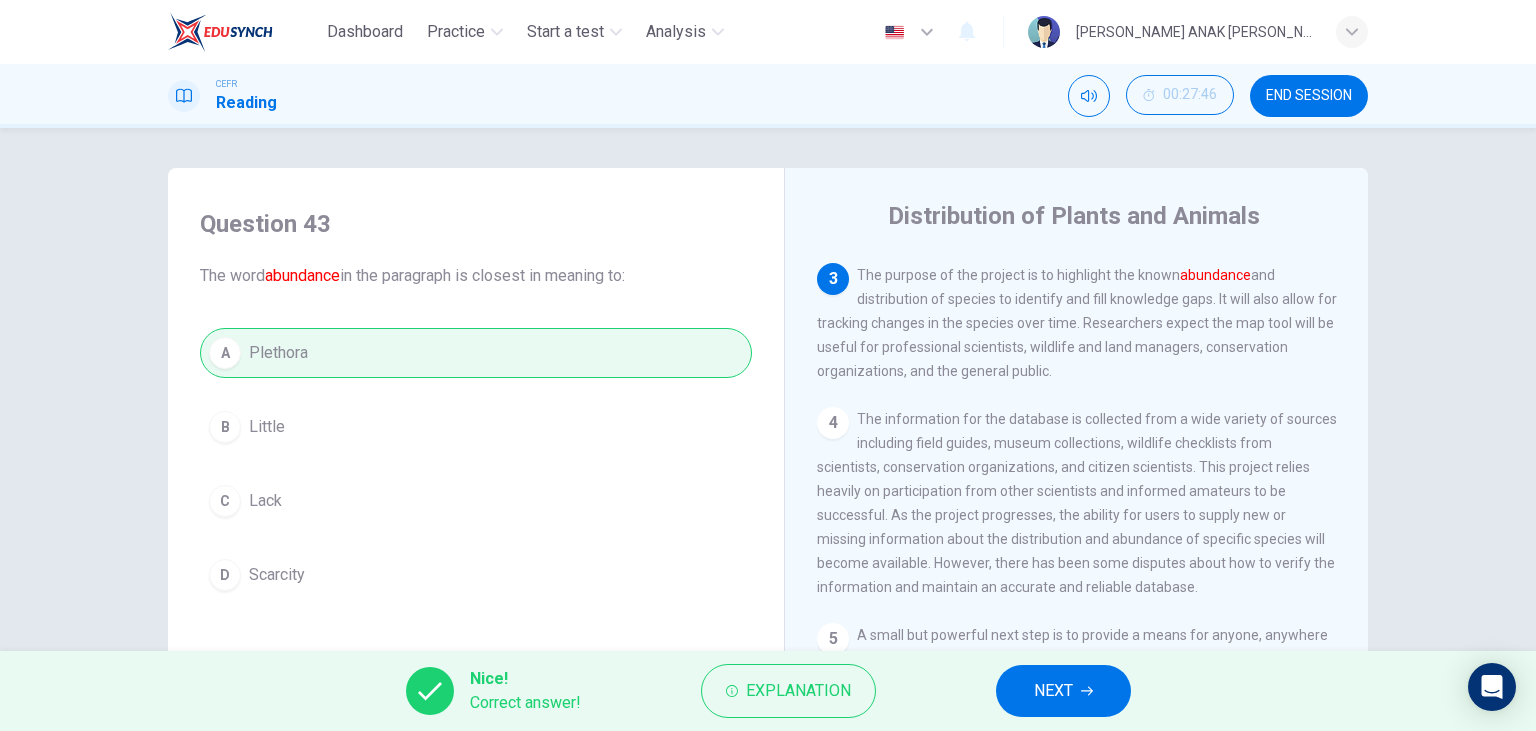 click on "NEXT" at bounding box center (1063, 691) 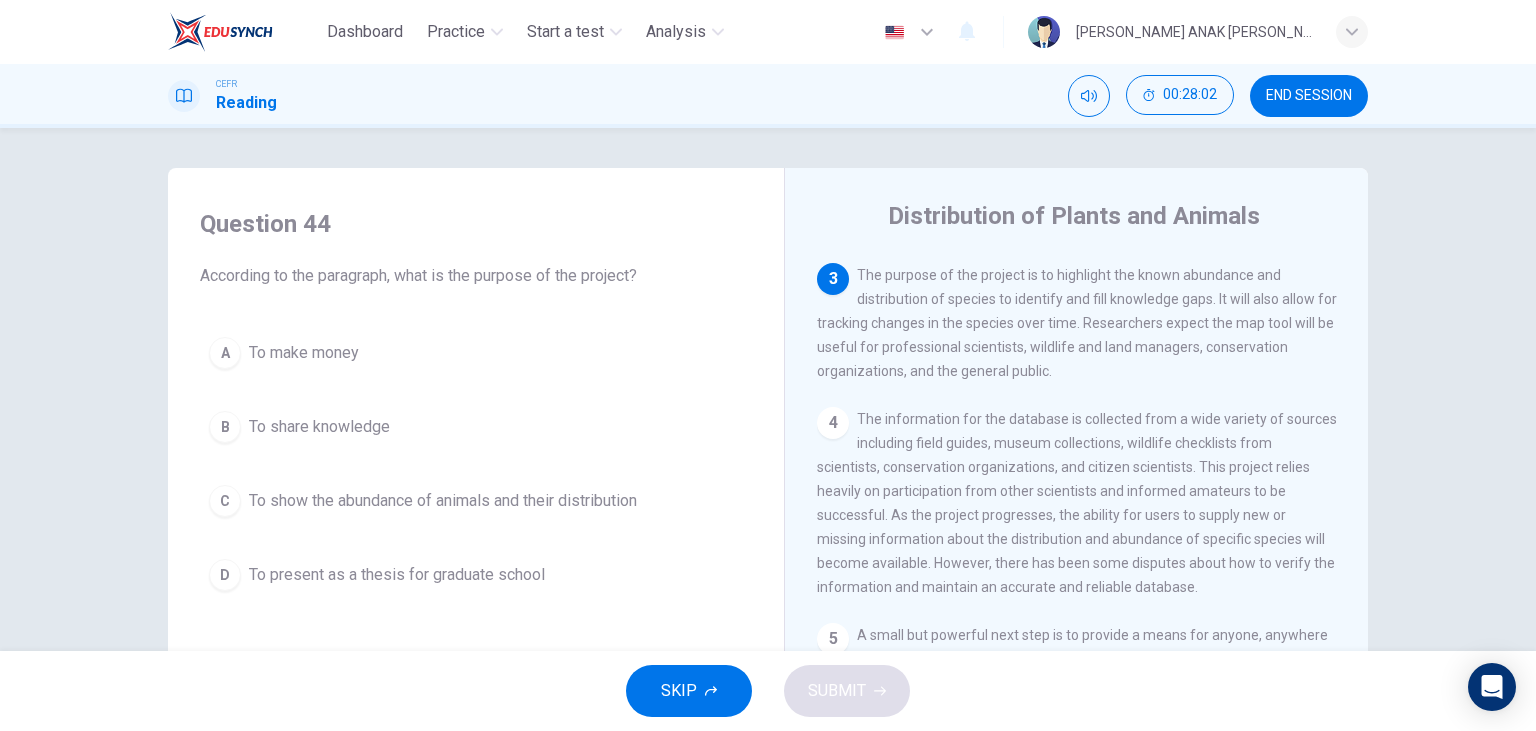 click on "To show the abundance of animals and their distribution" at bounding box center (443, 501) 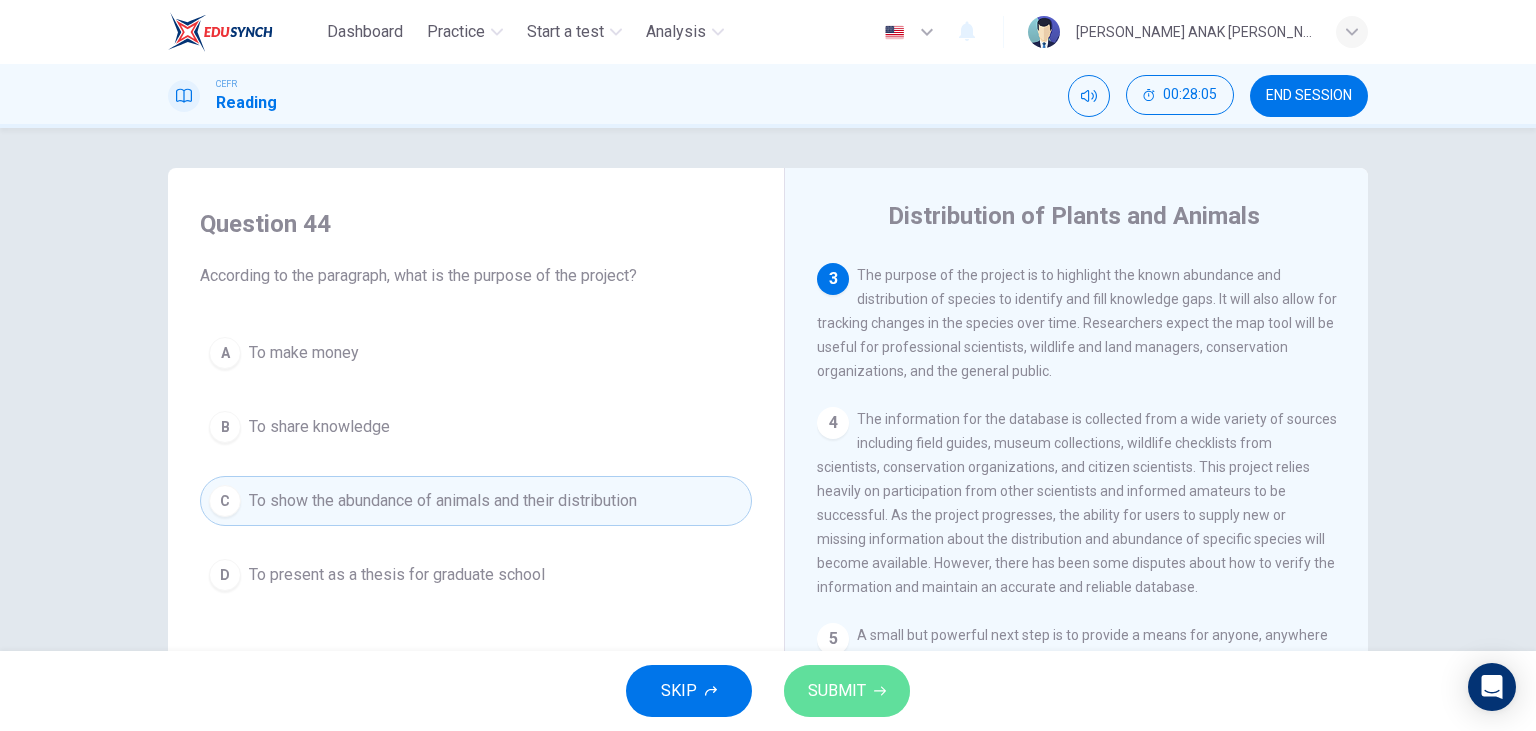 click on "SUBMIT" at bounding box center (837, 691) 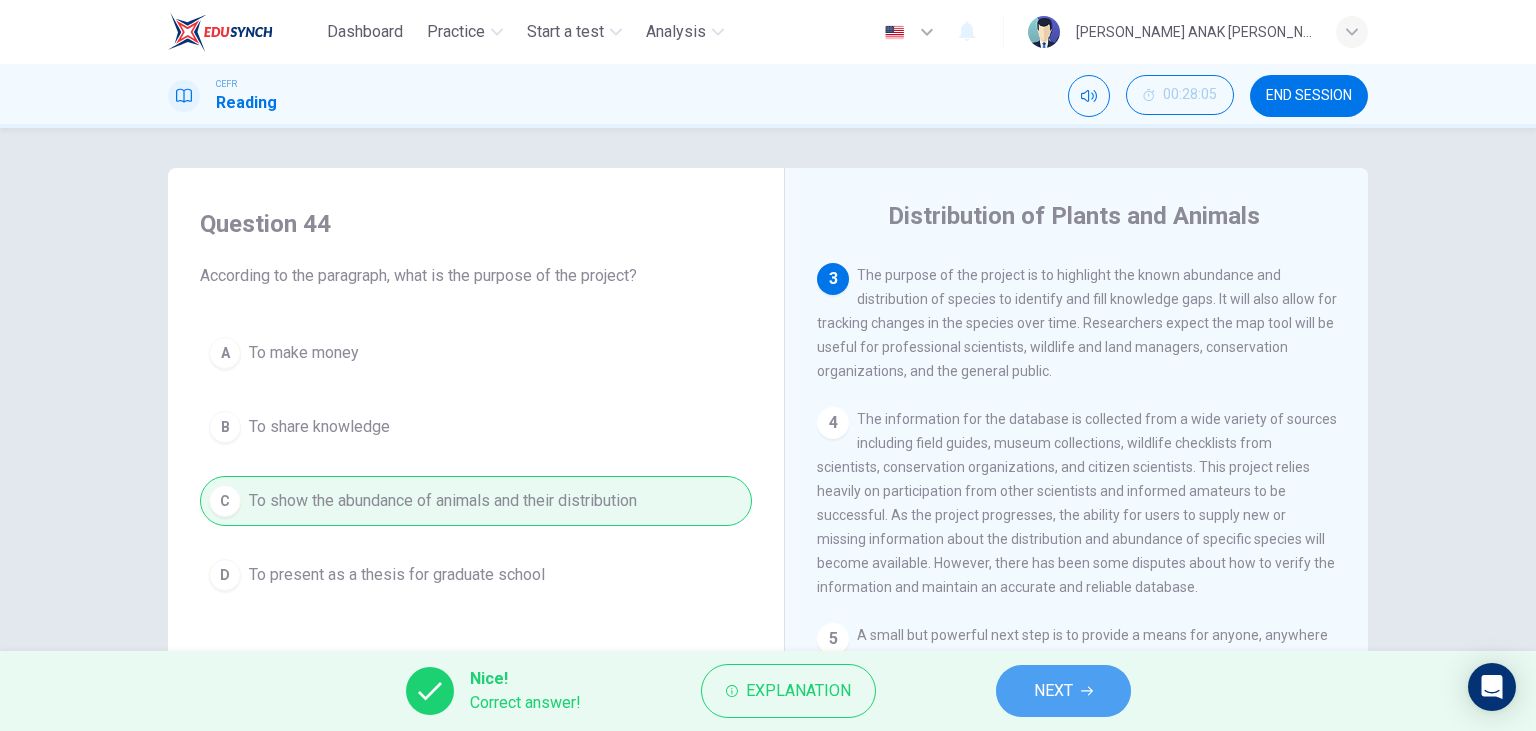 click on "NEXT" at bounding box center [1053, 691] 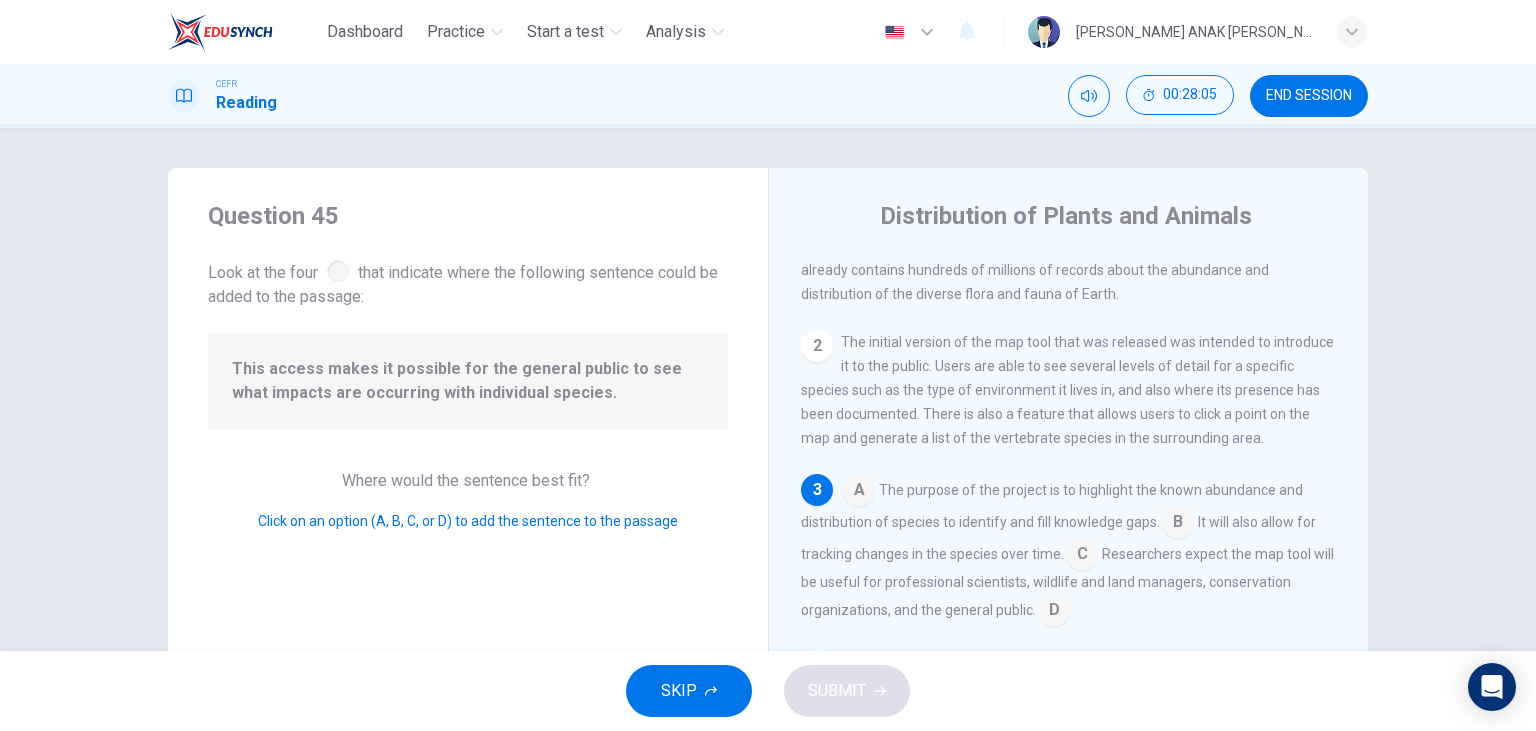 scroll, scrollTop: 142, scrollLeft: 0, axis: vertical 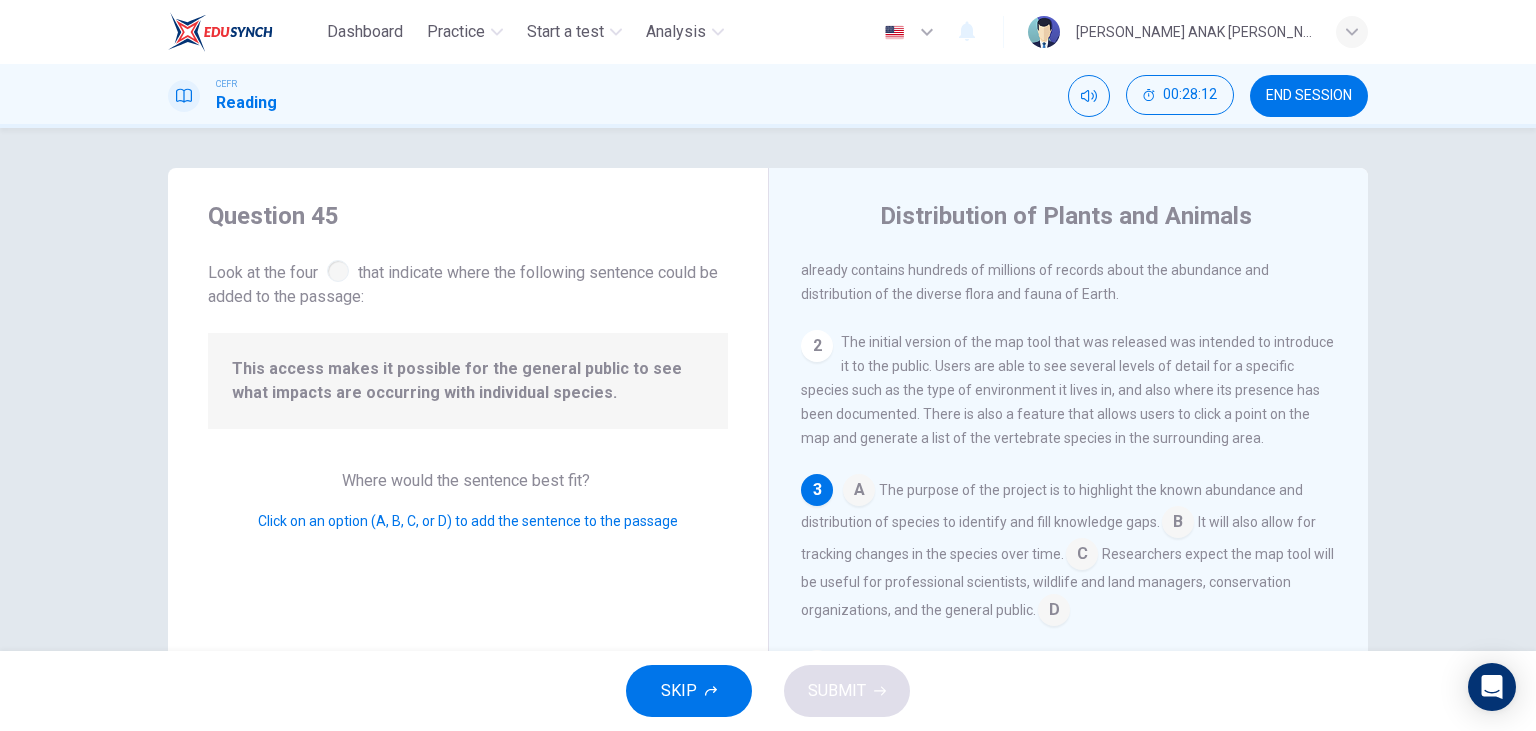 click at bounding box center [1178, 524] 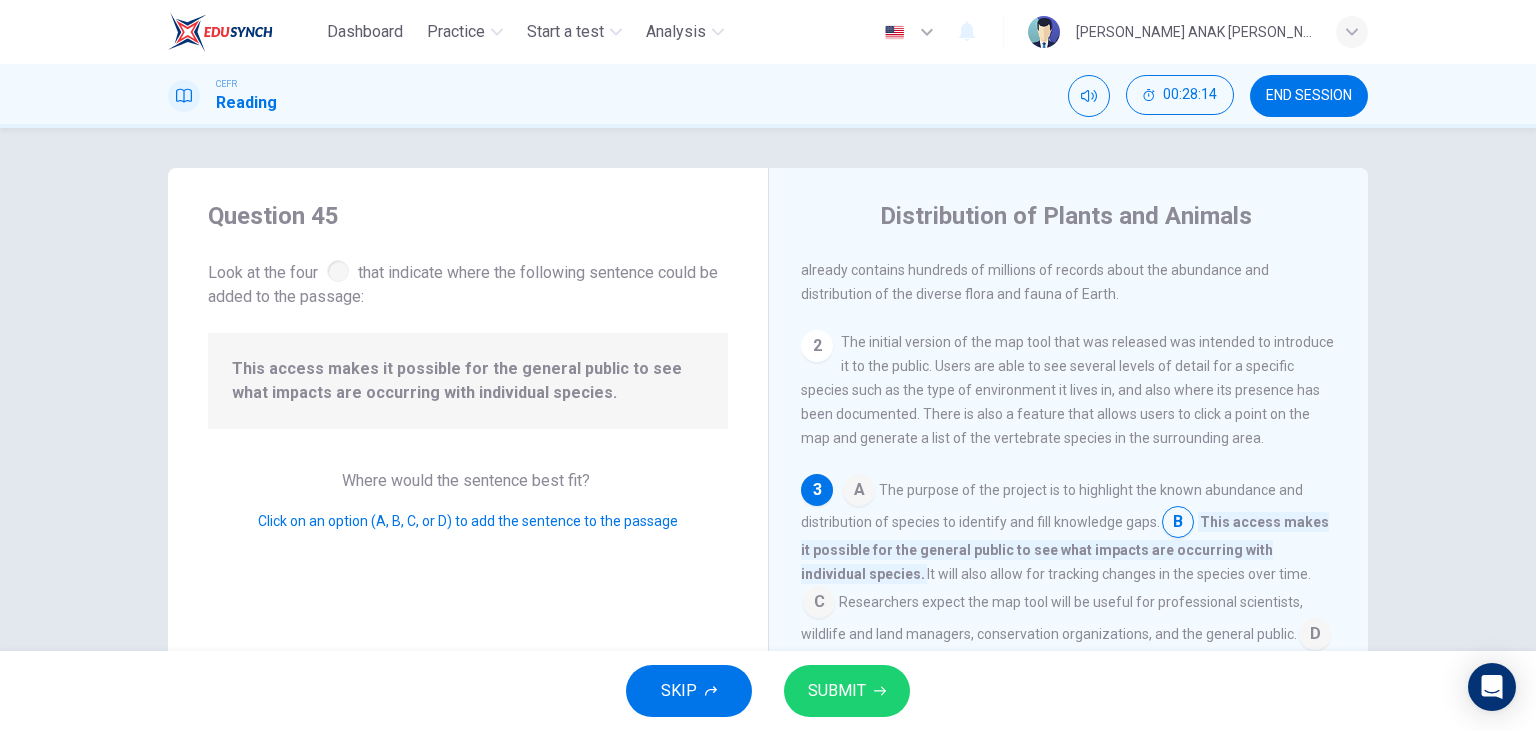 click on "SUBMIT" at bounding box center (847, 691) 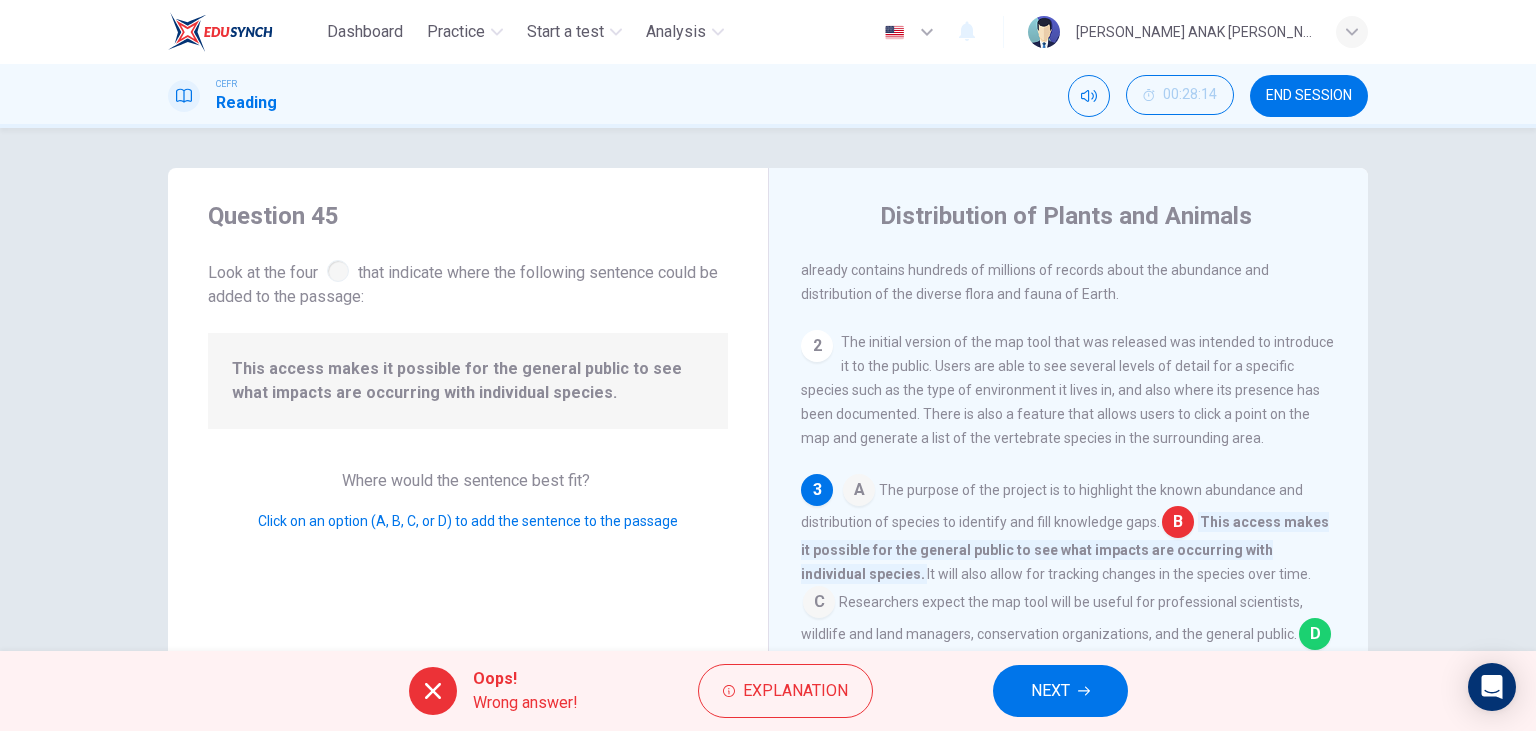 click on "NEXT" at bounding box center (1060, 691) 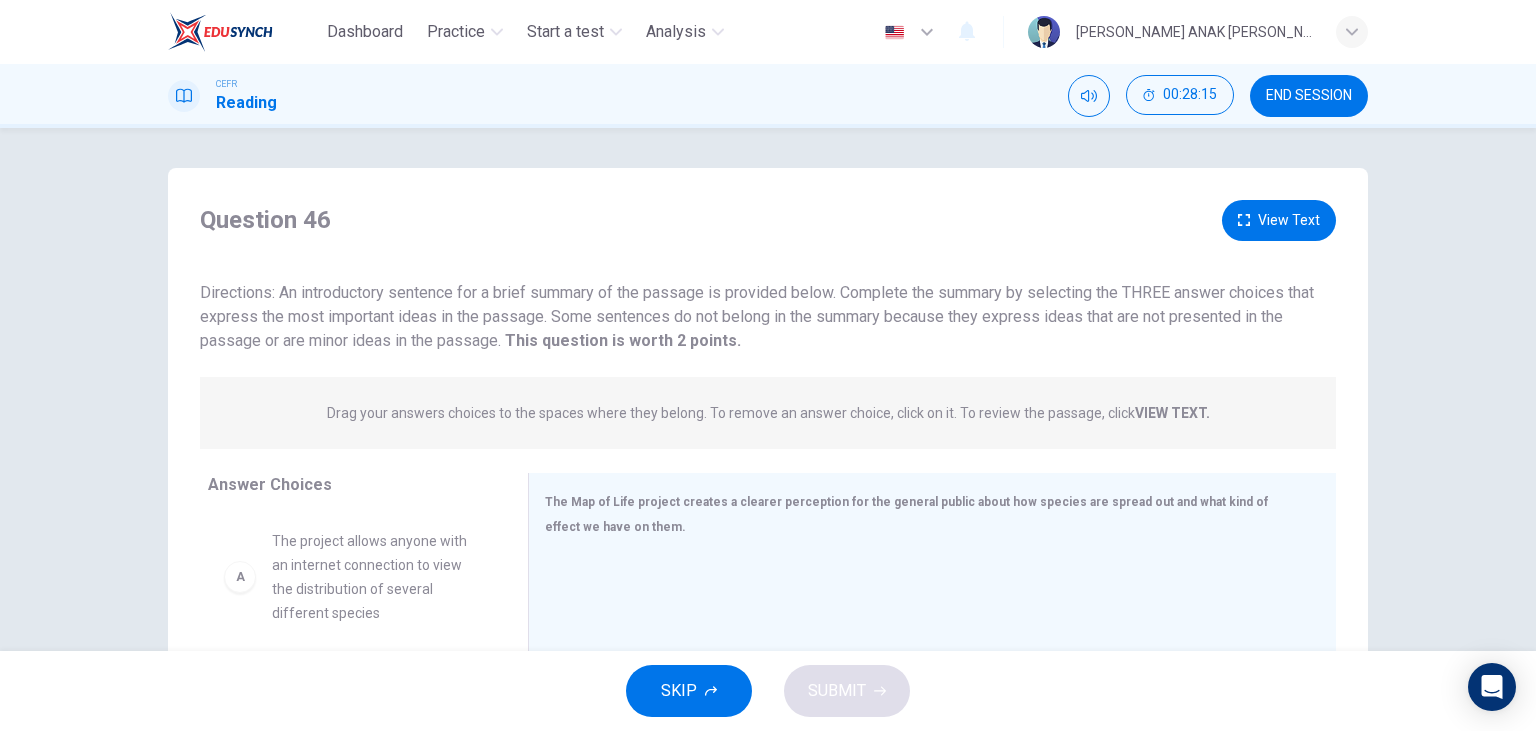 scroll, scrollTop: 230, scrollLeft: 0, axis: vertical 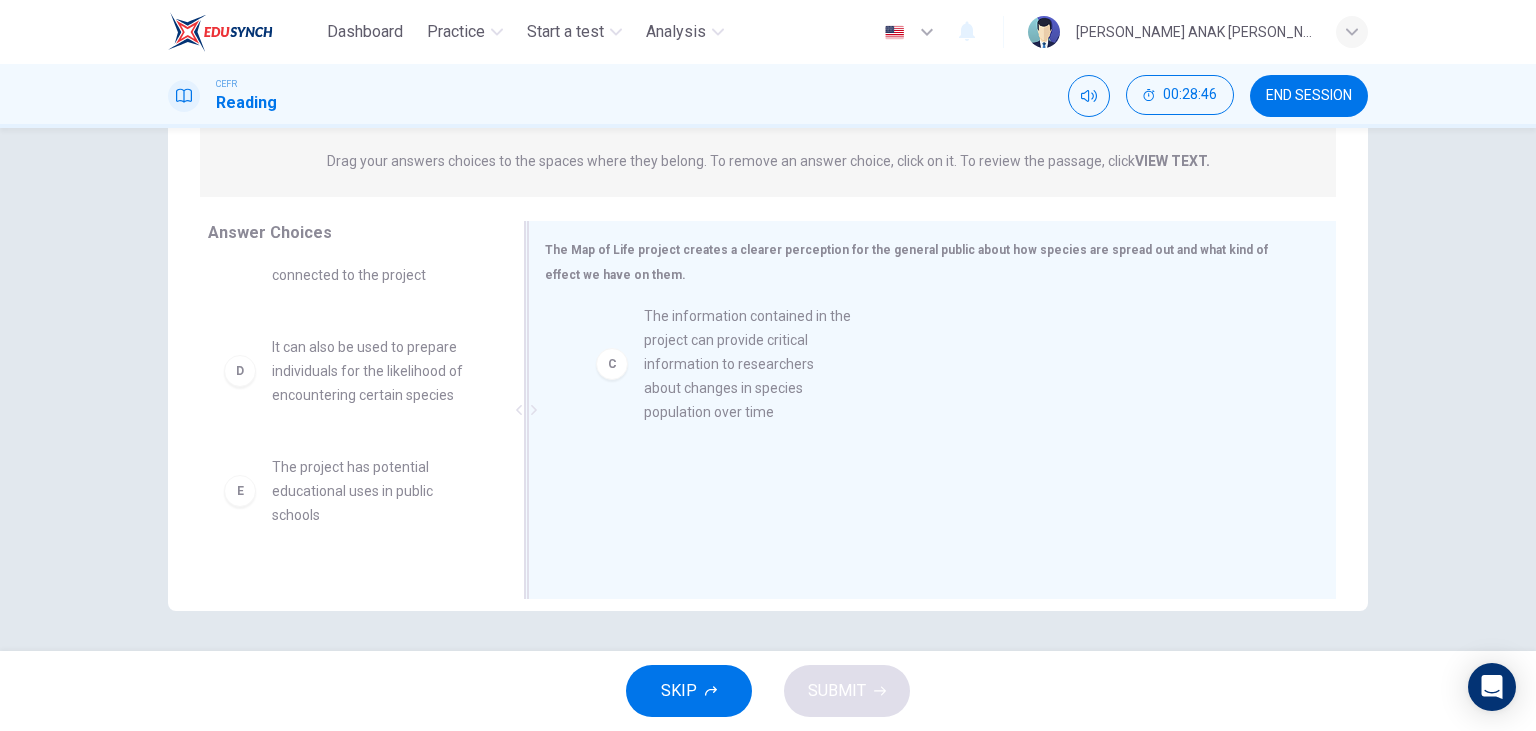 drag, startPoint x: 423, startPoint y: 419, endPoint x: 861, endPoint y: 375, distance: 440.2045 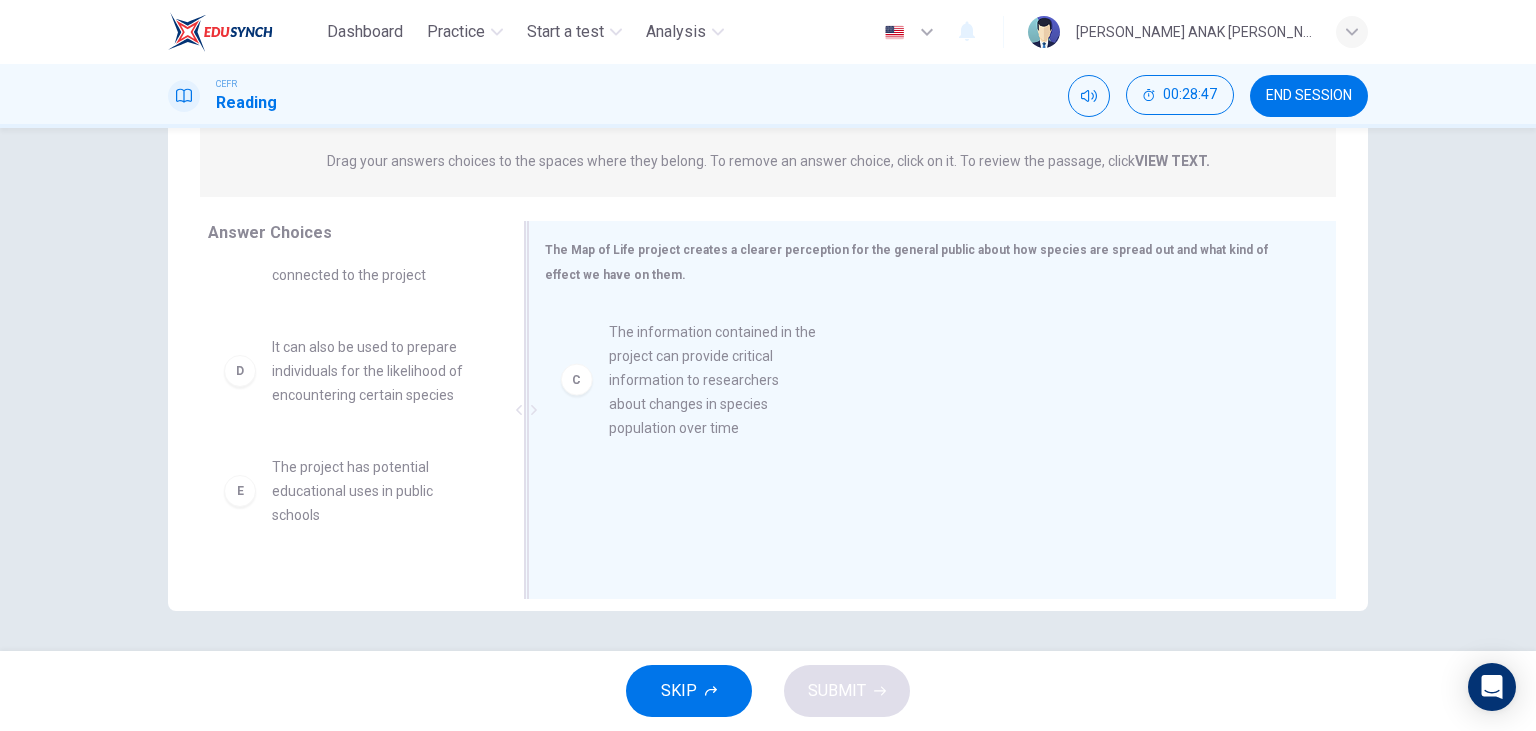 click at bounding box center [924, 437] 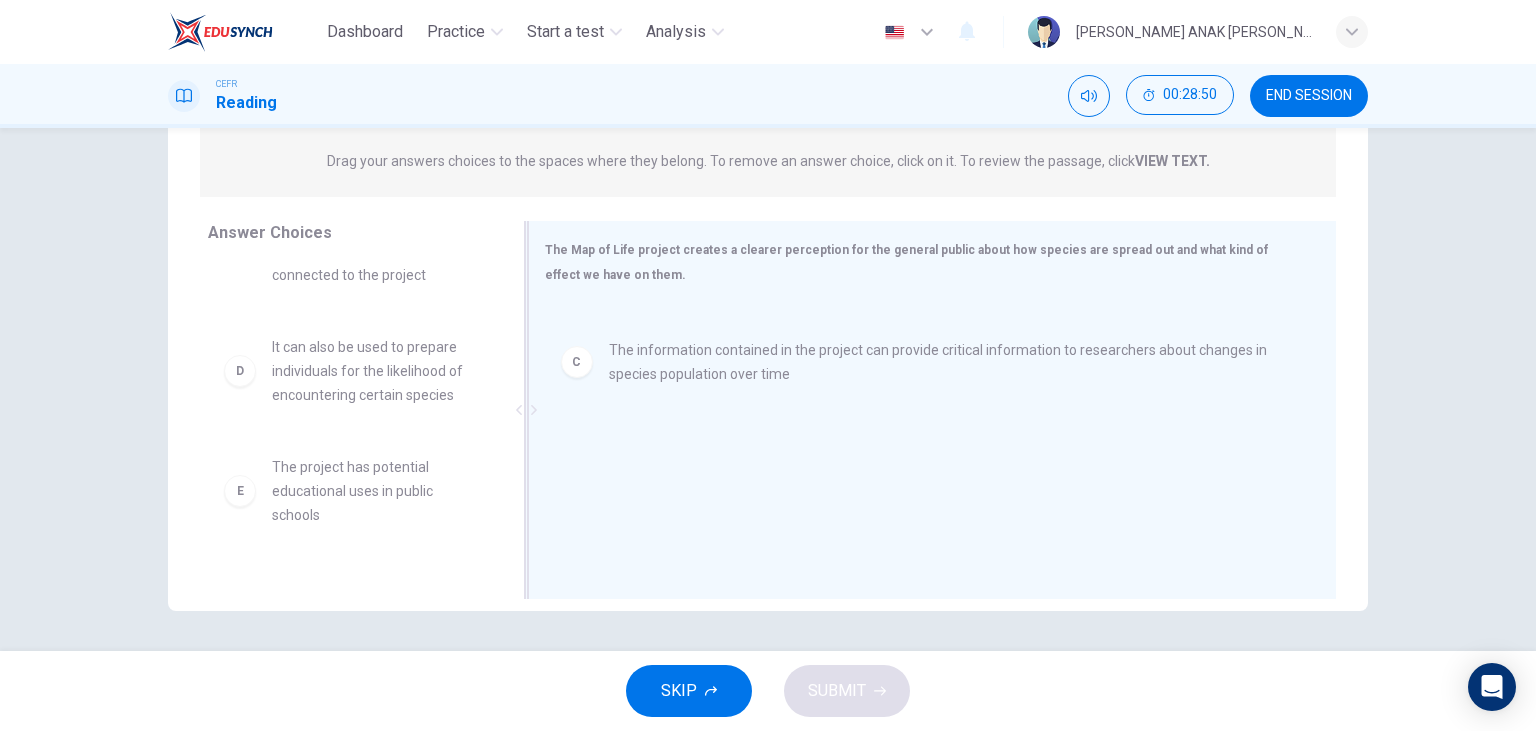 drag, startPoint x: 798, startPoint y: 347, endPoint x: 800, endPoint y: 373, distance: 26.076809 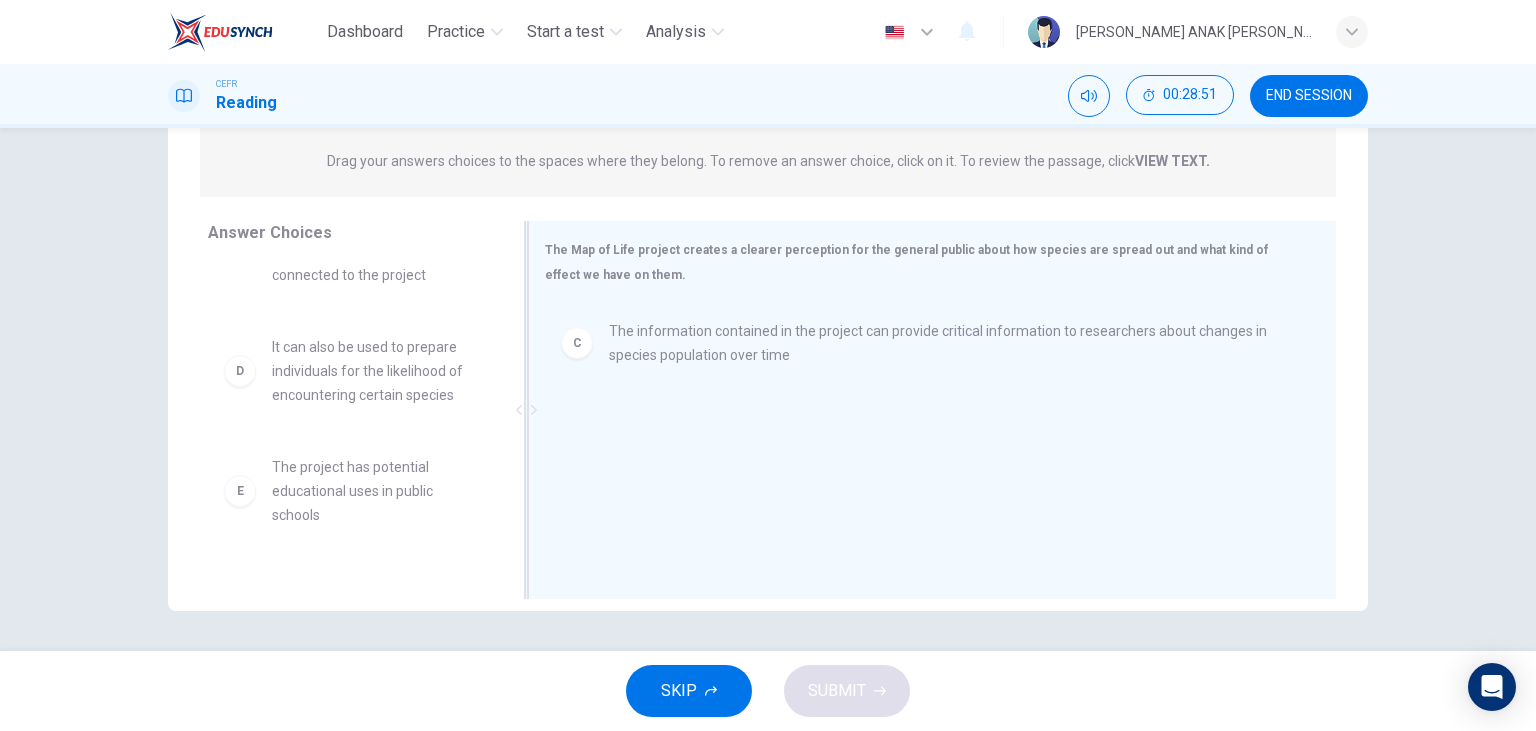 click on "C The information contained in the project can provide critical information to researchers about changes in species population over time" at bounding box center [924, 437] 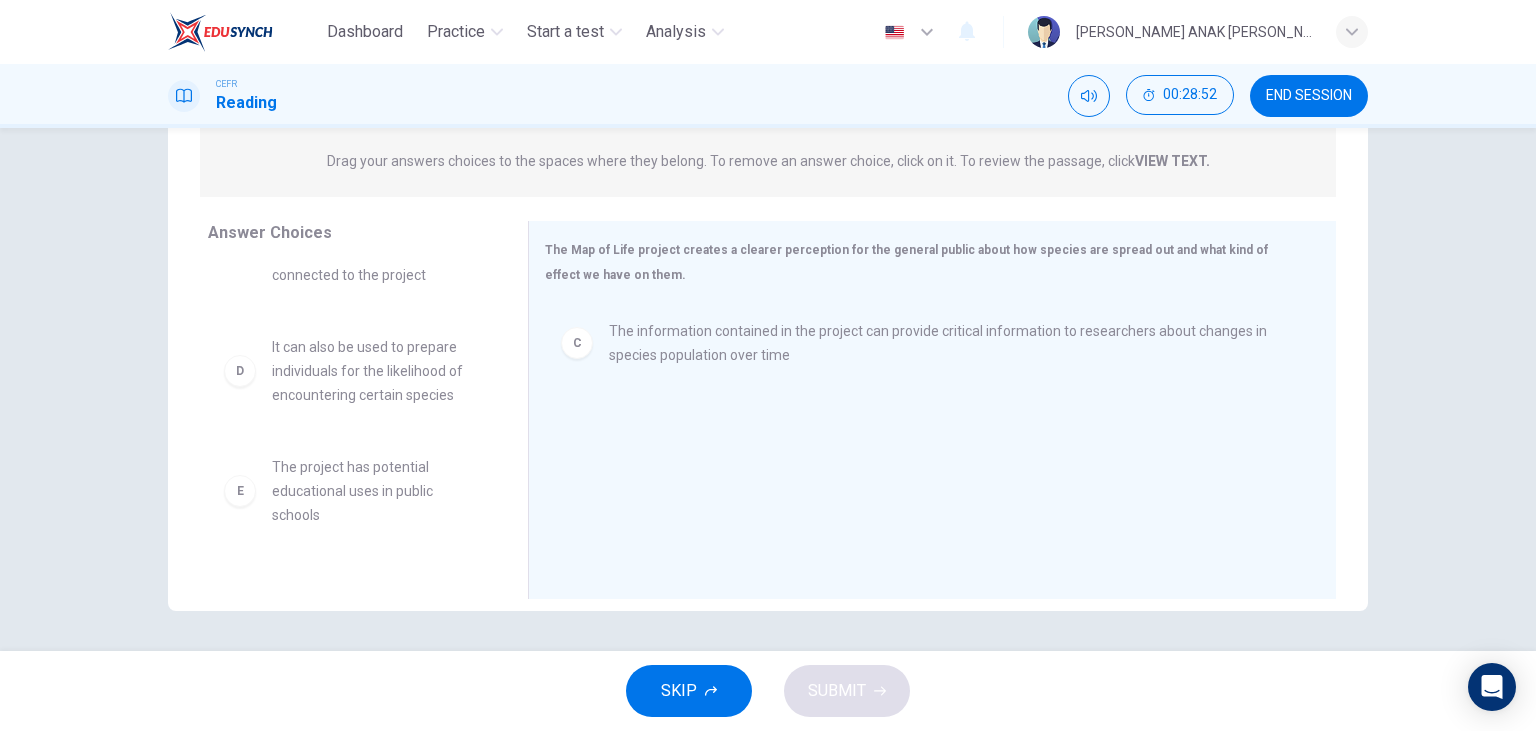 click on "The information contained in the project can provide critical information to researchers about changes in species population over time" at bounding box center (948, 343) 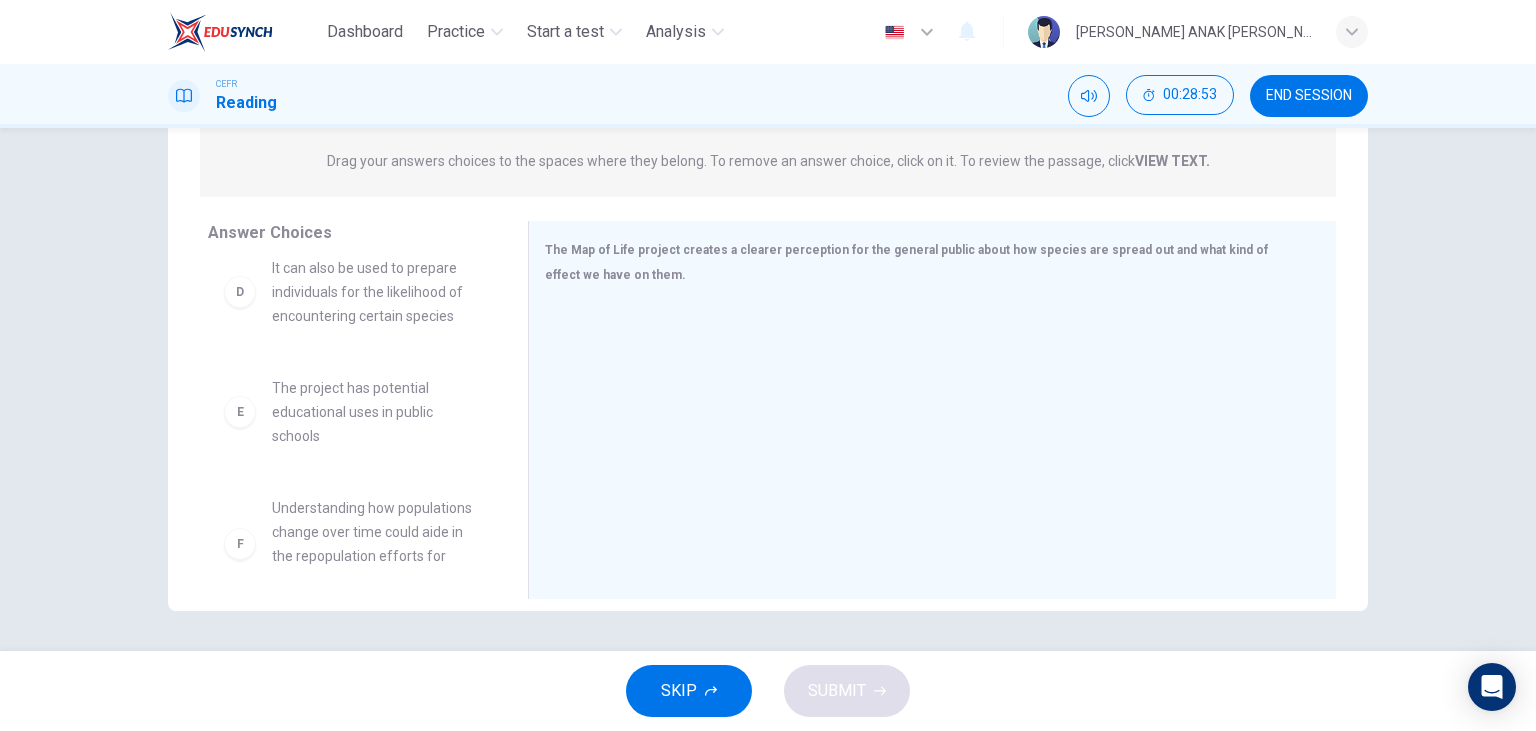 scroll, scrollTop: 516, scrollLeft: 0, axis: vertical 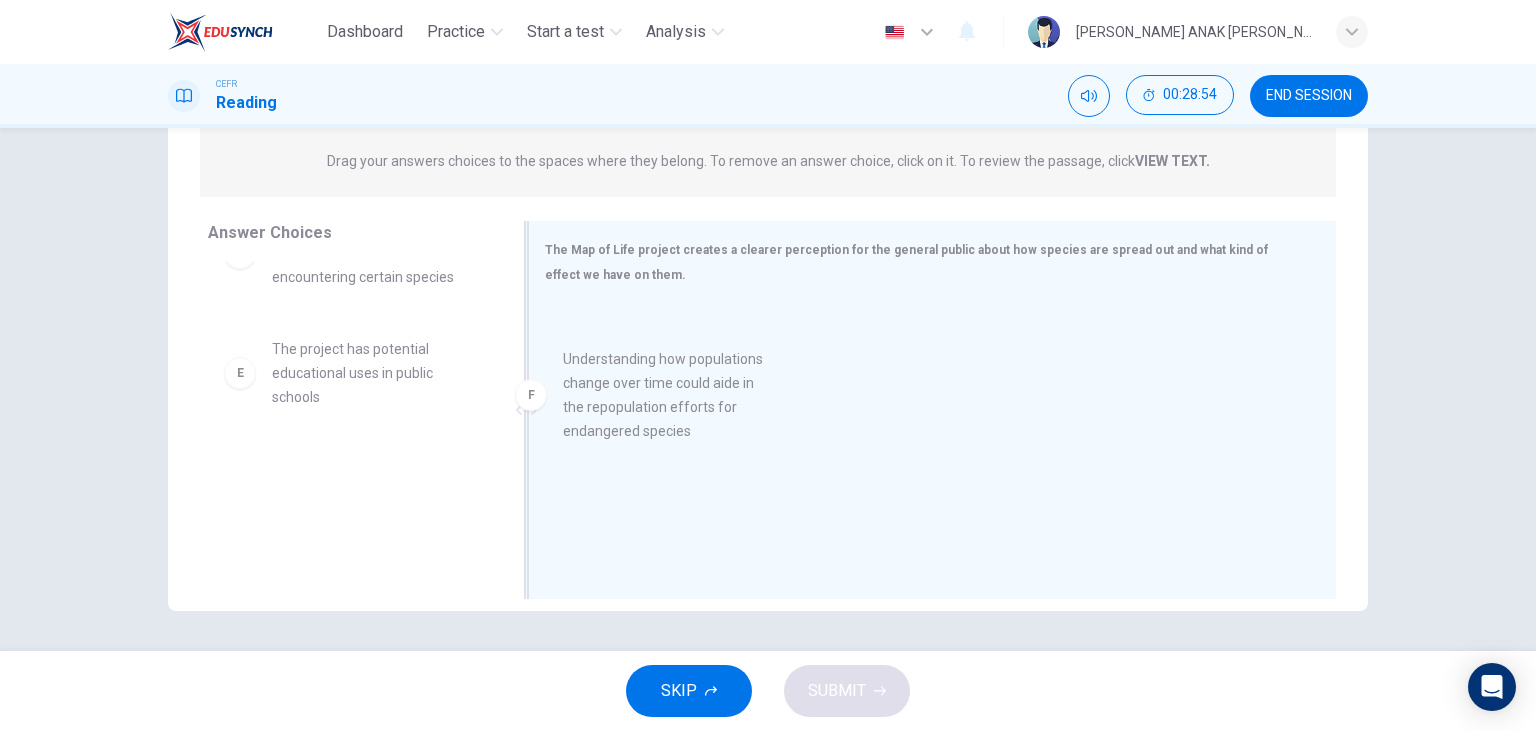 drag, startPoint x: 353, startPoint y: 530, endPoint x: 650, endPoint y: 424, distance: 315.349 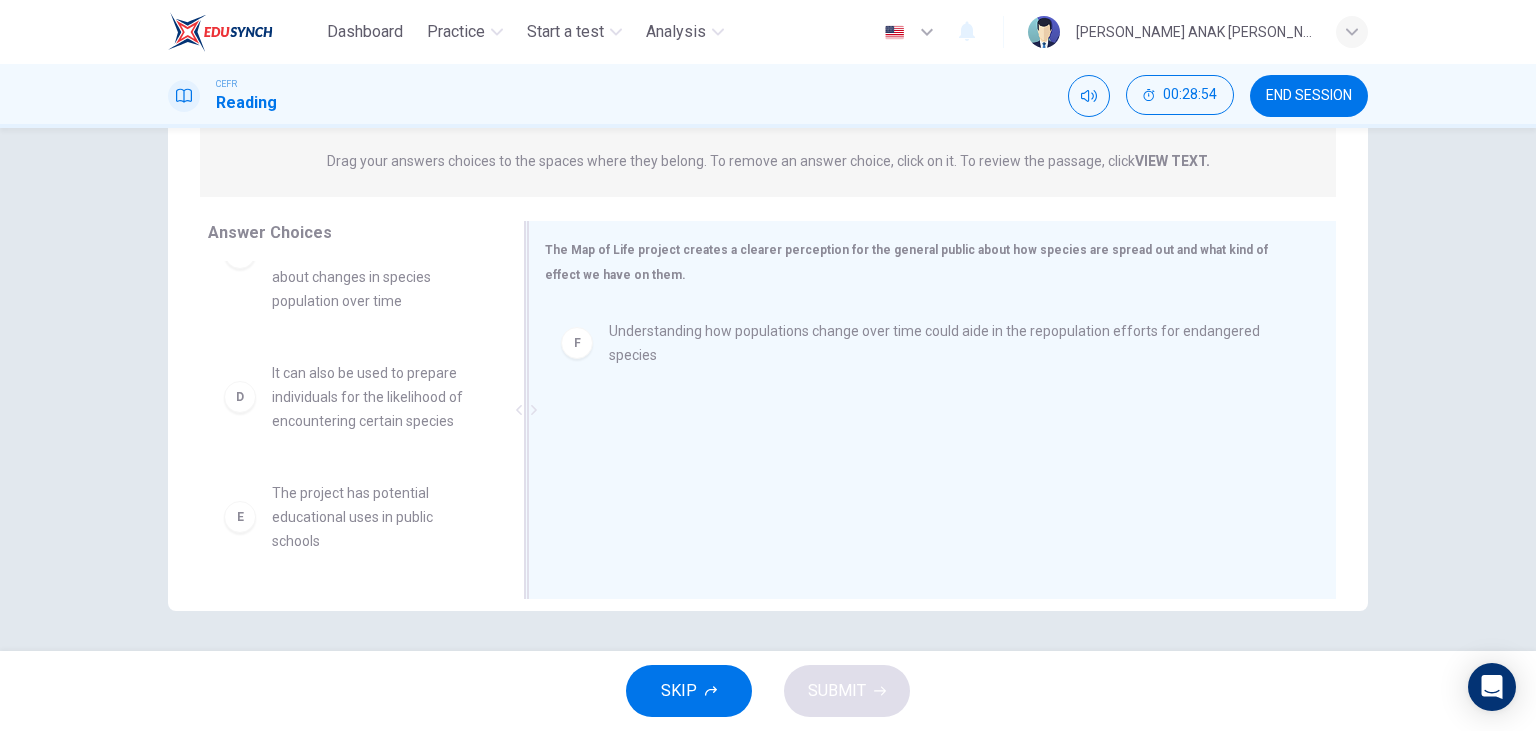 scroll, scrollTop: 372, scrollLeft: 0, axis: vertical 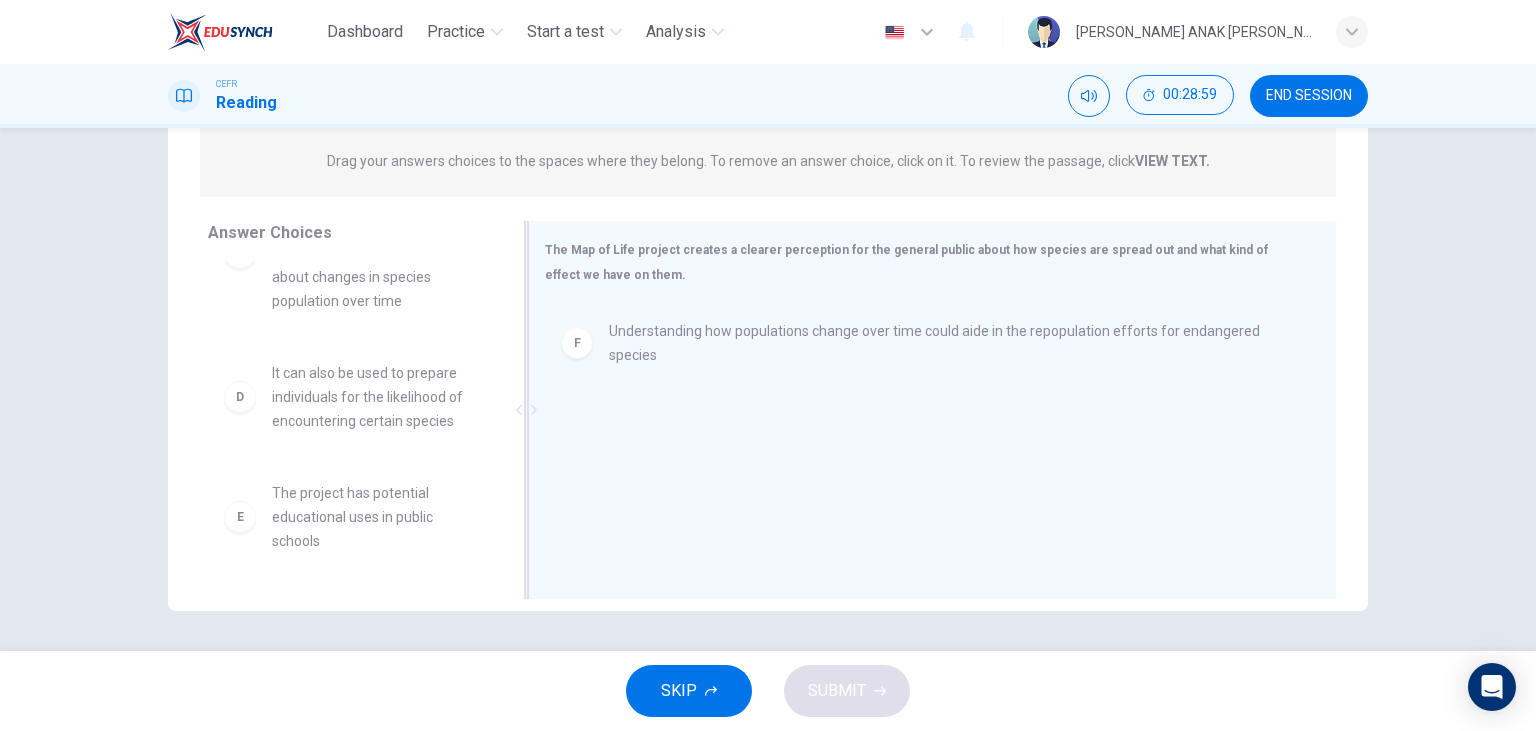 click on "Understanding how populations change over time could aide in the repopulation efforts for endangered species" at bounding box center [948, 343] 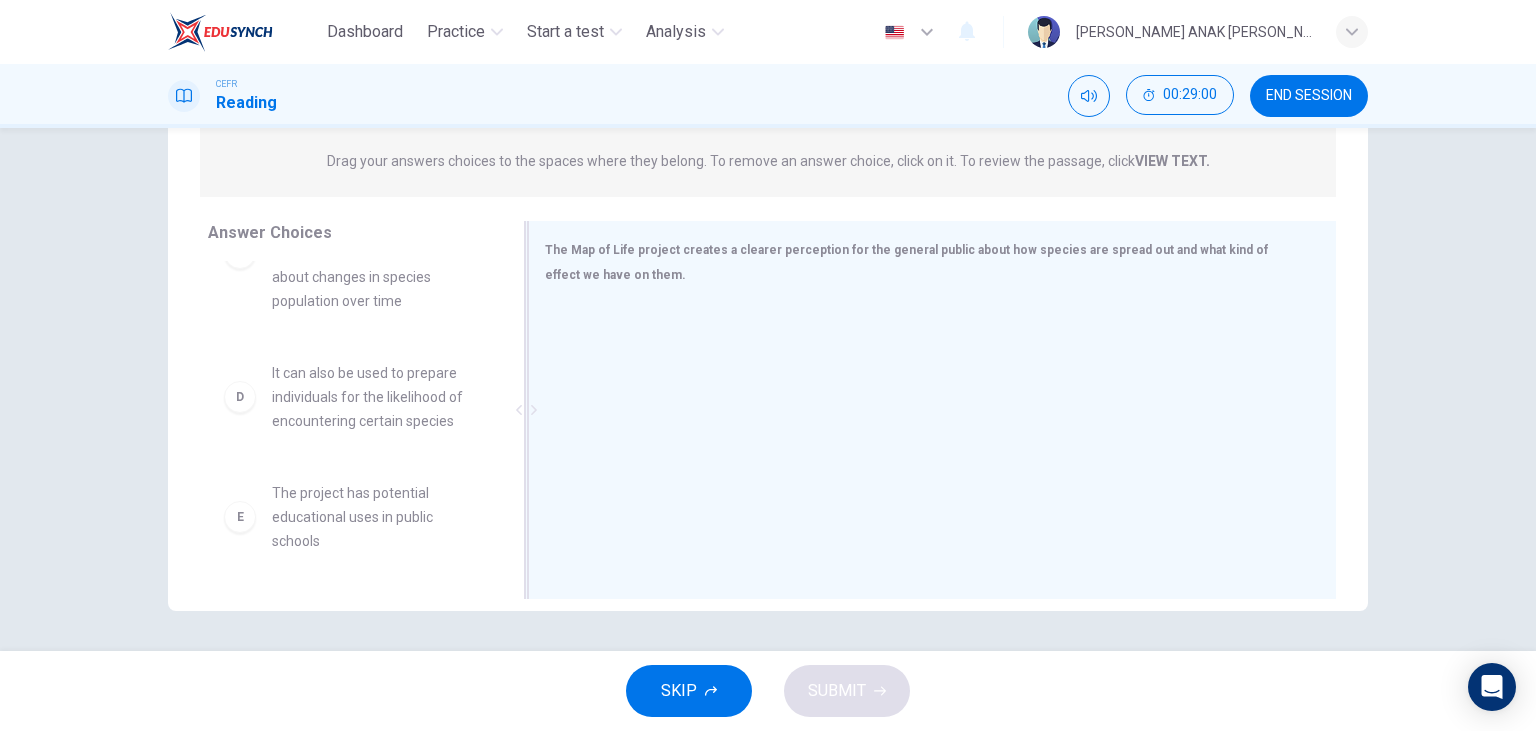 scroll, scrollTop: 0, scrollLeft: 0, axis: both 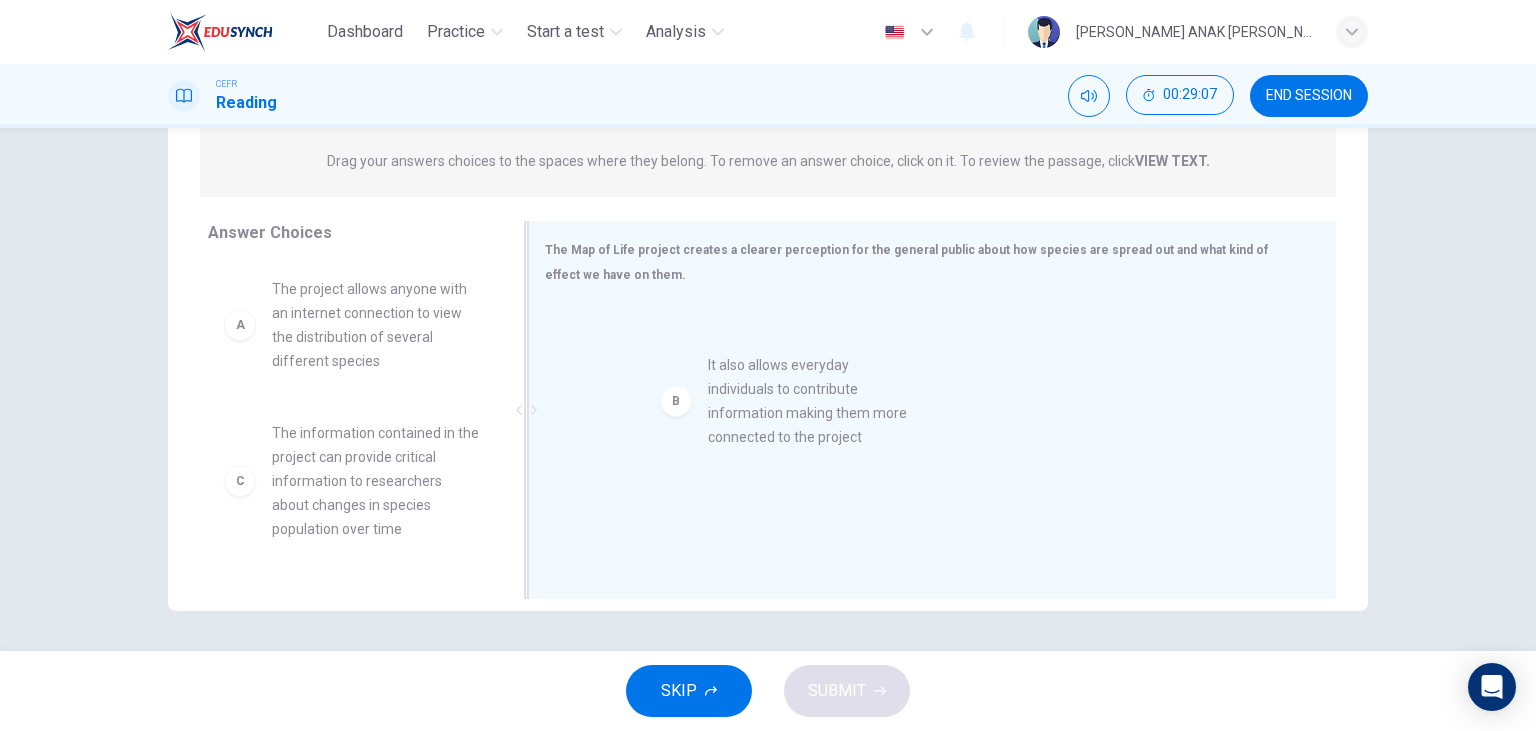 drag, startPoint x: 346, startPoint y: 482, endPoint x: 787, endPoint y: 418, distance: 445.61978 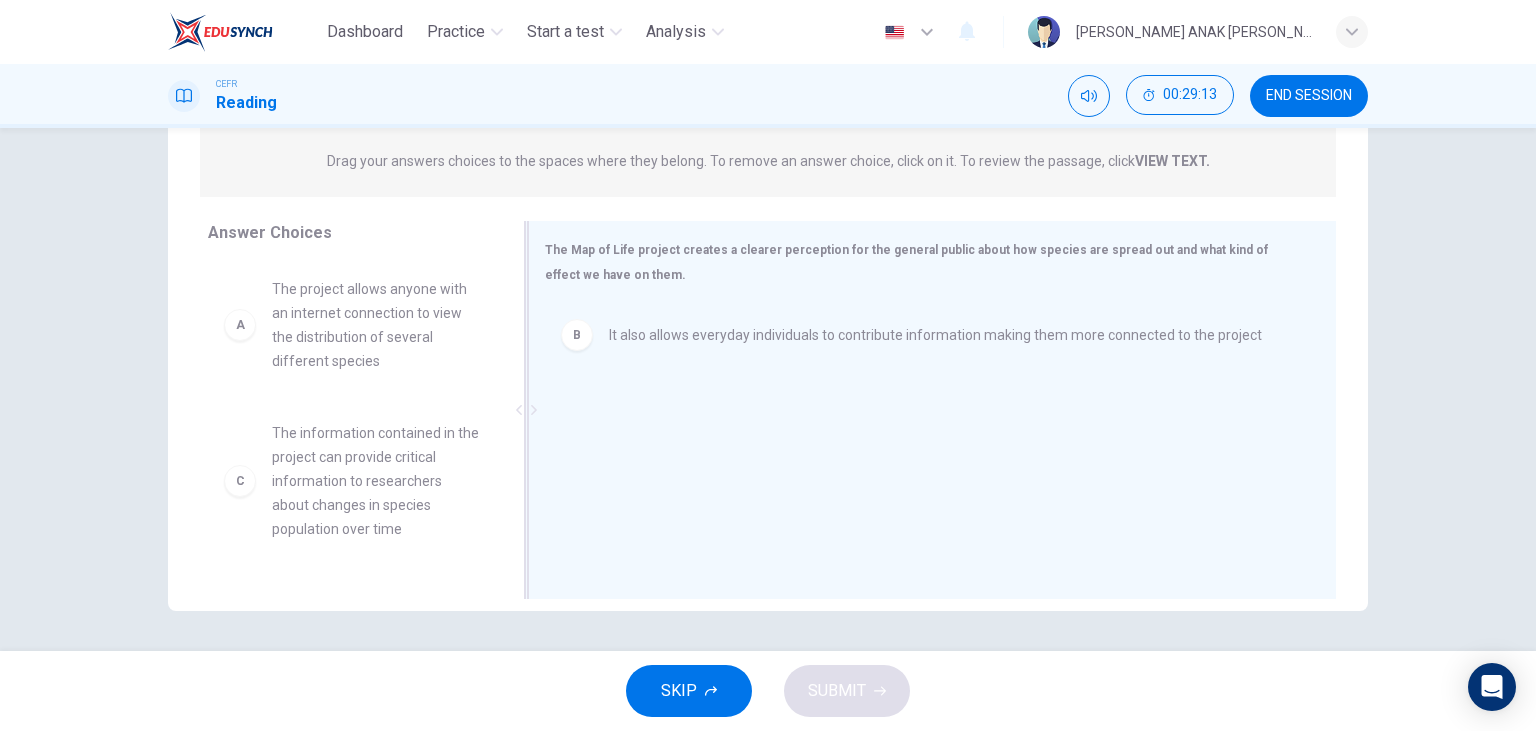 scroll, scrollTop: 1, scrollLeft: 0, axis: vertical 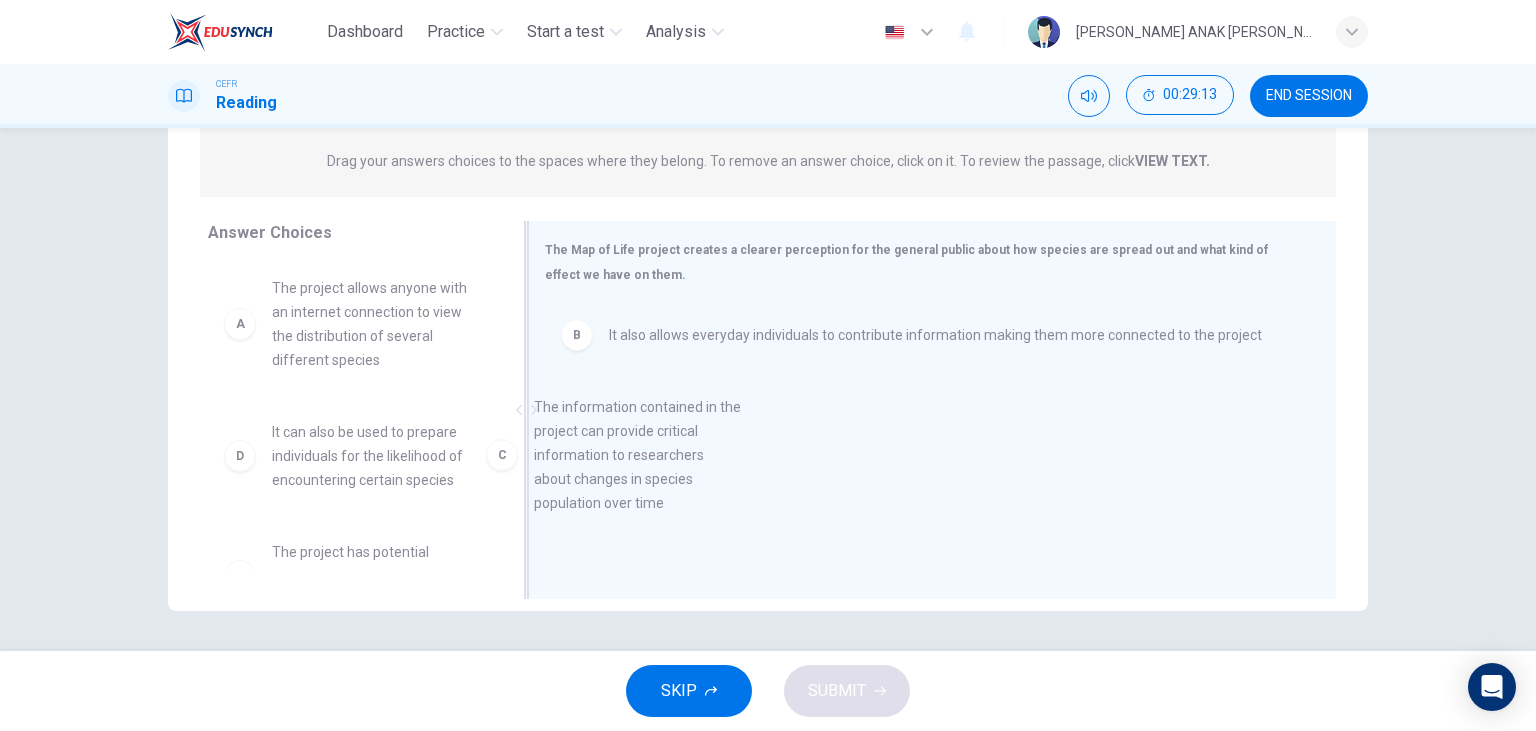 drag, startPoint x: 368, startPoint y: 502, endPoint x: 728, endPoint y: 472, distance: 361.24783 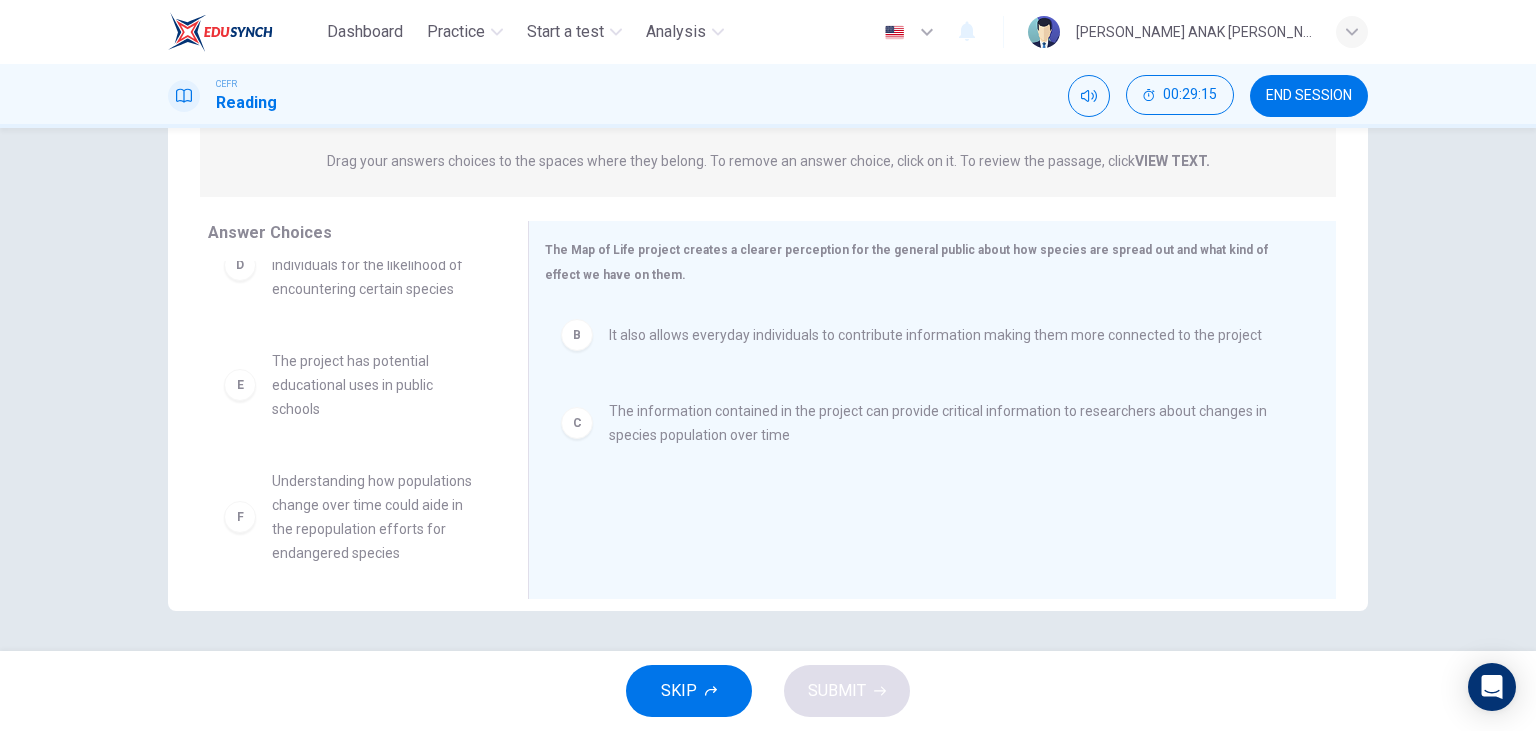 scroll, scrollTop: 204, scrollLeft: 0, axis: vertical 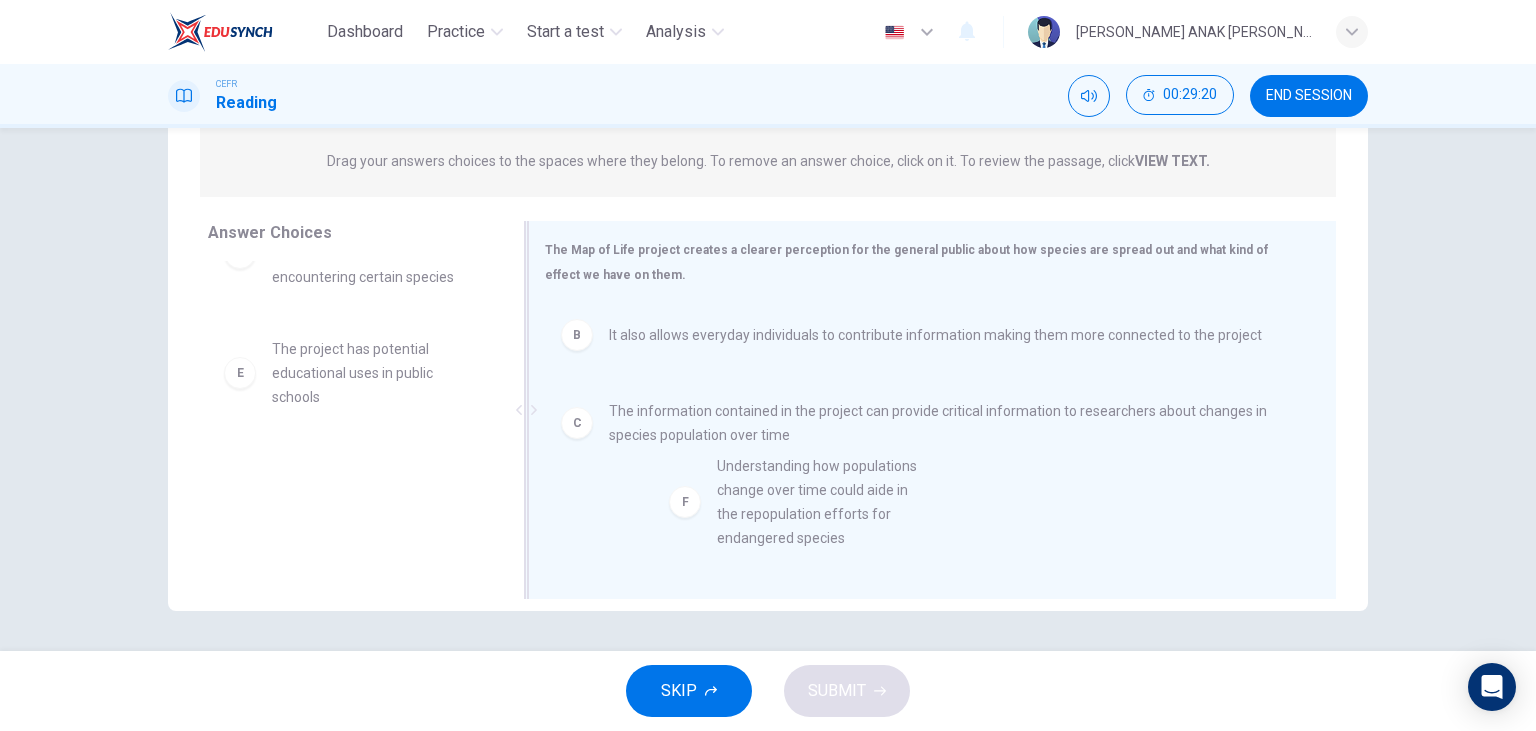 drag, startPoint x: 361, startPoint y: 502, endPoint x: 813, endPoint y: 497, distance: 452.02765 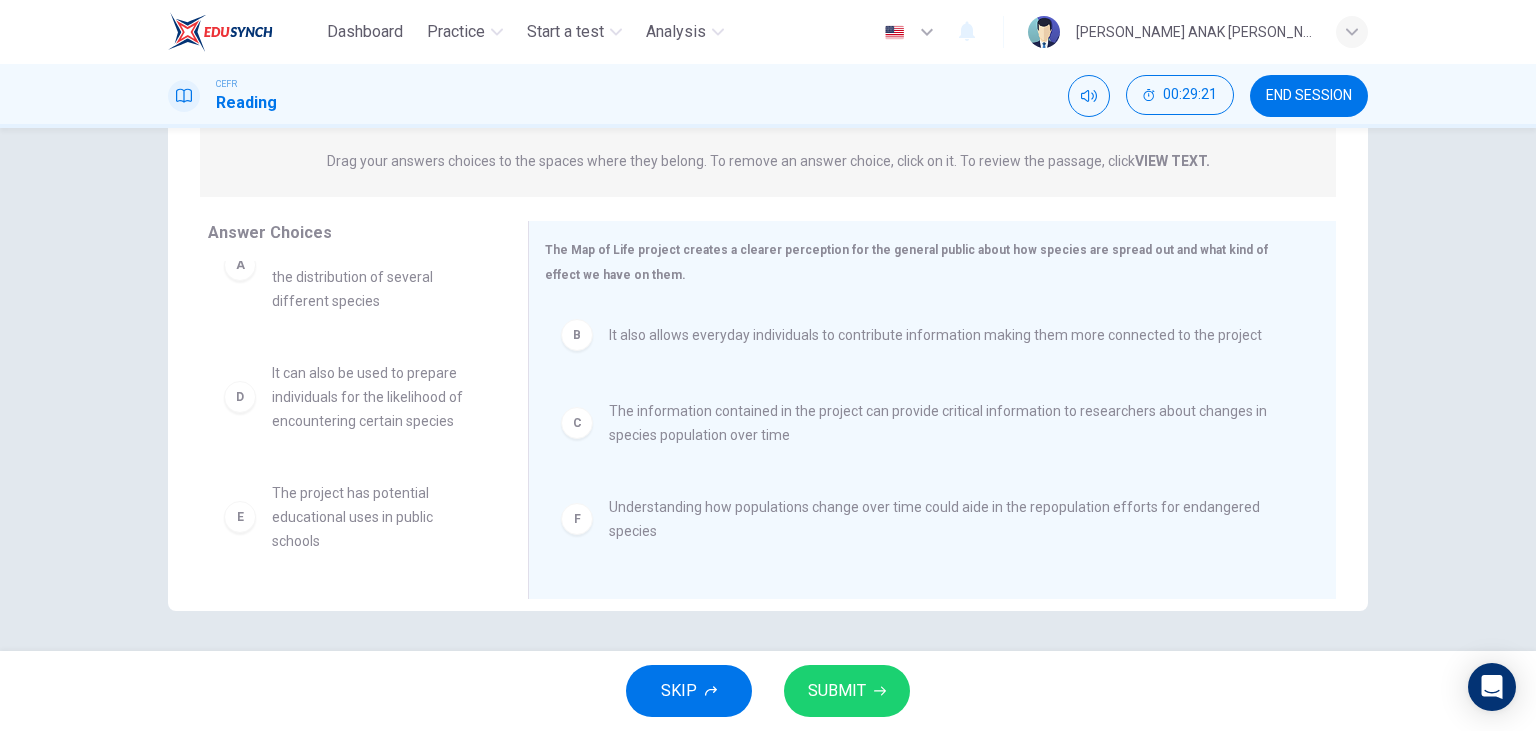 scroll, scrollTop: 60, scrollLeft: 0, axis: vertical 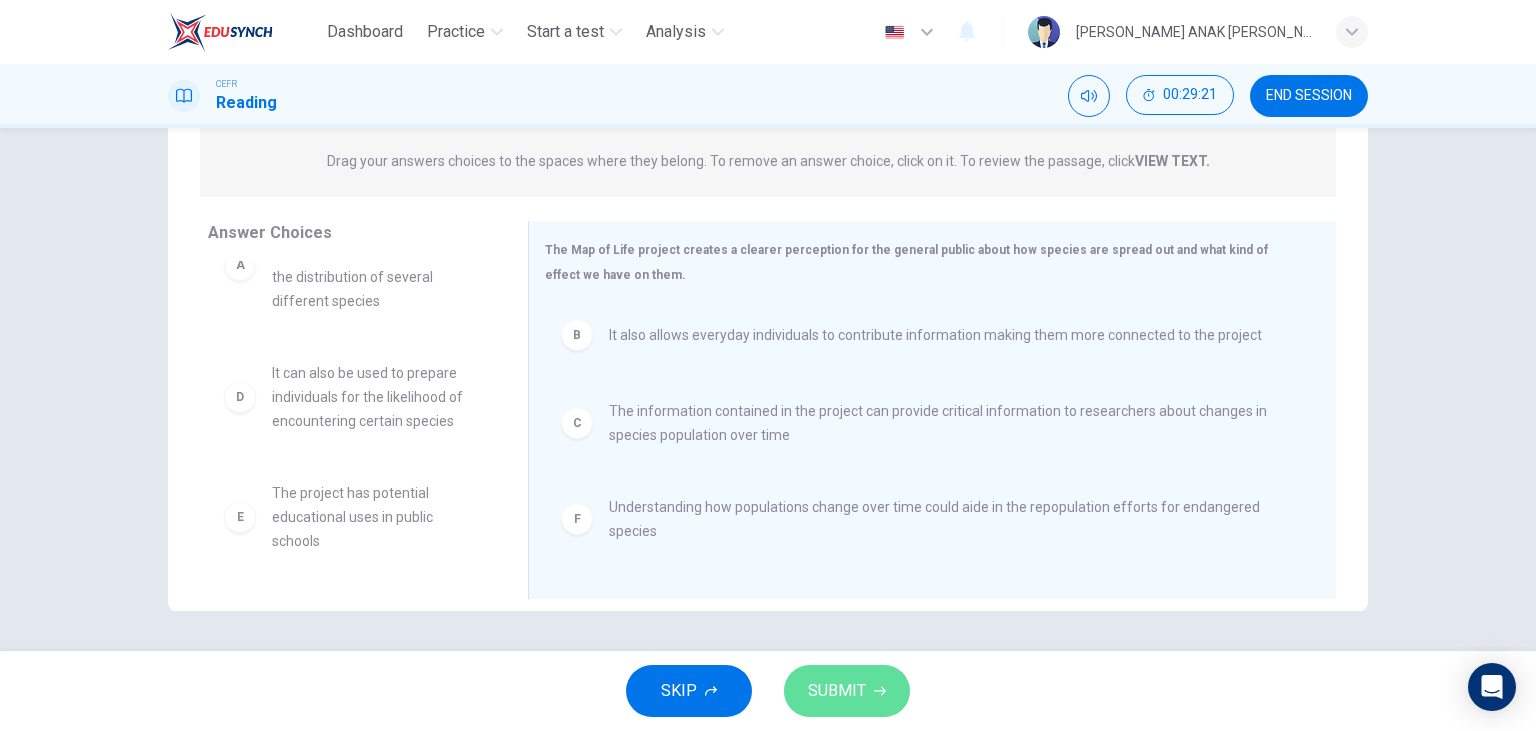 click 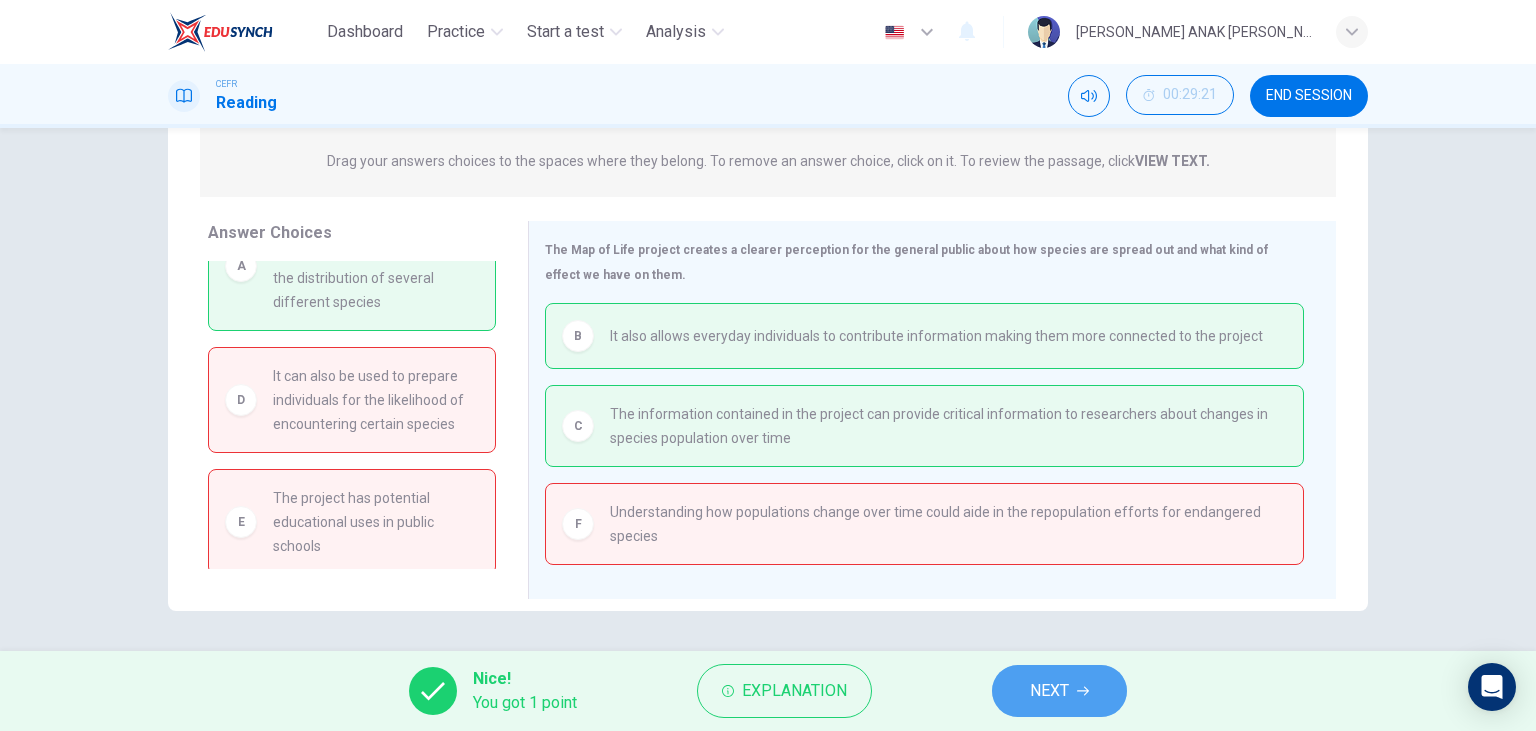click on "NEXT" at bounding box center [1059, 691] 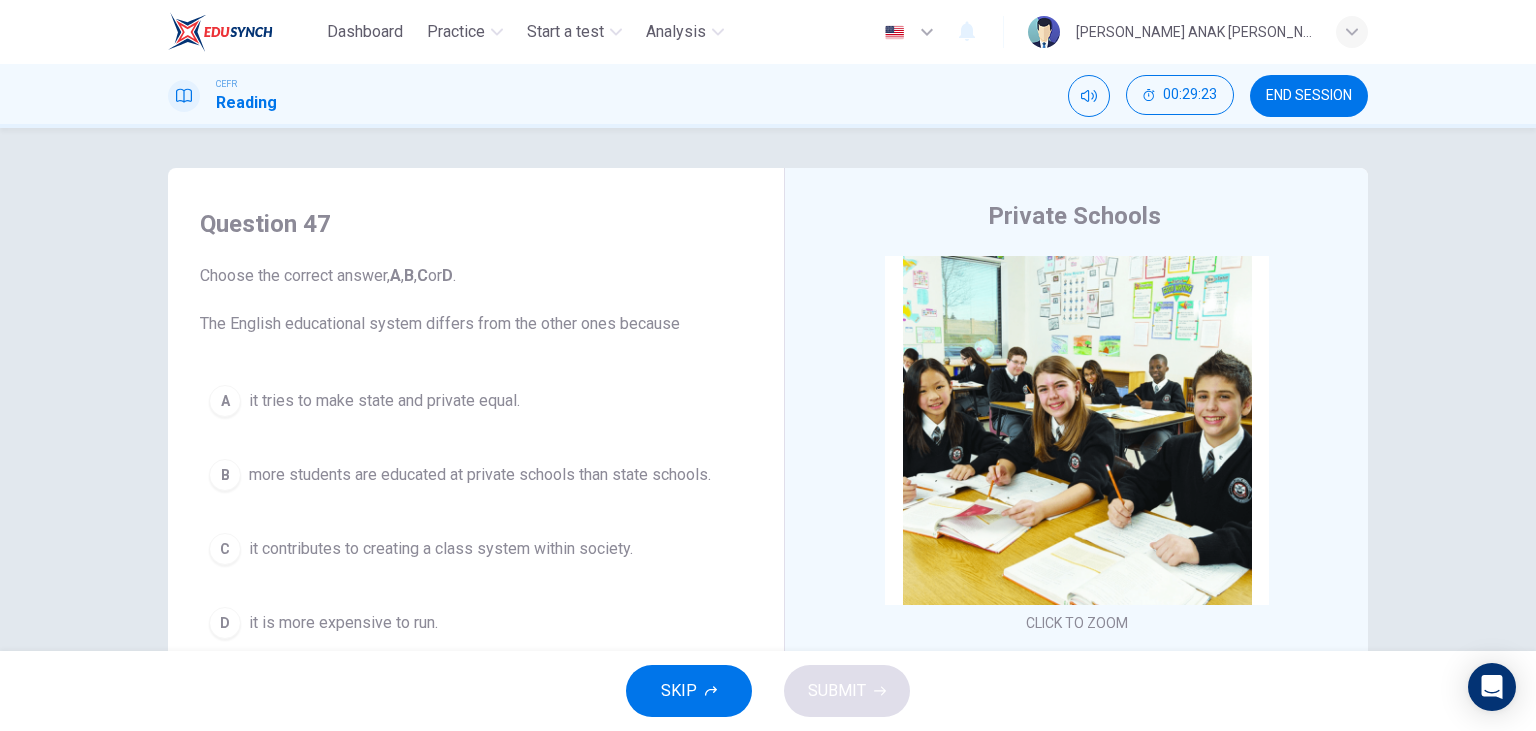 click on "END SESSION" at bounding box center [1309, 96] 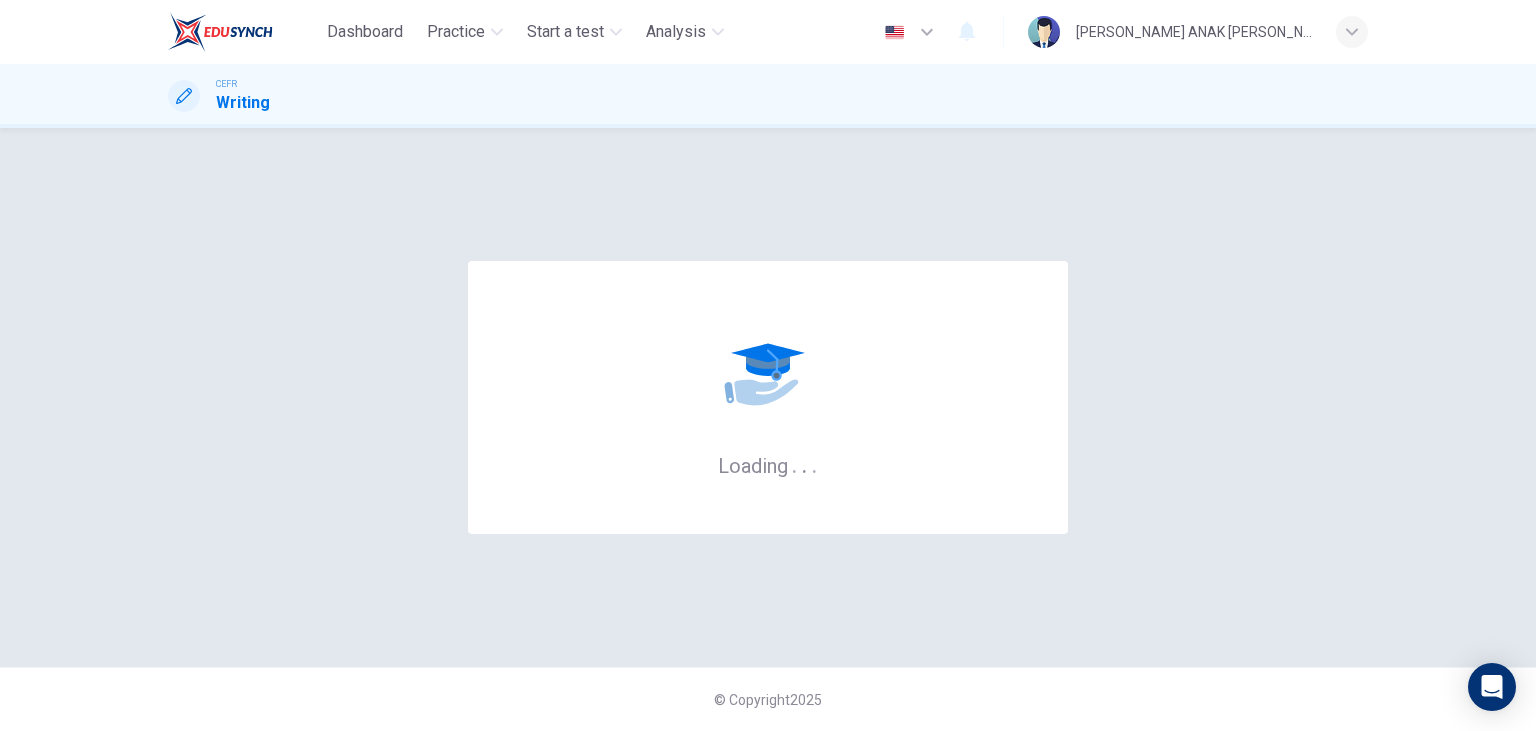 scroll, scrollTop: 0, scrollLeft: 0, axis: both 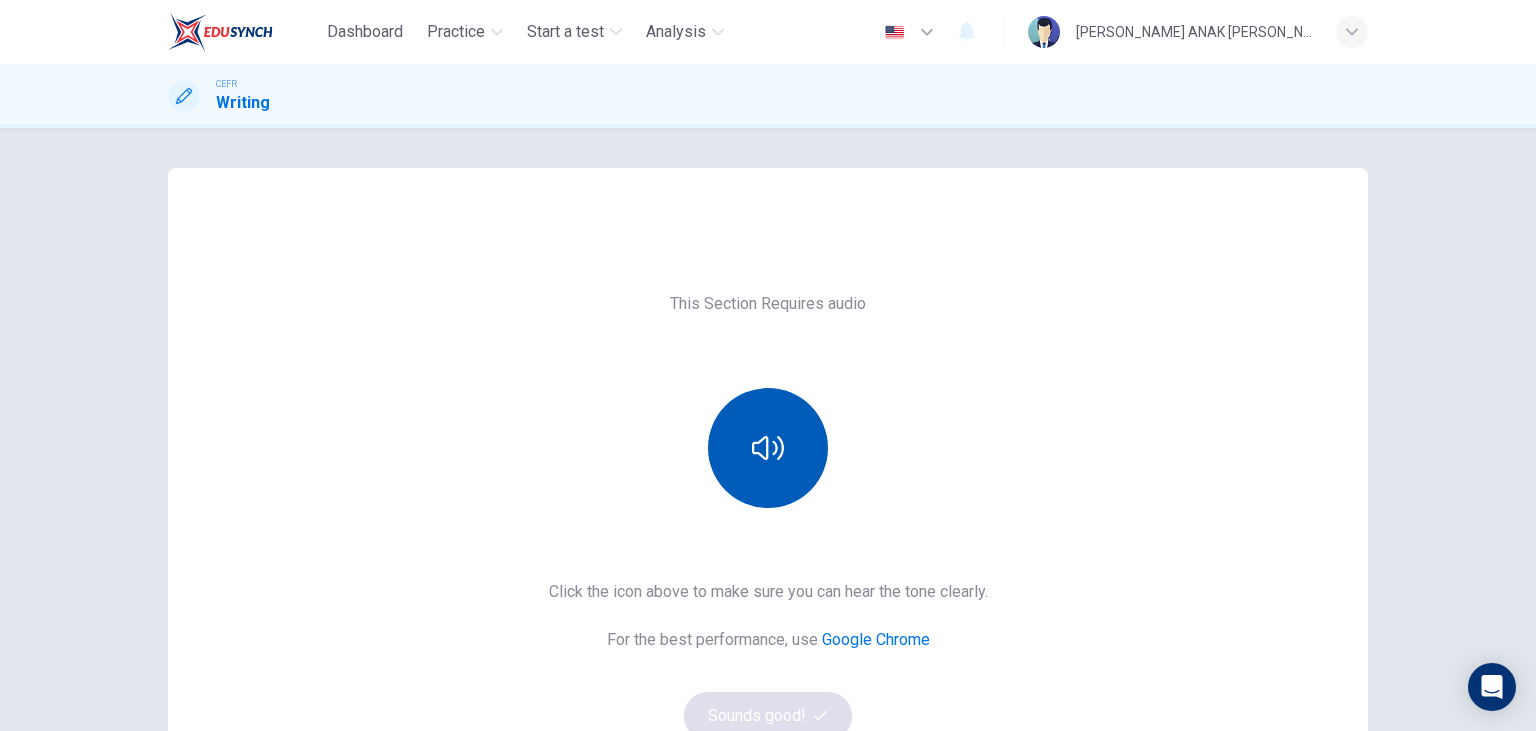 click at bounding box center [768, 448] 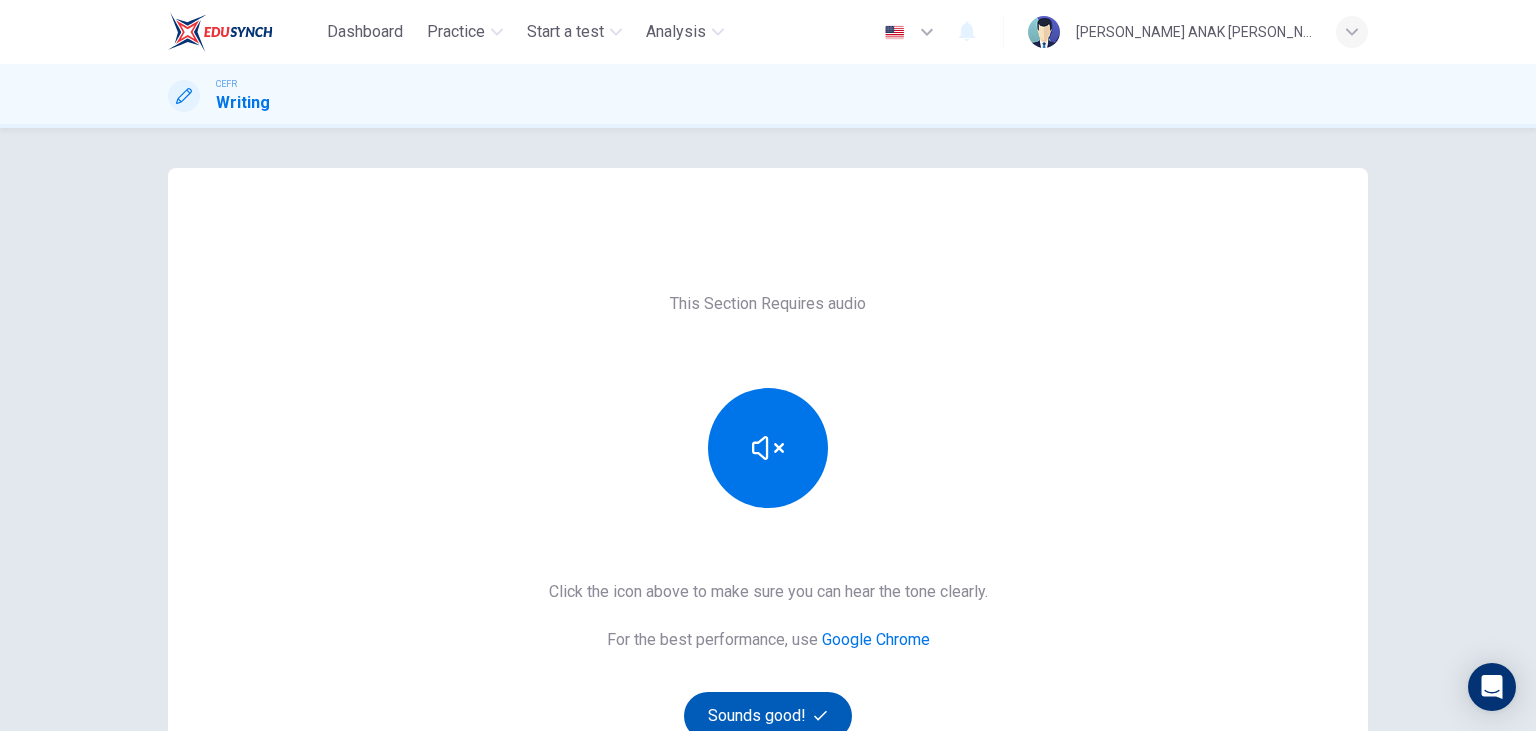 click on "Sounds good!" at bounding box center (768, 716) 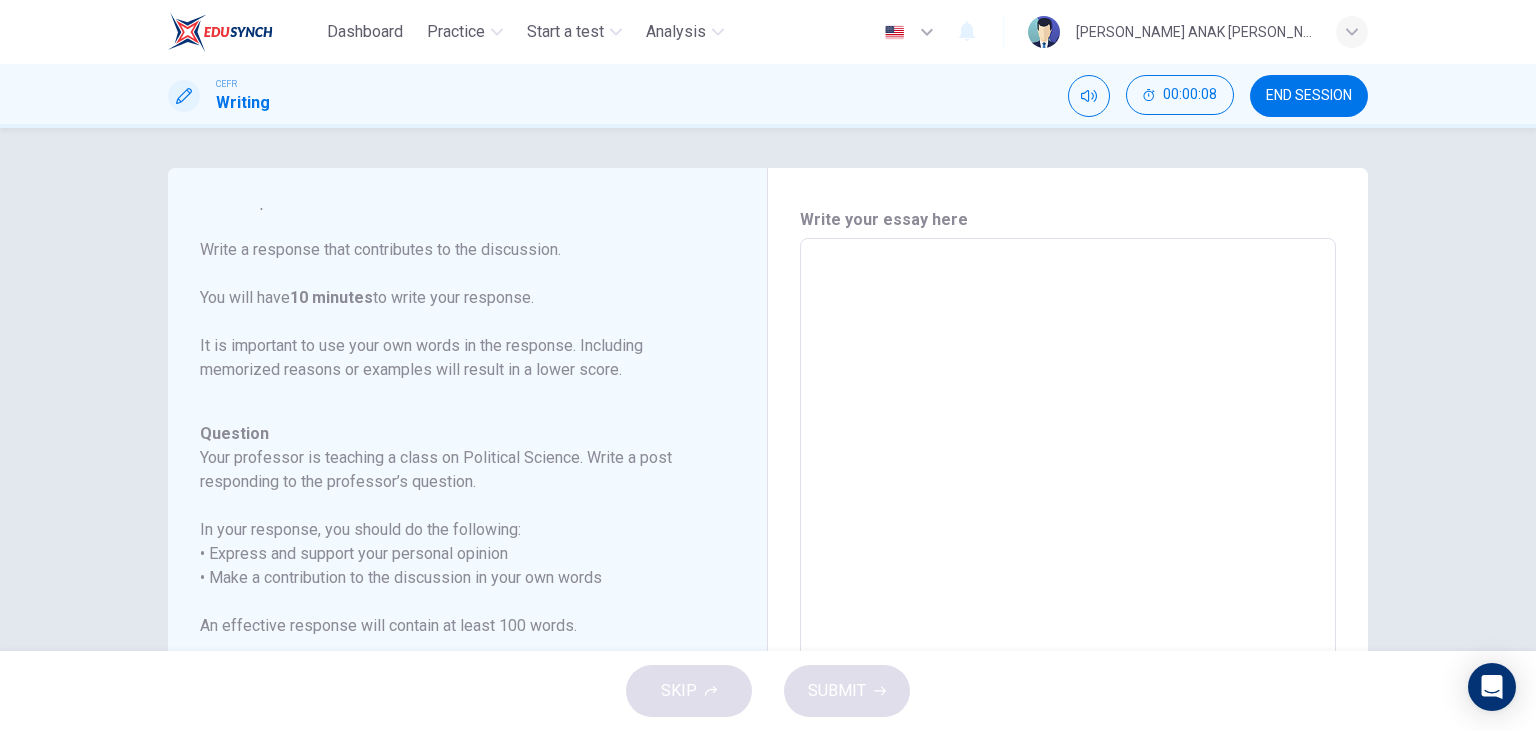 scroll, scrollTop: 294, scrollLeft: 0, axis: vertical 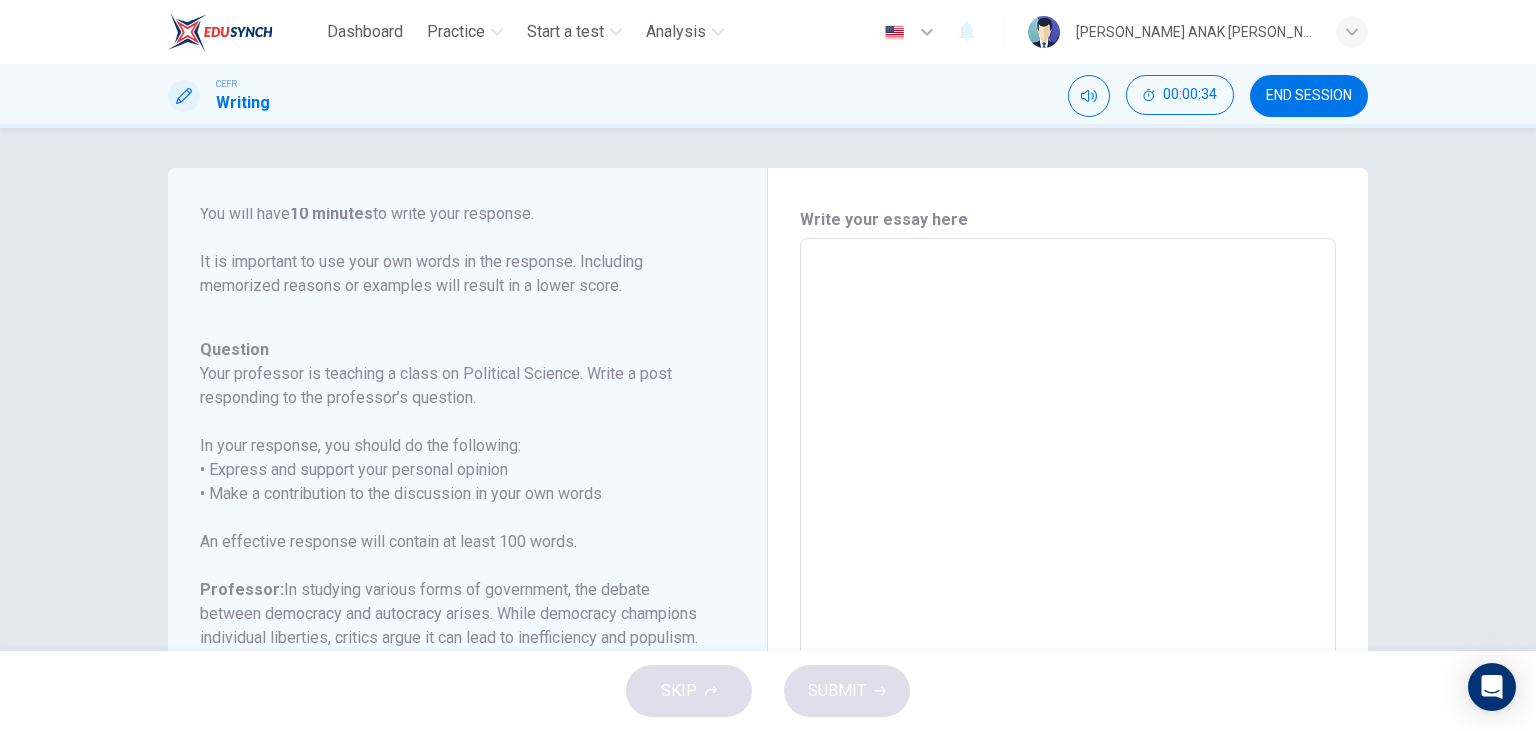 click at bounding box center (1068, 572) 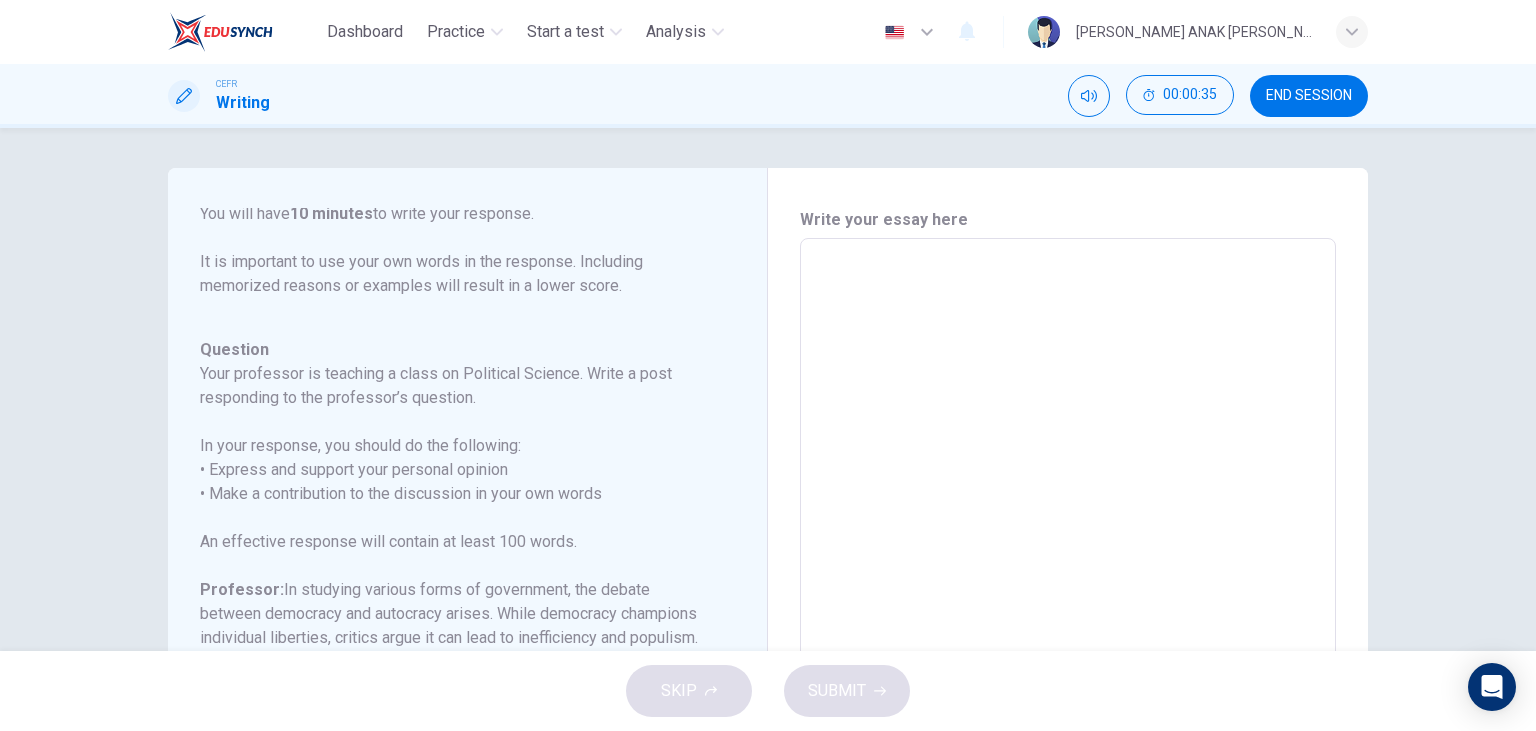 type on "I" 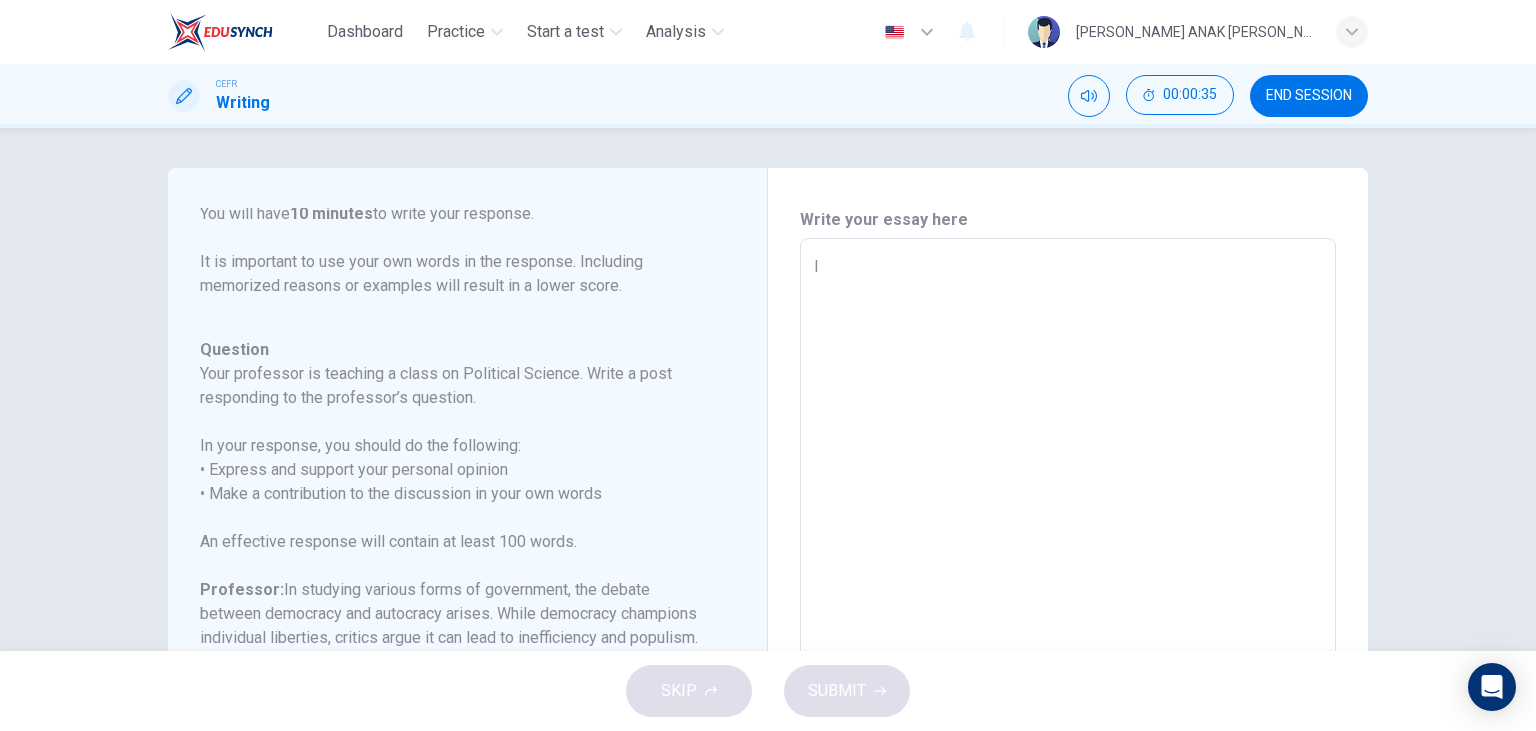 type on "x" 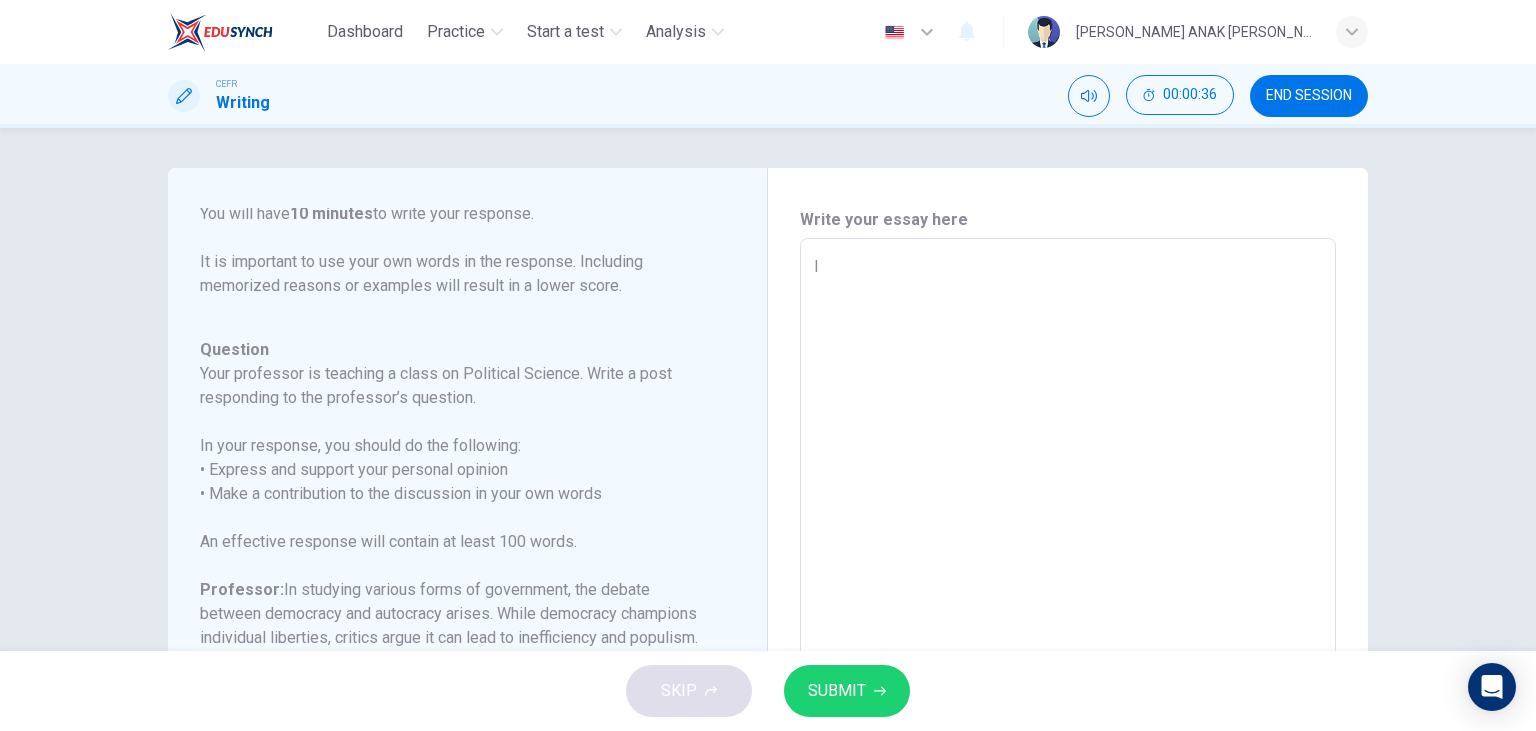 type on "I" 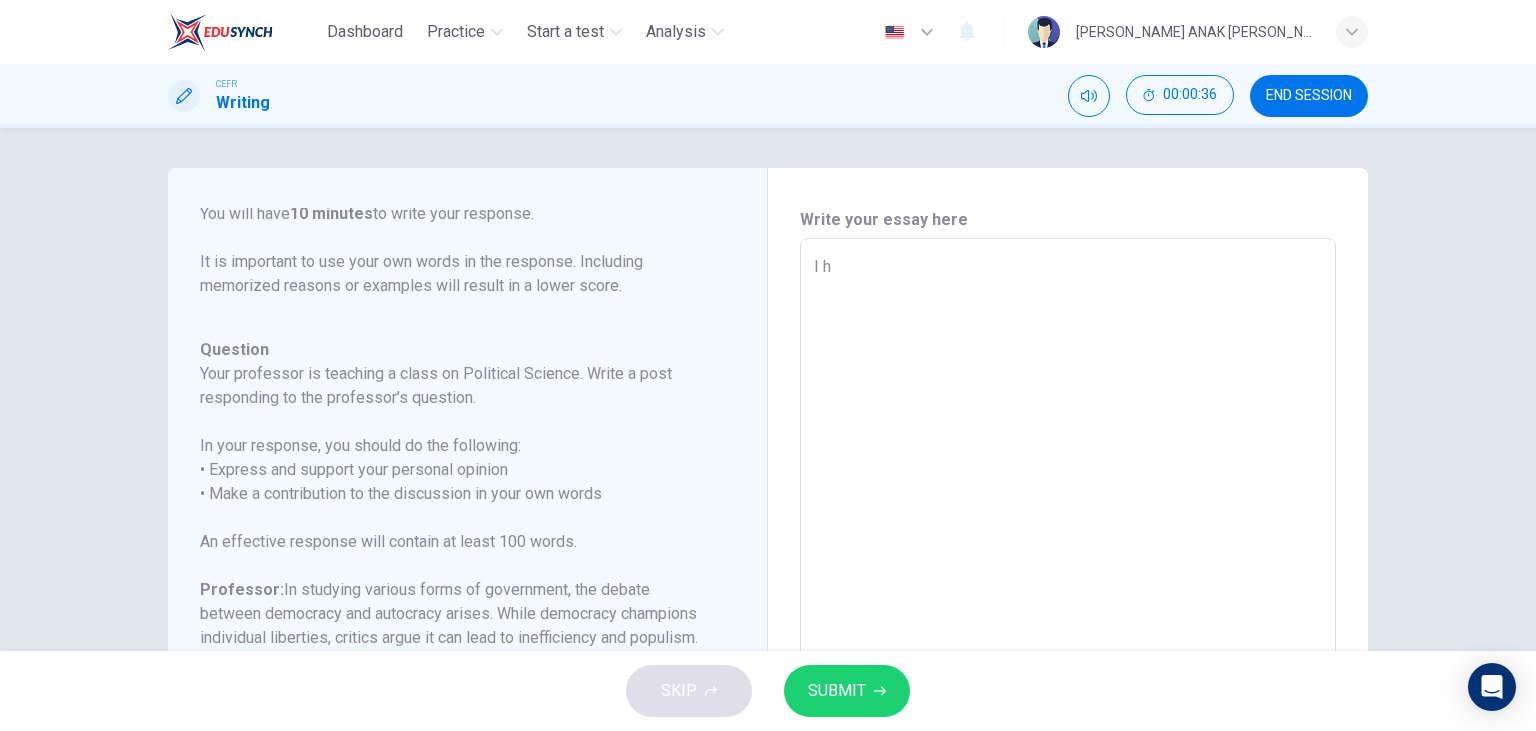 type on "x" 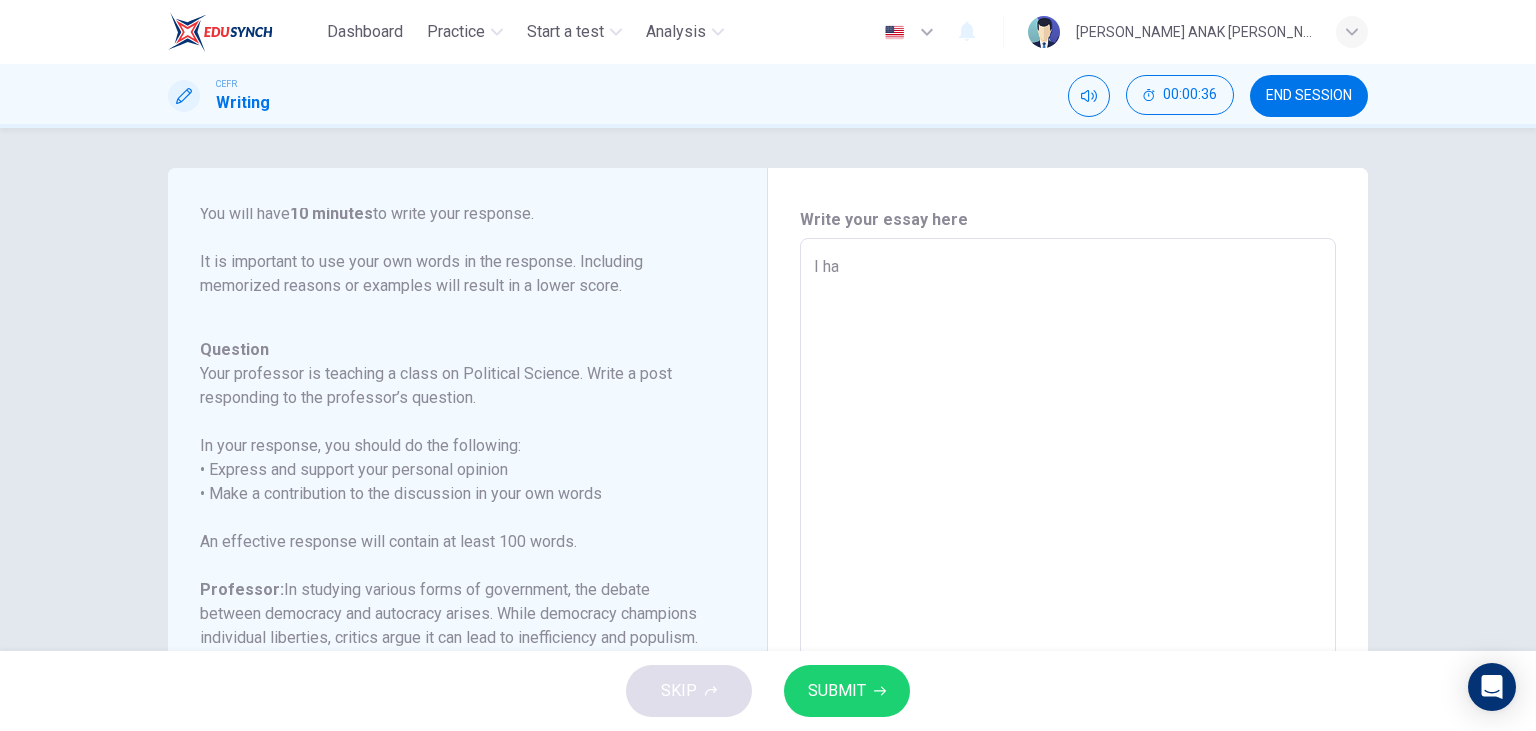 type on "x" 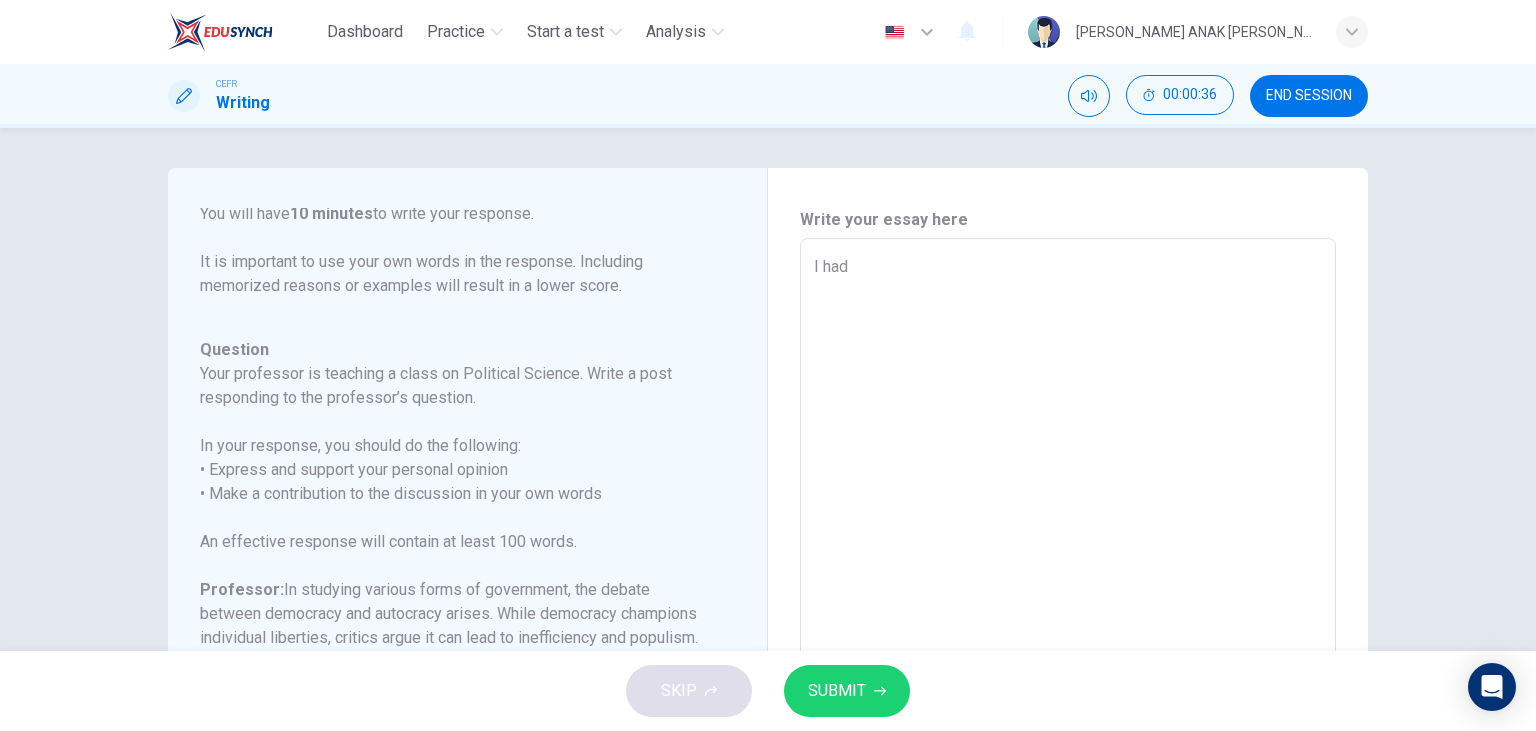type on "x" 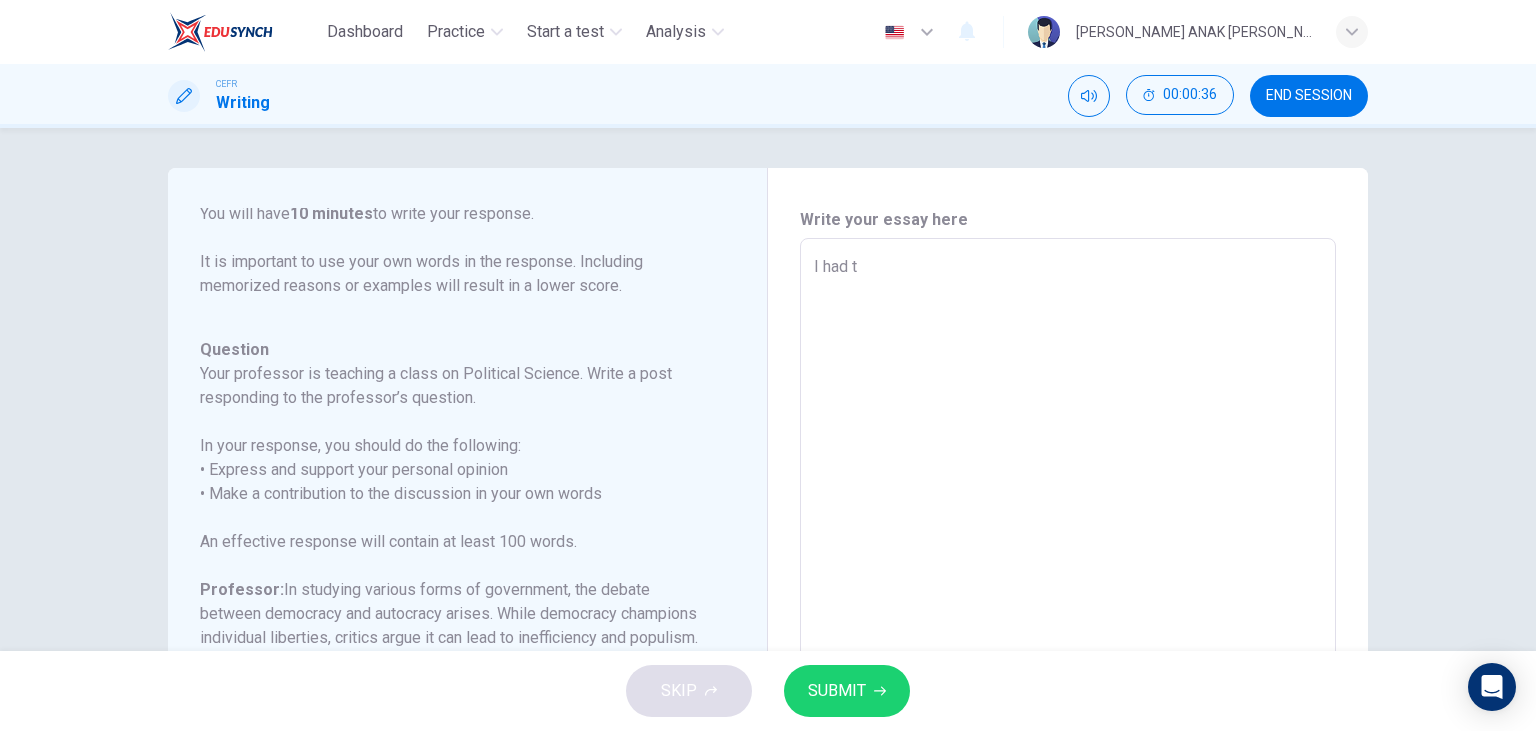 type on "x" 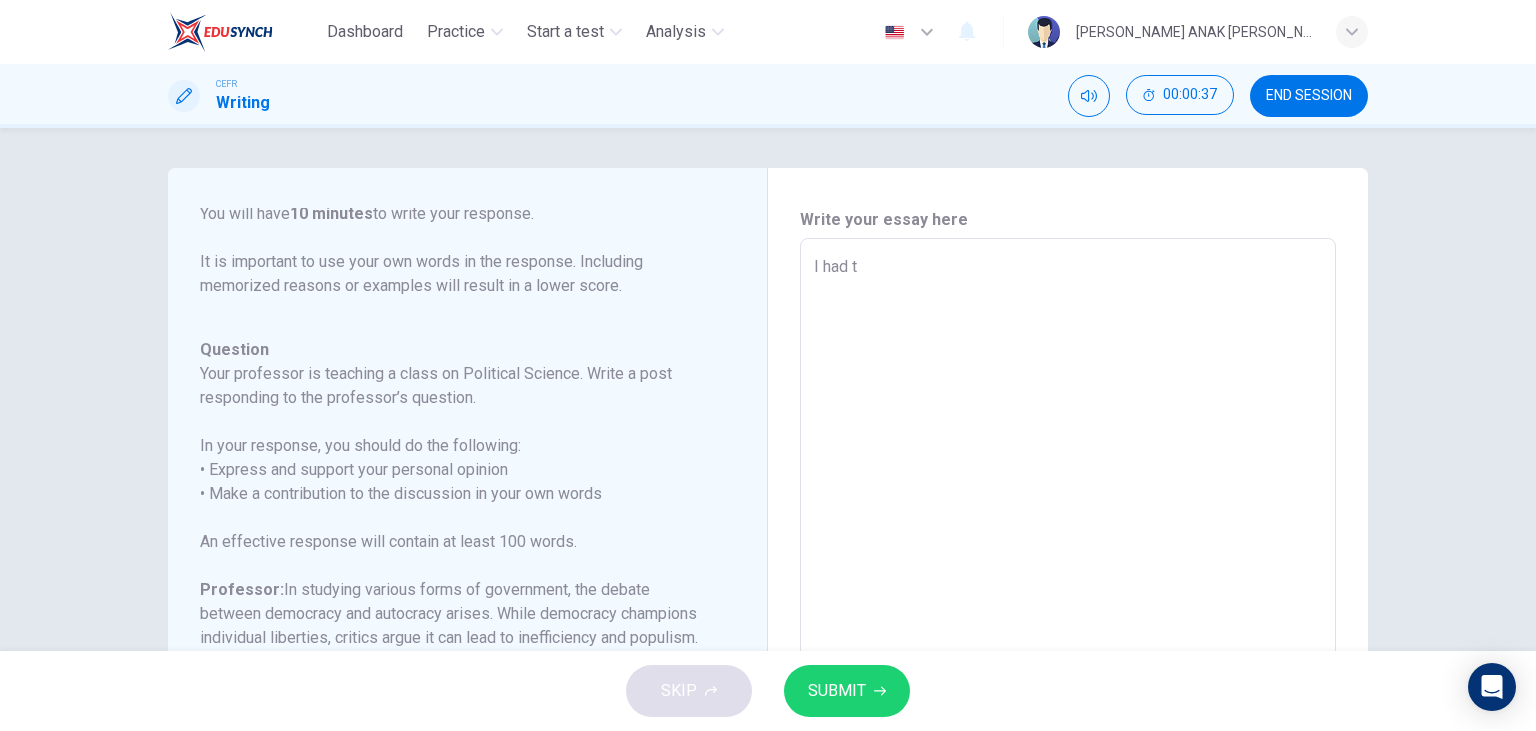 type on "I had to" 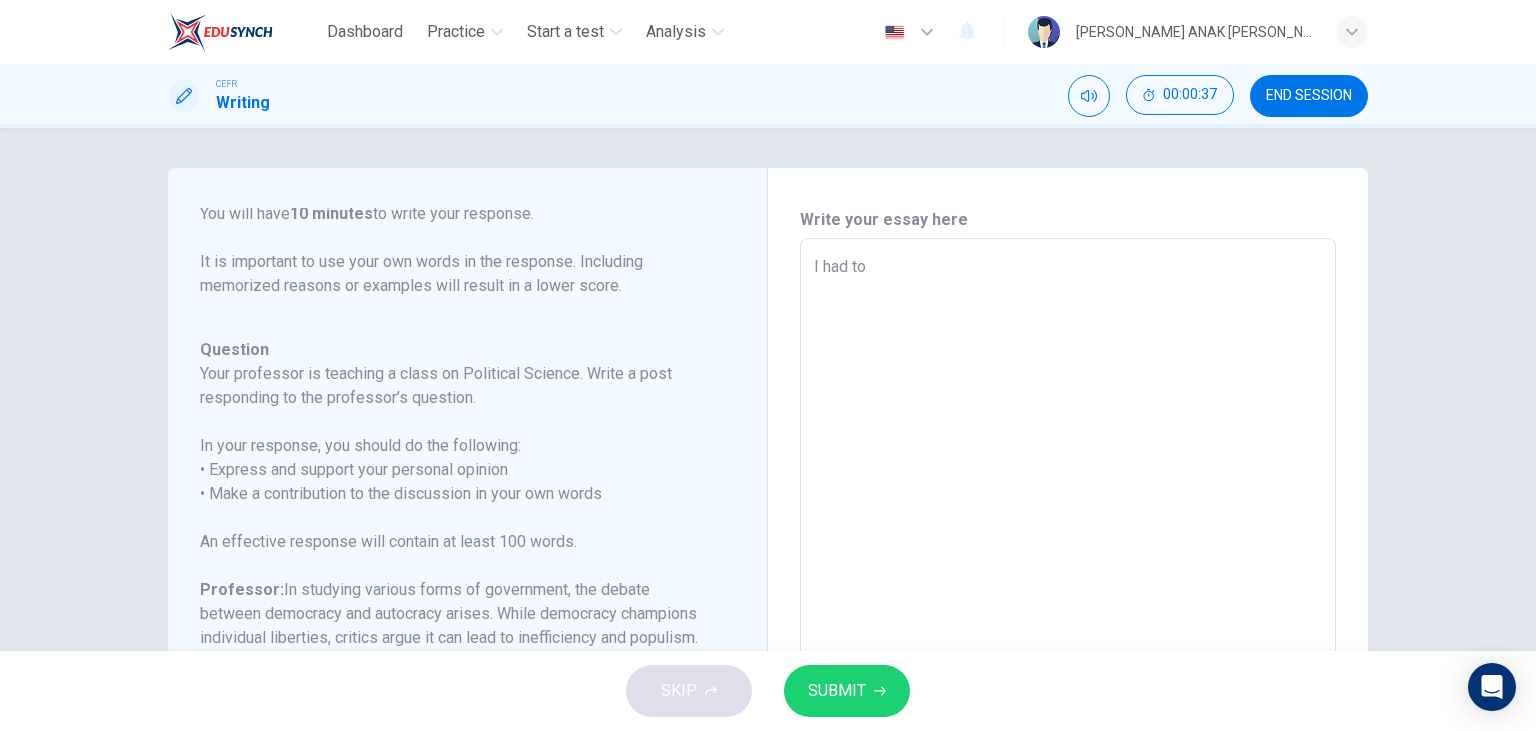 type on "I had to" 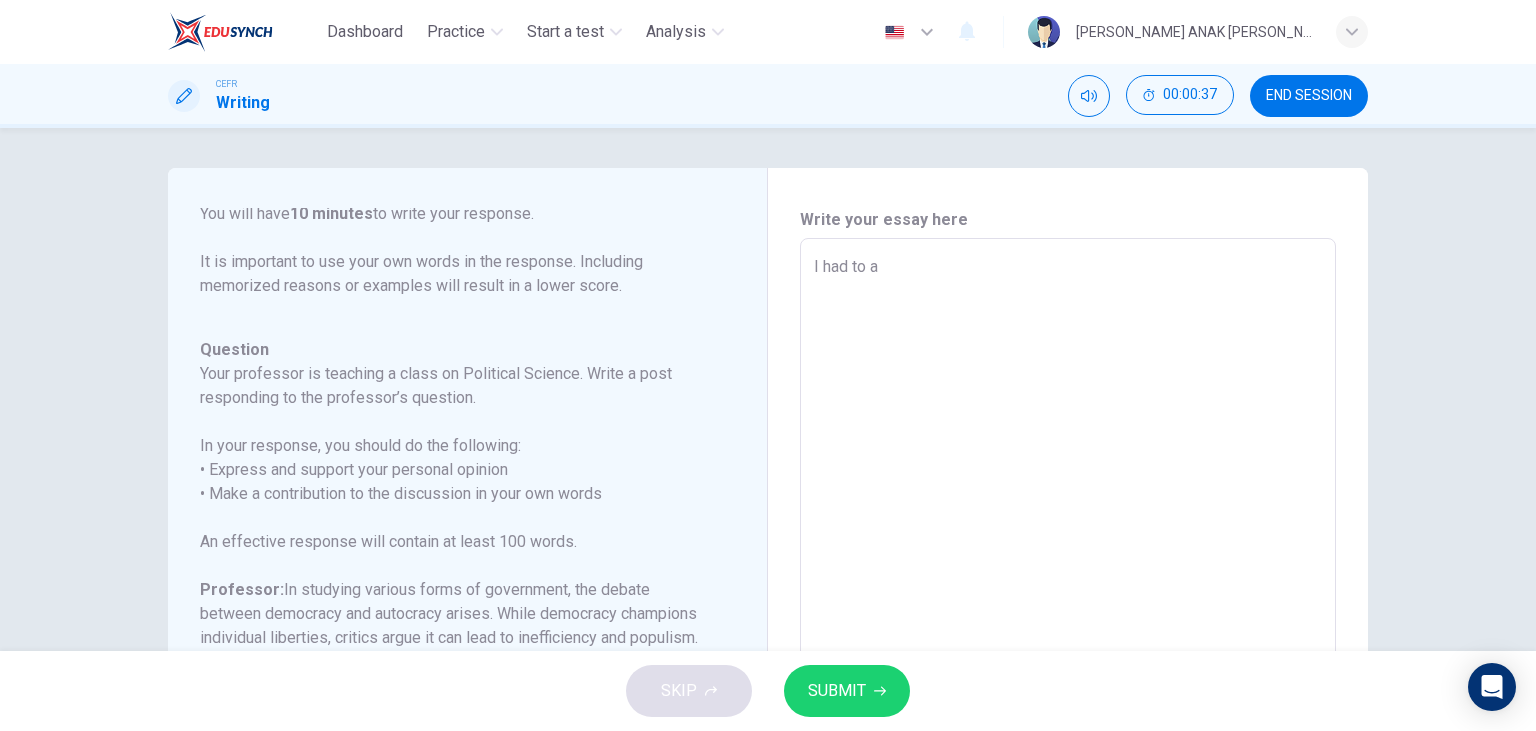 type on "x" 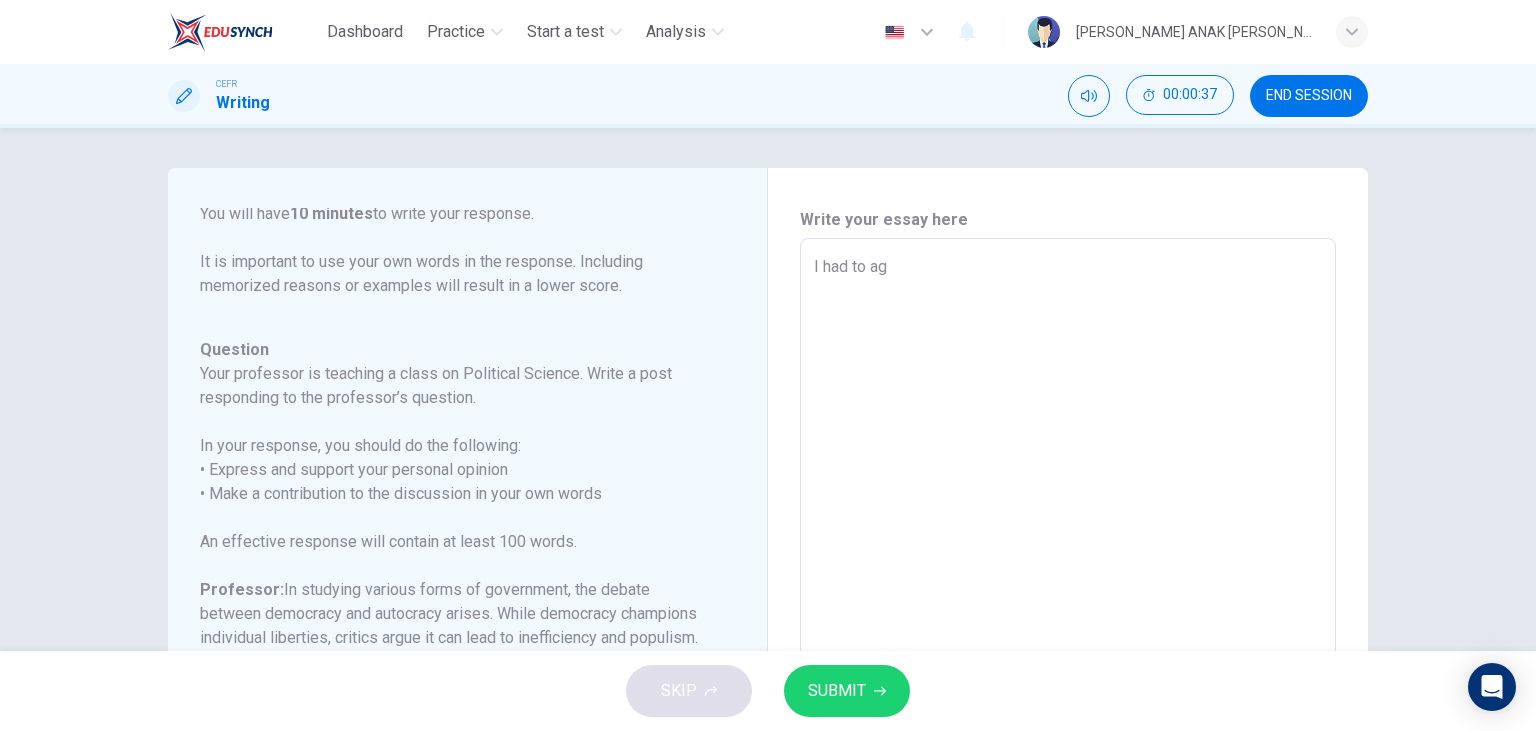 type on "x" 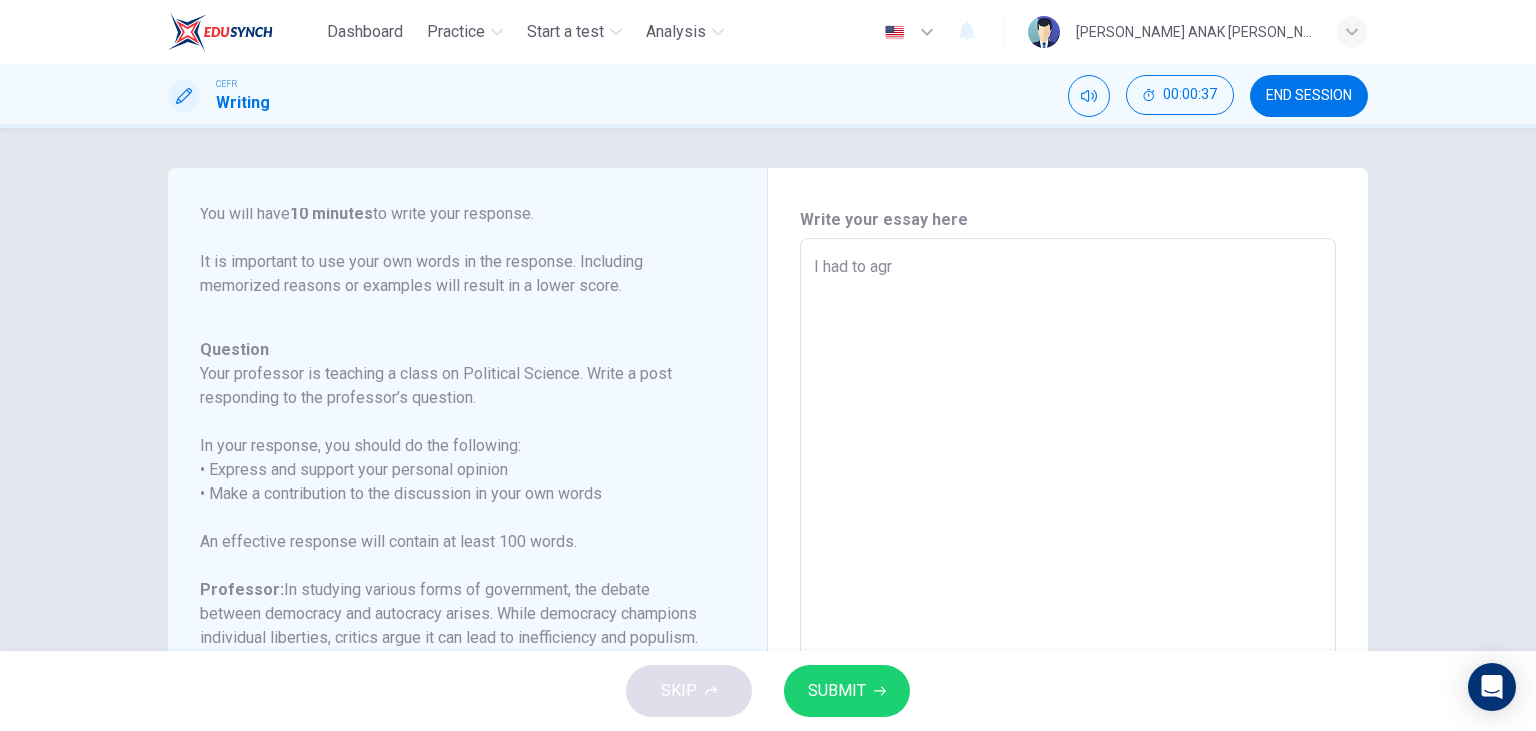 type on "x" 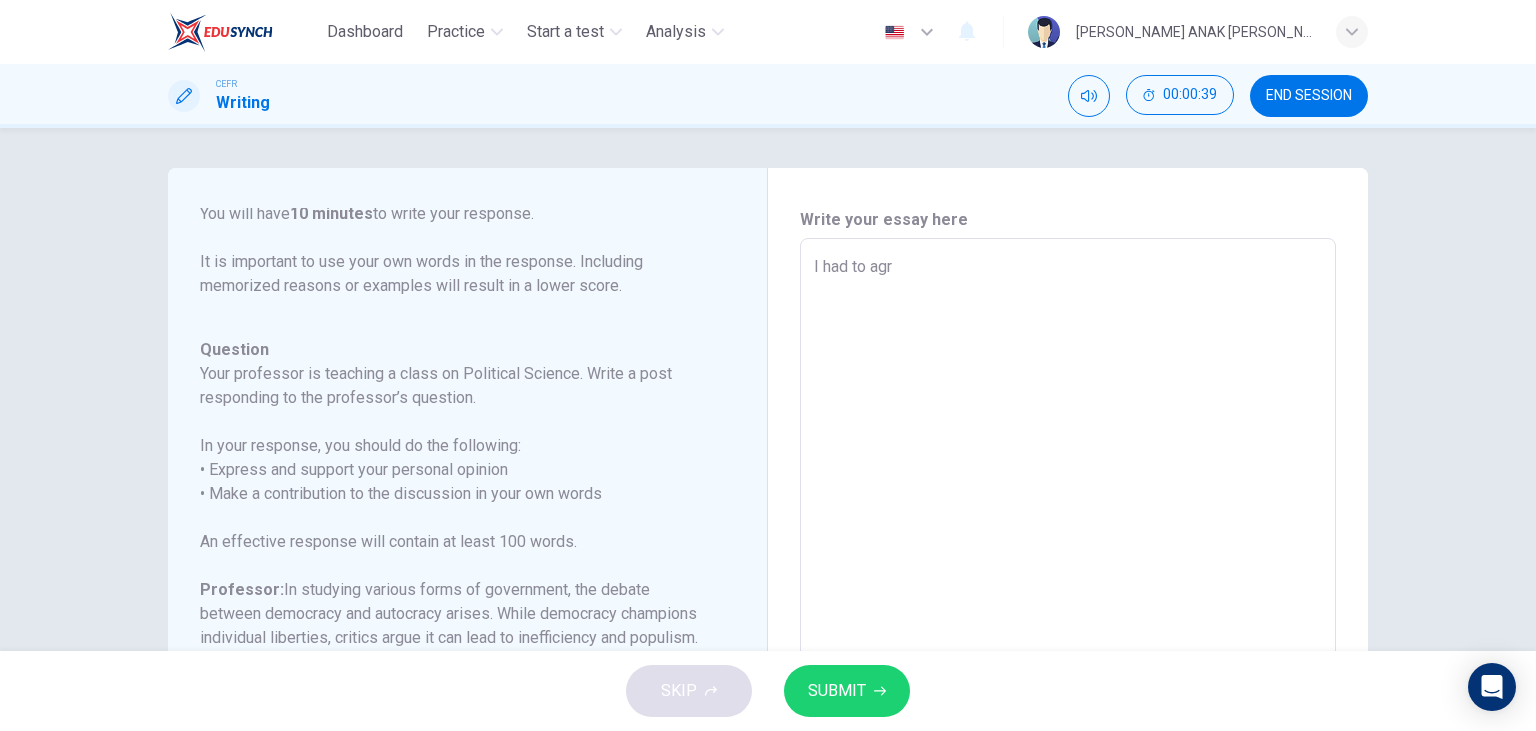 type on "I had to agre" 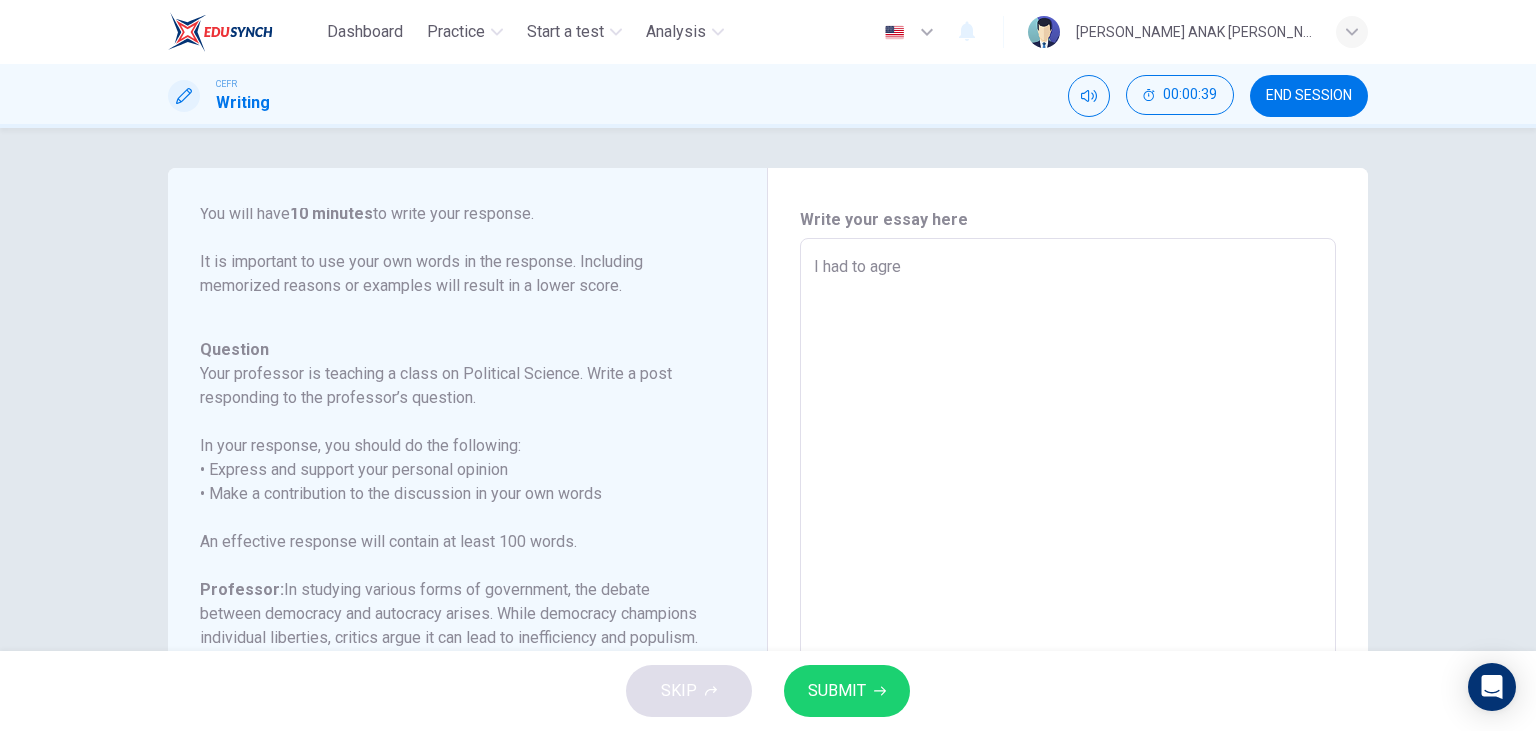 type on "x" 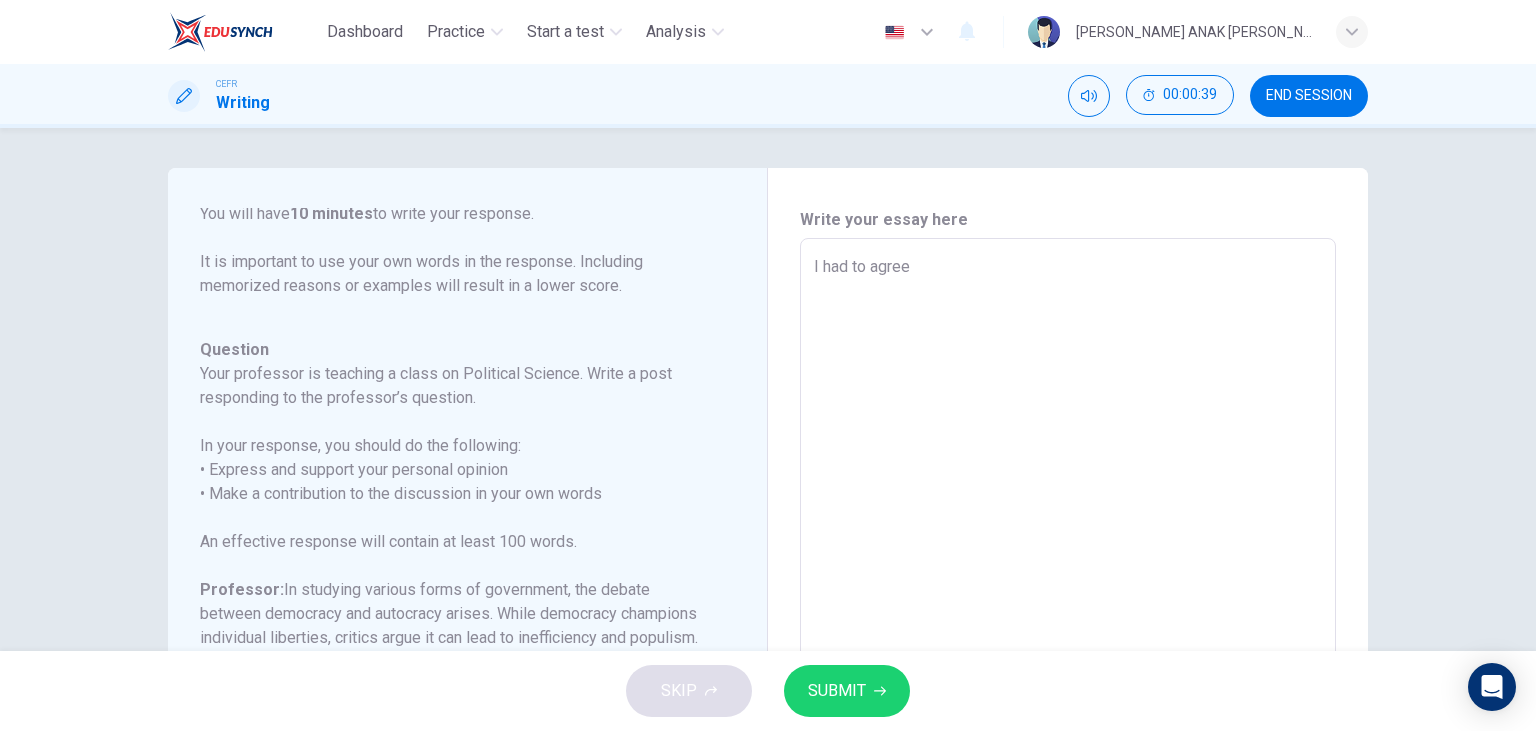 type on "x" 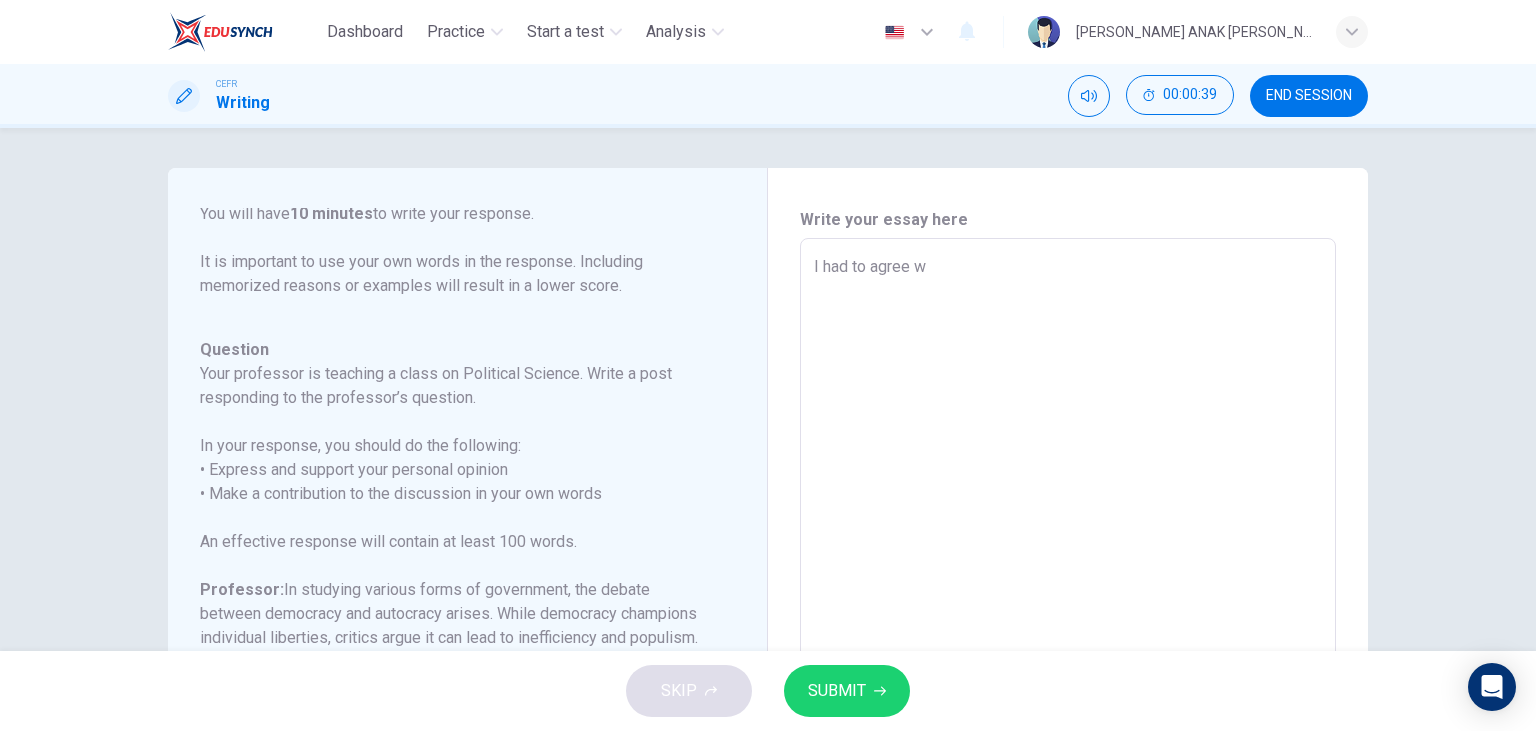 type on "x" 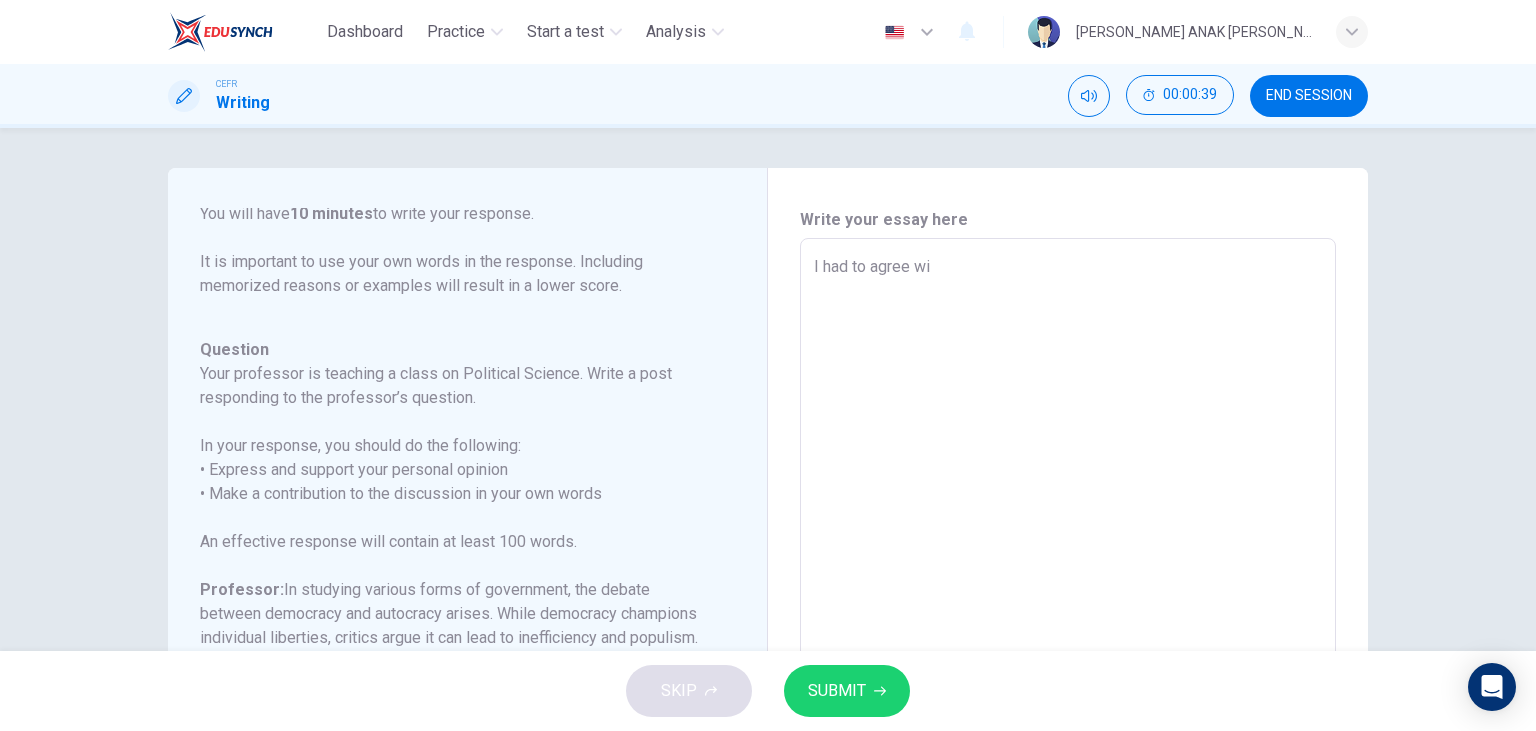 type on "x" 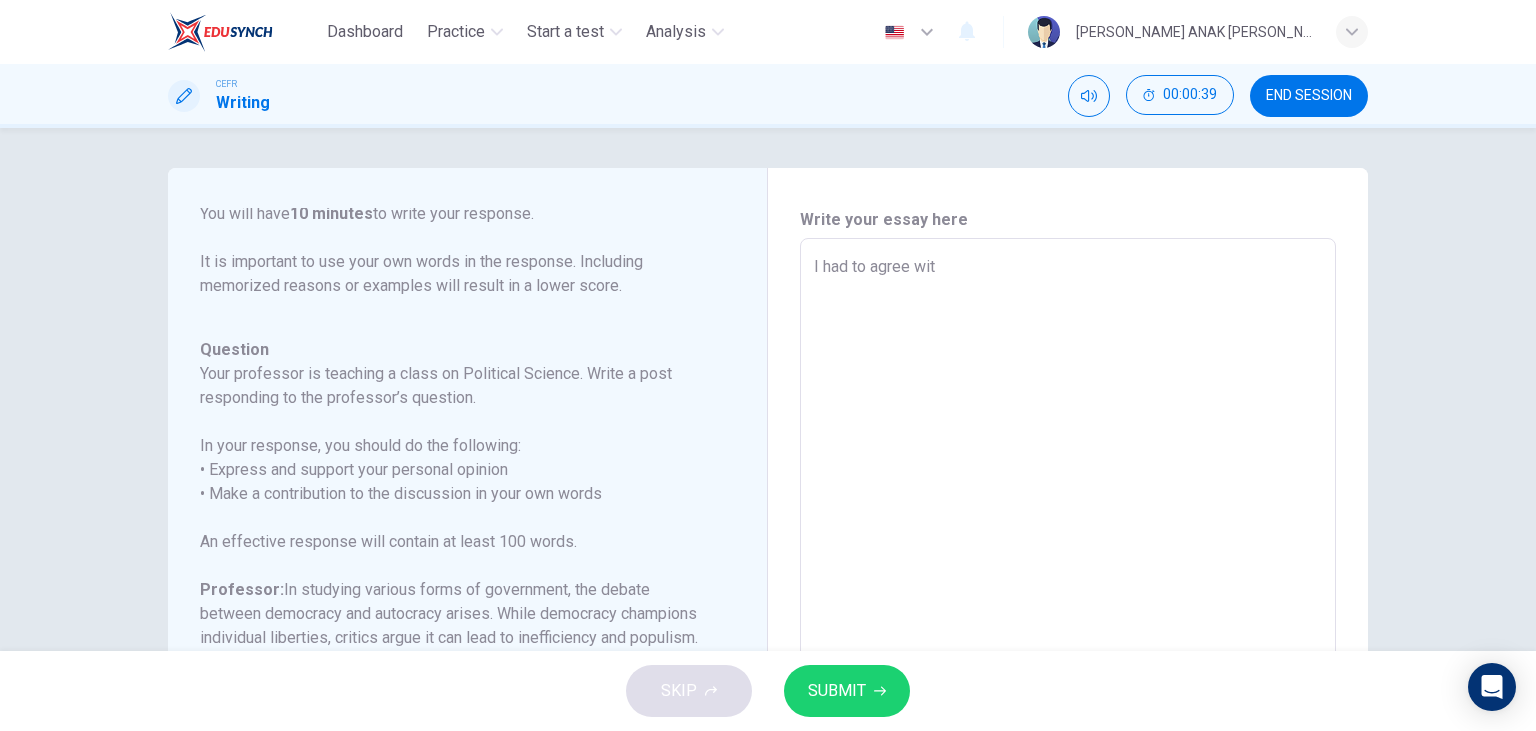 type on "x" 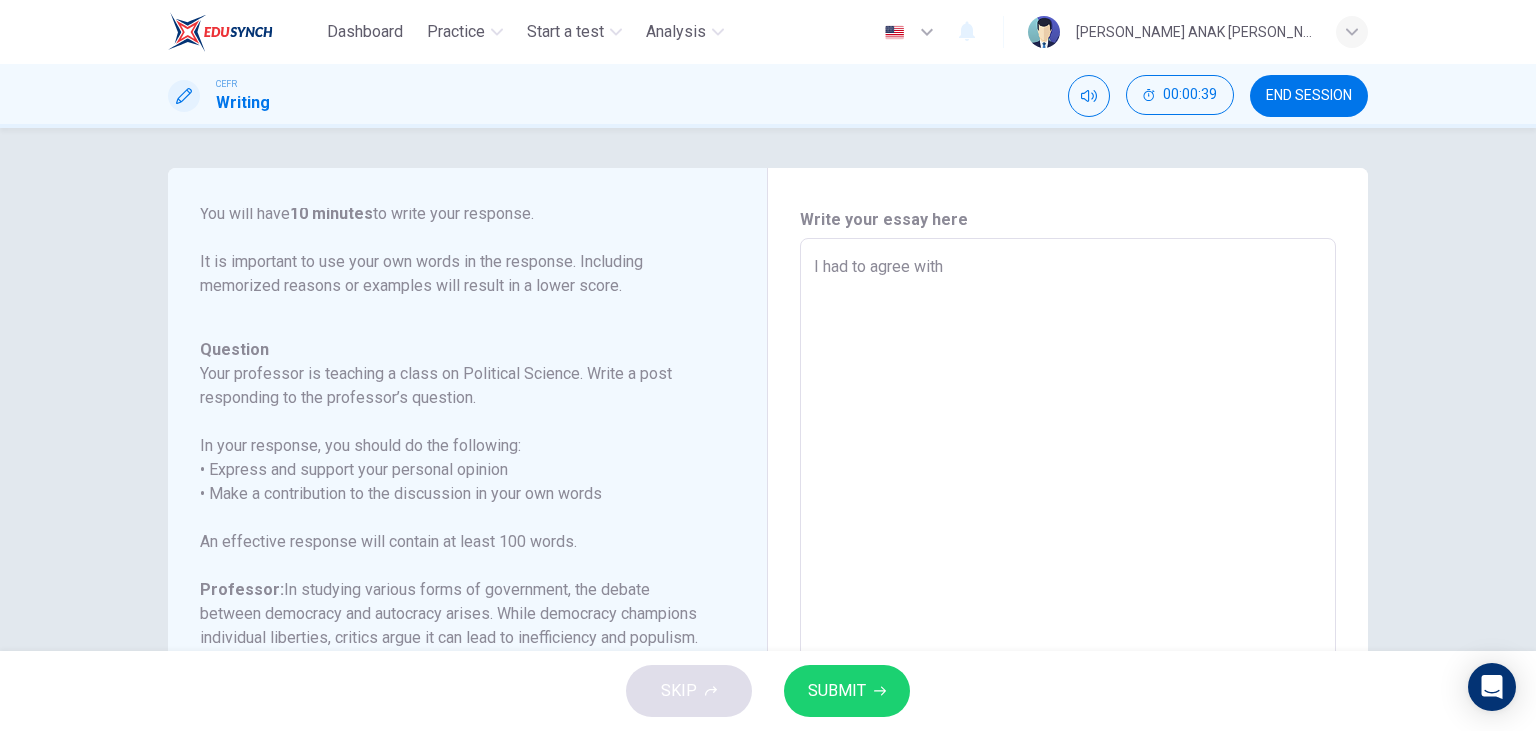 type on "x" 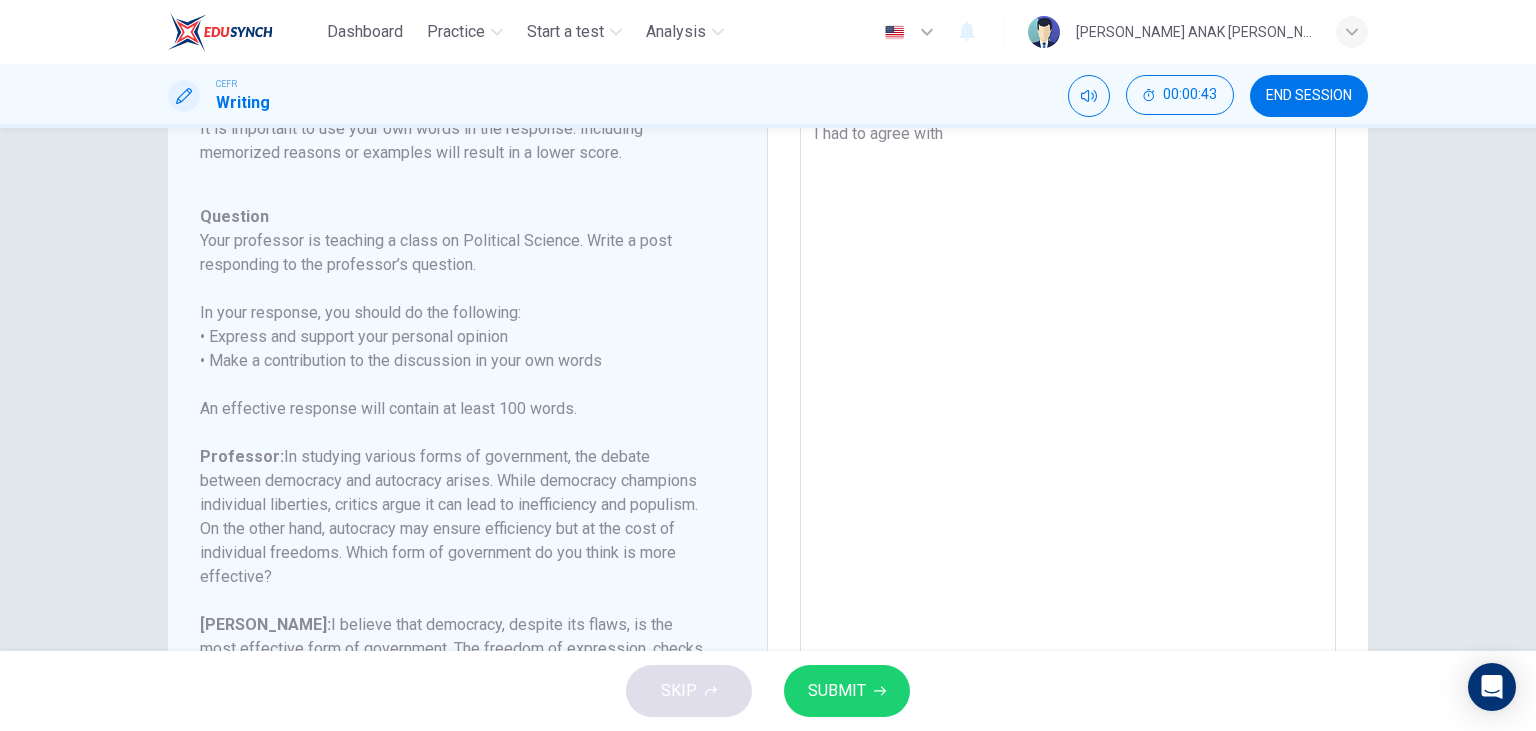 scroll, scrollTop: 40, scrollLeft: 0, axis: vertical 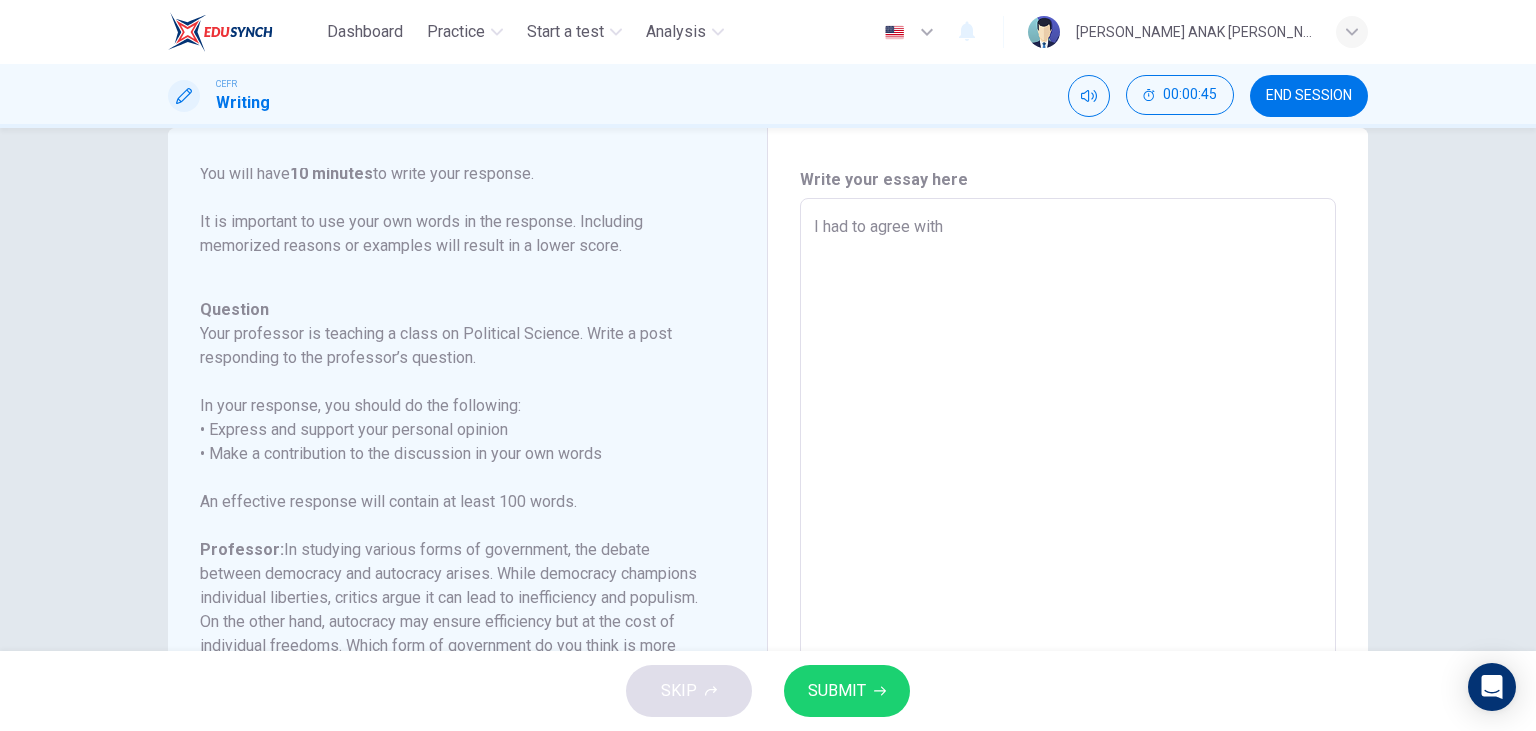 type on "I had to agree with L" 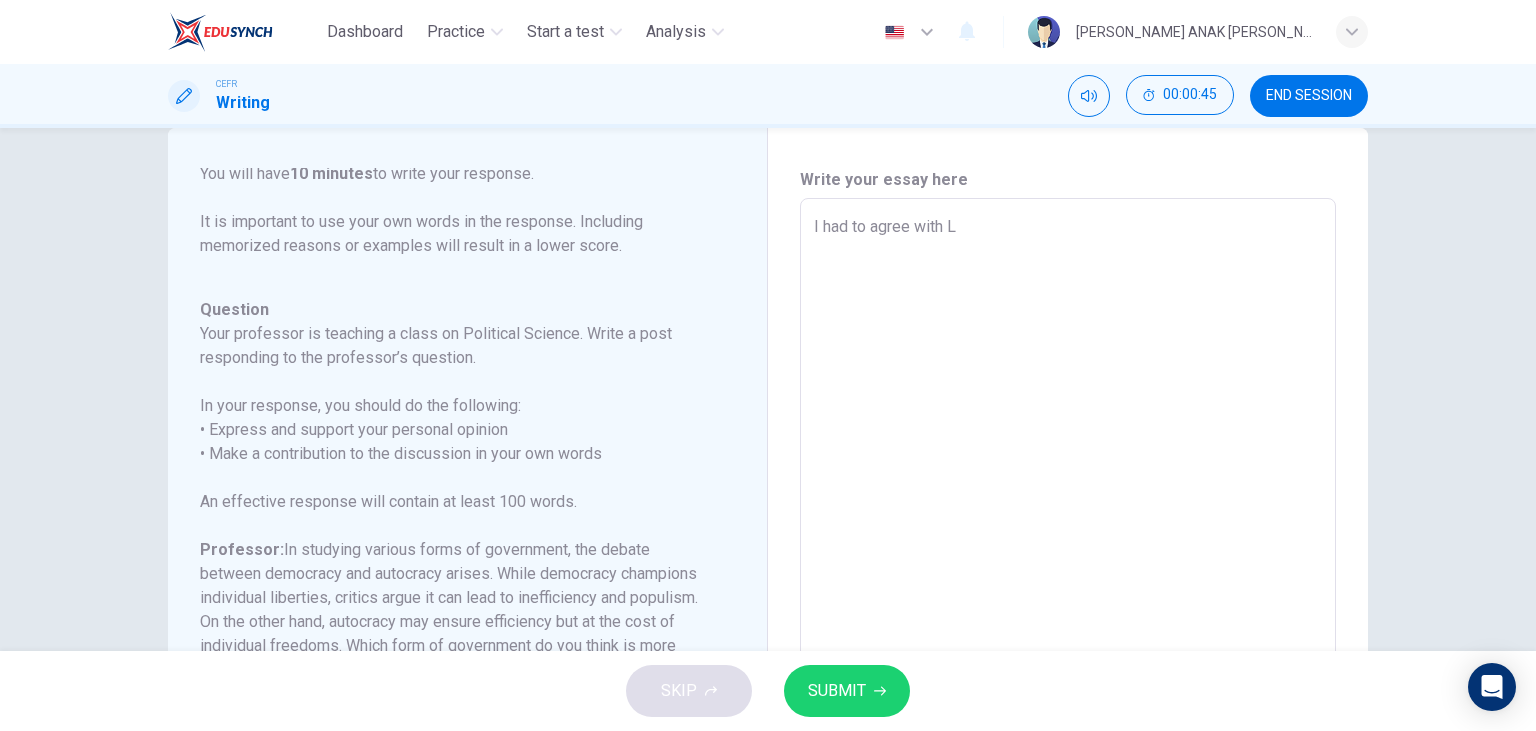 type on "x" 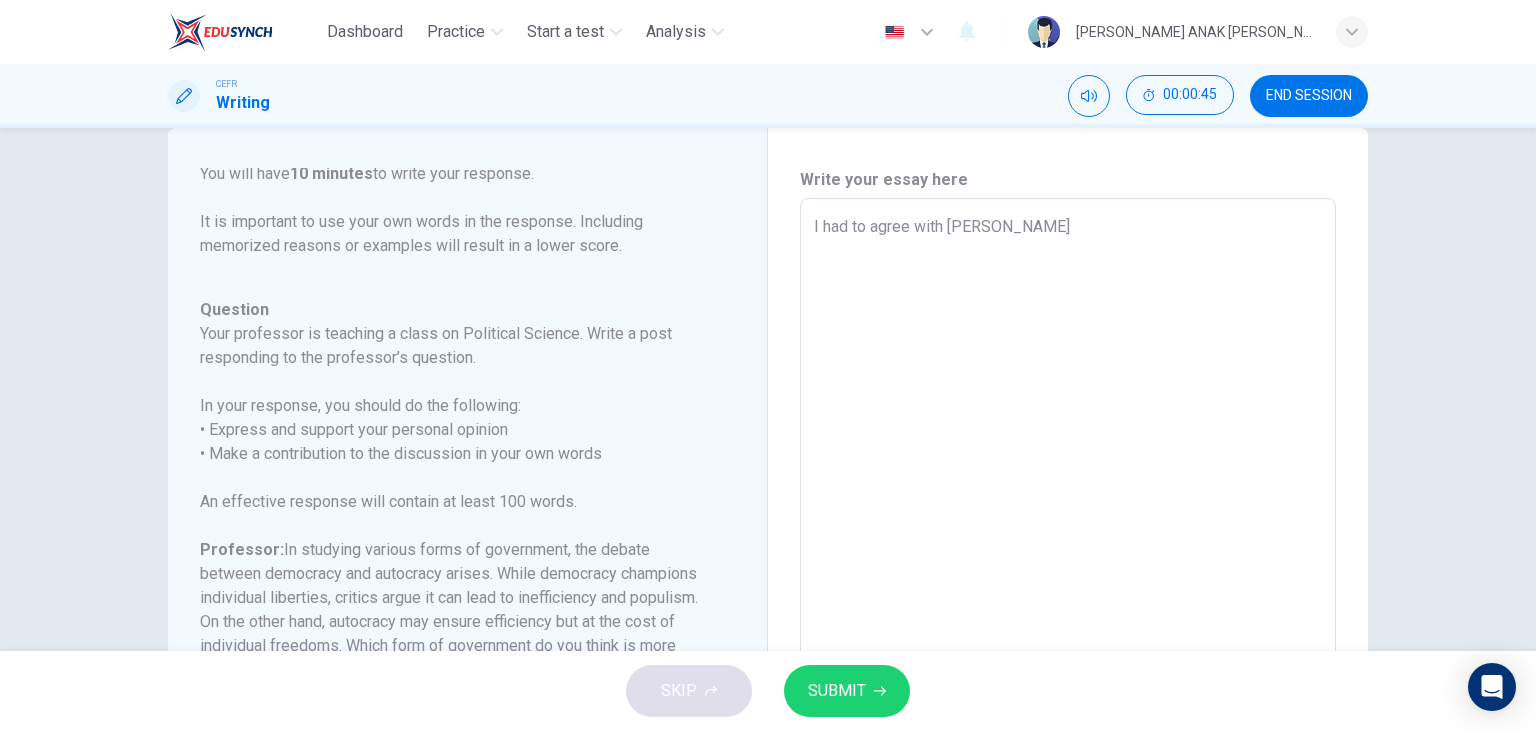 type on "x" 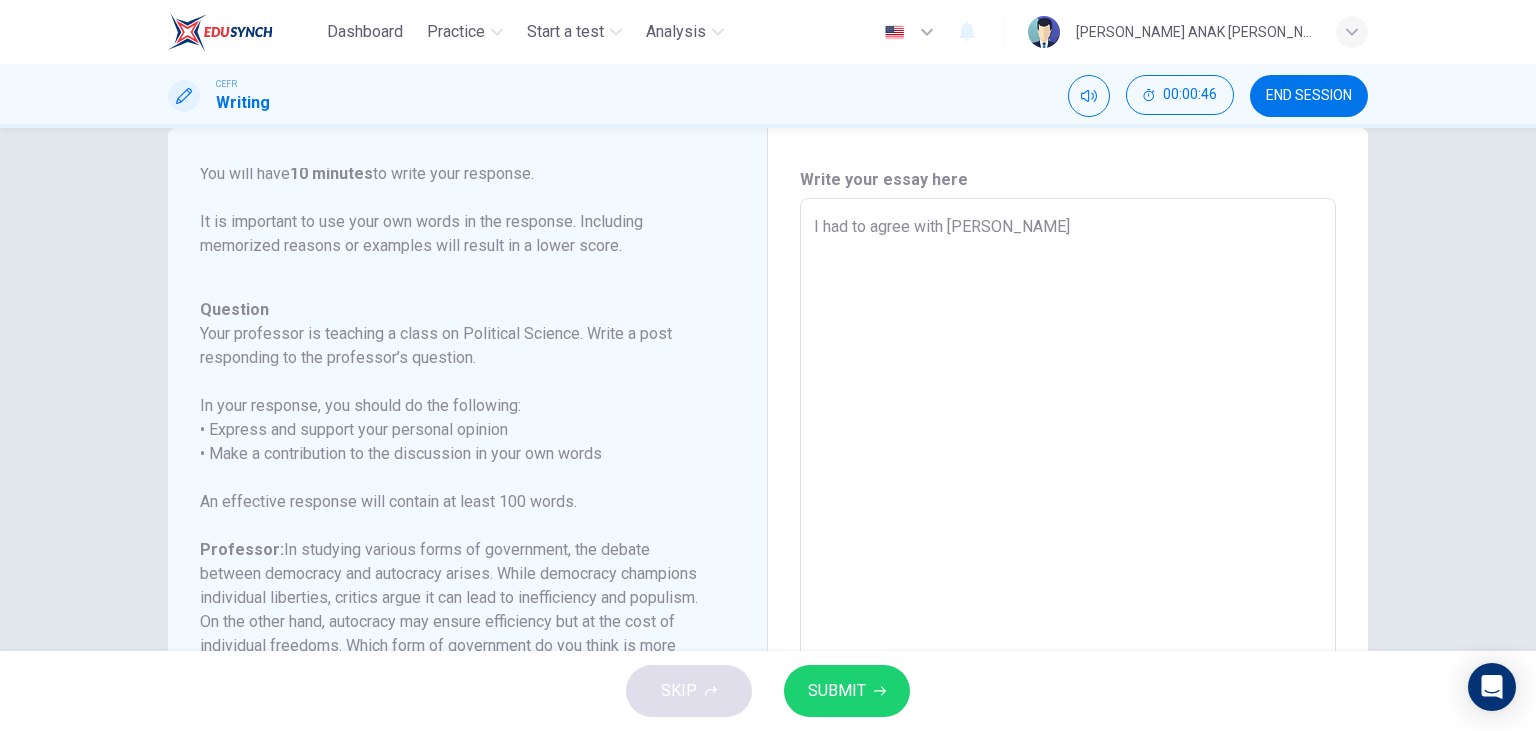 type on "I had to agree with [PERSON_NAME]" 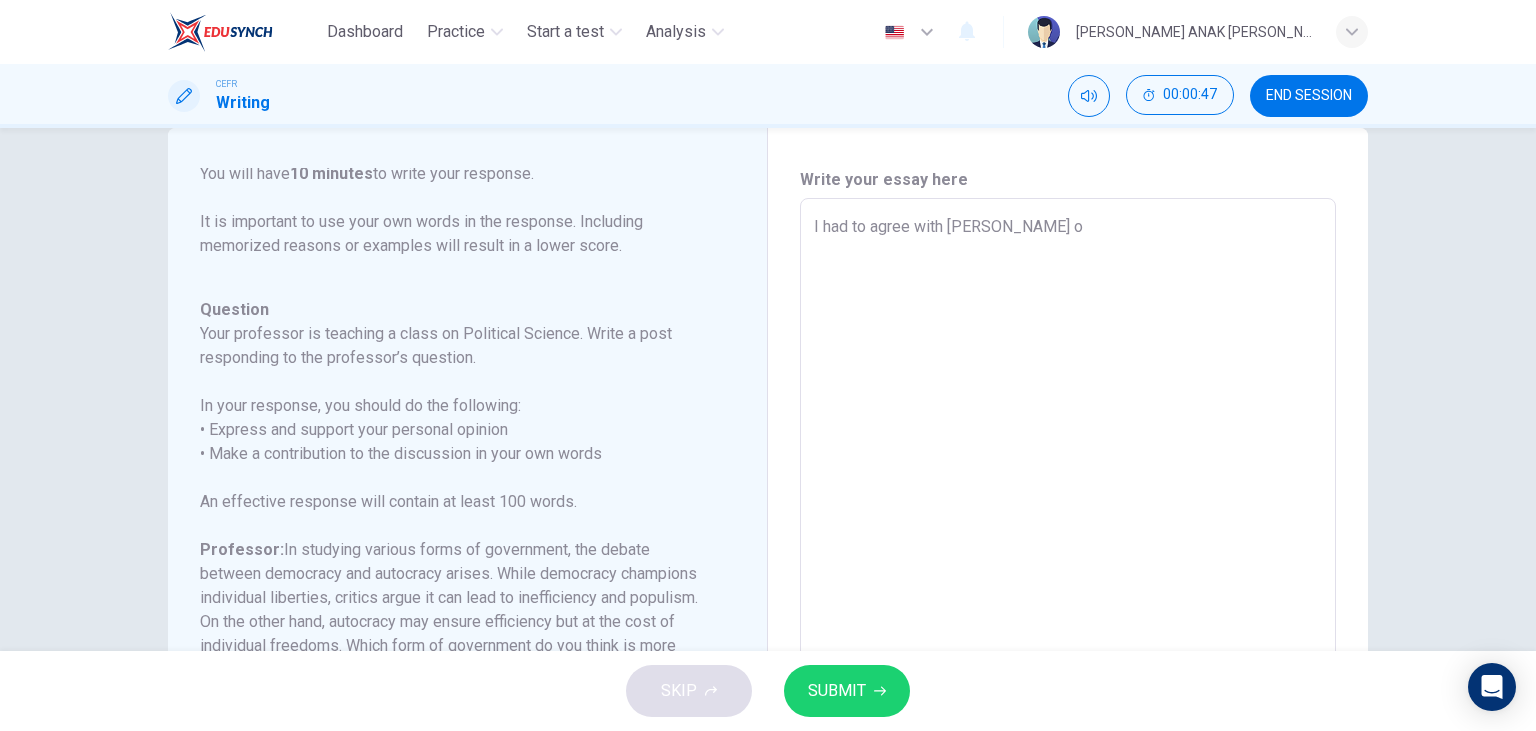 type on "x" 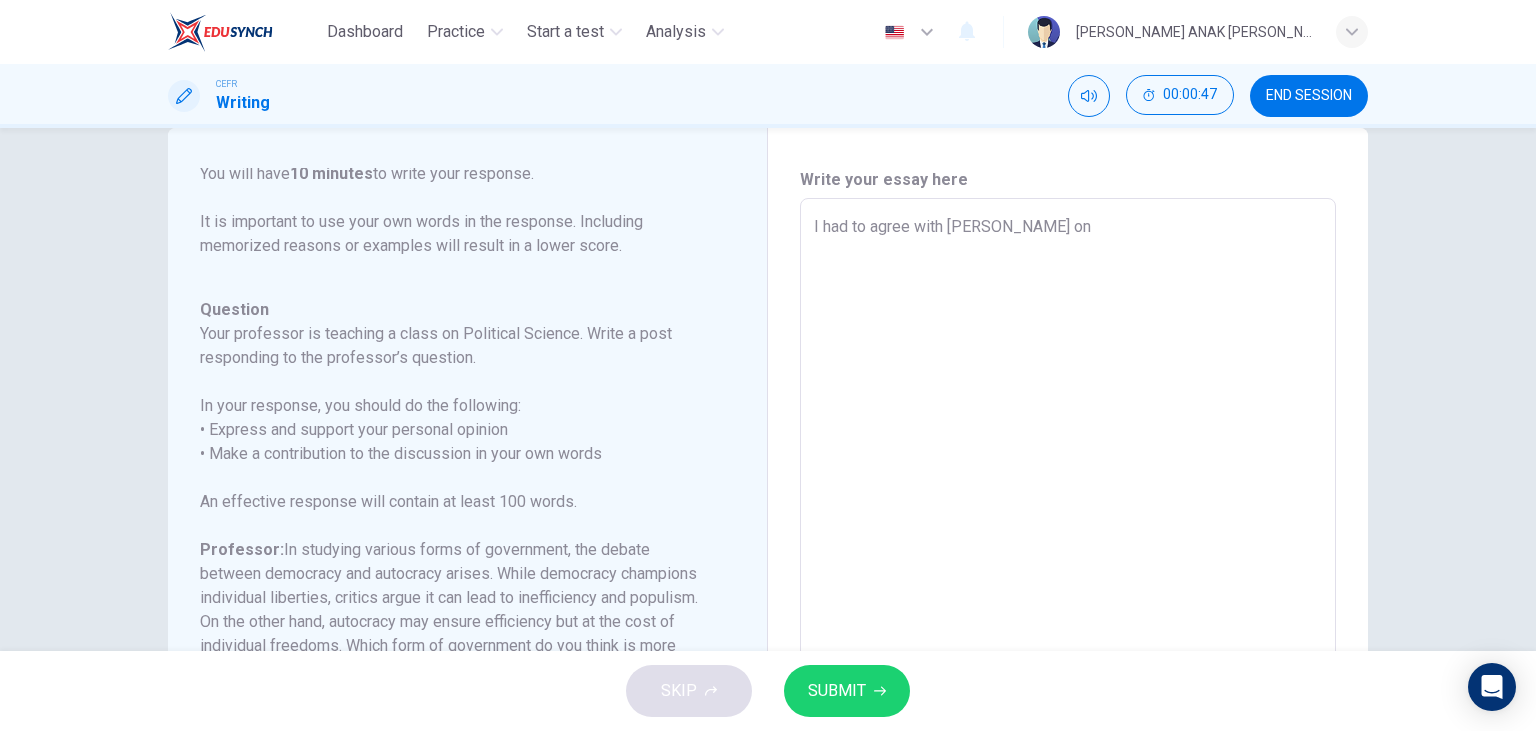 type on "x" 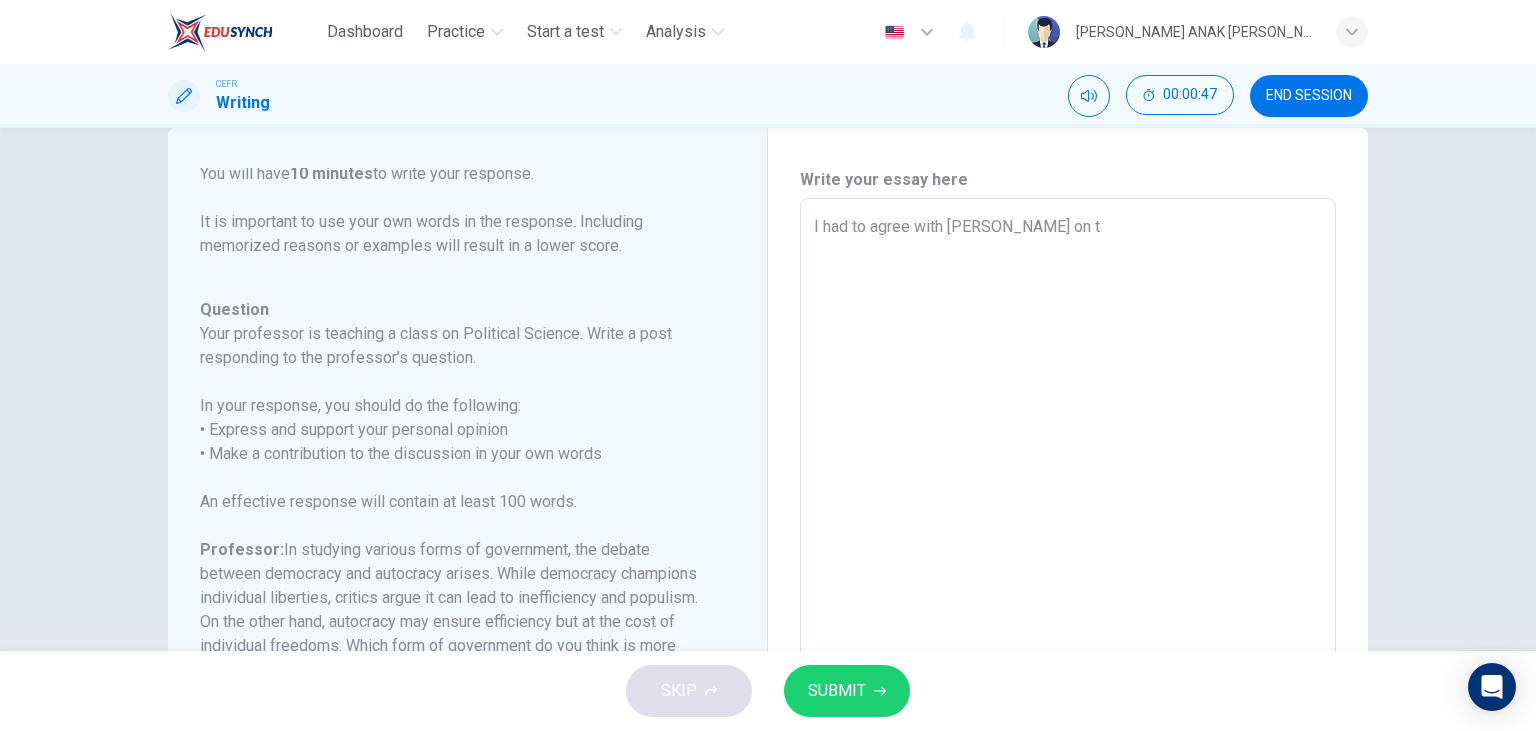 type on "x" 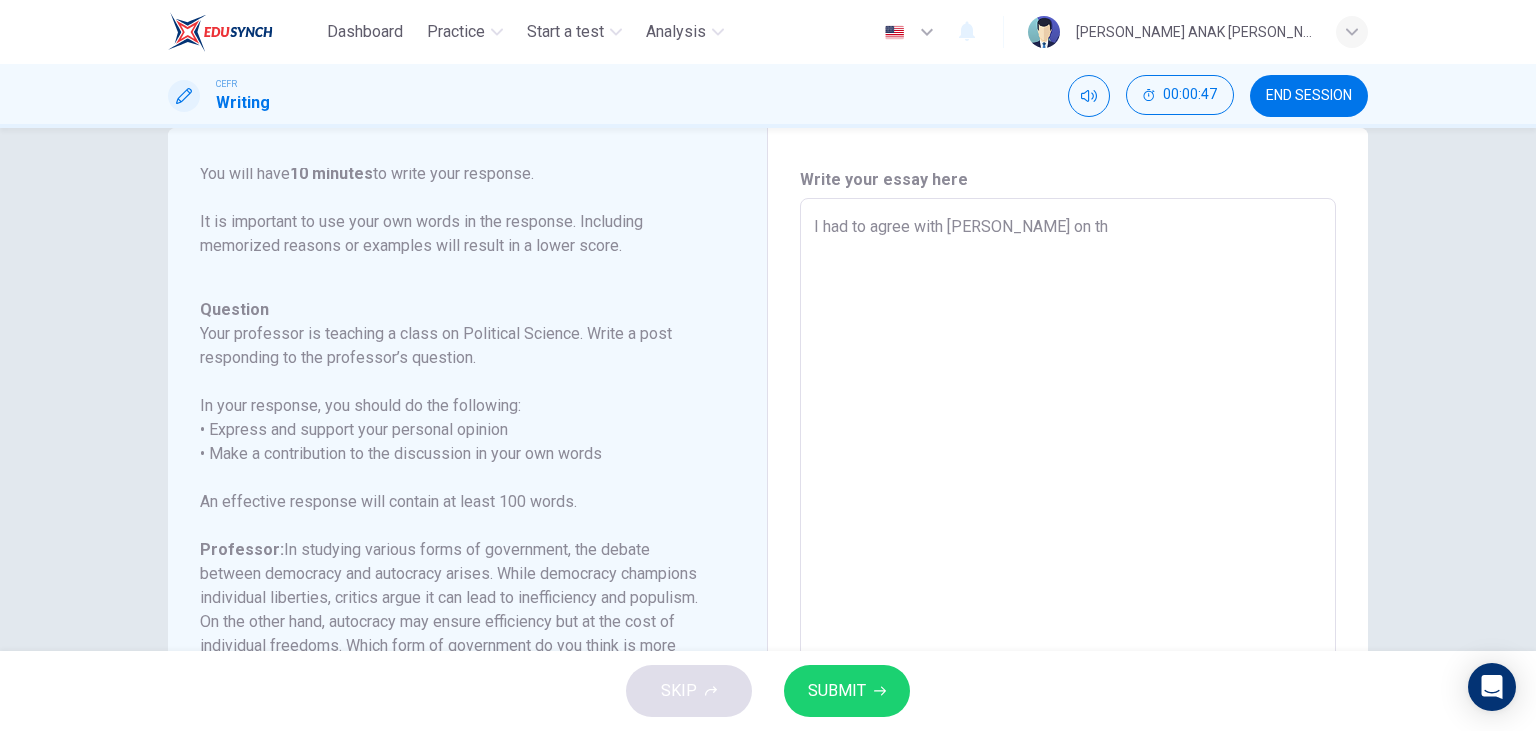 type on "x" 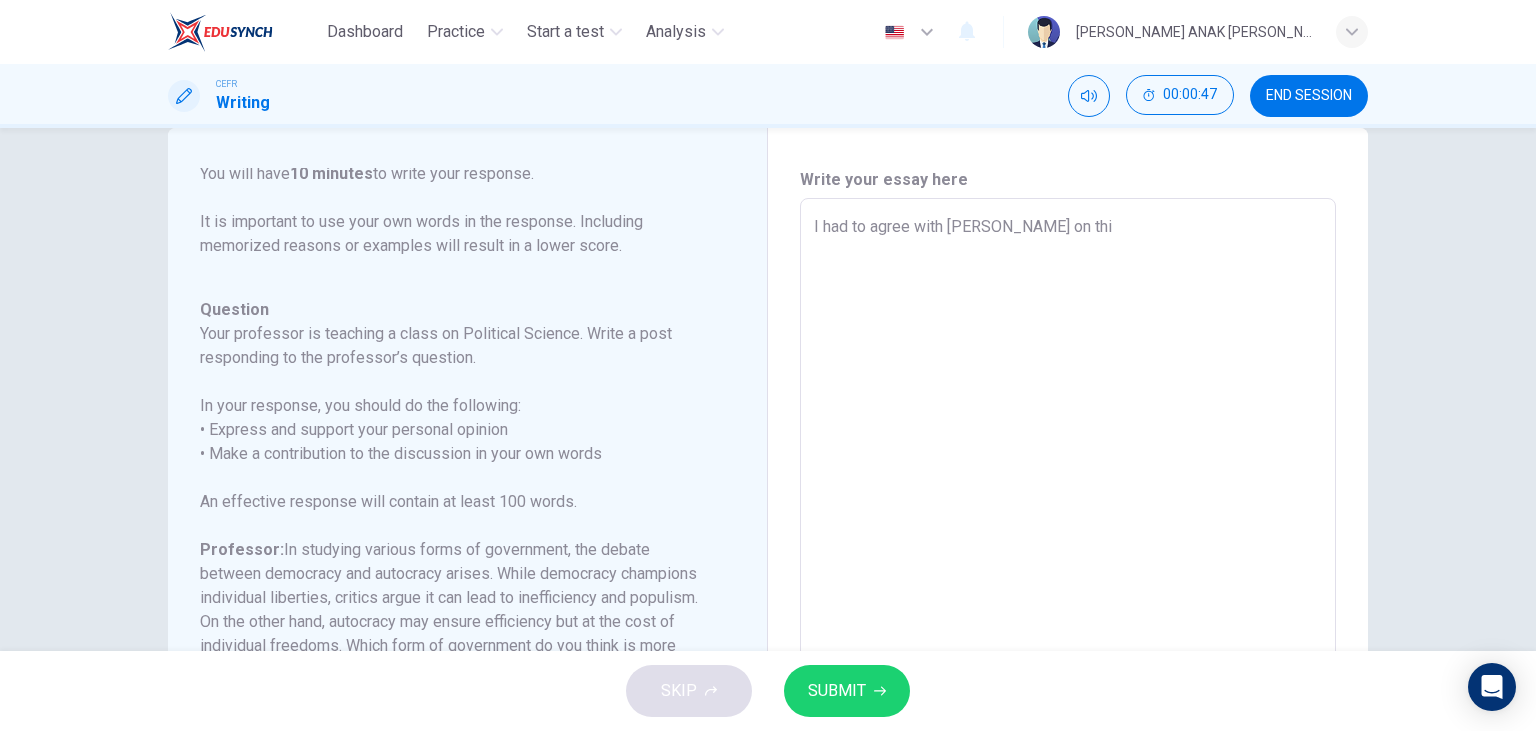 type on "x" 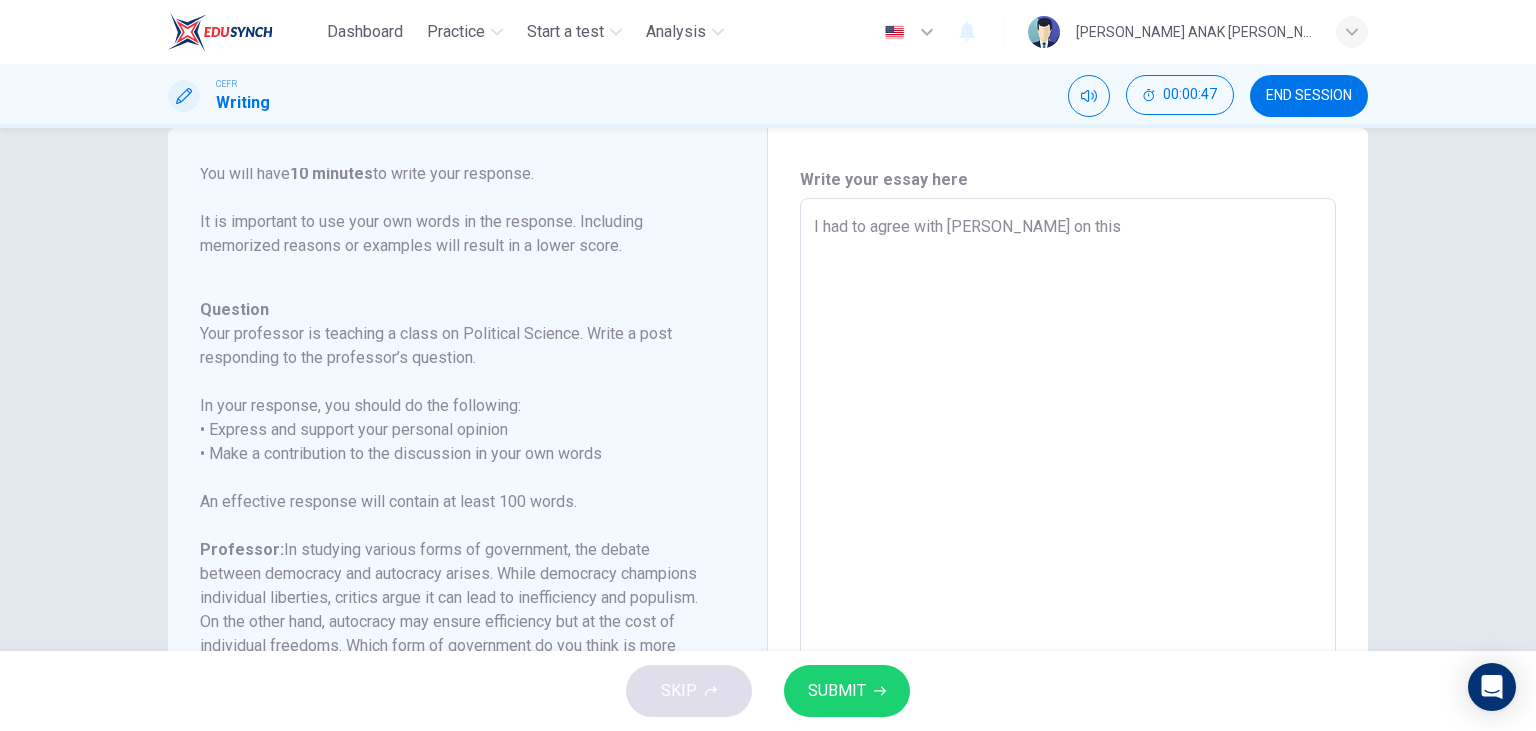 type on "x" 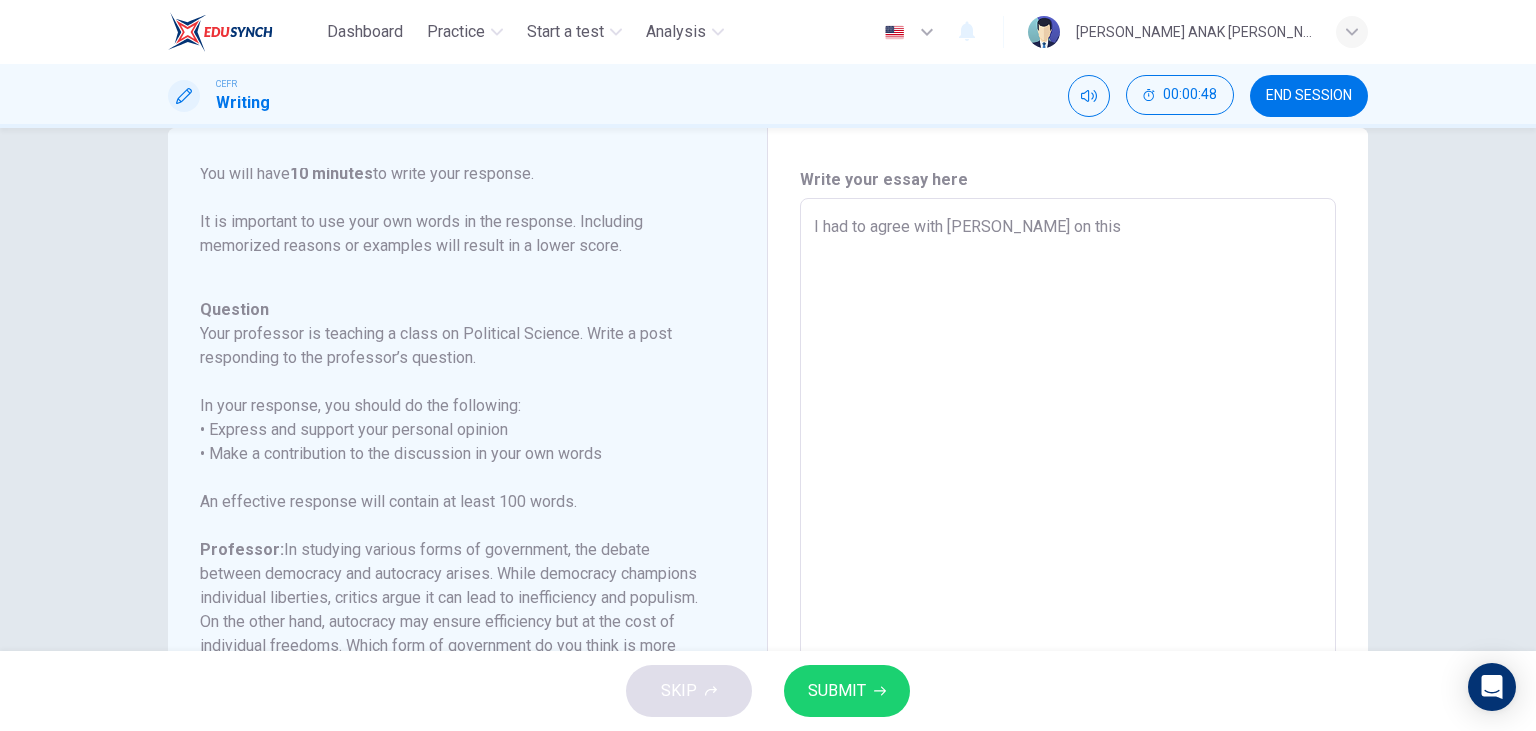 type on "I had to agree with [PERSON_NAME] on thi" 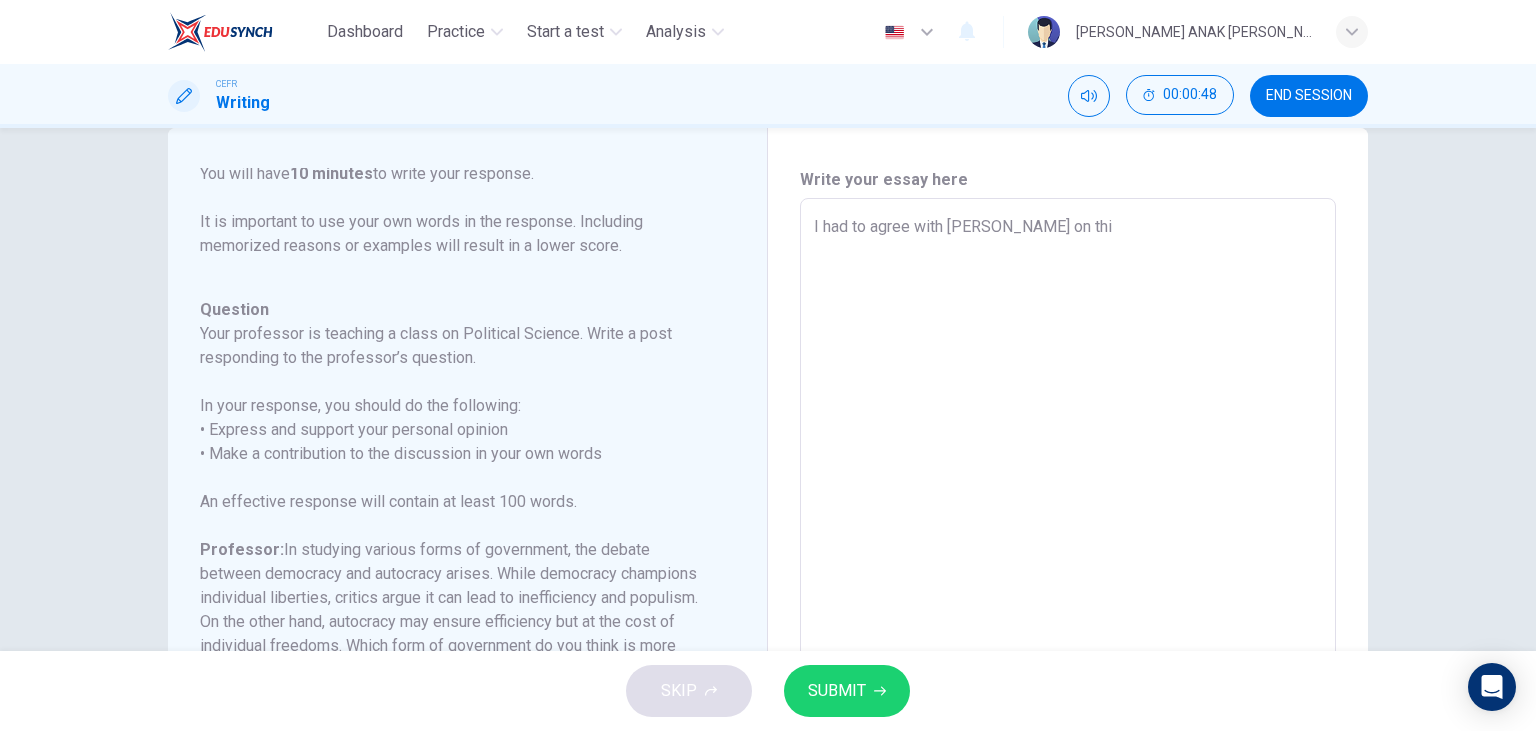 type on "I had to agree with [PERSON_NAME] on th" 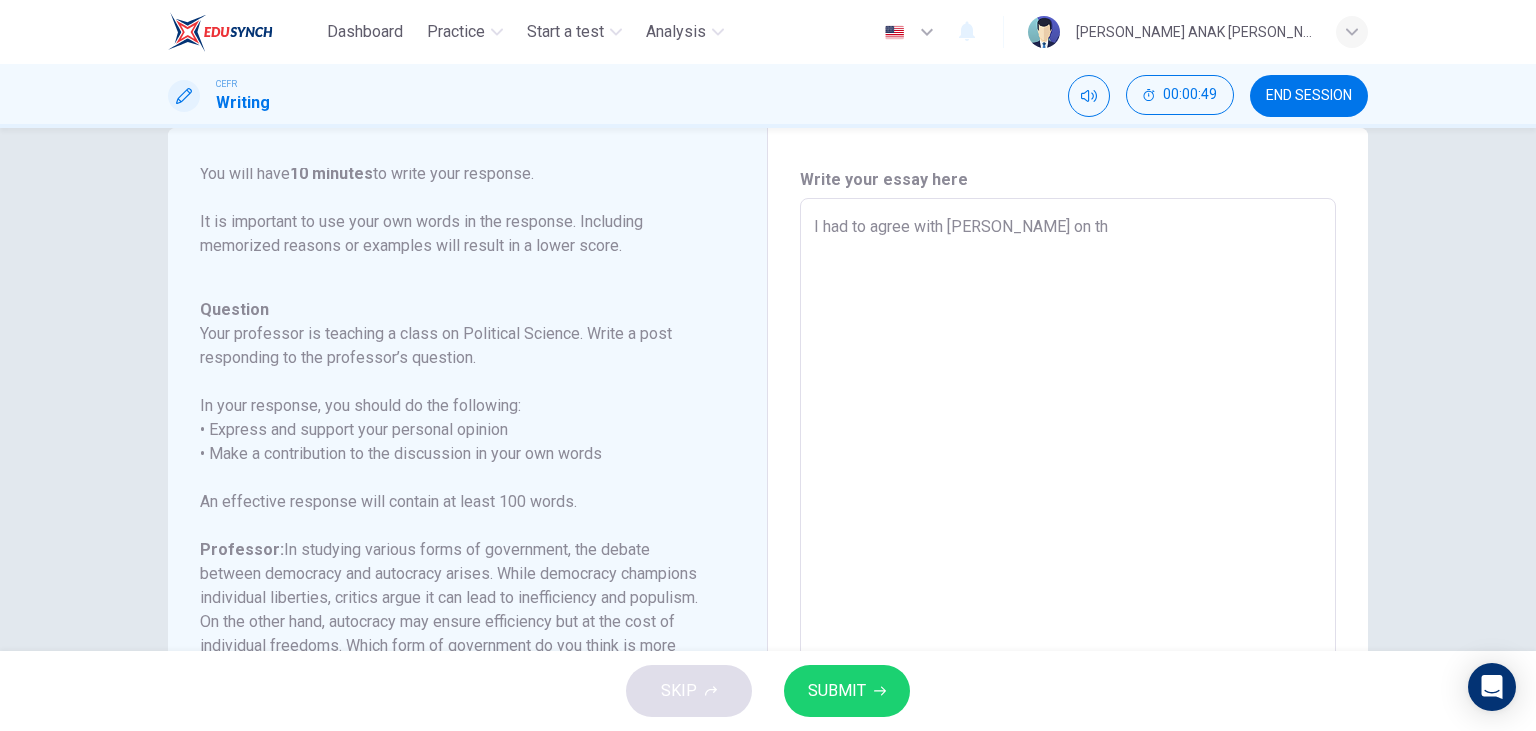 type on "I had to agree with [PERSON_NAME] on t" 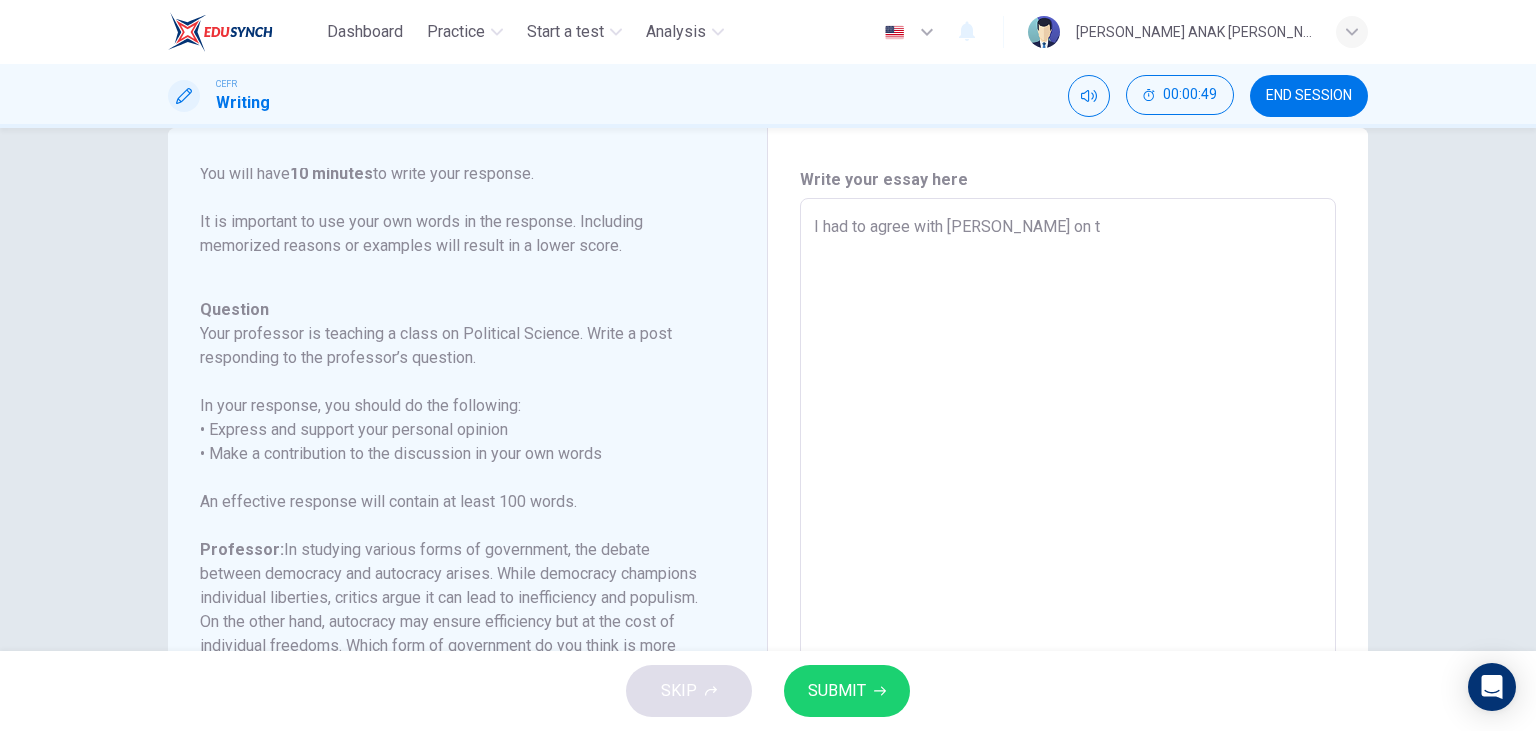 type on "x" 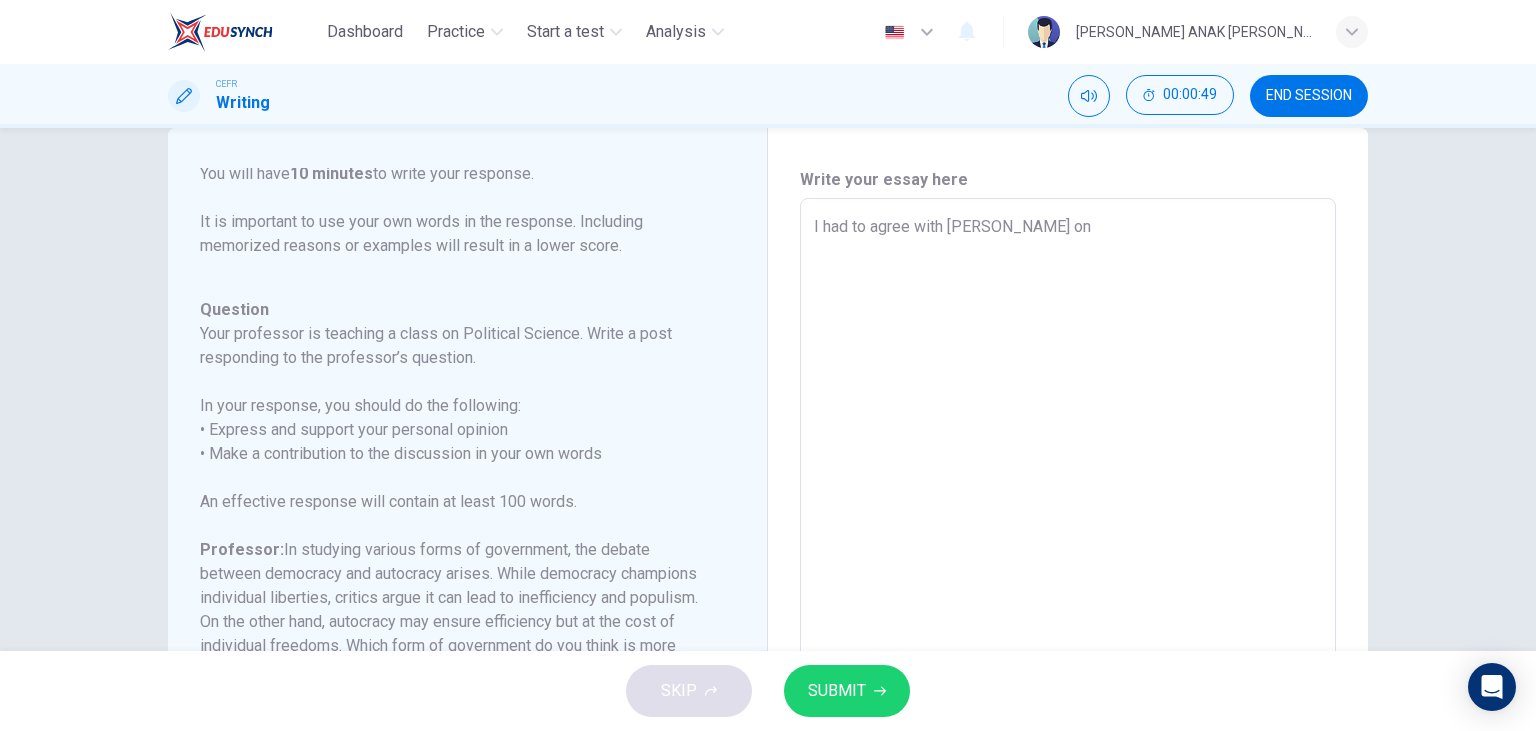 type on "x" 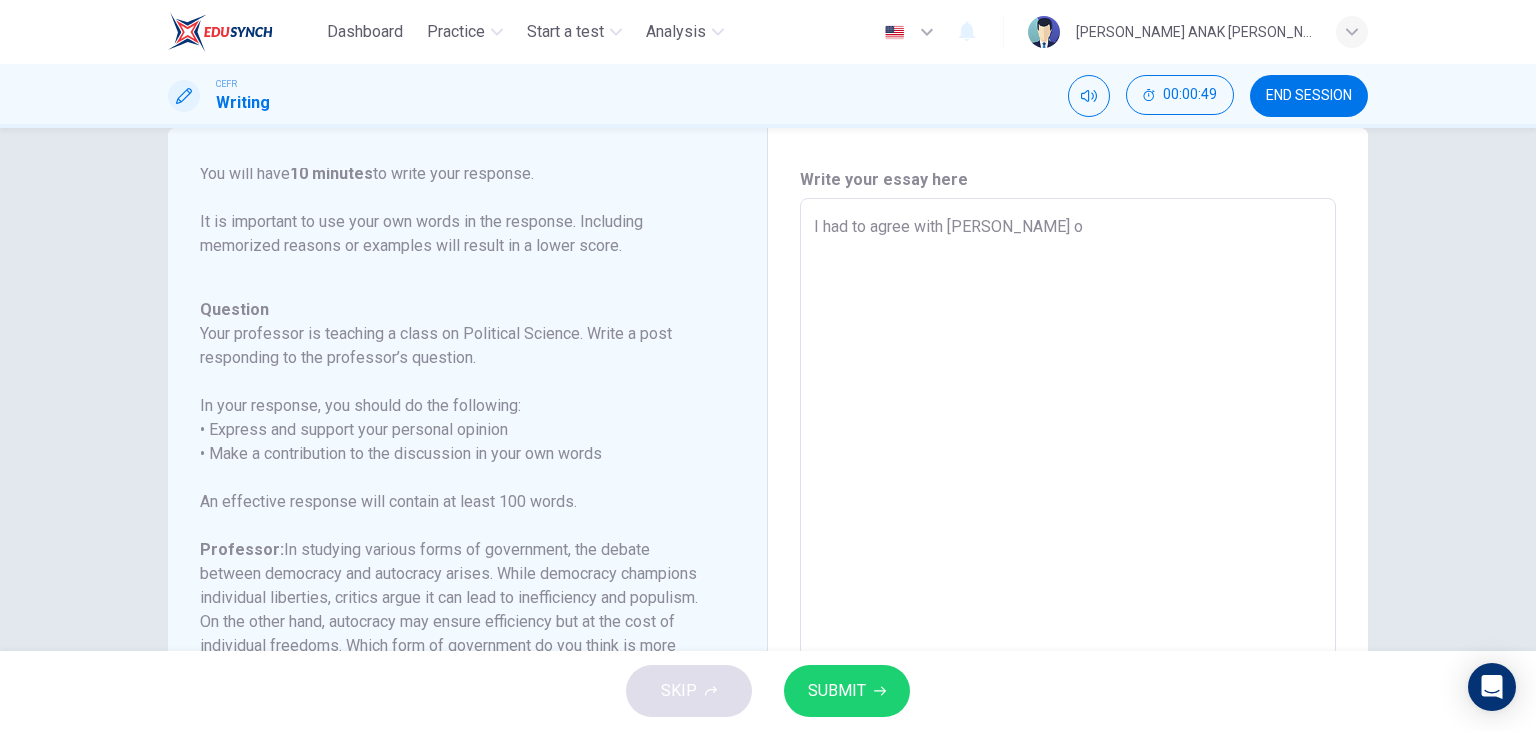 type on "x" 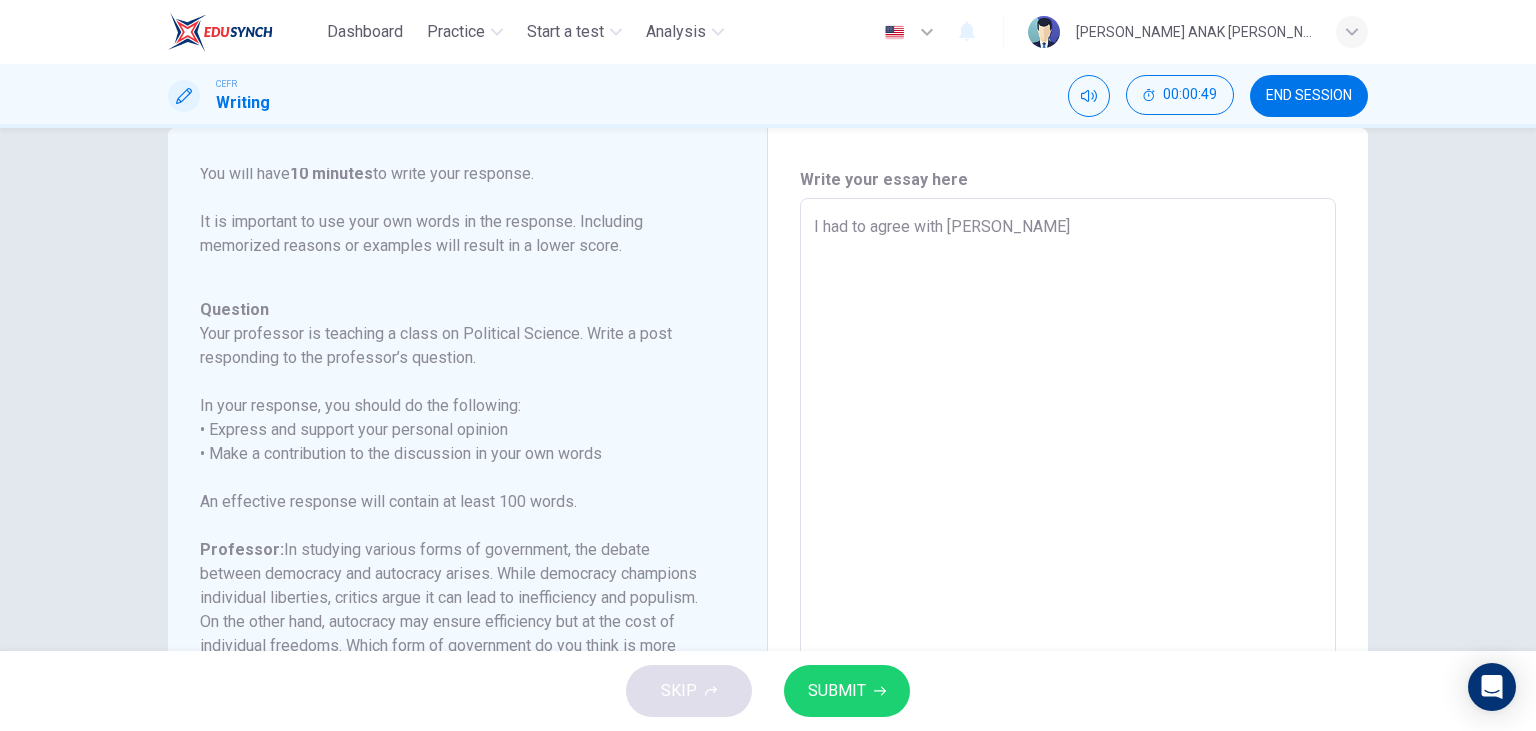 type on "I had to agree with [PERSON_NAME]" 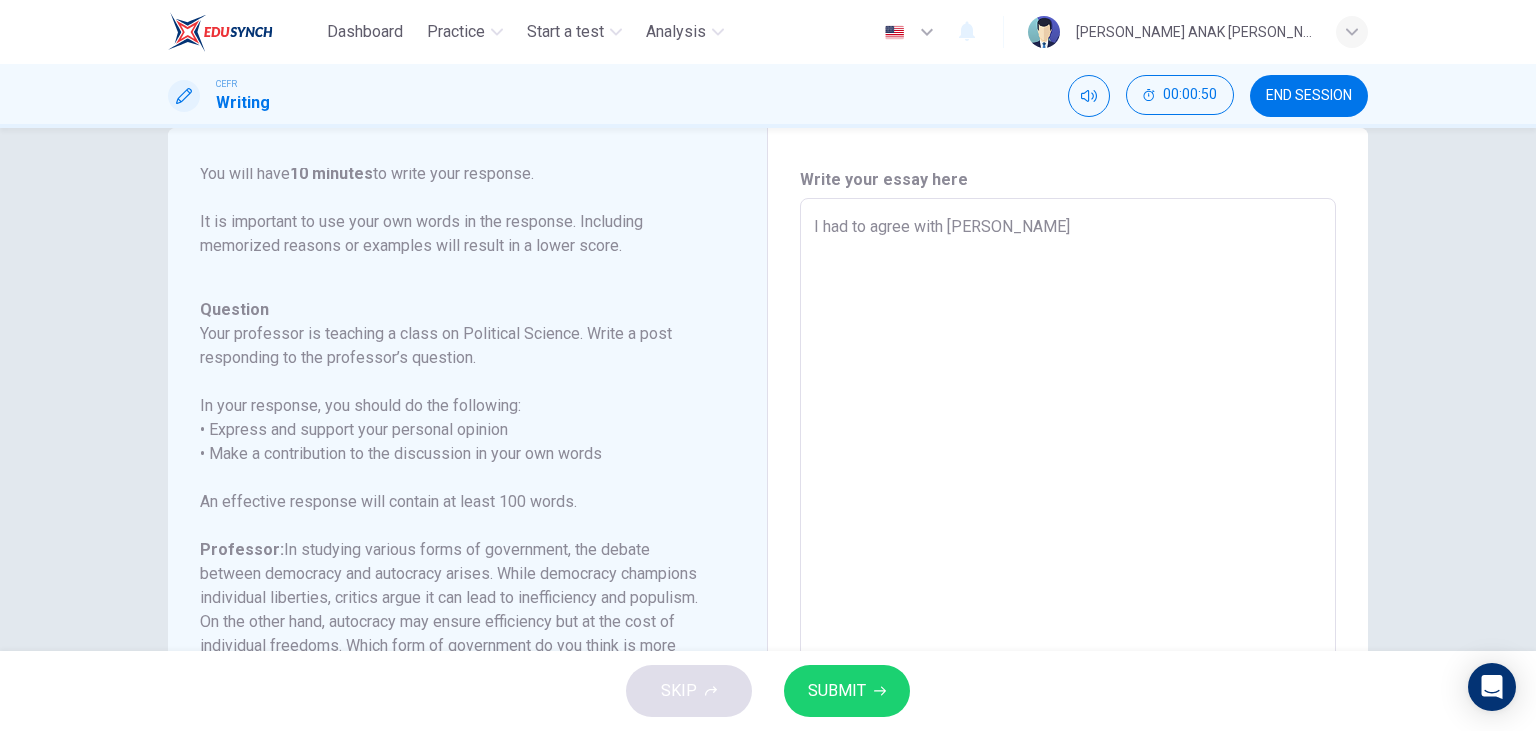 type on "I had to agree with [PERSON_NAME]" 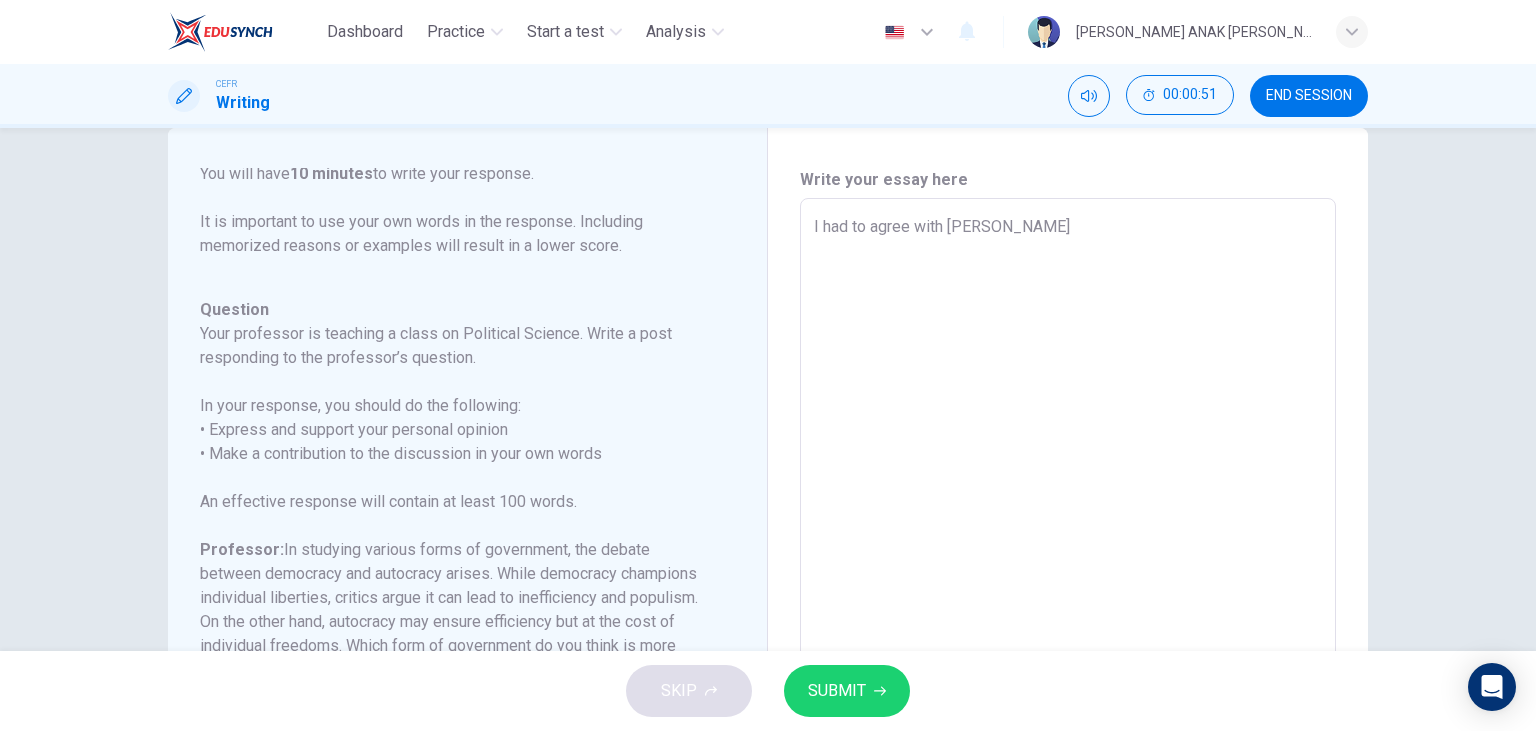 type on "I had to agree with [PERSON_NAME]" 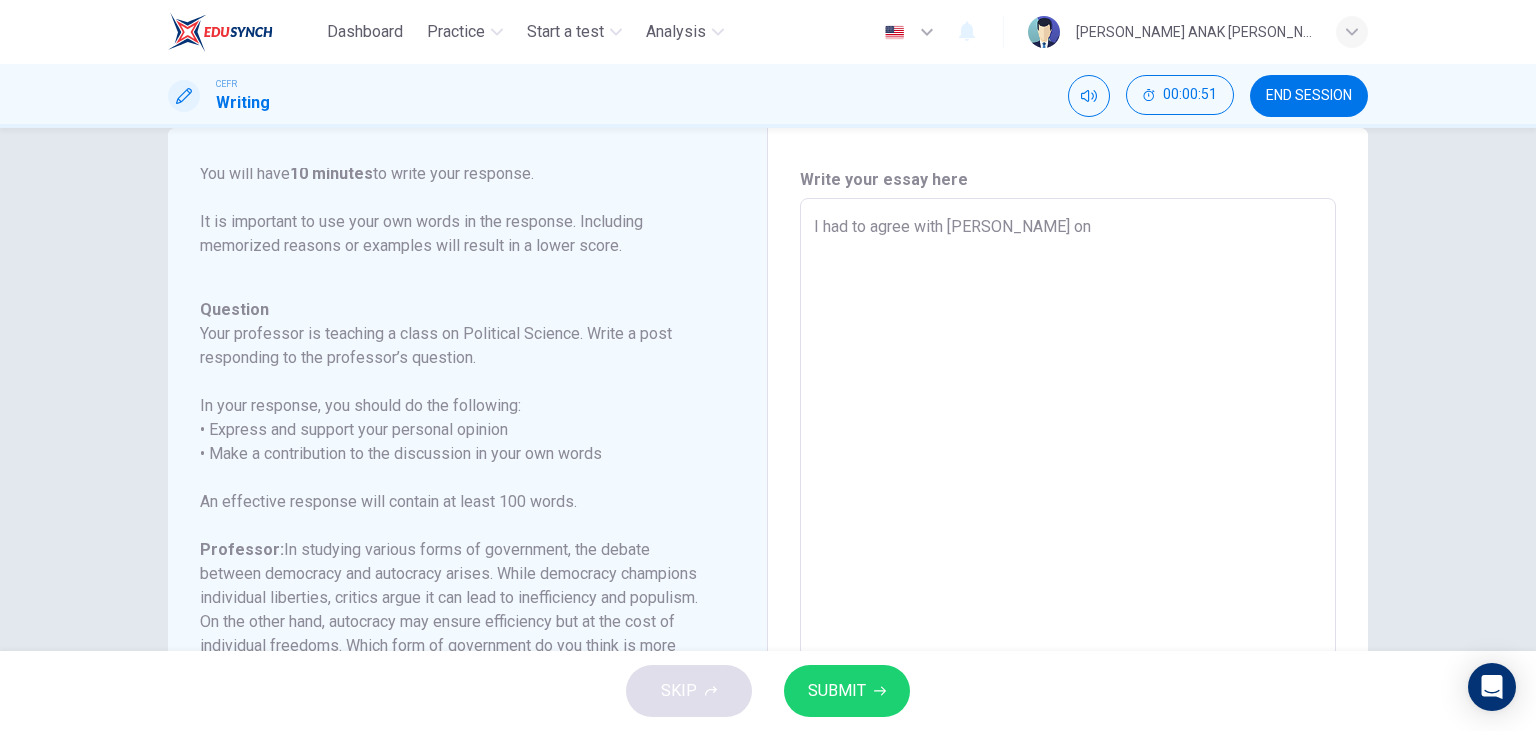 type on "x" 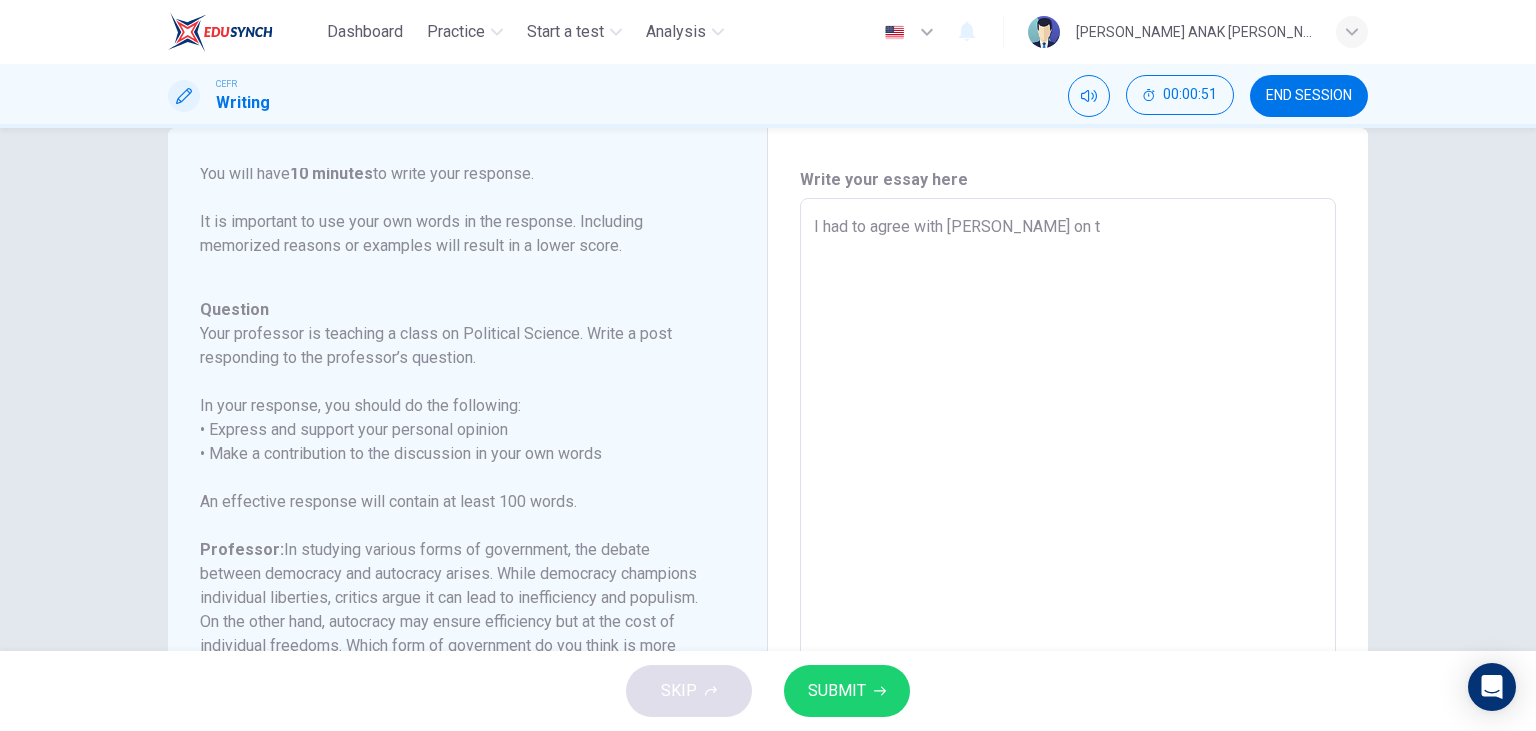 type on "x" 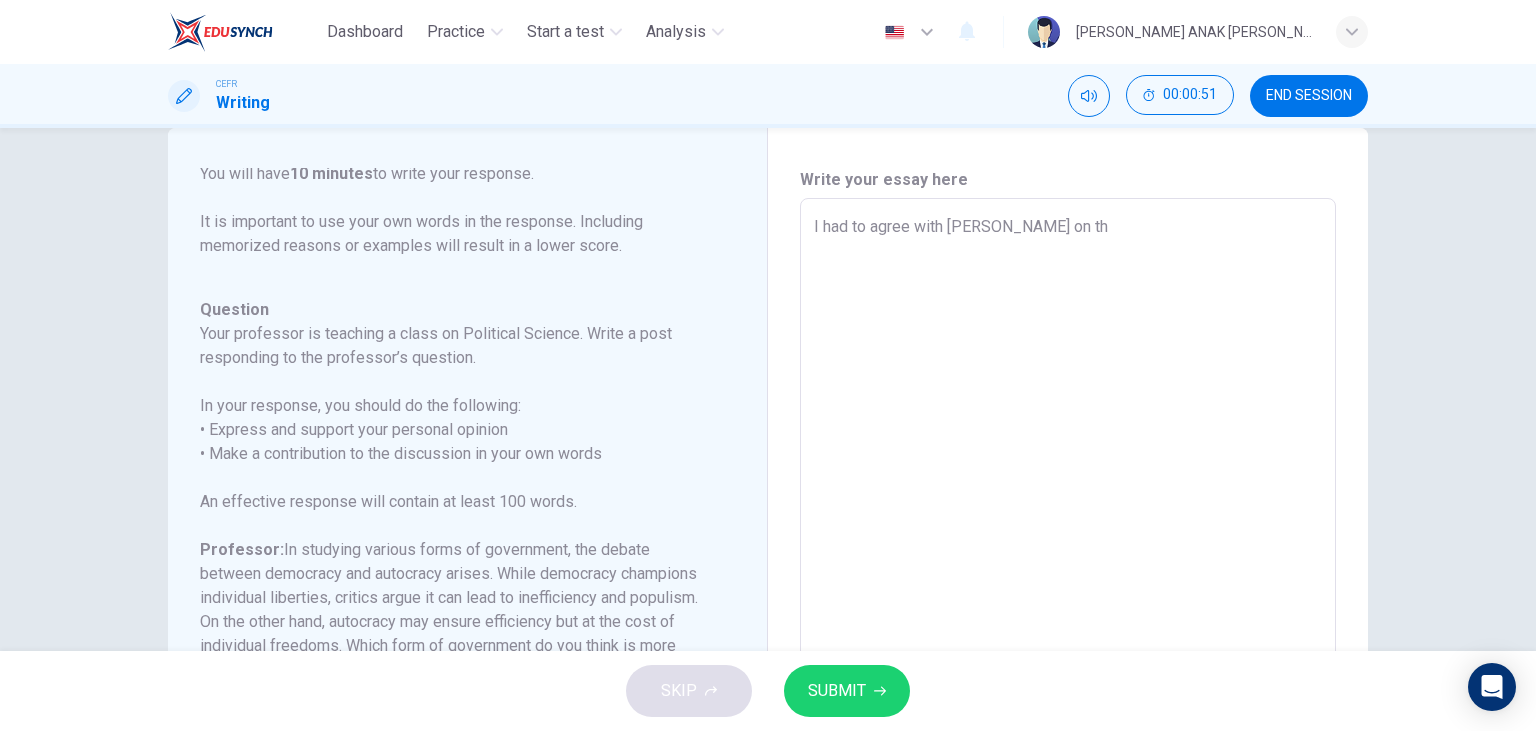 type on "x" 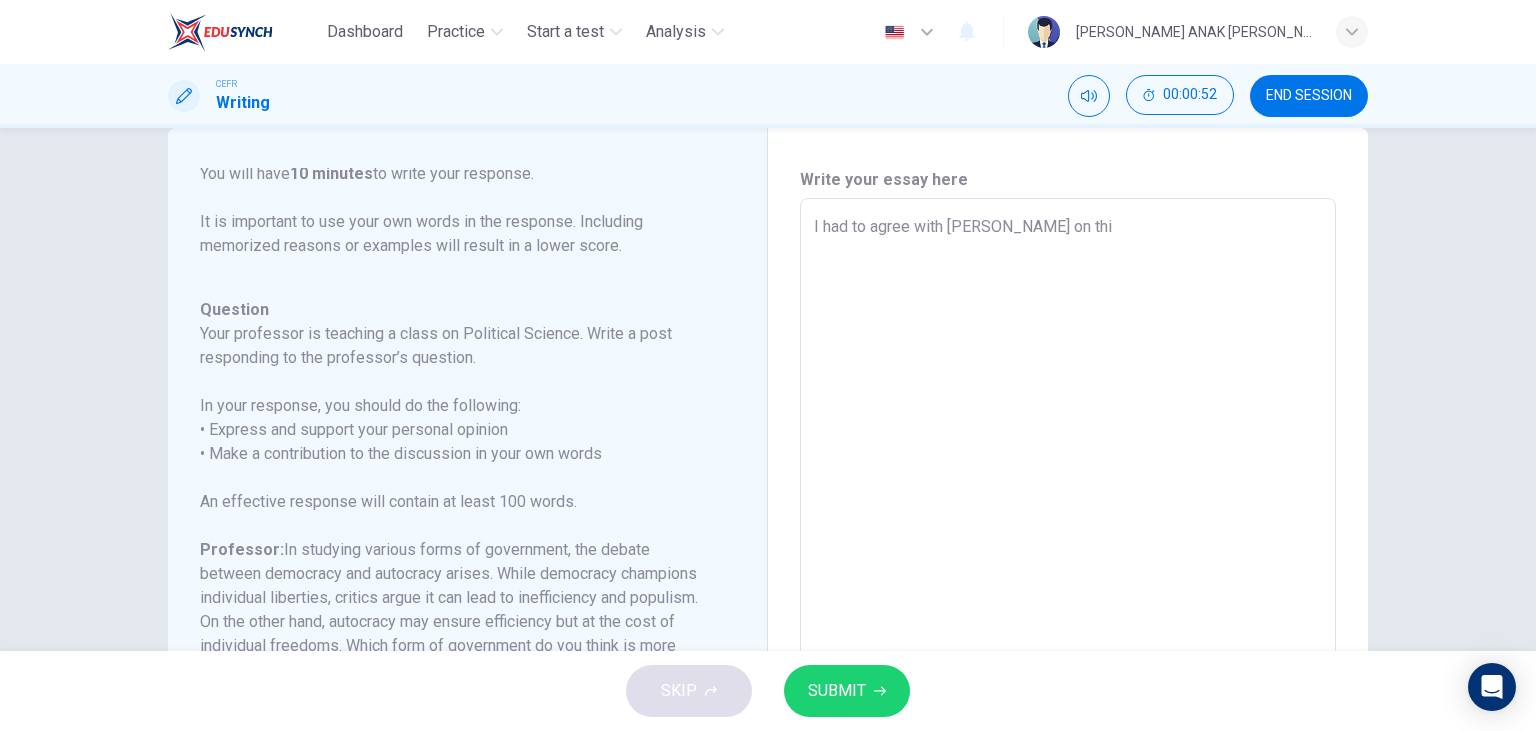 type on "x" 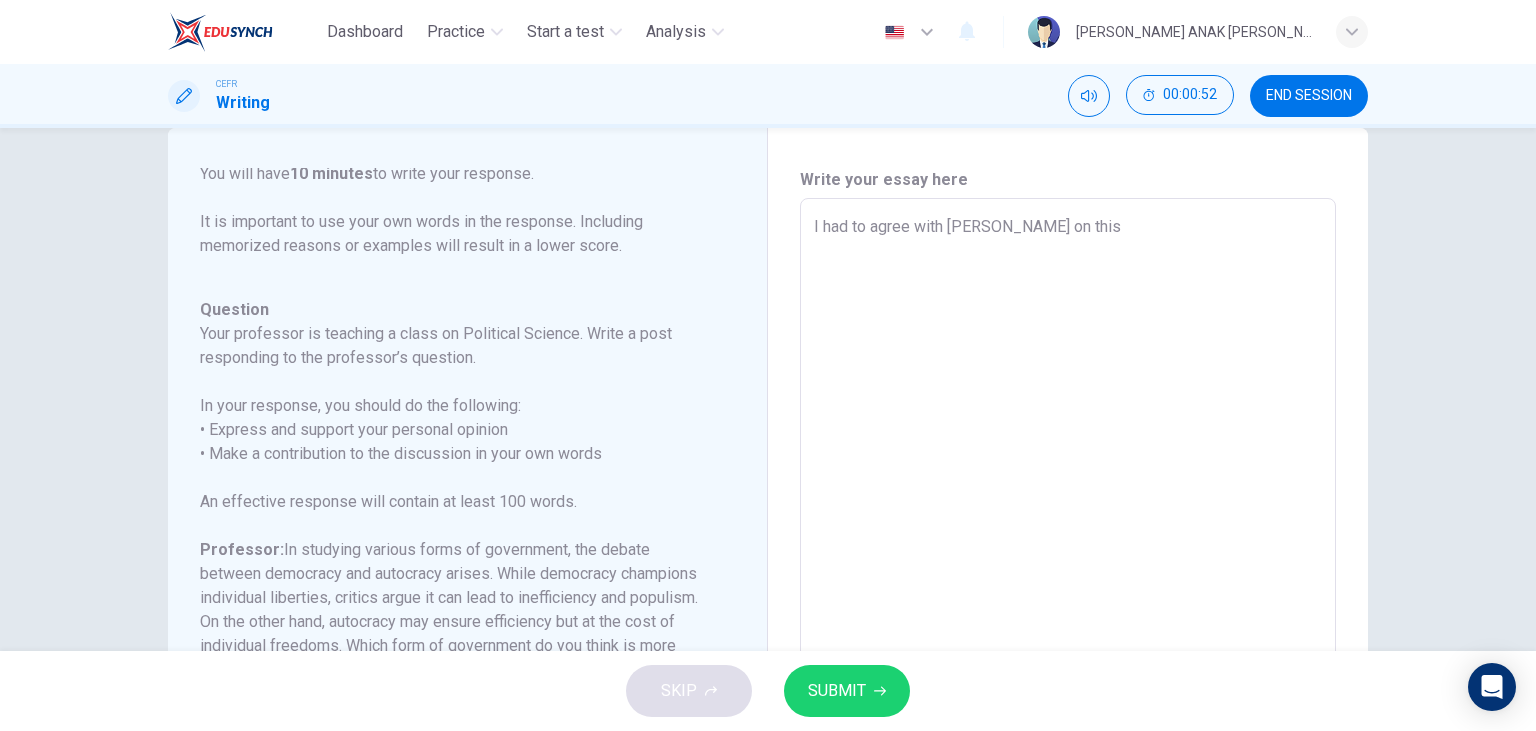 type on "x" 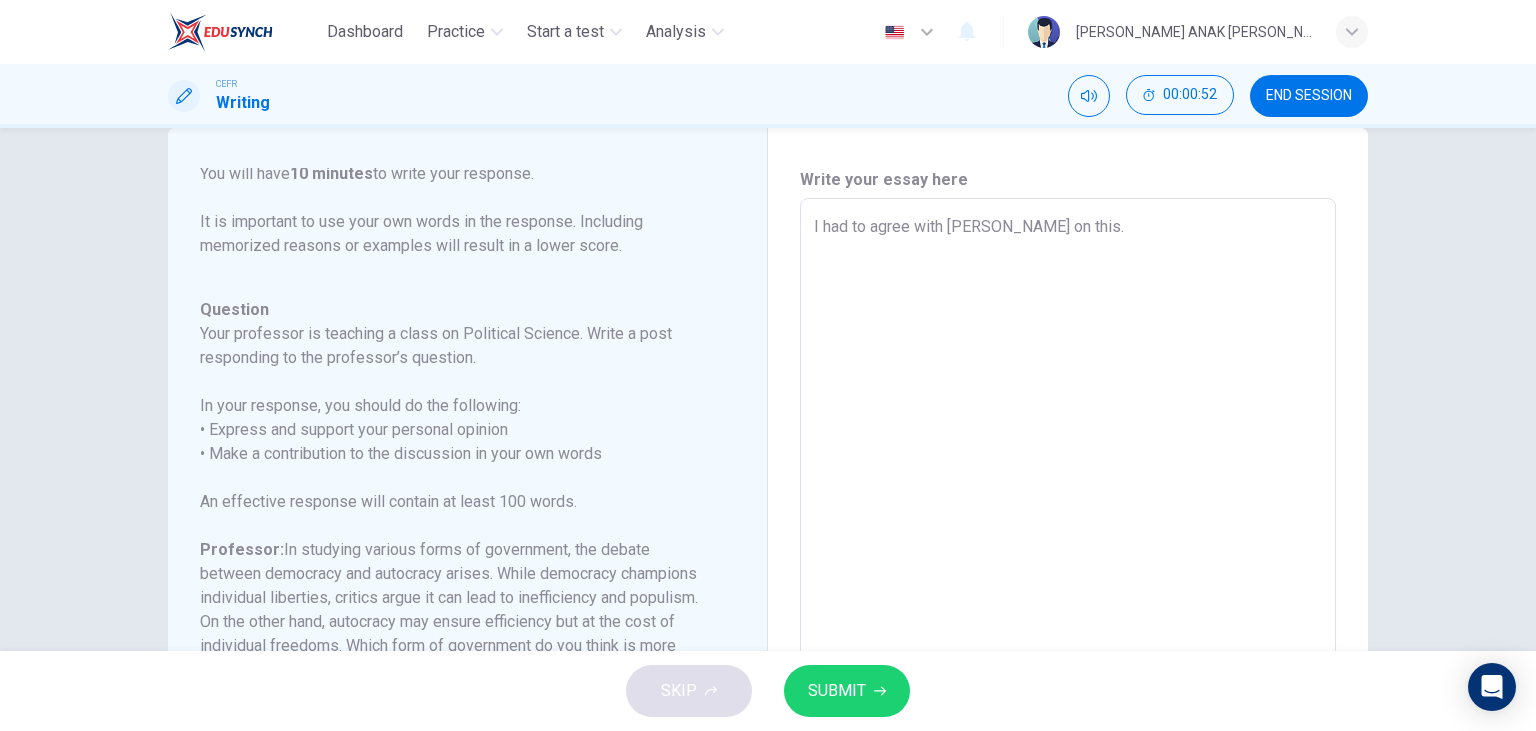 type on "x" 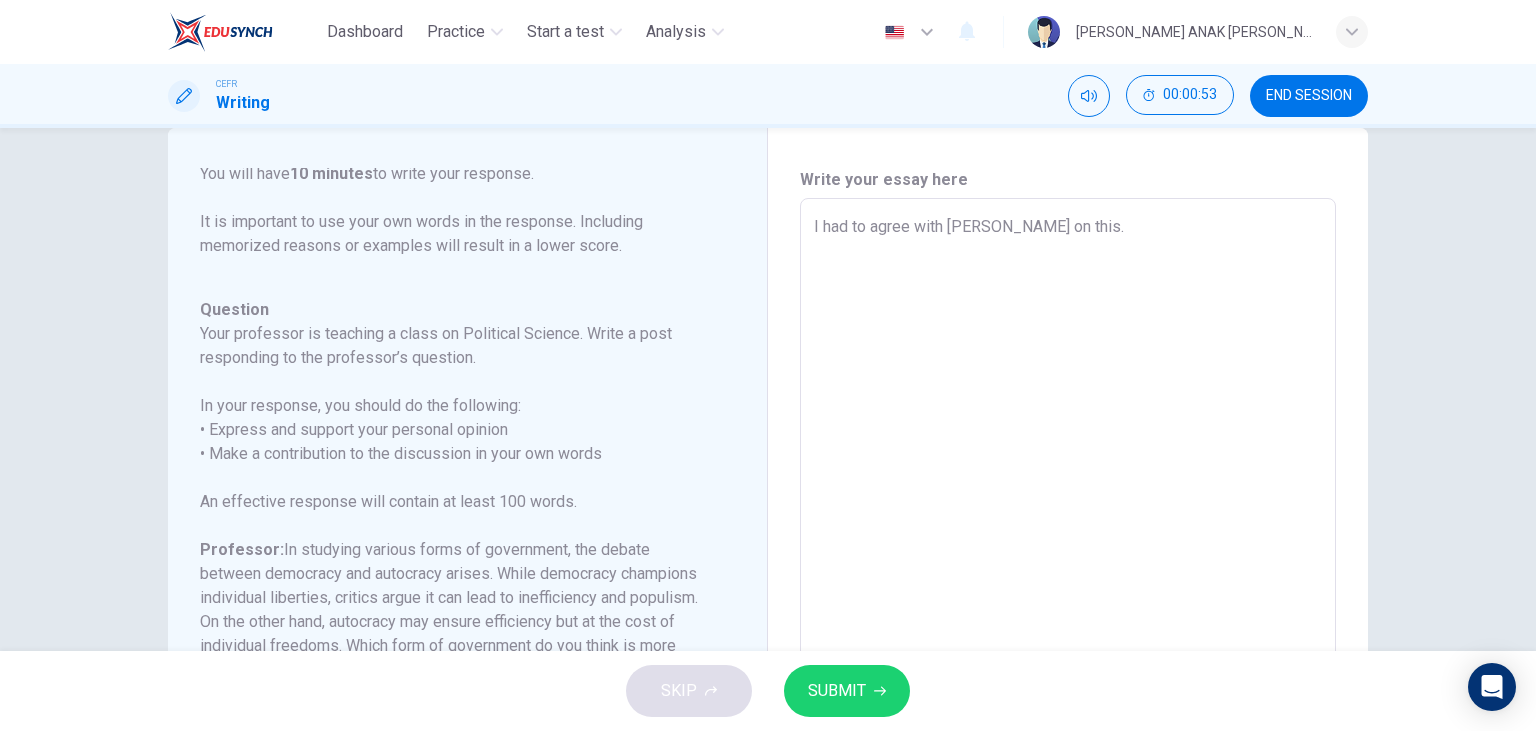type on "I had to agree with [PERSON_NAME] on this." 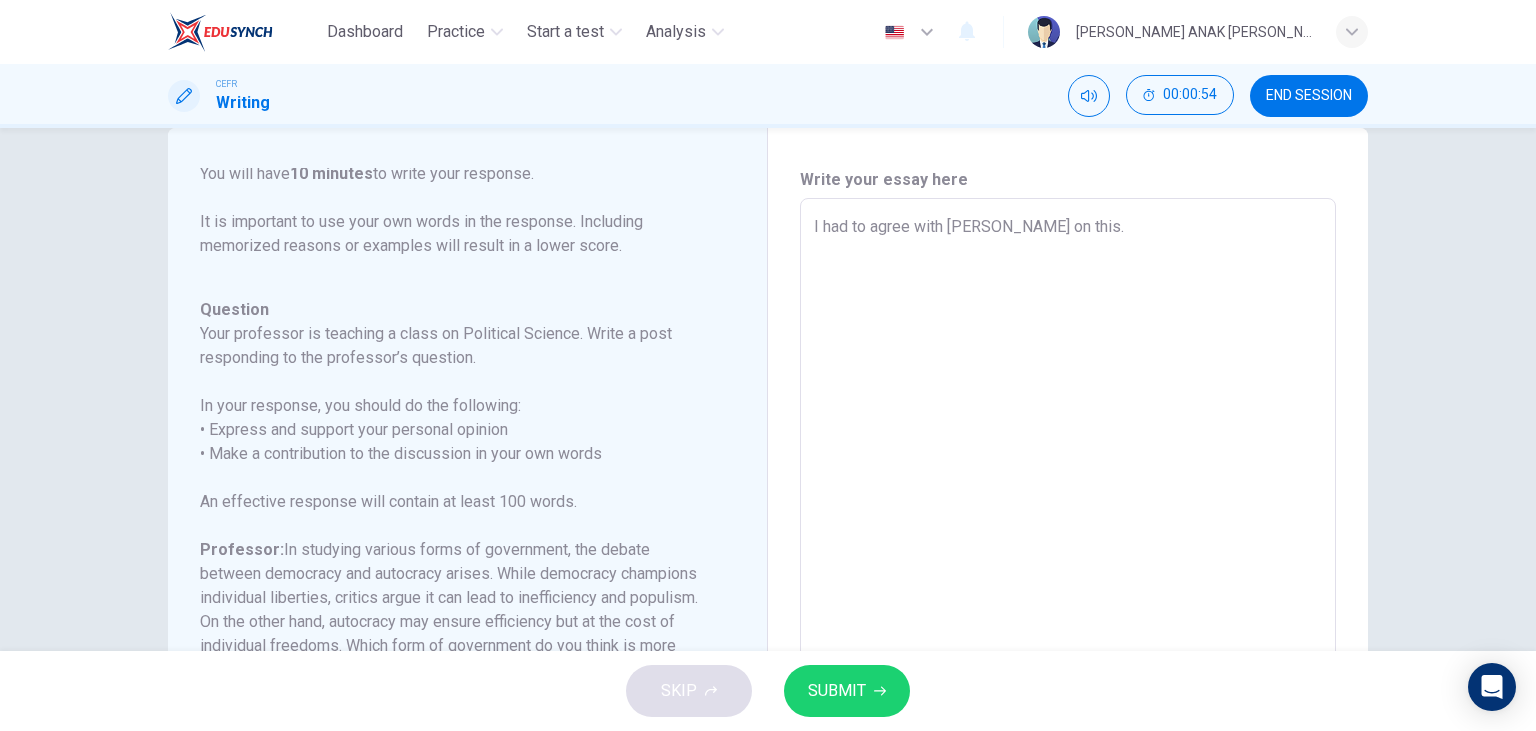 type on "I had to agree with [PERSON_NAME] on this. W" 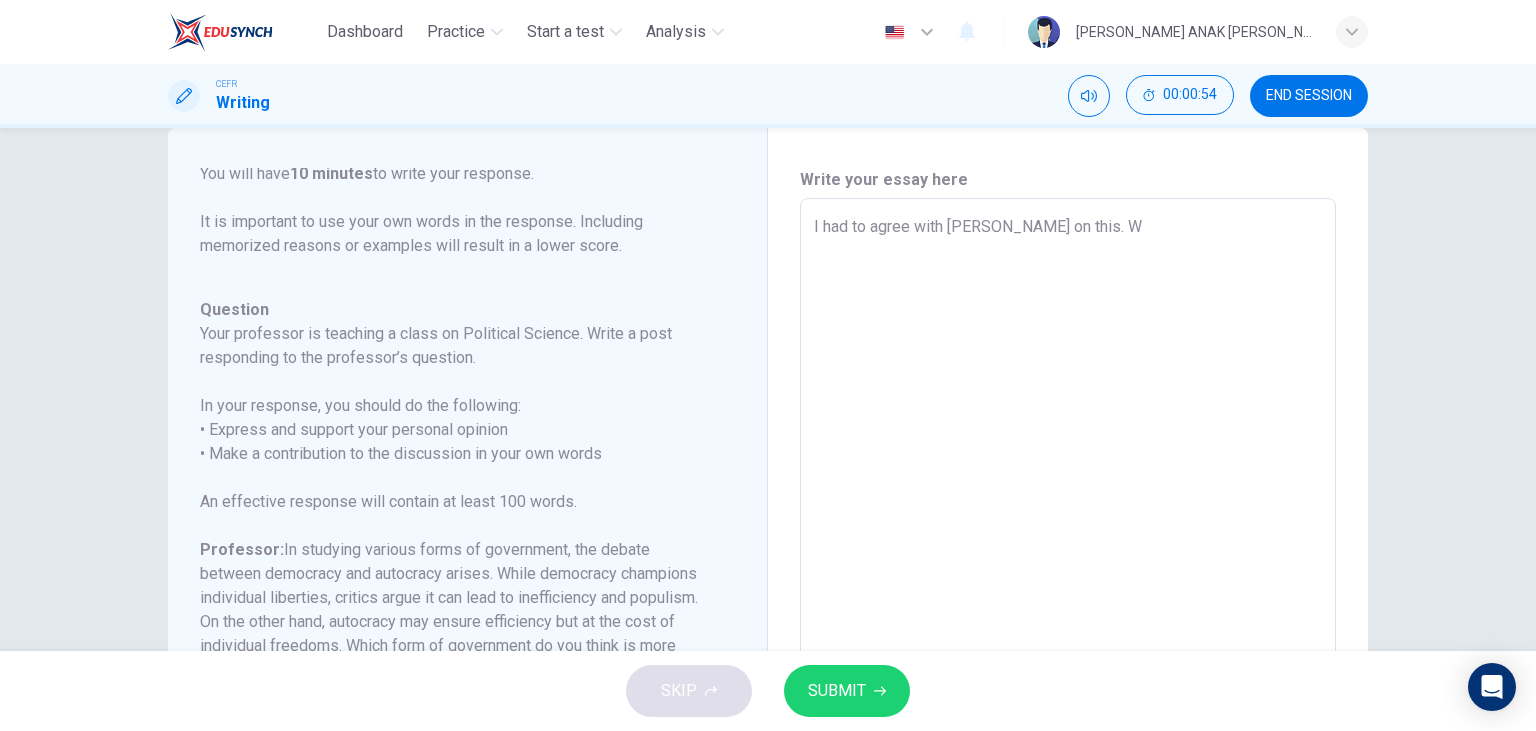 type on "I had to agree with [PERSON_NAME] on this. Wh" 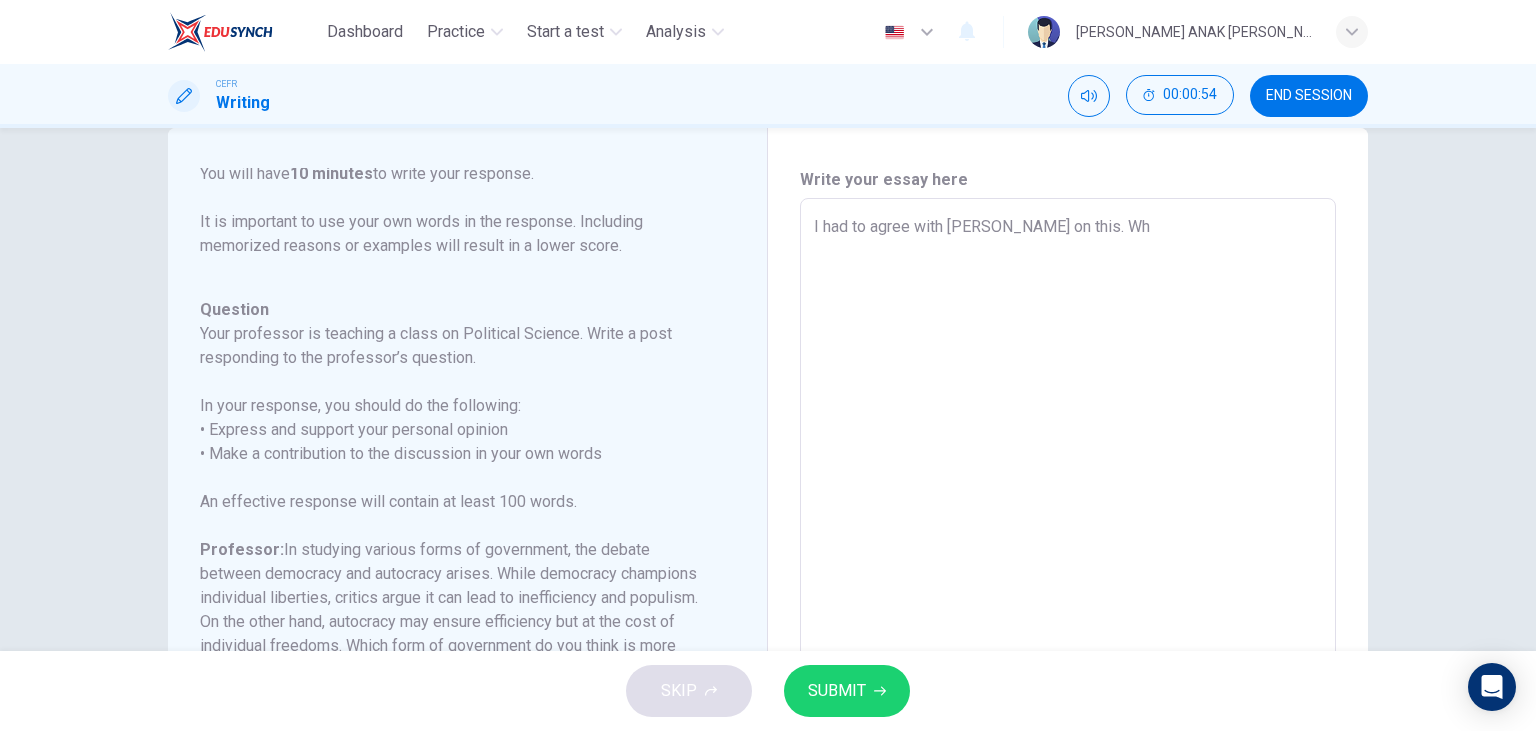 type on "x" 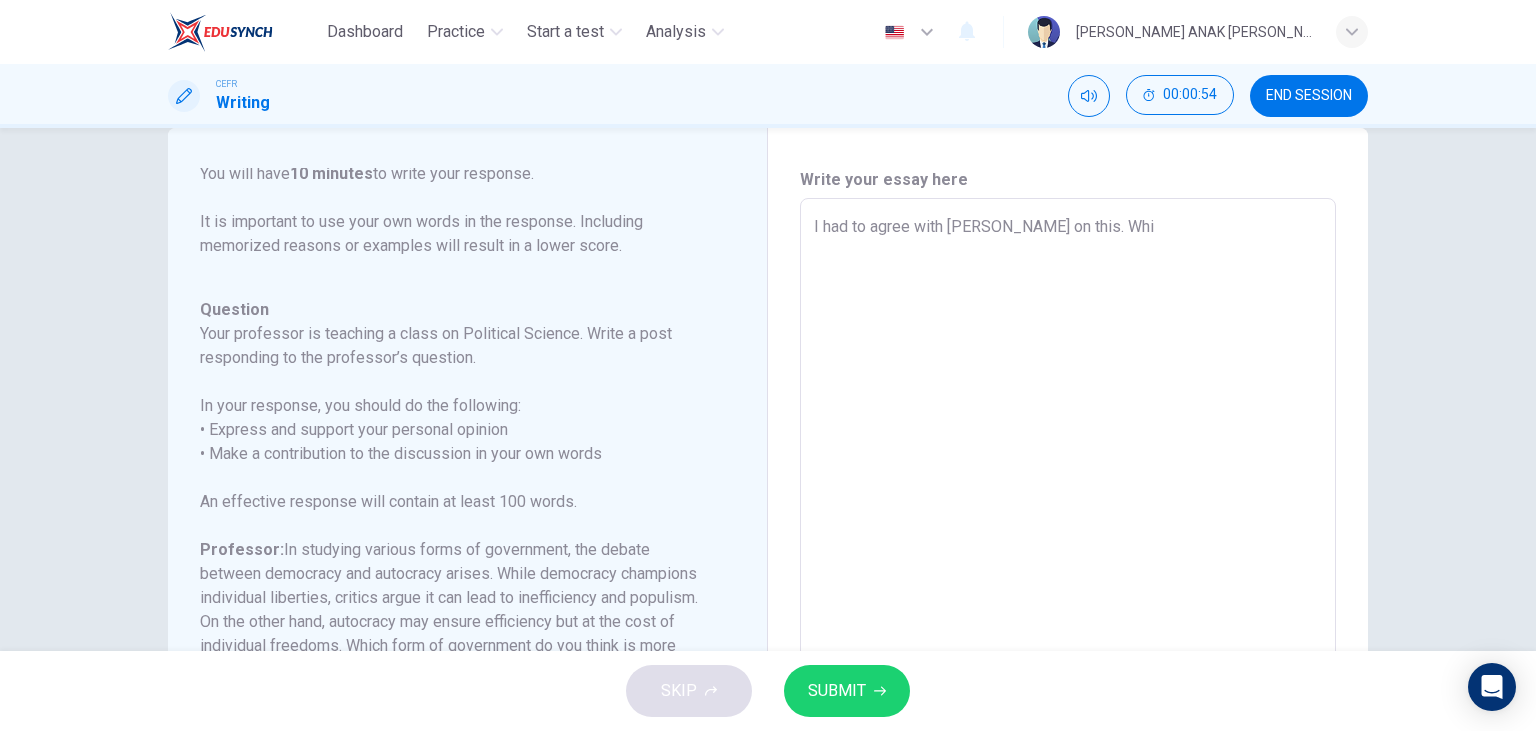 type on "x" 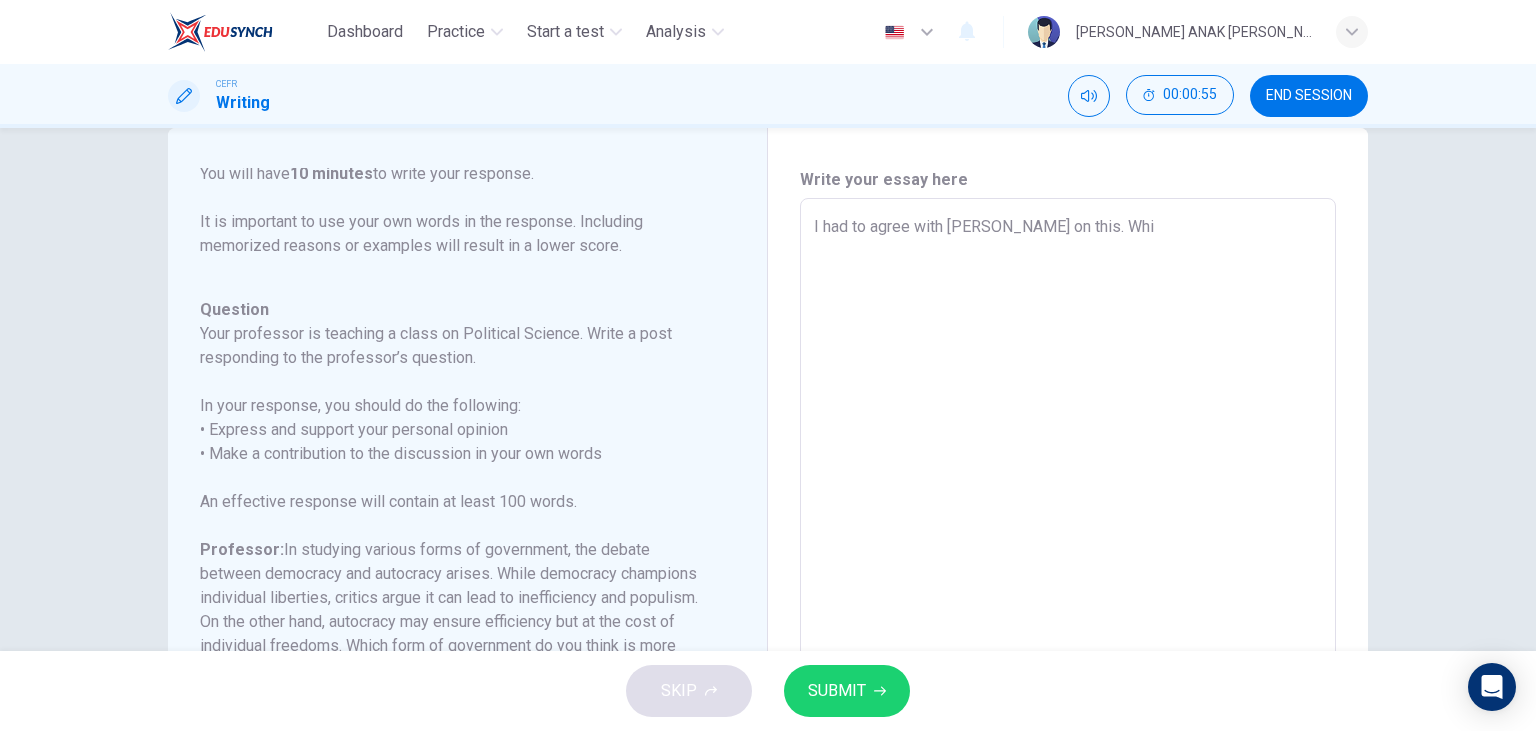 type on "I had to agree with [PERSON_NAME] on this. Whil" 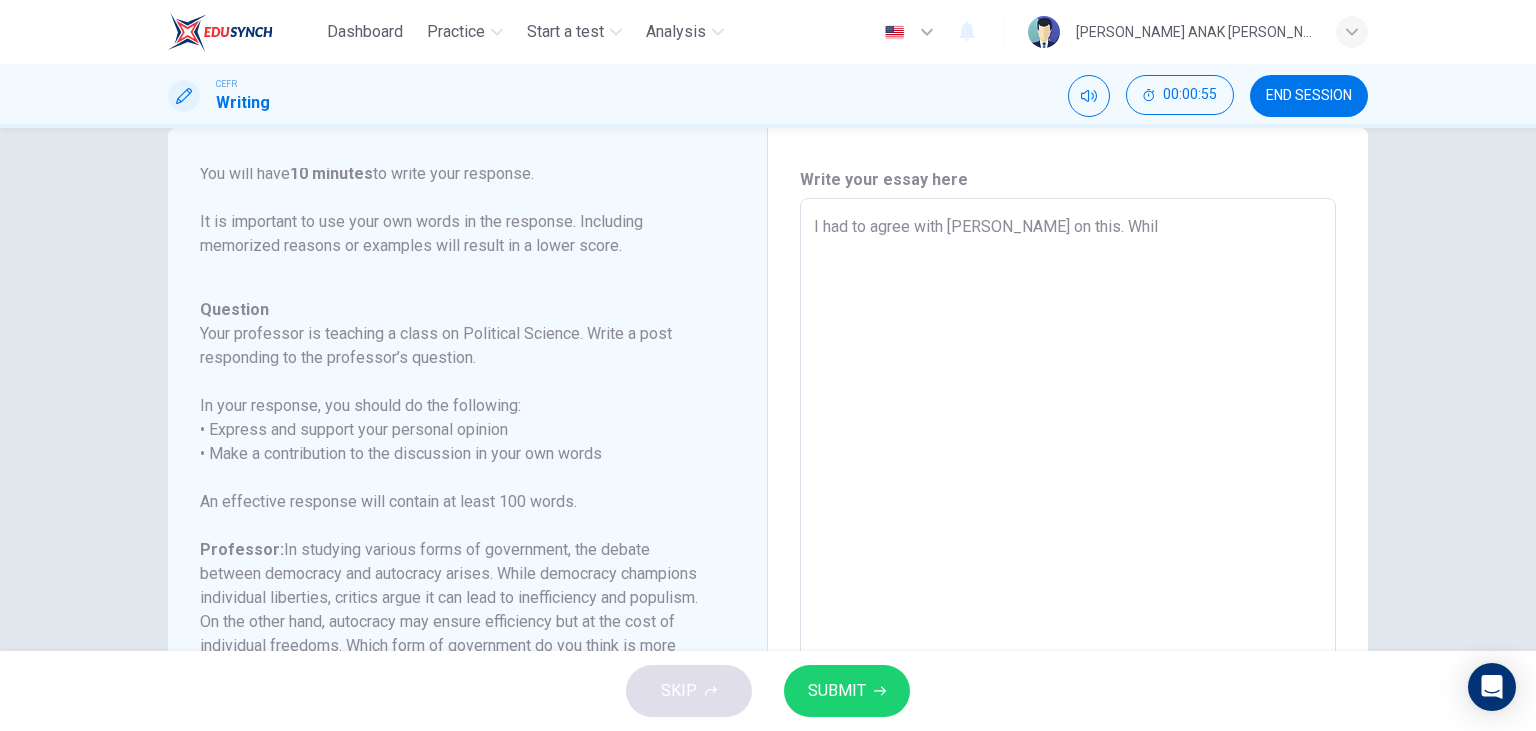 type on "x" 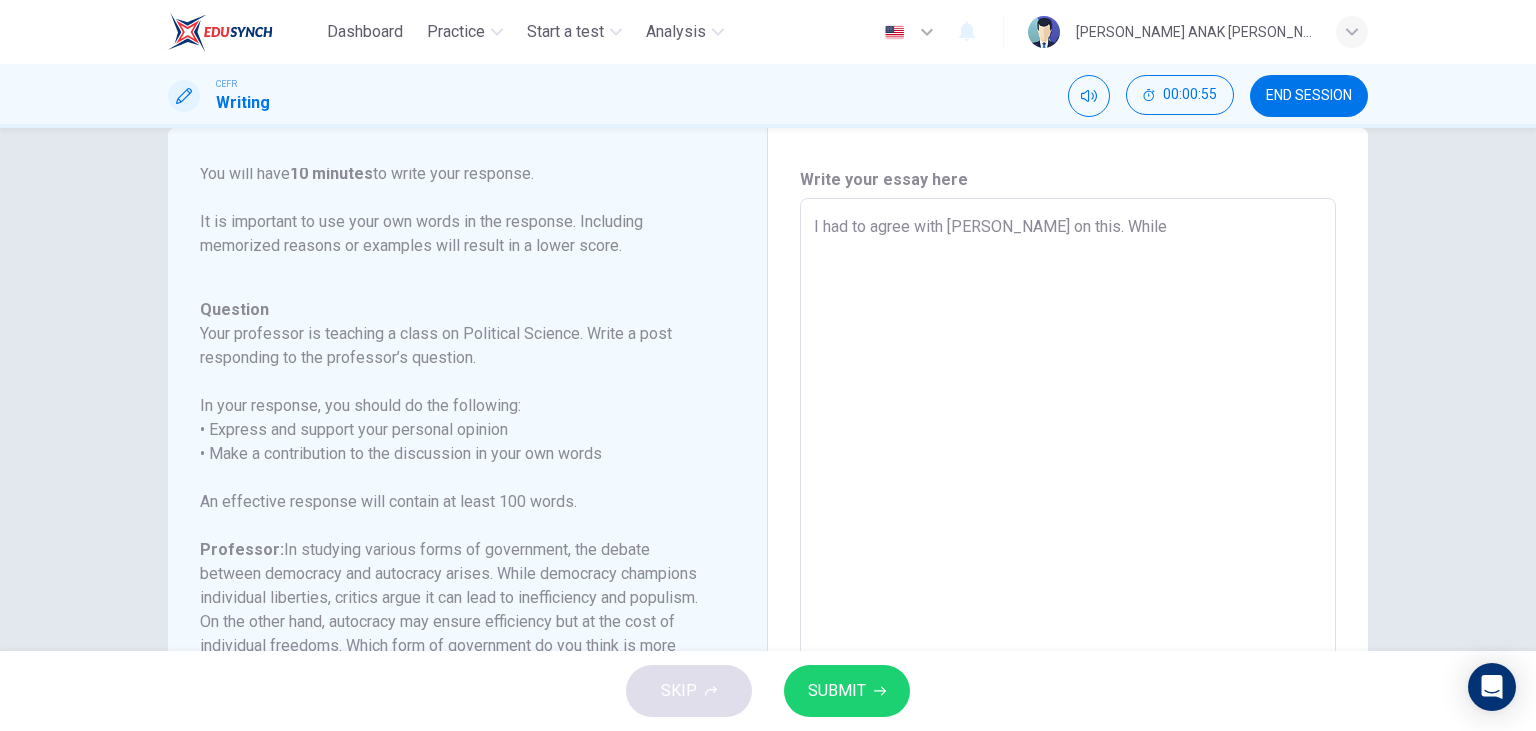 type on "x" 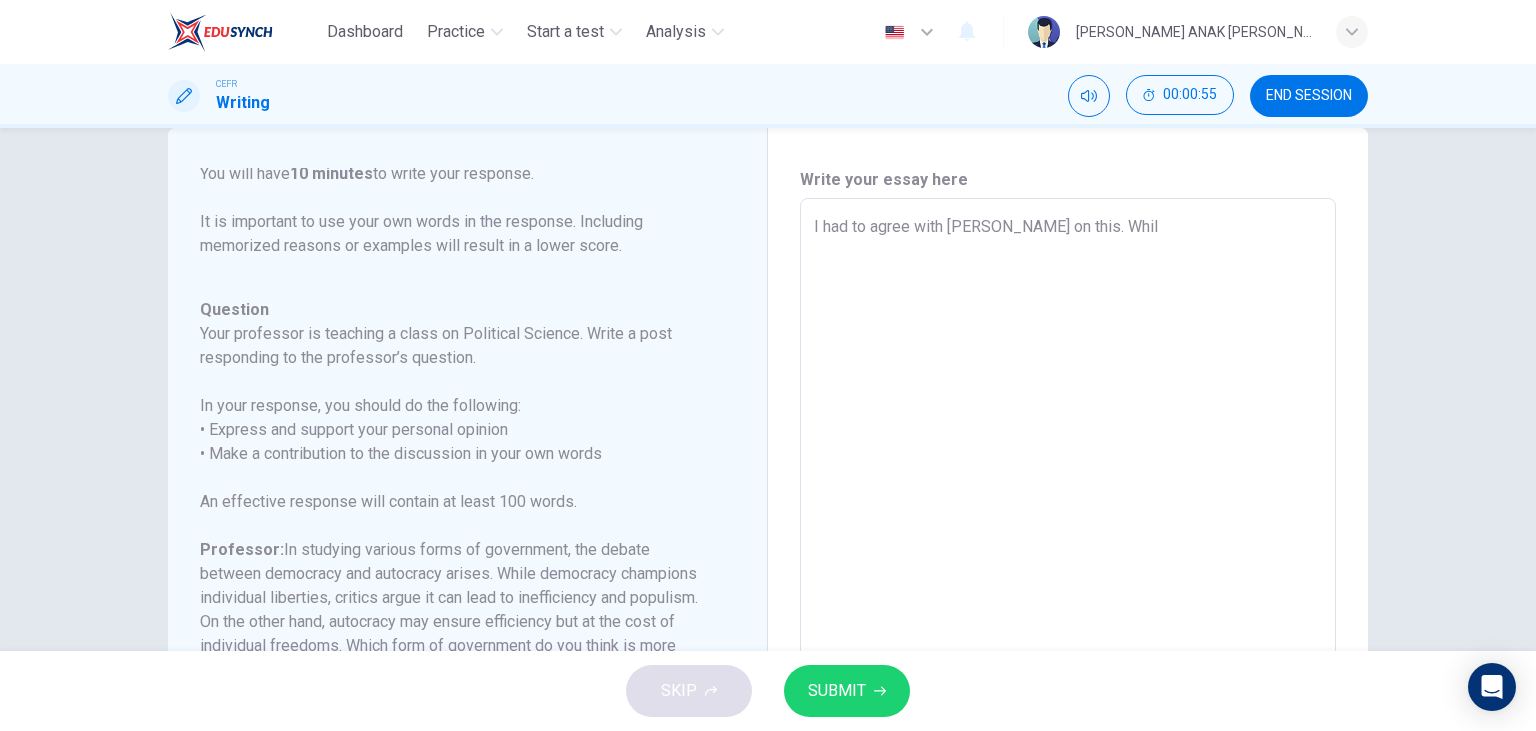 type on "x" 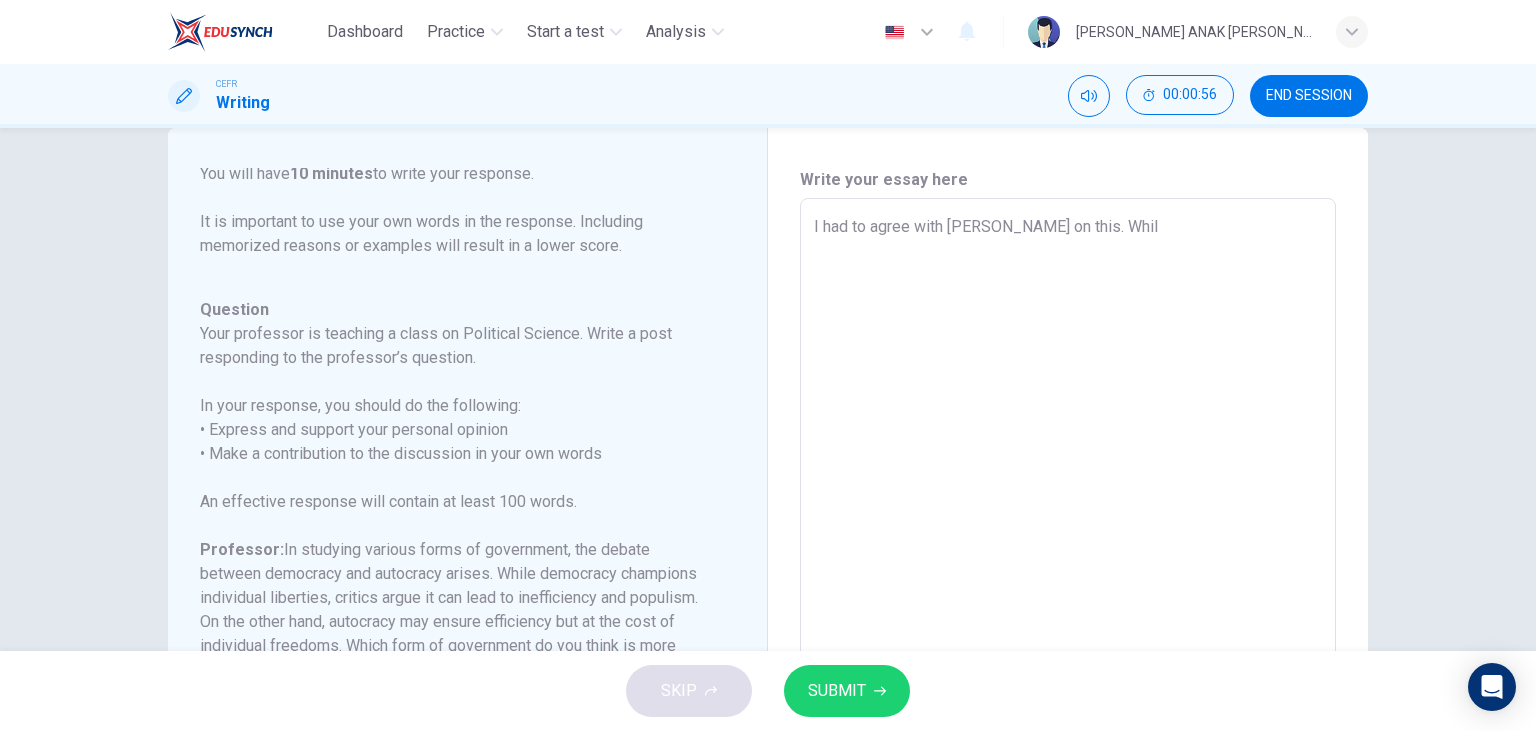 type on "I had to agree with [PERSON_NAME] on this. Whi" 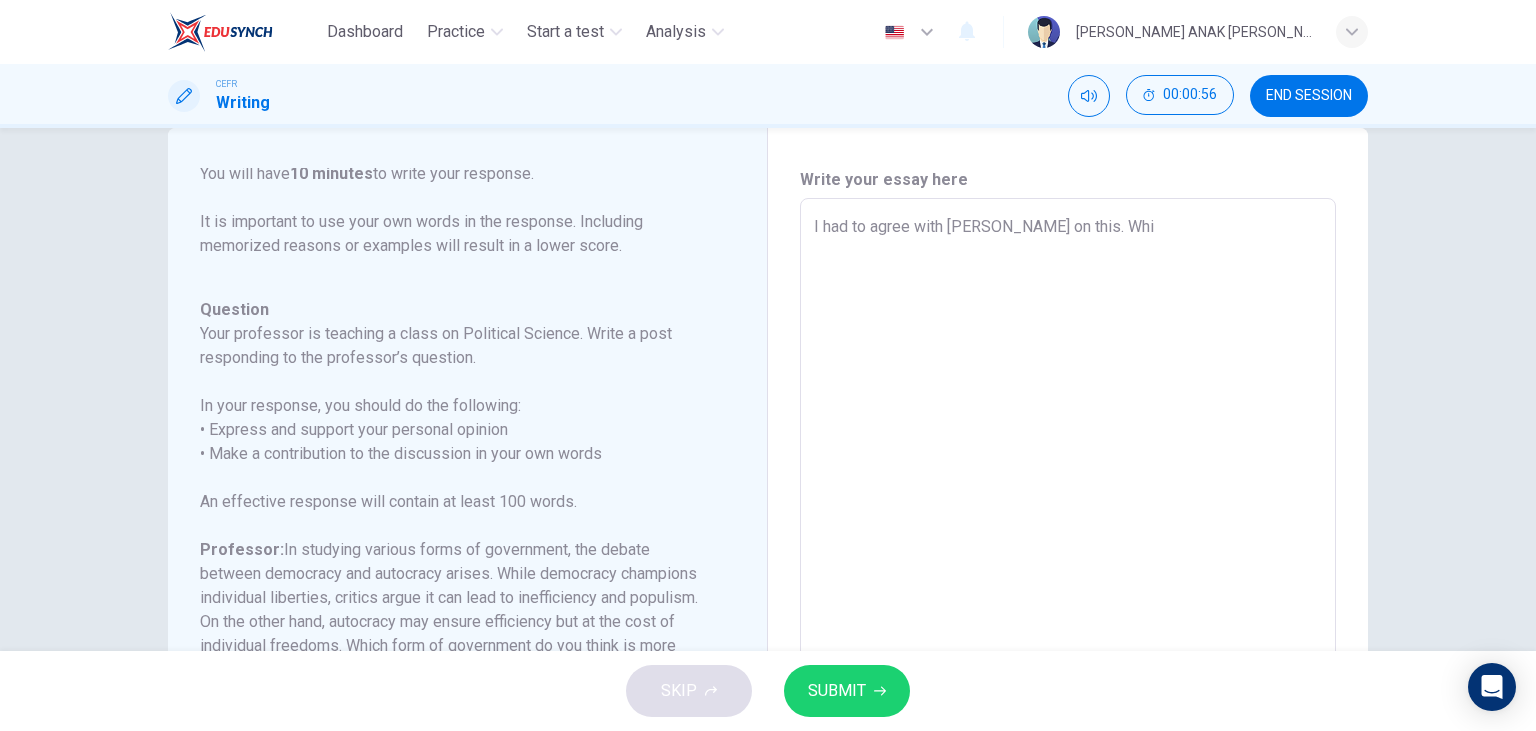 type on "x" 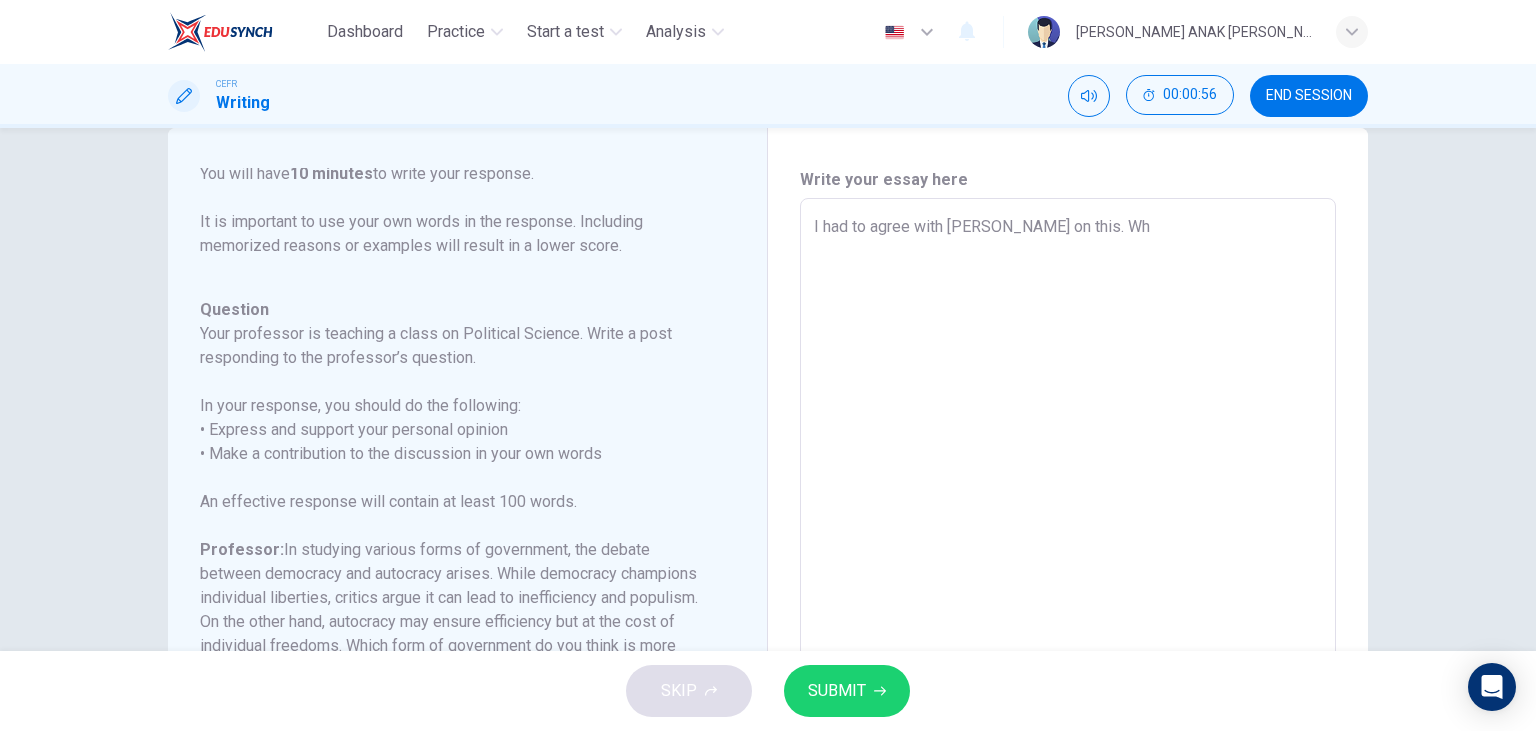 type on "I had to agree with [PERSON_NAME] on this. W" 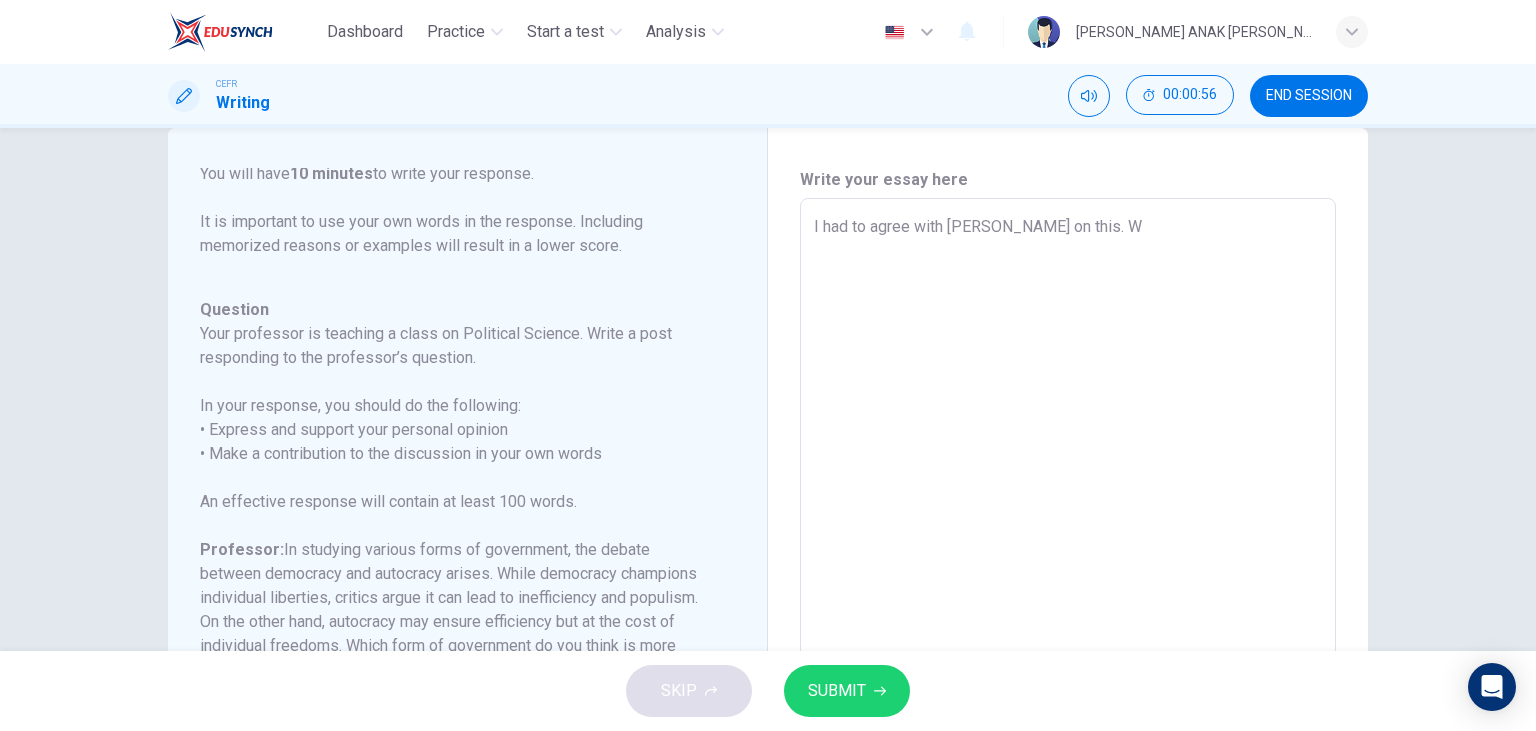 type on "x" 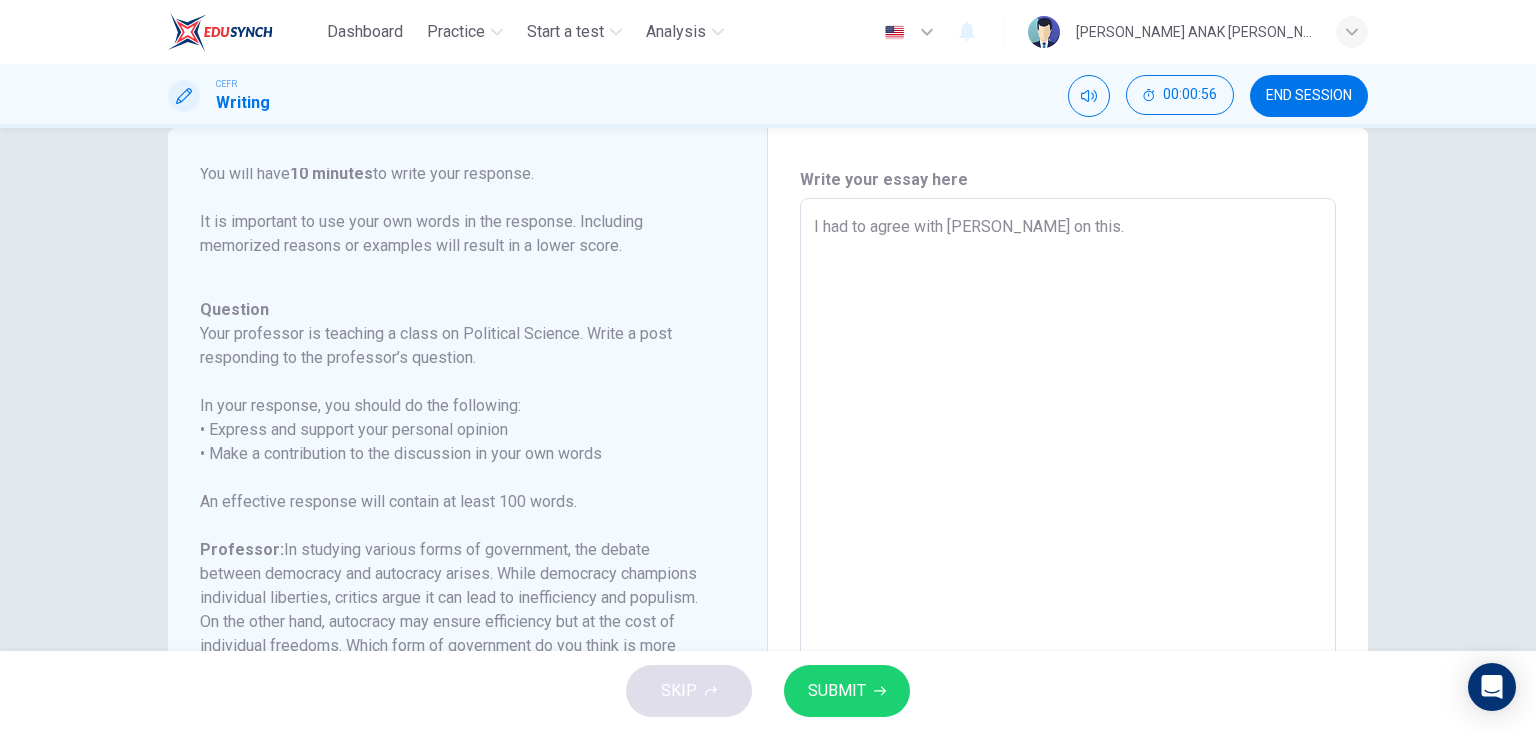 type on "x" 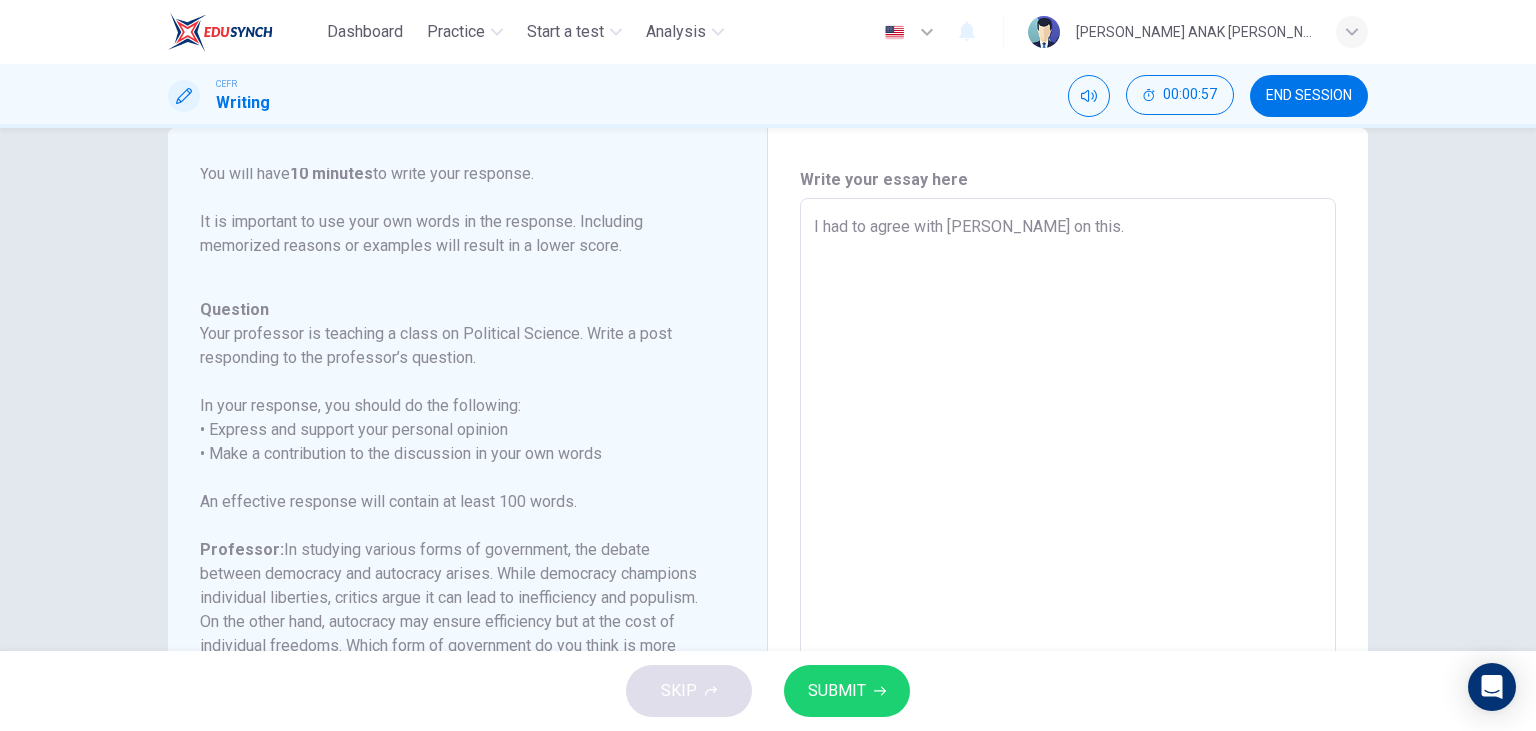 type on "I had to agree with [PERSON_NAME] on this. A" 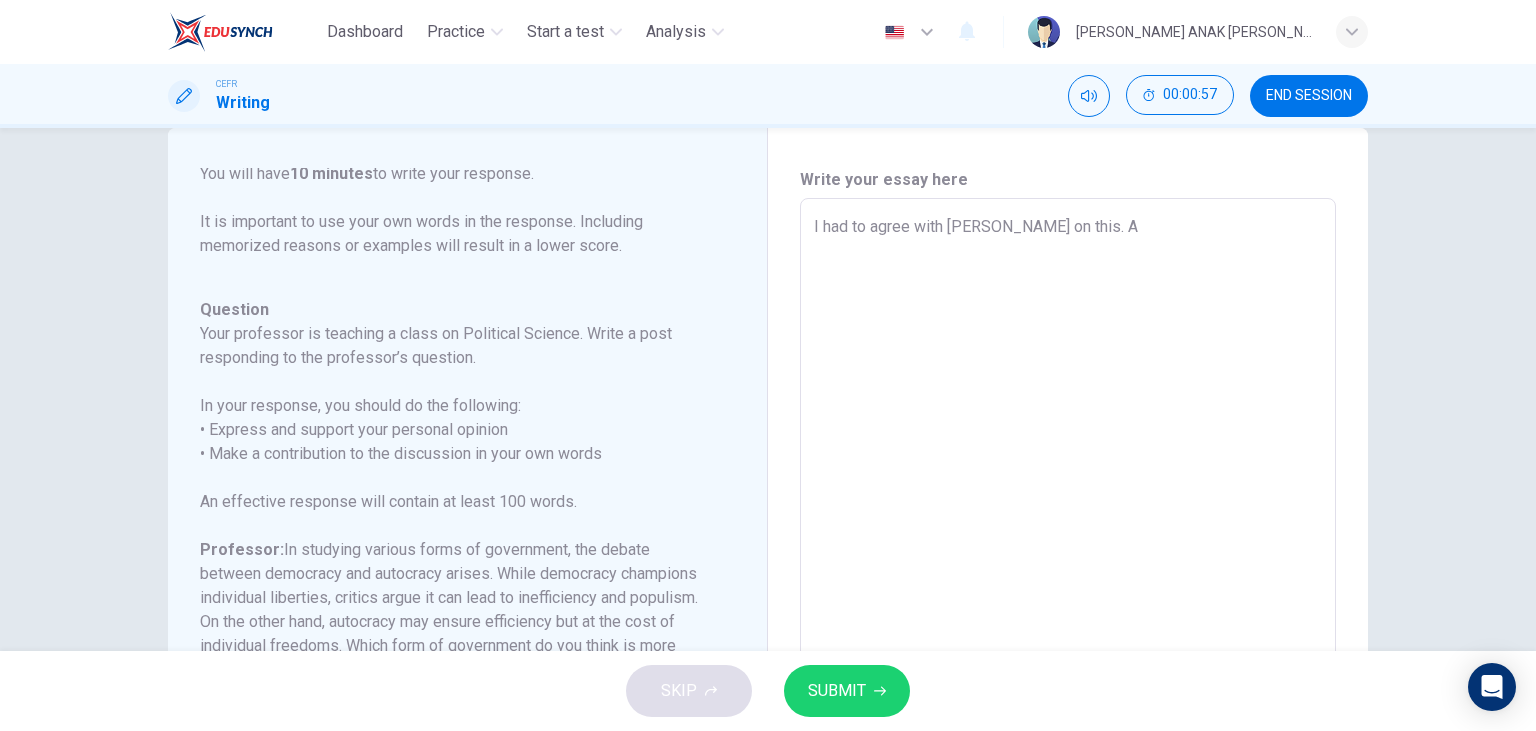 type on "I had to agree with [PERSON_NAME] on this. As" 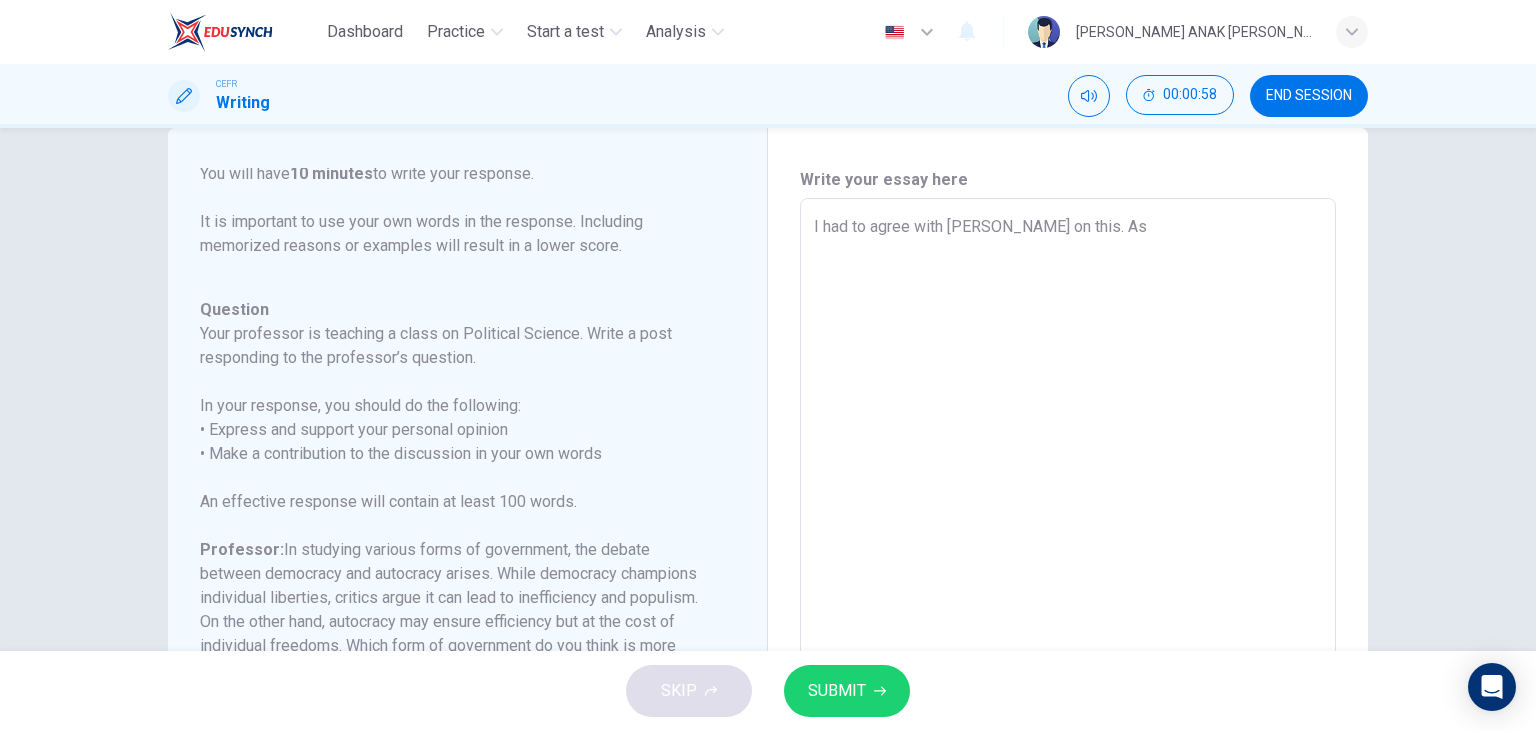 type on "I had to agree with [PERSON_NAME] on this. As" 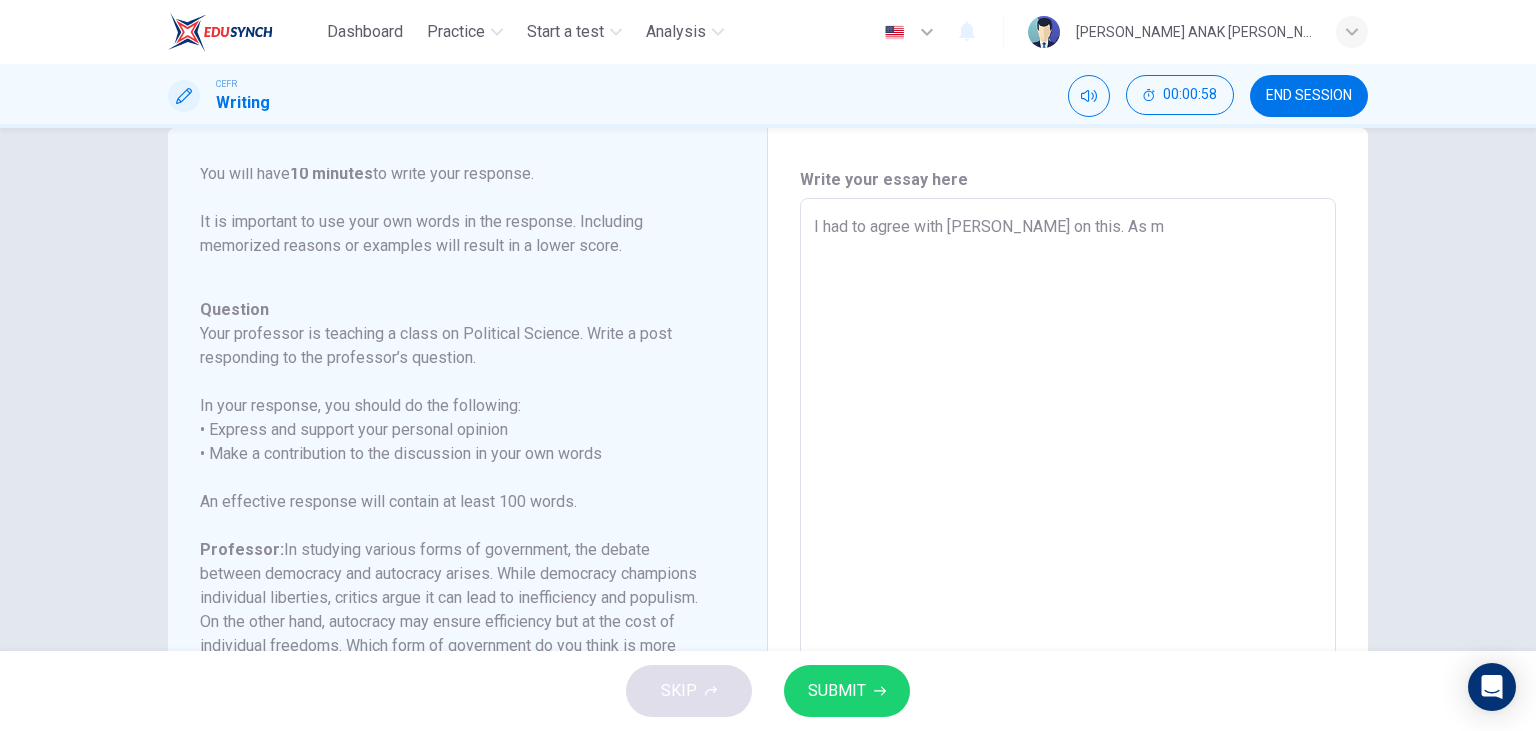 type on "x" 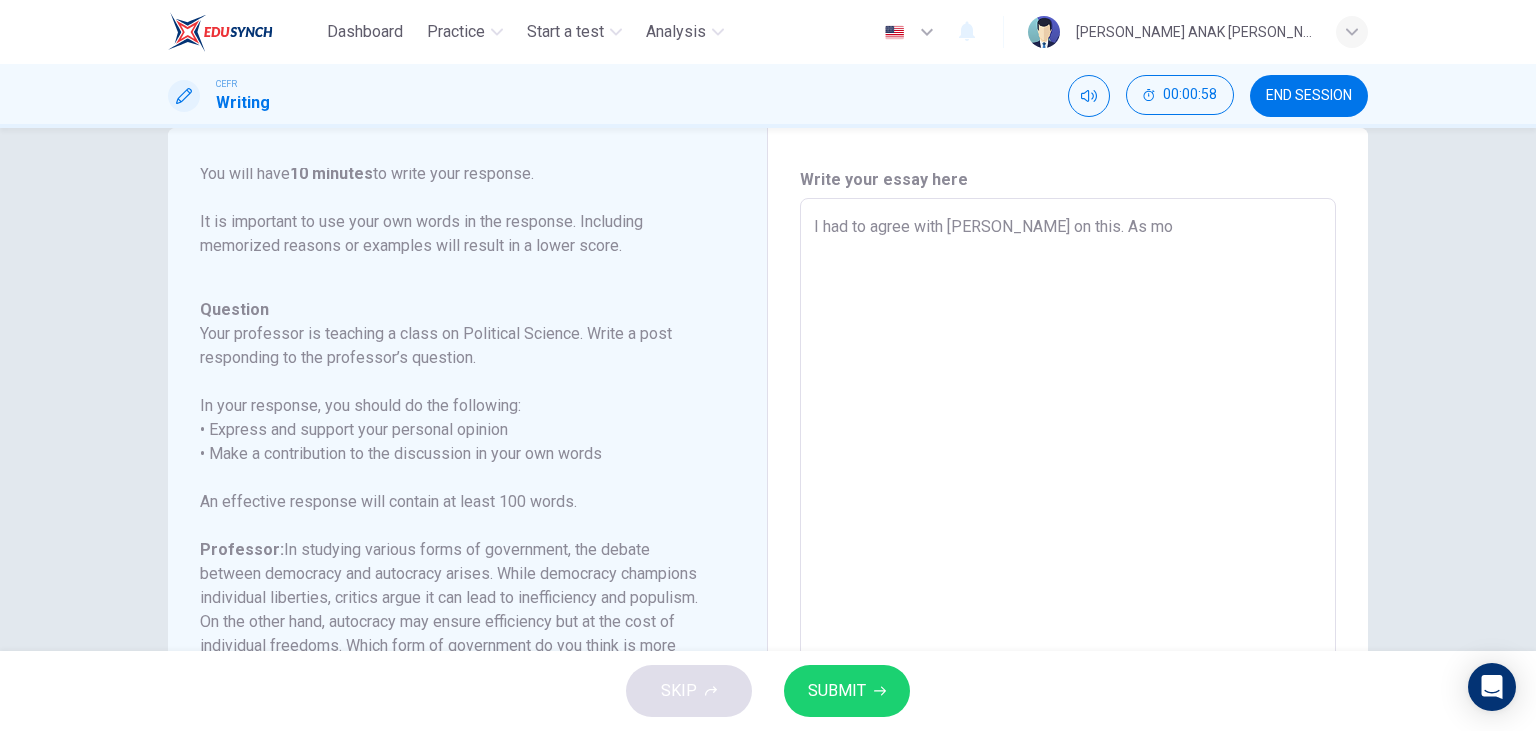 type on "x" 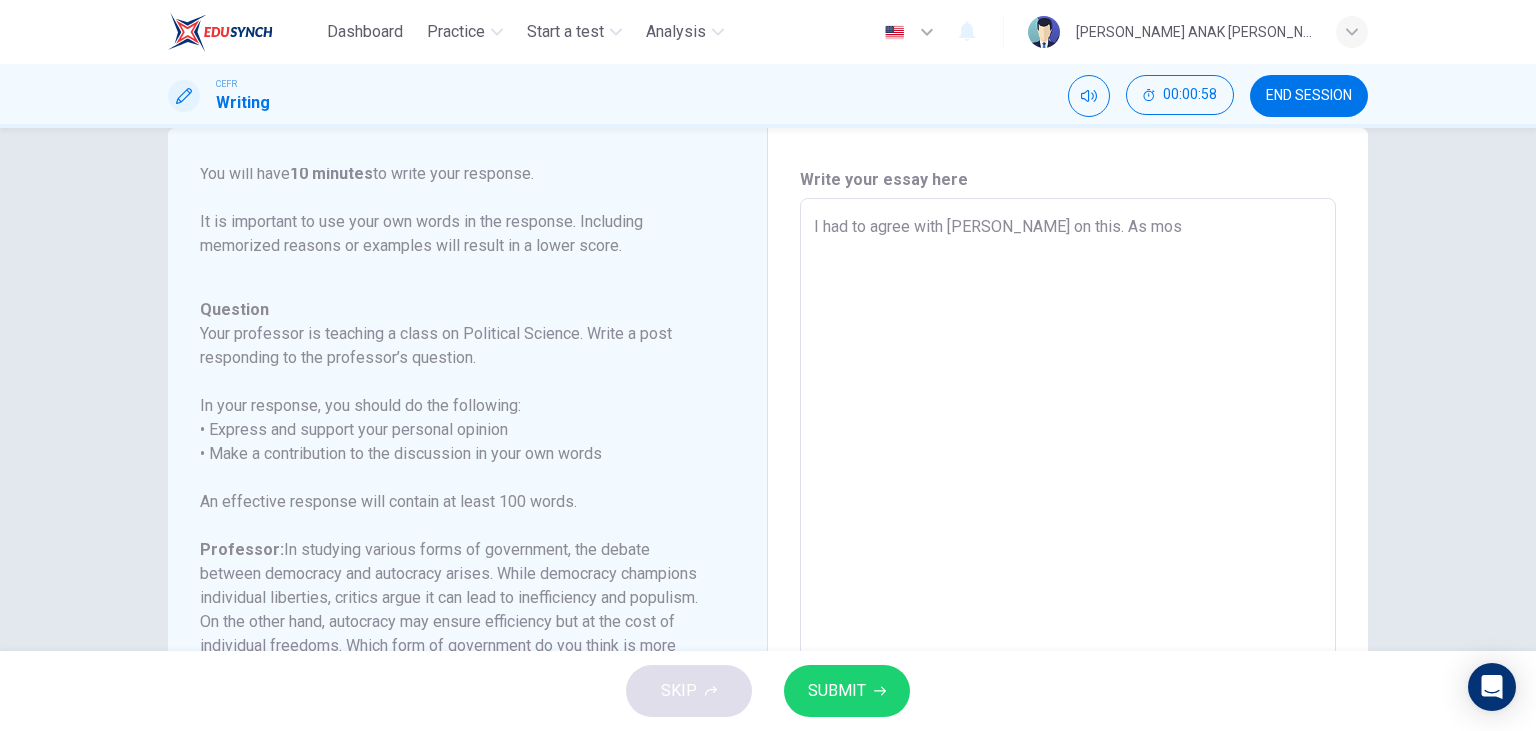 type on "x" 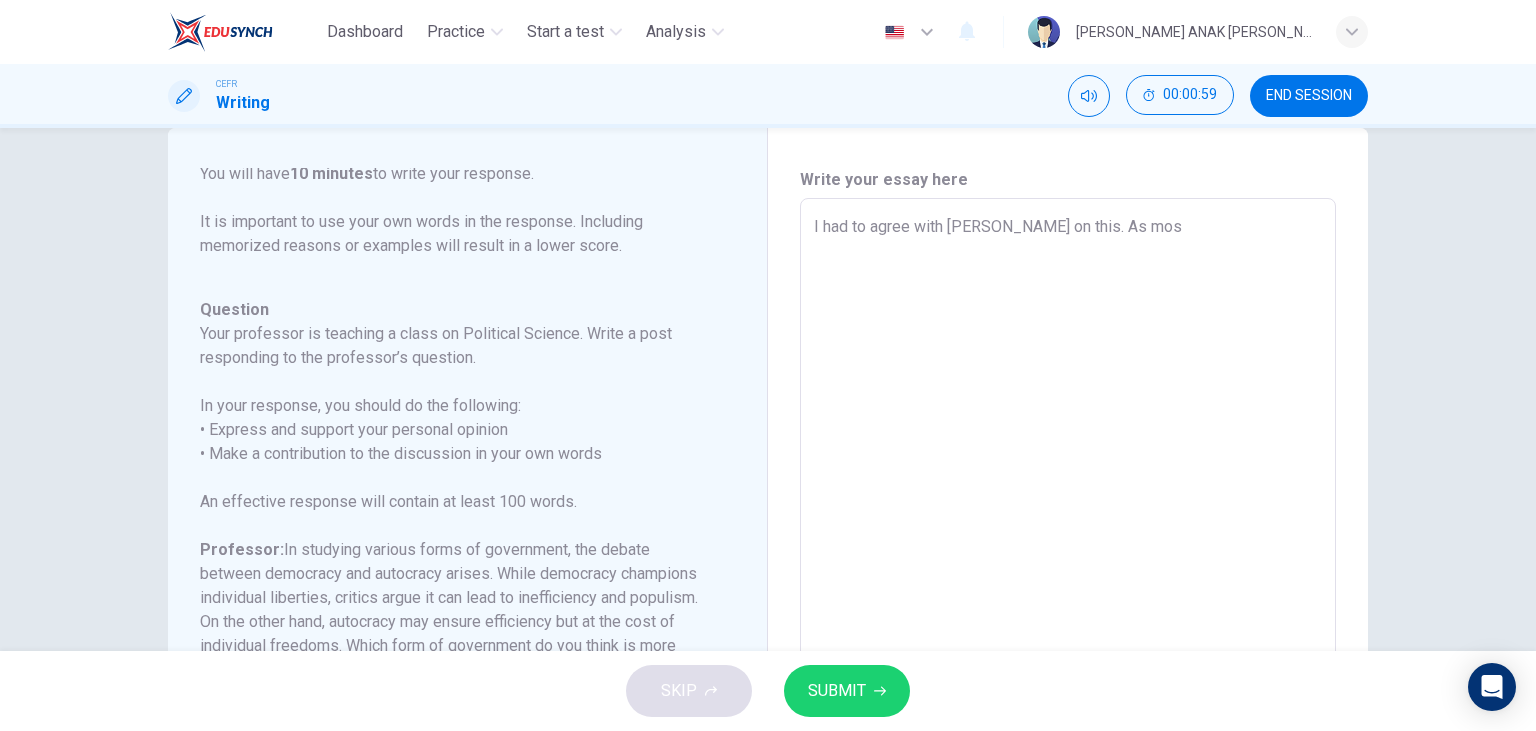 type on "I had to agree with [PERSON_NAME] on this. As most" 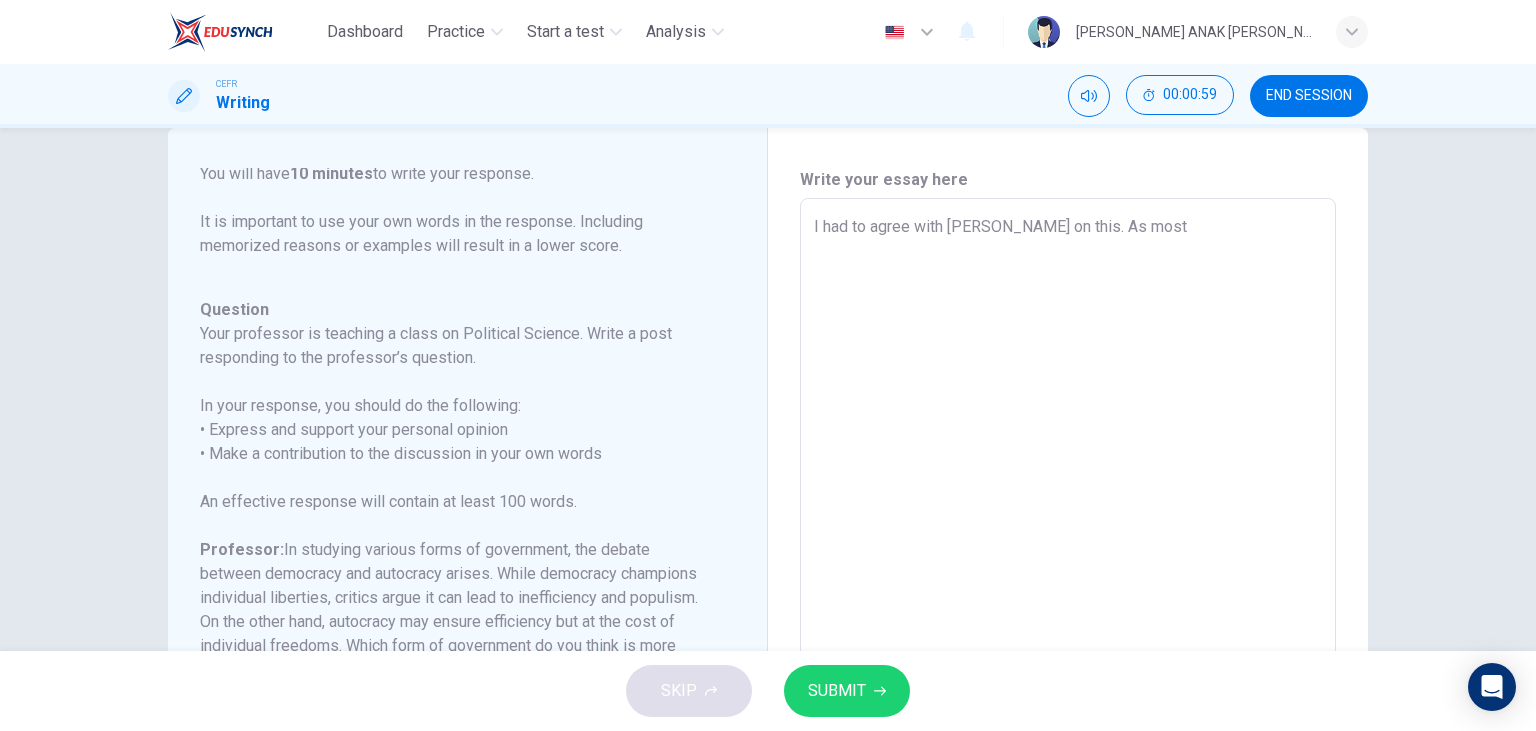 type on "I had to agree with [PERSON_NAME] on this. As most" 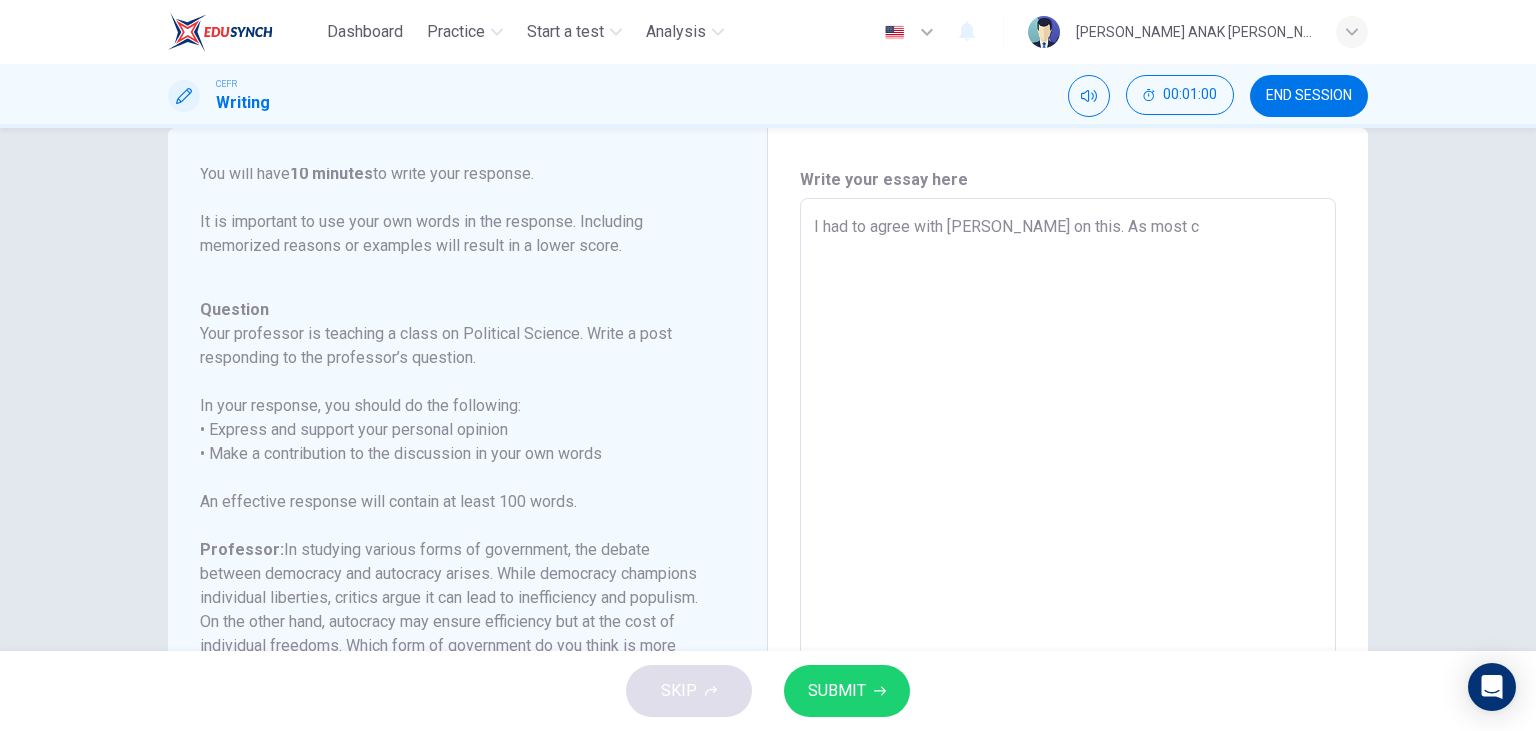 type on "I had to agree with [PERSON_NAME] on this. As most co" 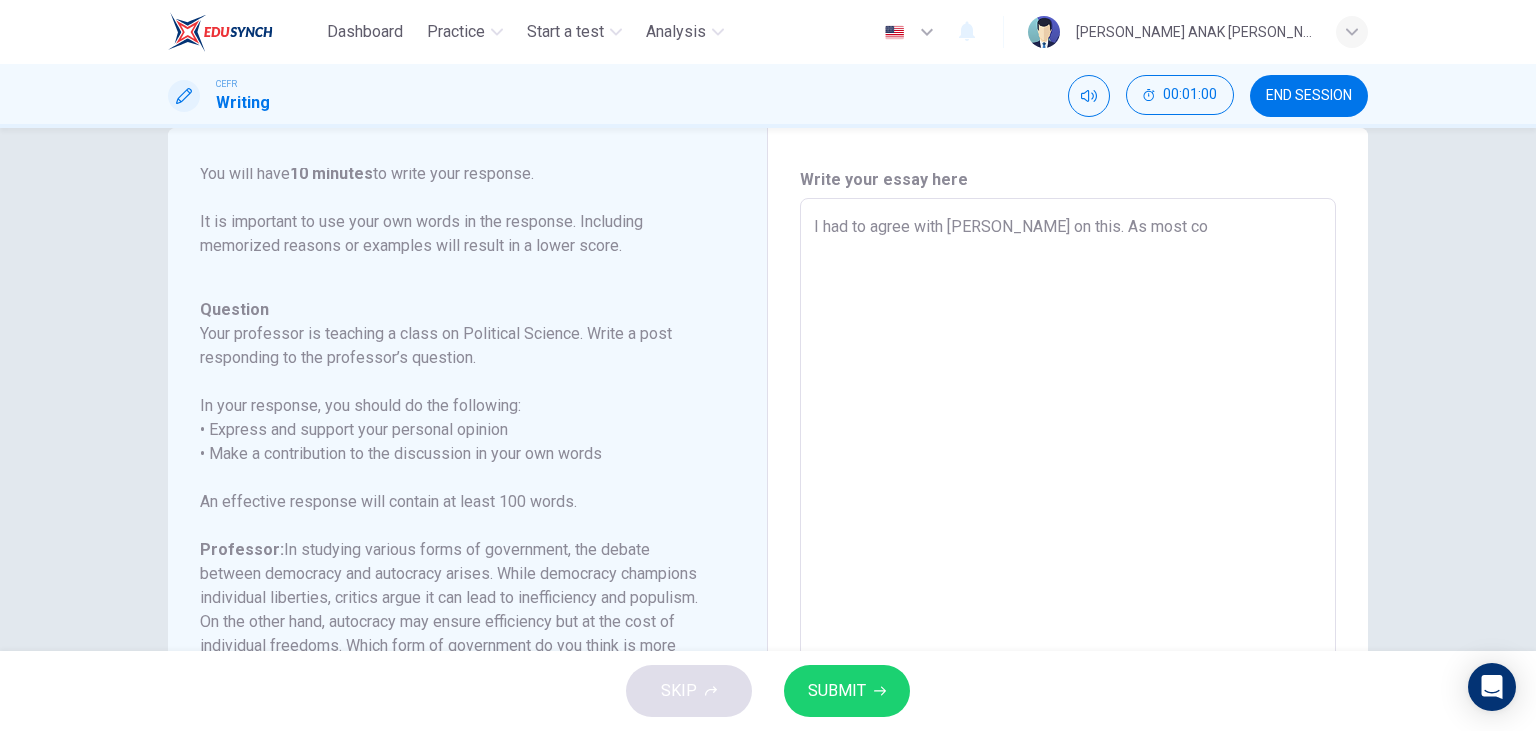 type on "I had to agree with [PERSON_NAME] on this. As most cou" 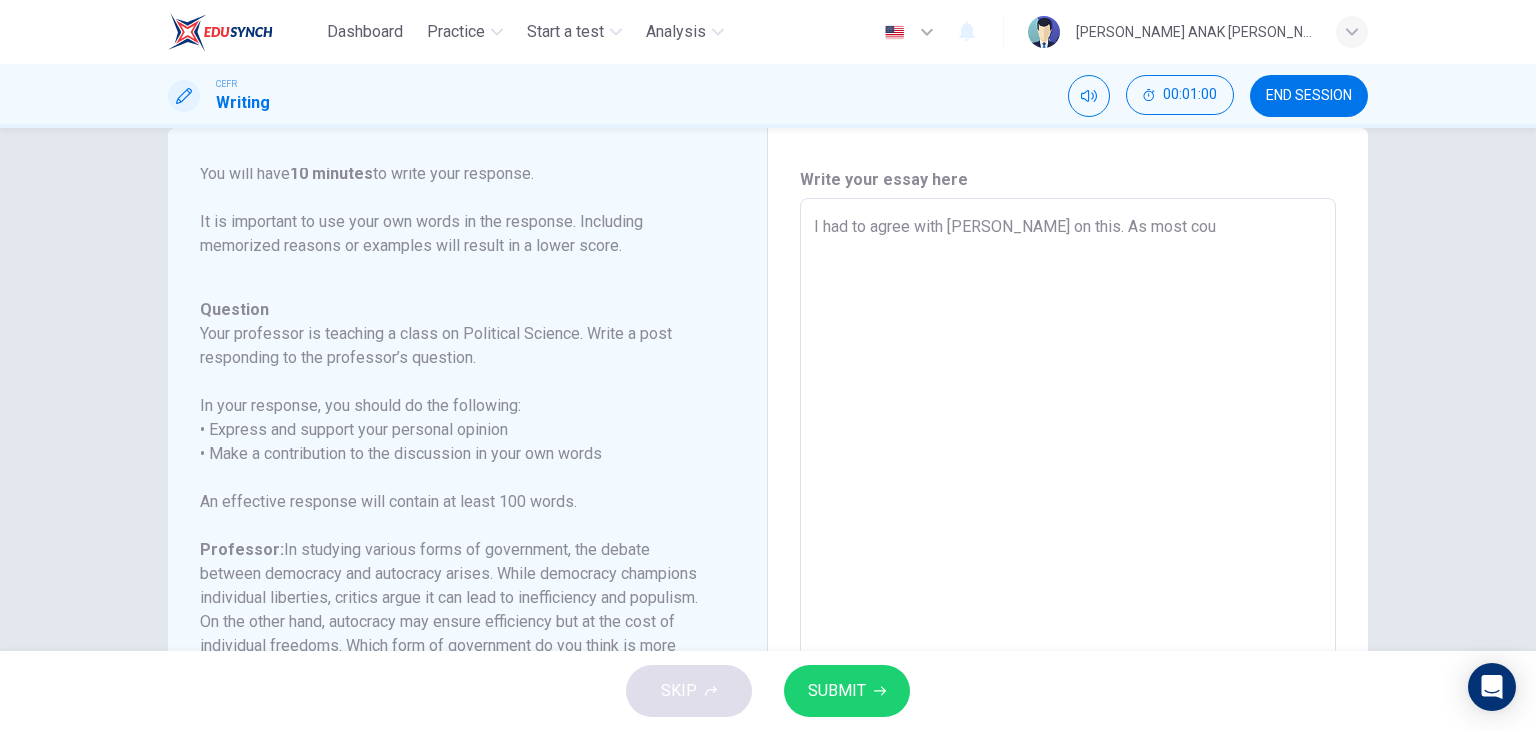 type on "x" 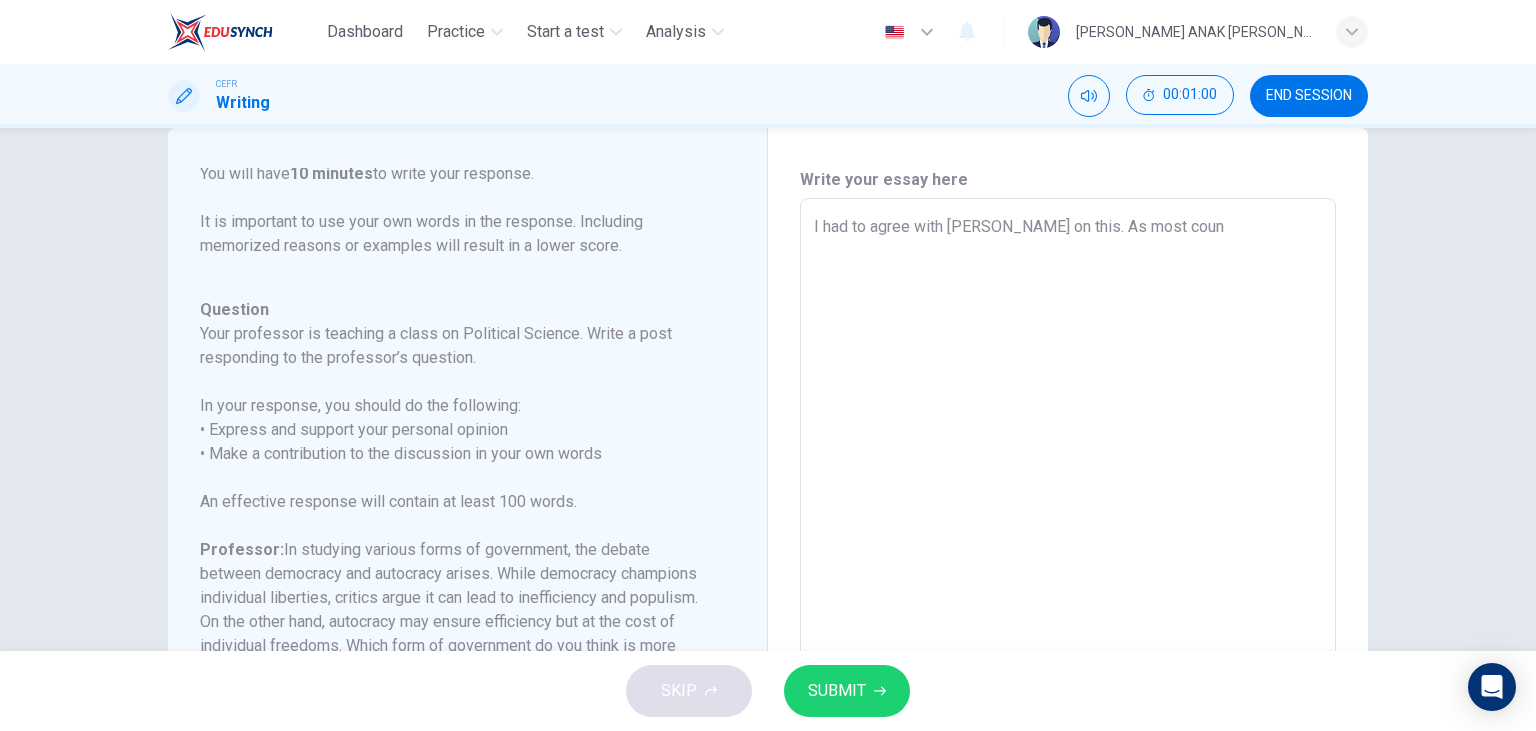 type on "x" 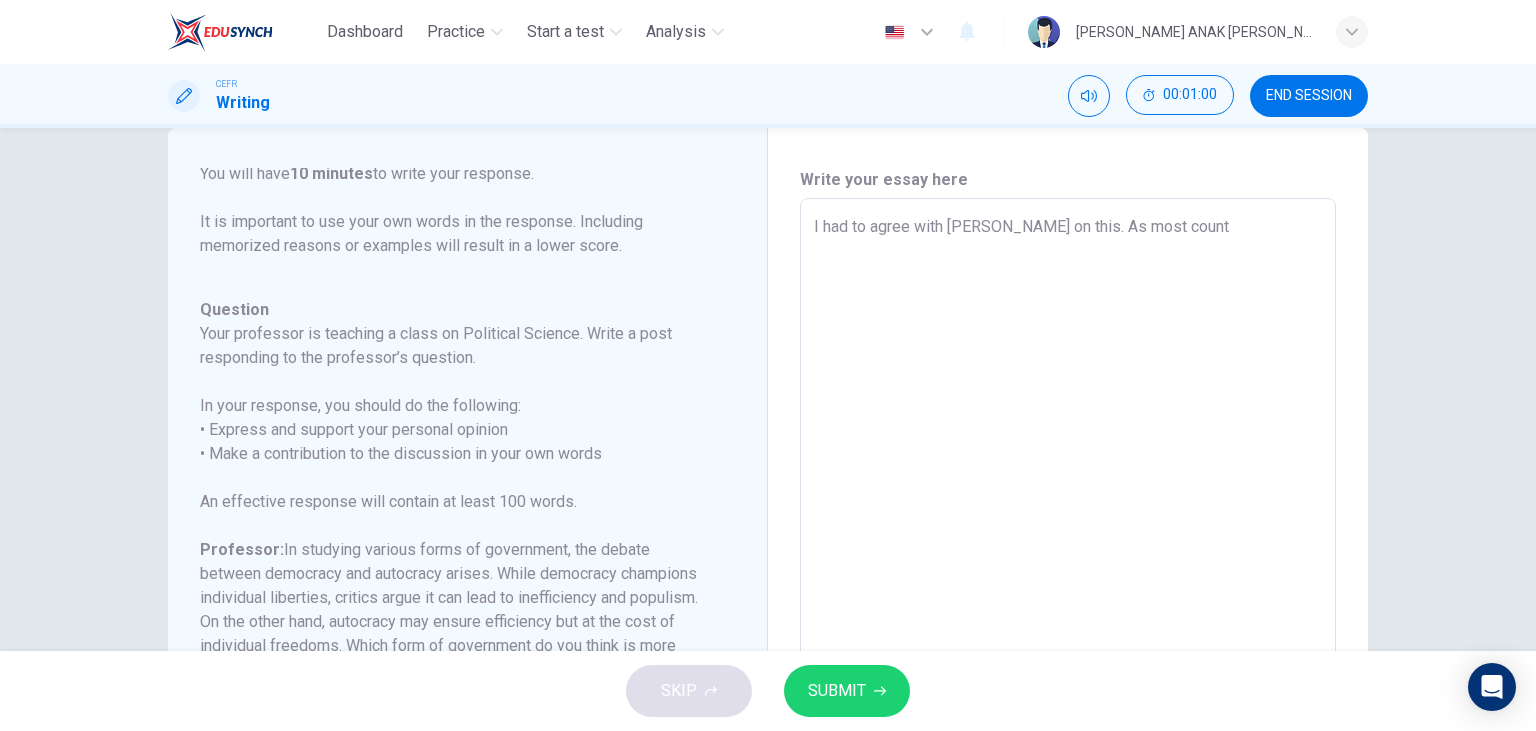 type on "x" 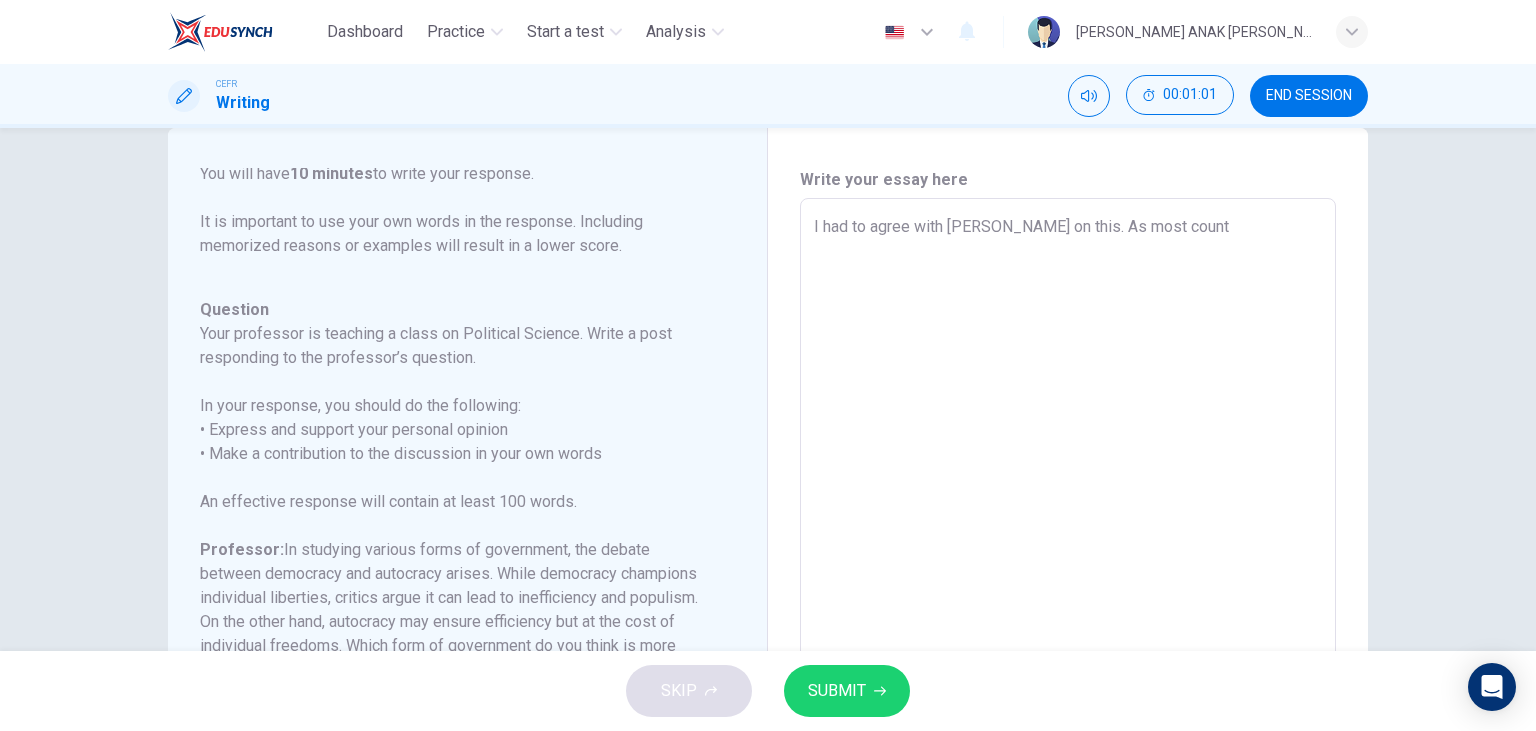 type on "I had to agree with [PERSON_NAME] on this. As most countr" 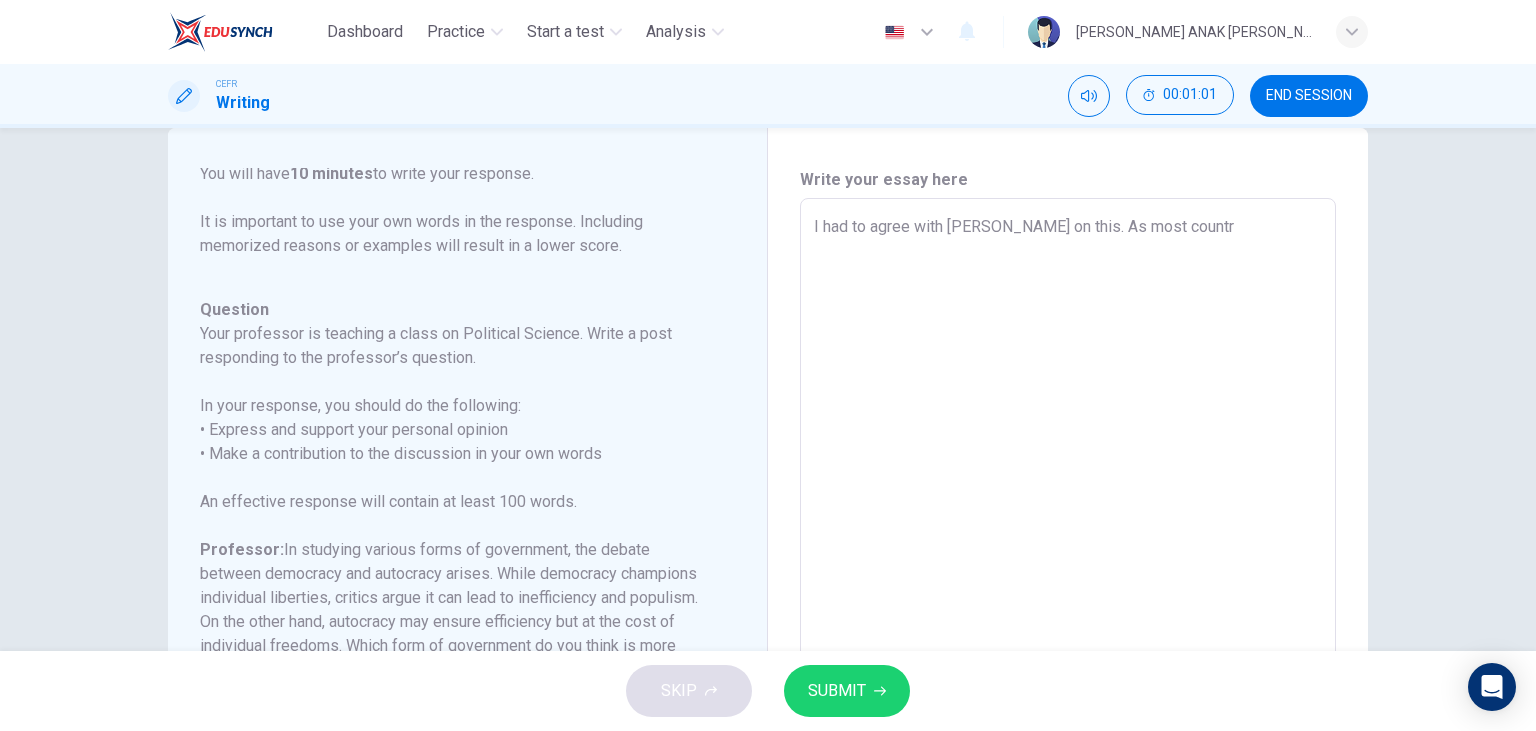 type on "x" 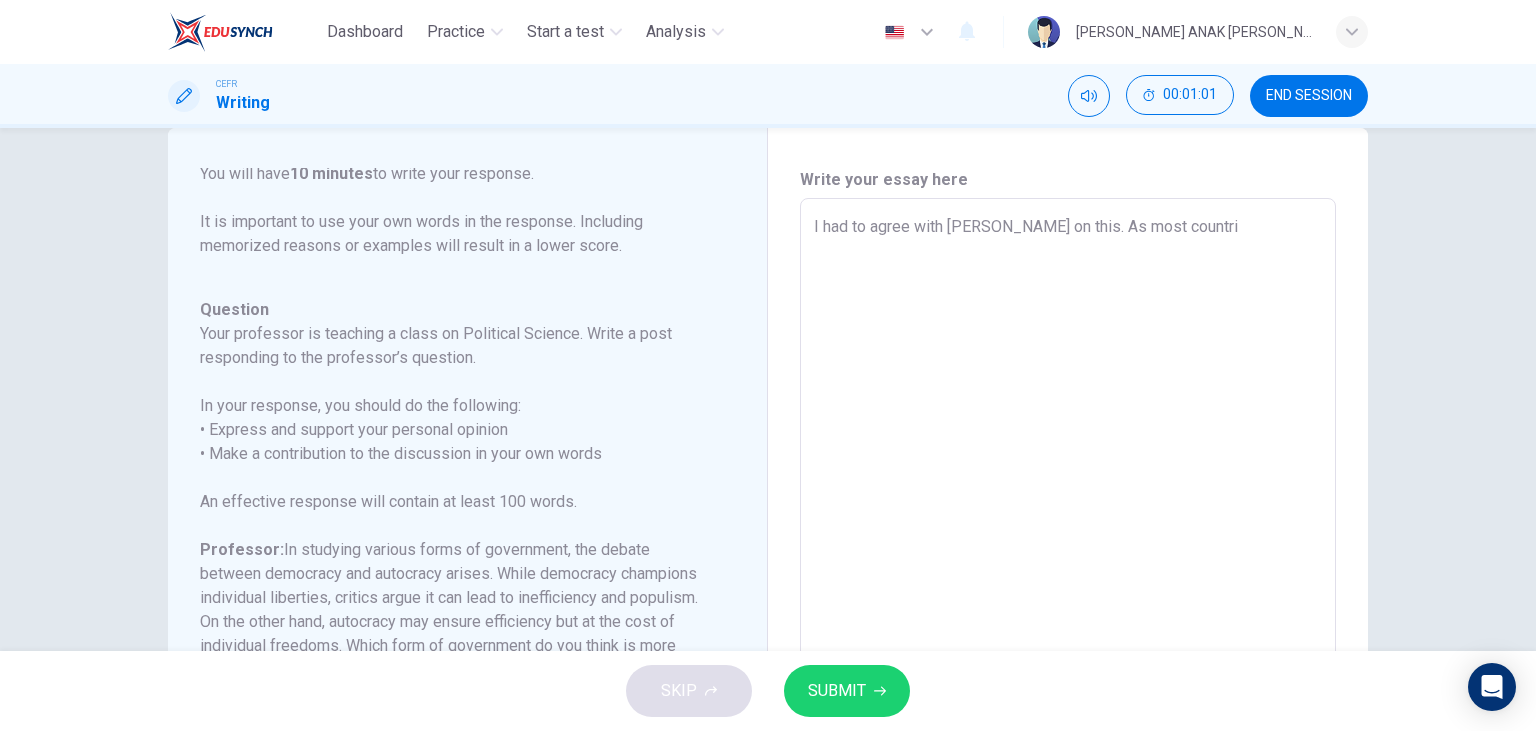type on "x" 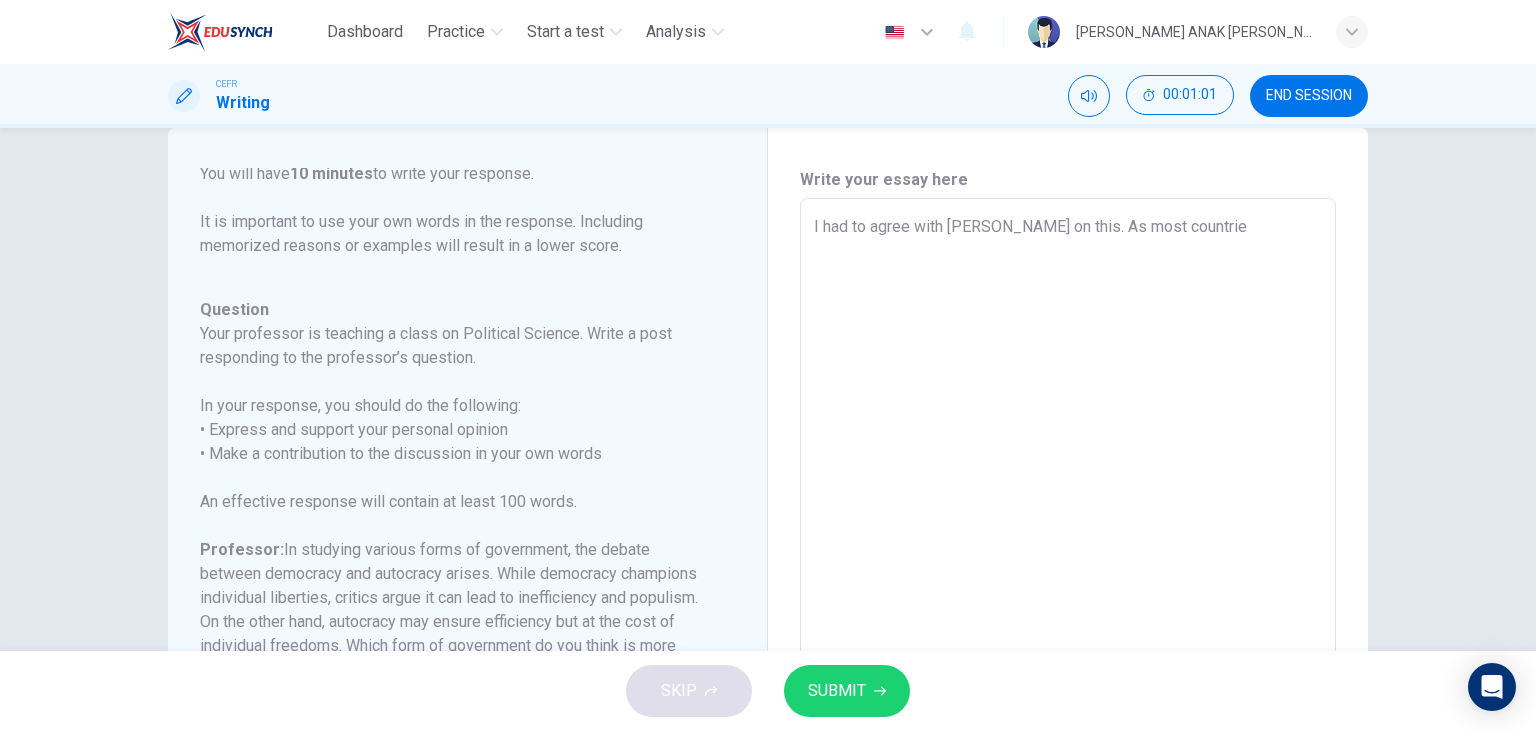 type on "x" 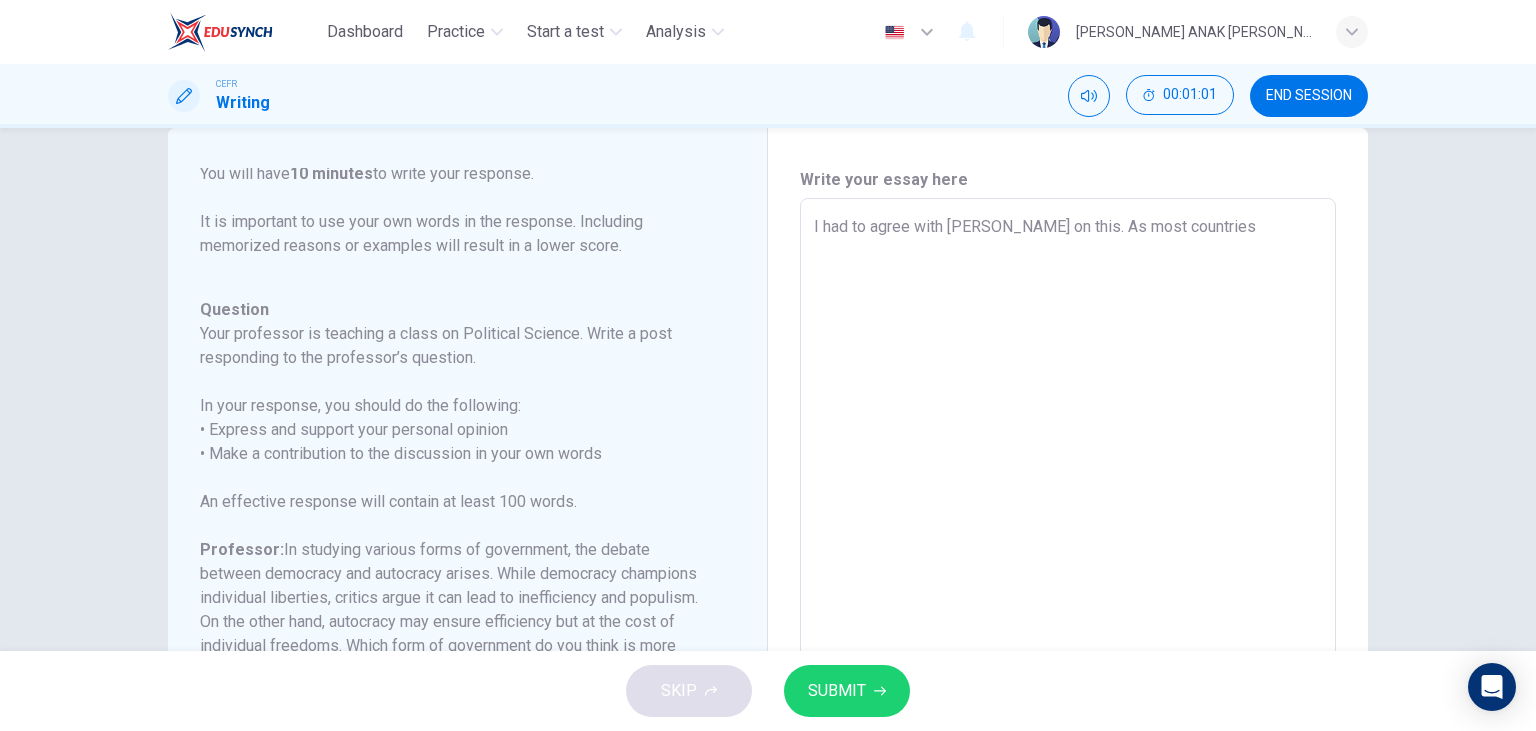 type on "x" 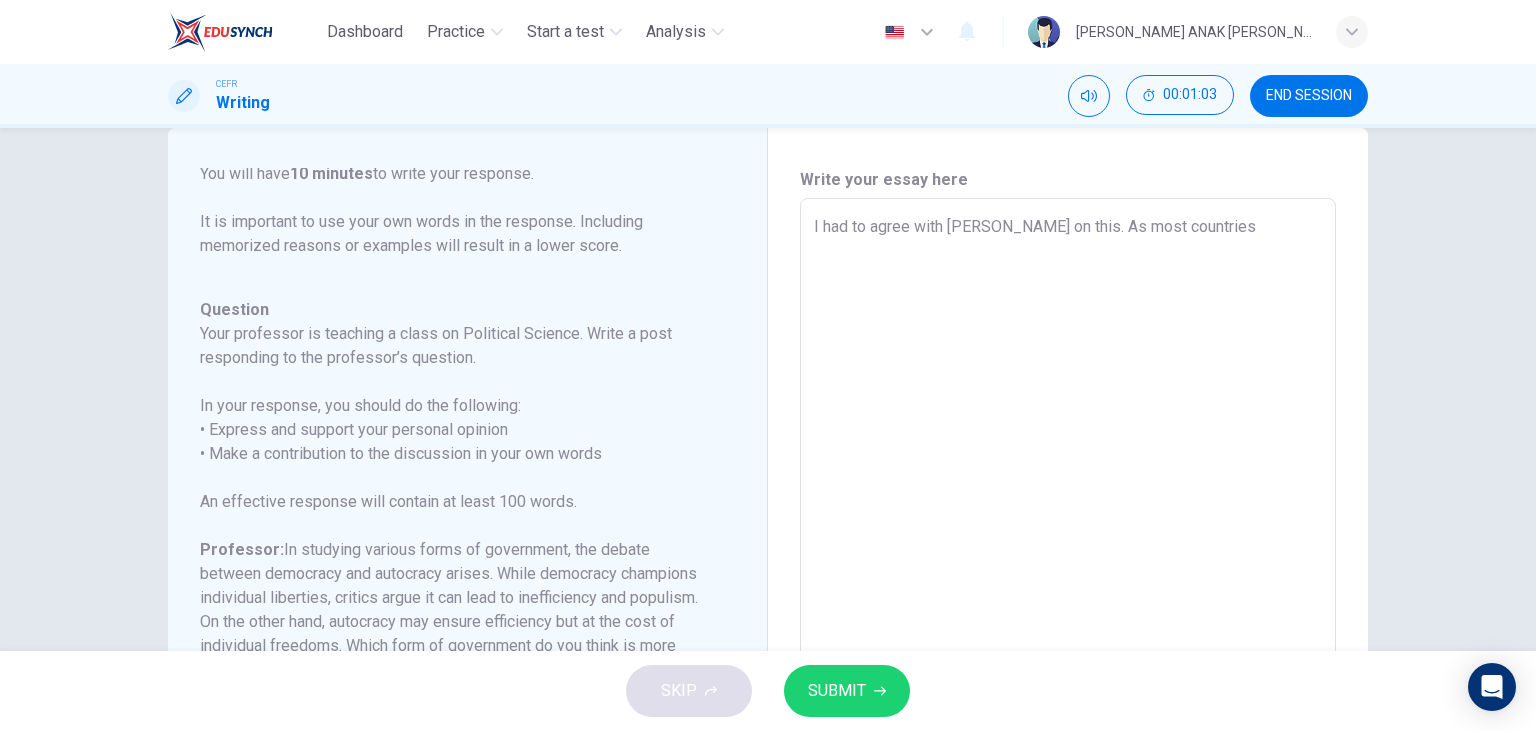 type on "I had to agree with [PERSON_NAME] on this. As most countries h" 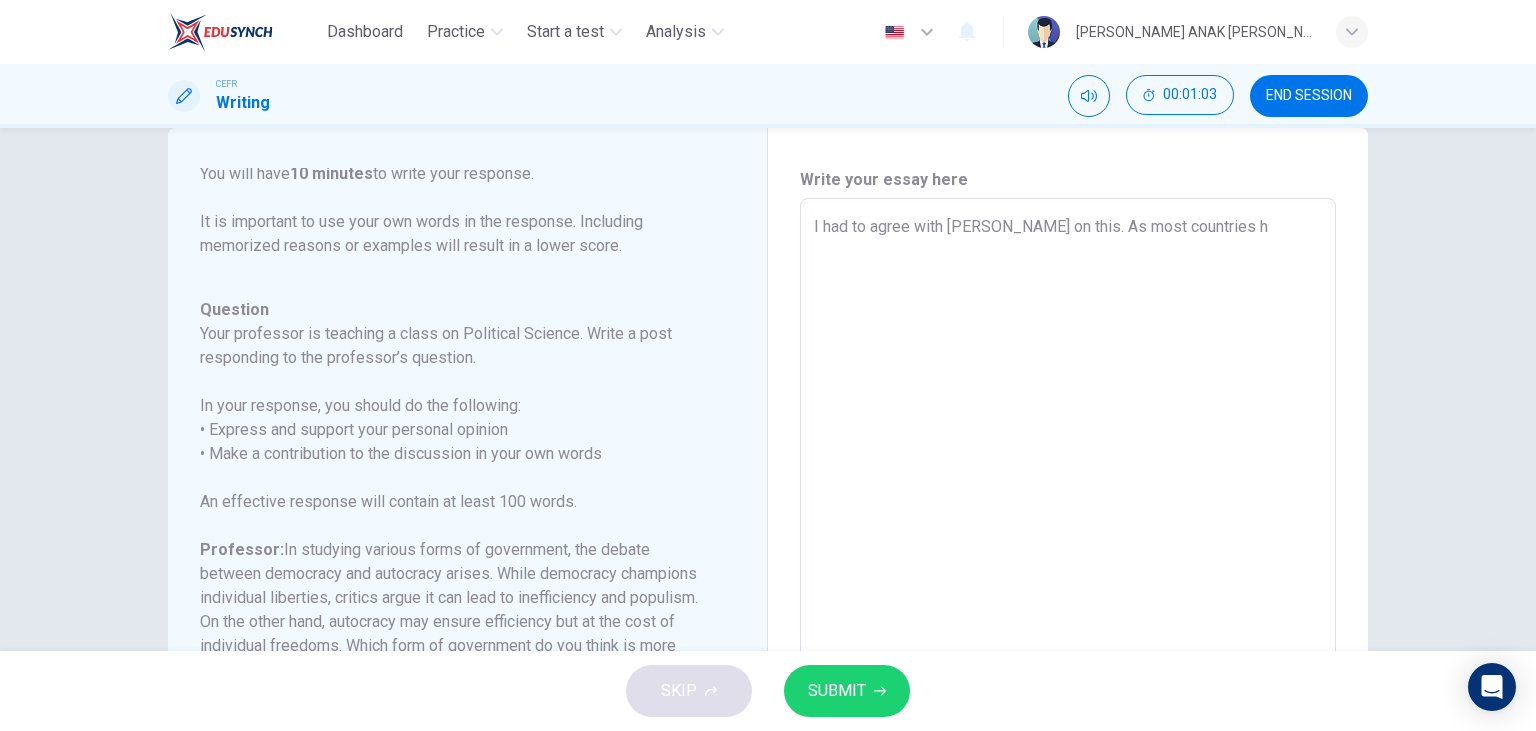 type on "I had to agree with [PERSON_NAME] on this. As most countries ha" 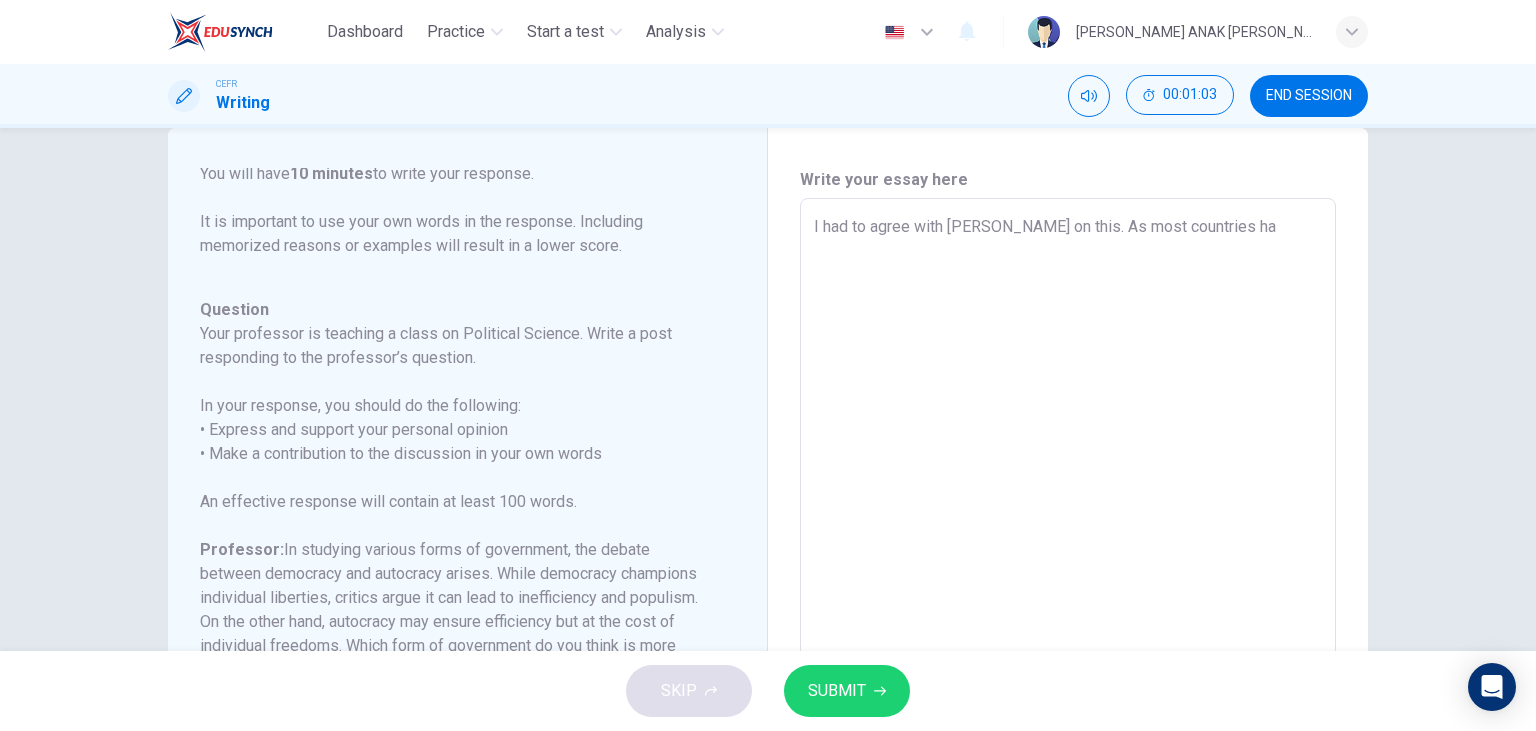 type on "x" 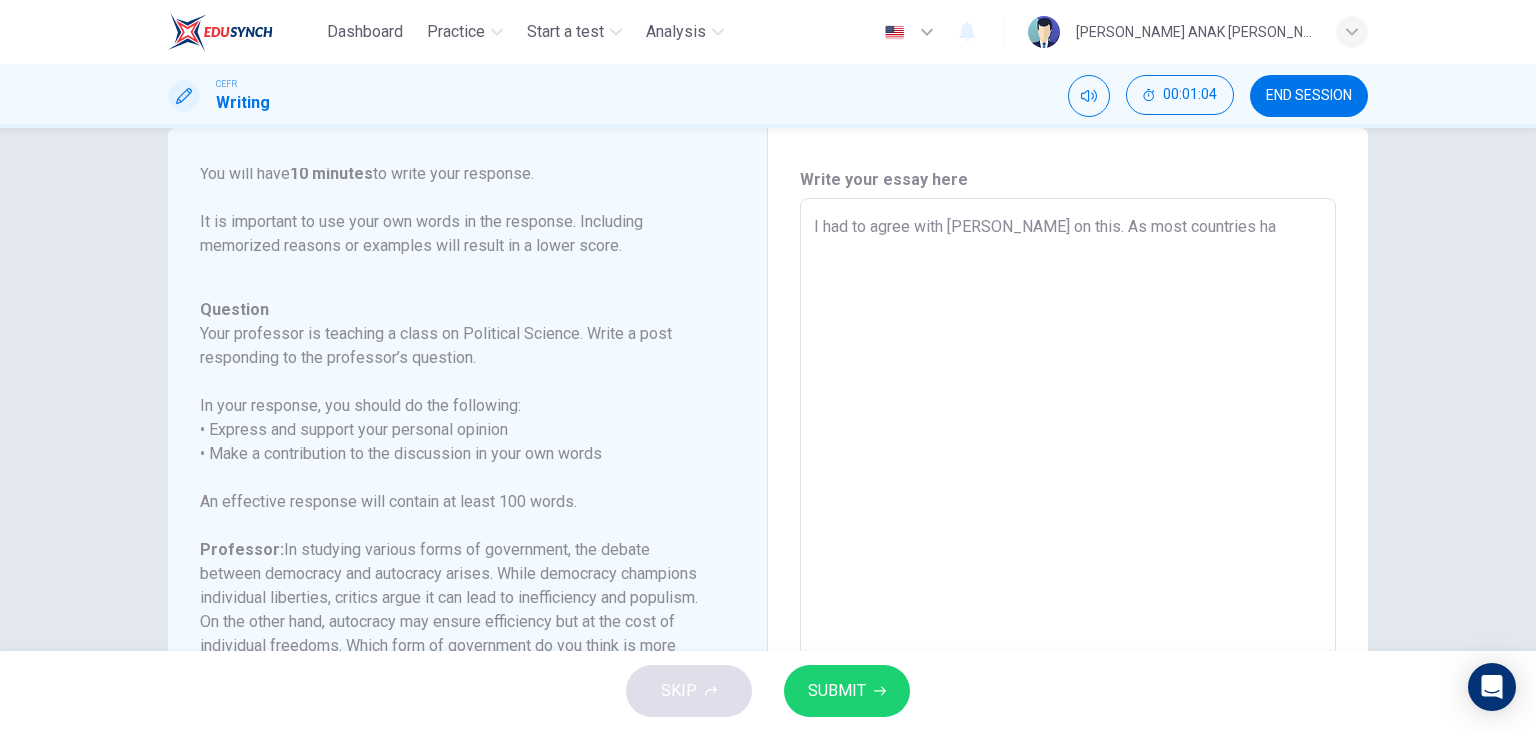 type on "I had to agree with [PERSON_NAME] on this. As most countries had" 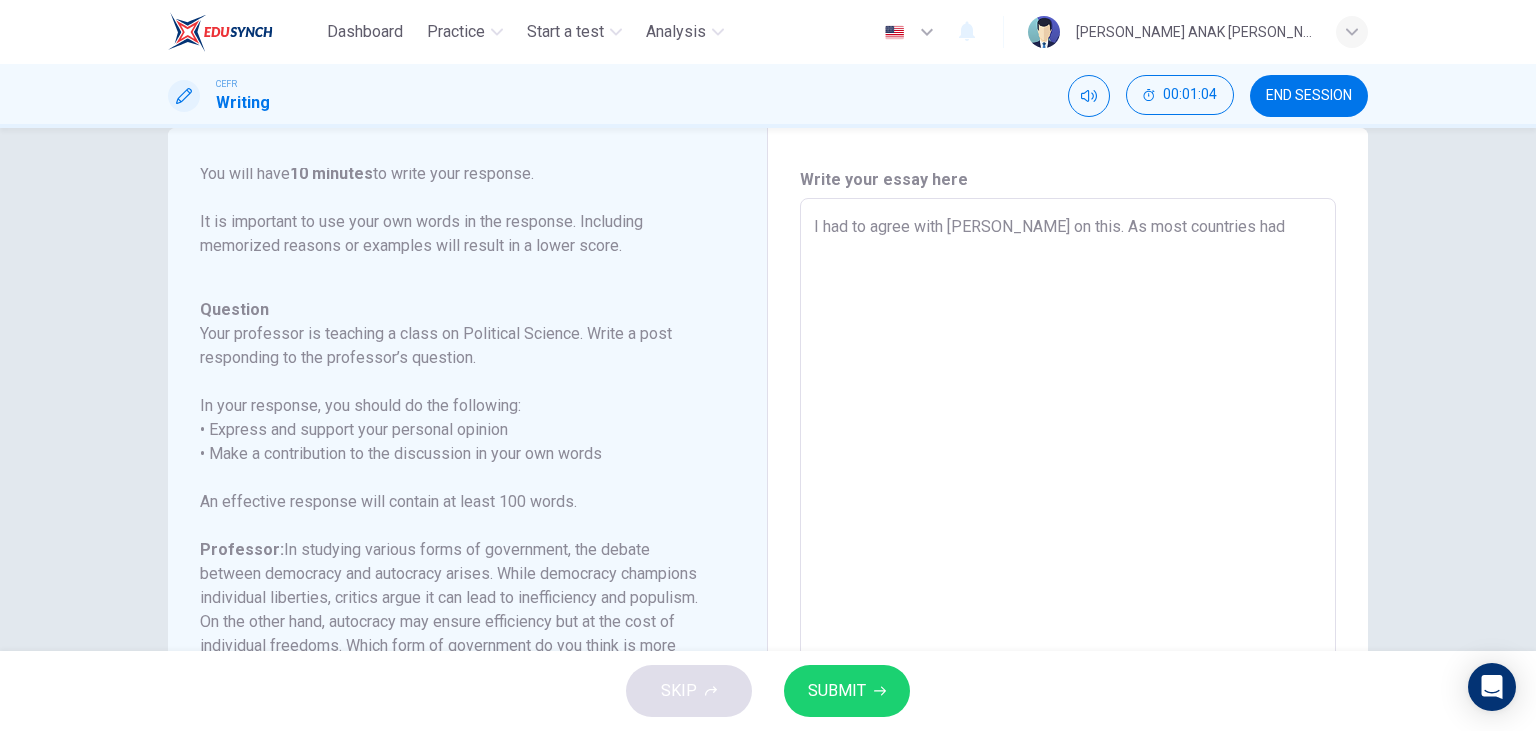 type on "I had to agree with [PERSON_NAME] on this. As most countries had" 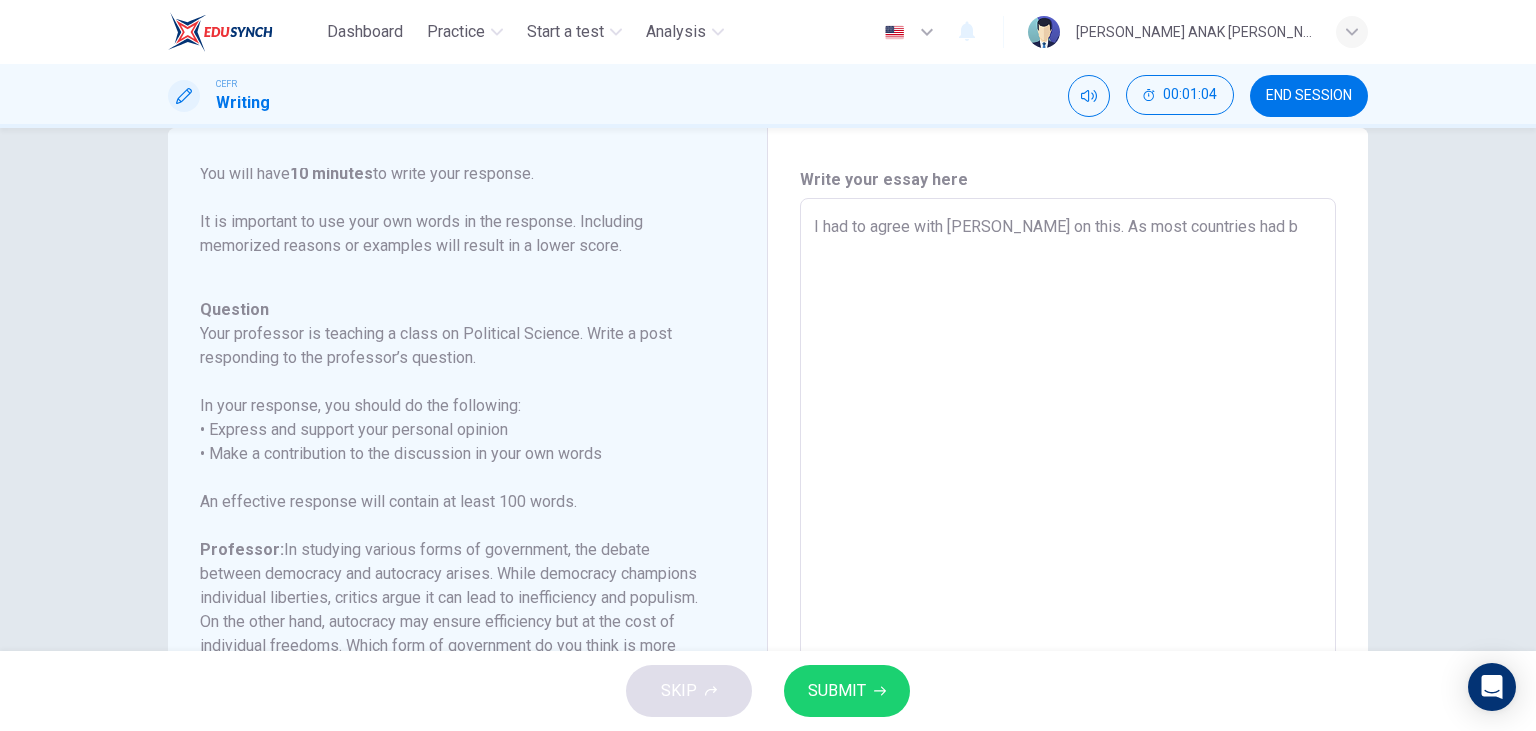 type on "x" 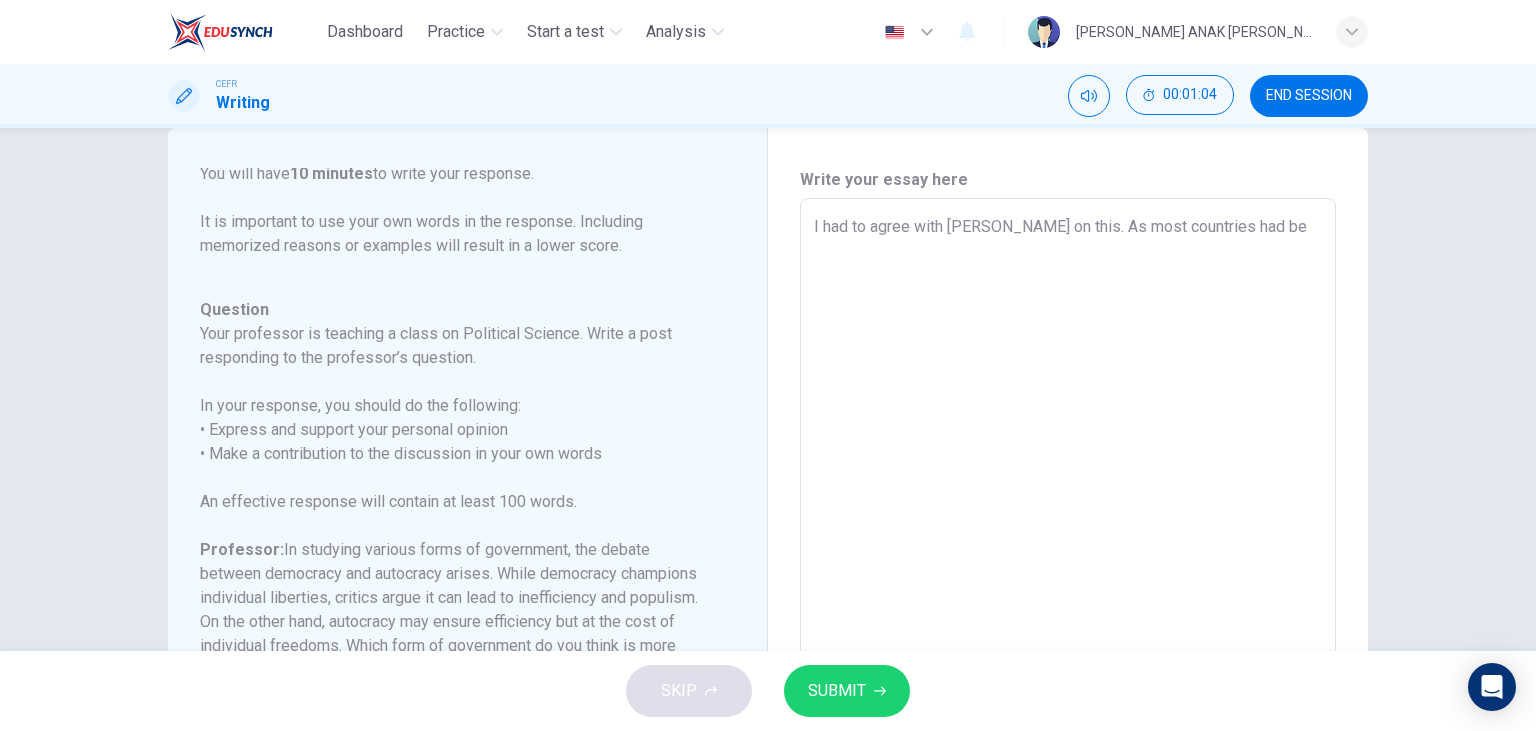 type on "I had to agree with [PERSON_NAME] on this. As most countries had bee" 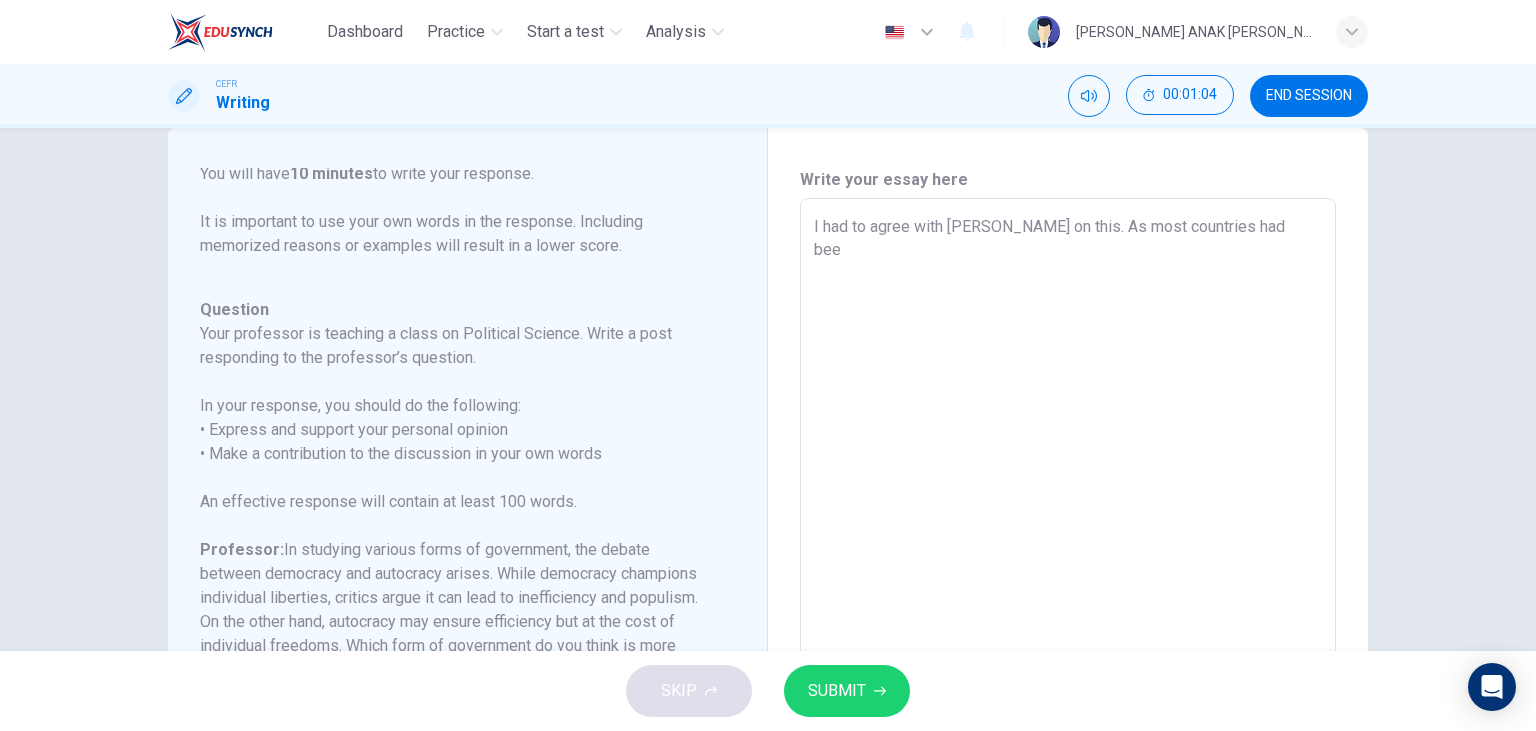 type on "I had to agree with [PERSON_NAME] on this. As most countries had been" 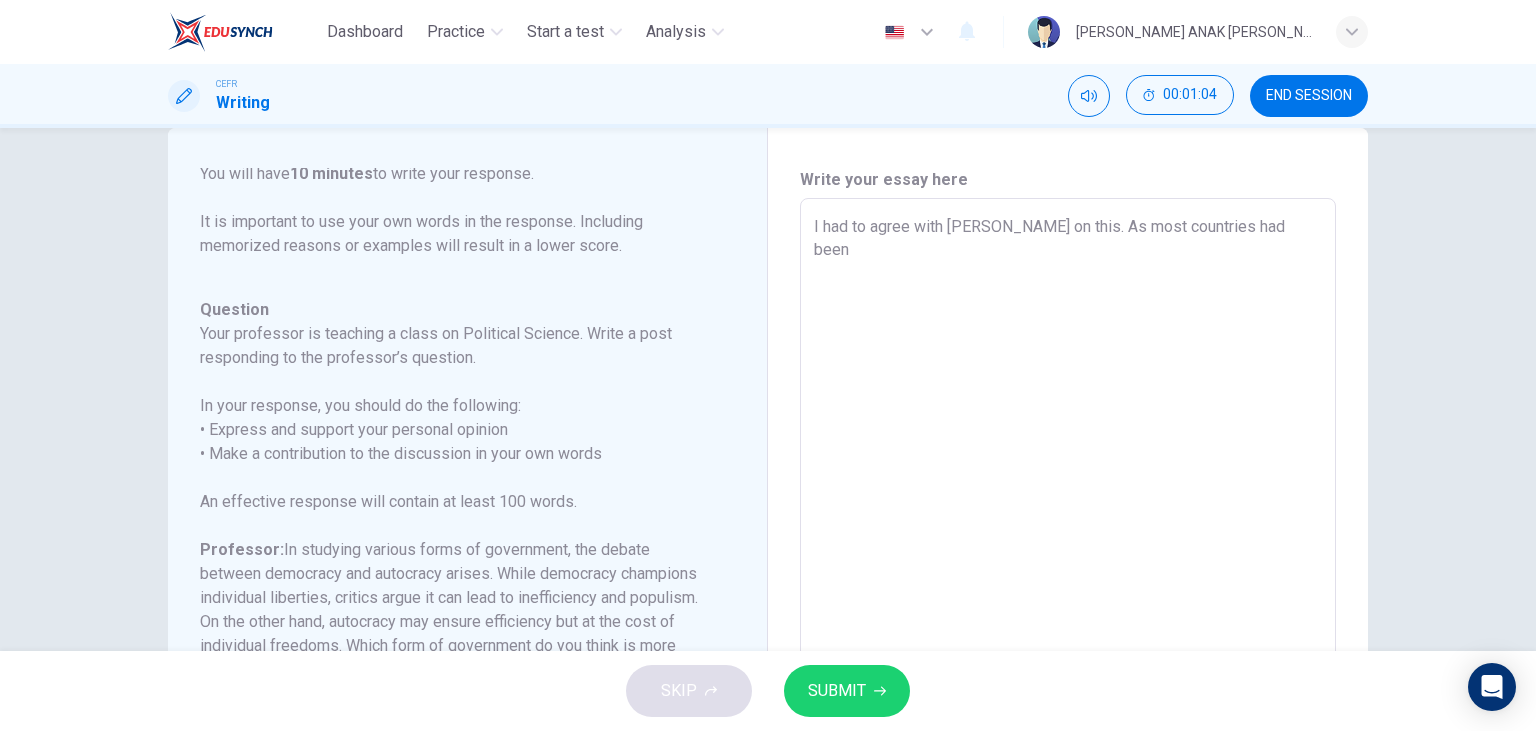 type on "x" 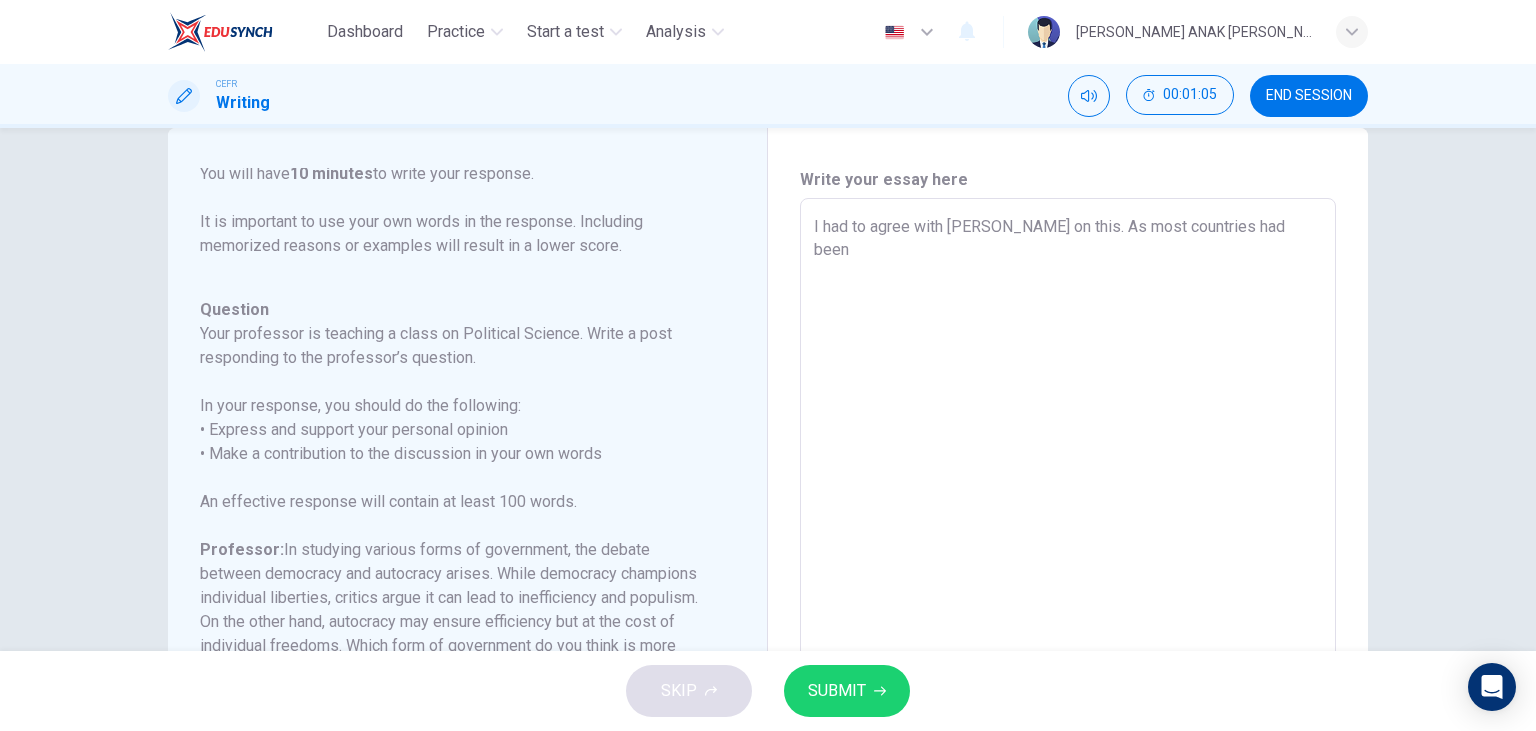 type on "I had to agree with [PERSON_NAME] on this. As most countries had been" 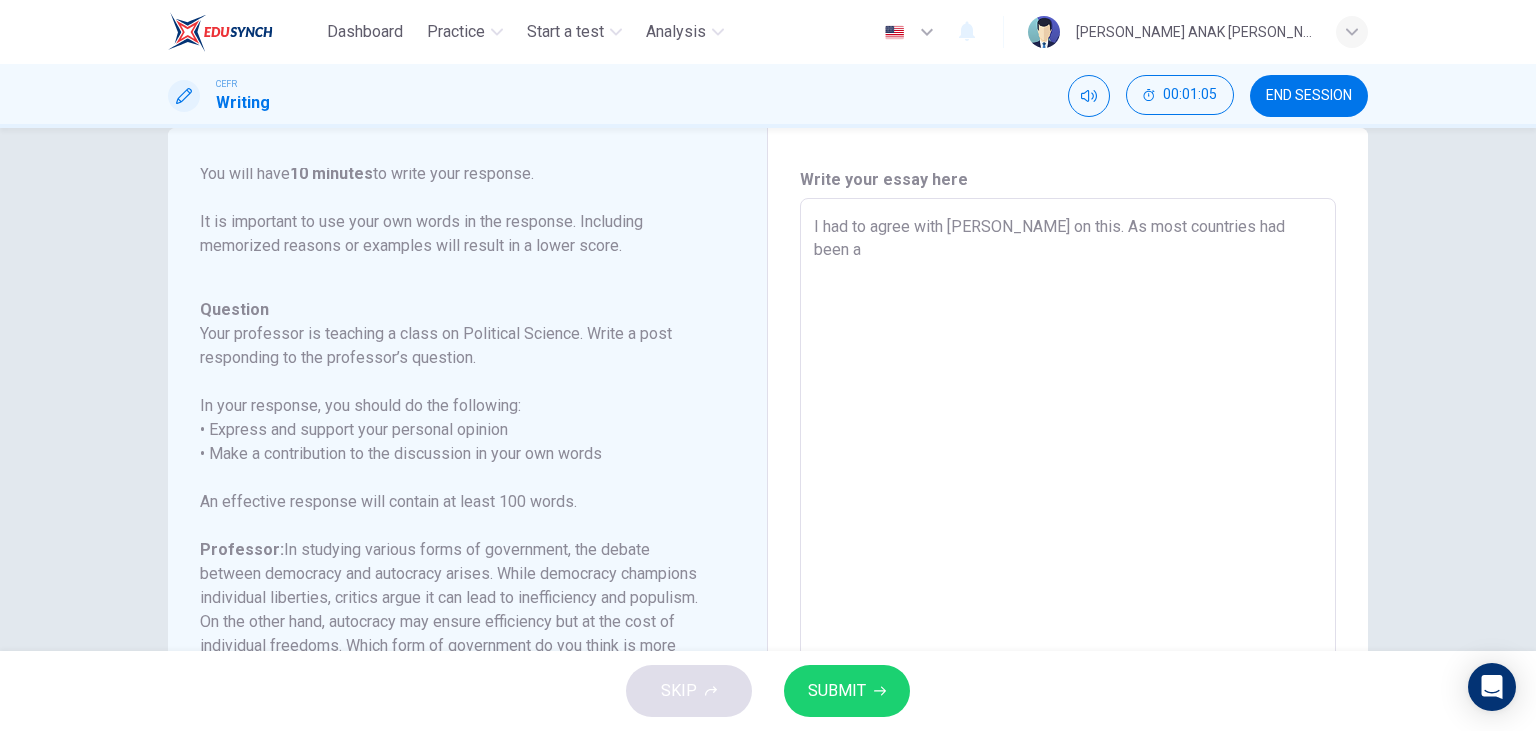 type on "x" 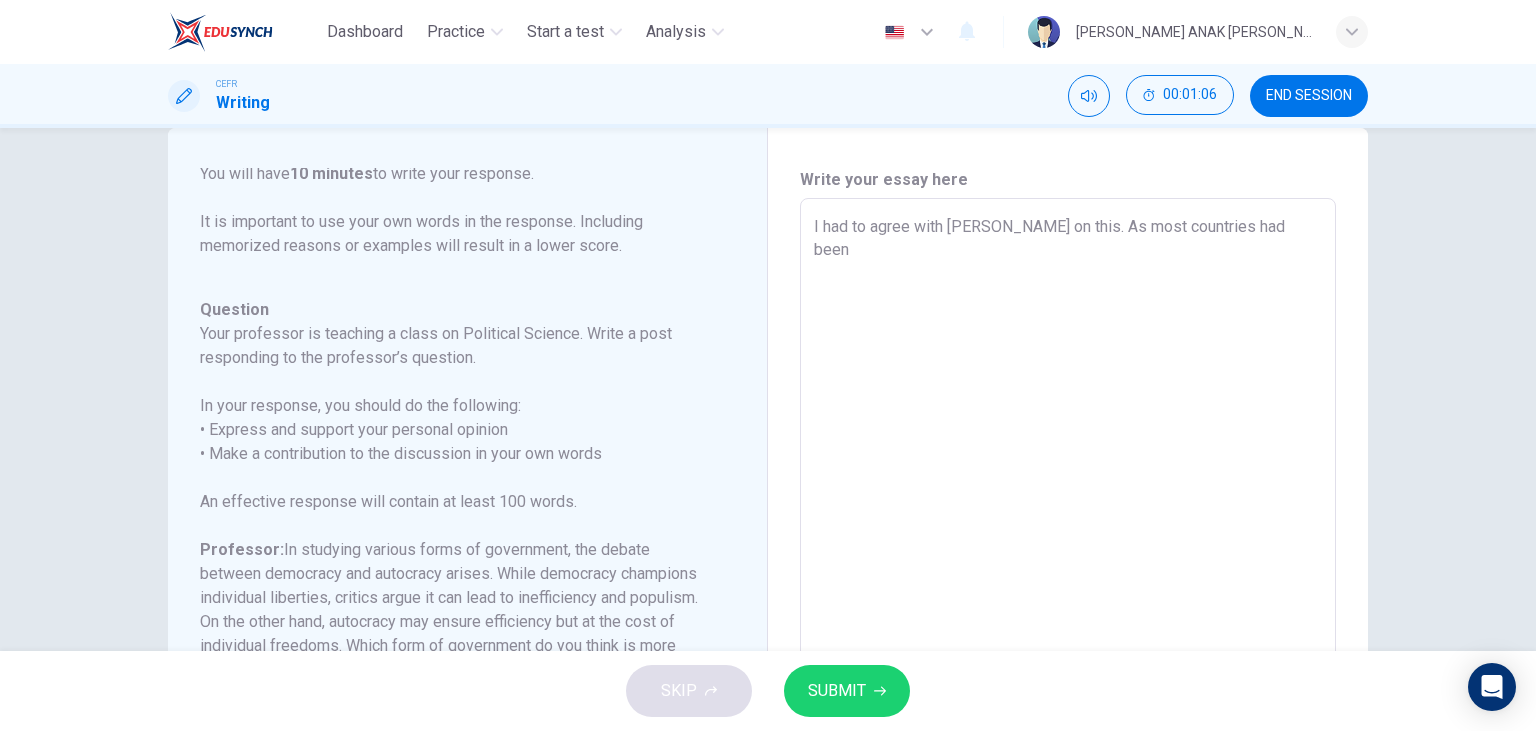 type on "I had to agree with [PERSON_NAME] on this. As most countries had been i" 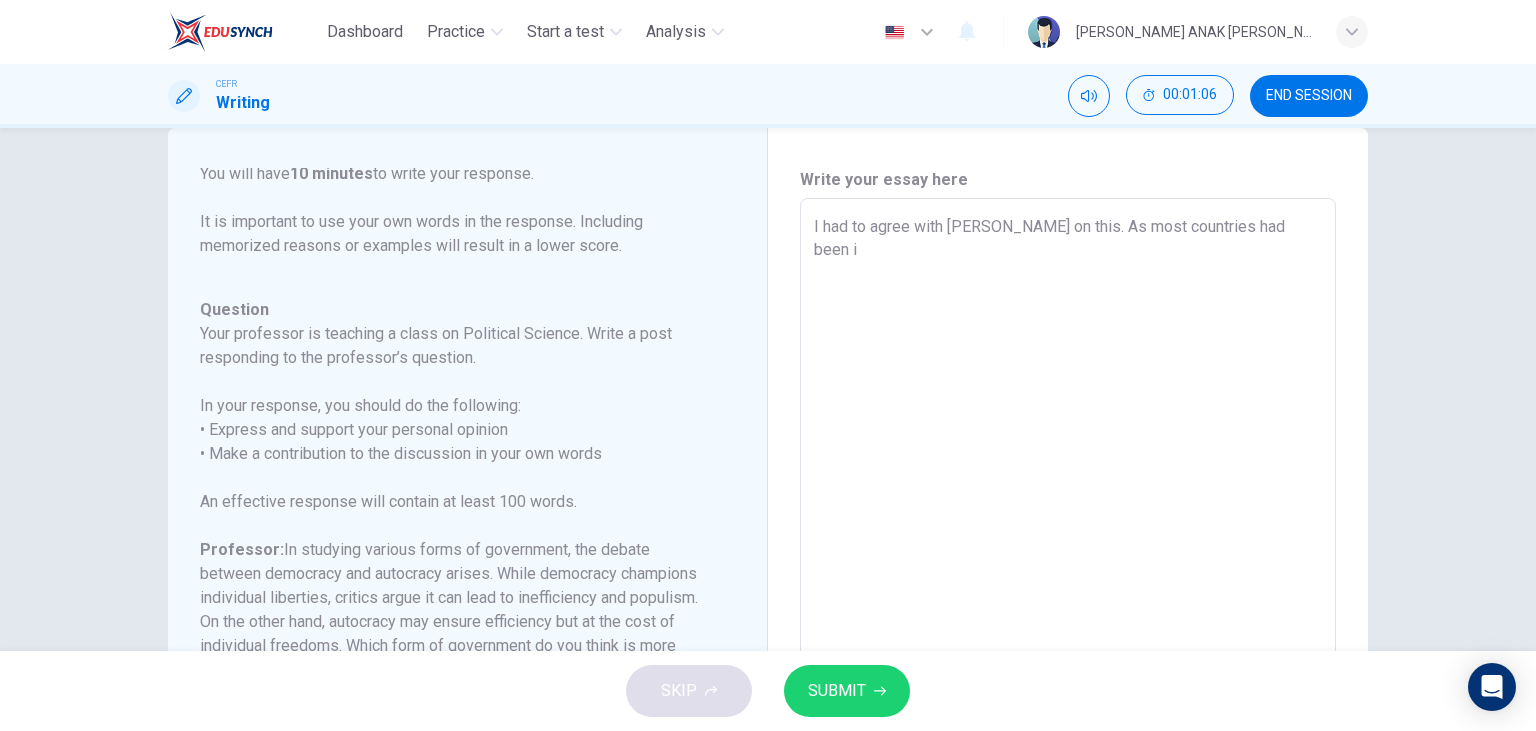 type on "x" 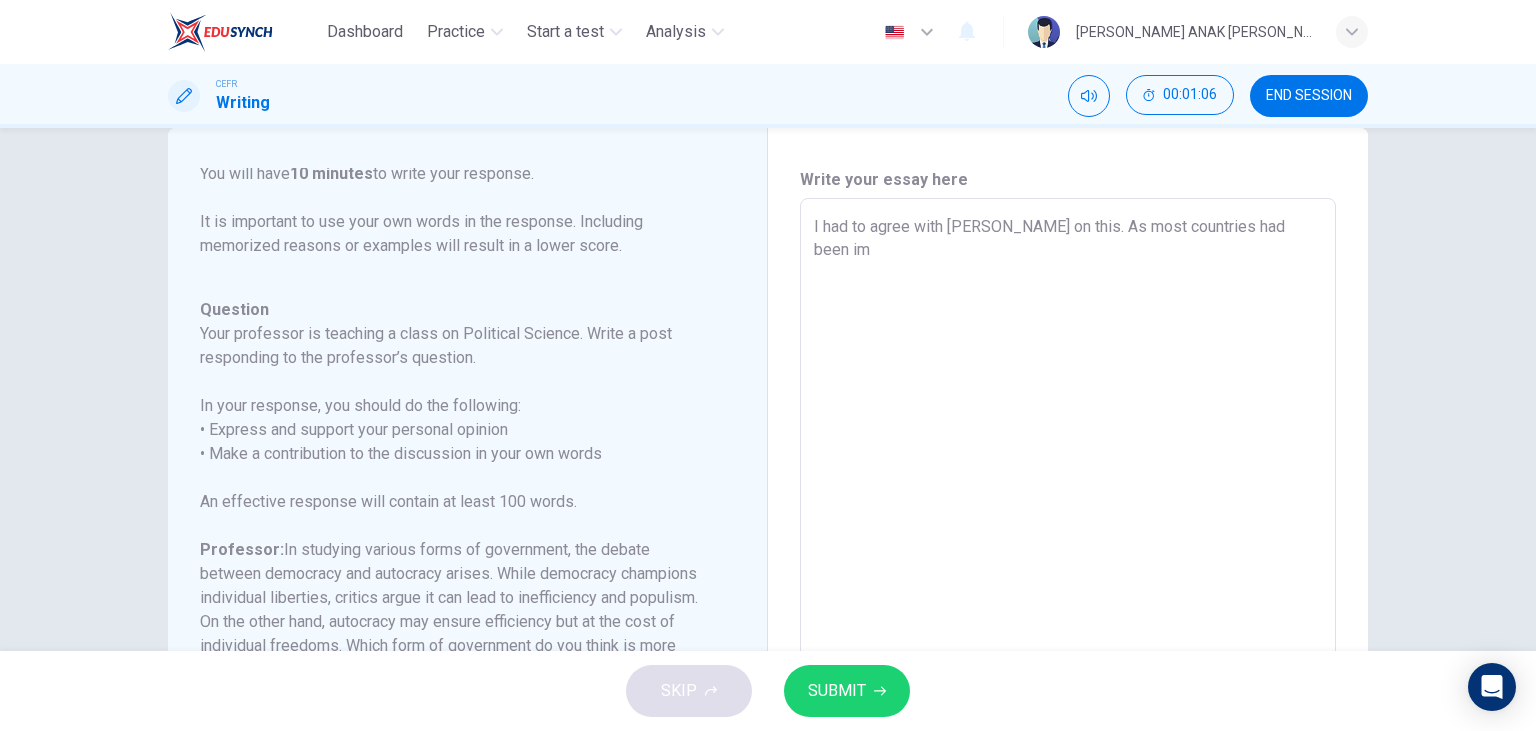 type on "x" 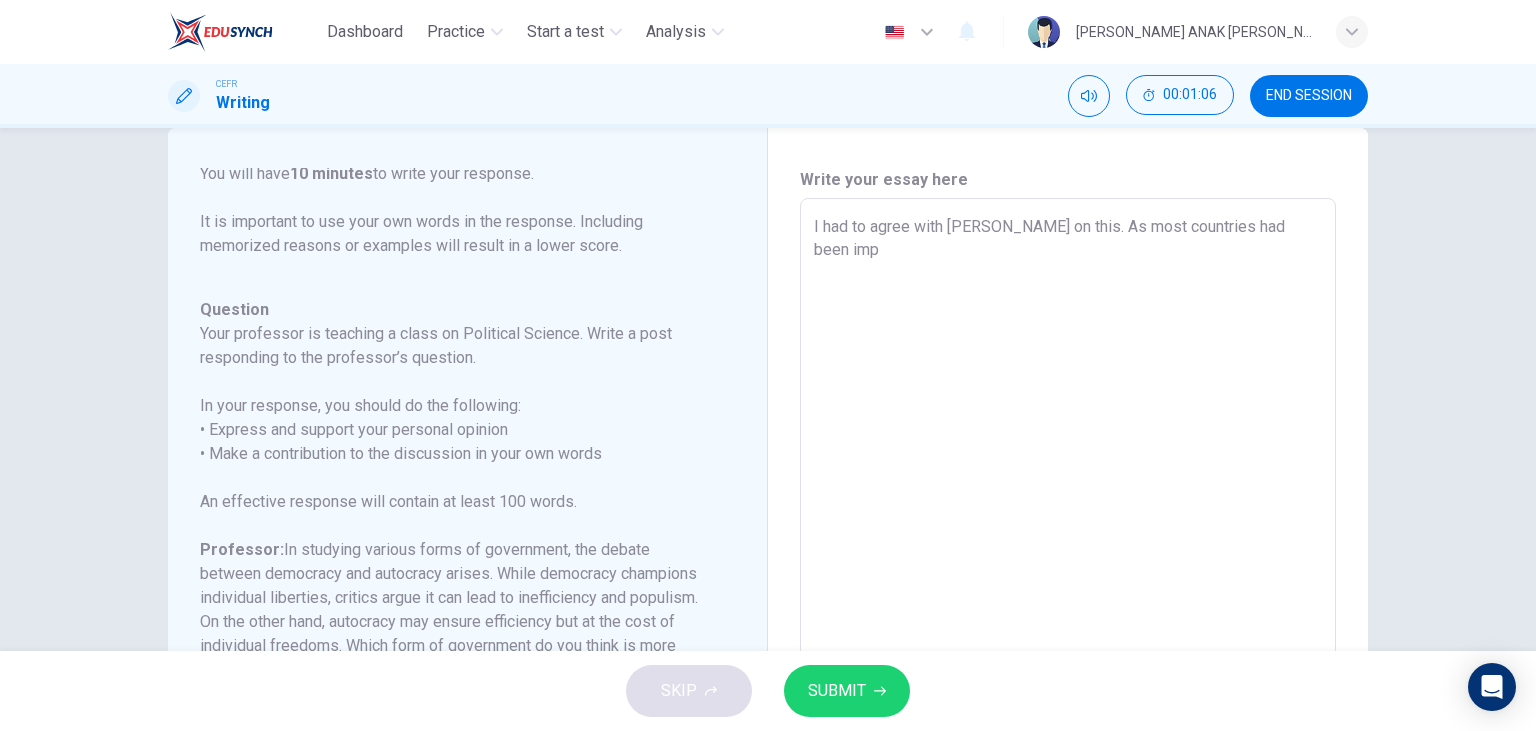 type on "x" 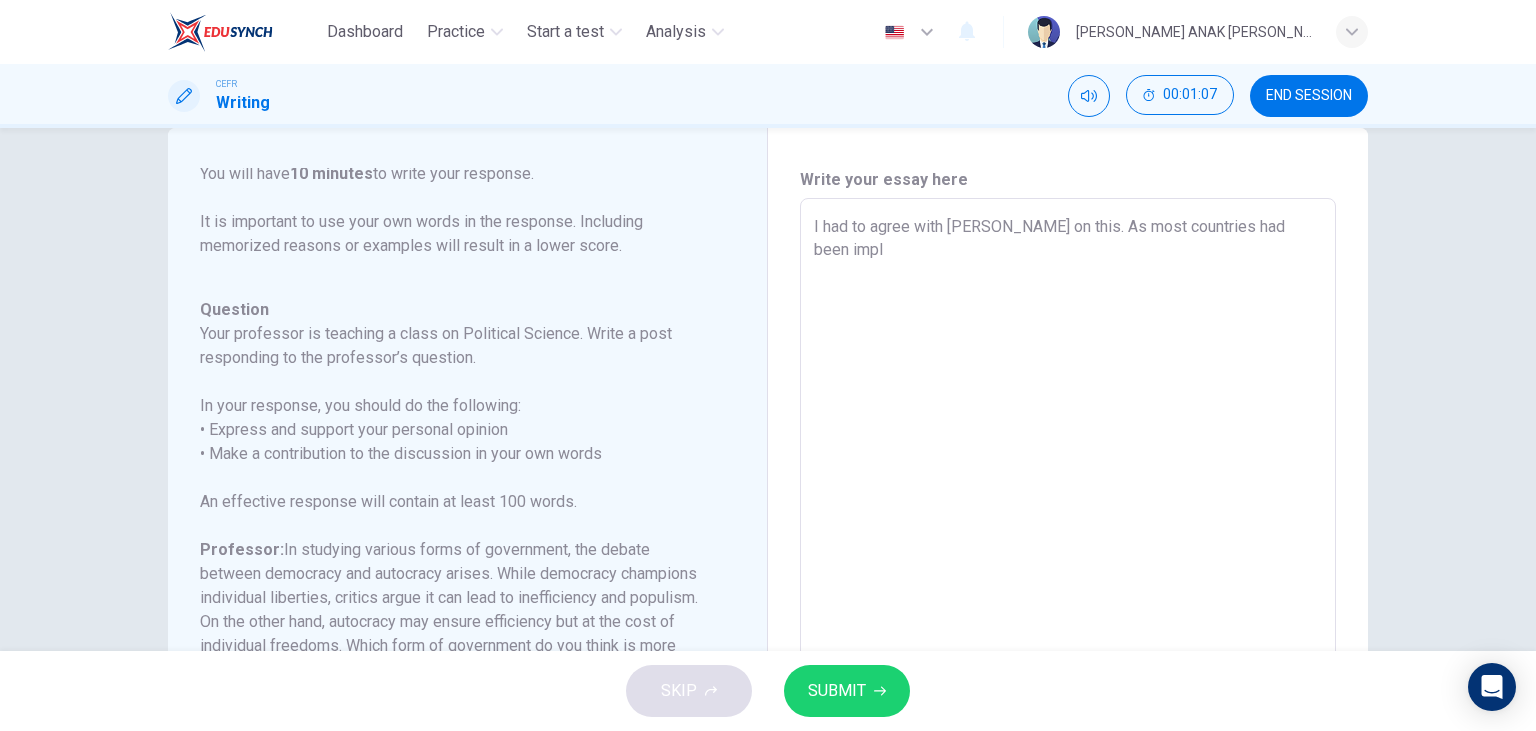 type on "I had to agree with [PERSON_NAME] on this. As most countries had been imply" 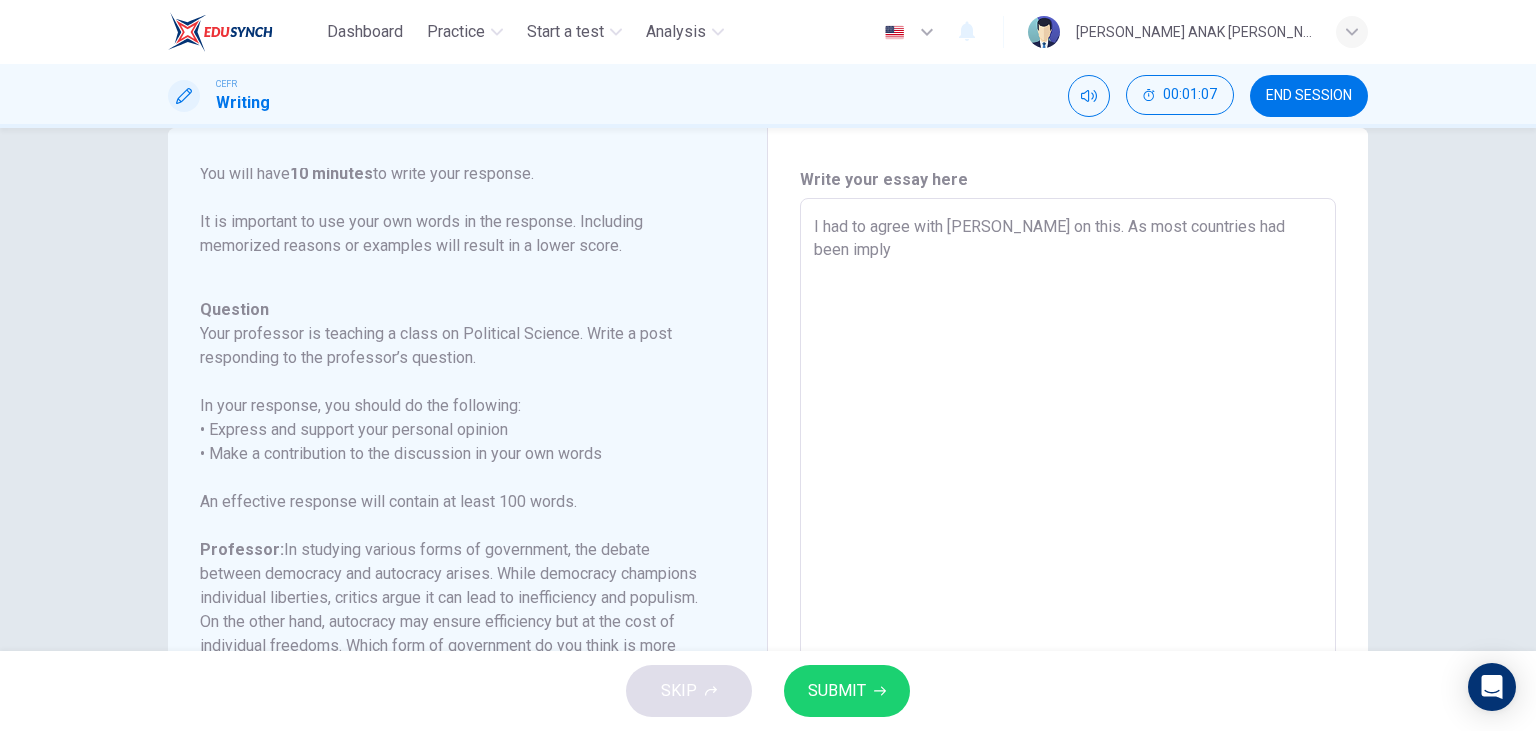 type on "x" 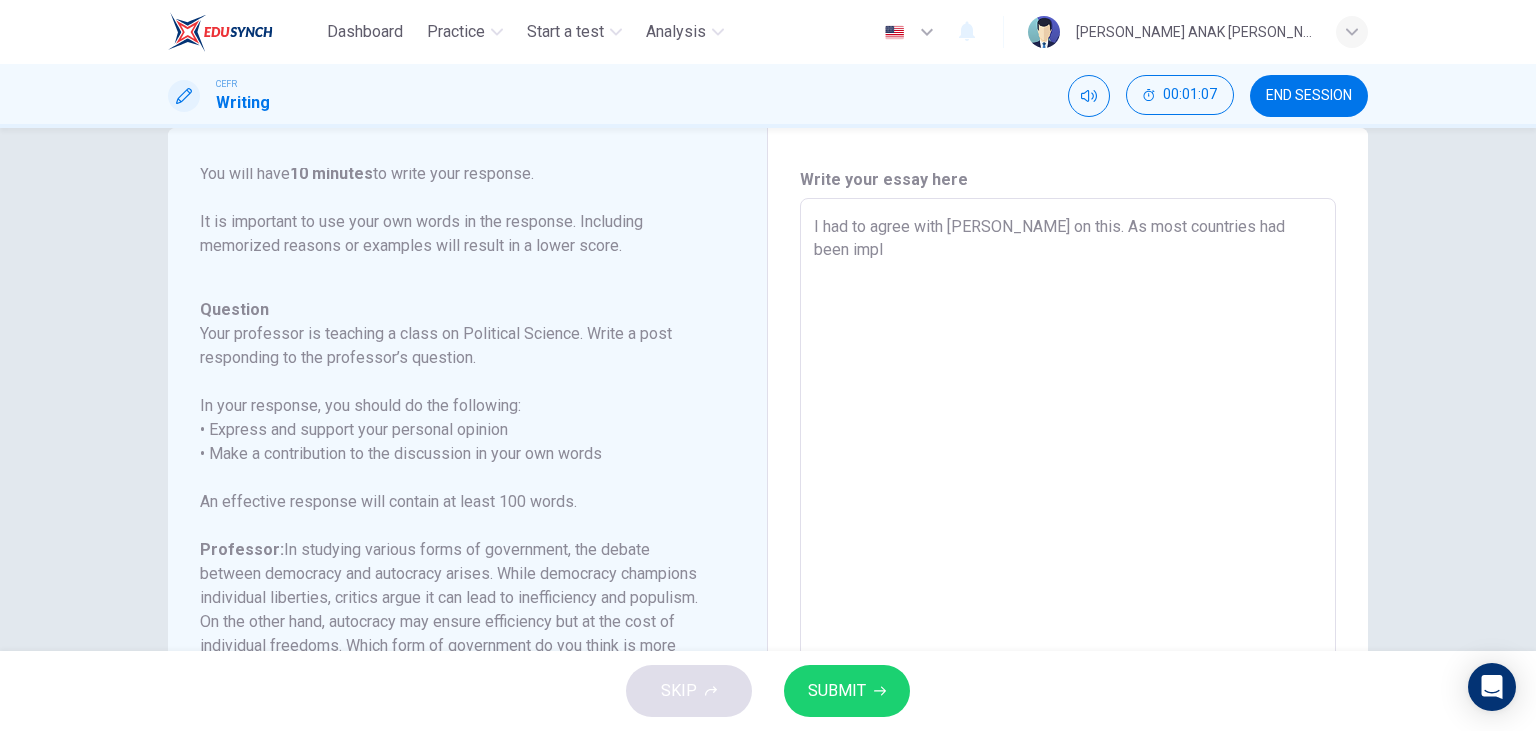 type on "x" 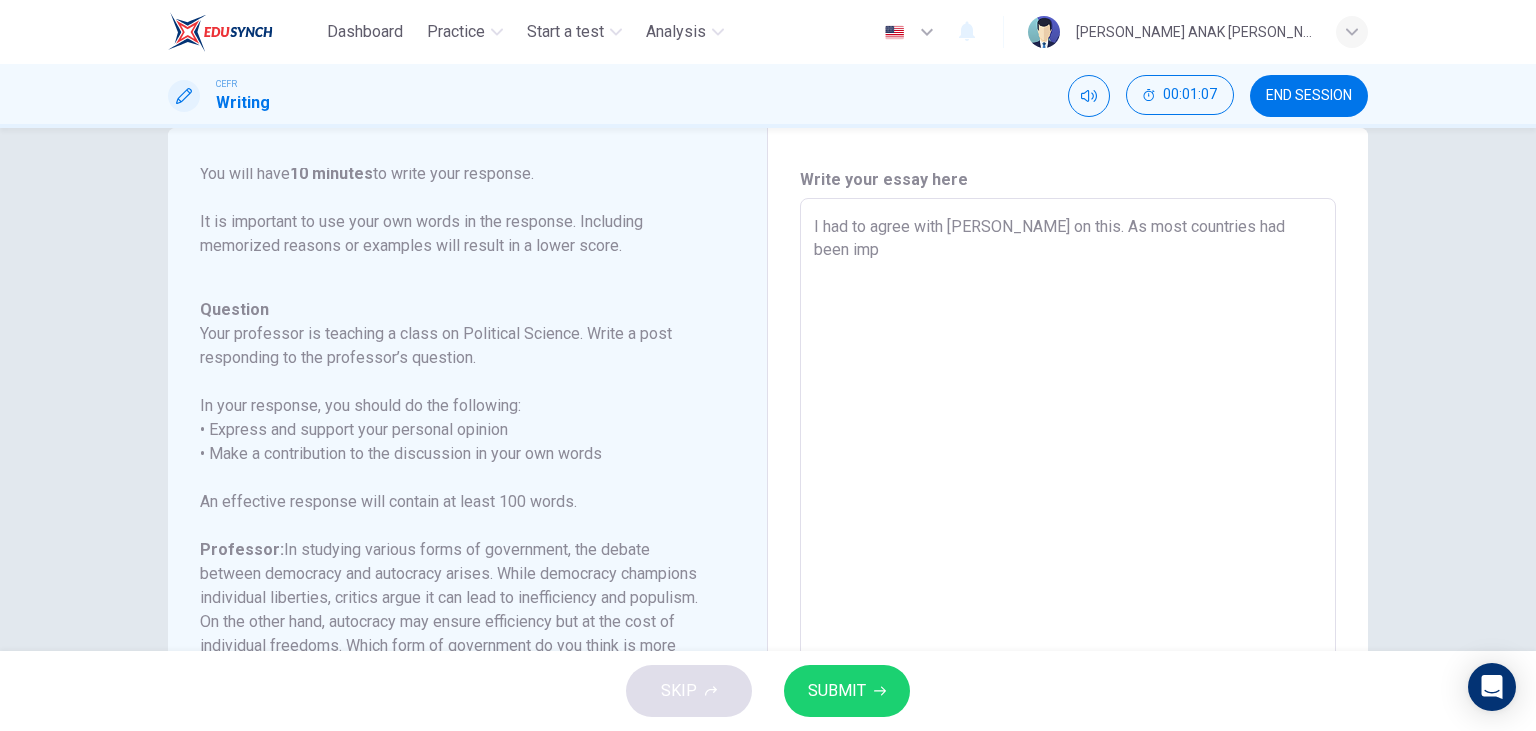 type on "x" 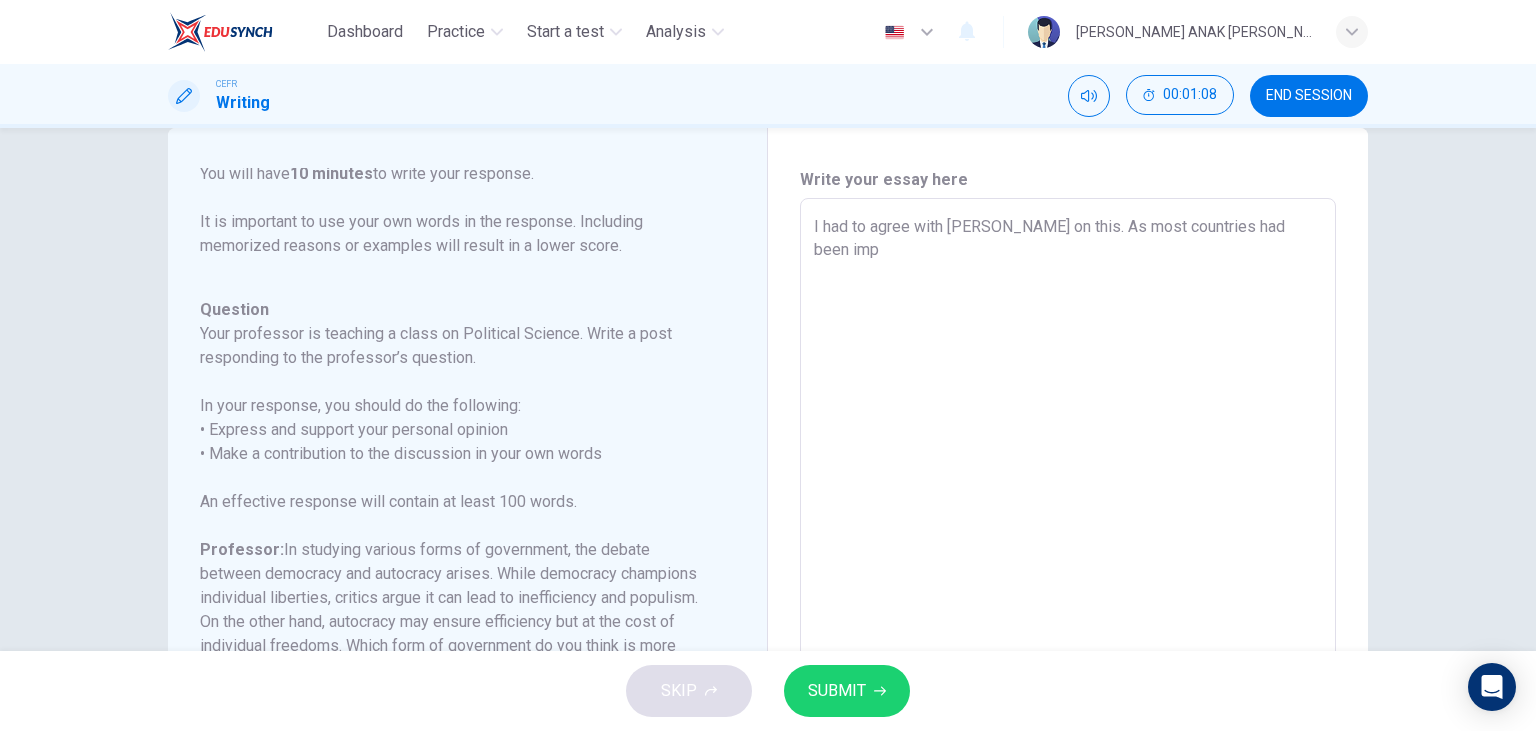 type on "I had to agree with [PERSON_NAME] on this. As most countries had been im" 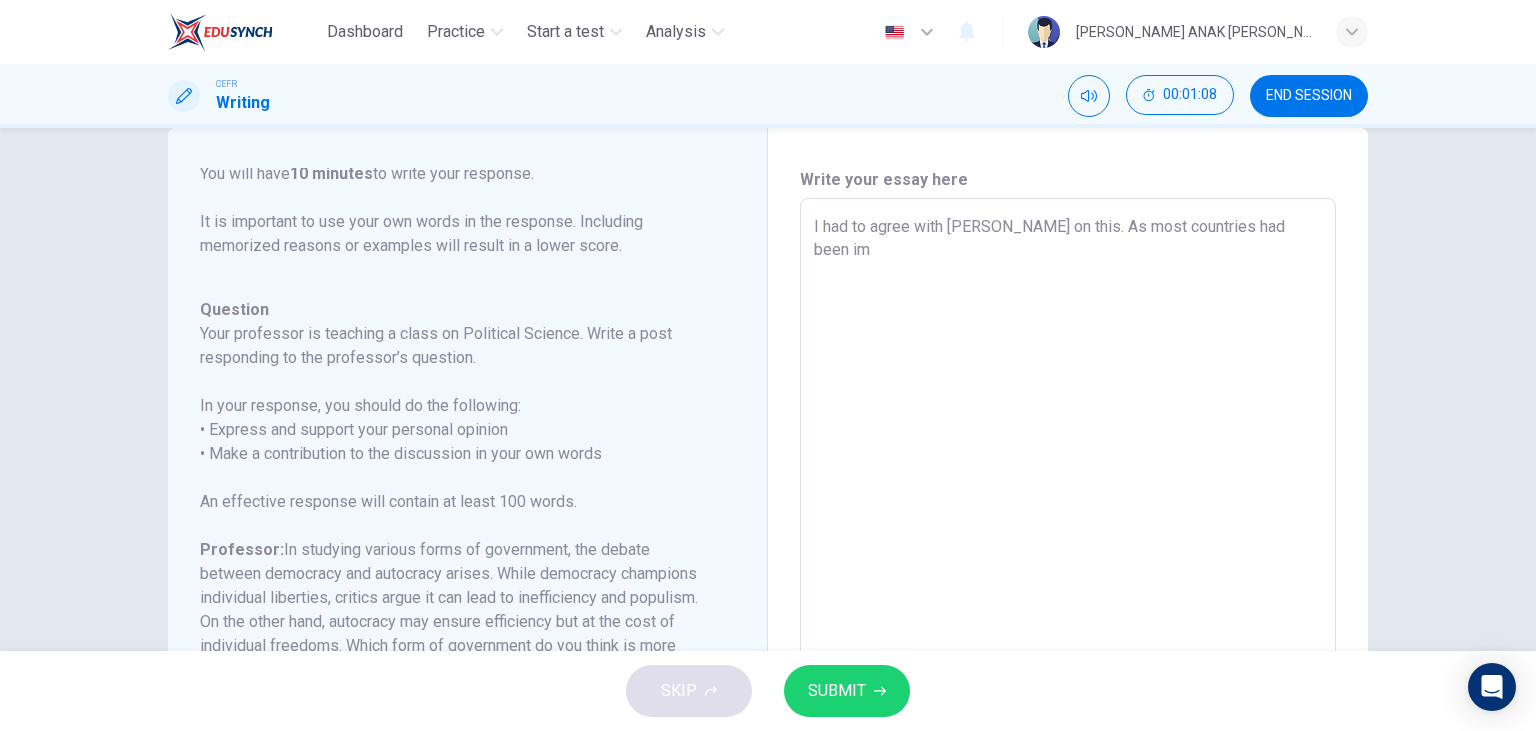type 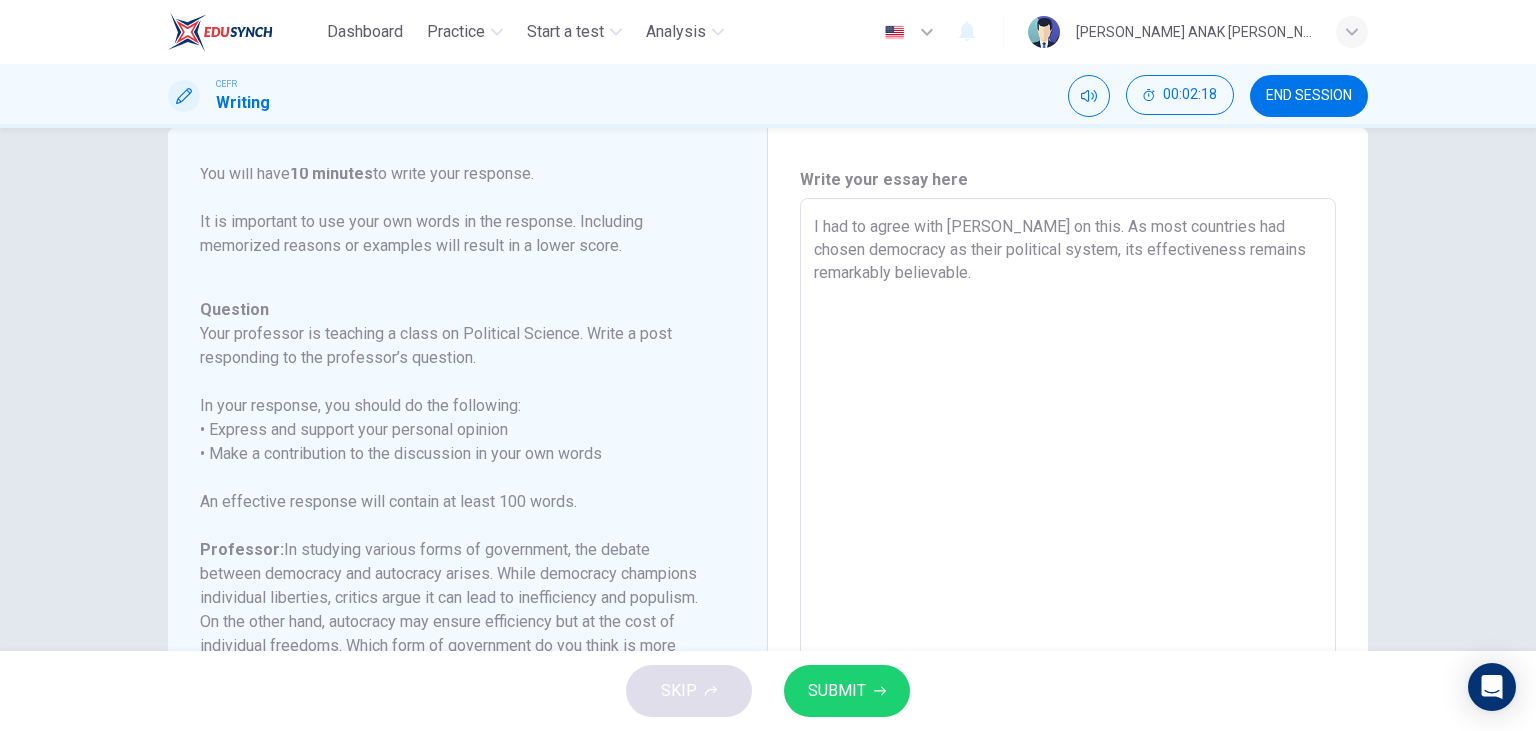 click on "I had to agree with [PERSON_NAME] on this. As most countries had chosen democracy as their political system, its effectiveness remains remarkably believable." at bounding box center [1068, 532] 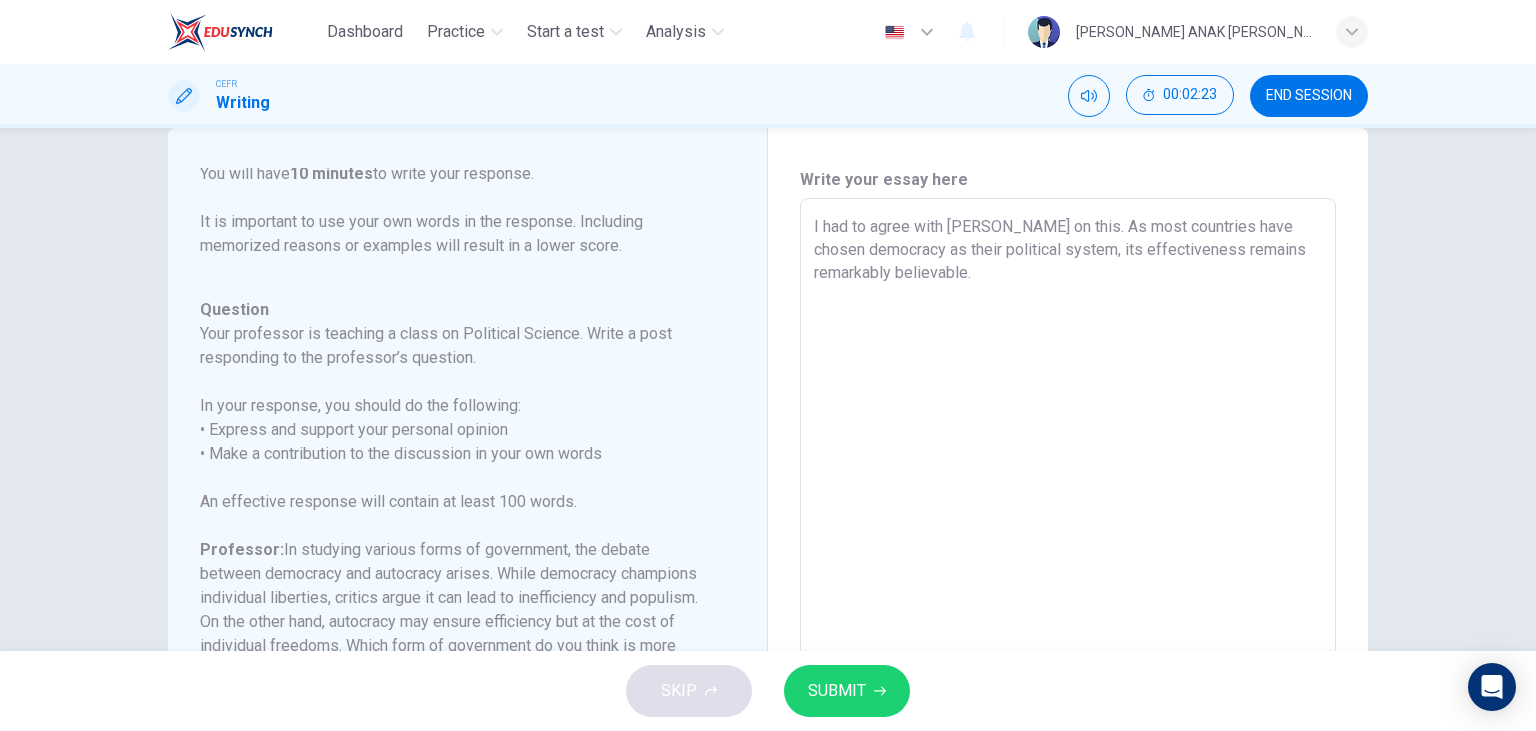 click on "I had to agree with [PERSON_NAME] on this. As most countries have chosen democracy as their political system, its effectiveness remains remarkably believable." at bounding box center (1068, 532) 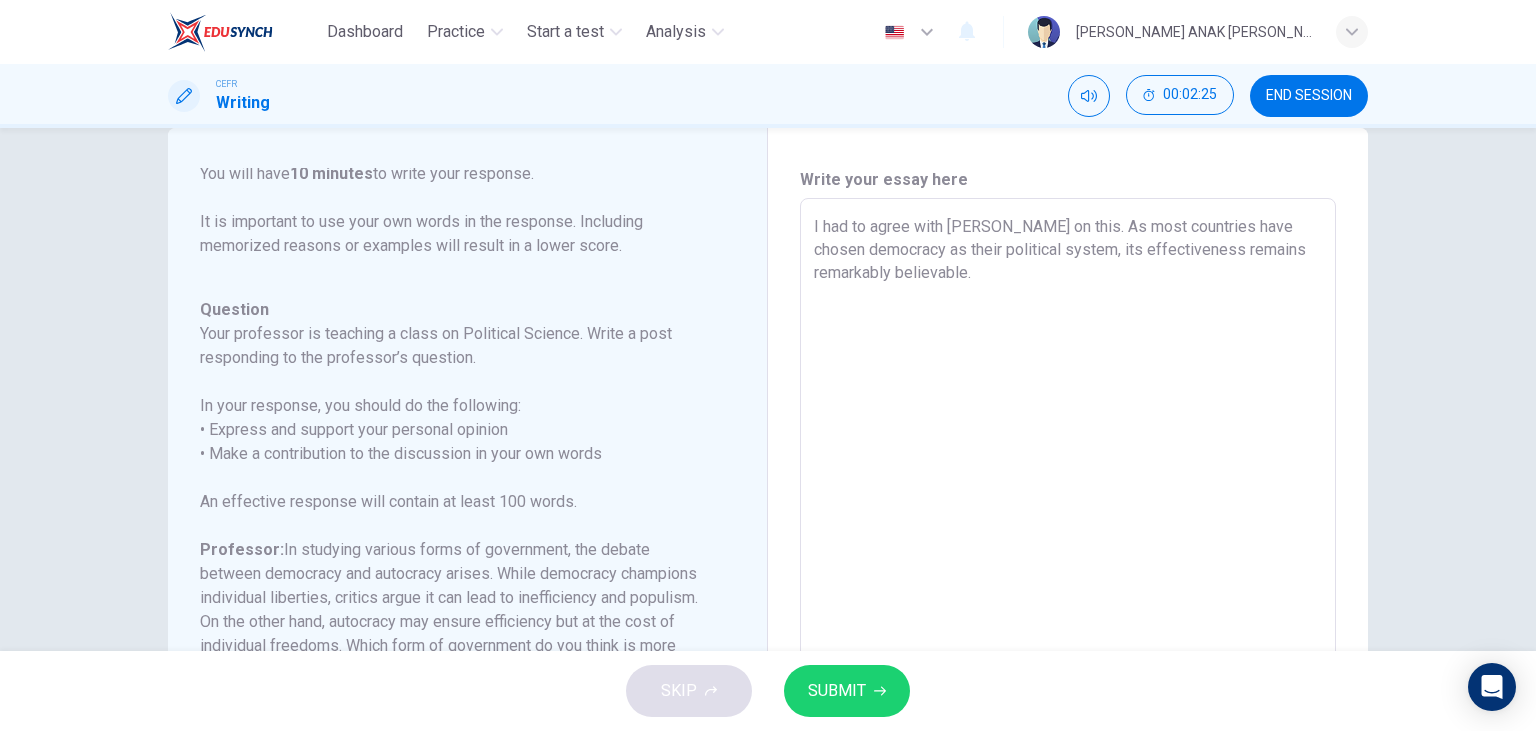 click on "I had to agree with [PERSON_NAME] on this. As most countries have chosen democracy as their political system, its effectiveness remains remarkably believable." at bounding box center (1068, 532) 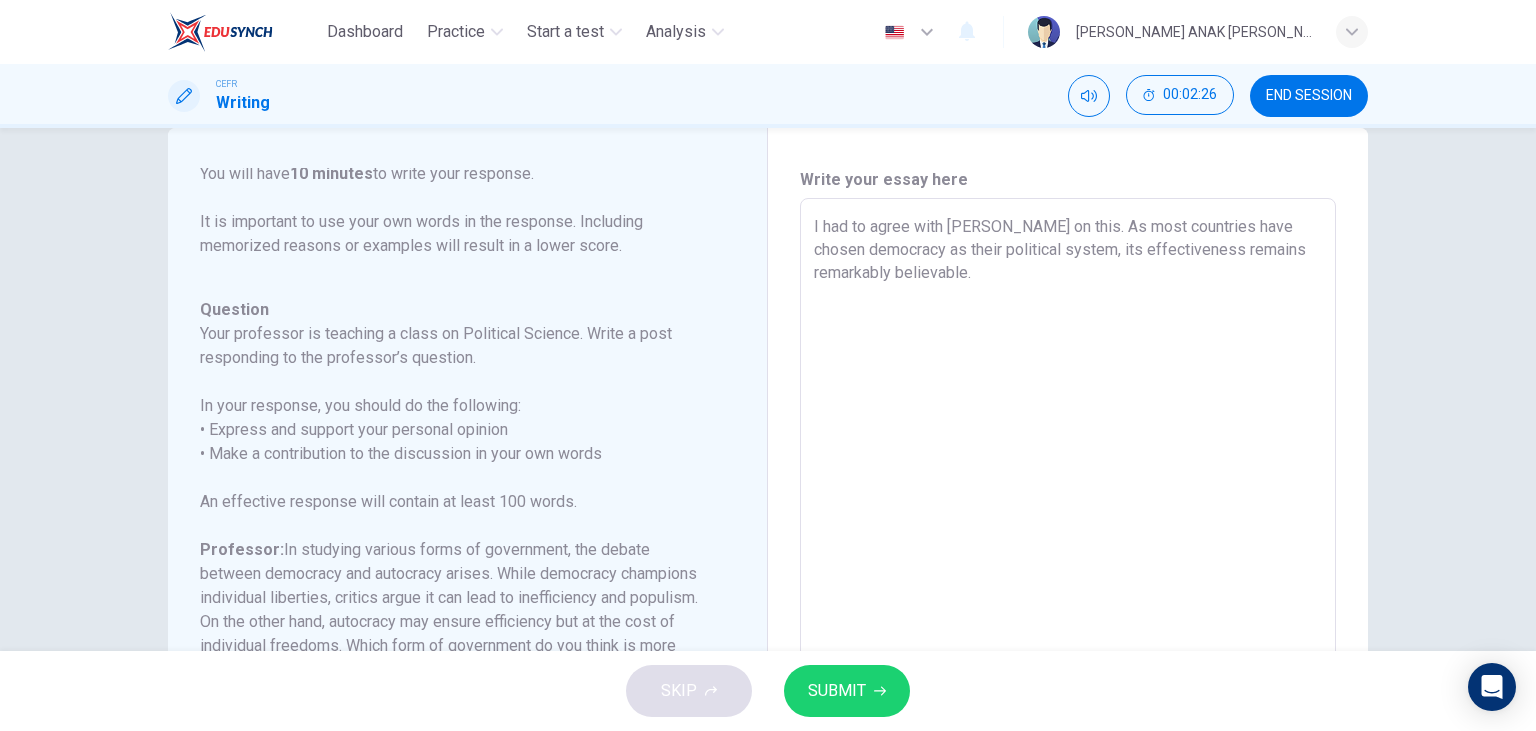 click on "SUBMIT" at bounding box center [847, 691] 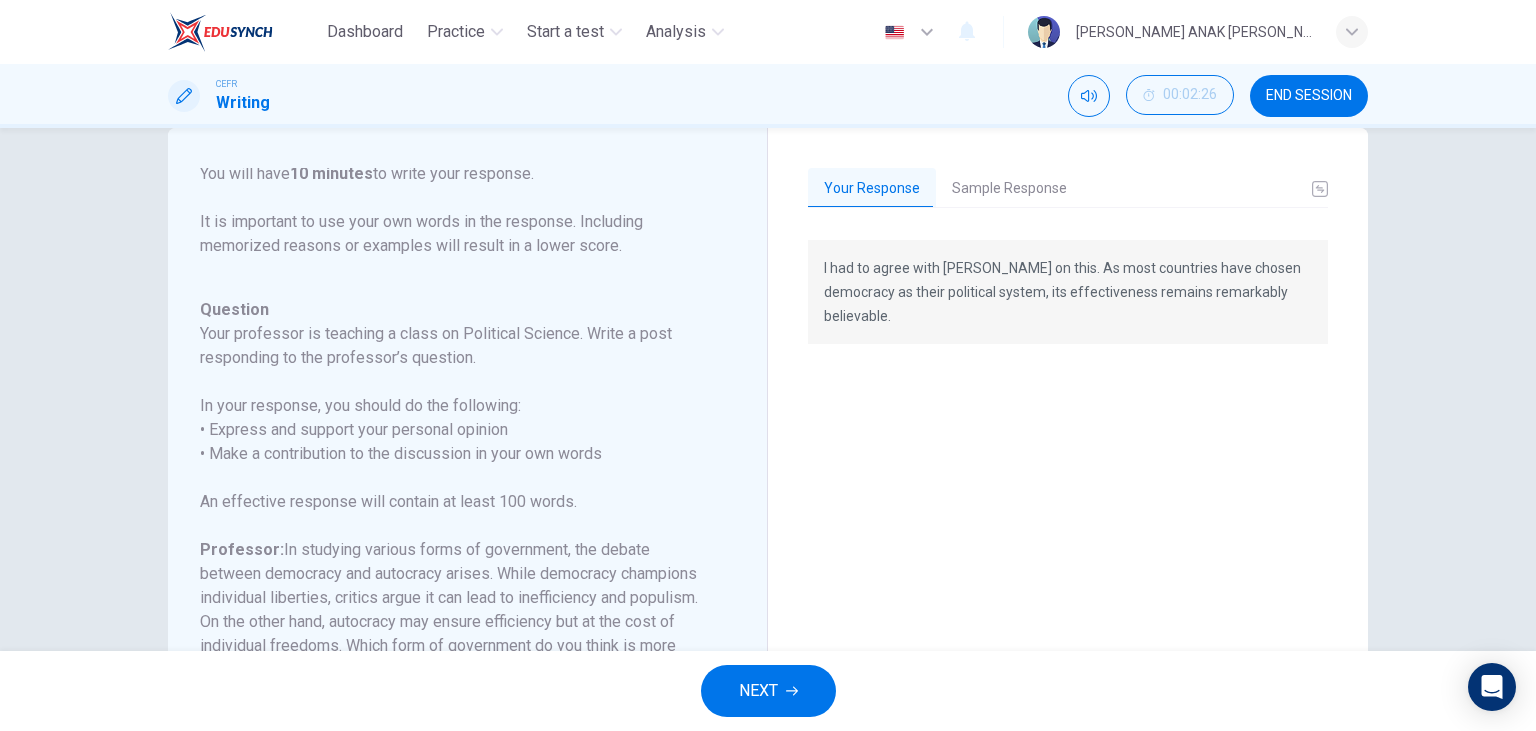 click on "Sample Response" at bounding box center (1009, 189) 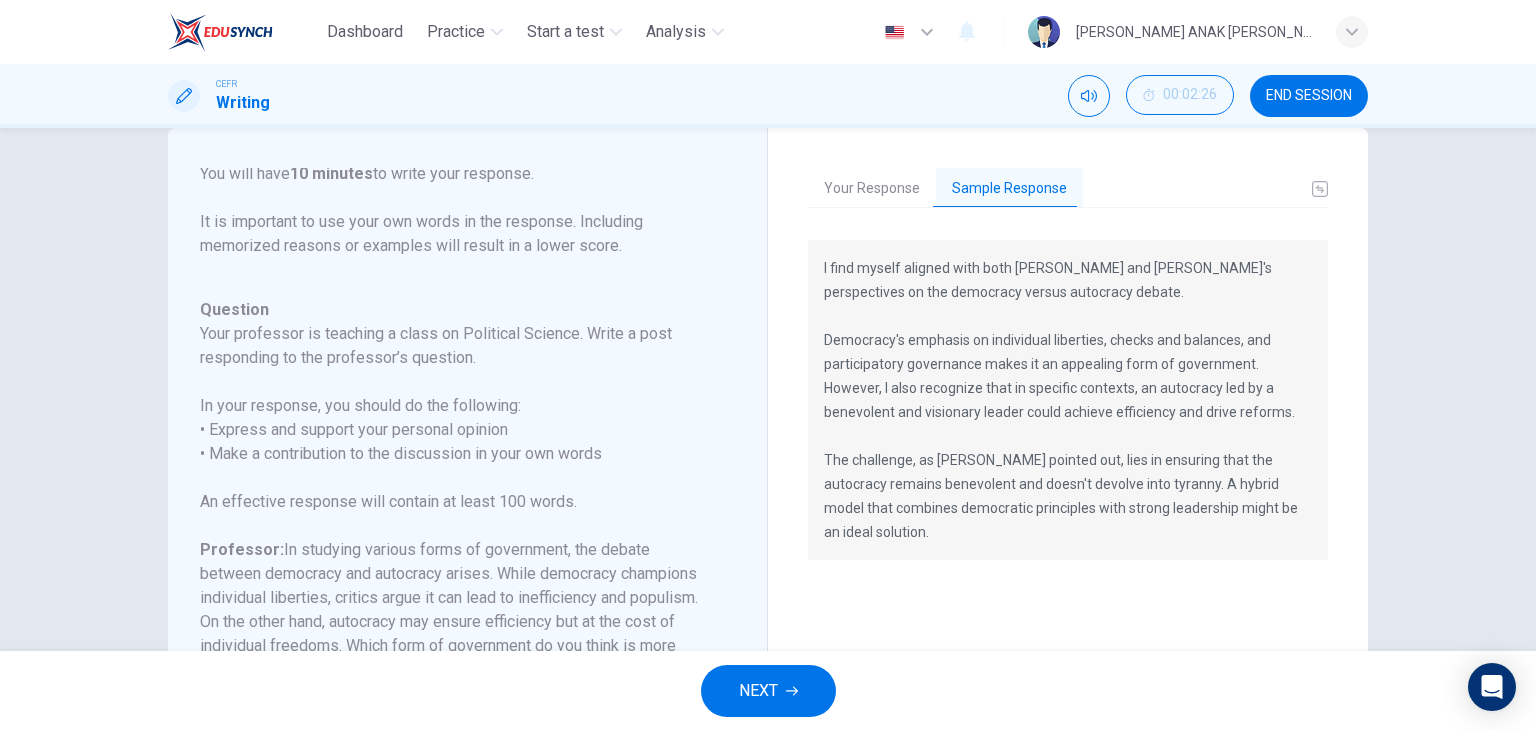 click on "NEXT" at bounding box center (758, 691) 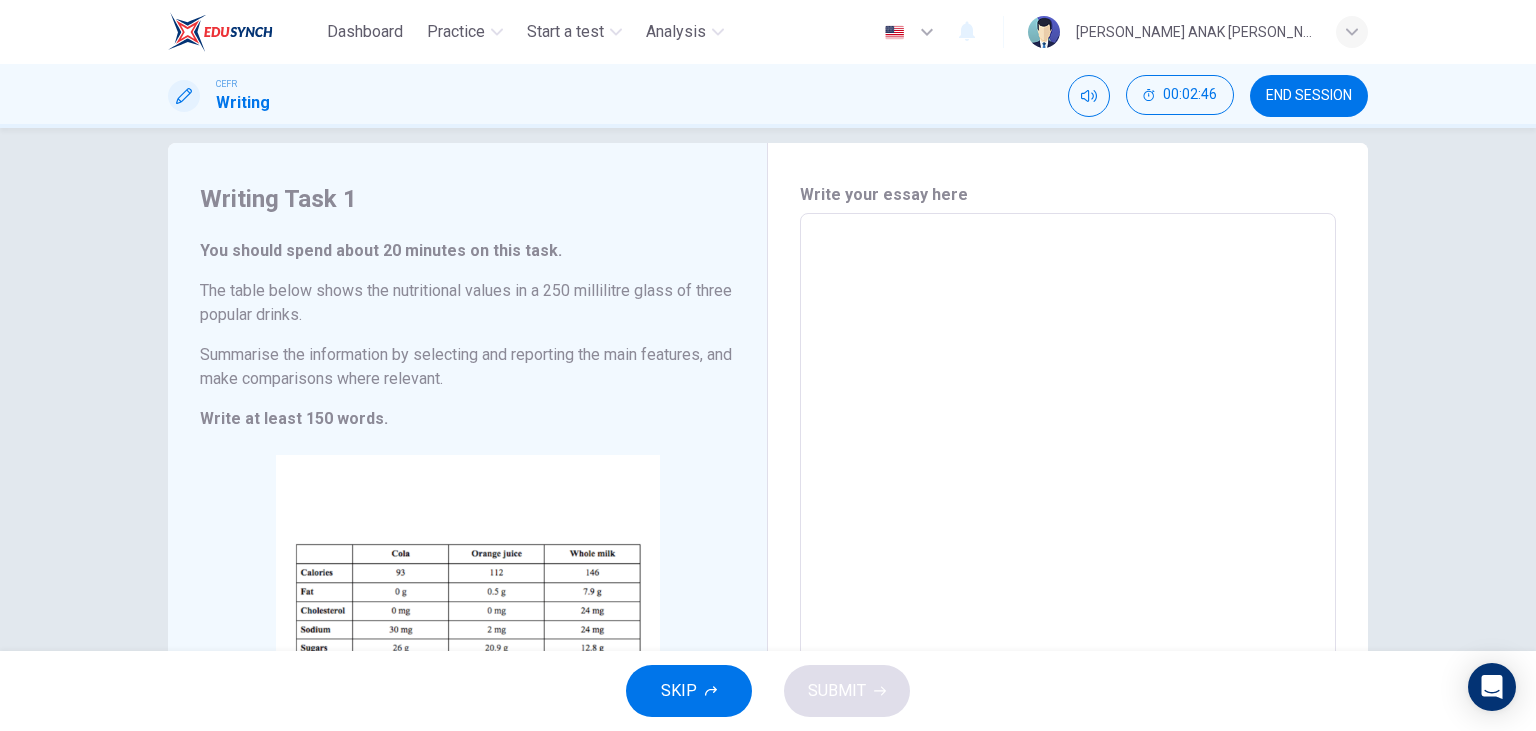 scroll, scrollTop: 0, scrollLeft: 0, axis: both 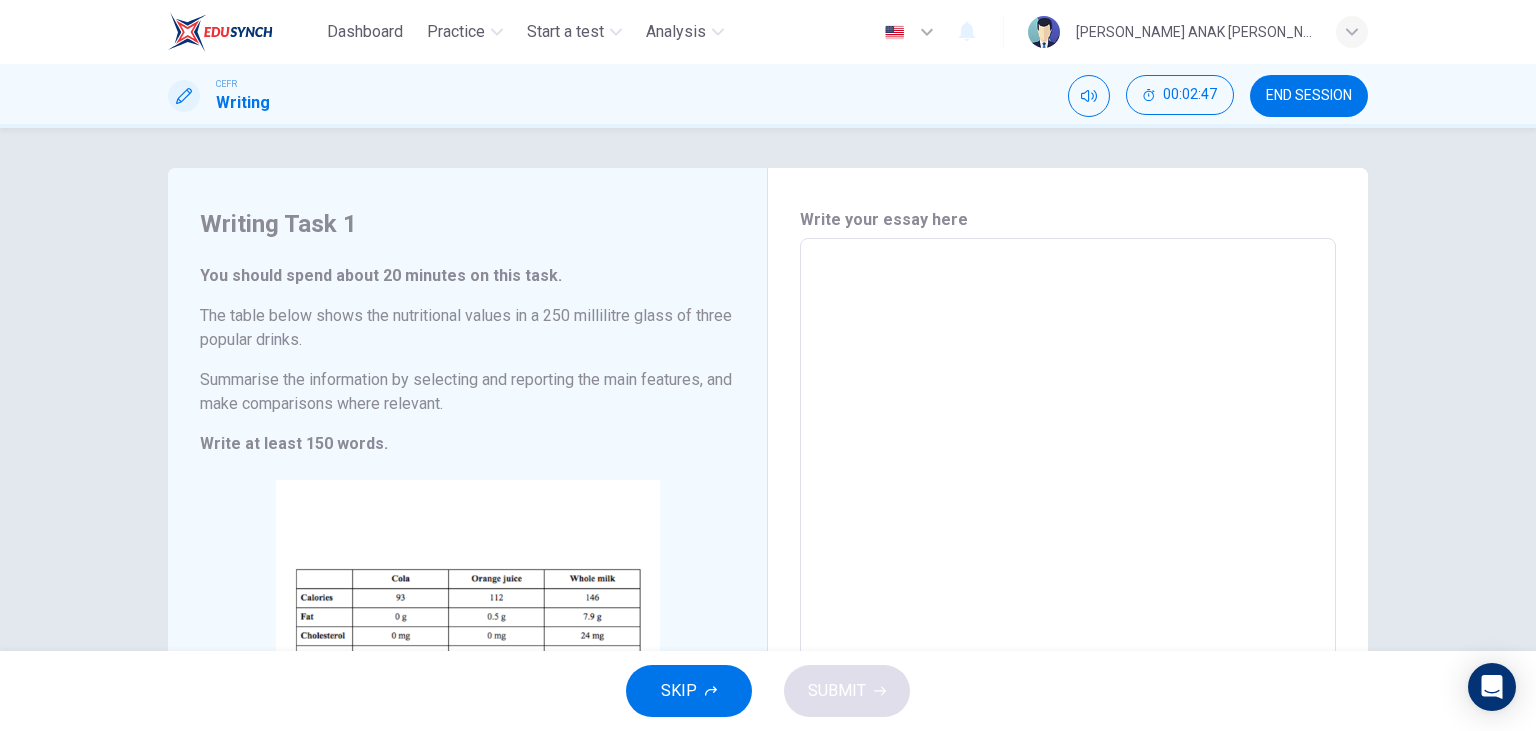 click on "x ​" at bounding box center (1068, 533) 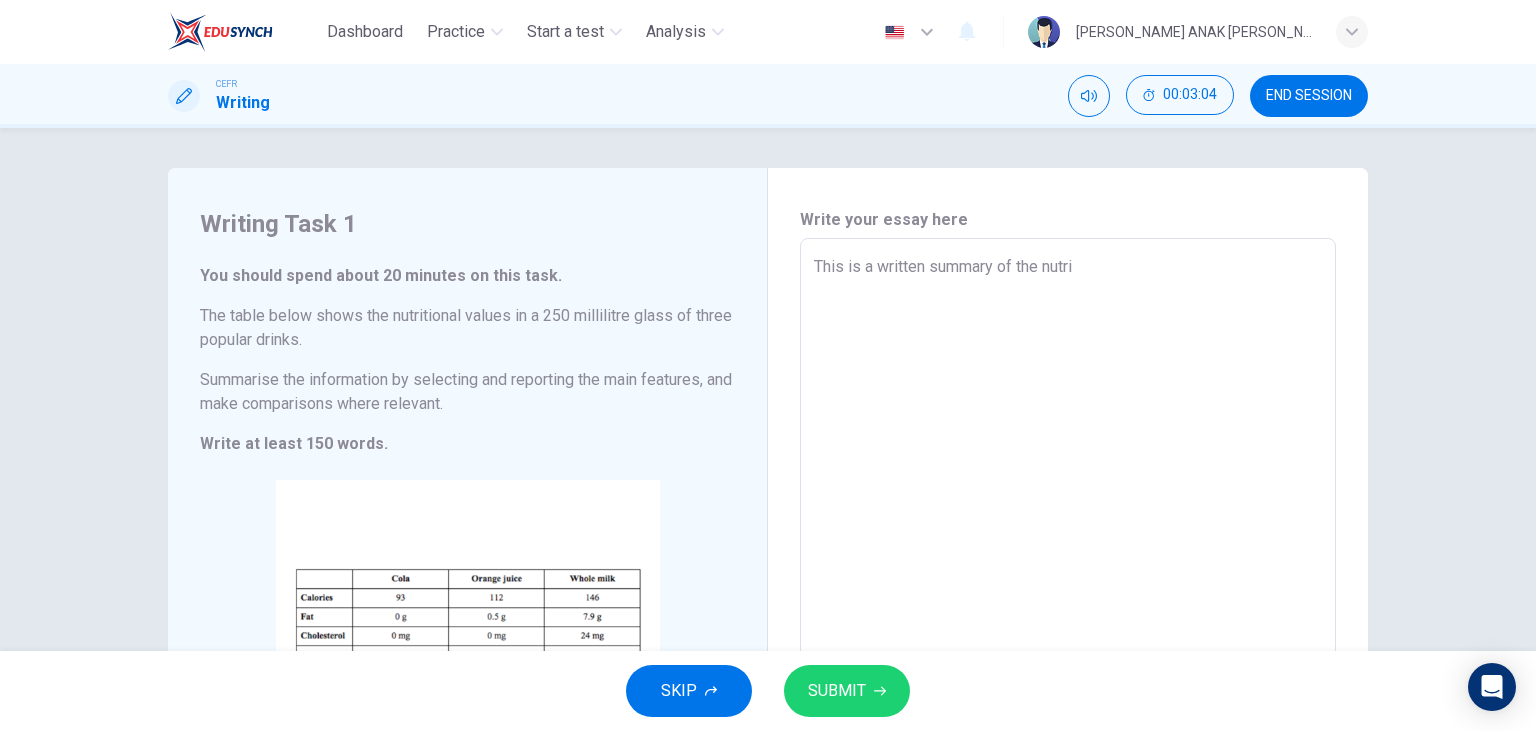 click on "This is a written summary of the nutri" at bounding box center [1068, 534] 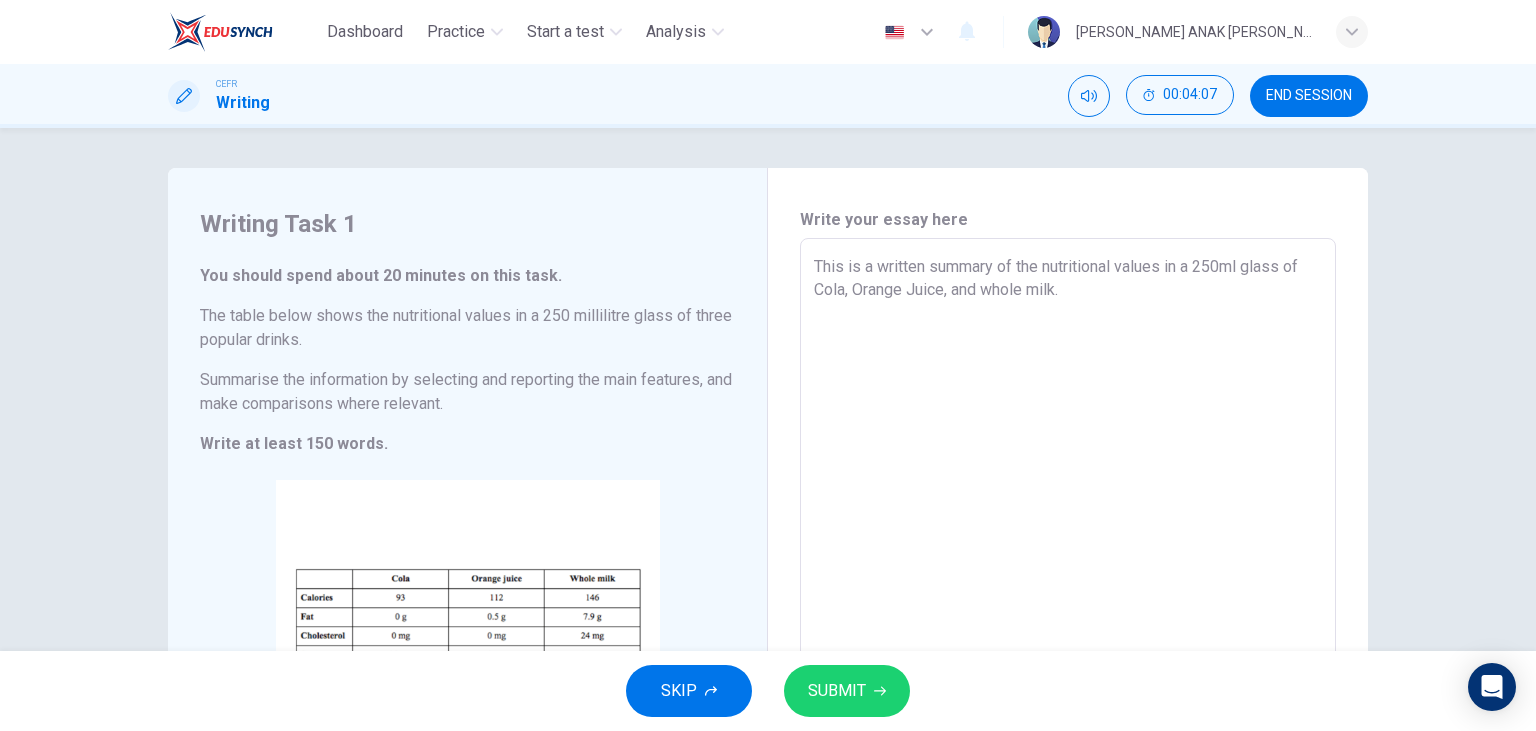 click on "This is a written summary of the nutritional values in a 250ml glass of Cola, Orange Juice, and whole milk." at bounding box center (1068, 534) 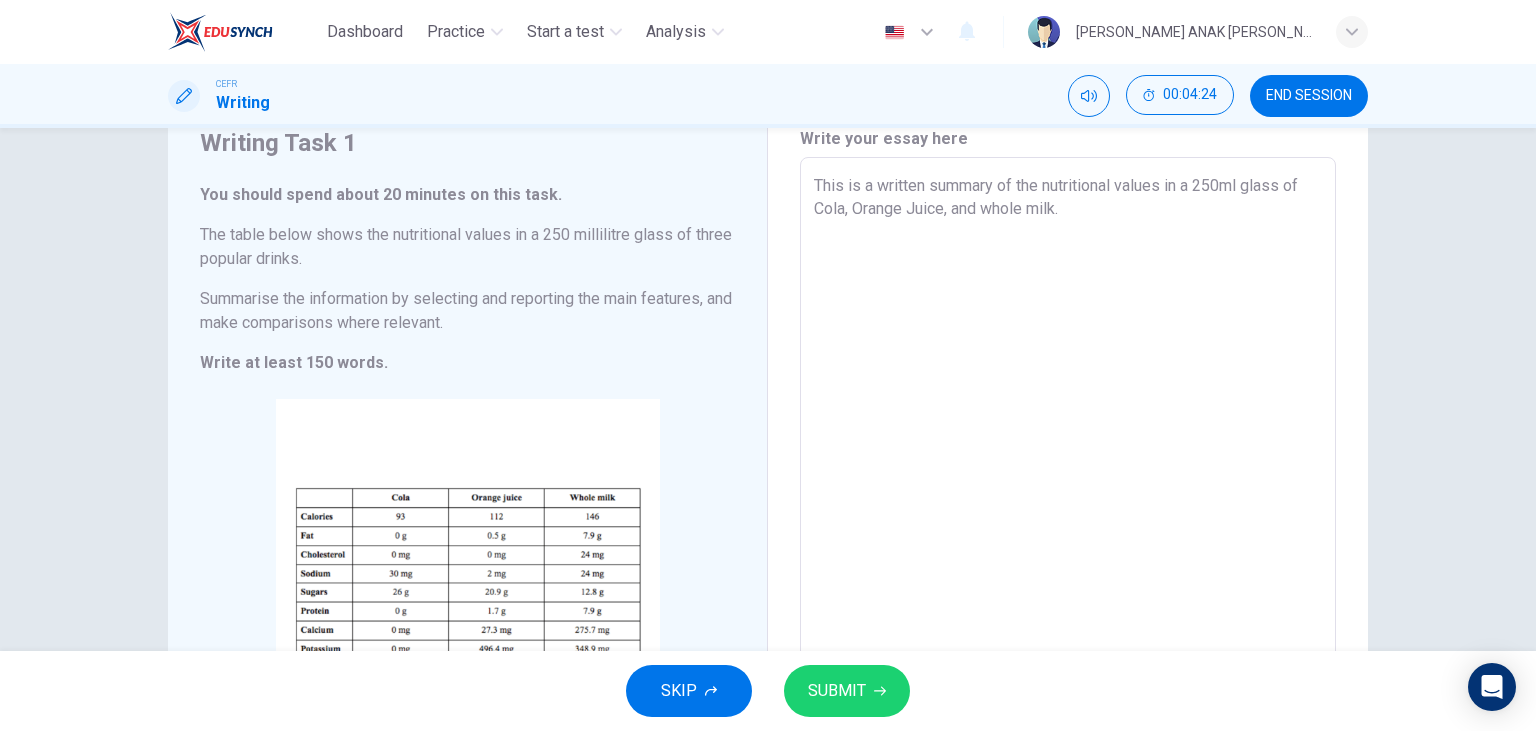 scroll, scrollTop: 115, scrollLeft: 0, axis: vertical 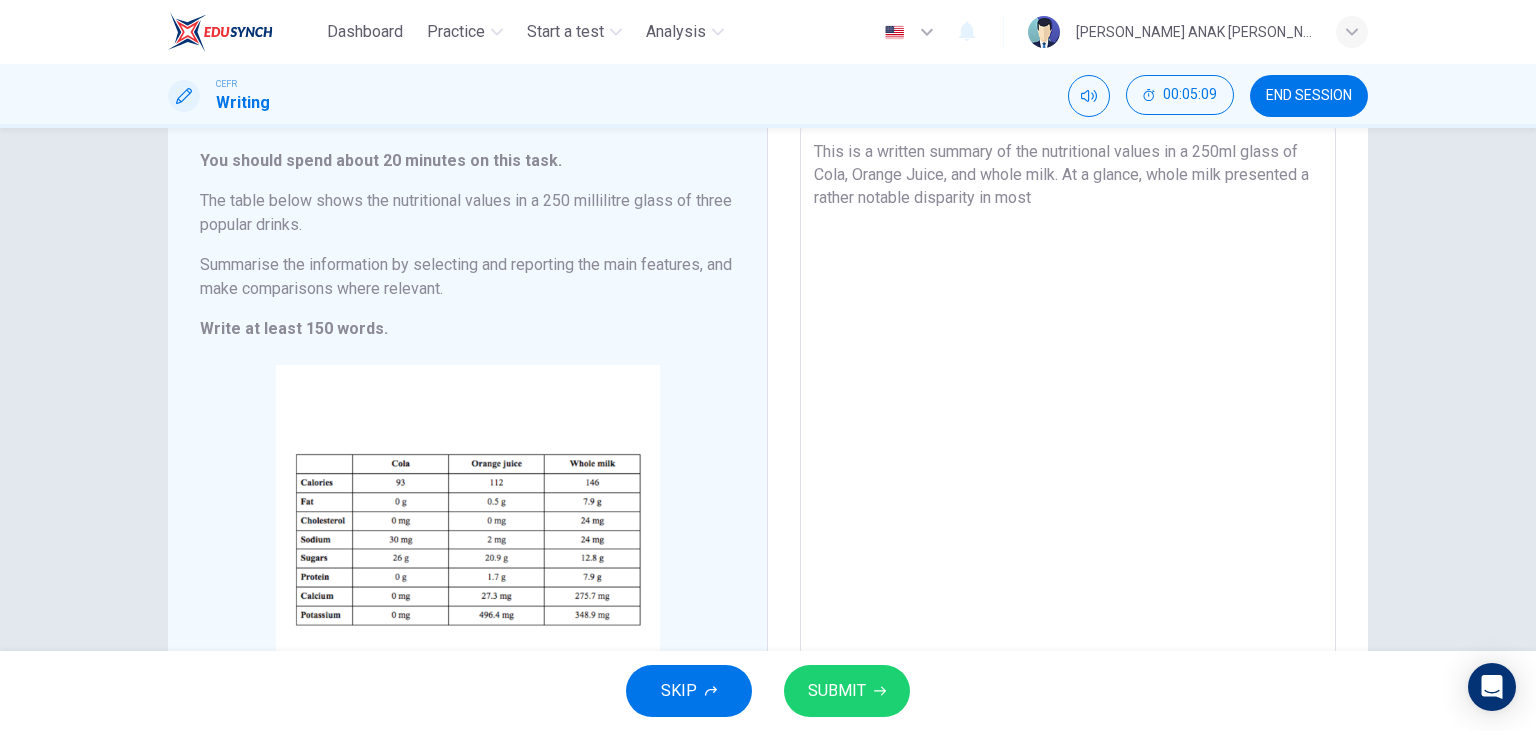 click on "This is a written summary of the nutritional values in a 250ml glass of Cola, Orange Juice, and whole milk. At a glance, whole milk presented a rather notable disparity in most" at bounding box center [1068, 419] 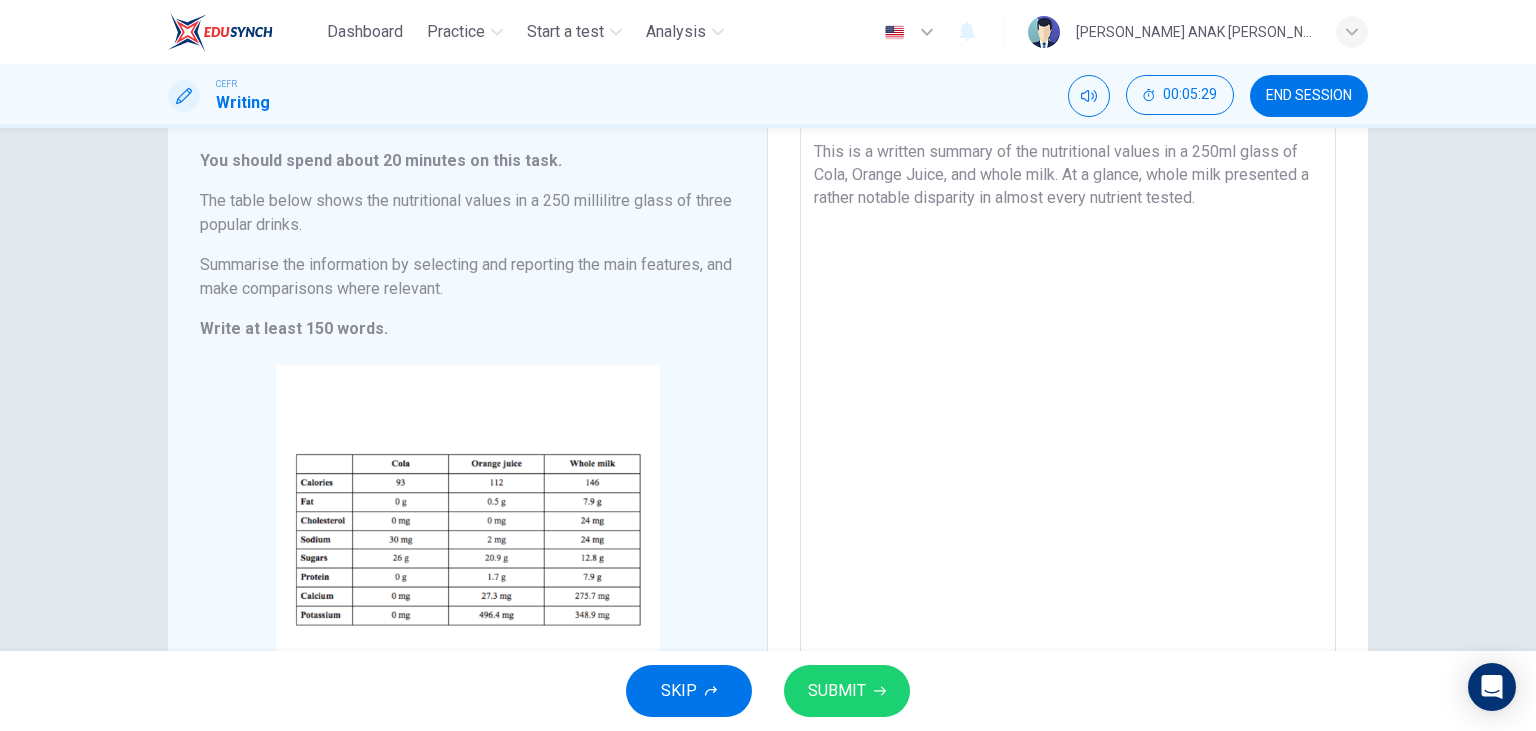 click on "This is a written summary of the nutritional values in a 250ml glass of Cola, Orange Juice, and whole milk. At a glance, whole milk presented a rather notable disparity in almost every nutrient tested." at bounding box center (1068, 419) 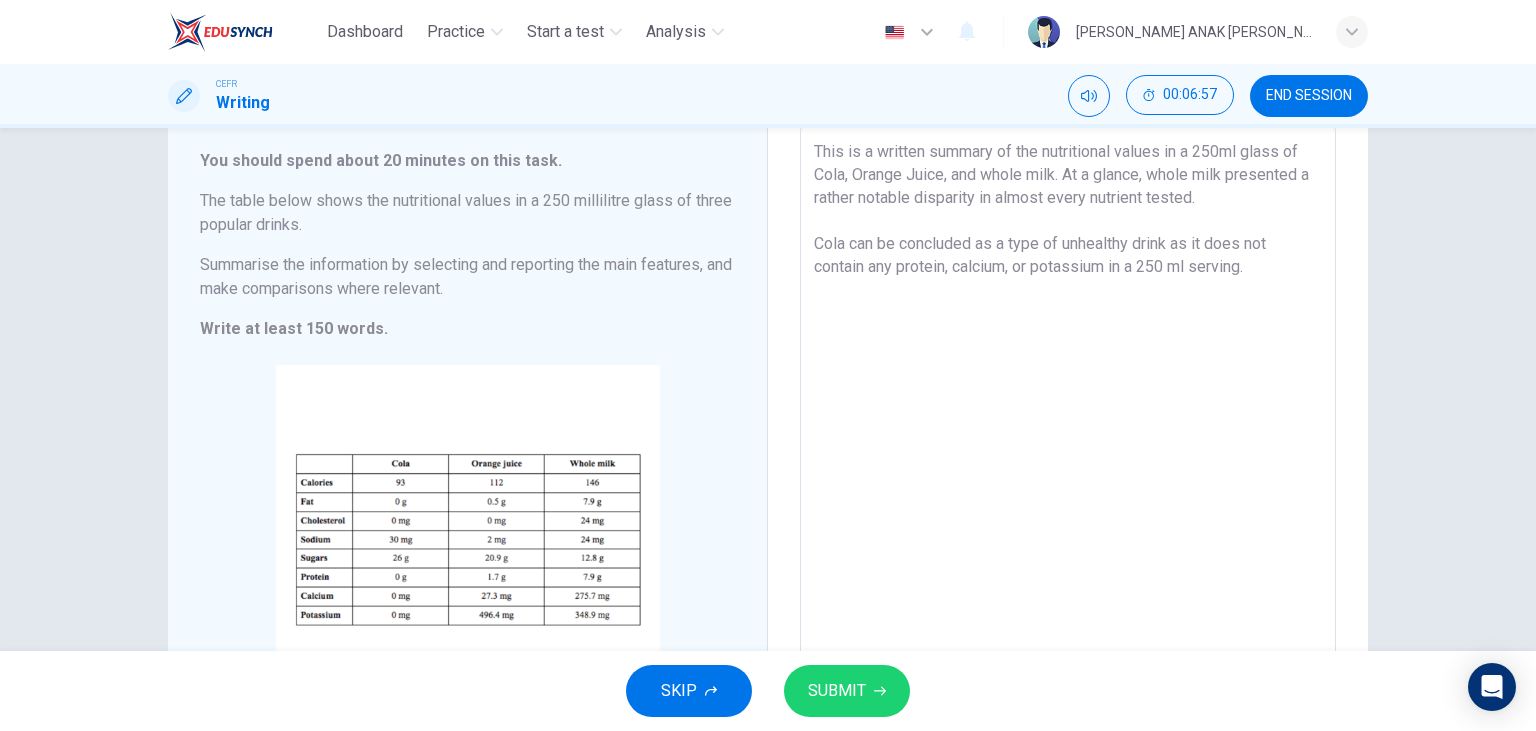click on "This is a written summary of the nutritional values in a 250ml glass of Cola, Orange Juice, and whole milk. At a glance, whole milk presented a rather notable disparity in almost every nutrient tested.
Cola can be concluded as a type of unhealthy drink as it does not contain any protein, calcium, or potassium in a 250 ml serving." at bounding box center [1068, 419] 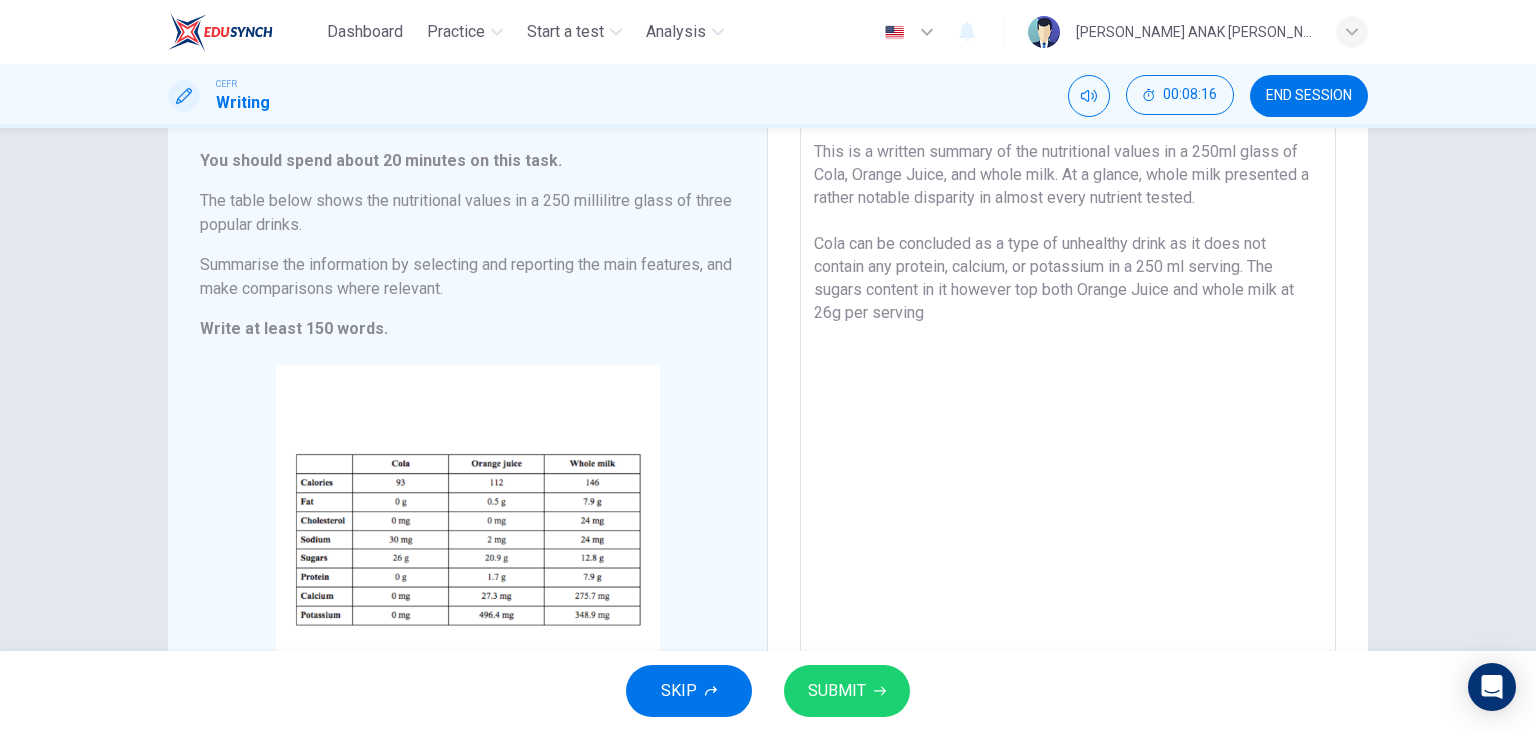 click on "This is a written summary of the nutritional values in a 250ml glass of Cola, Orange Juice, and whole milk. At a glance, whole milk presented a rather notable disparity in almost every nutrient tested.
Cola can be concluded as a type of unhealthy drink as it does not contain any protein, calcium, or potassium in a 250 ml serving. The sugars content in it however top both Orange Juice and whole milk at 26g per serving" at bounding box center [1068, 419] 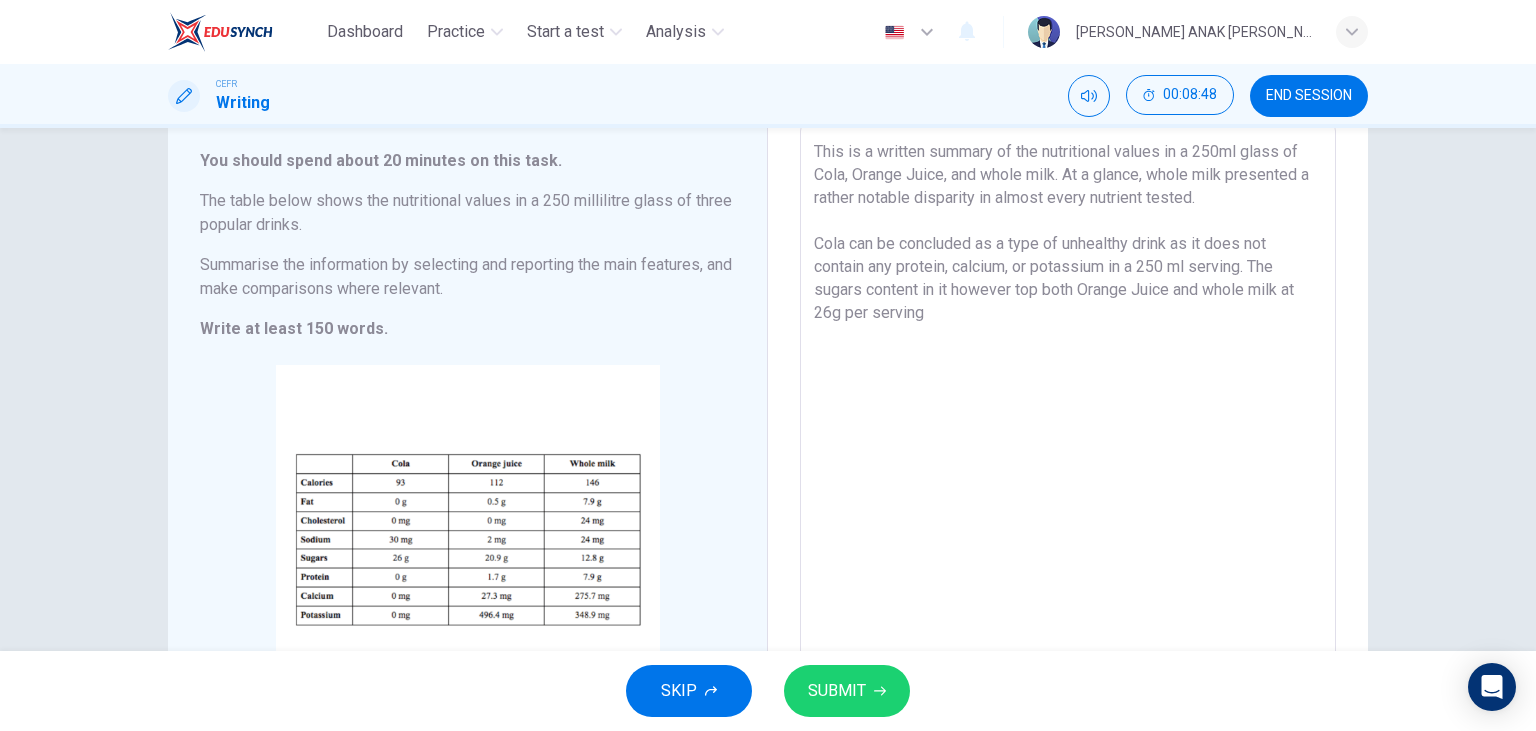 drag, startPoint x: 966, startPoint y: 336, endPoint x: 974, endPoint y: 312, distance: 25.298222 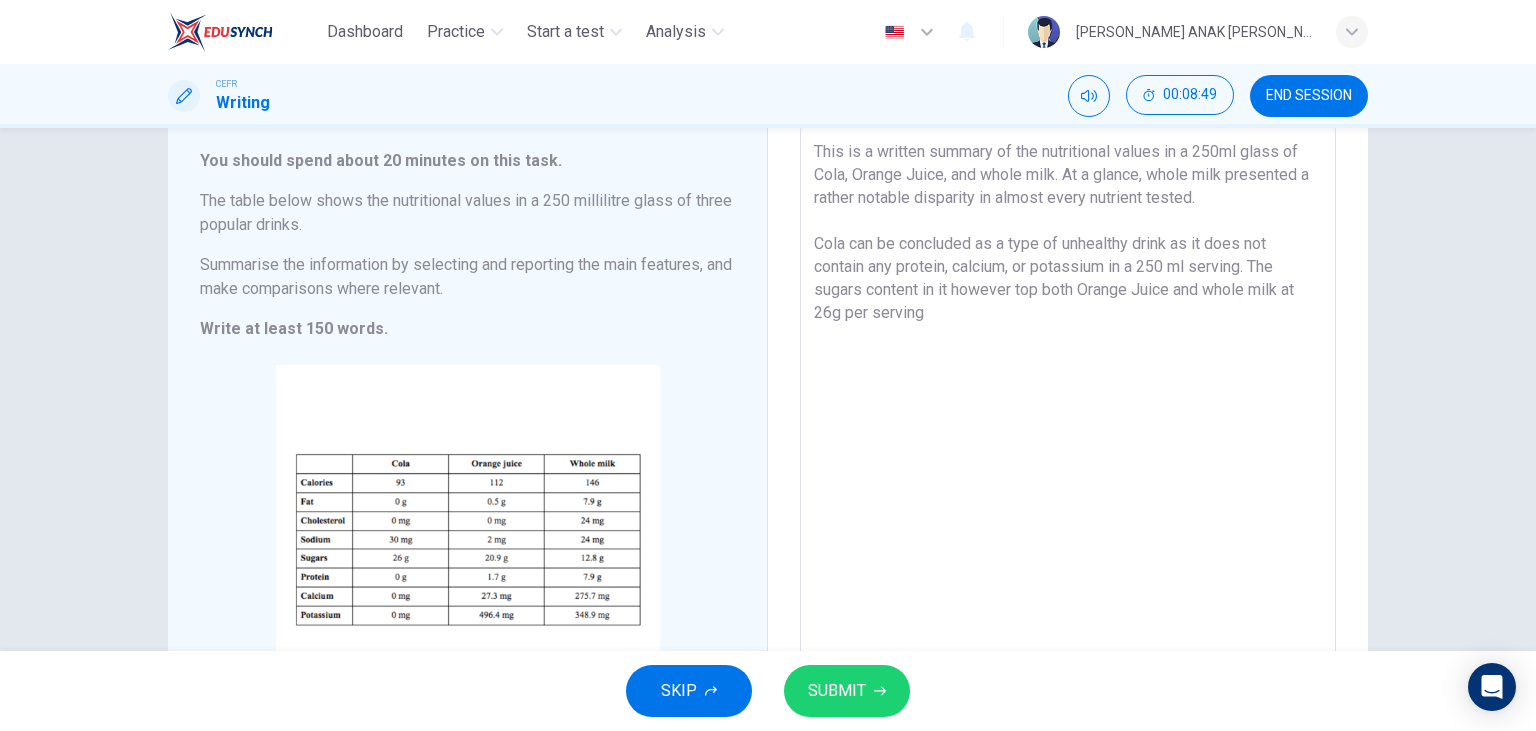 click on "This is a written summary of the nutritional values in a 250ml glass of Cola, Orange Juice, and whole milk. At a glance, whole milk presented a rather notable disparity in almost every nutrient tested.
Cola can be concluded as a type of unhealthy drink as it does not contain any protein, calcium, or potassium in a 250 ml serving. The sugars content in it however top both Orange Juice and whole milk at 26g per serving" at bounding box center [1068, 419] 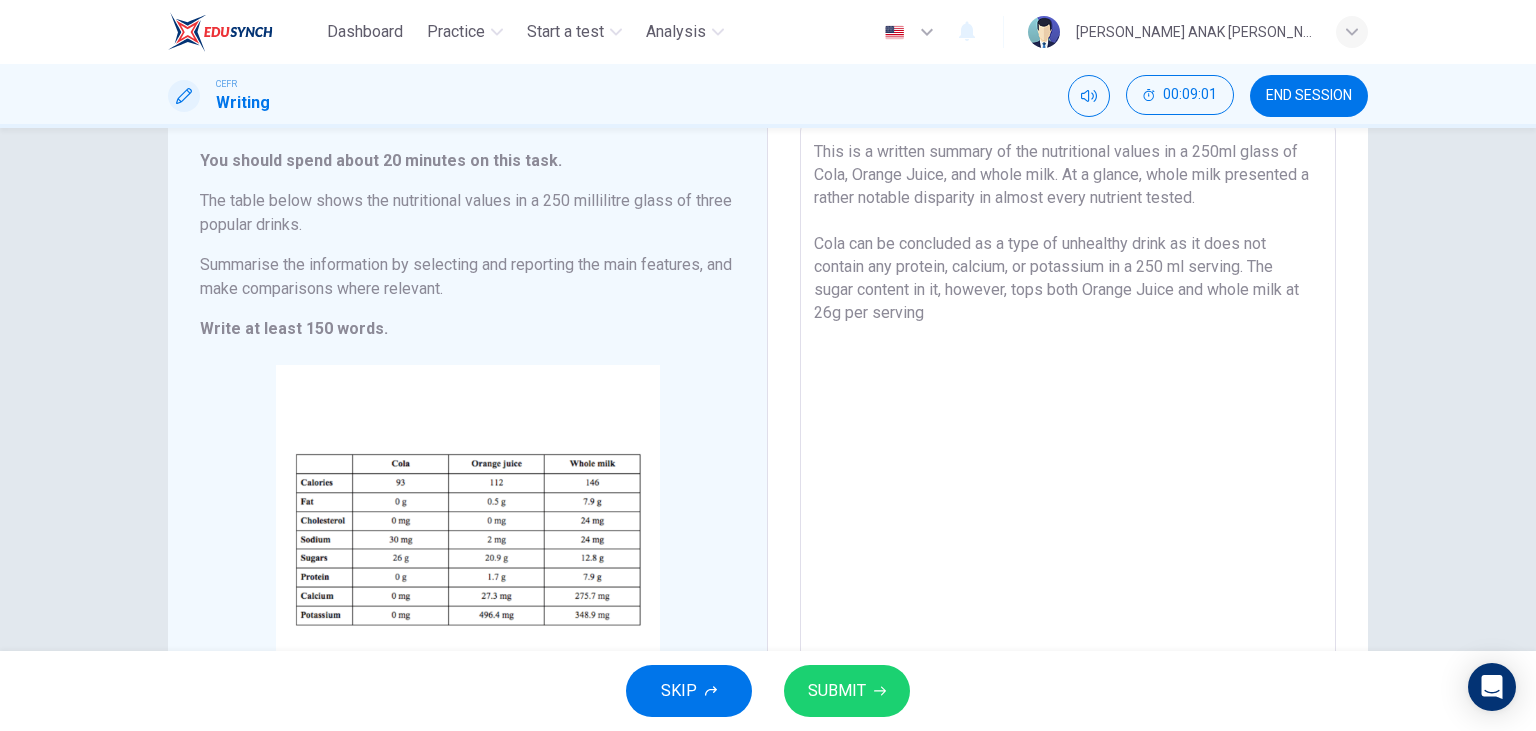 click on "This is a written summary of the nutritional values in a 250ml glass of Cola, Orange Juice, and whole milk. At a glance, whole milk presented a rather notable disparity in almost every nutrient tested.
Cola can be concluded as a type of unhealthy drink as it does not contain any protein, calcium, or potassium in a 250 ml serving. The sugar content in it, however, tops both Orange Juice and whole milk at 26g per serving" at bounding box center (1068, 419) 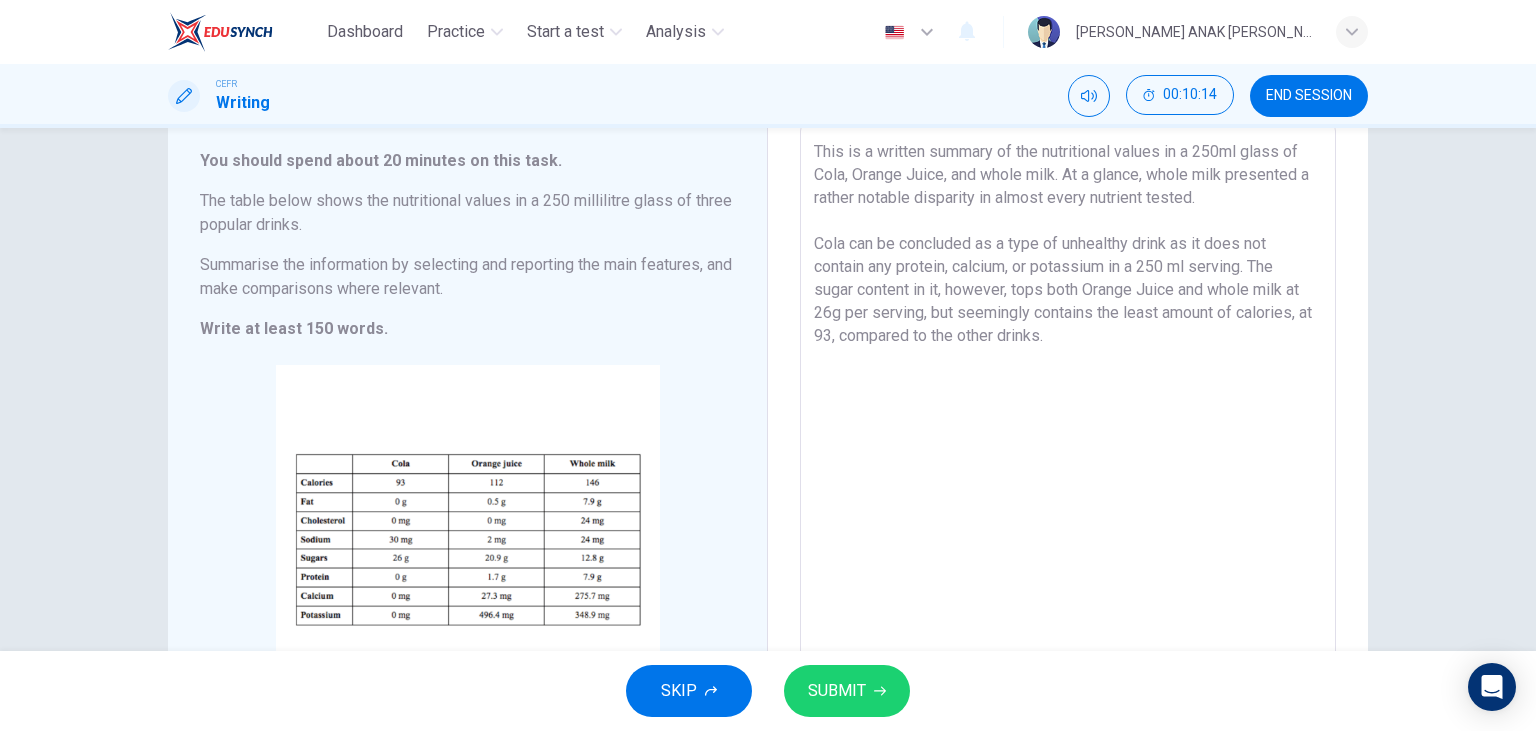 click on "This is a written summary of the nutritional values in a 250ml glass of Cola, Orange Juice, and whole milk. At a glance, whole milk presented a rather notable disparity in almost every nutrient tested.
Cola can be concluded as a type of unhealthy drink as it does not contain any protein, calcium, or potassium in a 250 ml serving. The sugar content in it, however, tops both Orange Juice and whole milk at 26g per serving, but seemingly contains the least amount of calories, at 93, compared to the other drinks." at bounding box center [1068, 419] 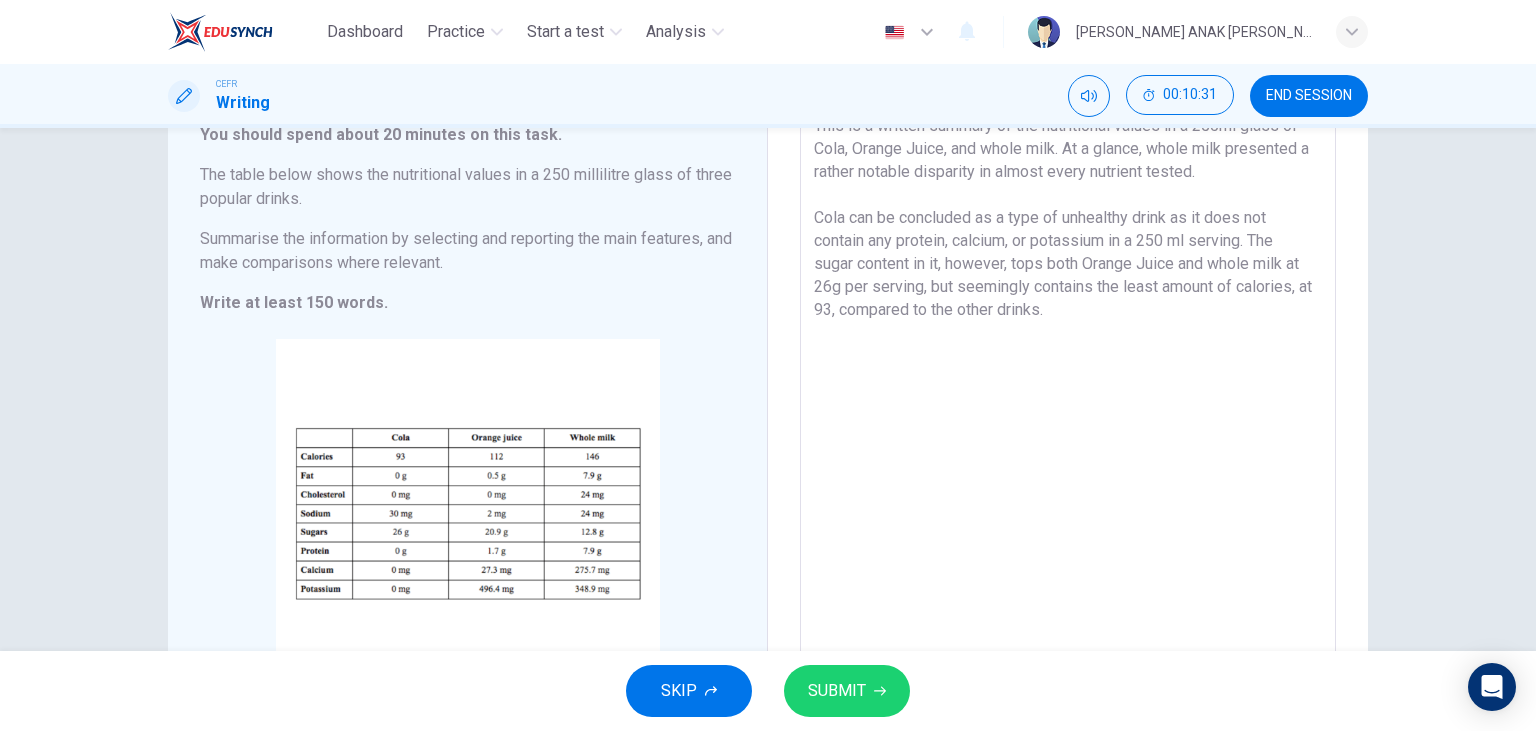 scroll, scrollTop: 149, scrollLeft: 0, axis: vertical 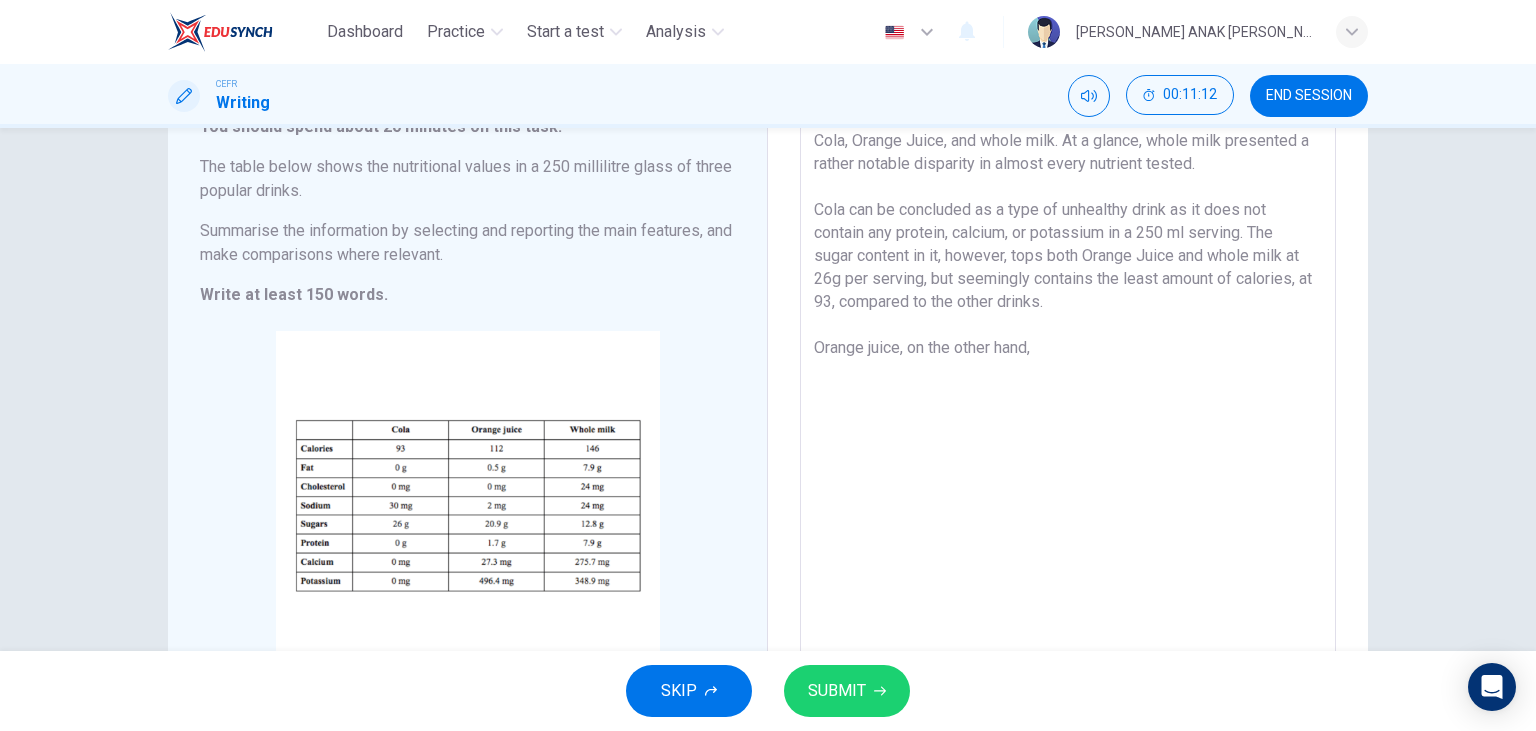 click on "This is a written summary of the nutritional values in a 250ml glass of Cola, Orange Juice, and whole milk. At a glance, whole milk presented a rather notable disparity in almost every nutrient tested.
Cola can be concluded as a type of unhealthy drink as it does not contain any protein, calcium, or potassium in a 250 ml serving. The sugar content in it, however, tops both Orange Juice and whole milk at 26g per serving, but seemingly contains the least amount of calories, at 93, compared to the other drinks.
Orange juice, on the other hand," at bounding box center (1068, 385) 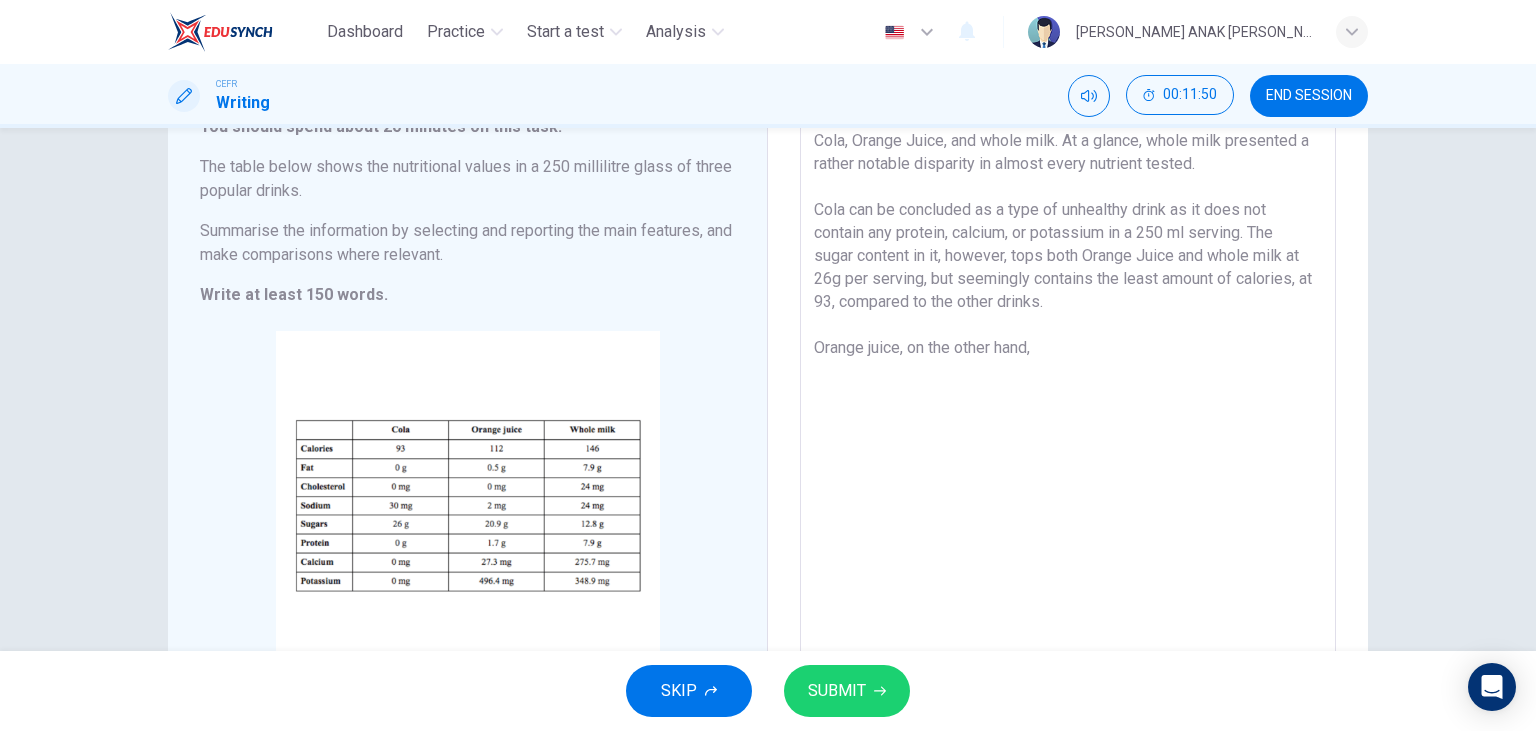 click on "This is a written summary of the nutritional values in a 250ml glass of Cola, Orange Juice, and whole milk. At a glance, whole milk presented a rather notable disparity in almost every nutrient tested.
Cola can be concluded as a type of unhealthy drink as it does not contain any protein, calcium, or potassium in a 250 ml serving. The sugar content in it, however, tops both Orange Juice and whole milk at 26g per serving, but seemingly contains the least amount of calories, at 93, compared to the other drinks.
Orange juice, on the other hand," at bounding box center [1068, 385] 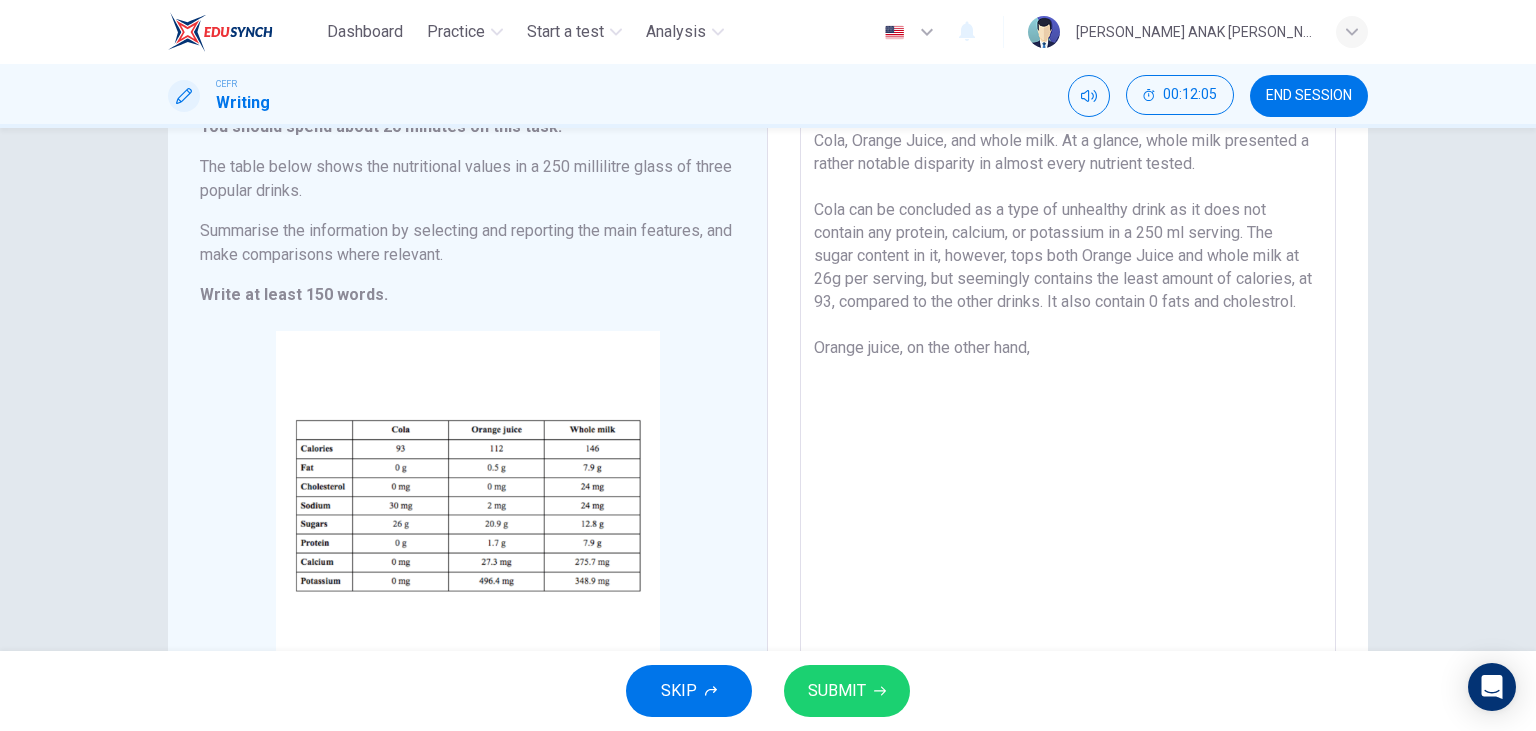 click on "This is a written summary of the nutritional values in a 250ml glass of Cola, Orange Juice, and whole milk. At a glance, whole milk presented a rather notable disparity in almost every nutrient tested.
Cola can be concluded as a type of unhealthy drink as it does not contain any protein, calcium, or potassium in a 250 ml serving. The sugar content in it, however, tops both Orange Juice and whole milk at 26g per serving, but seemingly contains the least amount of calories, at 93, compared to the other drinks. It also contain 0 fats and cholestrol.
Orange juice, on the other hand," at bounding box center [1068, 385] 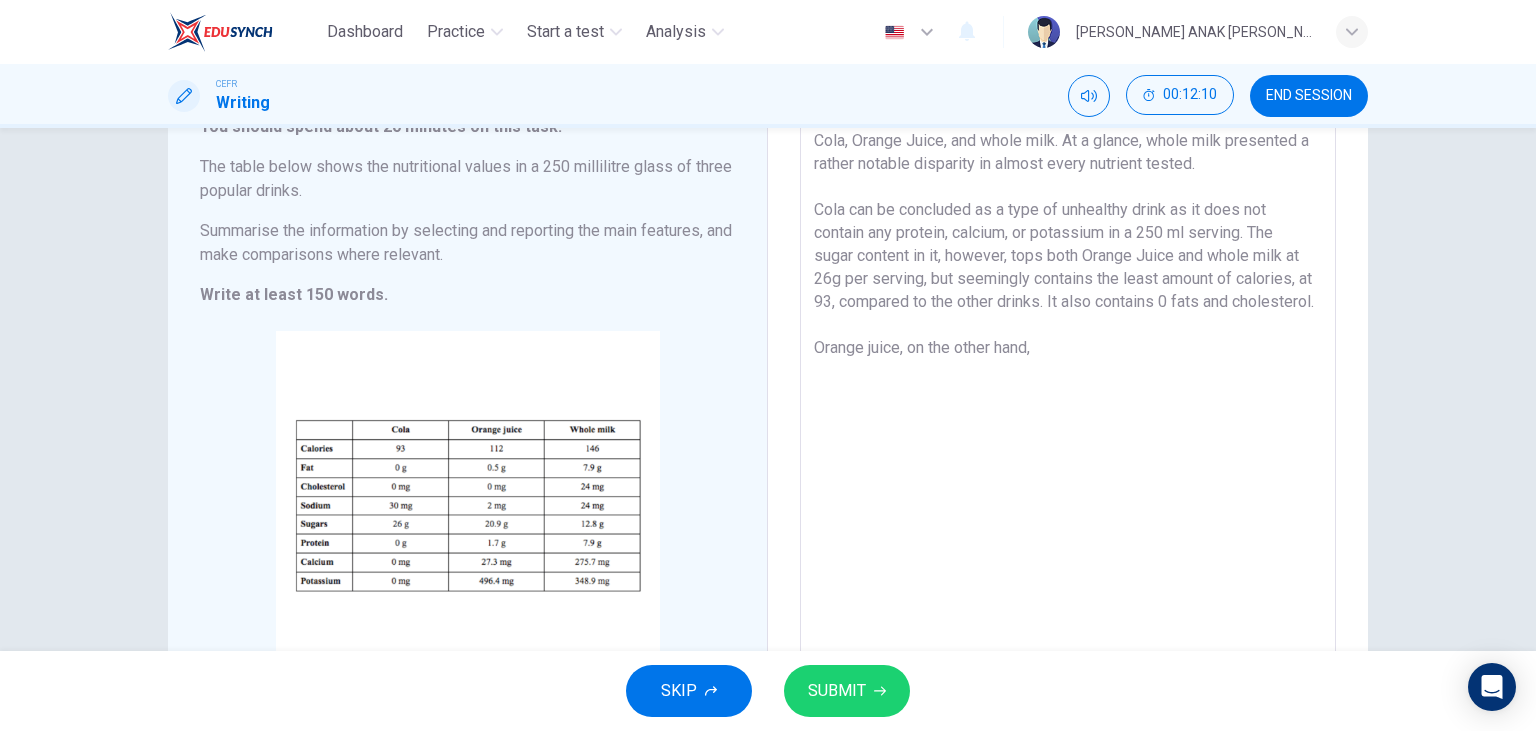 click on "This is a written summary of the nutritional values in a 250ml glass of Cola, Orange Juice, and whole milk. At a glance, whole milk presented a rather notable disparity in almost every nutrient tested.
Cola can be concluded as a type of unhealthy drink as it does not contain any protein, calcium, or potassium in a 250 ml serving. The sugar content in it, however, tops both Orange Juice and whole milk at 26g per serving, but seemingly contains the least amount of calories, at 93, compared to the other drinks. It also contains 0 fats and cholesterol.
Orange juice, on the other hand," at bounding box center (1068, 385) 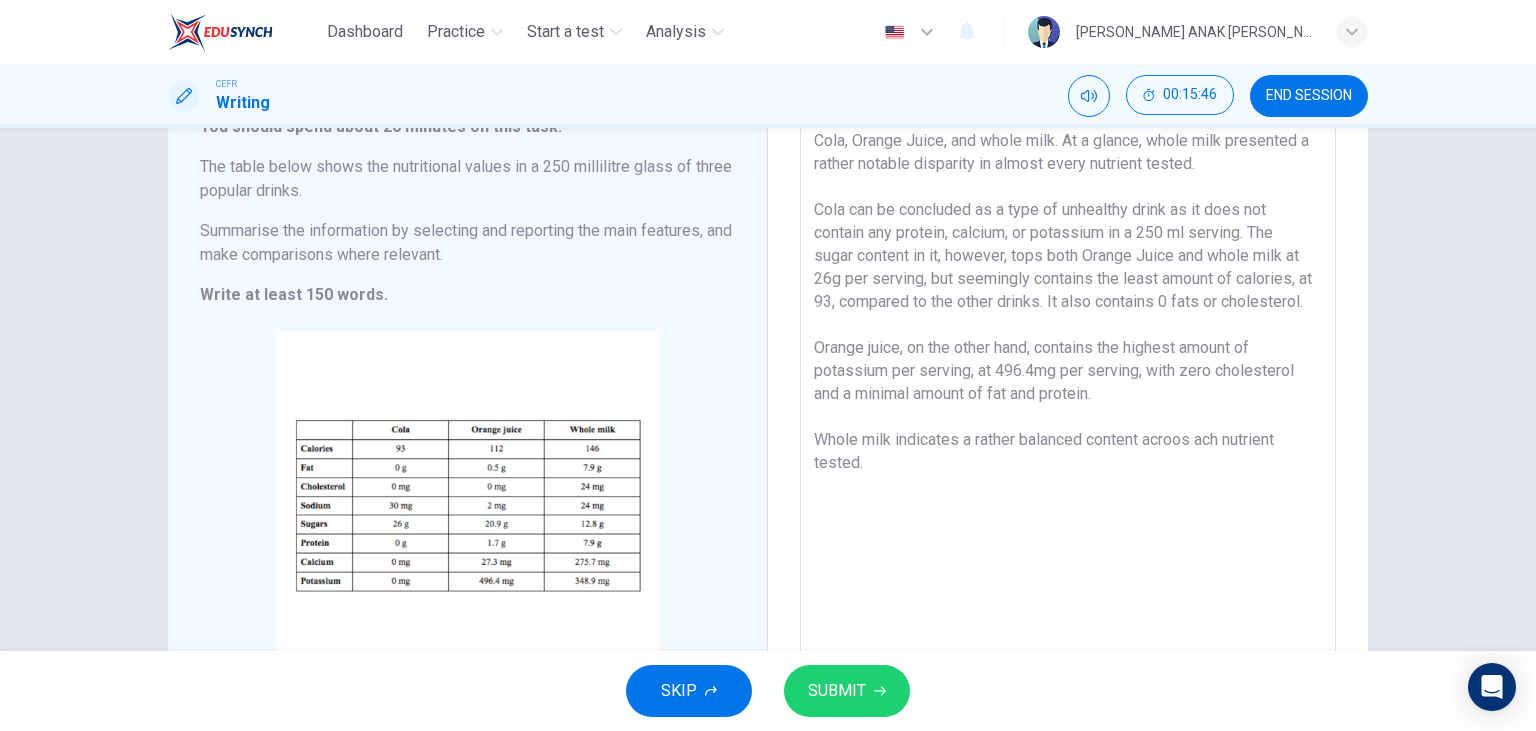 click on "This is a written summary of the nutritional values in a 250ml glass of Cola, Orange Juice, and whole milk. At a glance, whole milk presented a rather notable disparity in almost every nutrient tested.
Cola can be concluded as a type of unhealthy drink as it does not contain any protein, calcium, or potassium in a 250 ml serving. The sugar content in it, however, tops both Orange Juice and whole milk at 26g per serving, but seemingly contains the least amount of calories, at 93, compared to the other drinks. It also contains 0 fats or cholesterol.
Orange juice, on the other hand, contains the highest amount of potassium per serving, at 496.4mg per serving, with zero cholesterol and a minimal amount of fat and protein.
Whole milk indicates a rather balanced content acroos ach nutrient tested." at bounding box center [1068, 385] 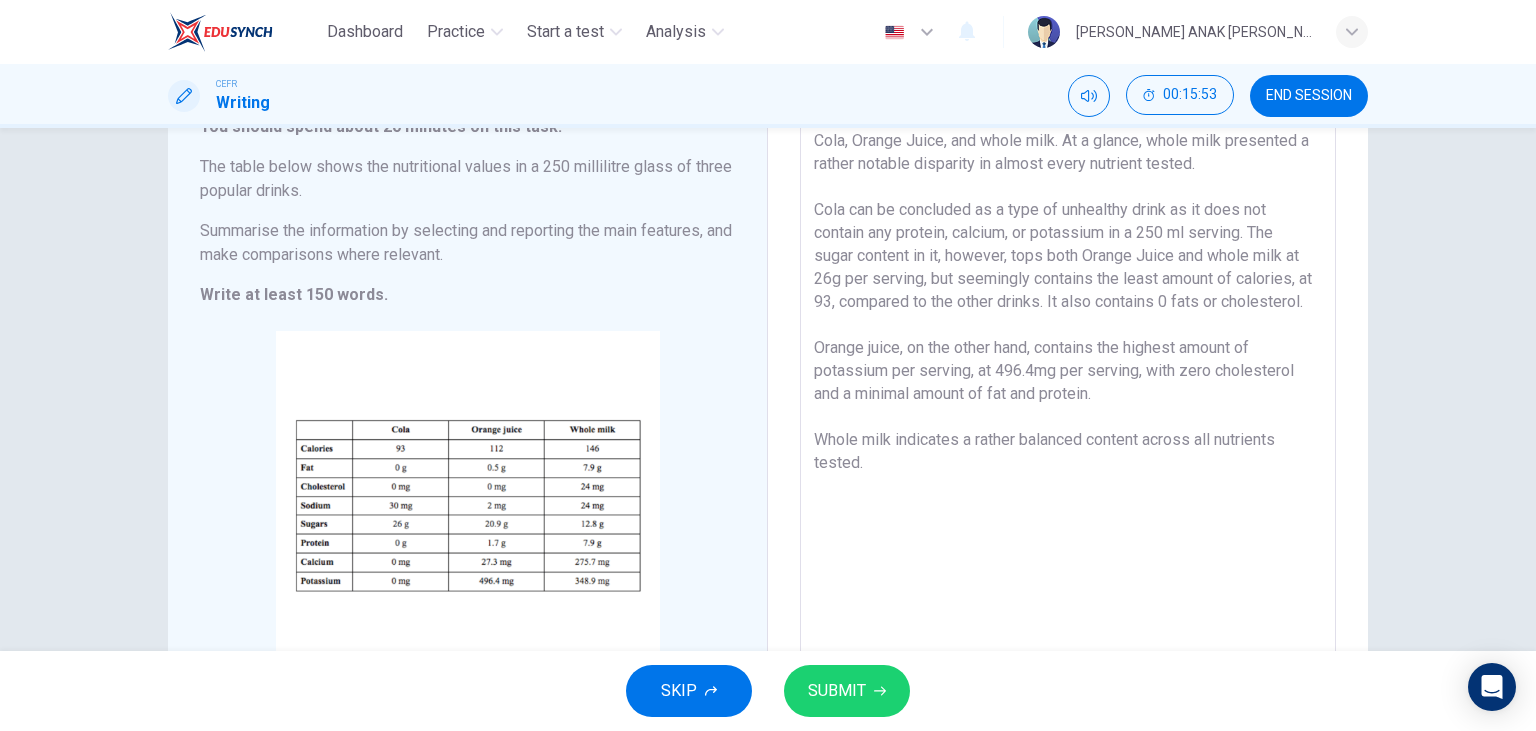 click on "This is a written summary of the nutritional values in a 250ml glass of Cola, Orange Juice, and whole milk. At a glance, whole milk presented a rather notable disparity in almost every nutrient tested.
Cola can be concluded as a type of unhealthy drink as it does not contain any protein, calcium, or potassium in a 250 ml serving. The sugar content in it, however, tops both Orange Juice and whole milk at 26g per serving, but seemingly contains the least amount of calories, at 93, compared to the other drinks. It also contains 0 fats or cholesterol.
Orange juice, on the other hand, contains the highest amount of potassium per serving, at 496.4mg per serving, with zero cholesterol and a minimal amount of fat and protein.
Whole milk indicates a rather balanced content across all nutrients tested." at bounding box center [1068, 385] 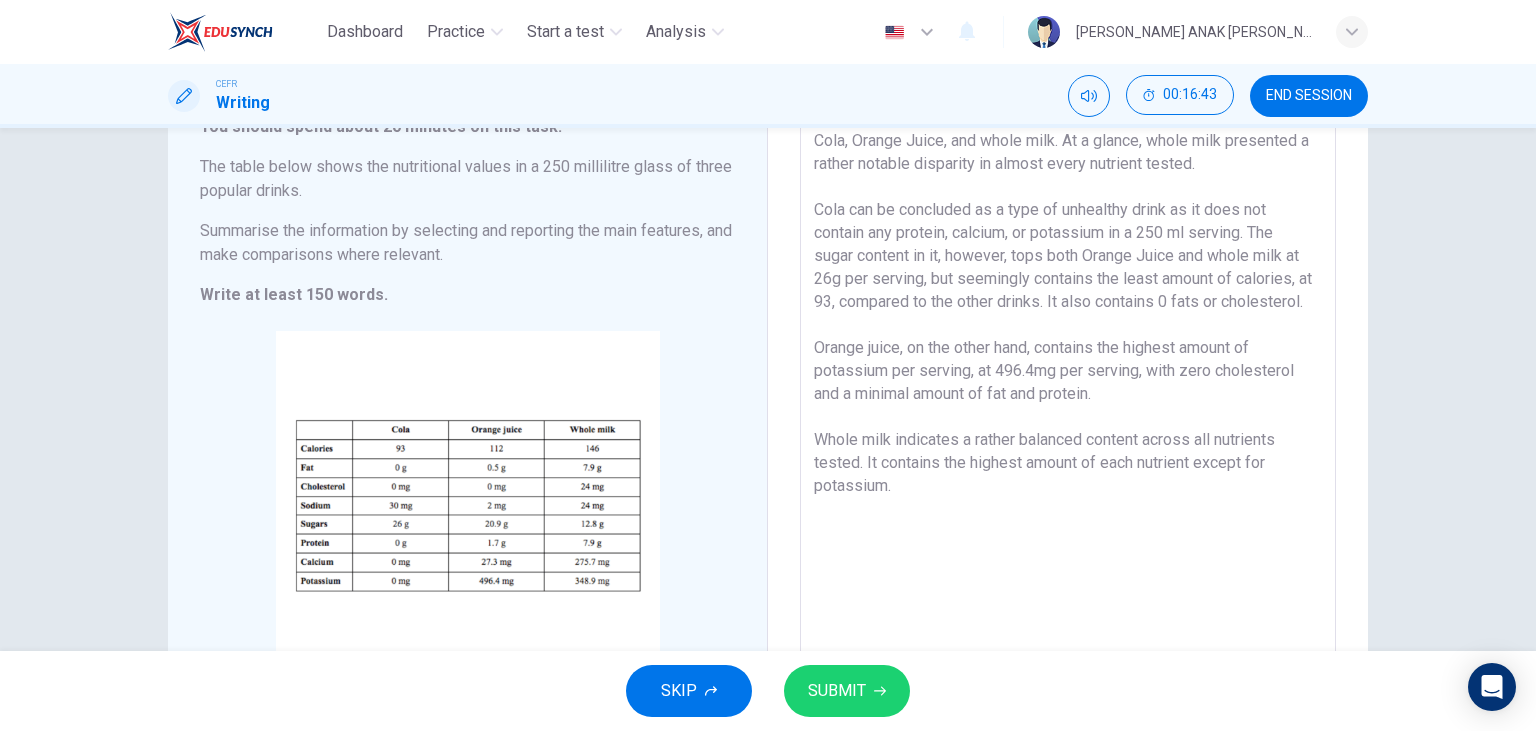 click on "SUBMIT" at bounding box center [837, 691] 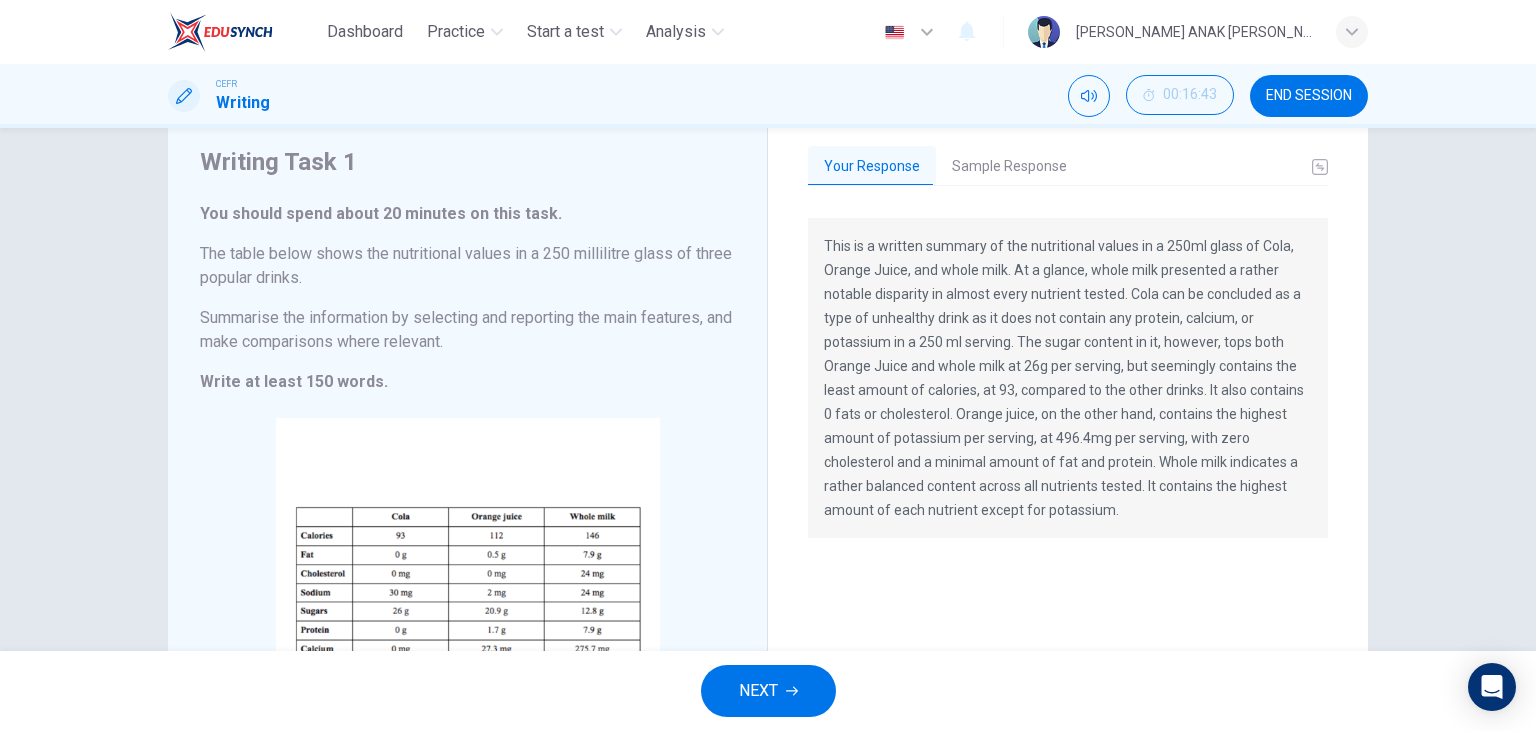 scroll, scrollTop: 58, scrollLeft: 0, axis: vertical 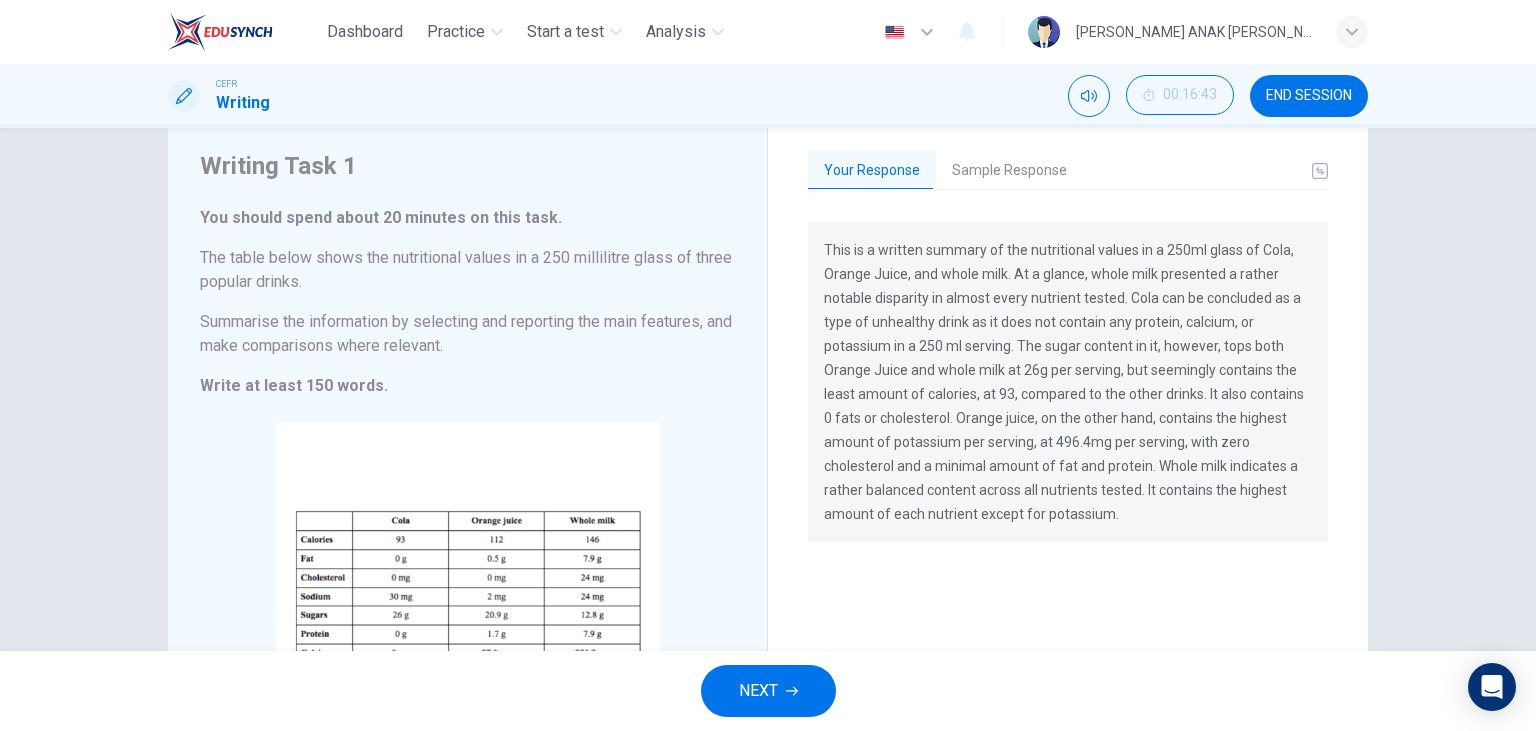 drag, startPoint x: 1118, startPoint y: 516, endPoint x: 1064, endPoint y: 455, distance: 81.46779 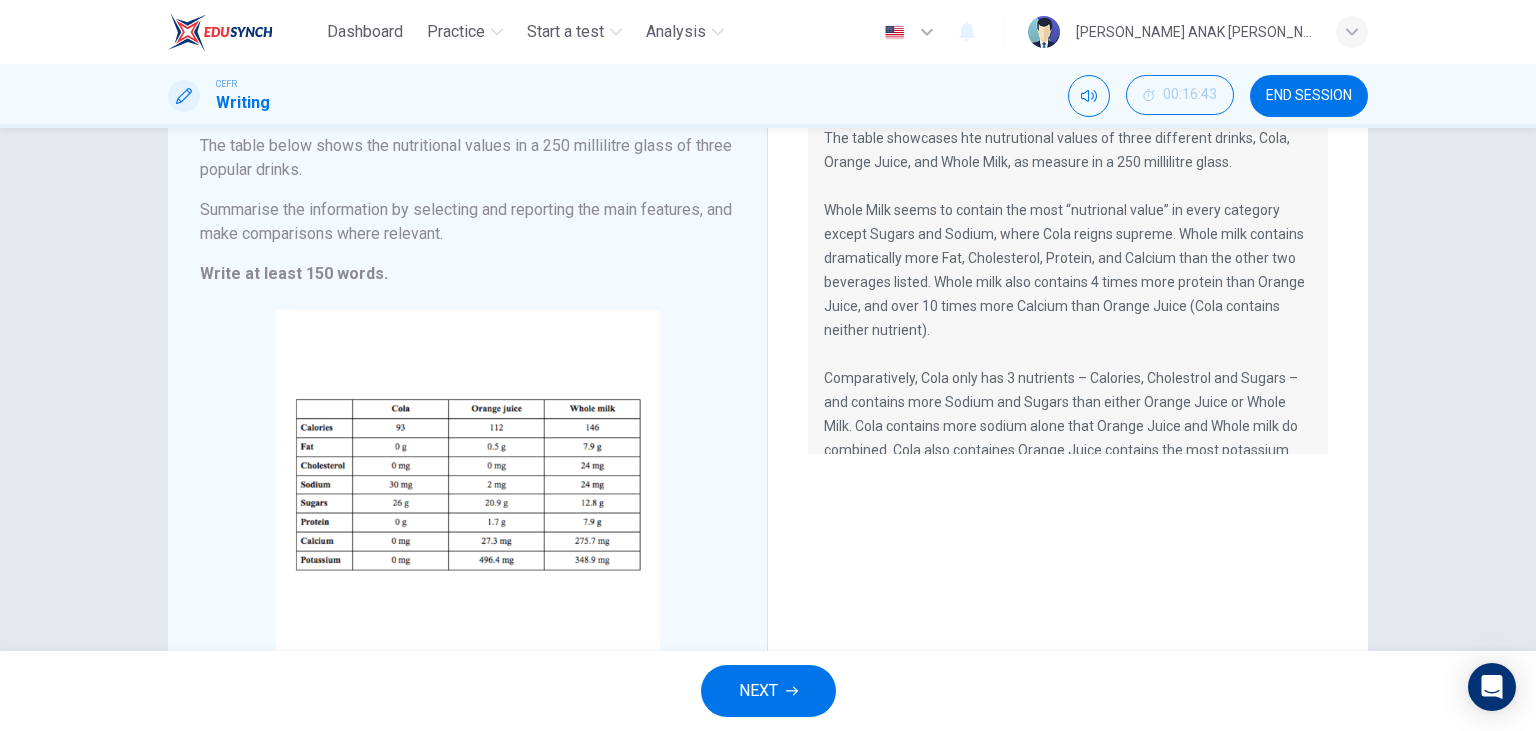 scroll, scrollTop: 230, scrollLeft: 0, axis: vertical 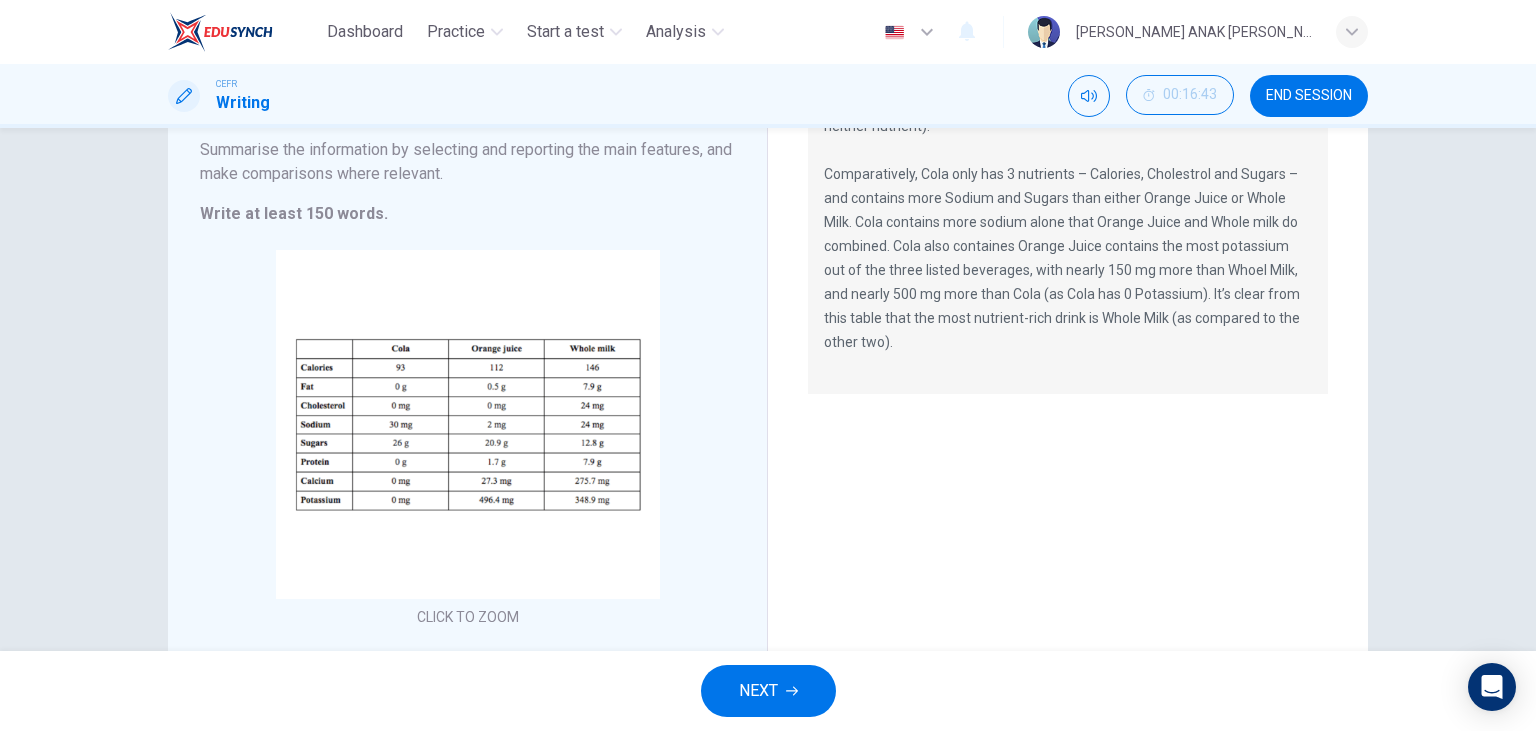 click on "NEXT" at bounding box center [758, 691] 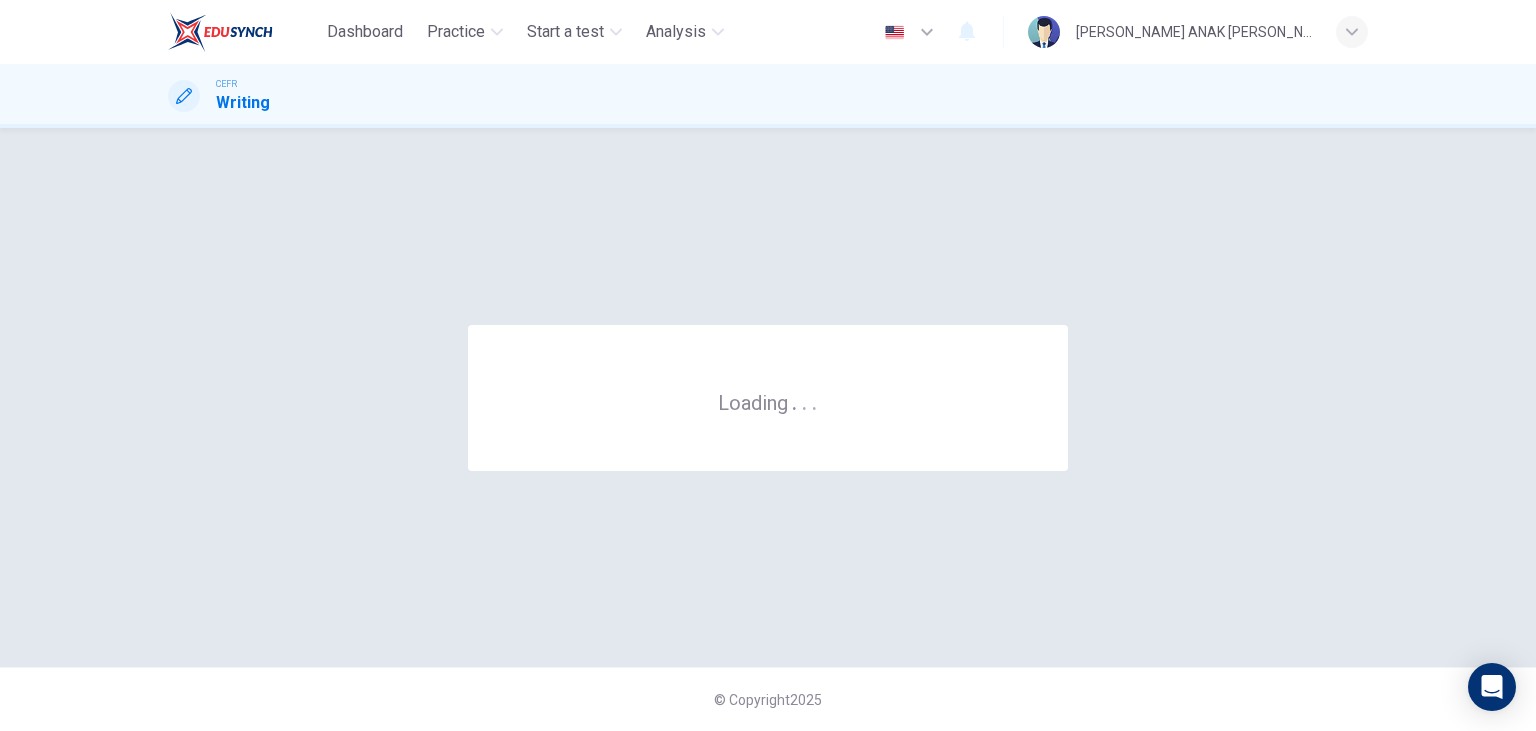 scroll, scrollTop: 0, scrollLeft: 0, axis: both 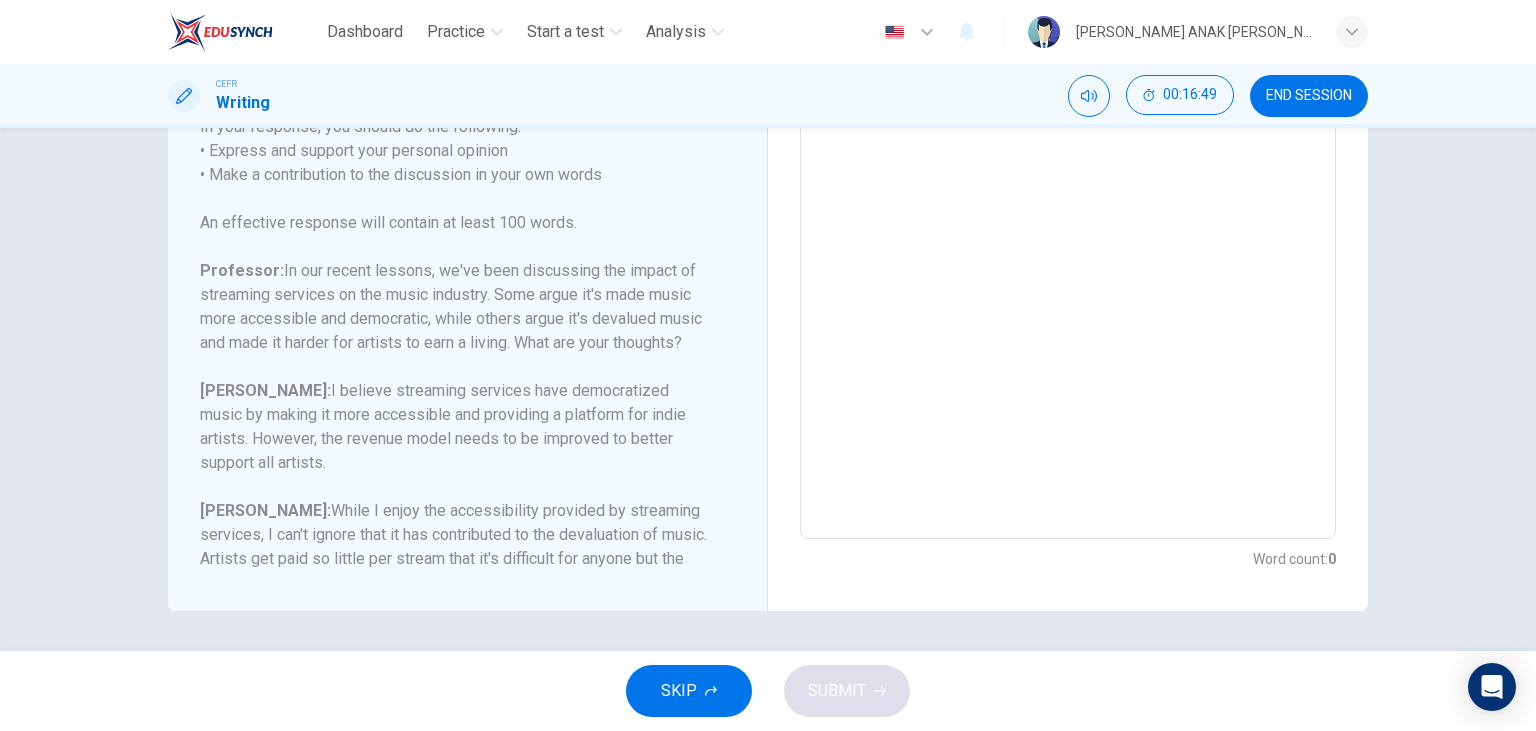 click on "END SESSION" at bounding box center [1309, 96] 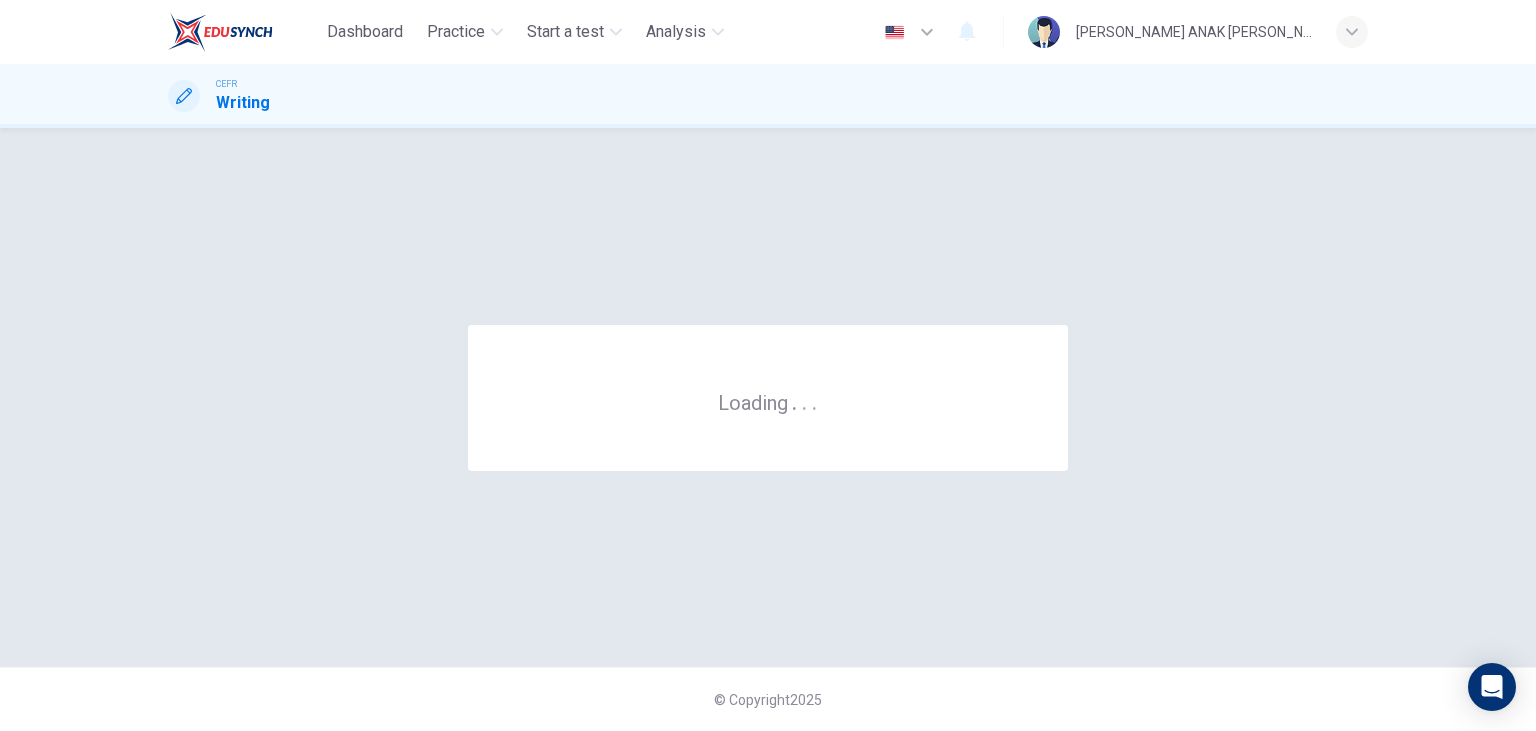 scroll, scrollTop: 0, scrollLeft: 0, axis: both 